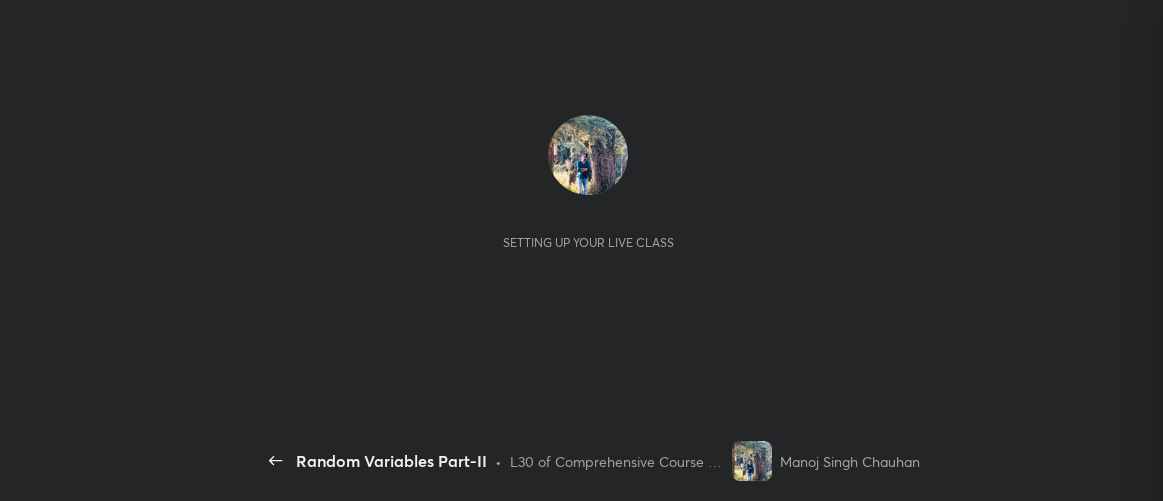 scroll, scrollTop: 0, scrollLeft: 0, axis: both 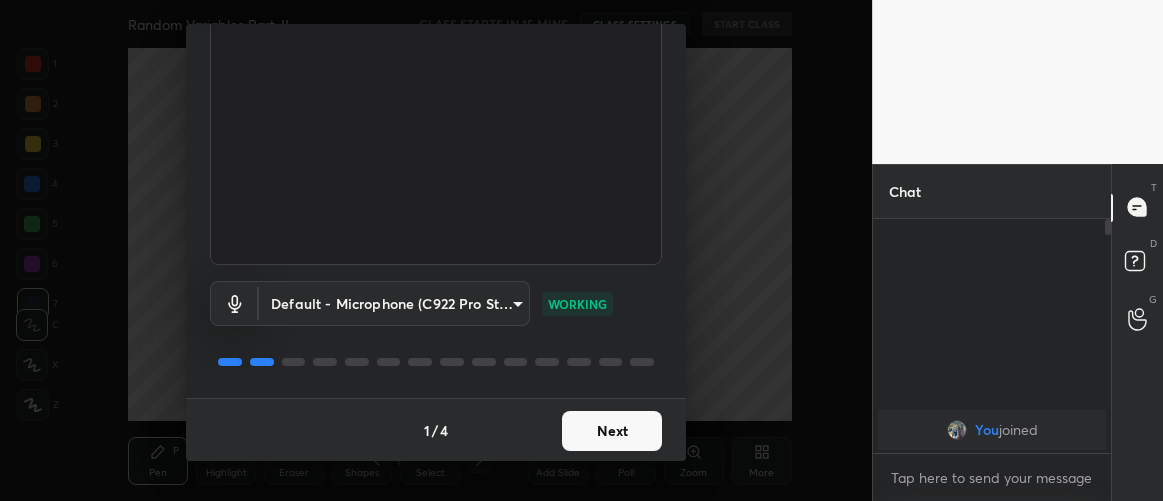 click on "Next" at bounding box center (612, 431) 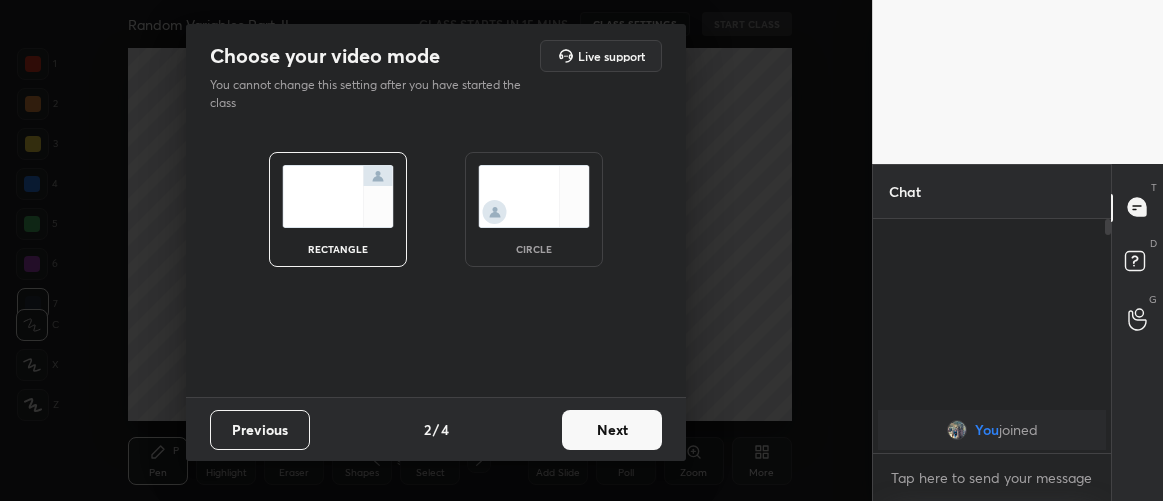 scroll, scrollTop: 0, scrollLeft: 0, axis: both 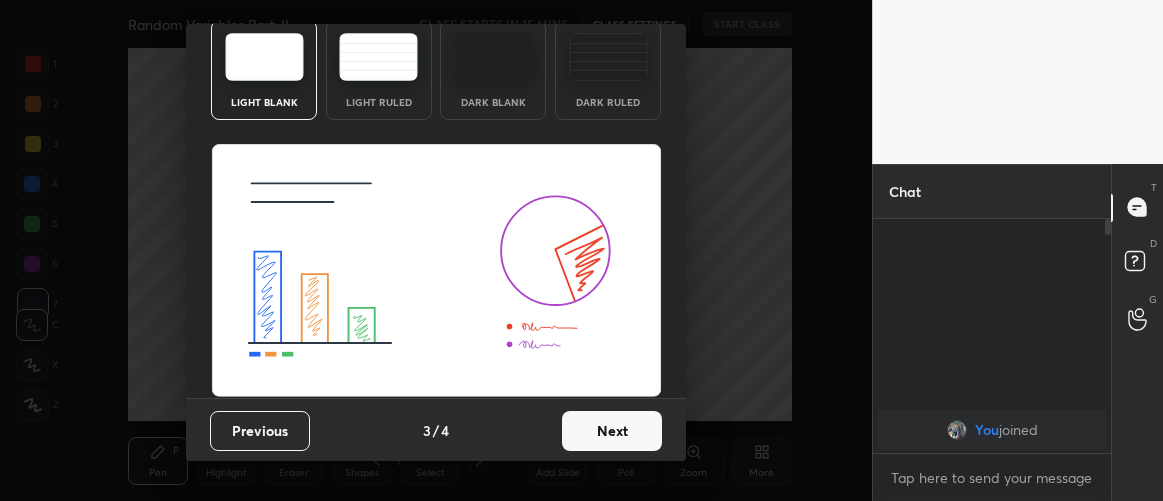 click on "Next" at bounding box center (612, 431) 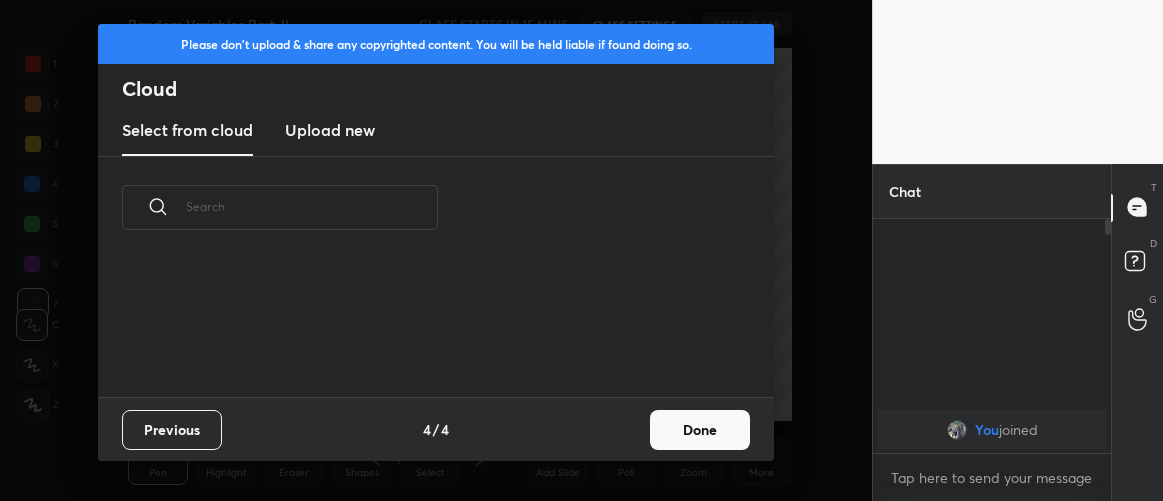 scroll, scrollTop: 0, scrollLeft: 0, axis: both 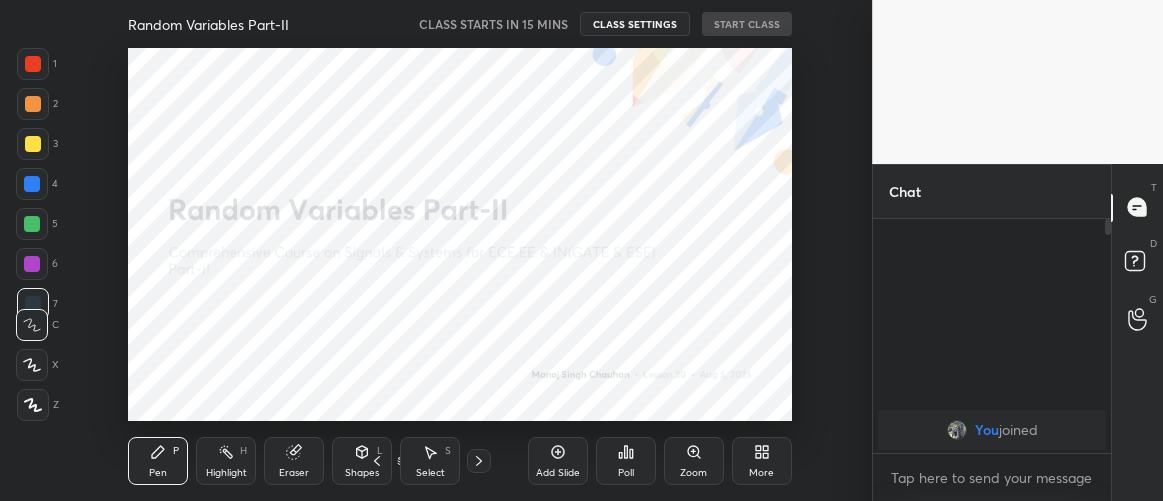 click on "More" at bounding box center (762, 461) 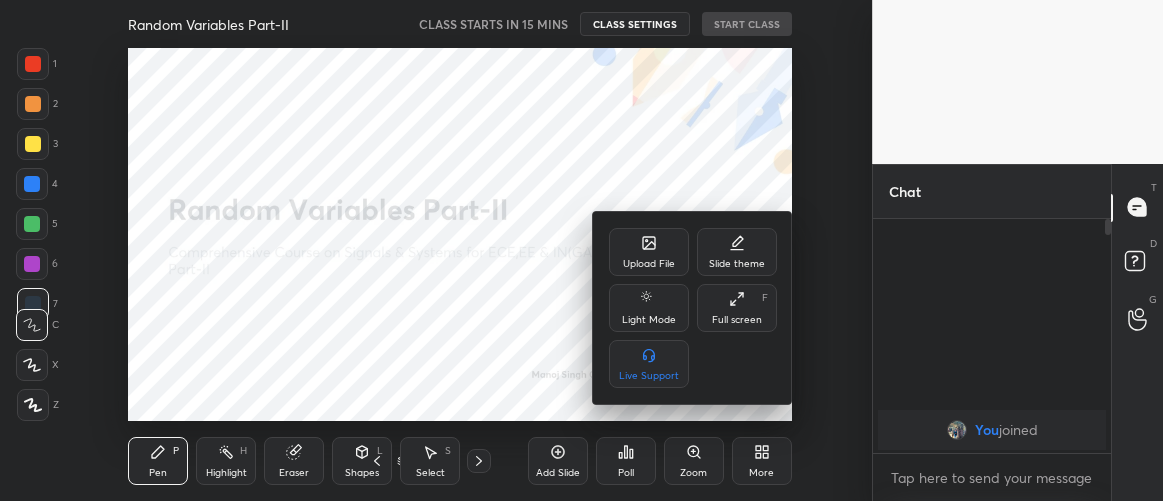 click on "Full screen" at bounding box center (737, 320) 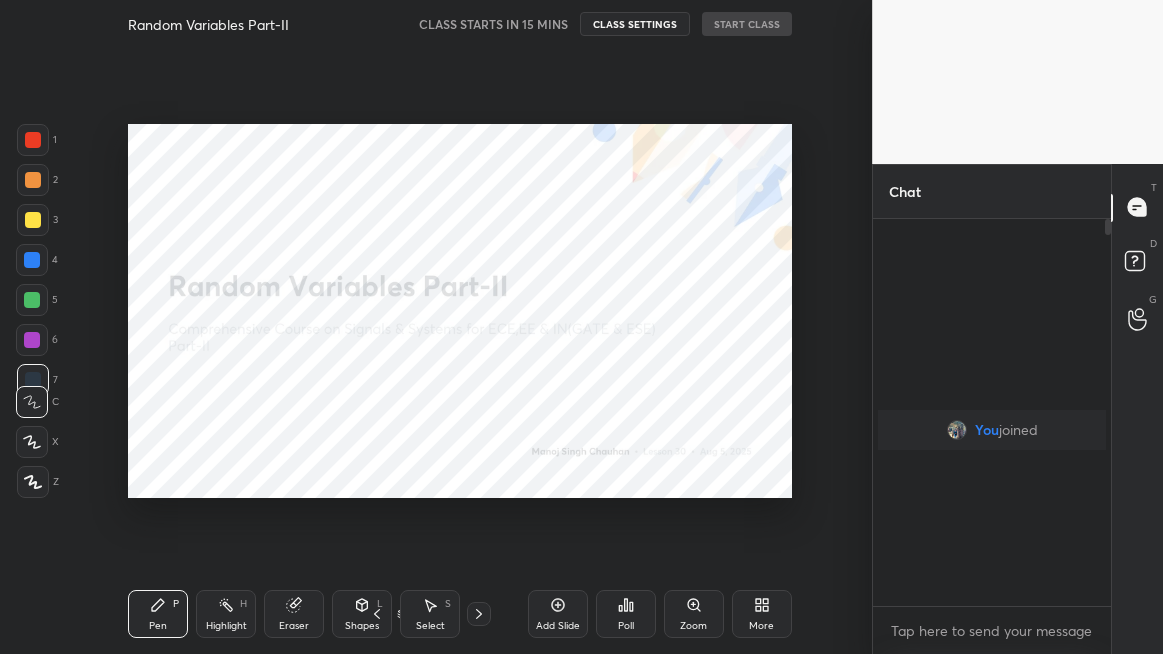 scroll, scrollTop: 99473, scrollLeft: 99207, axis: both 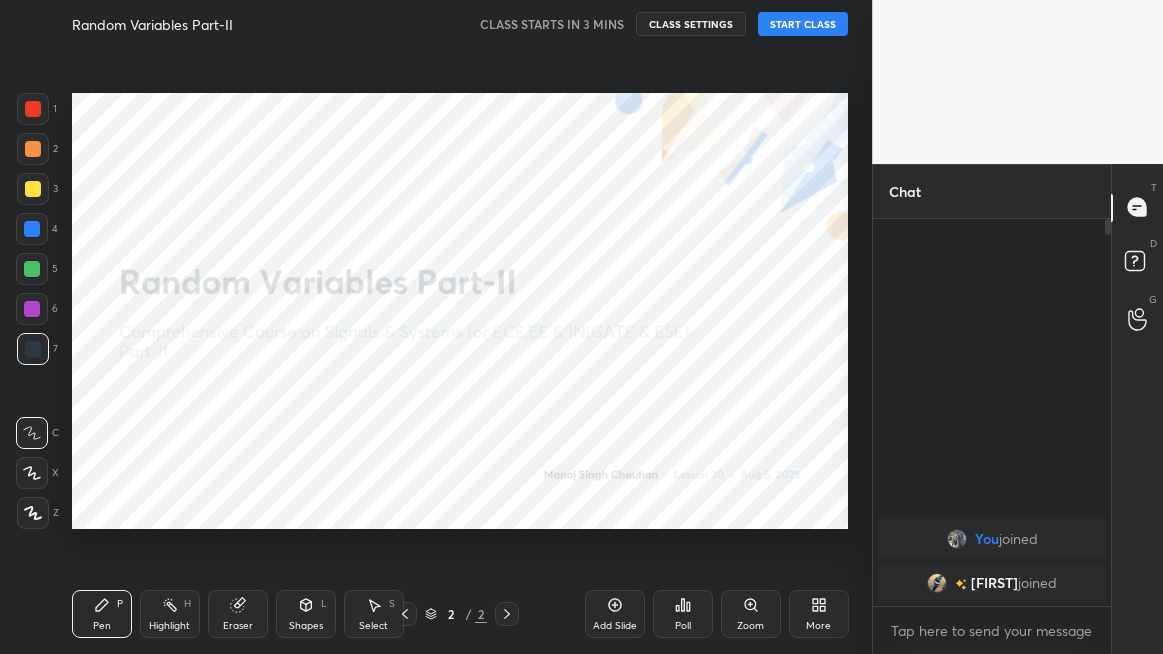 drag, startPoint x: 781, startPoint y: 28, endPoint x: 34, endPoint y: 26, distance: 747.0027 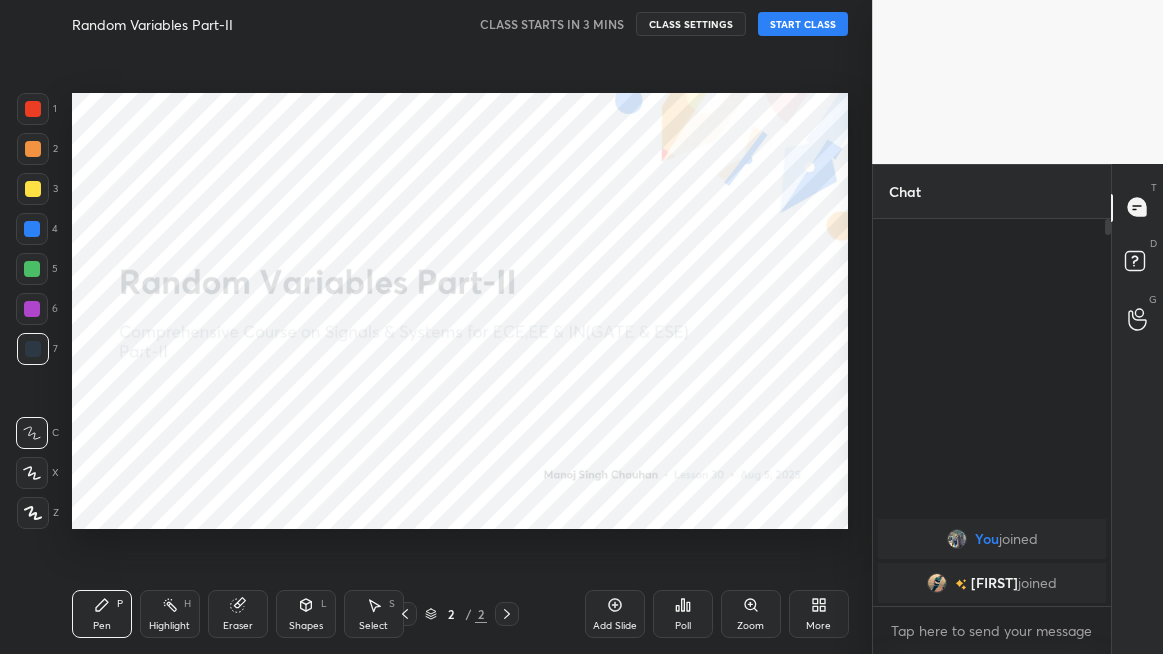 click on "START CLASS" at bounding box center [803, 24] 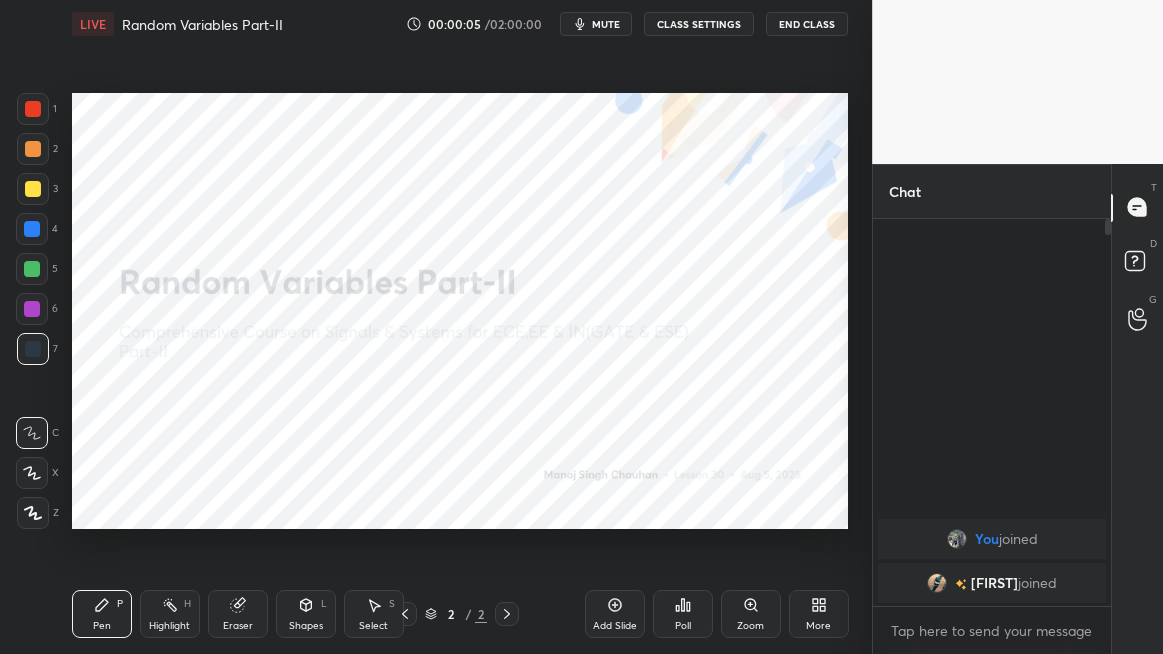 click at bounding box center [33, 109] 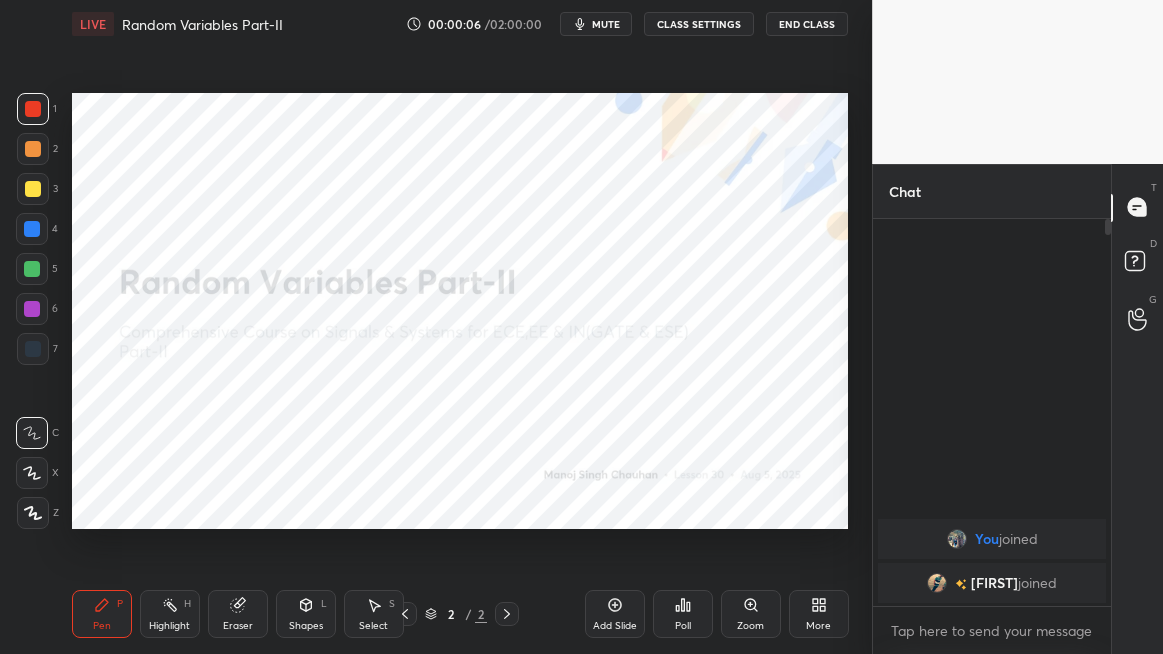 click 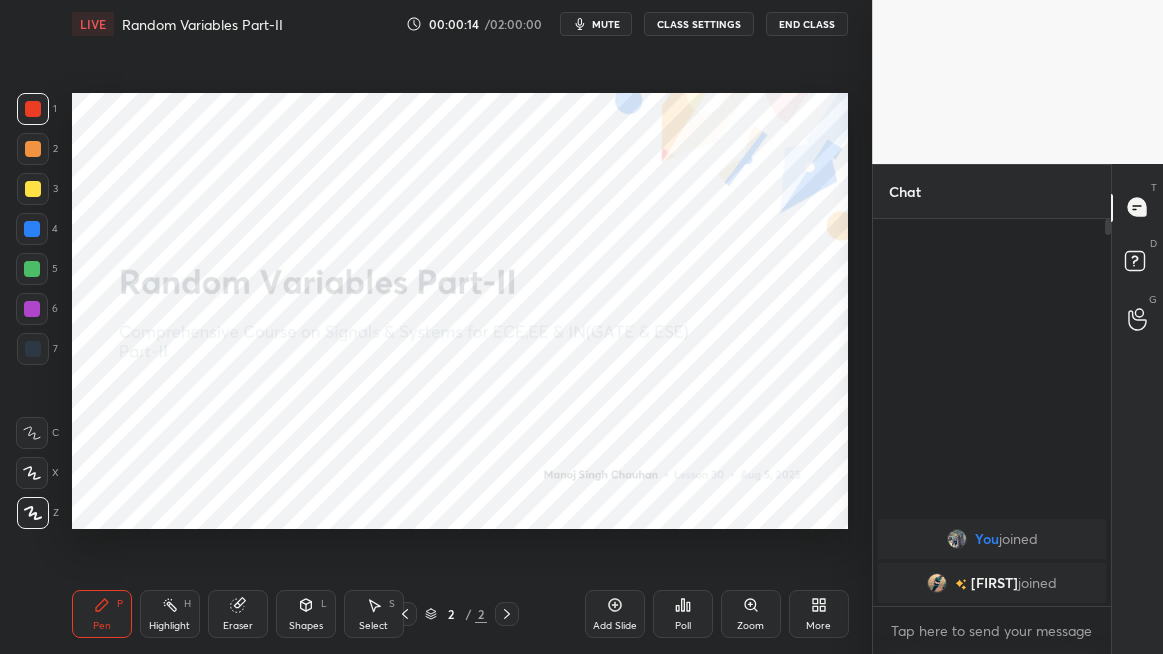 click on "Highlight" at bounding box center (169, 626) 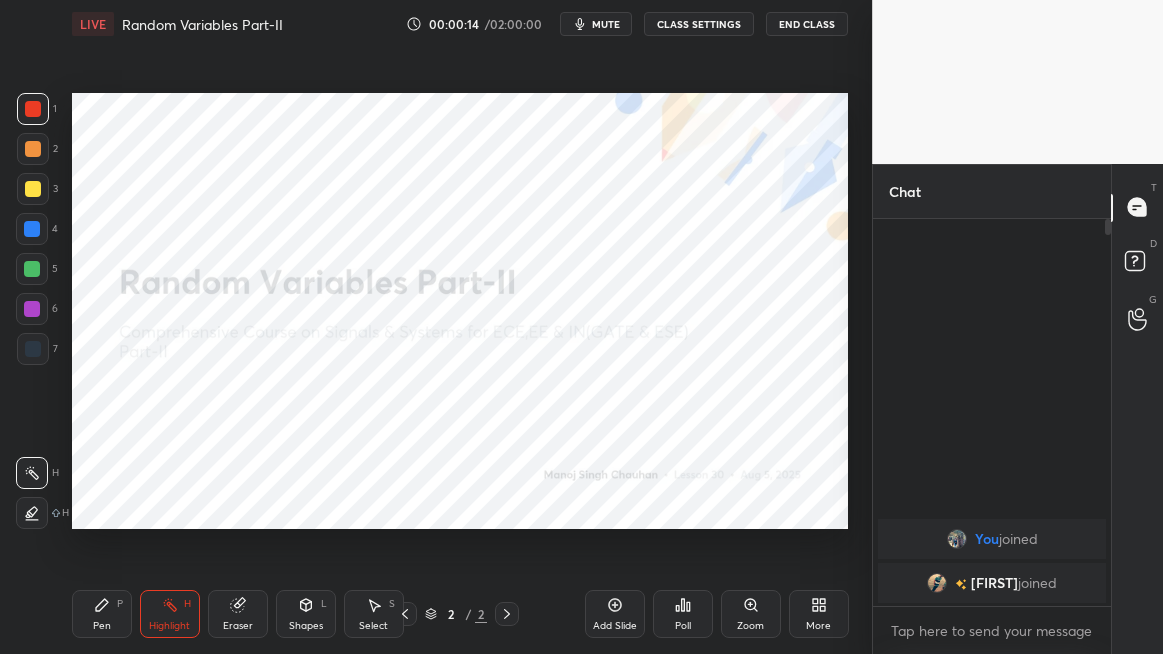 click on "Eraser" at bounding box center (238, 614) 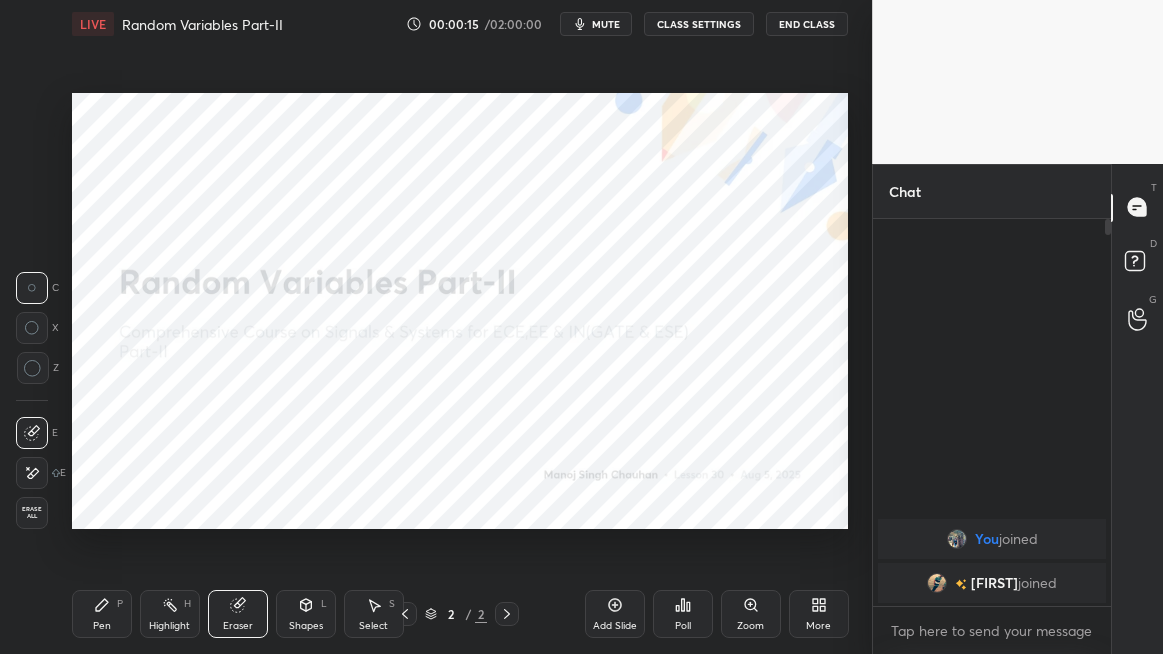 click 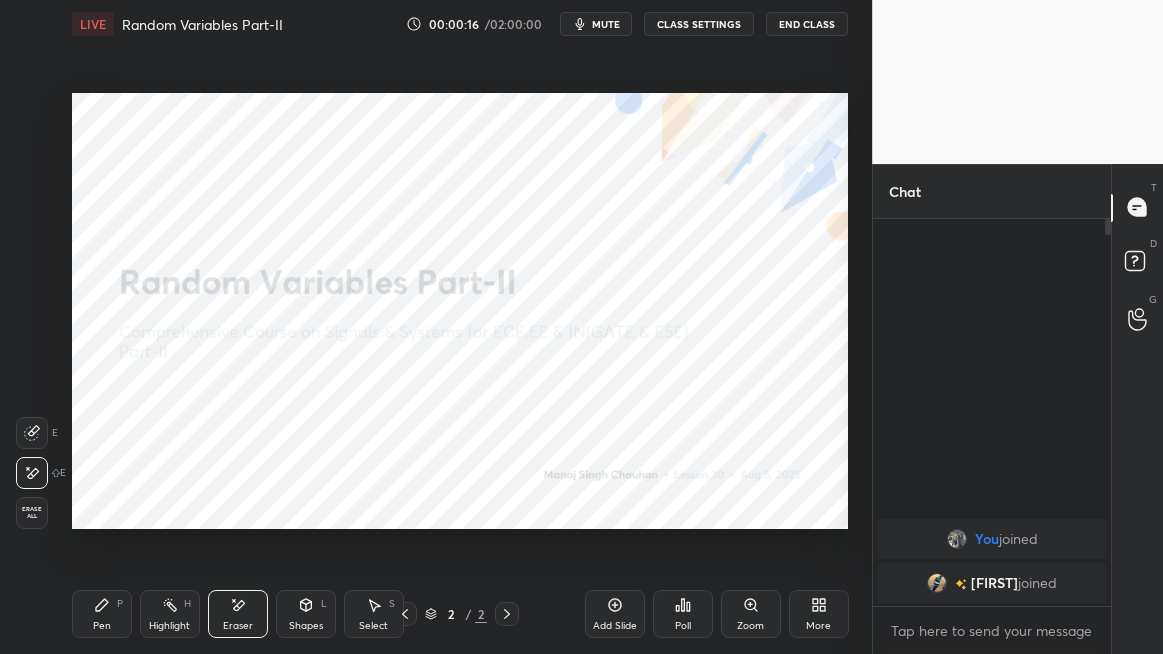 click on "Pen P" at bounding box center (102, 614) 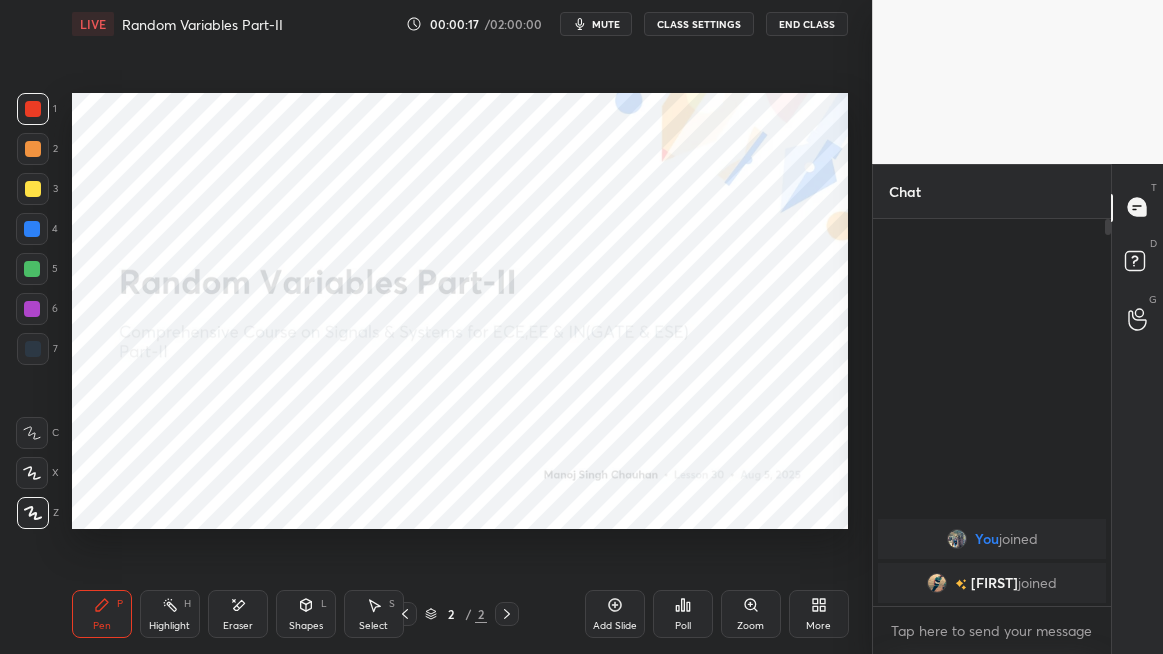 click on "Eraser" at bounding box center (238, 614) 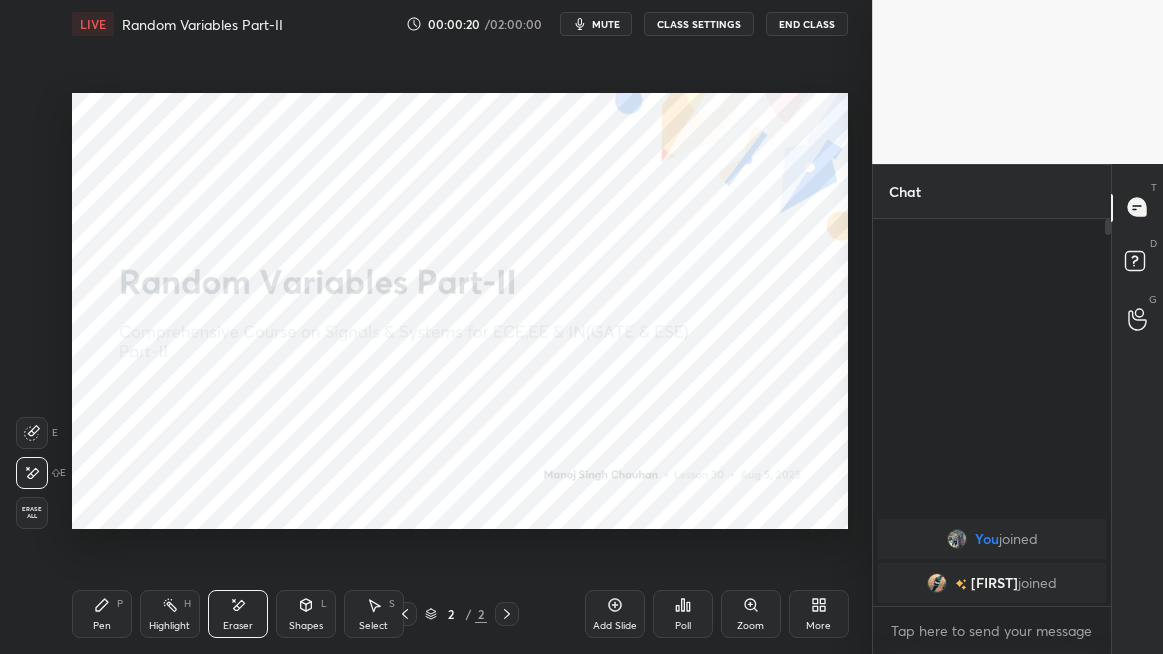 click 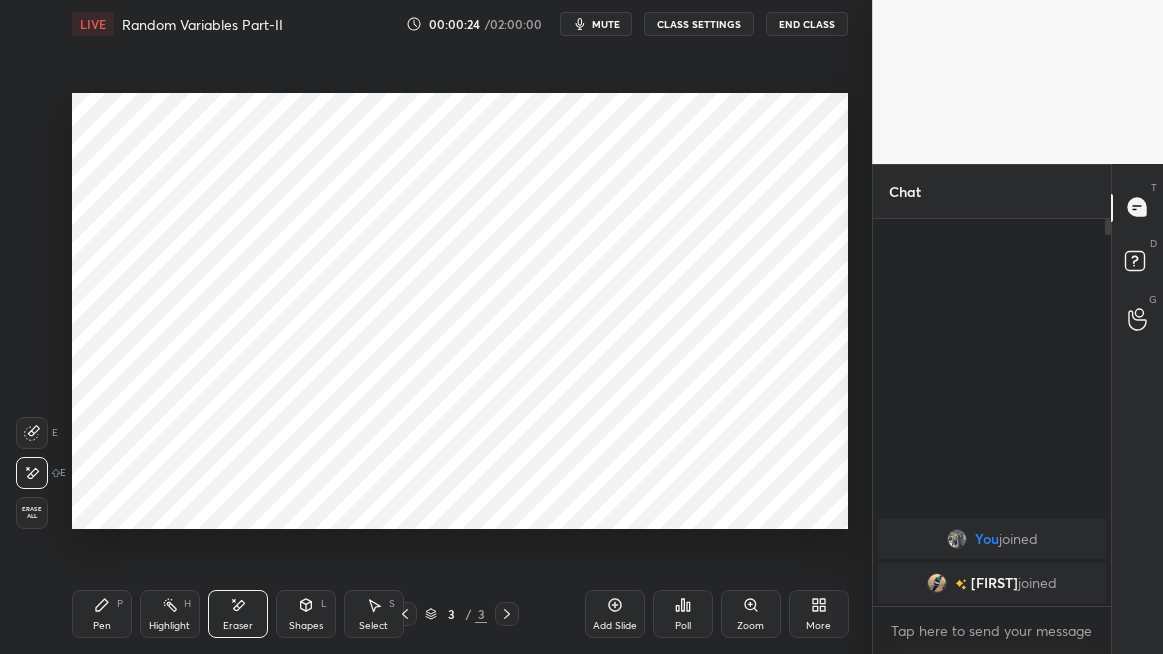 click on "Pen P" at bounding box center (102, 614) 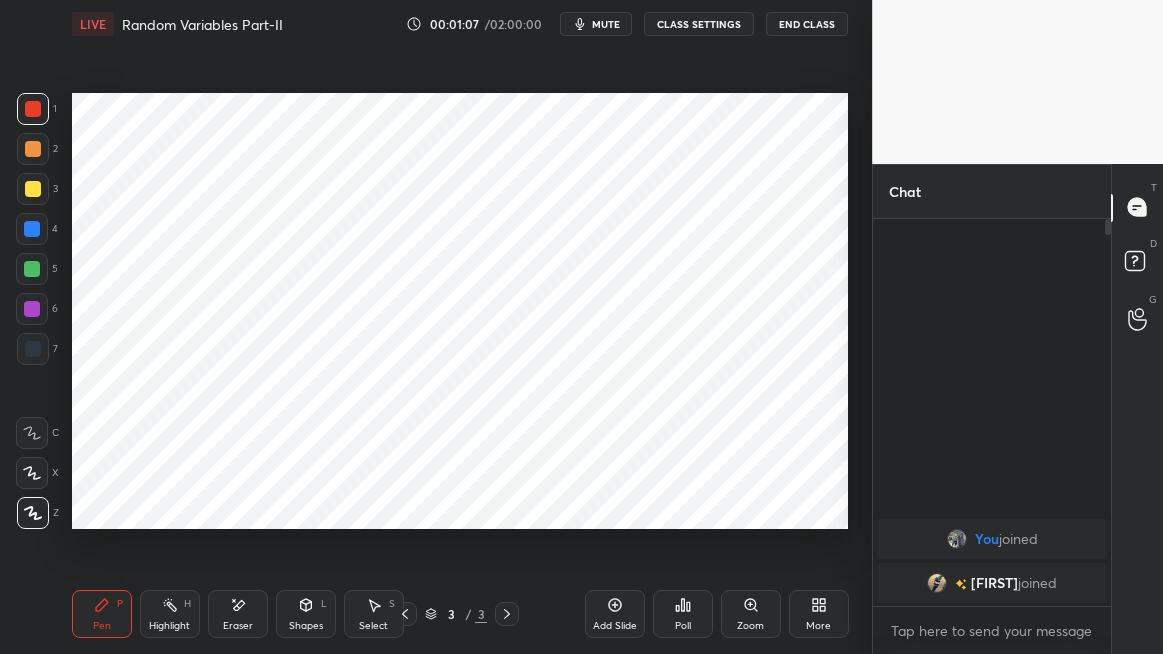 click at bounding box center [32, 229] 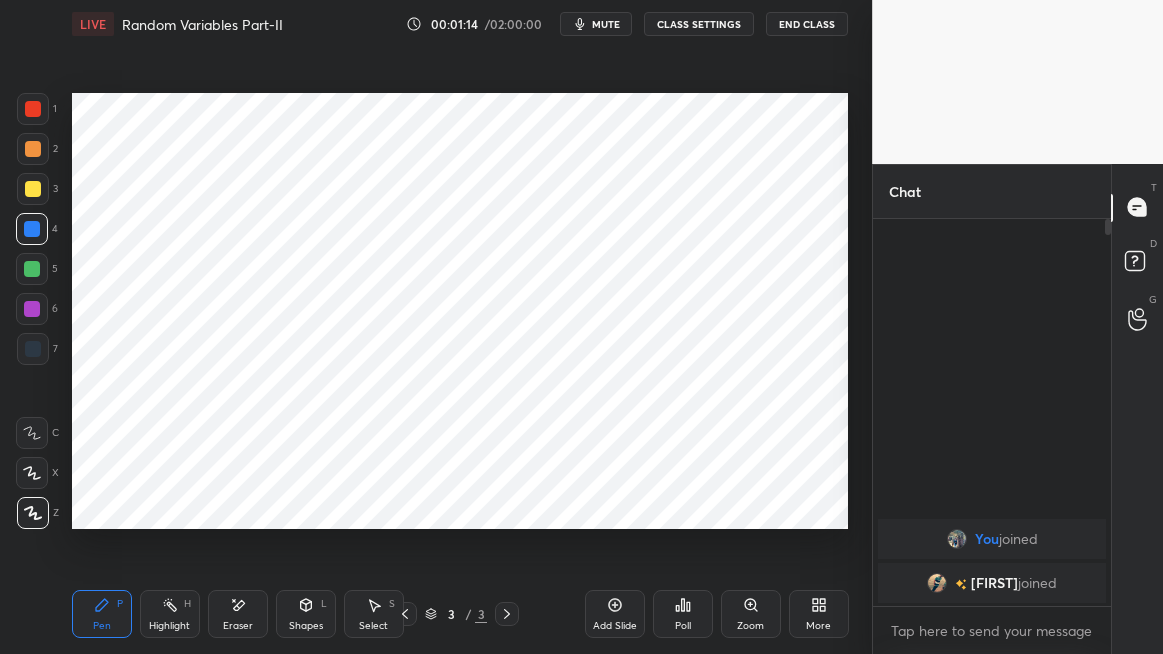 click 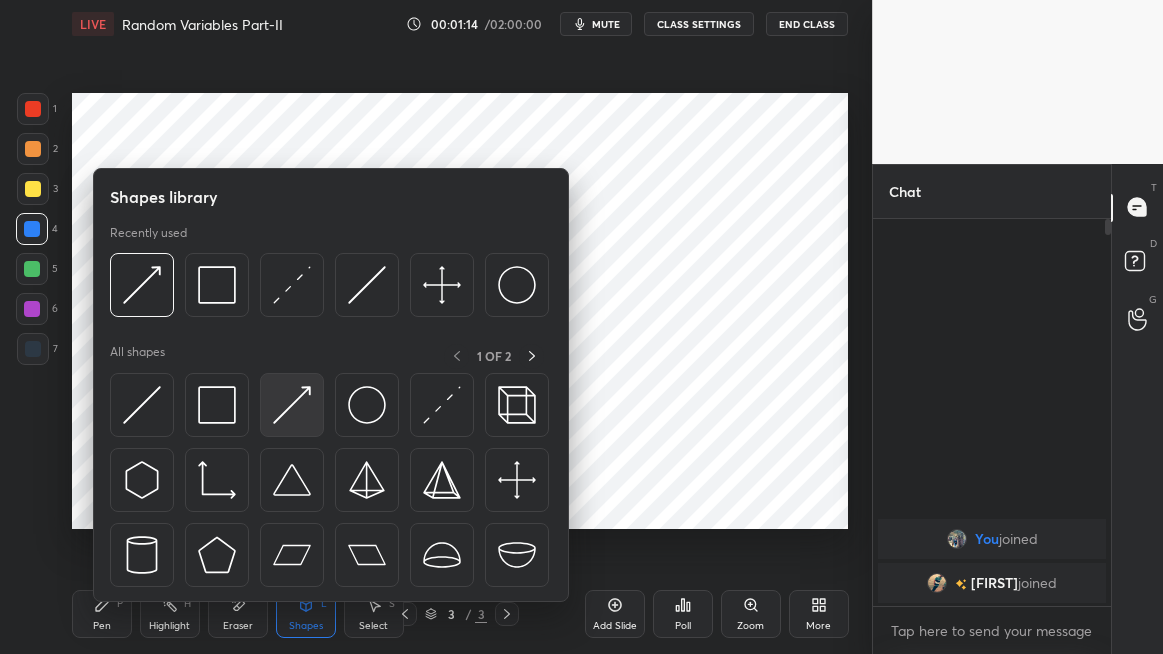 click at bounding box center [292, 405] 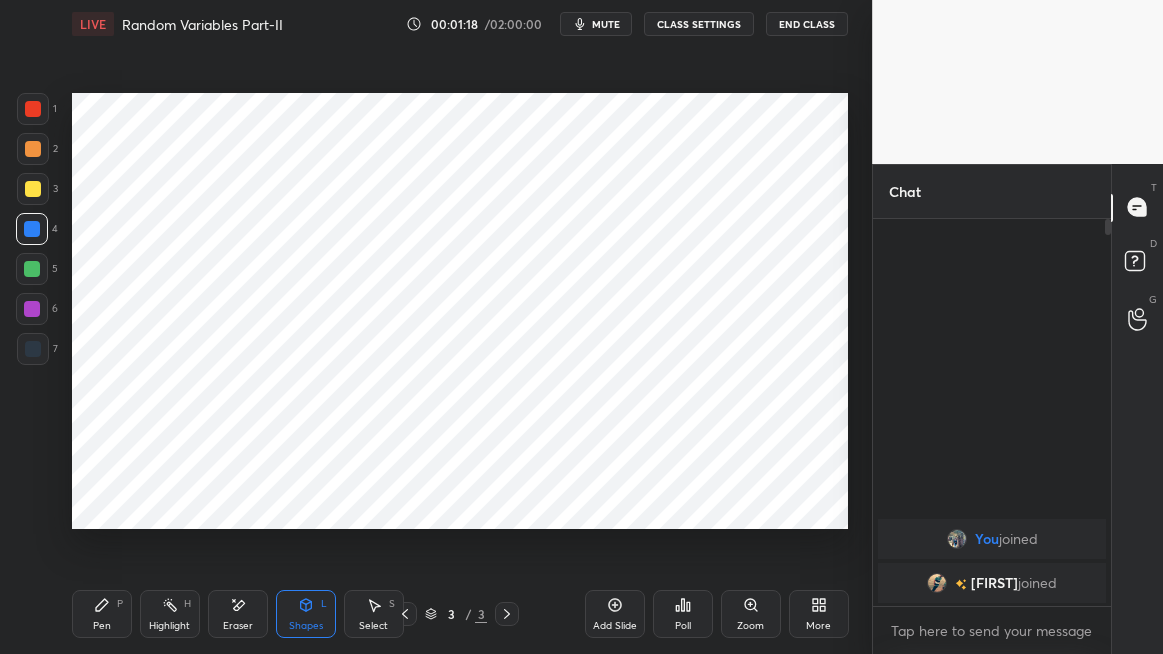 click on "P" at bounding box center (120, 604) 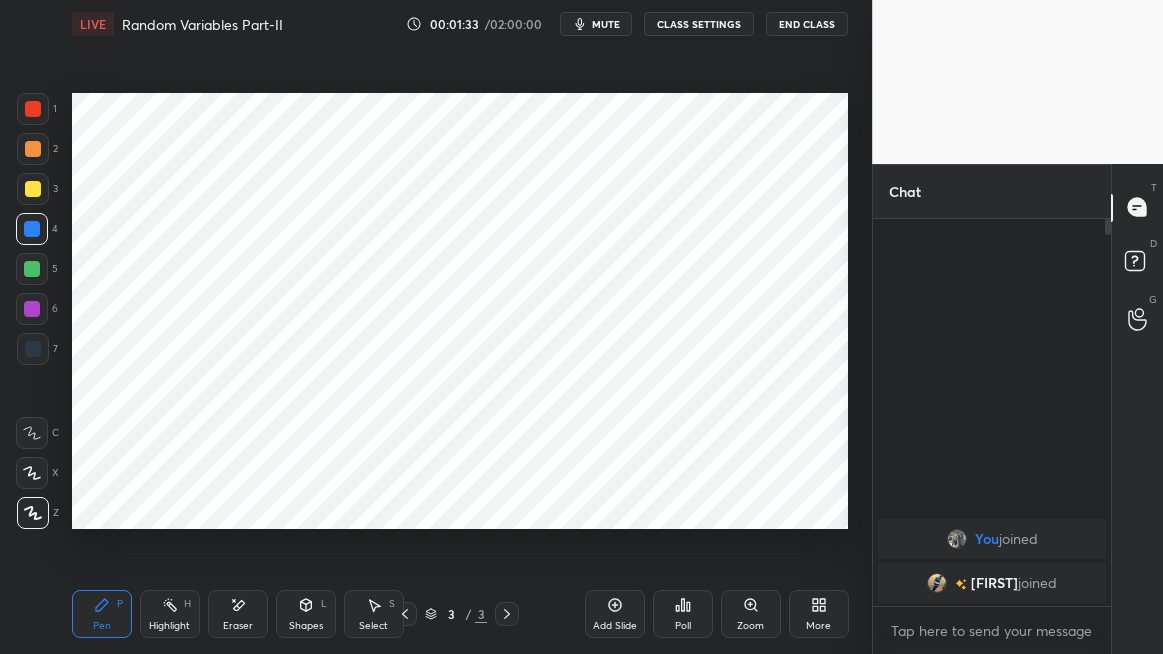 click on "Shapes L" at bounding box center (306, 614) 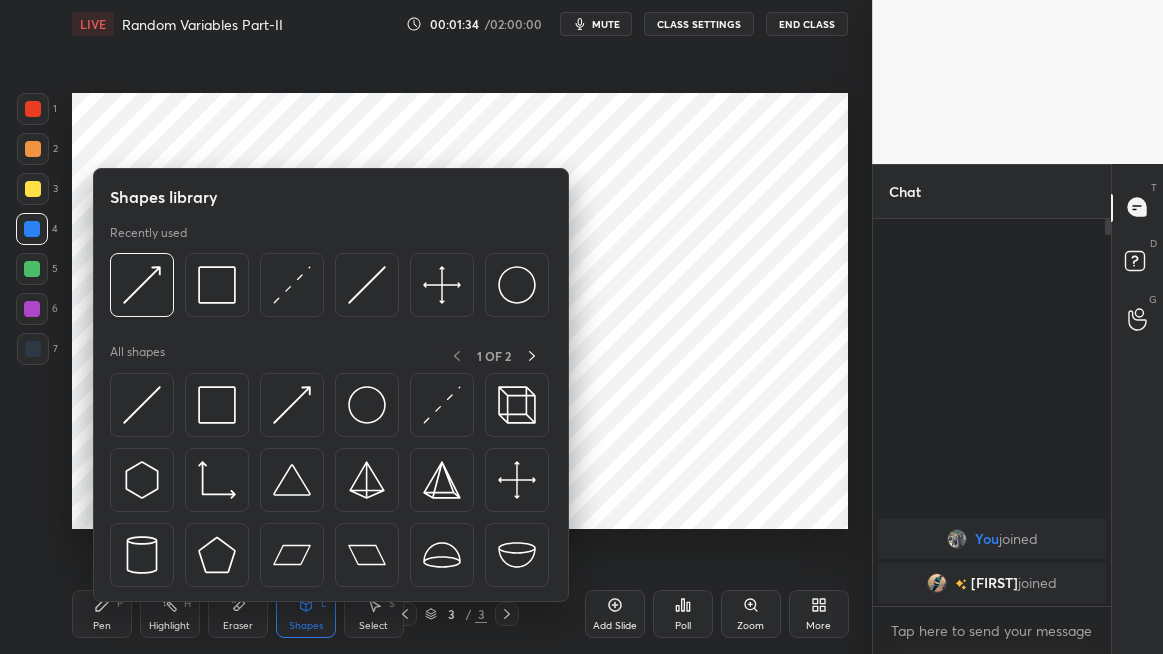 click at bounding box center [292, 405] 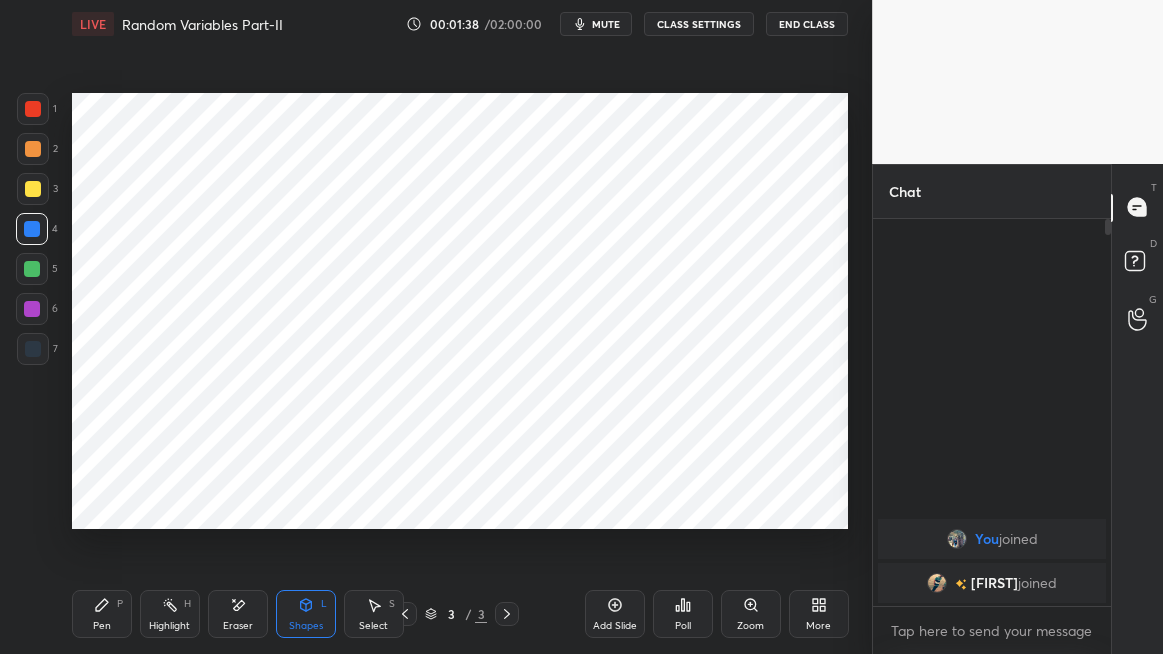 click 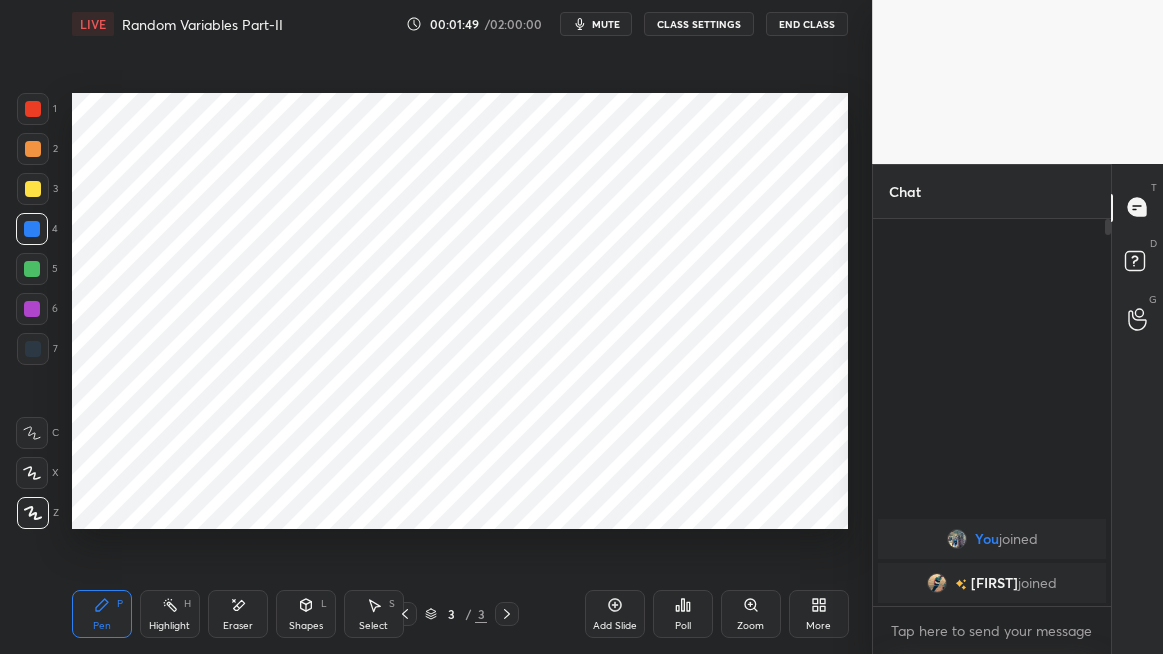 click 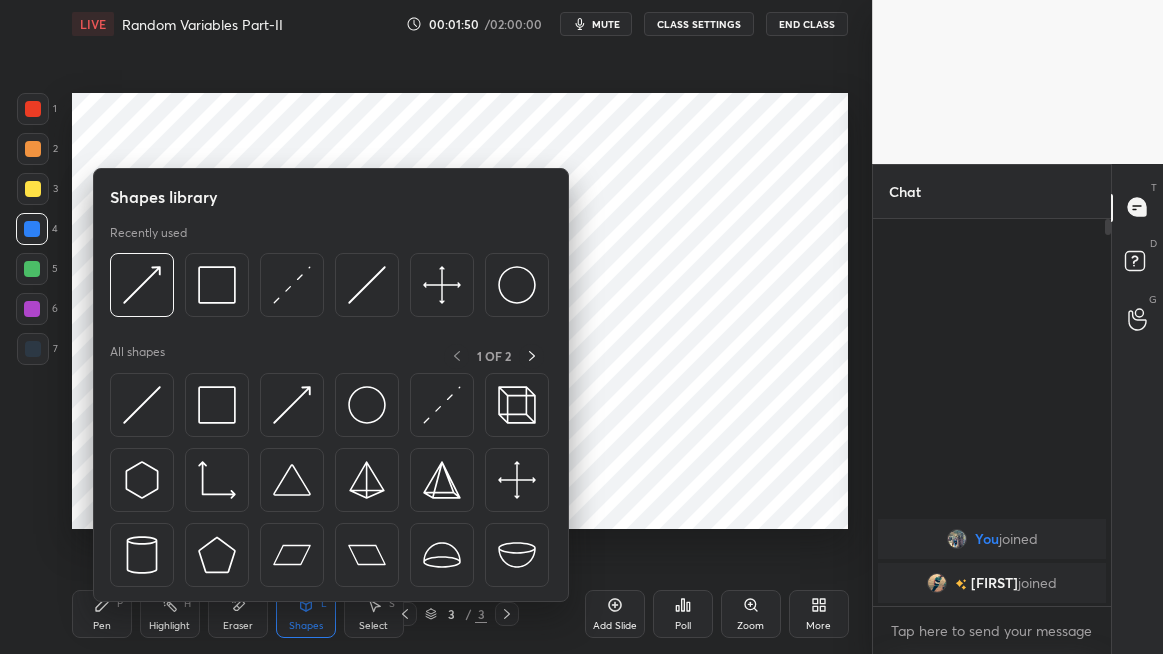 click at bounding box center [217, 405] 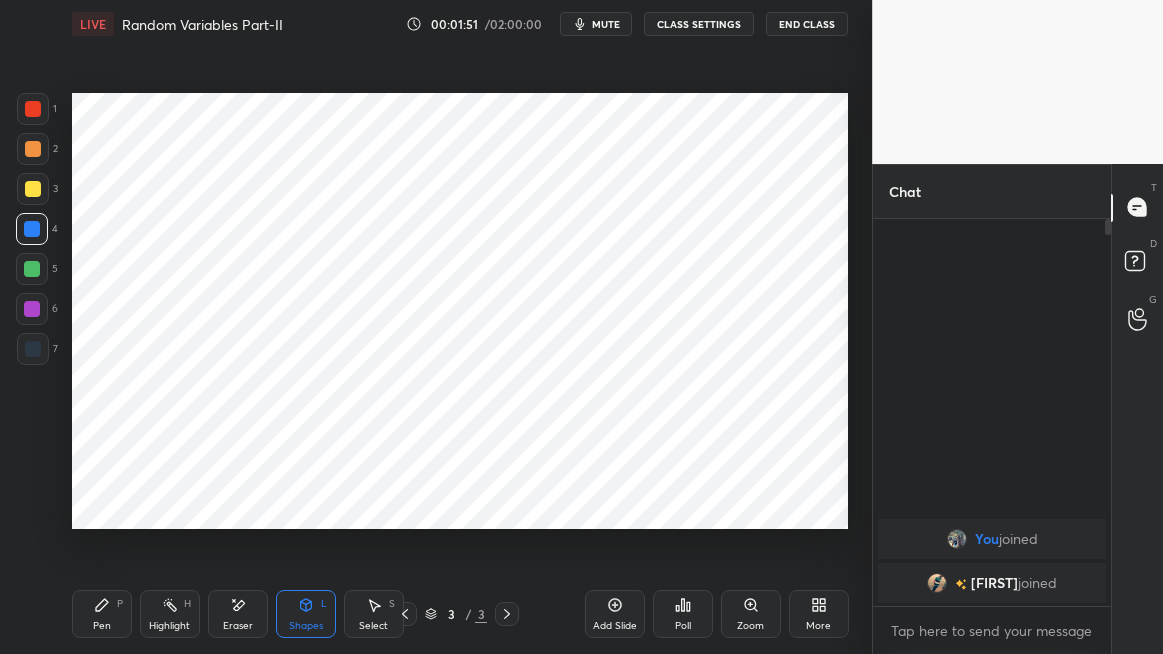 click at bounding box center (33, 149) 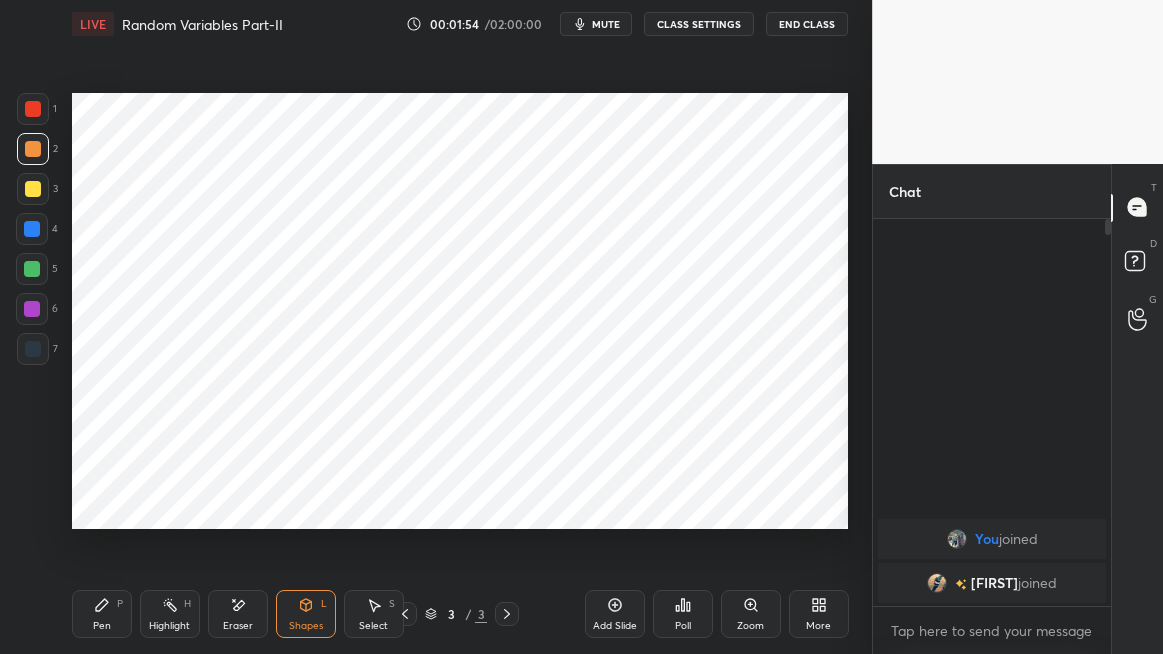 click on "Pen P" at bounding box center [102, 614] 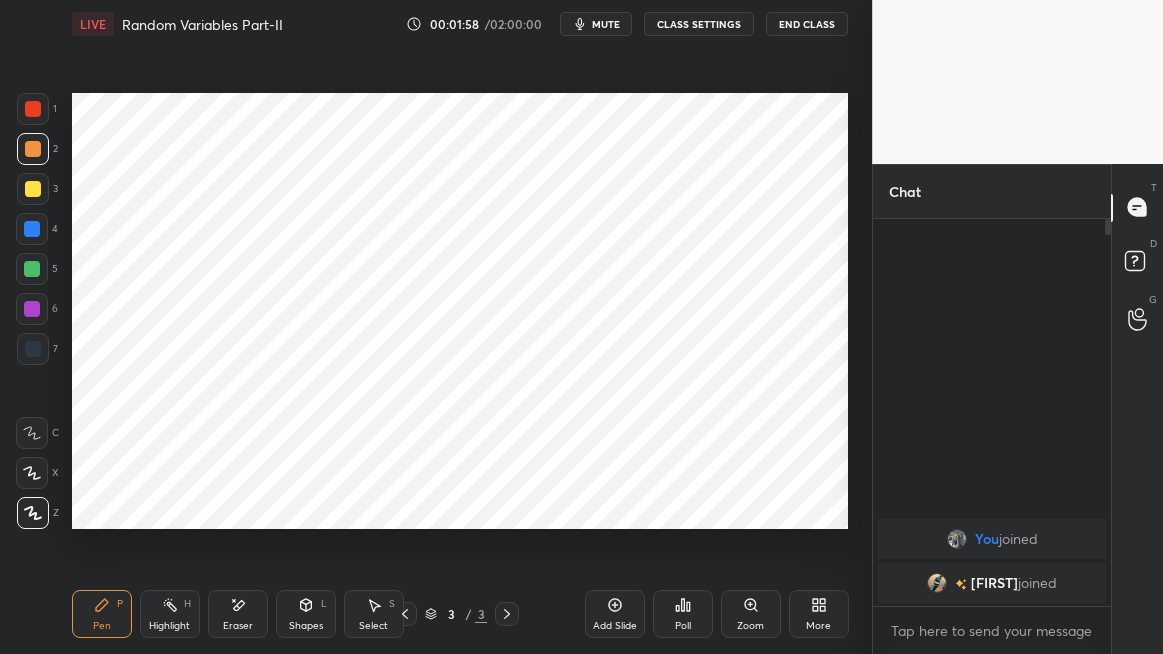 click at bounding box center (32, 309) 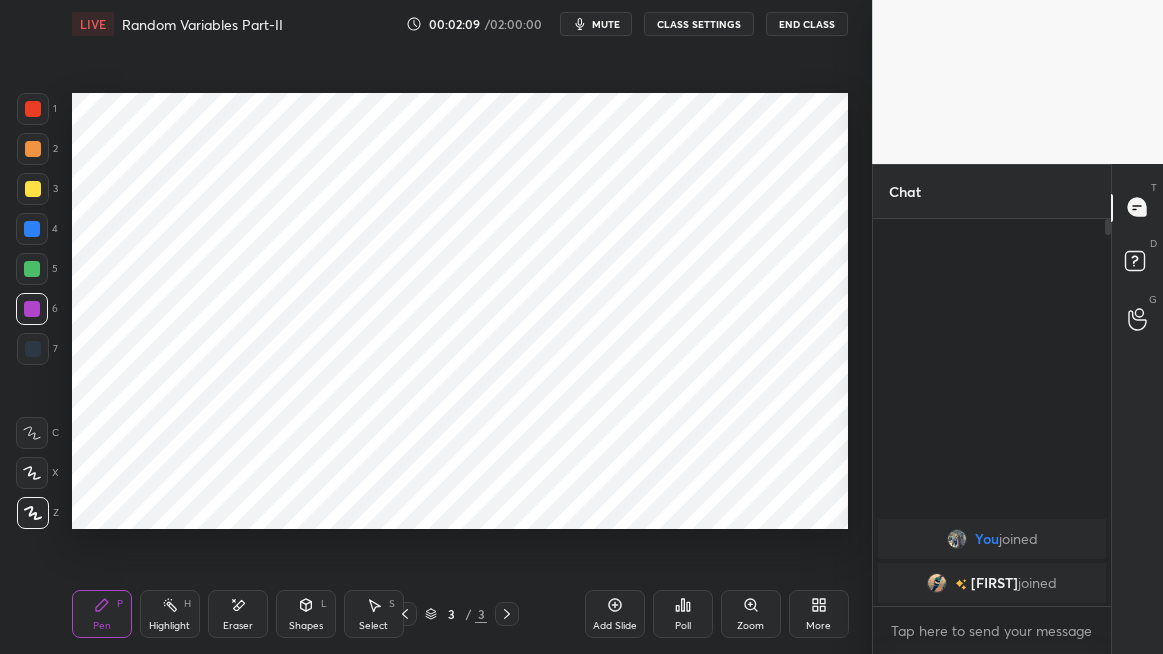 click at bounding box center (33, 349) 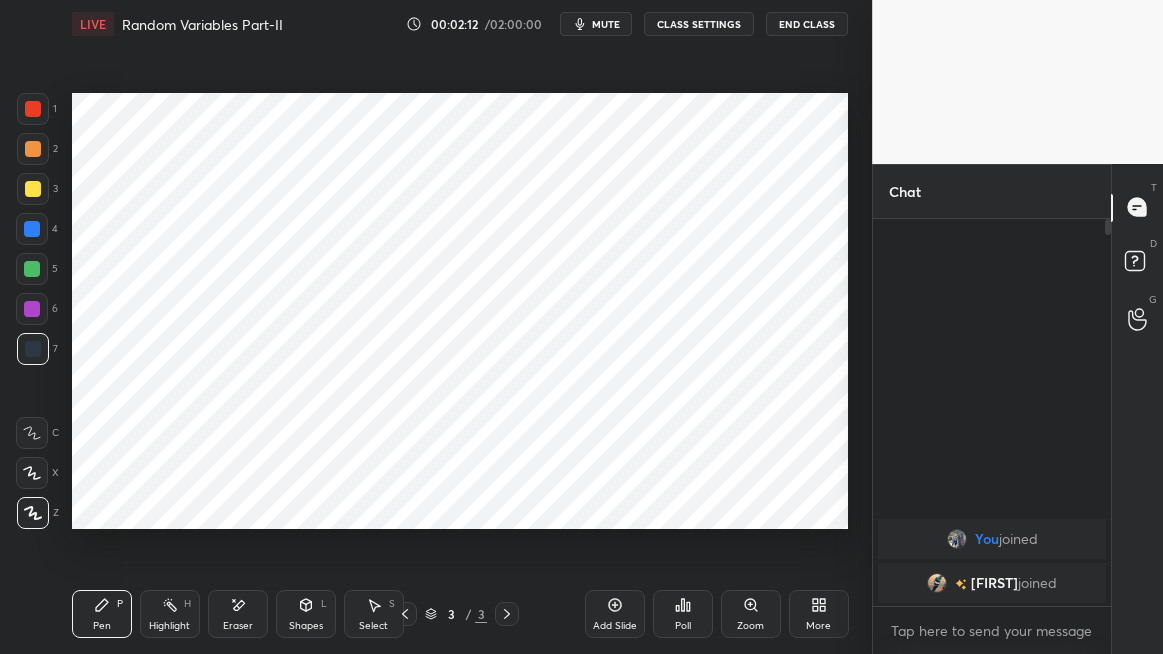 click on "Eraser" at bounding box center [238, 614] 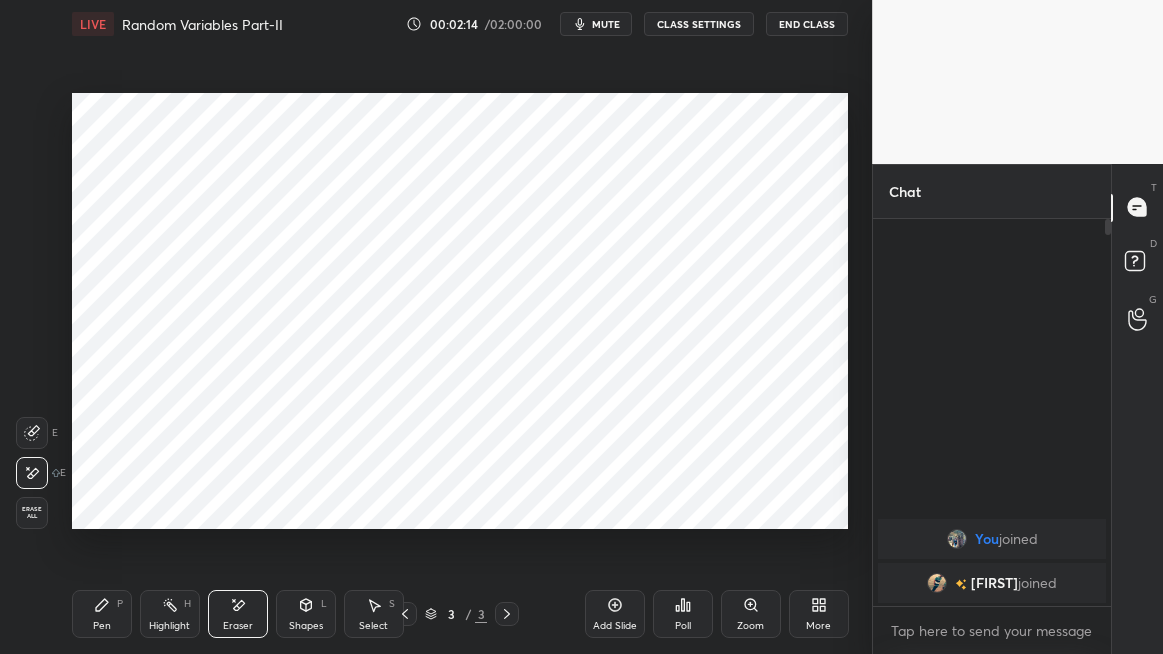 click on "Pen P" at bounding box center [102, 614] 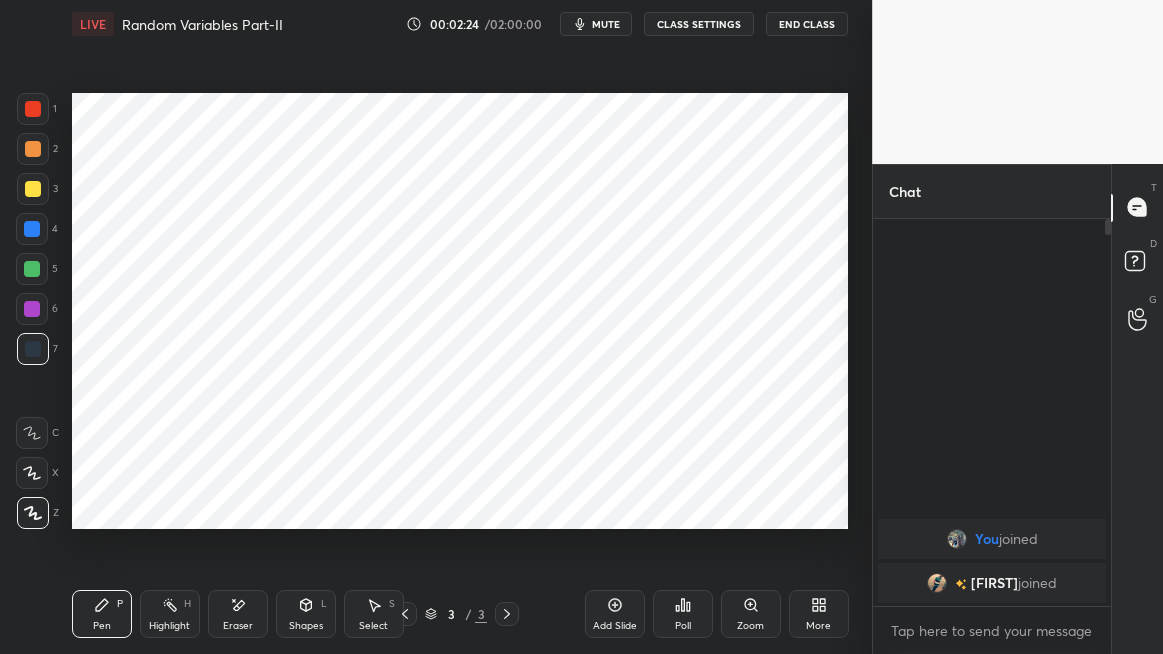 click on "Shapes L" at bounding box center (306, 614) 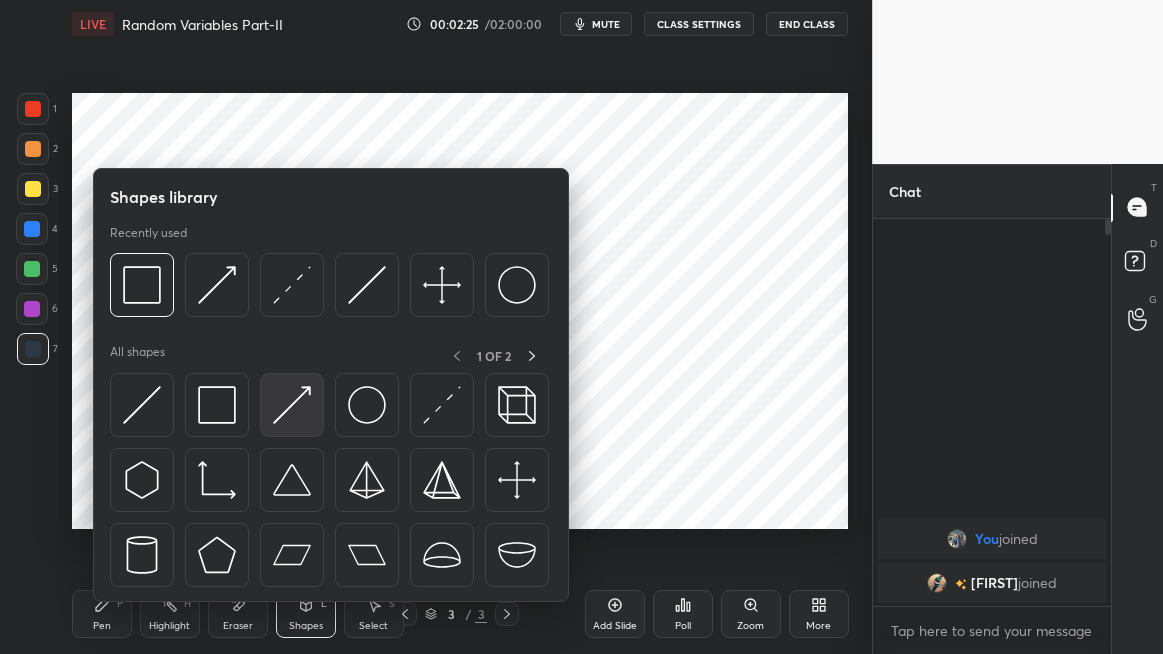 click at bounding box center (292, 405) 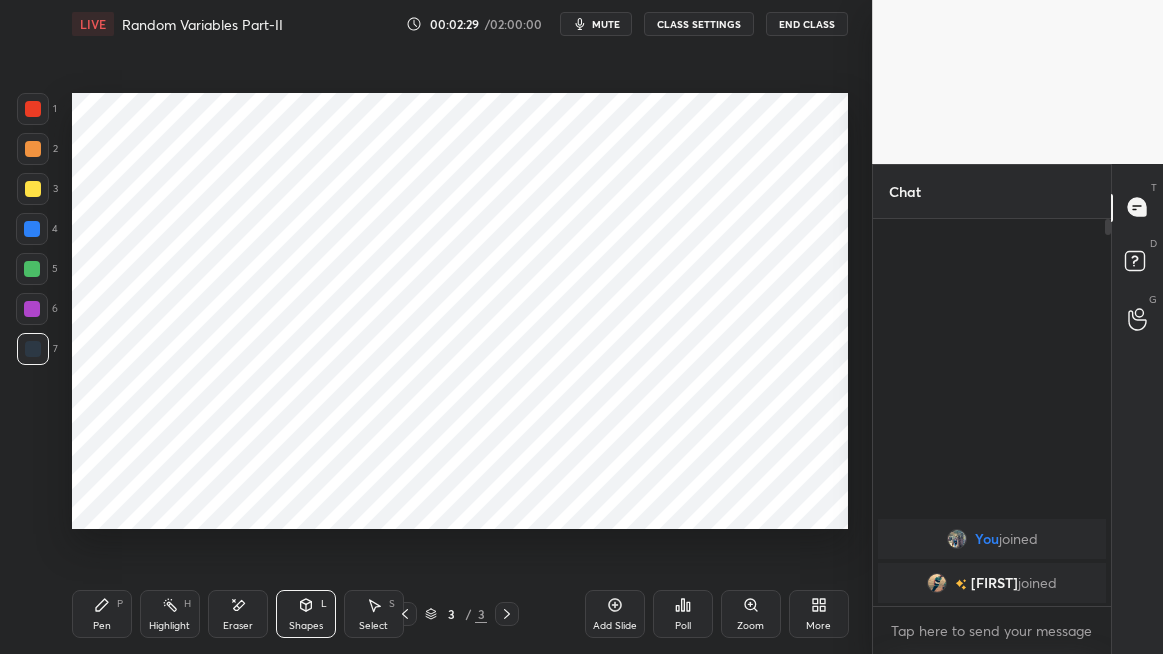 click on "Pen P" at bounding box center (102, 614) 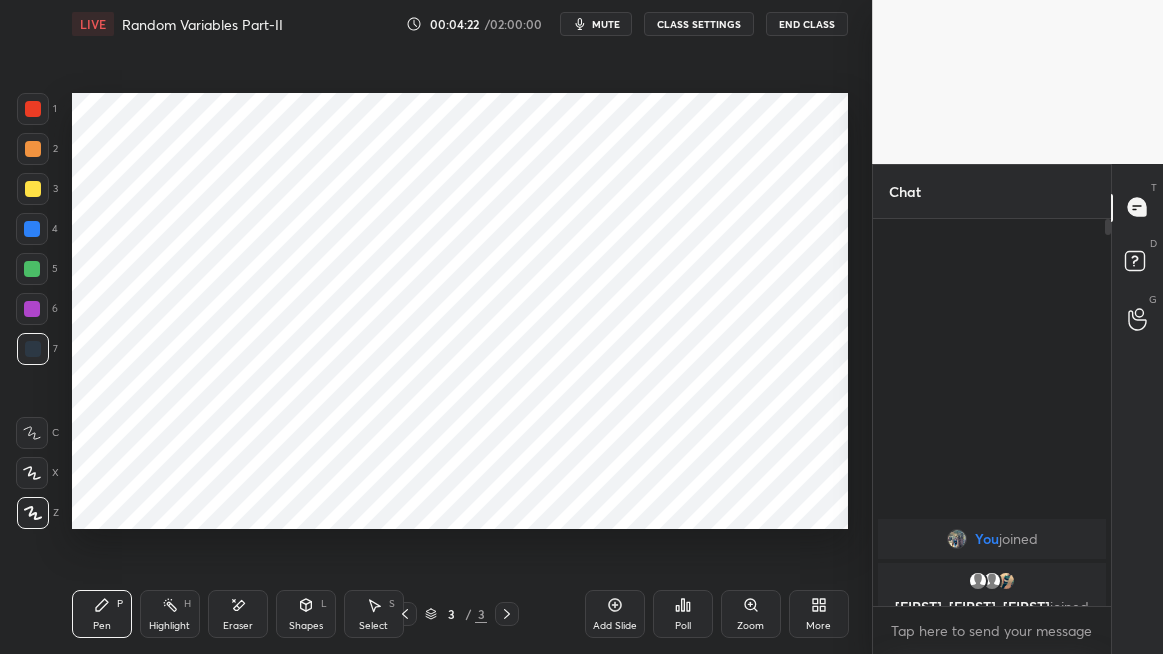 click 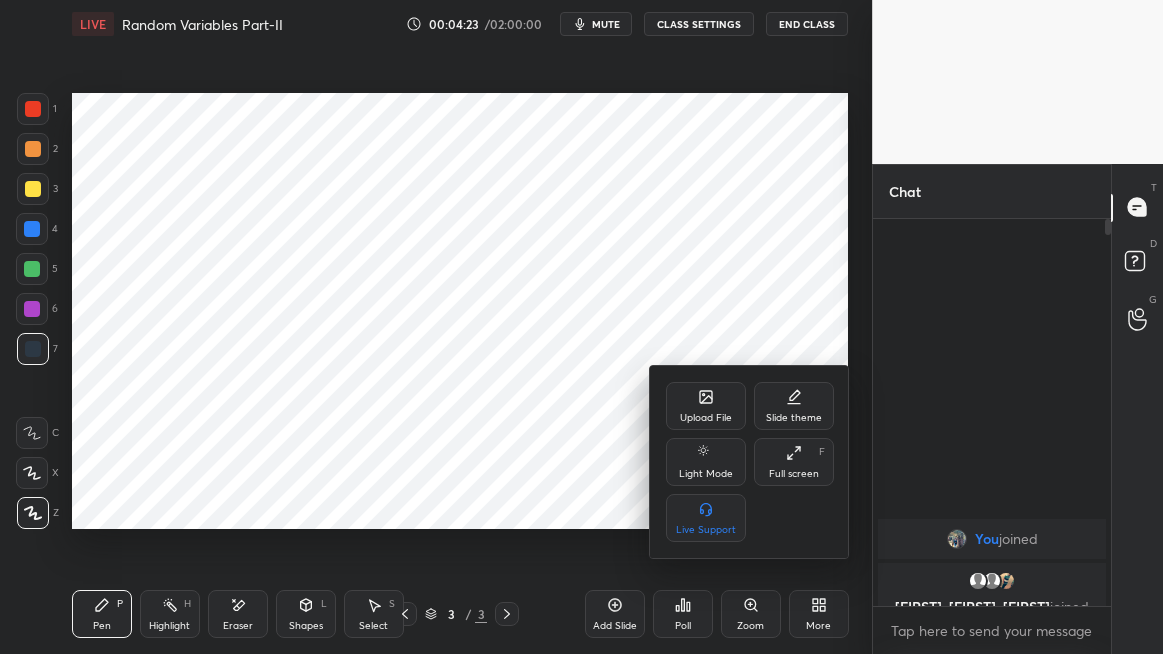 click 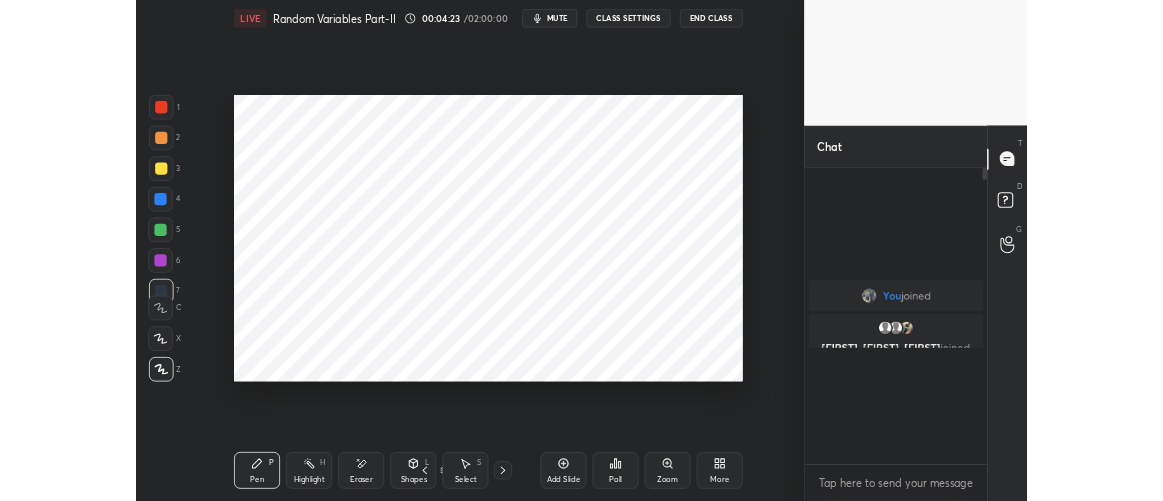 scroll, scrollTop: 373, scrollLeft: 792, axis: both 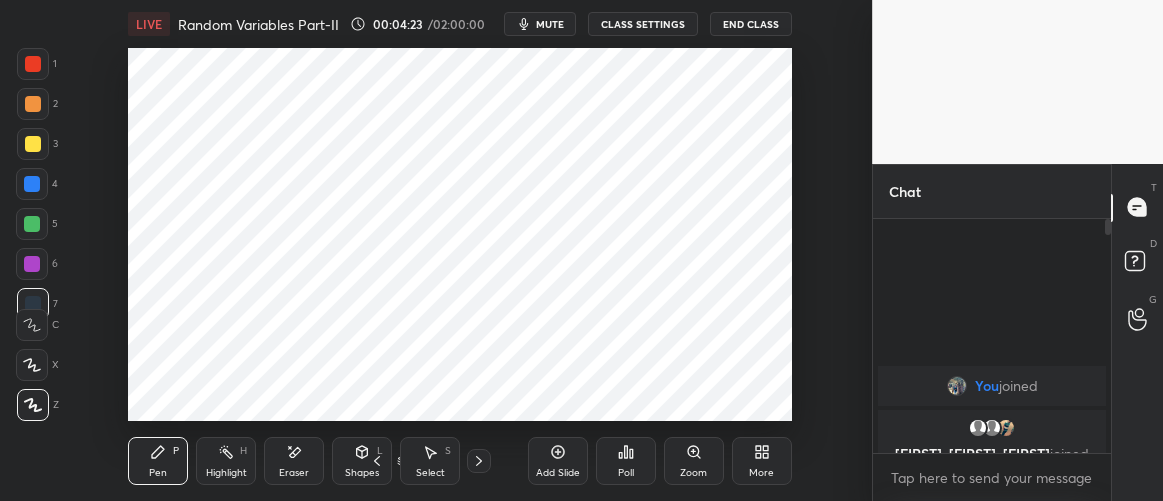 type on "x" 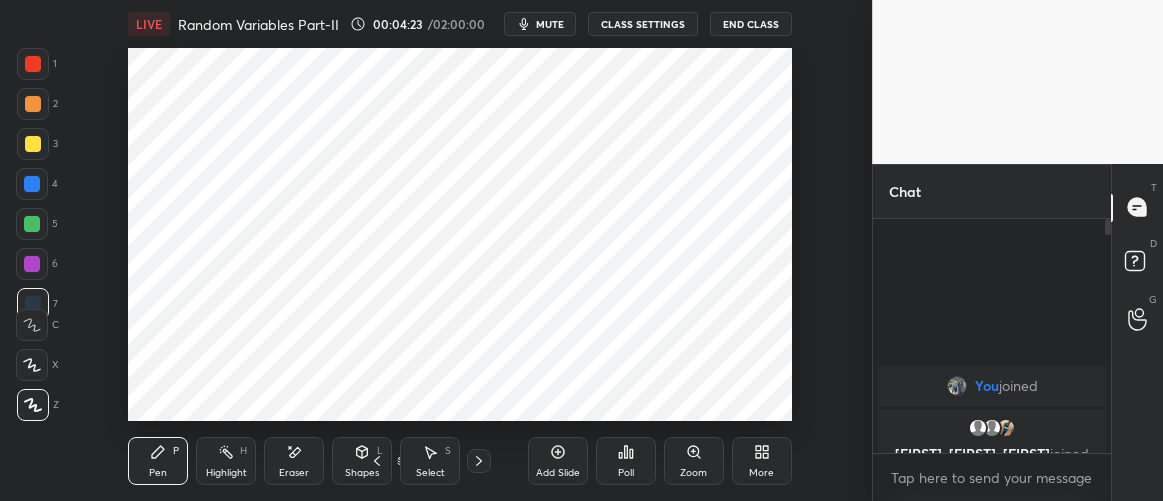 scroll, scrollTop: 6, scrollLeft: 6, axis: both 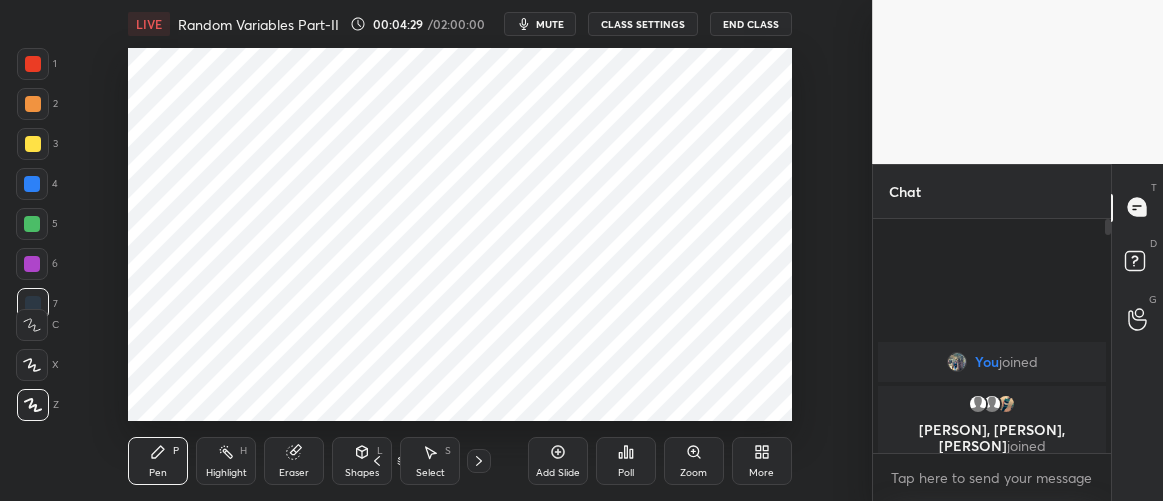 click 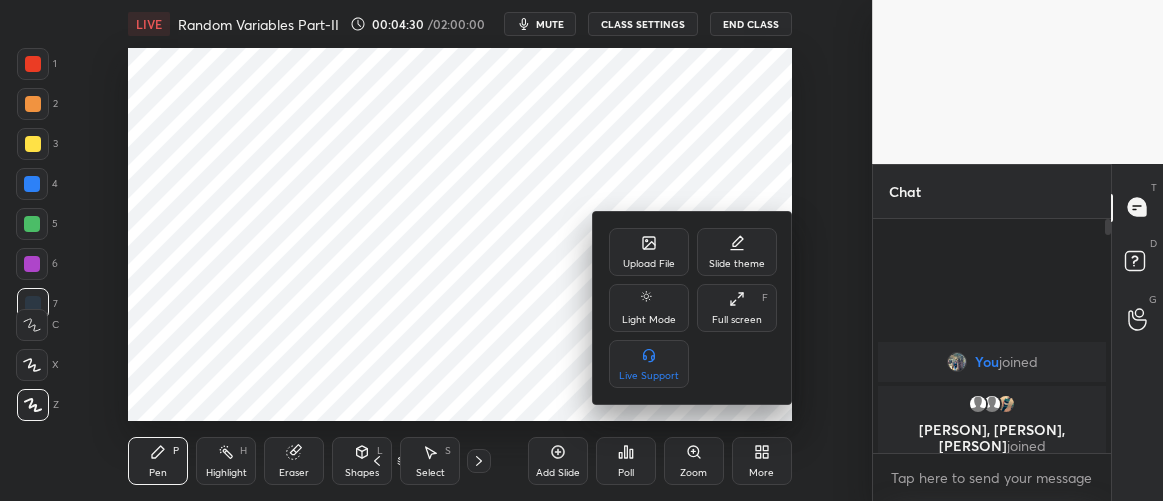 click 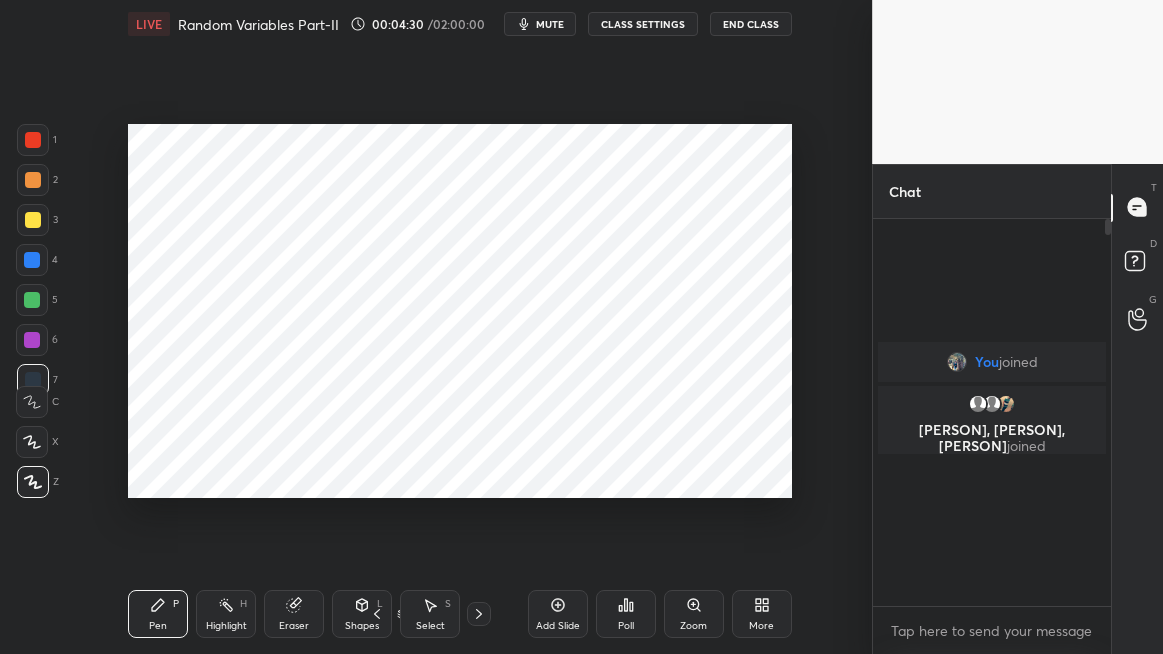 scroll, scrollTop: 99473, scrollLeft: 99207, axis: both 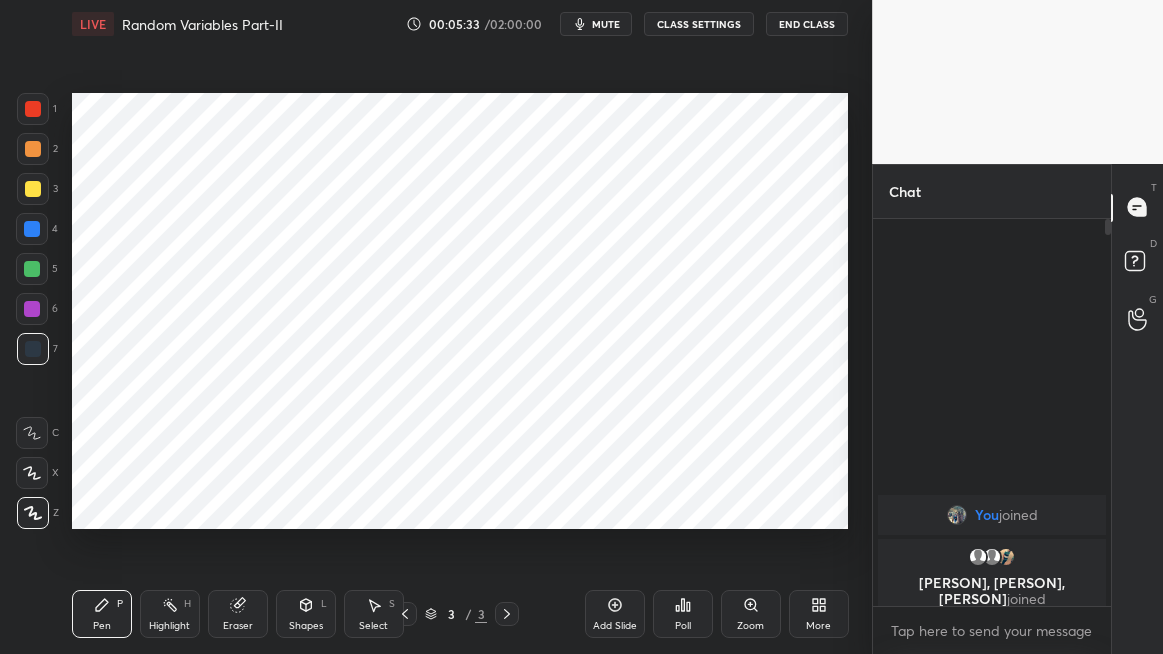 click on "Eraser" at bounding box center [238, 614] 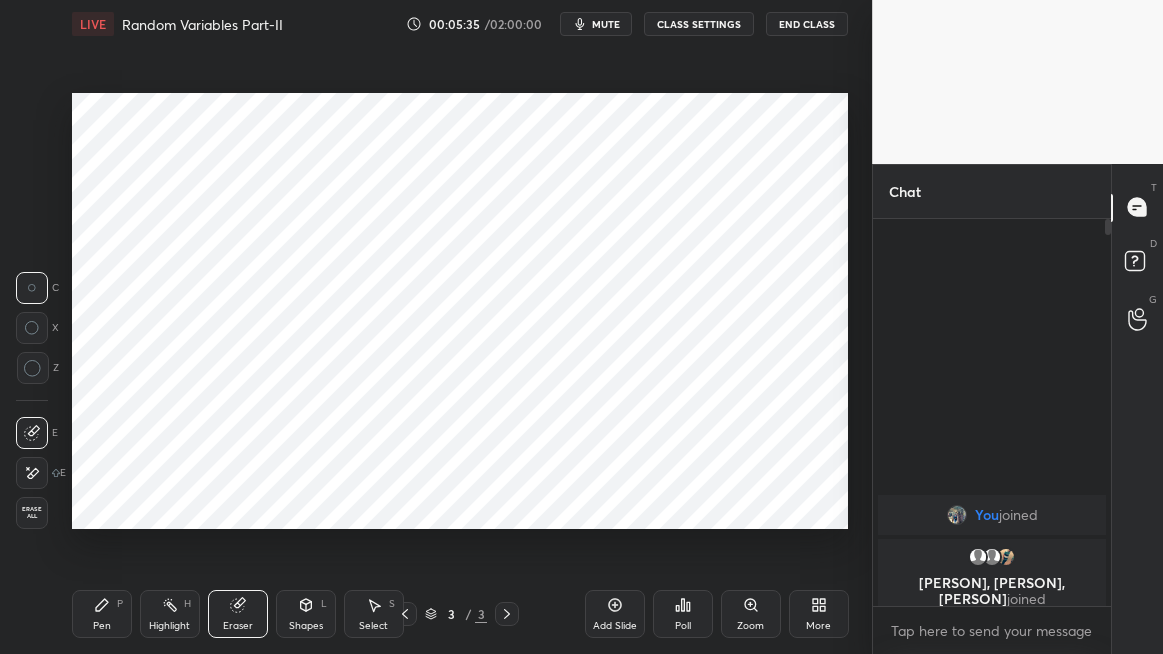 click 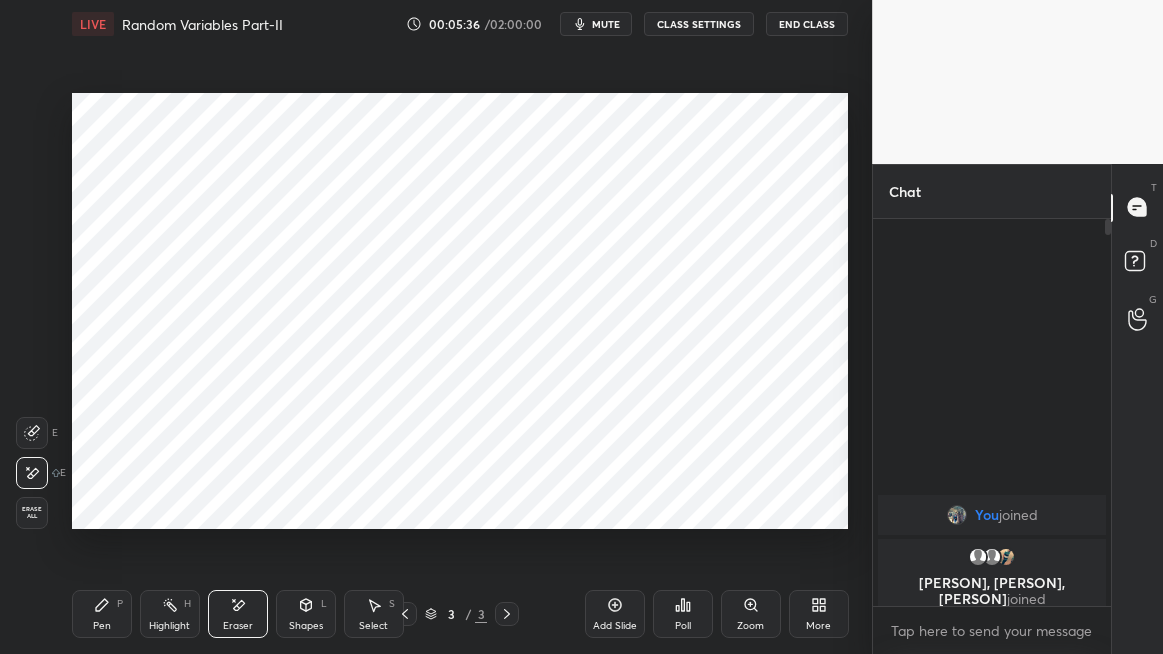 click 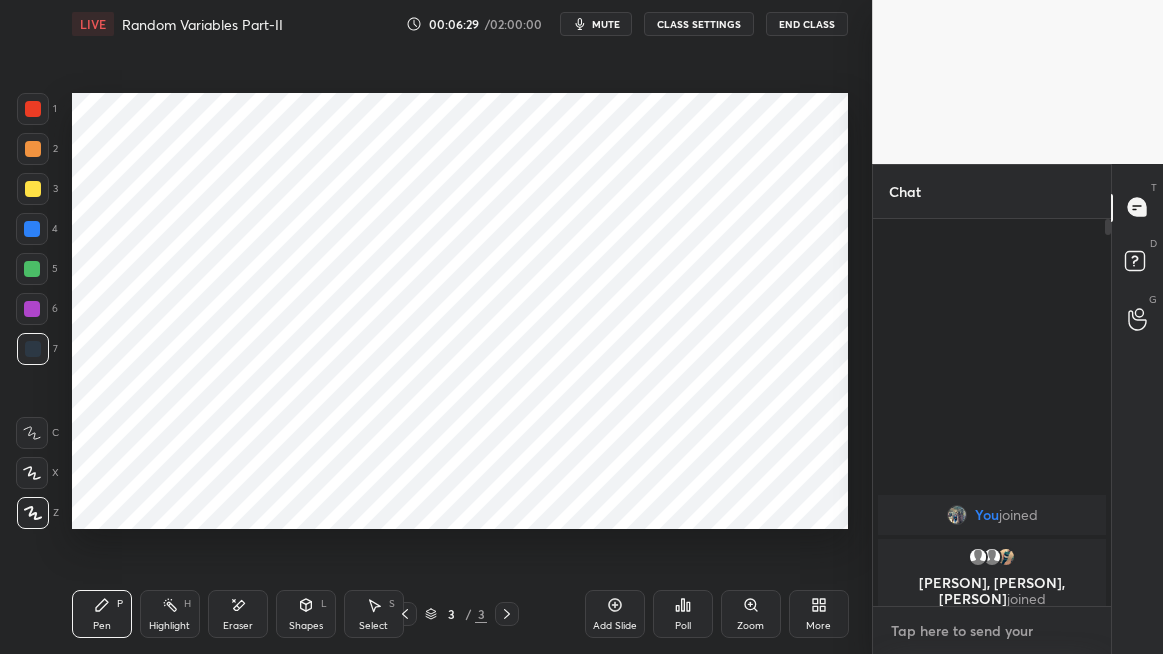 click at bounding box center [992, 631] 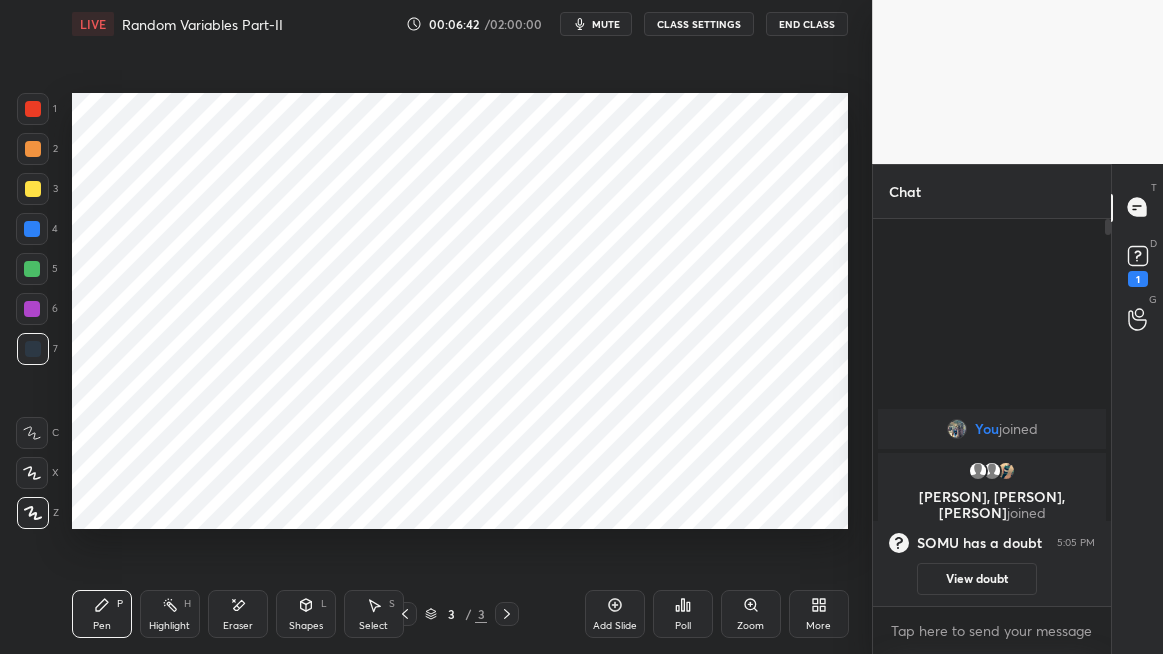 click on "View doubt" at bounding box center (977, 579) 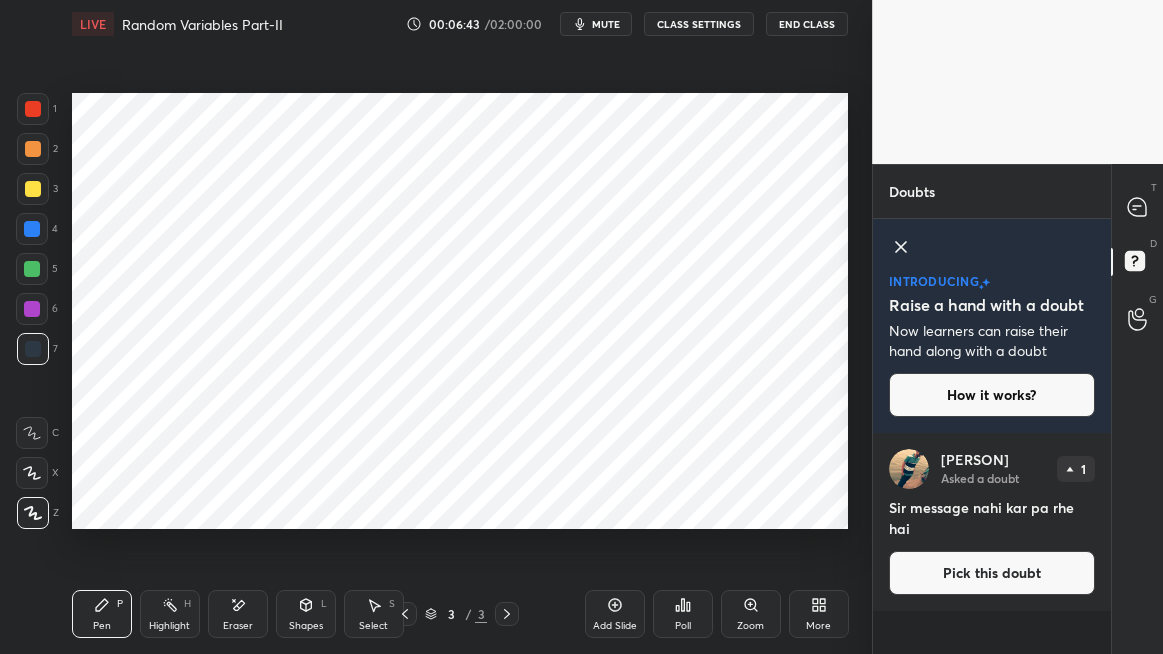 click on "Pick this doubt" at bounding box center (992, 573) 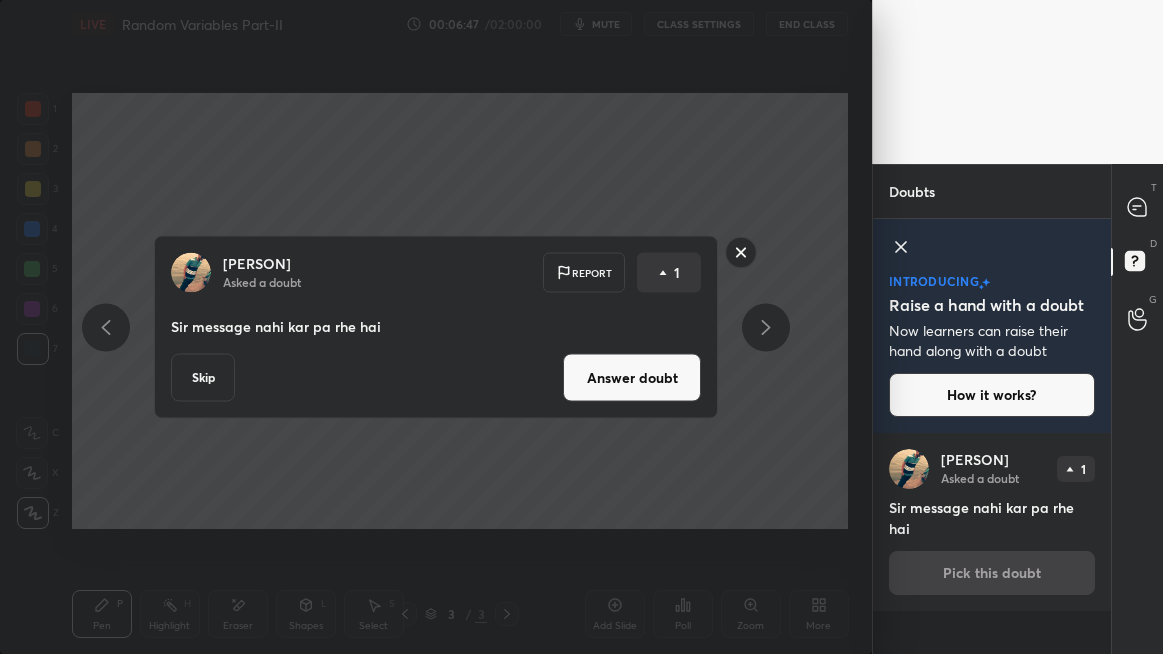 click 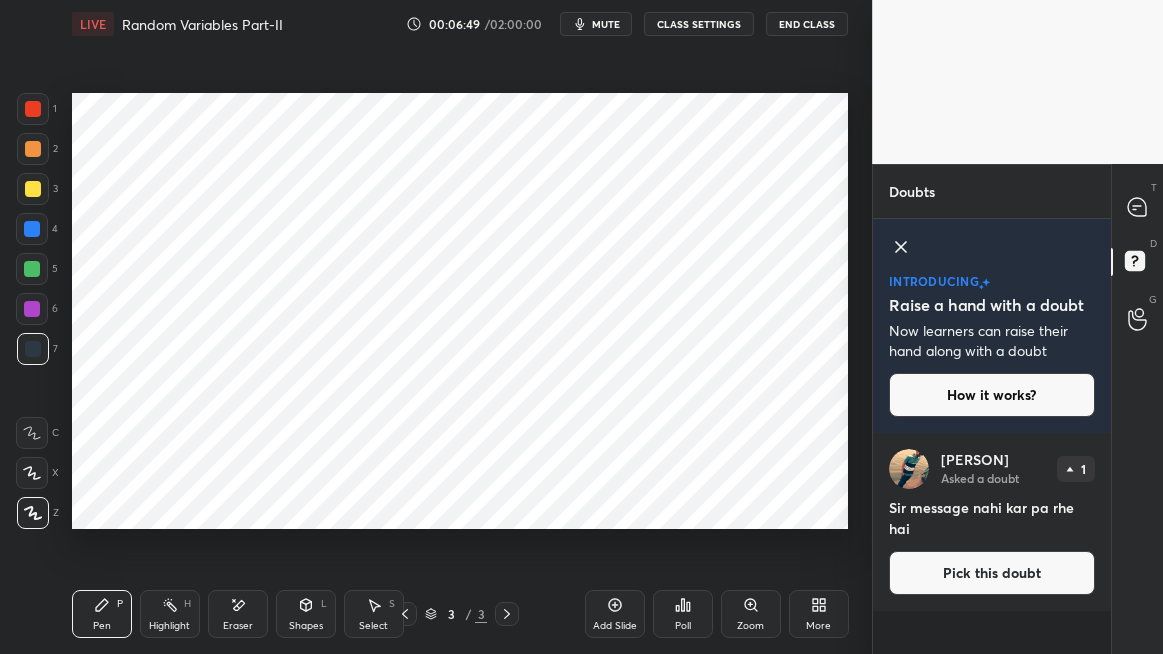click on "Pick this doubt" at bounding box center [992, 573] 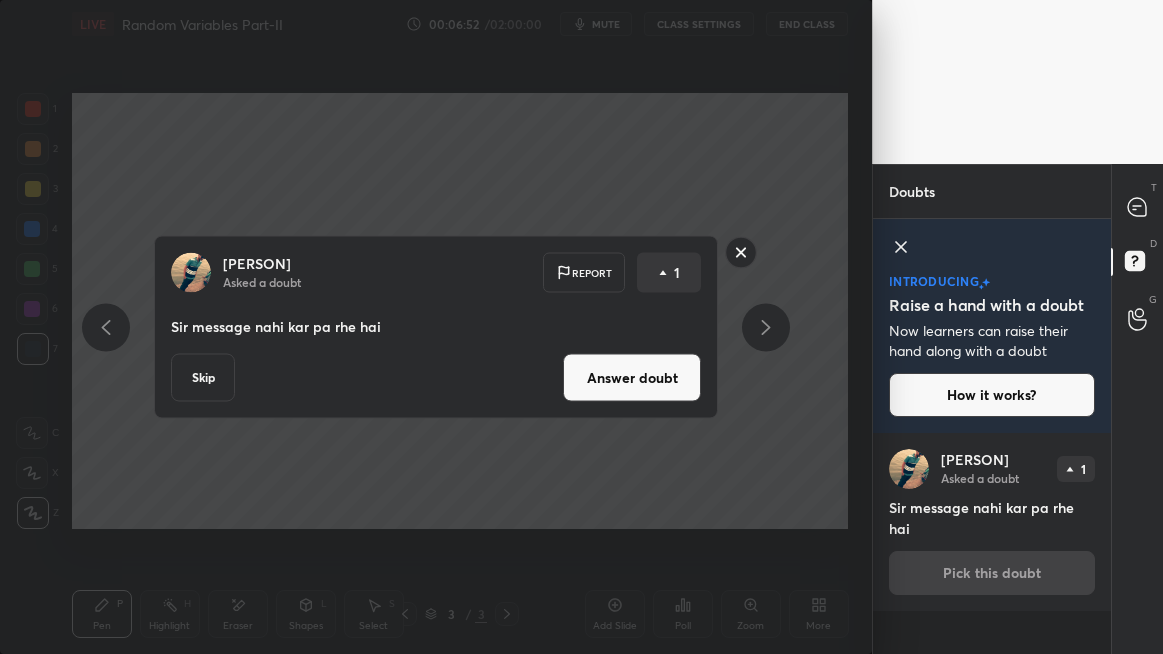 click 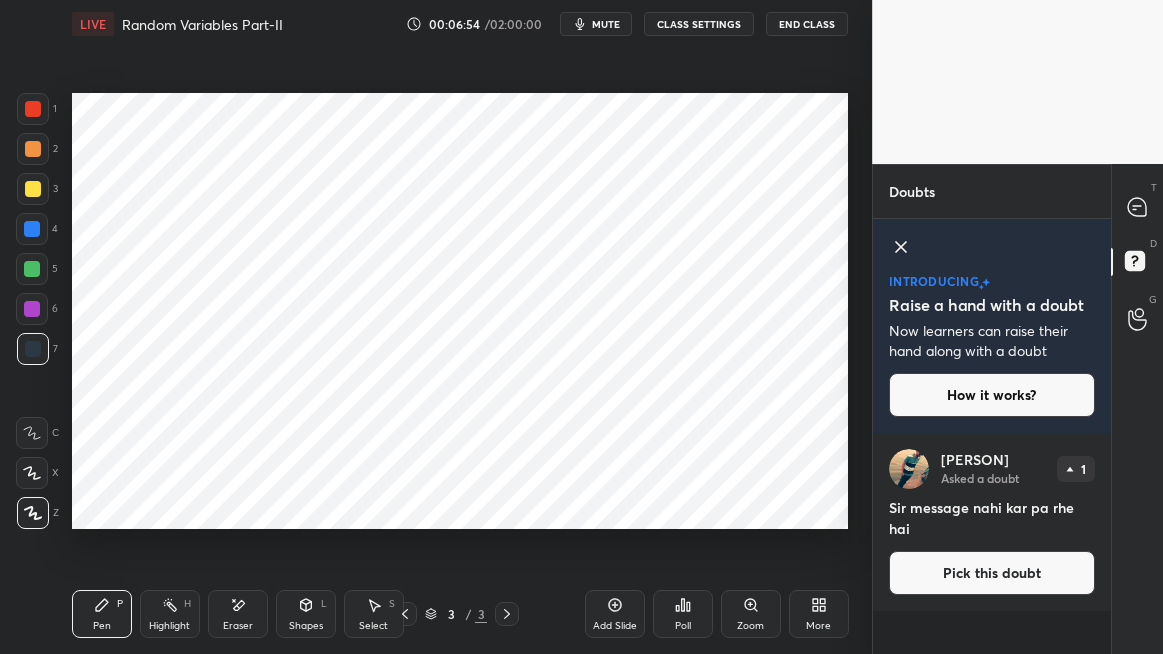 click 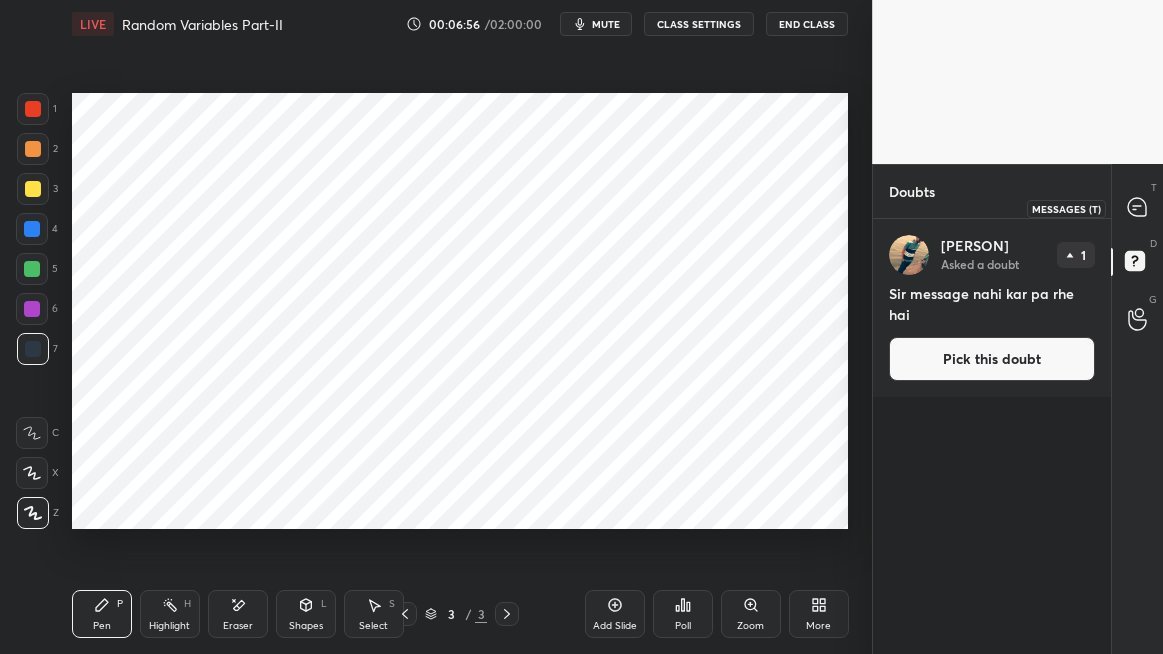 click 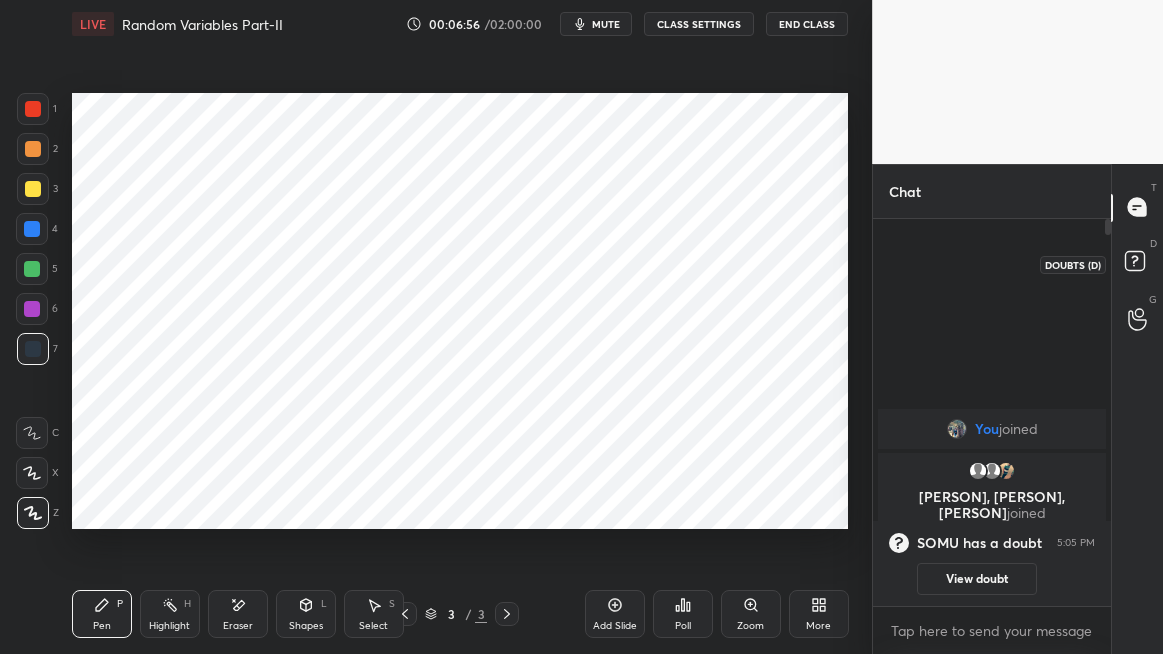 scroll, scrollTop: 6, scrollLeft: 6, axis: both 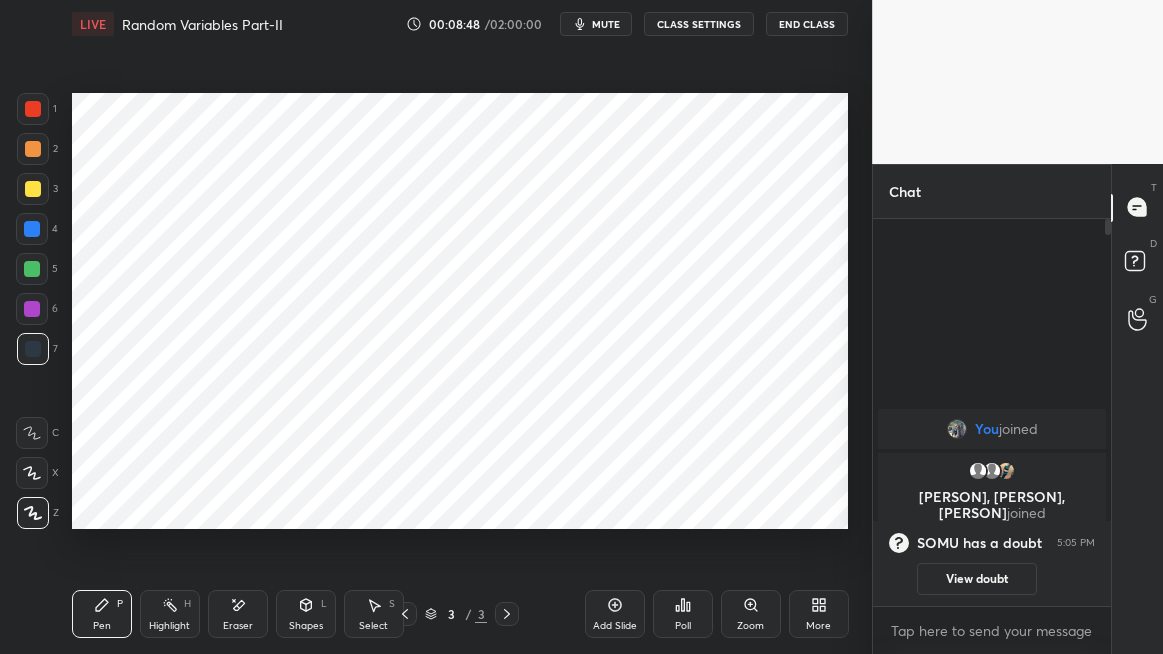 click on "Shapes L" at bounding box center [306, 614] 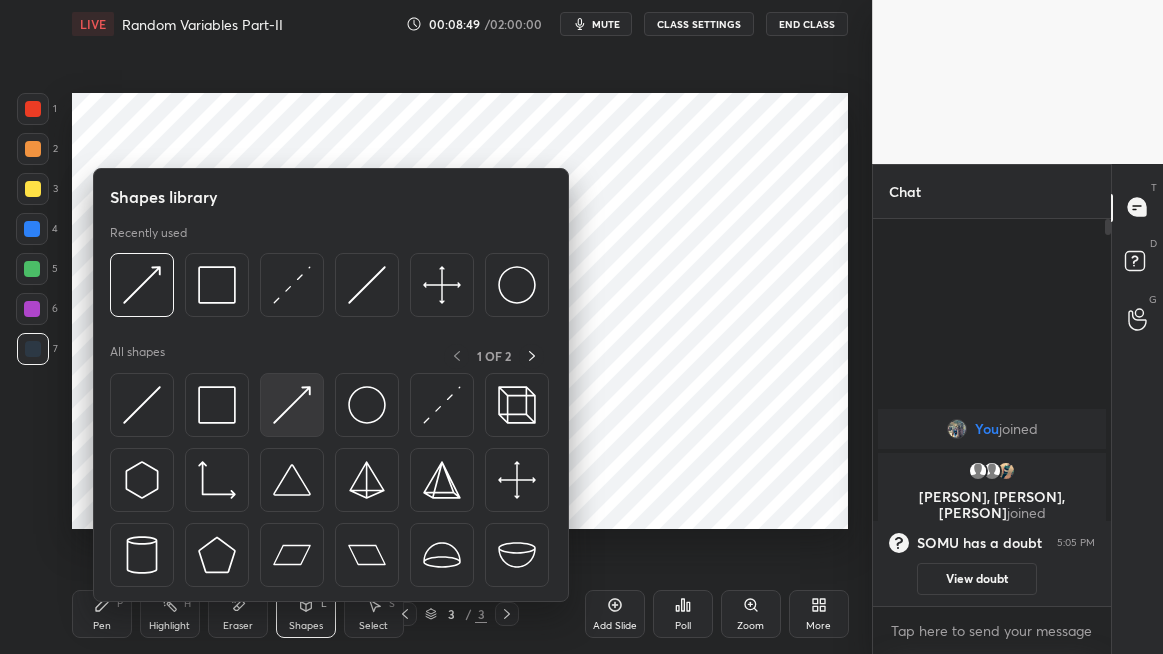 click at bounding box center (292, 405) 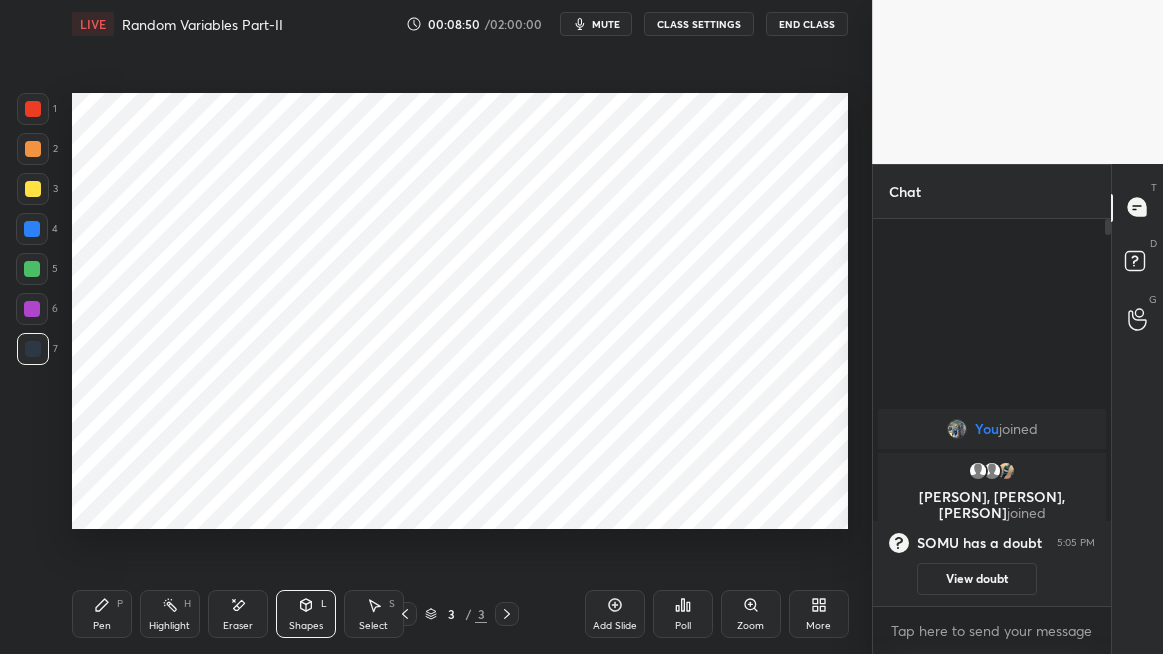 click at bounding box center (32, 309) 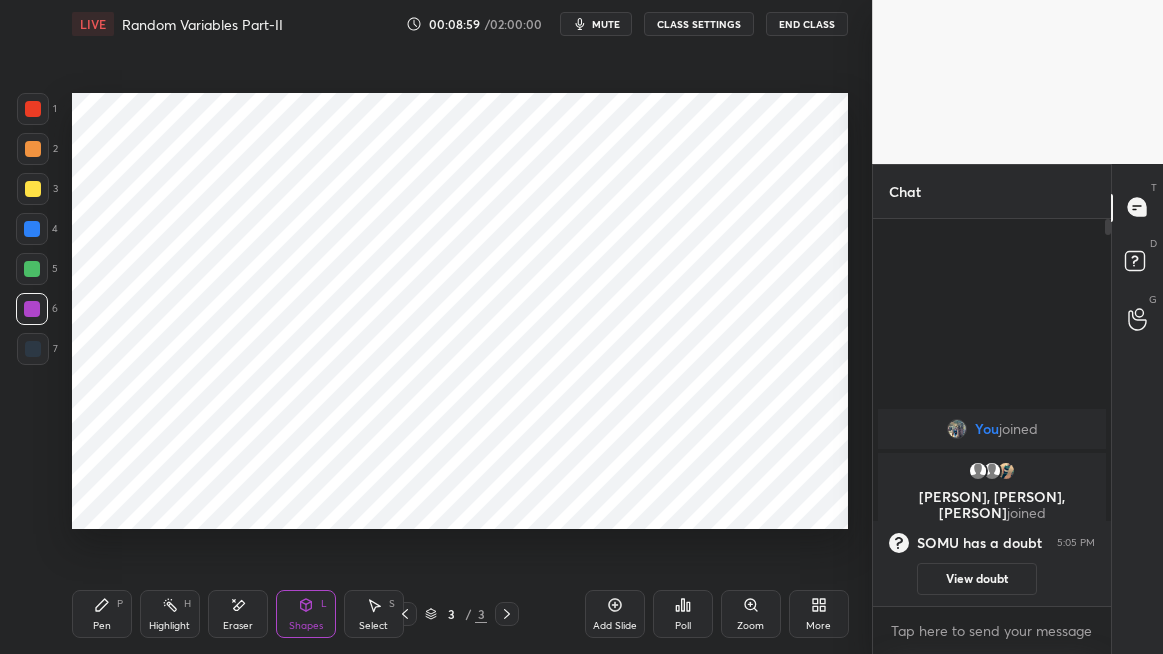 click 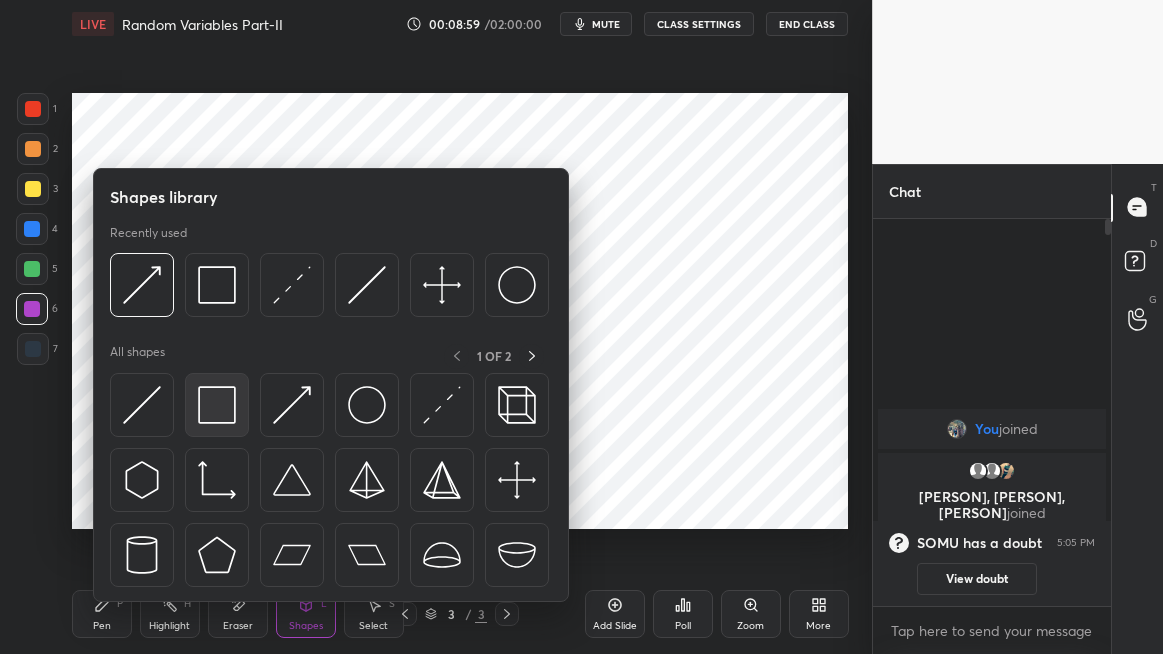 click at bounding box center [217, 405] 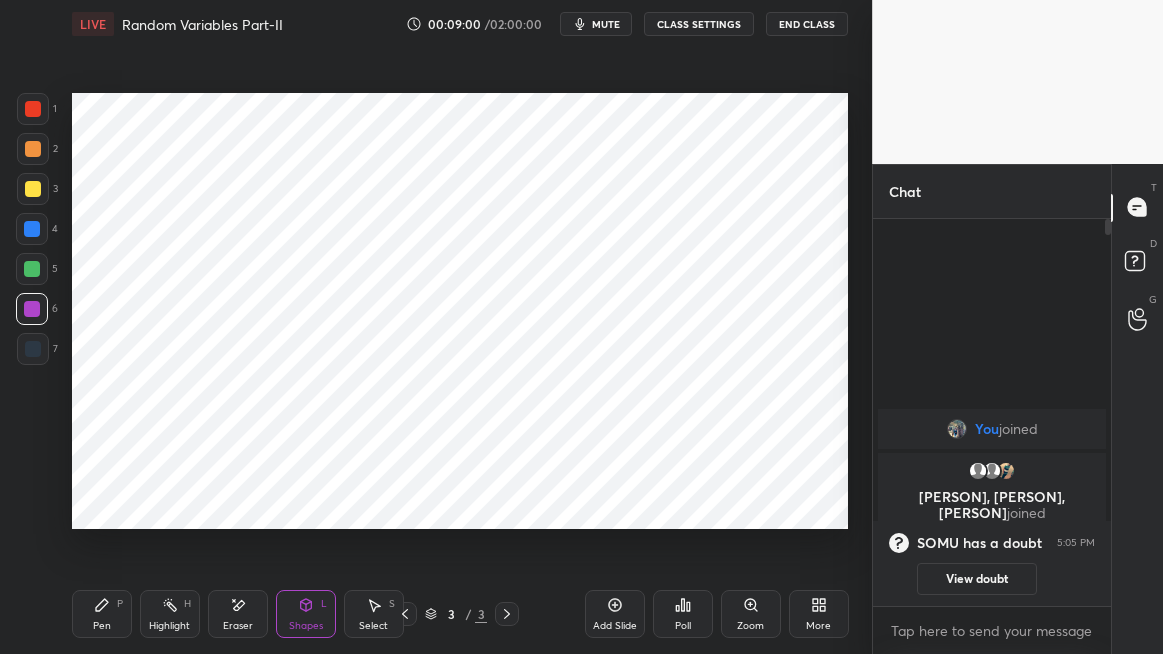 click at bounding box center [32, 229] 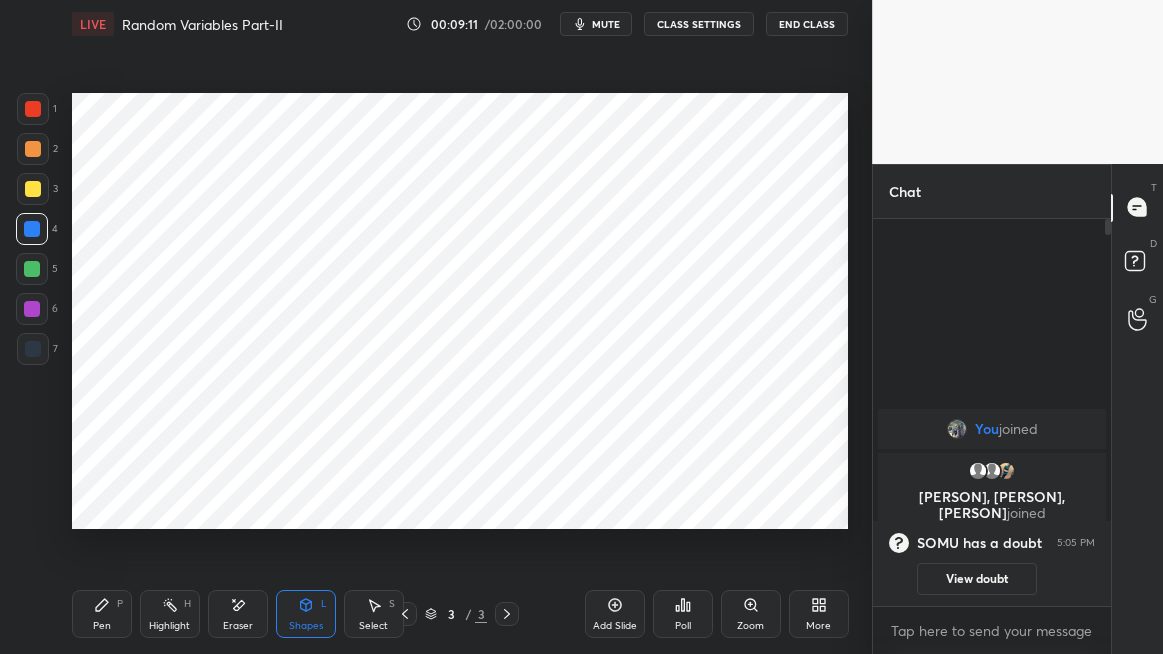 click on "Pen P" at bounding box center (102, 614) 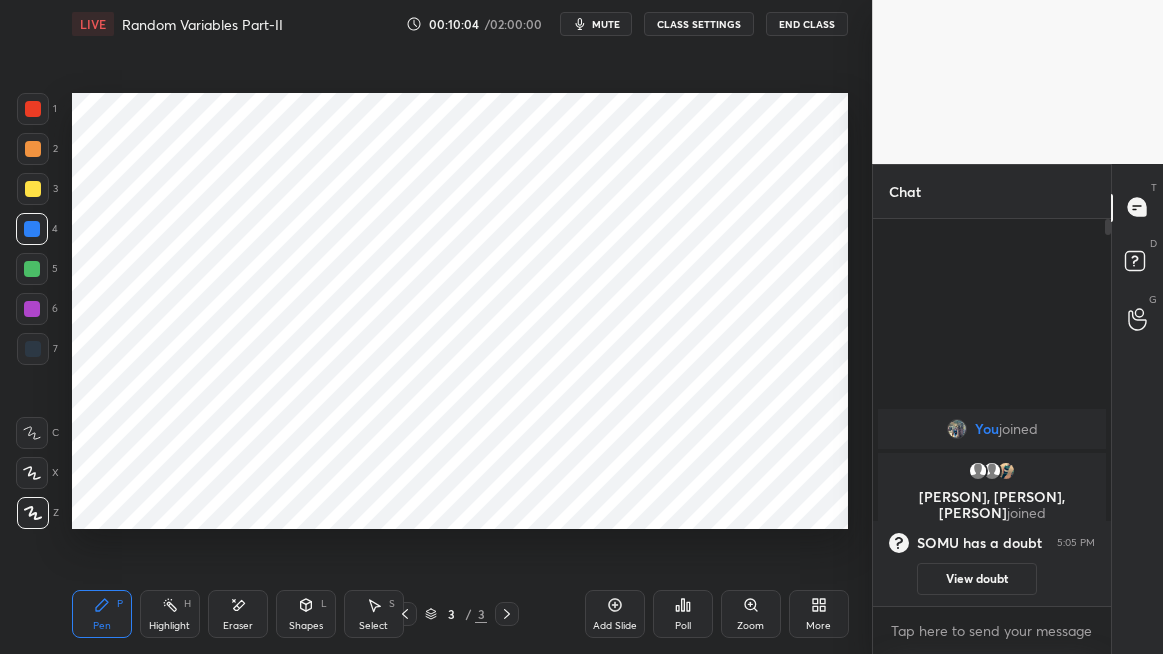 click 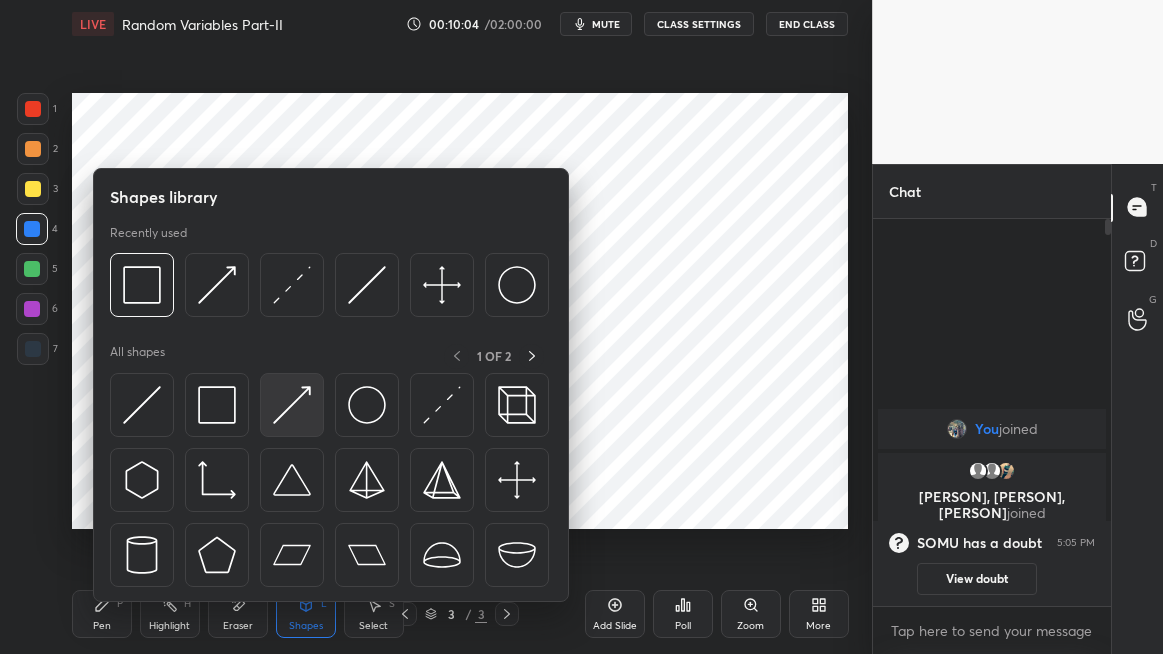 click at bounding box center (292, 405) 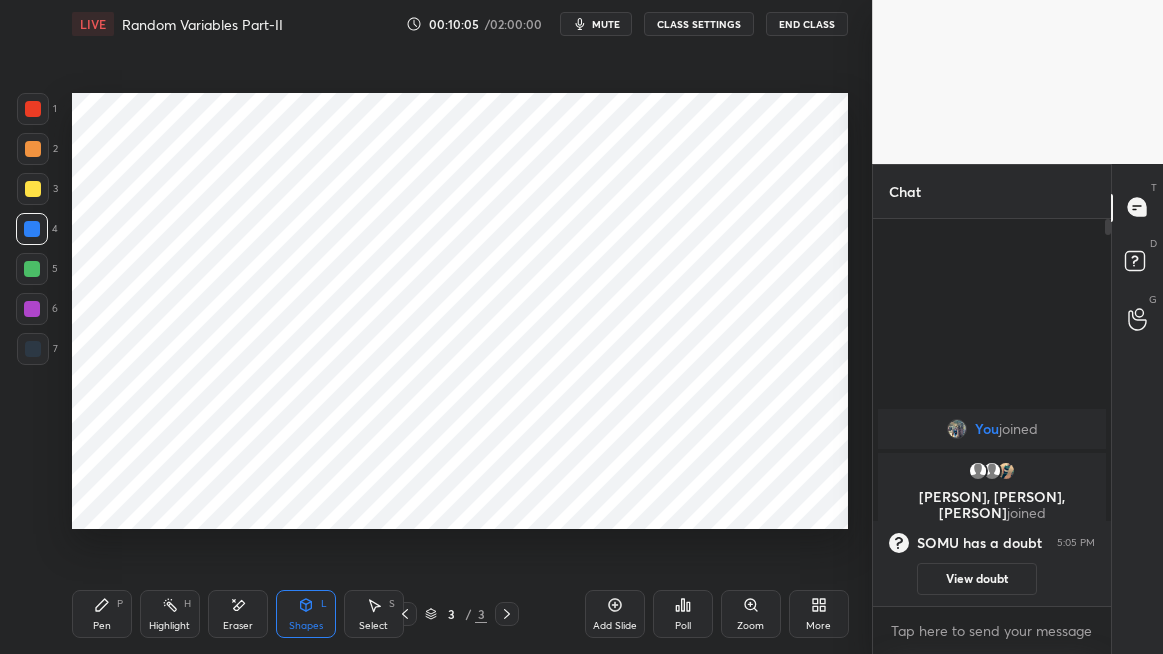 click at bounding box center [32, 309] 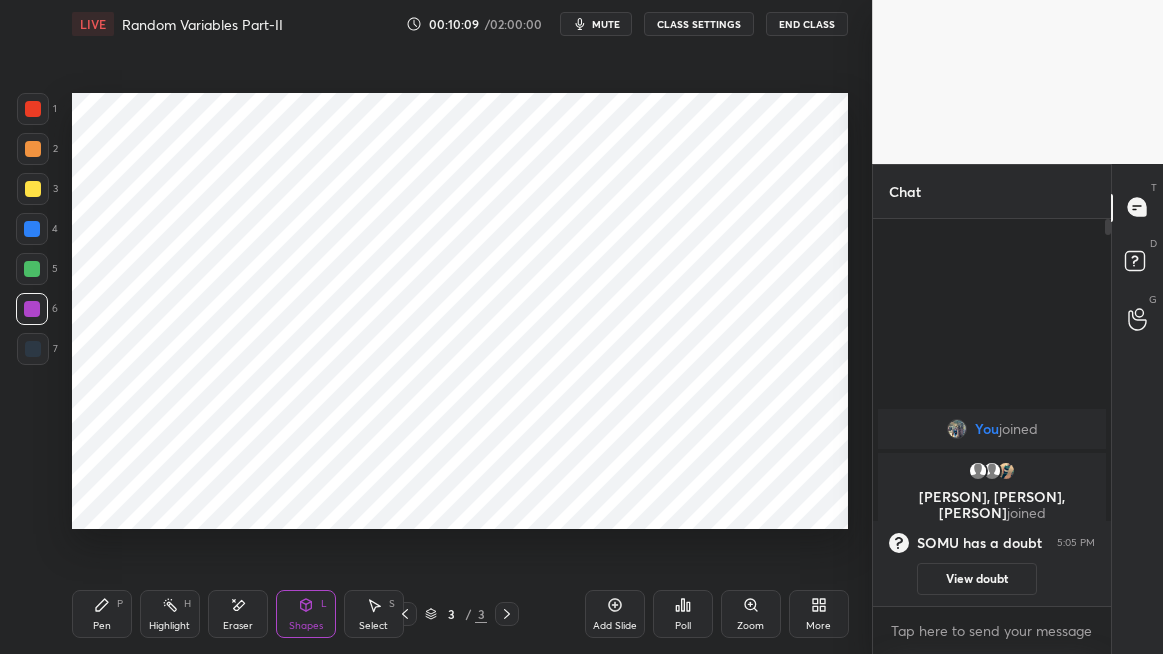 click on "Pen P" at bounding box center [102, 614] 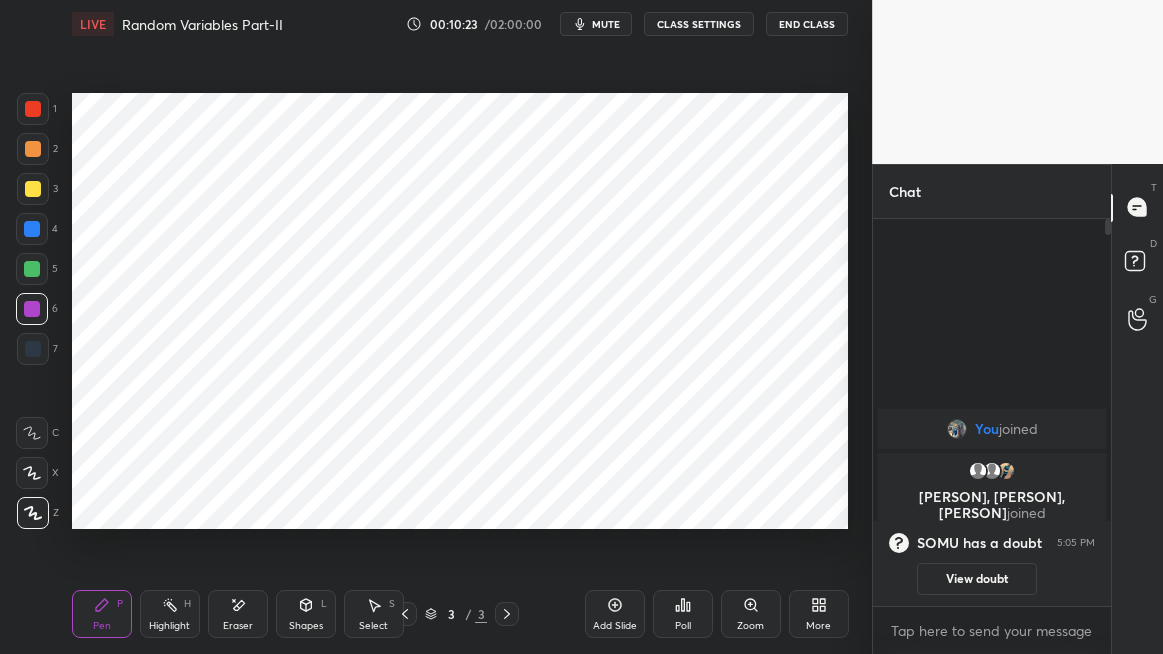 click on "Select" at bounding box center (373, 626) 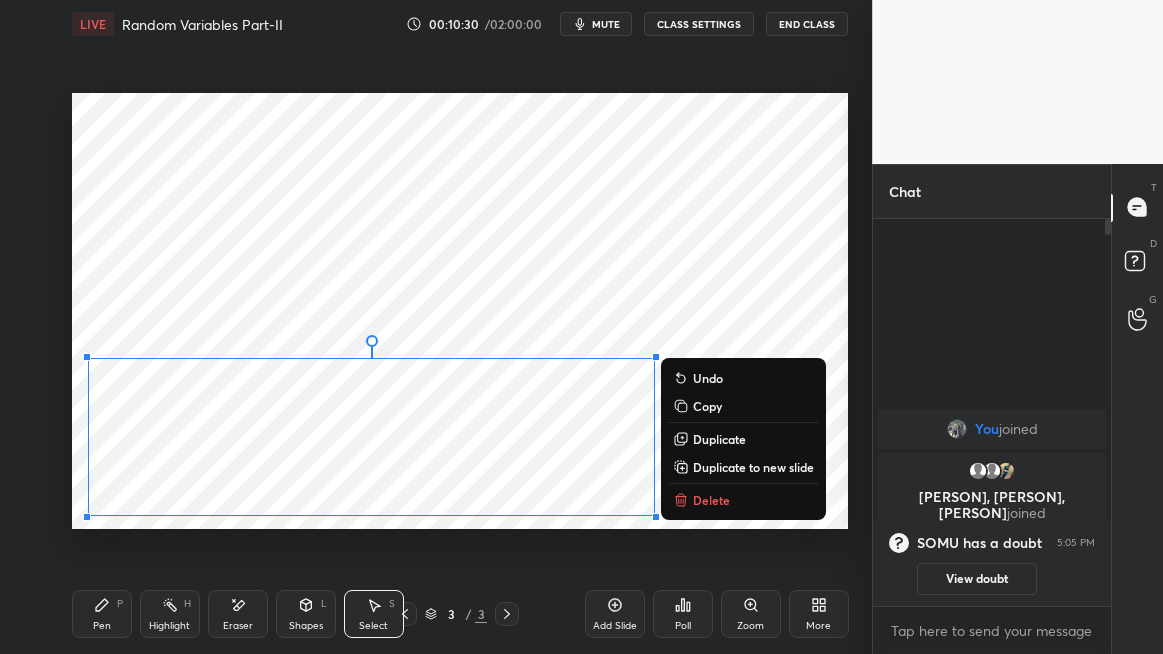 click on "Copy" at bounding box center [743, 406] 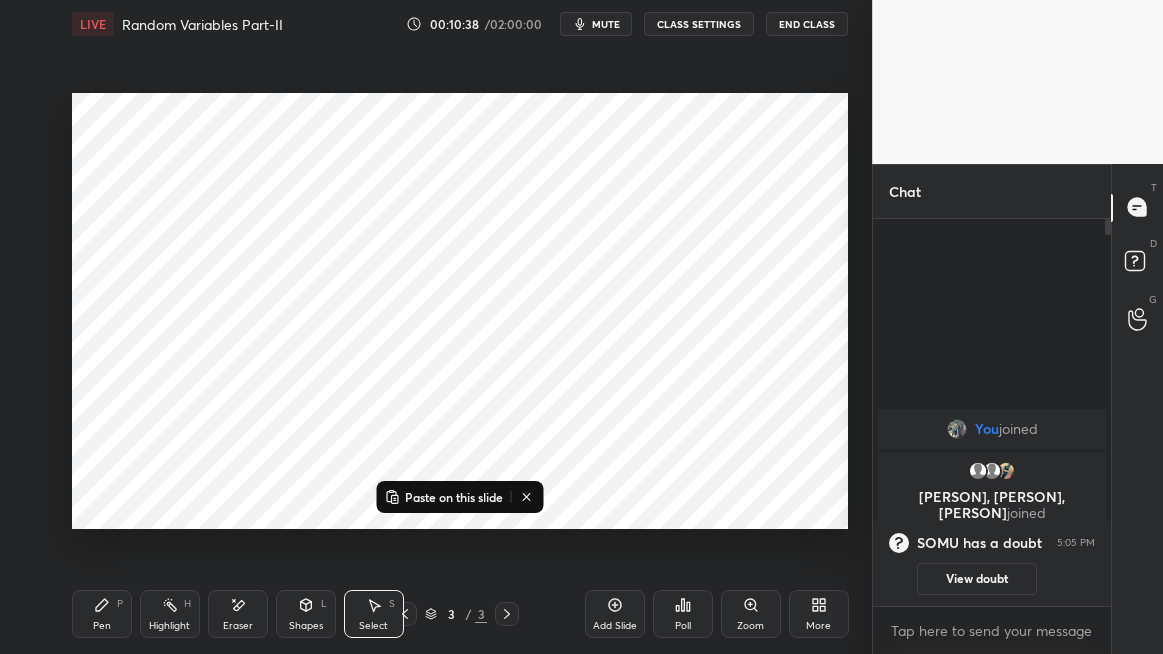 click 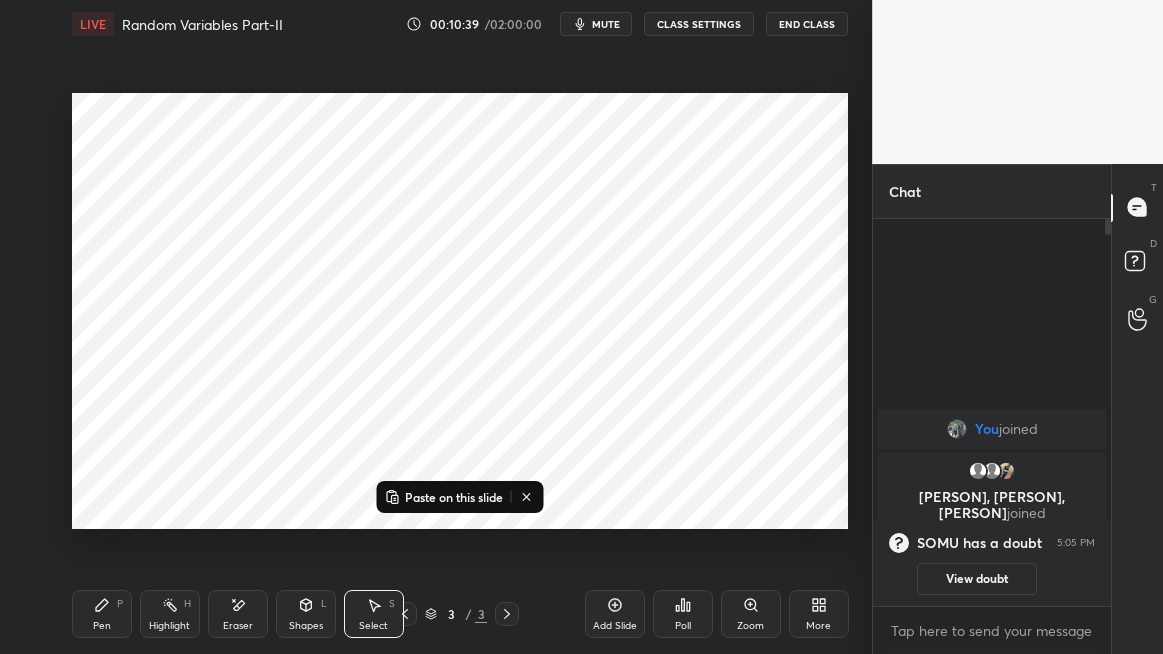 click 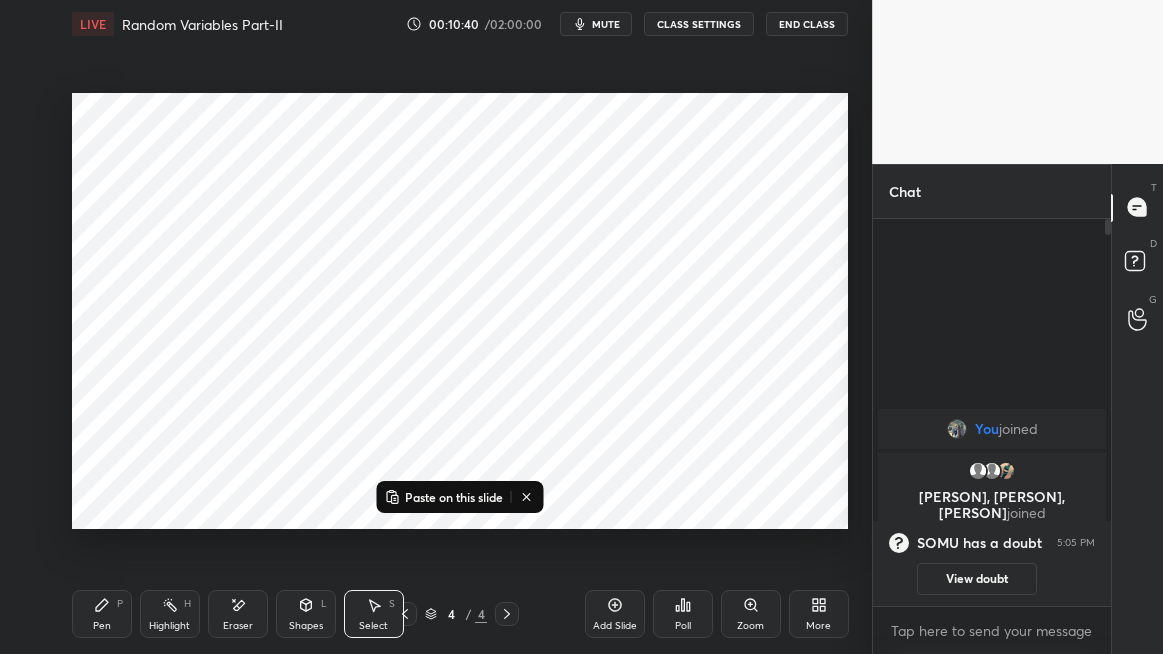 click on "Paste on this slide" at bounding box center (460, 497) 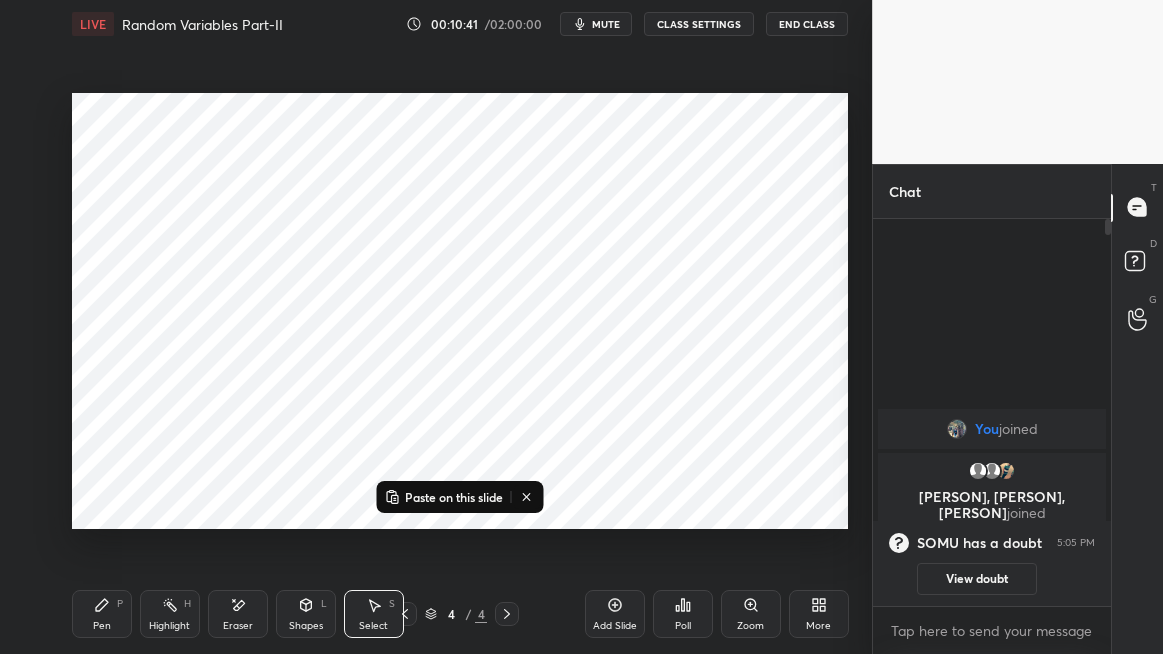 click on "Paste on this slide" at bounding box center [454, 497] 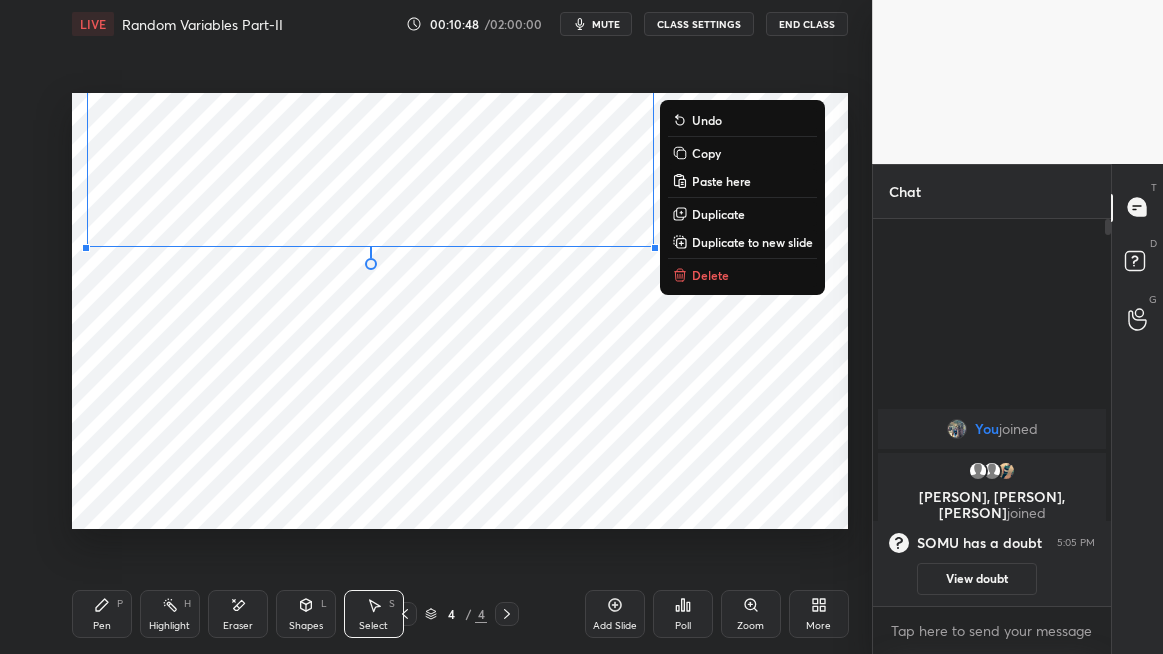 click on "Pen P" at bounding box center (102, 614) 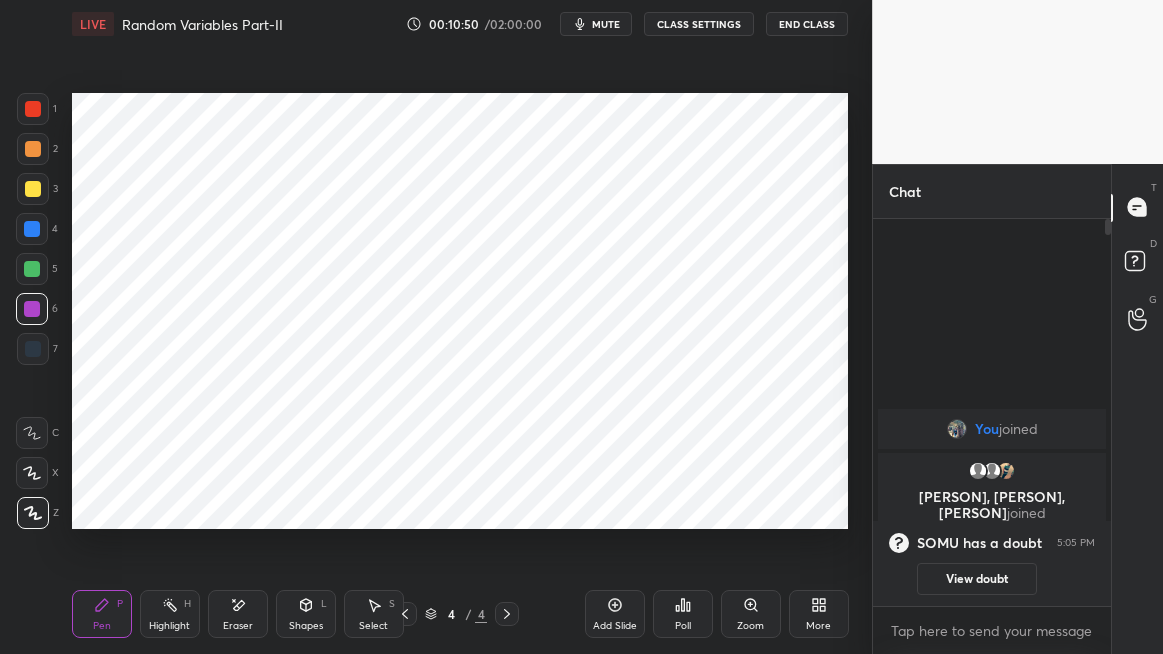 click on "Eraser" at bounding box center (238, 614) 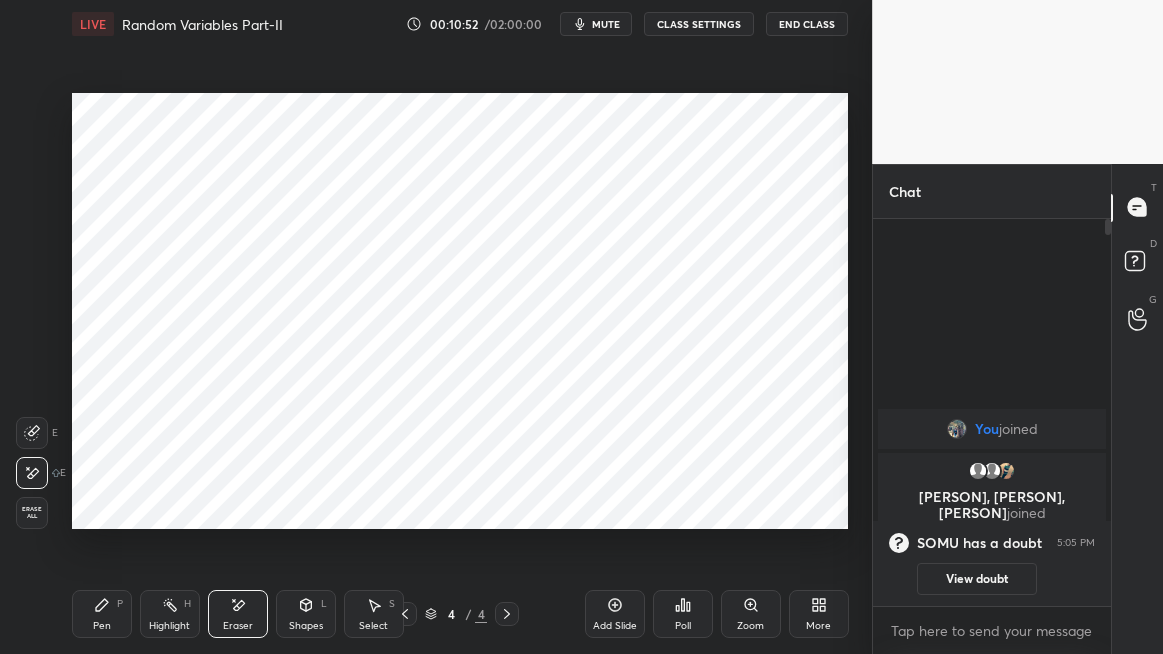 click 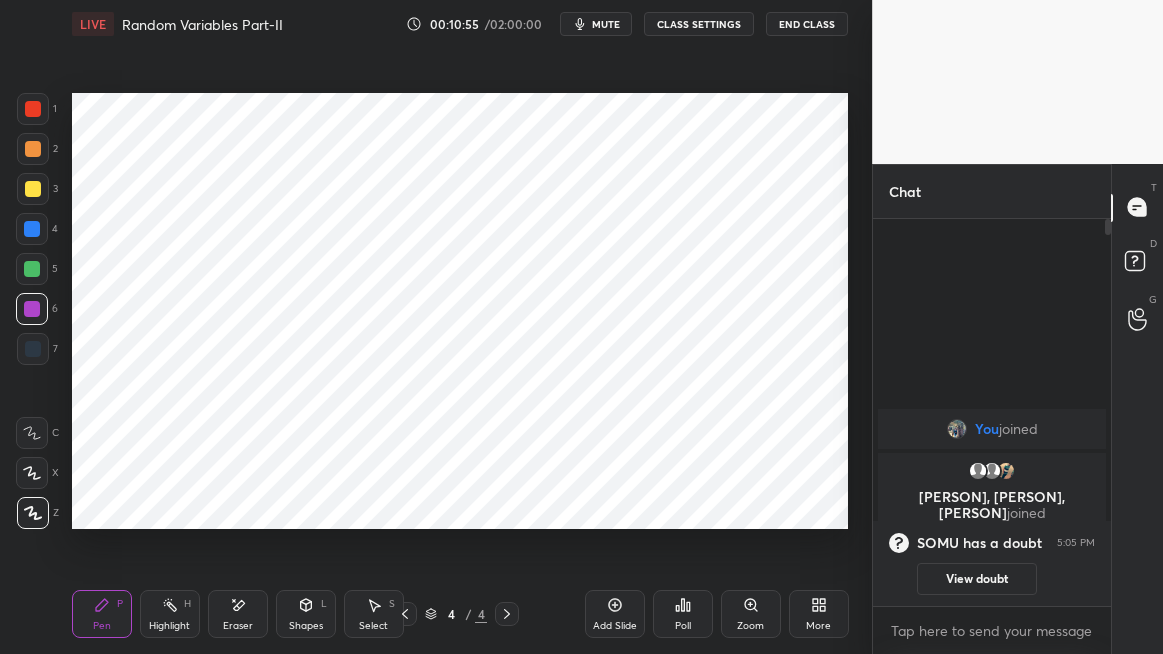 click at bounding box center [33, 109] 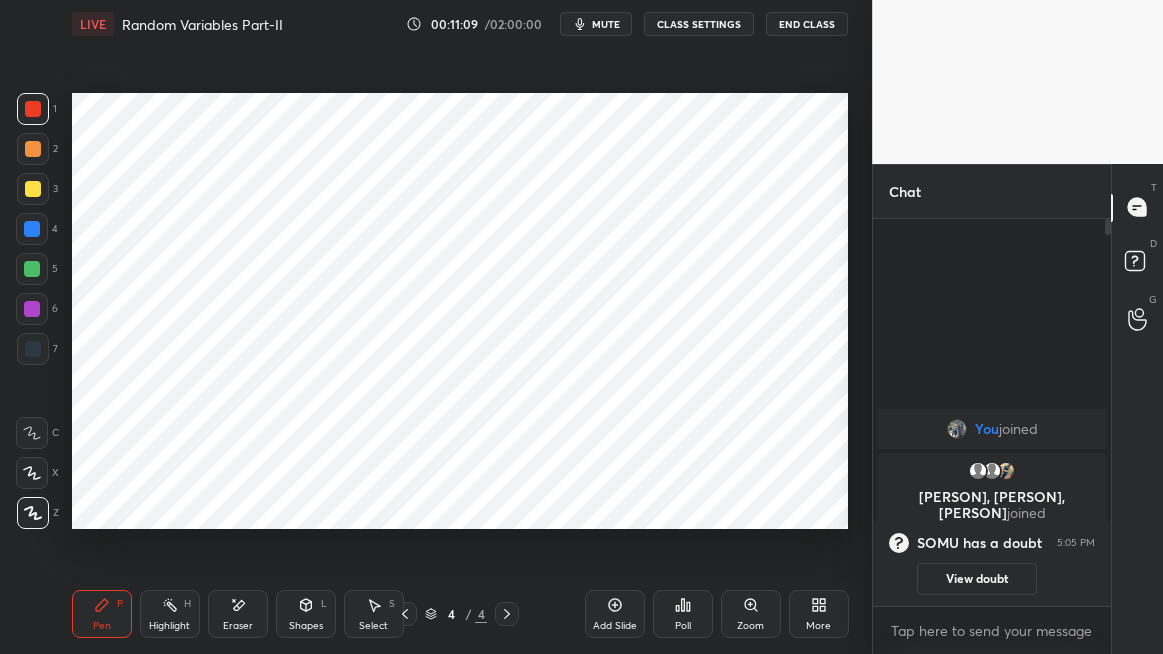 click 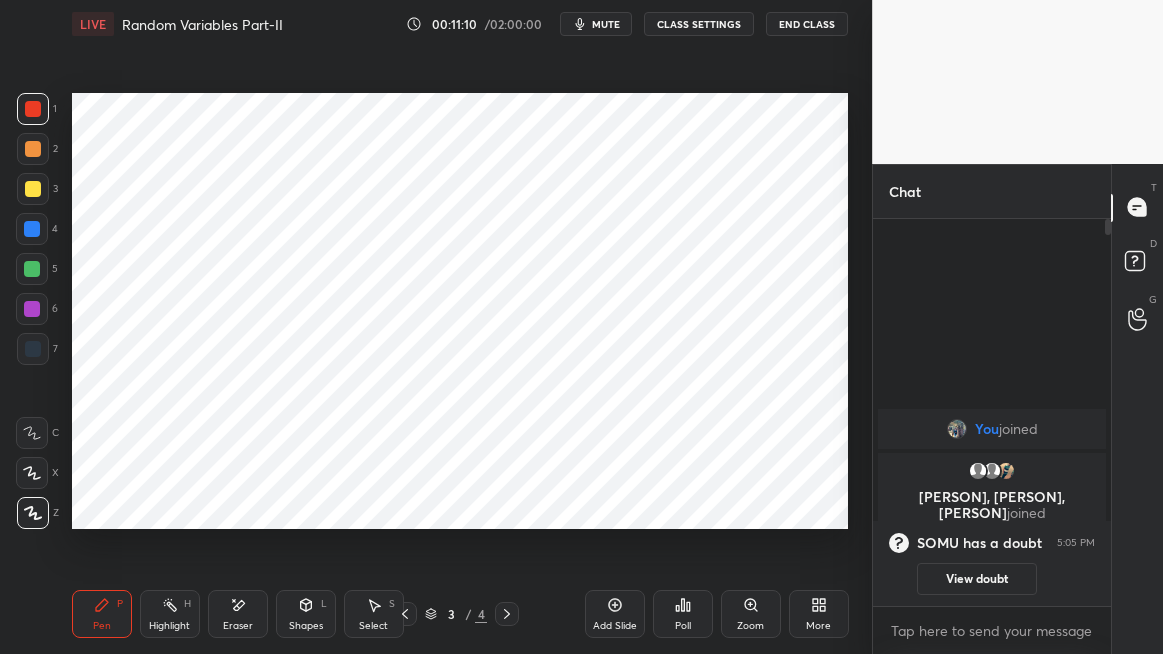 click on "Highlight H" at bounding box center [170, 614] 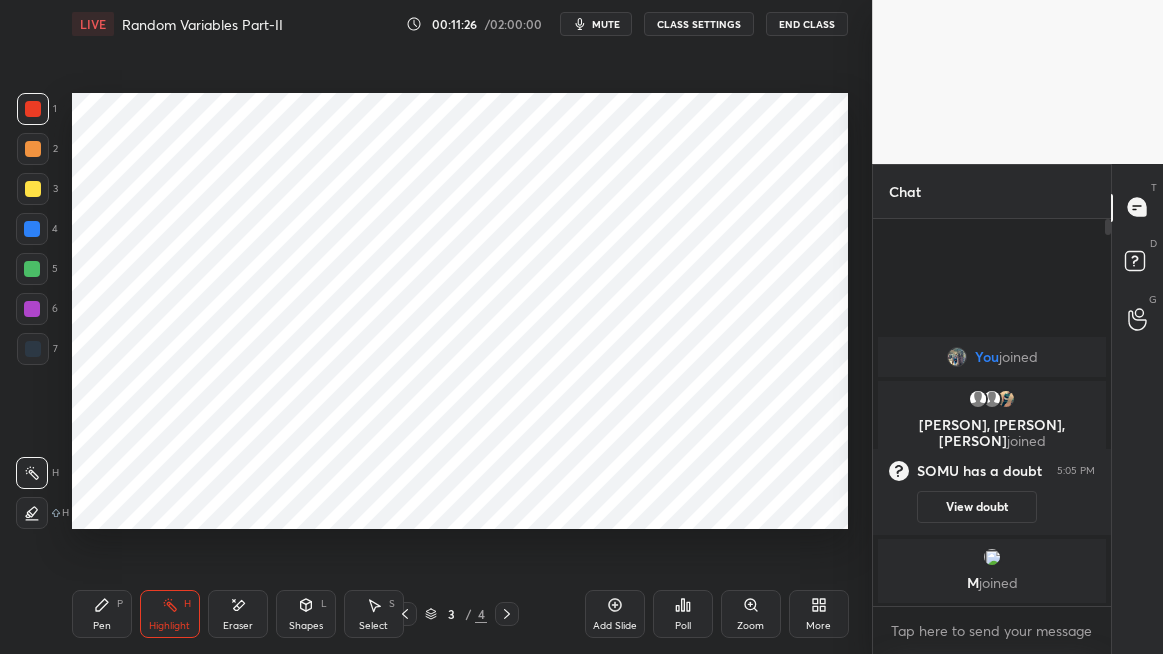 click 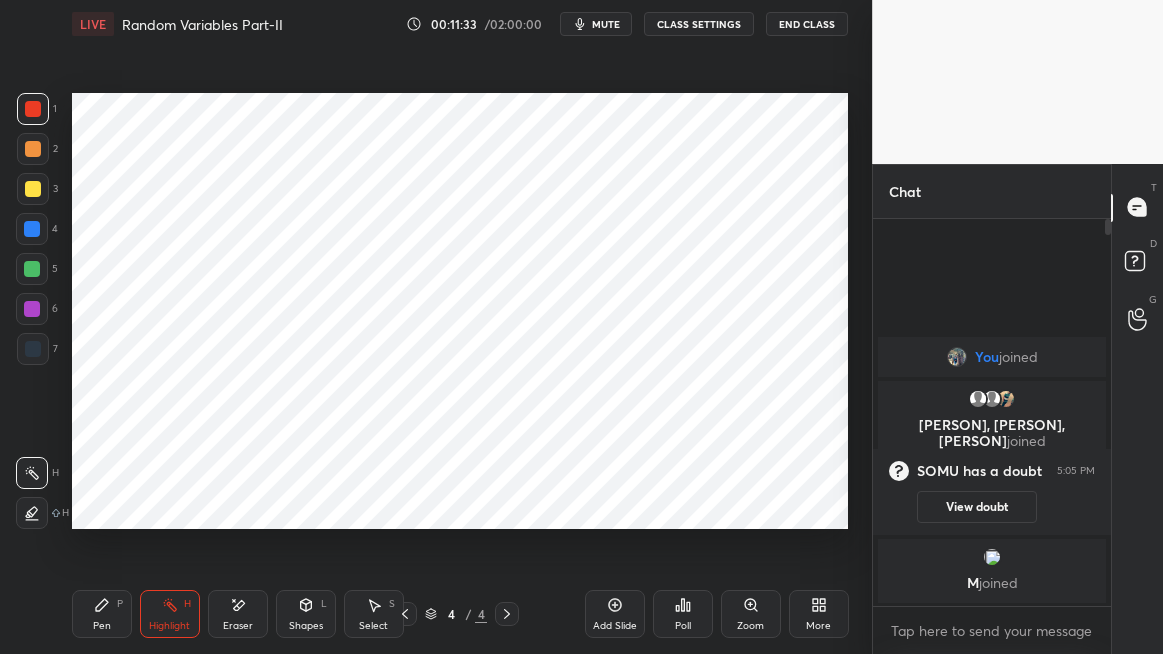 click at bounding box center (33, 349) 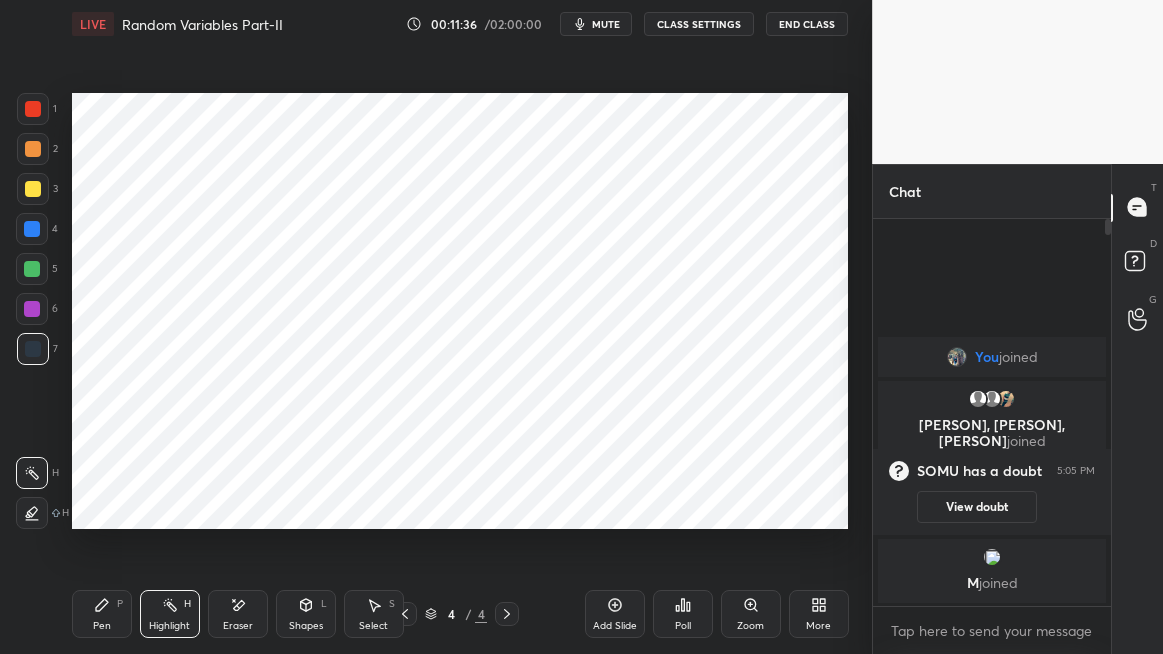 click on "Pen P" at bounding box center [102, 614] 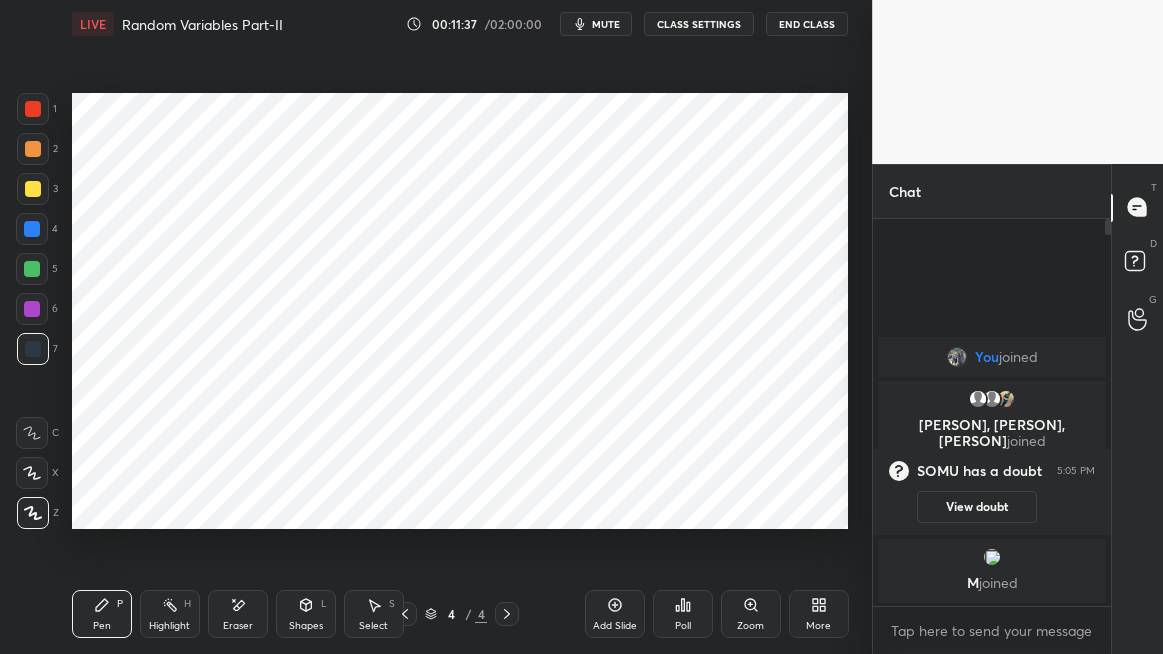 click at bounding box center [32, 229] 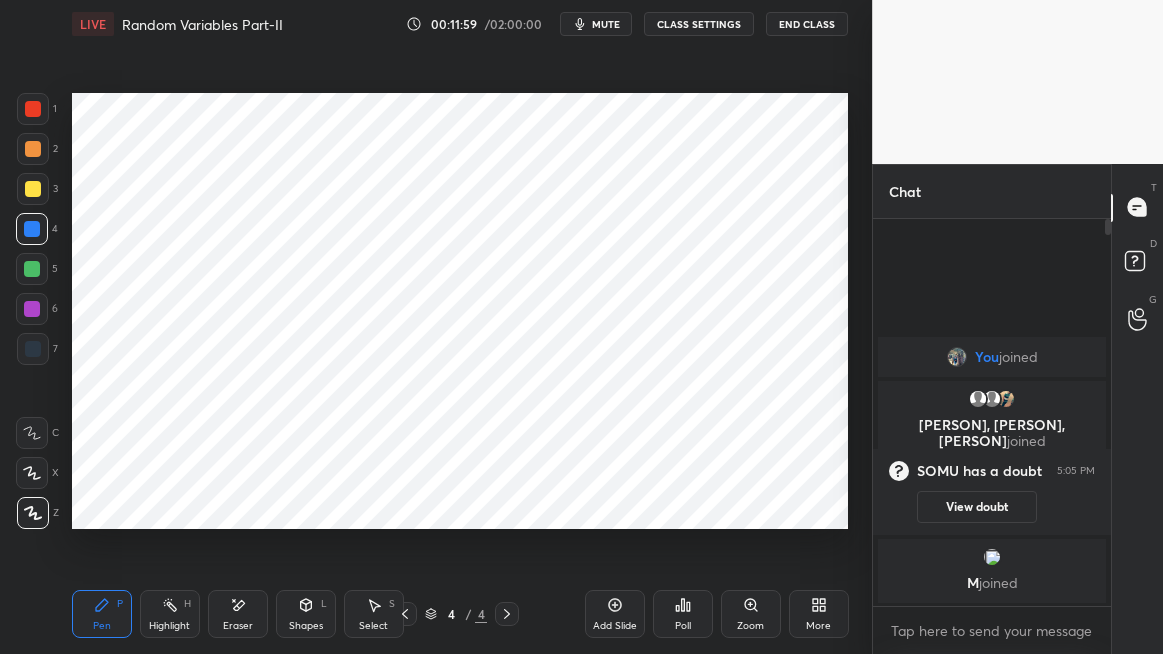 click on "Shapes L" at bounding box center (306, 614) 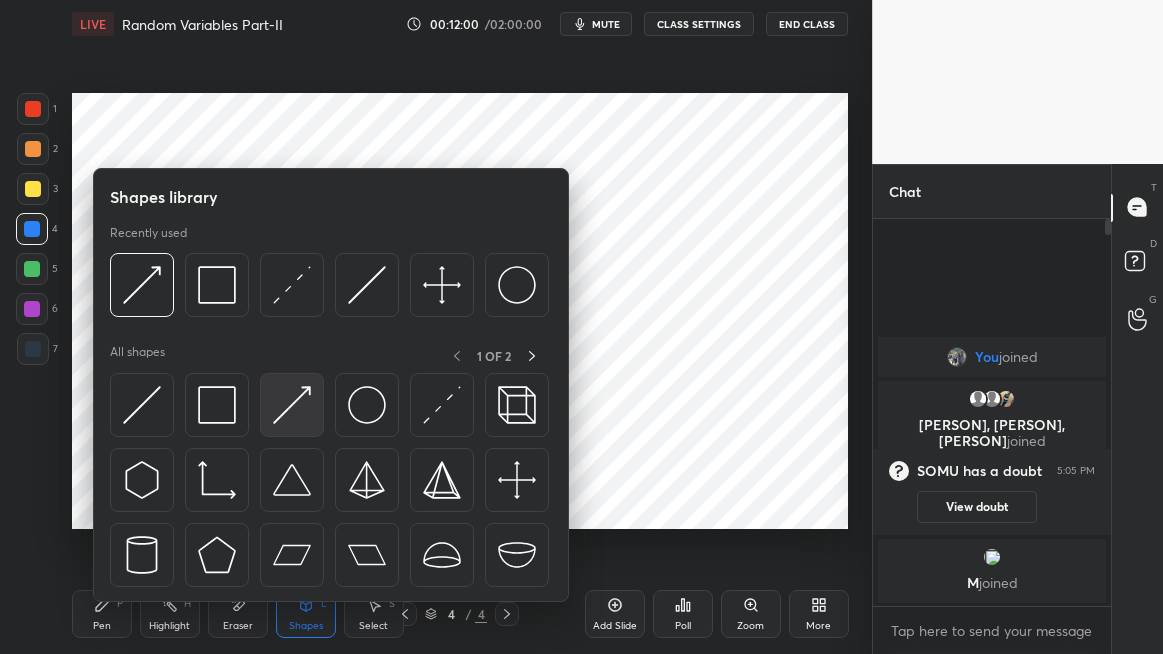 click at bounding box center [292, 405] 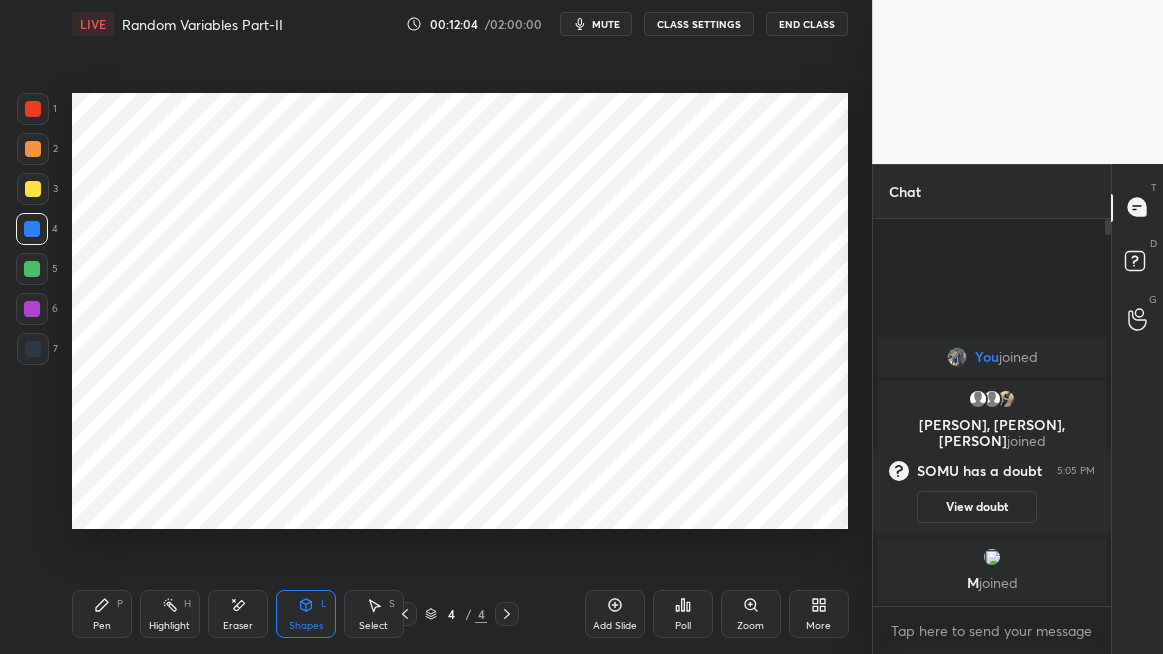 click 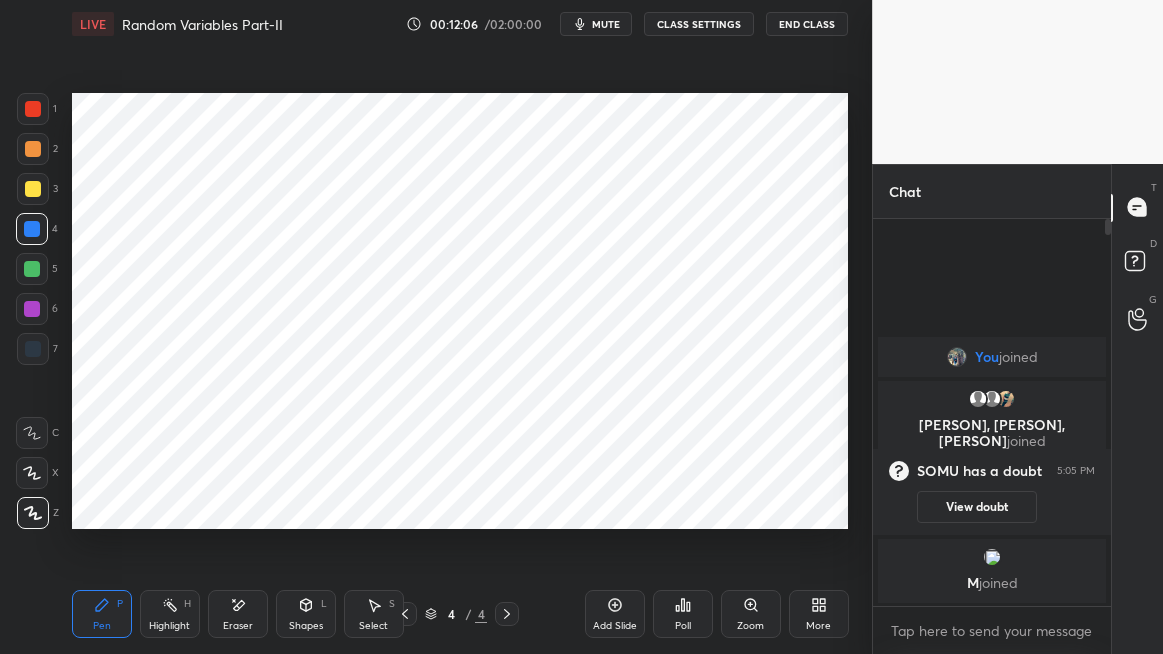 click 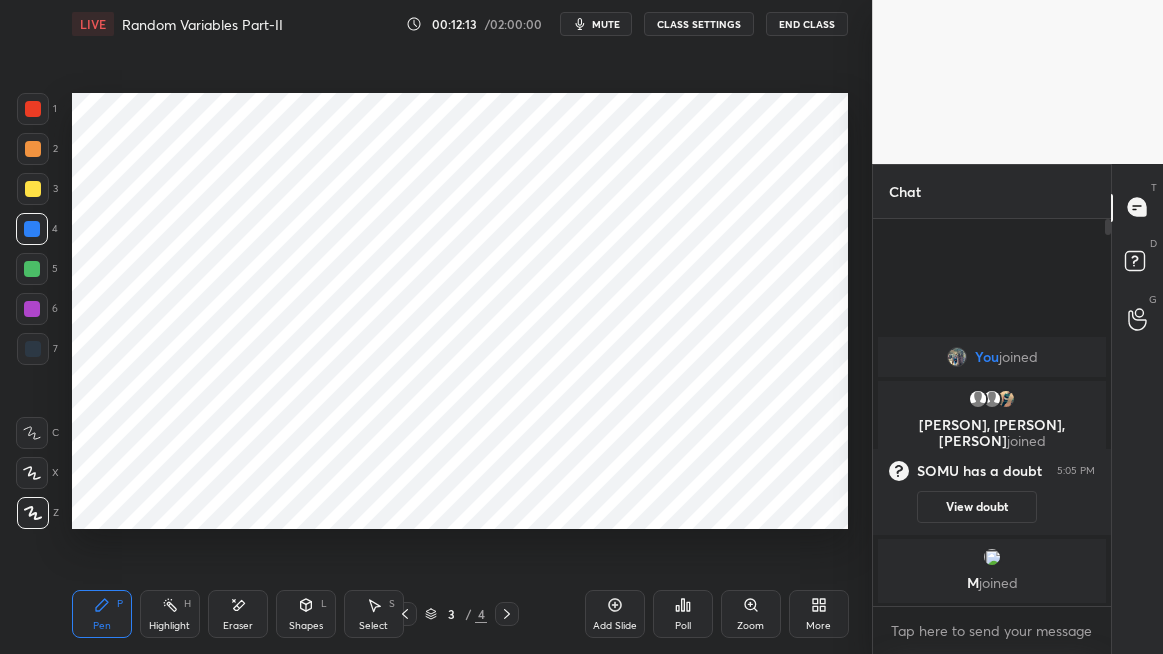 click on "Highlight H" at bounding box center (170, 614) 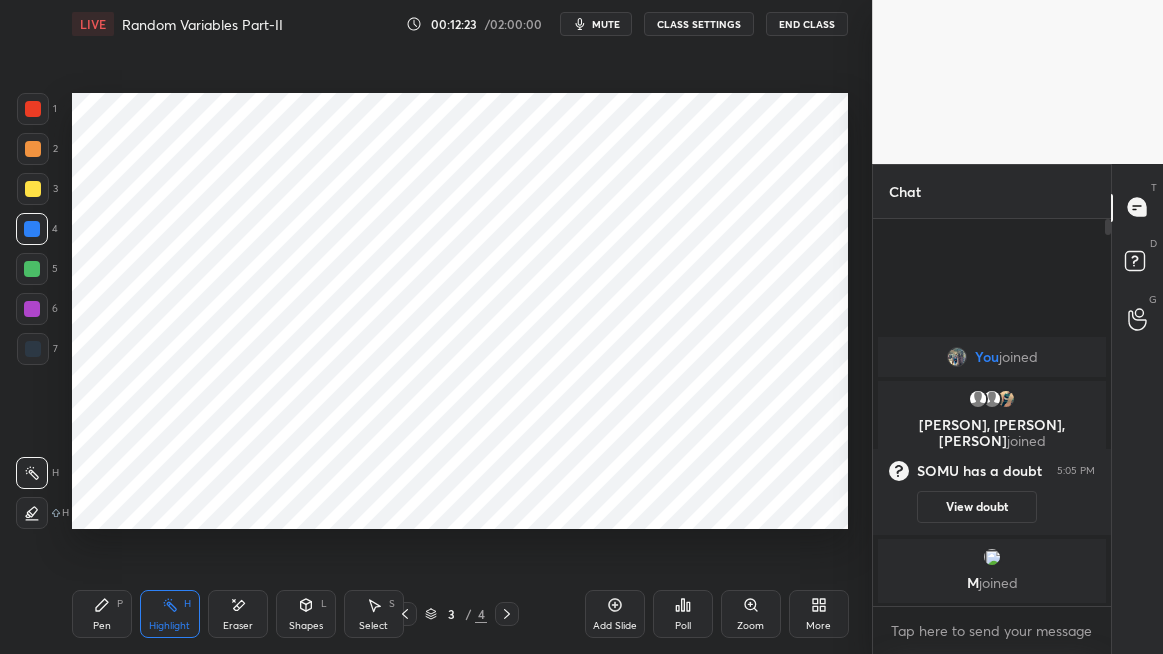 click 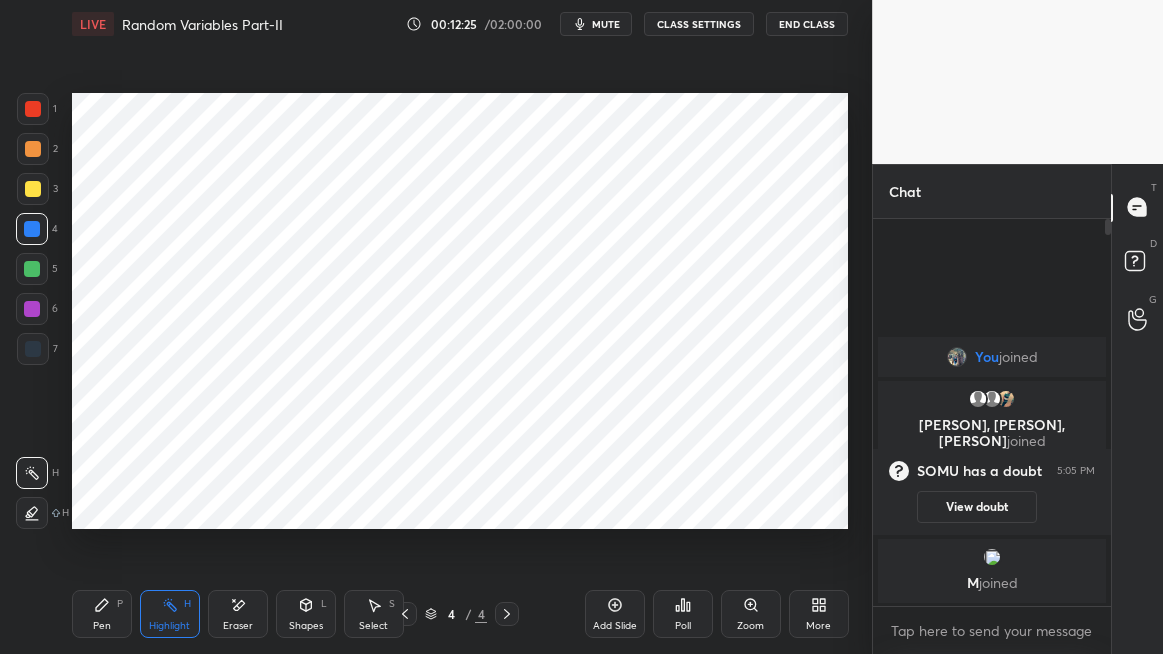 click on "Pen P" at bounding box center [102, 614] 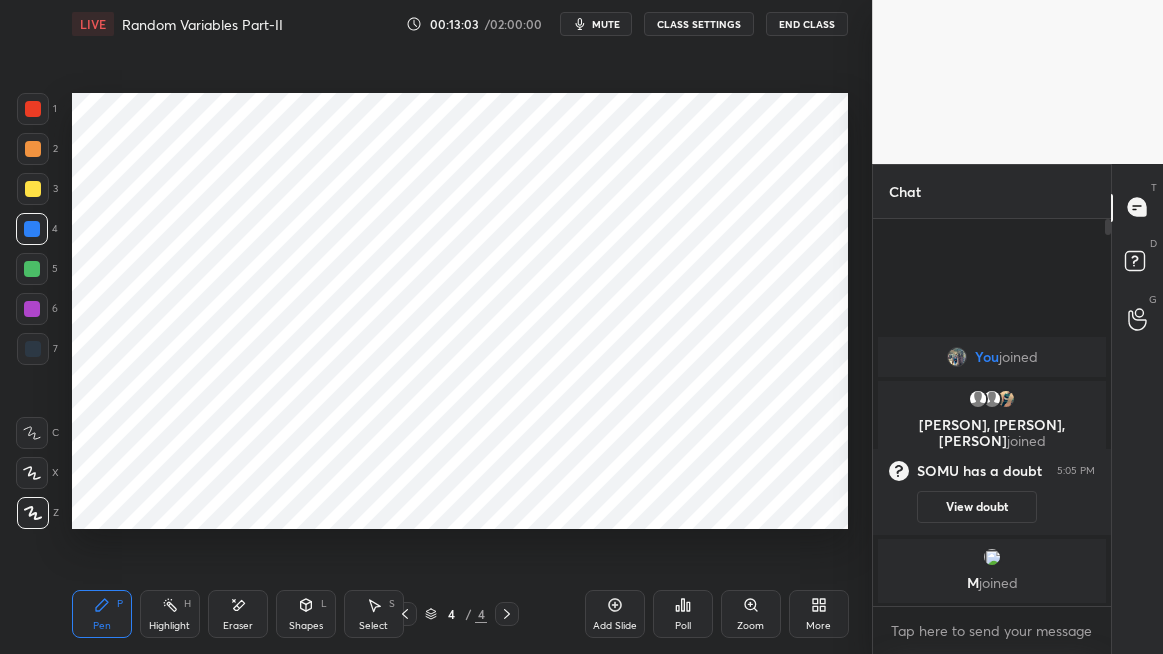 click at bounding box center (32, 309) 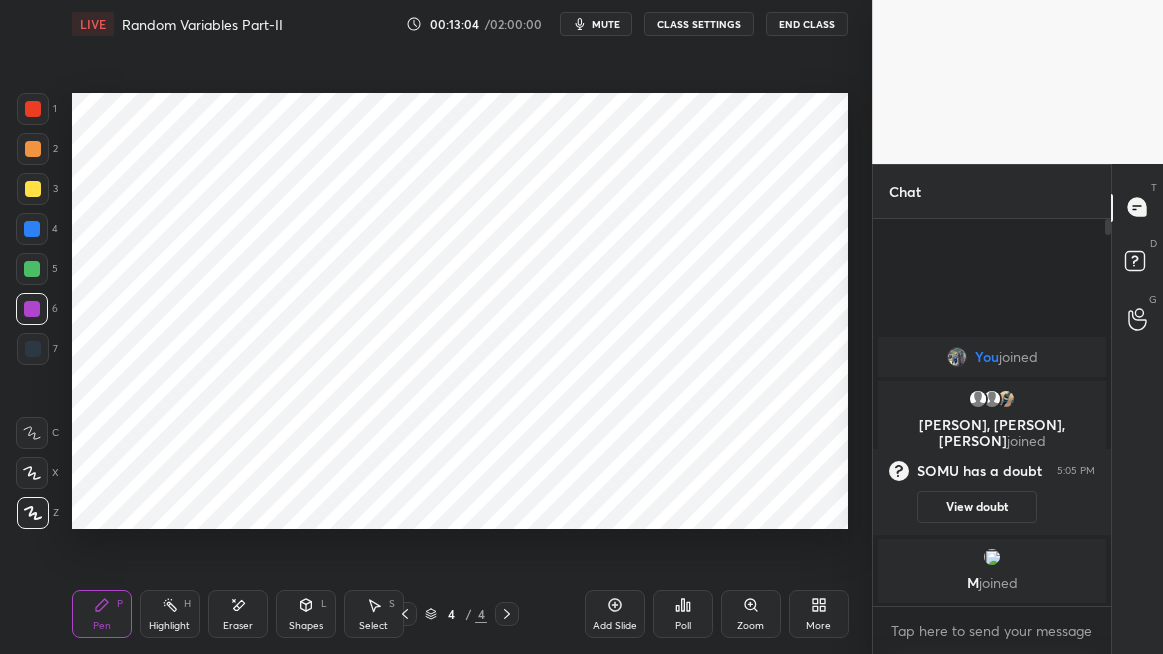 click on "Shapes L" at bounding box center [306, 614] 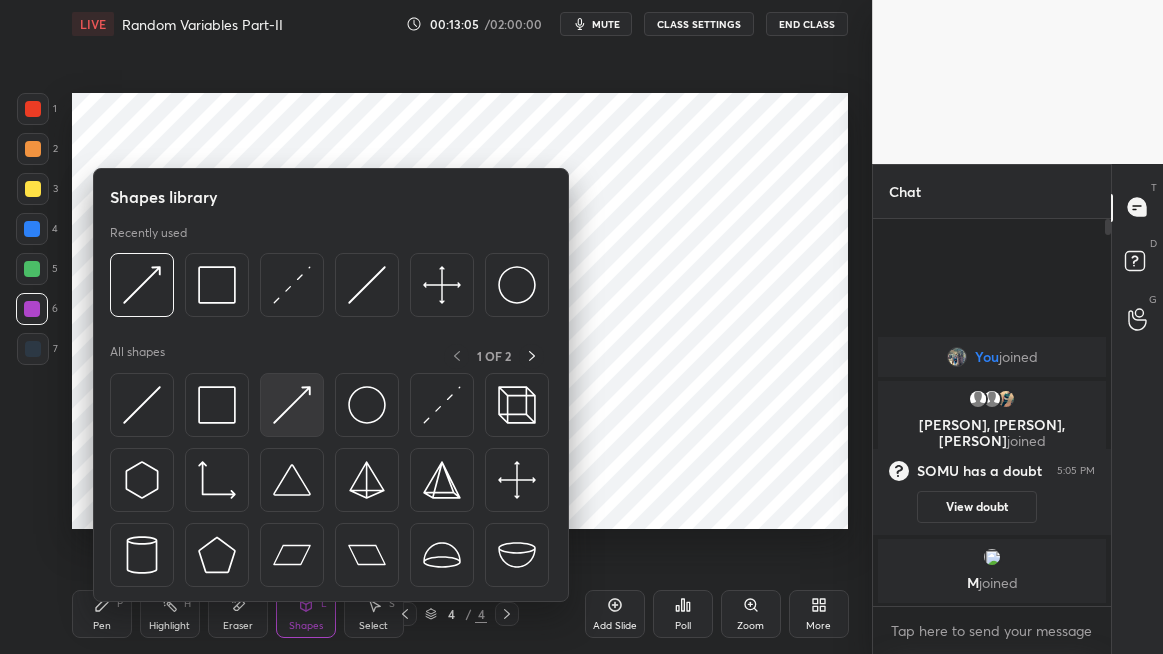 click at bounding box center [292, 405] 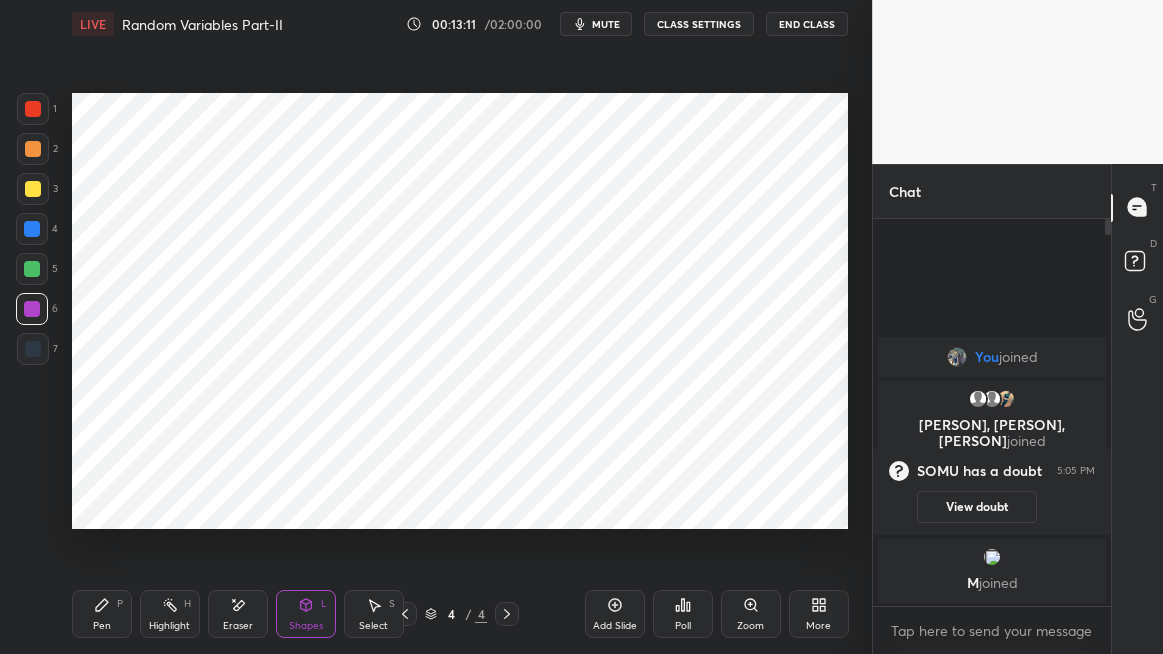 click on "Pen P" at bounding box center [102, 614] 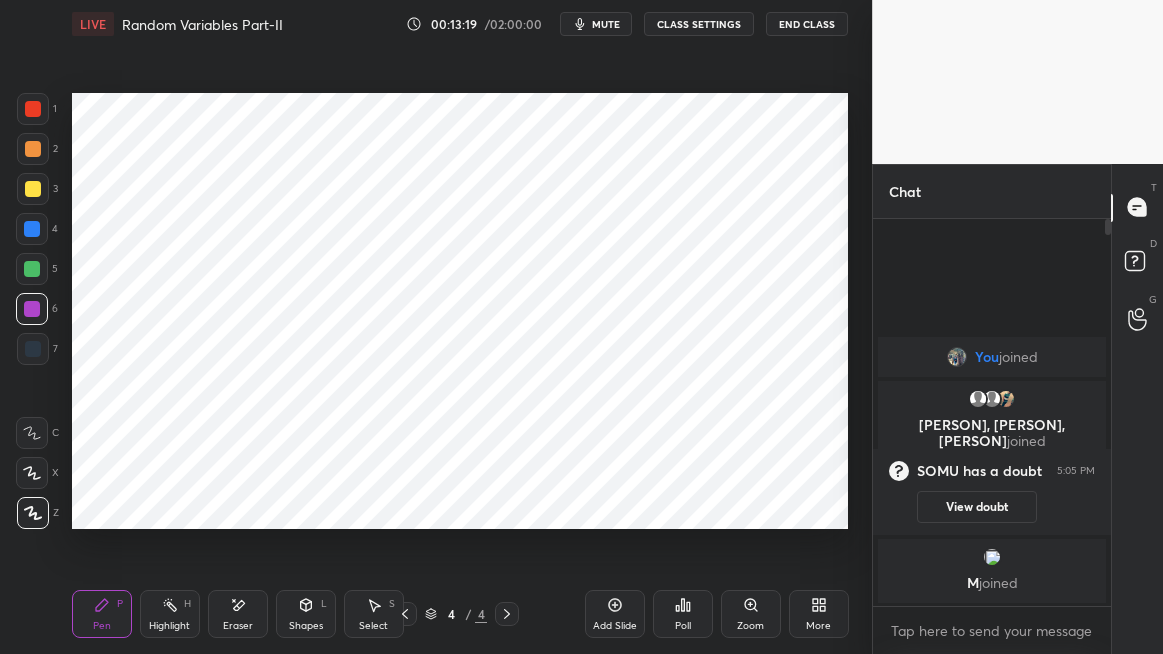 click on "Highlight" at bounding box center [169, 626] 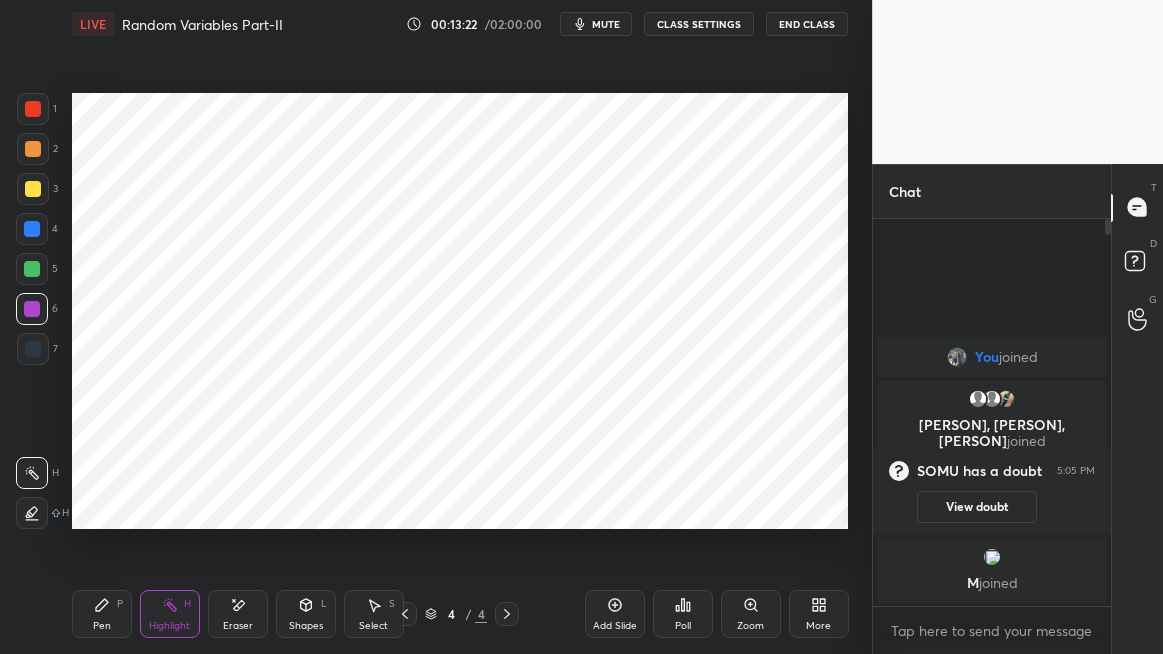 click 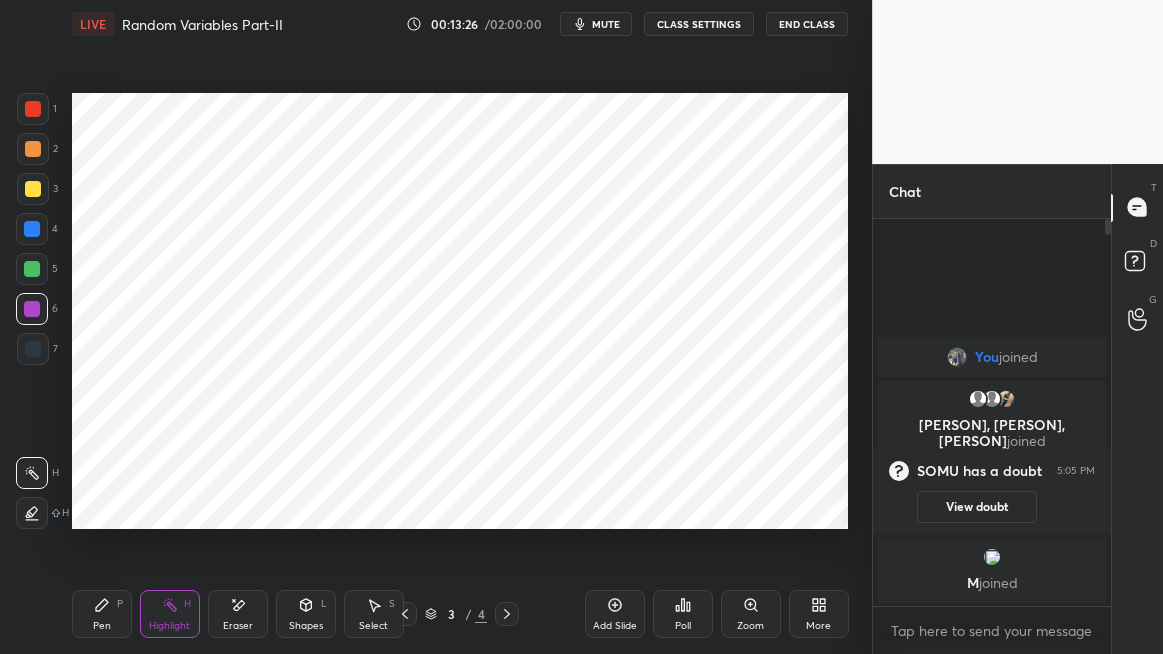 click 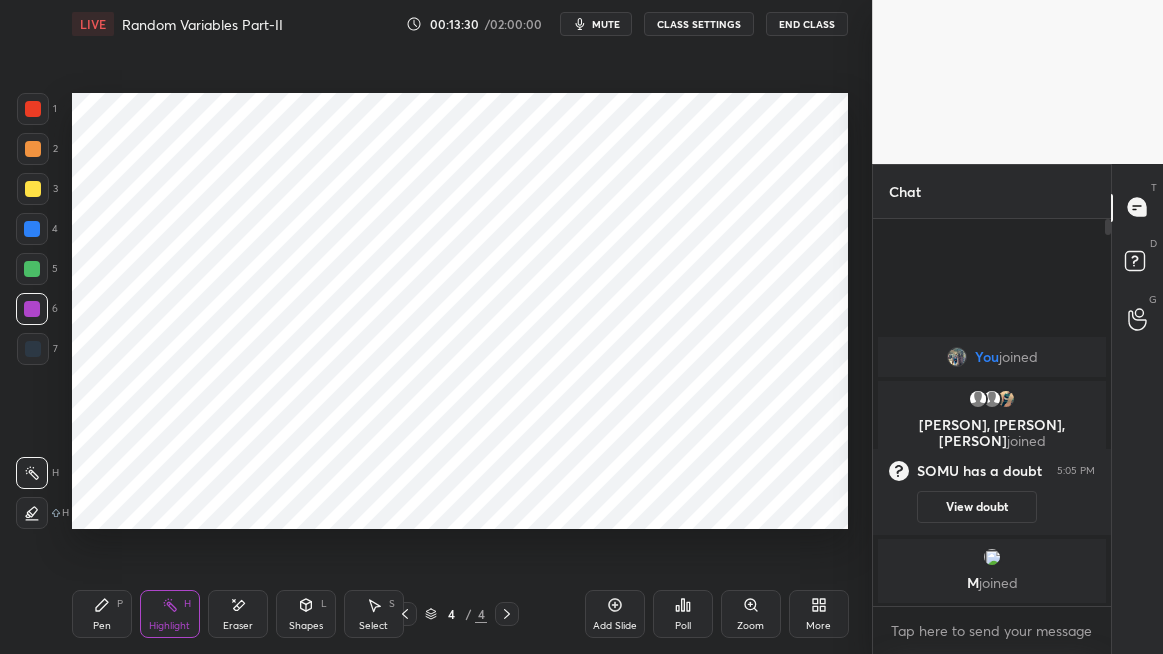 click 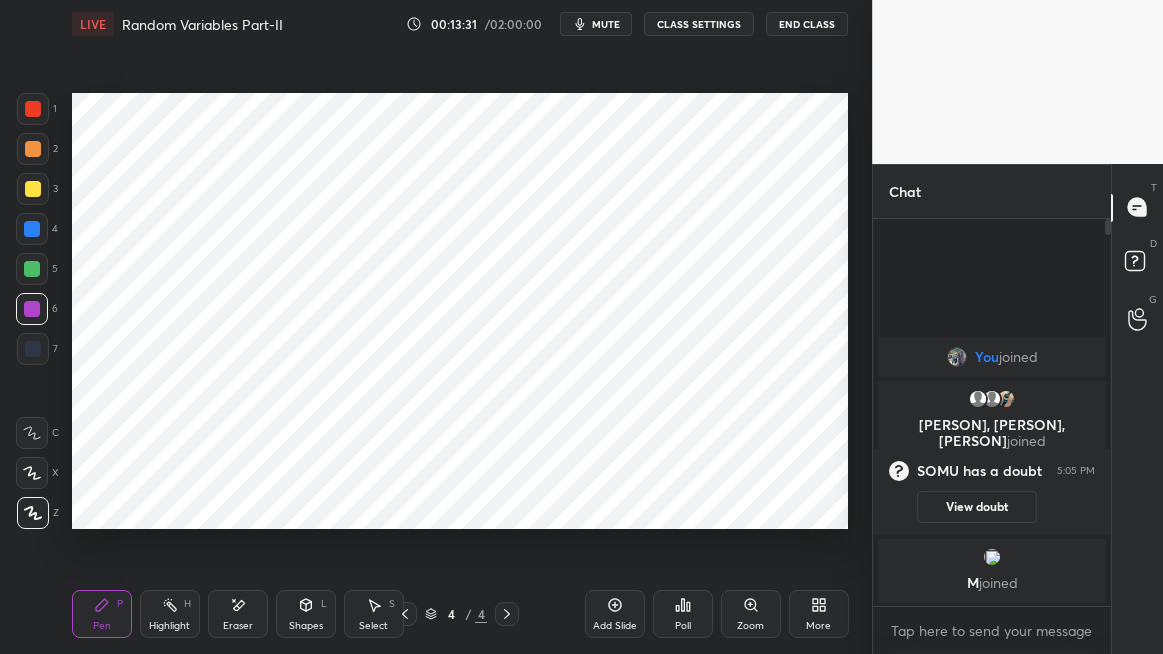 click at bounding box center [33, 109] 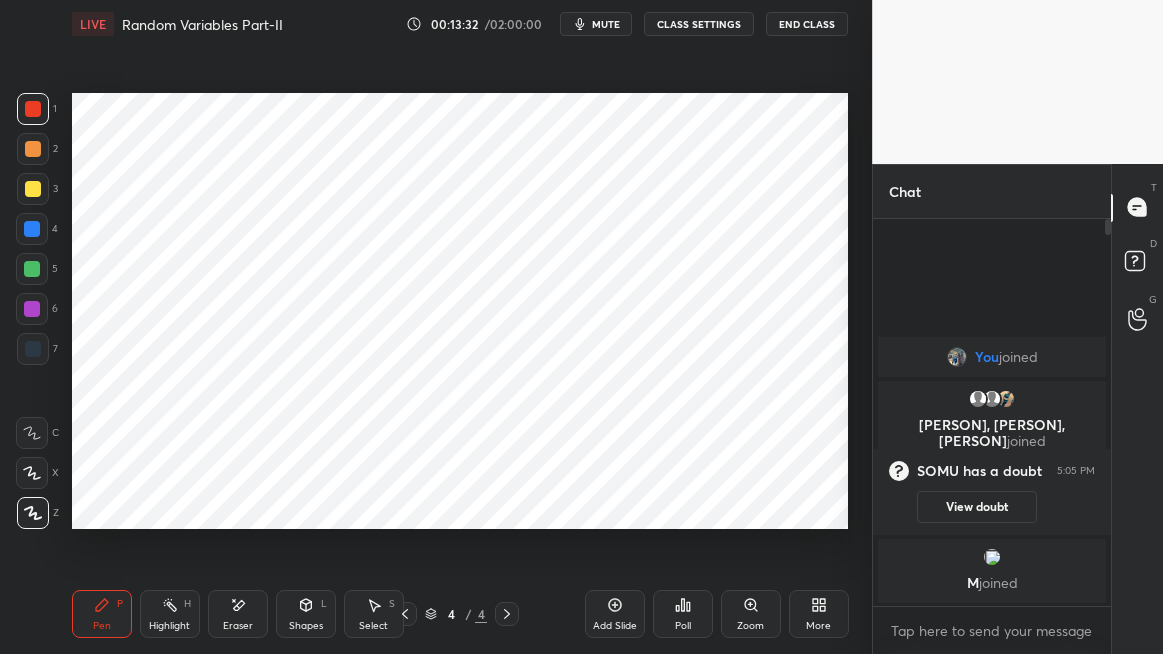 click on "Shapes" at bounding box center (306, 626) 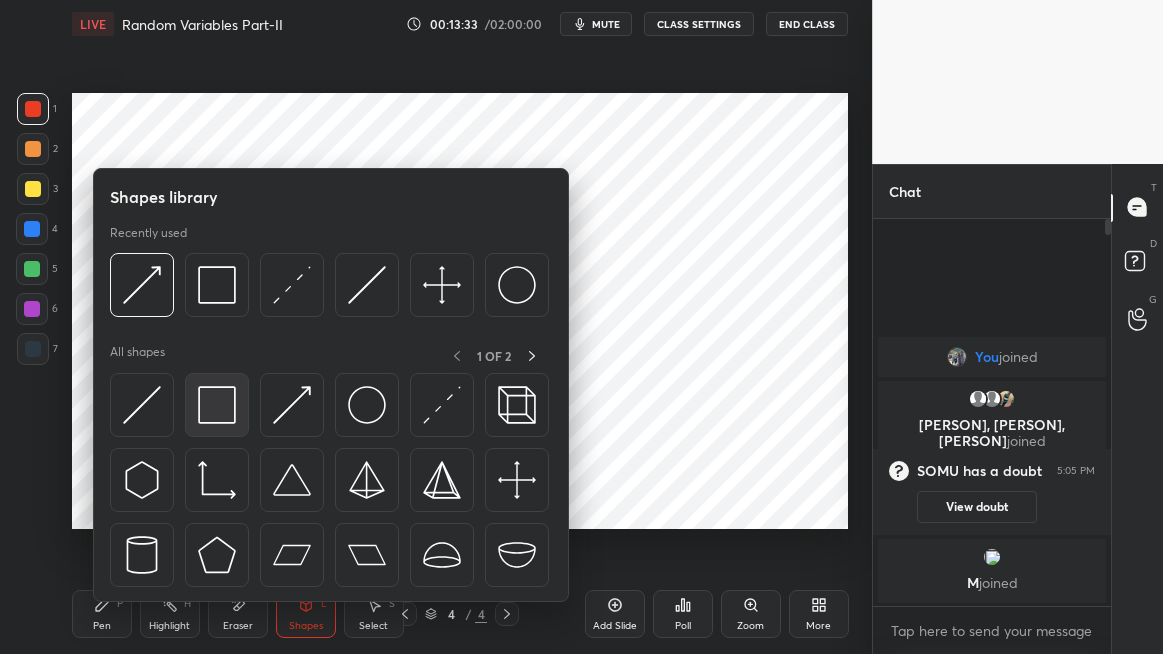 click at bounding box center (217, 405) 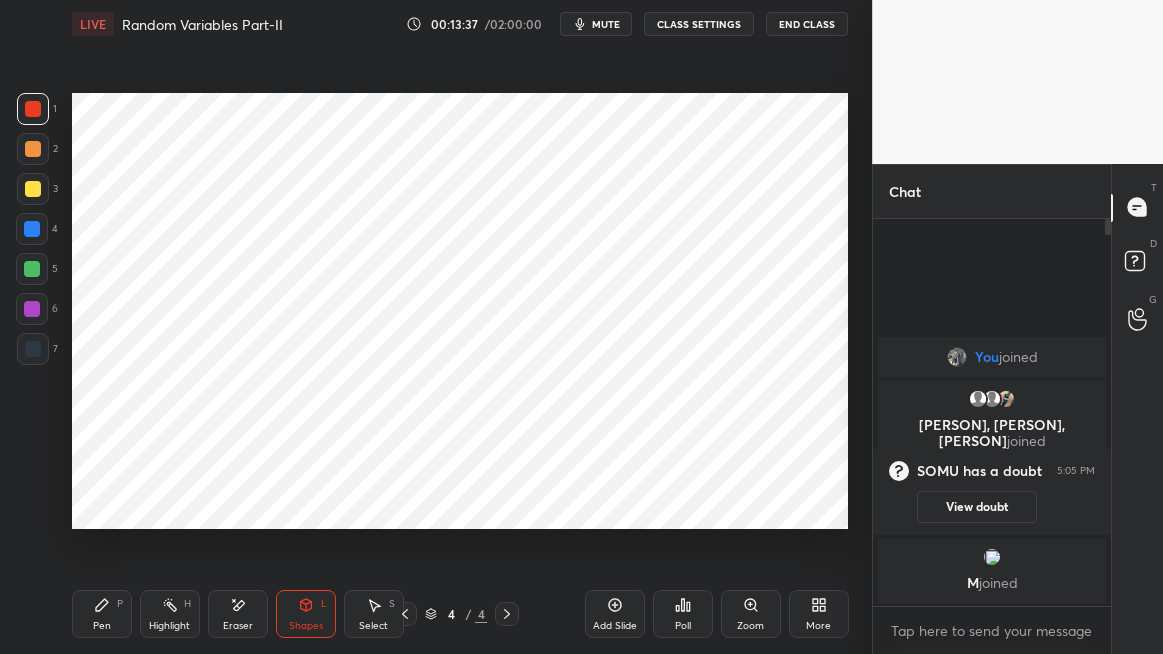 click on "Pen P" at bounding box center (102, 614) 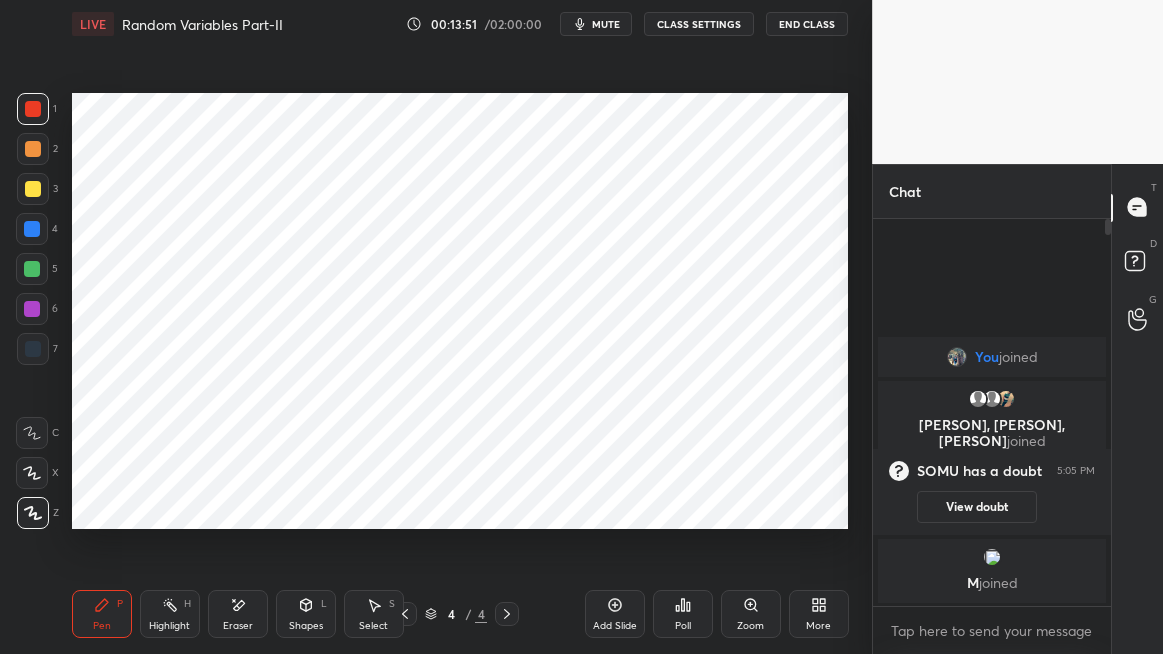 click on "Highlight" at bounding box center [169, 626] 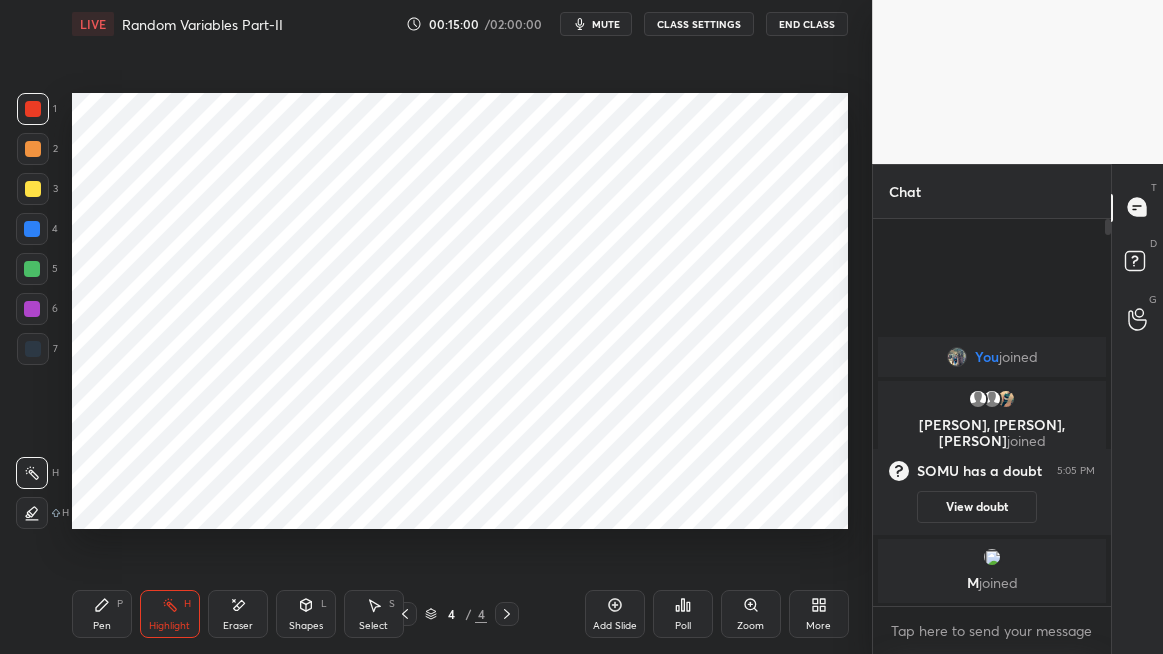click at bounding box center [32, 309] 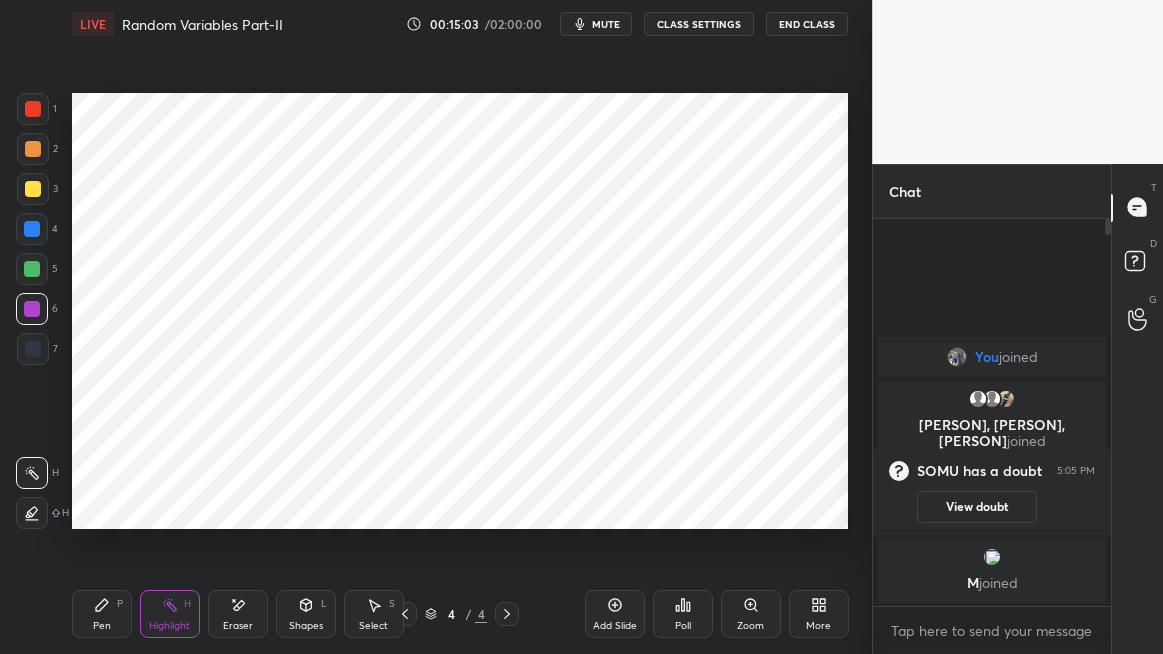 click on "Pen P" at bounding box center [102, 614] 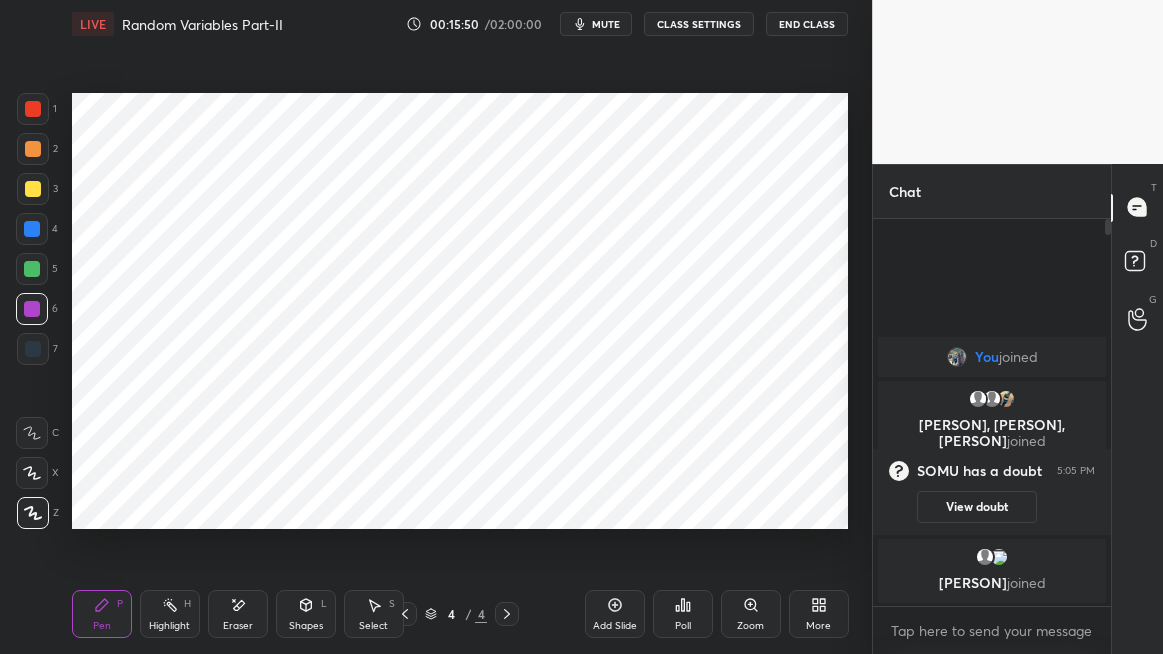 click 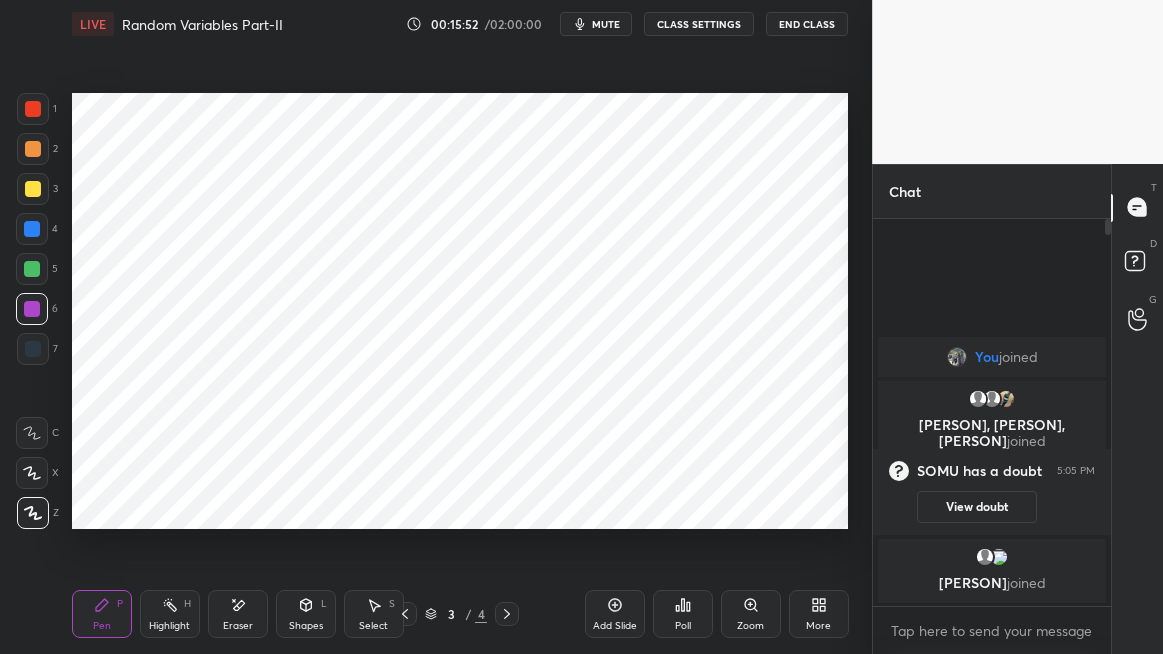 click on "Highlight" at bounding box center [169, 626] 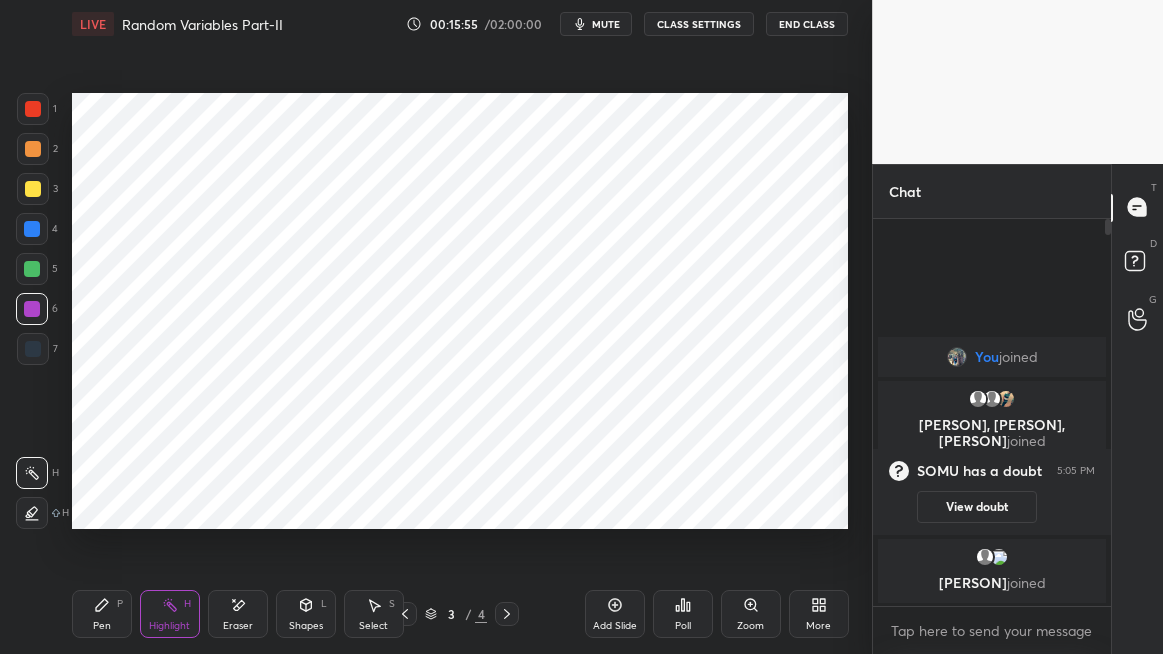 click 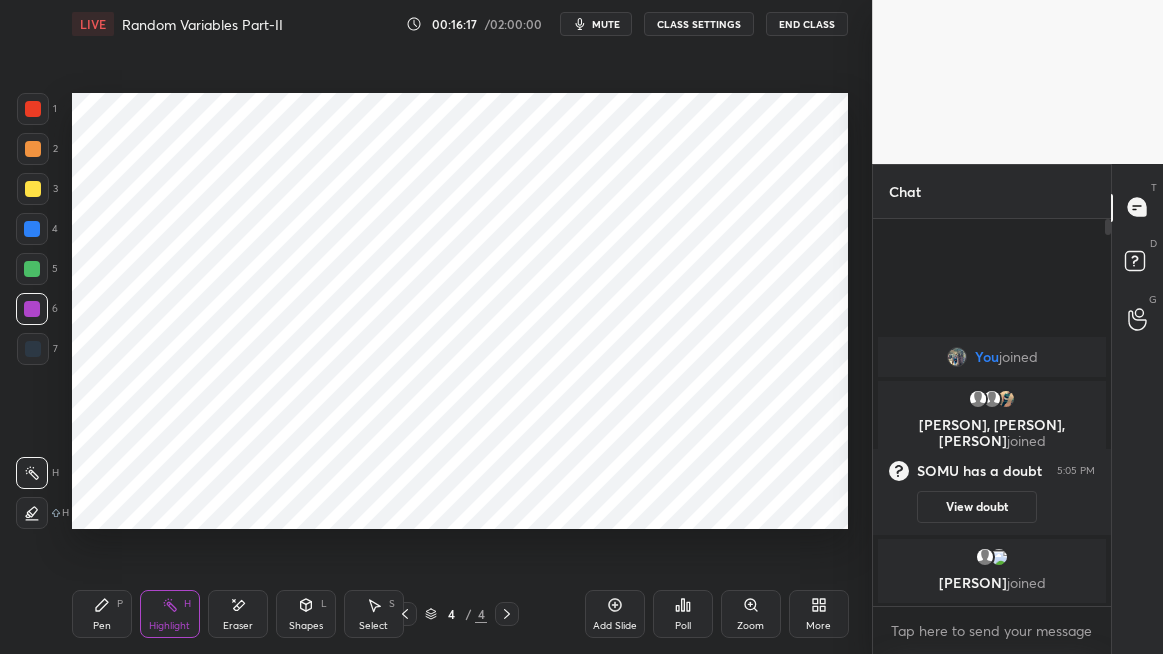 click 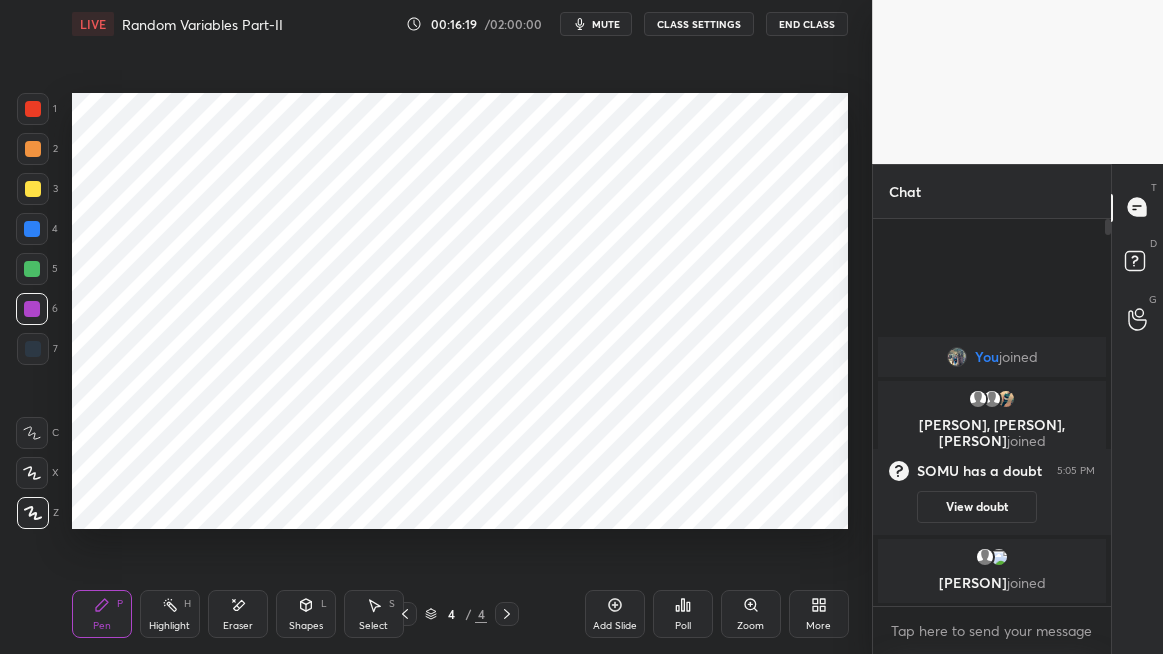 click at bounding box center (32, 269) 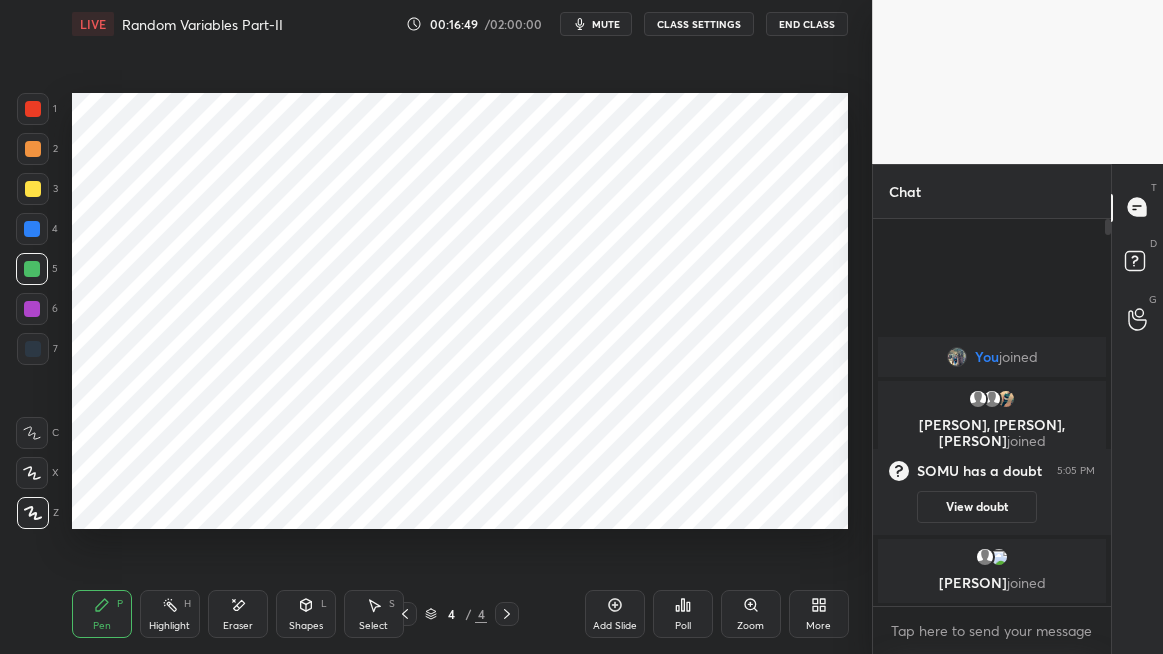 click on "Add Slide" at bounding box center [615, 614] 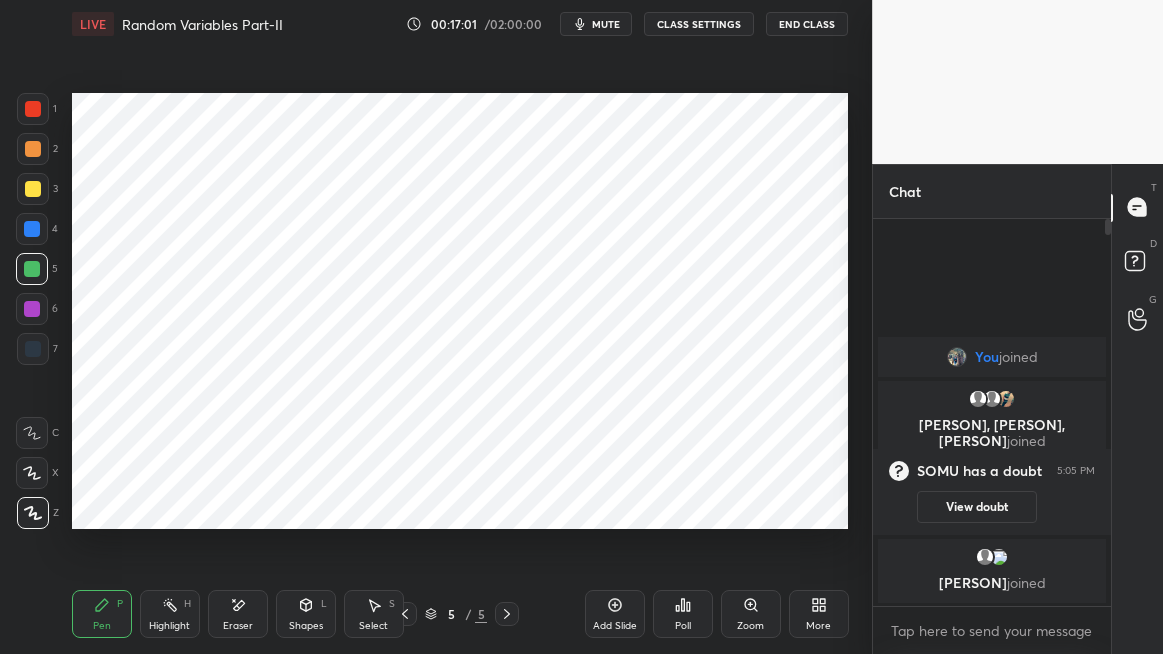 click on "Shapes L" at bounding box center (306, 614) 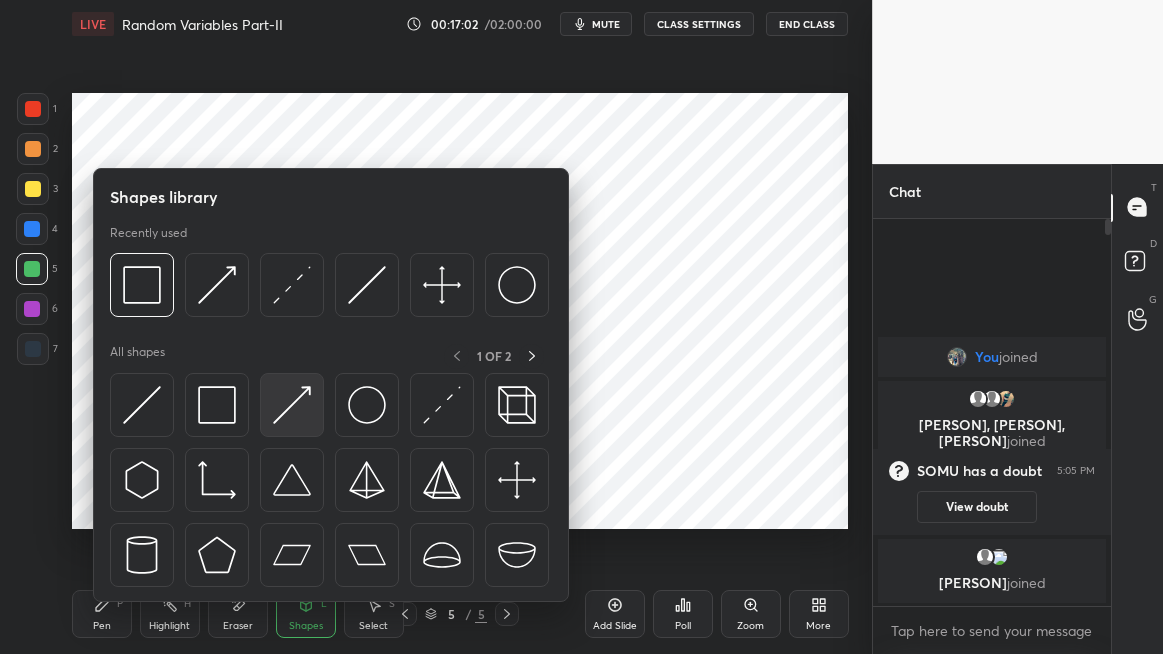 click at bounding box center (292, 405) 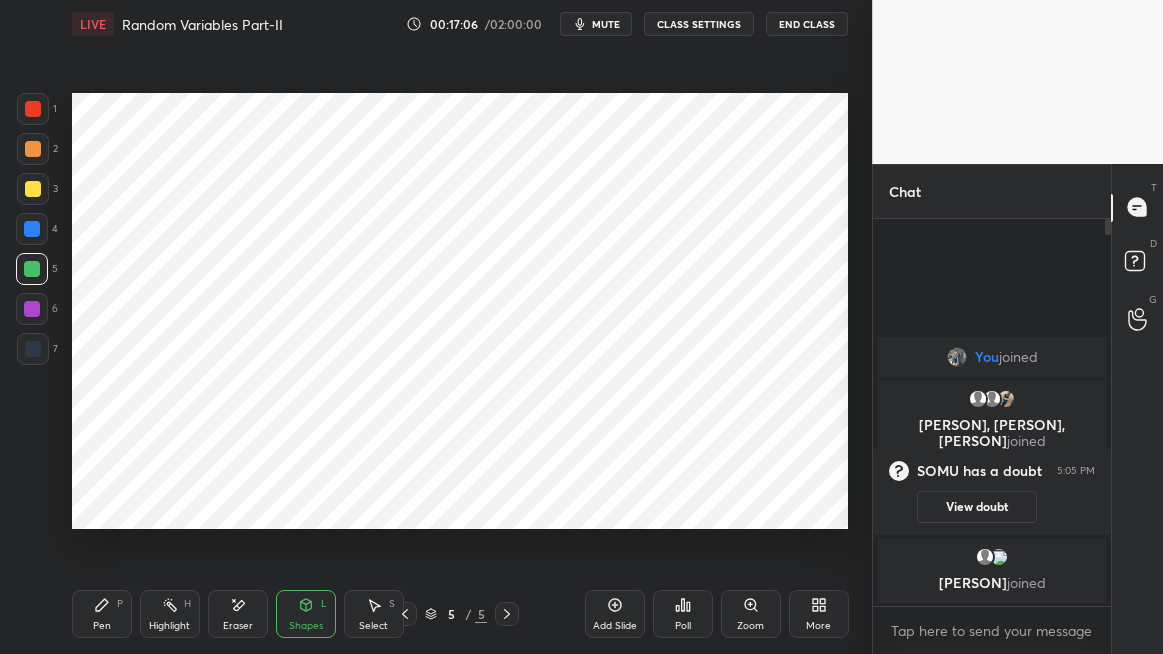 click on "Pen P" at bounding box center [102, 614] 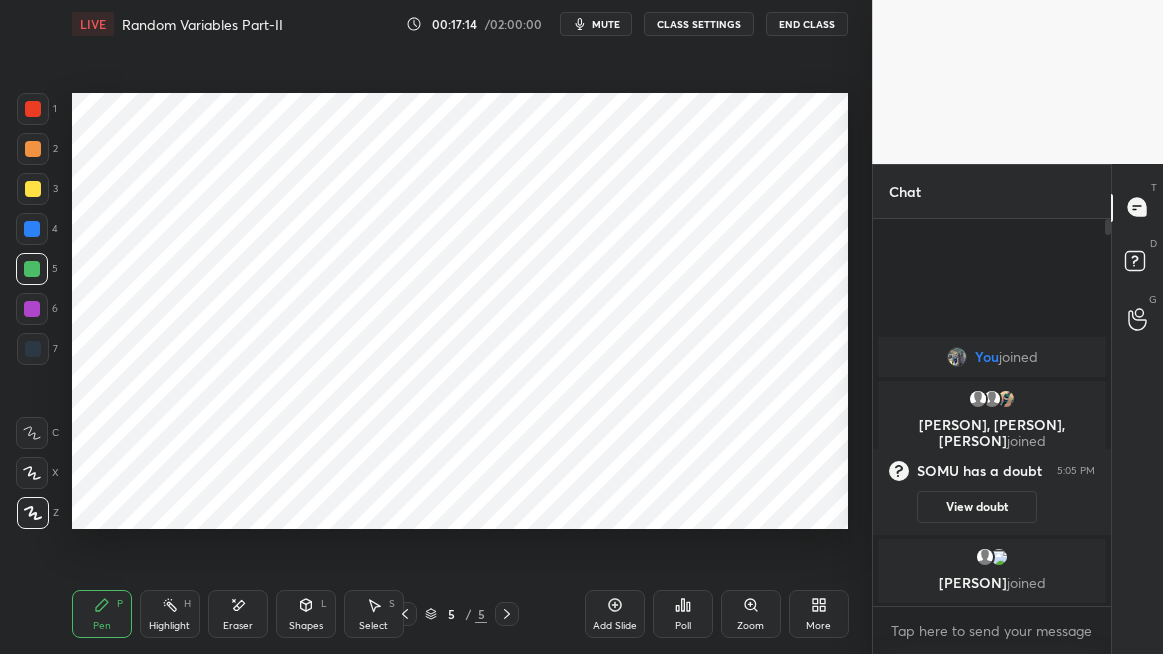 click 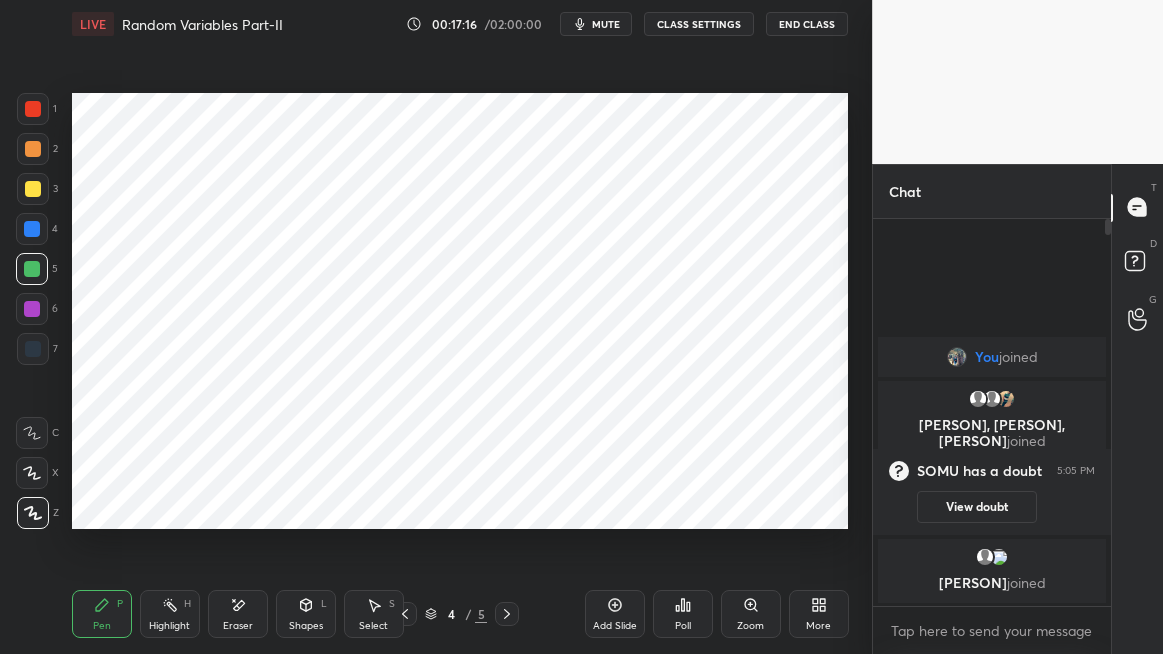 click 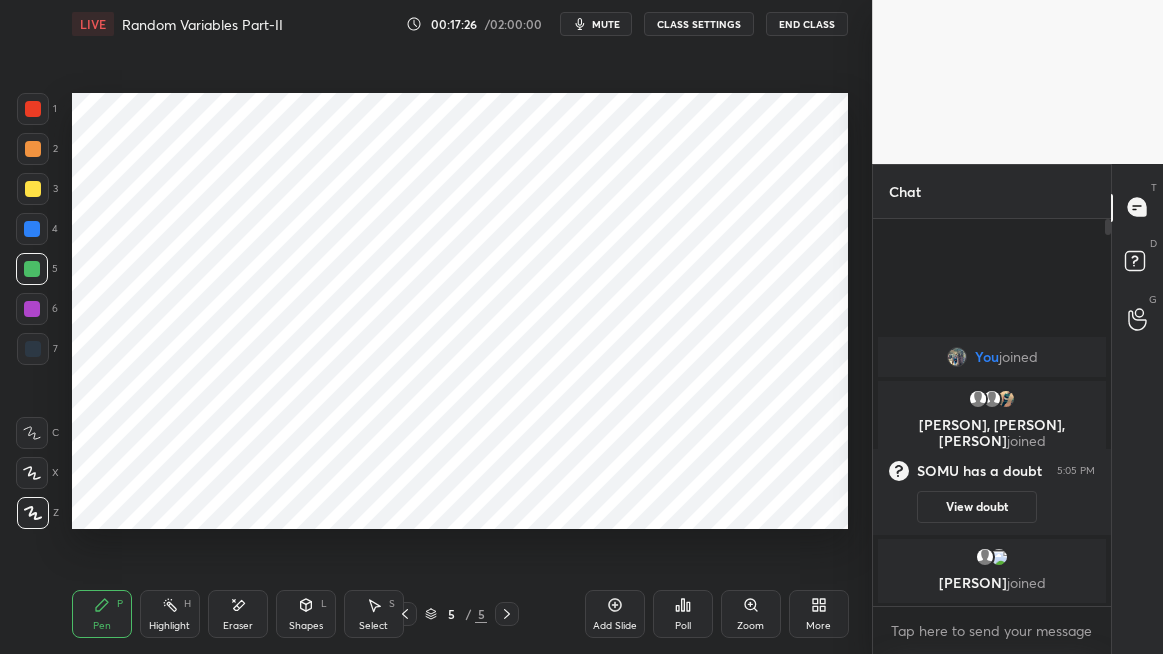 click 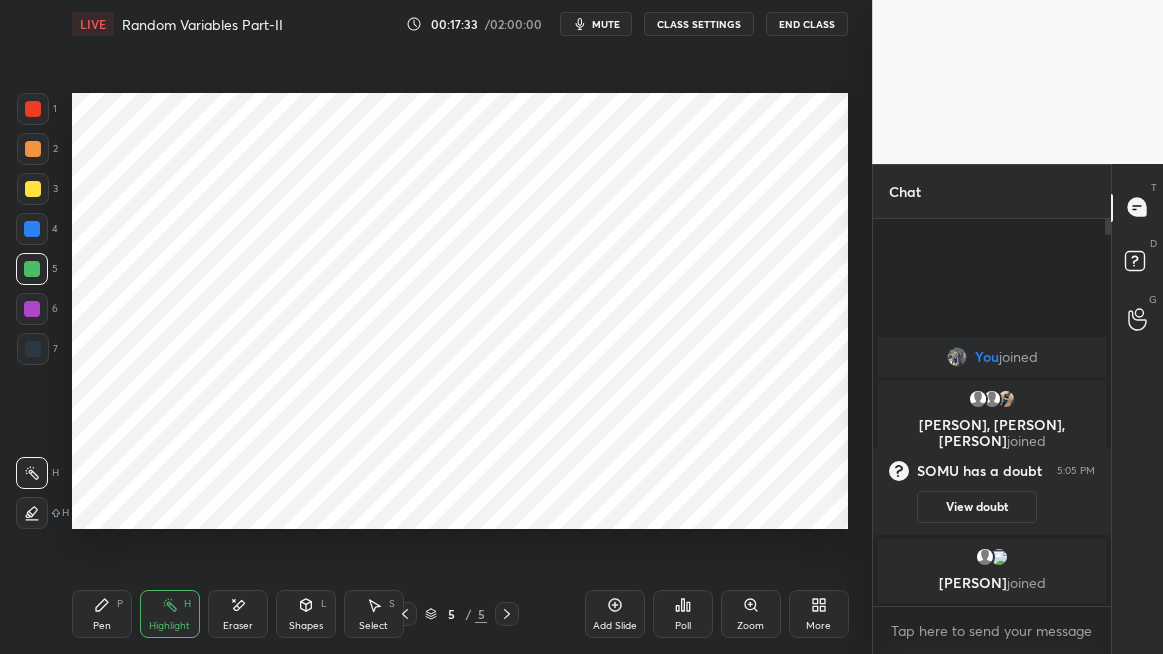 click at bounding box center [32, 229] 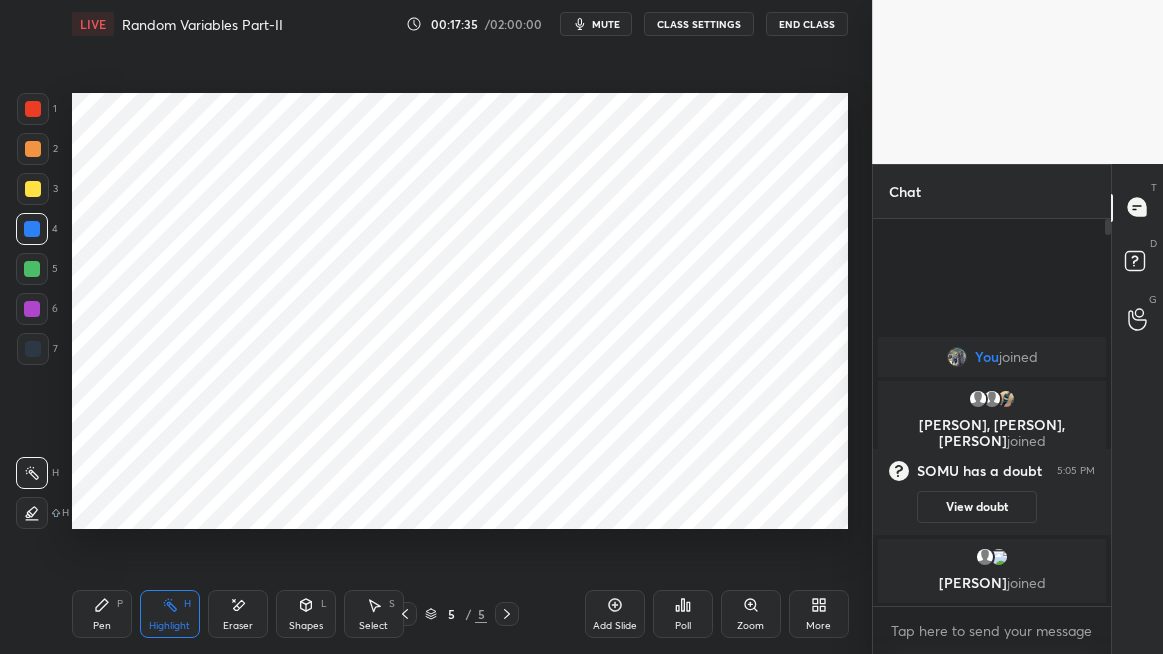 click 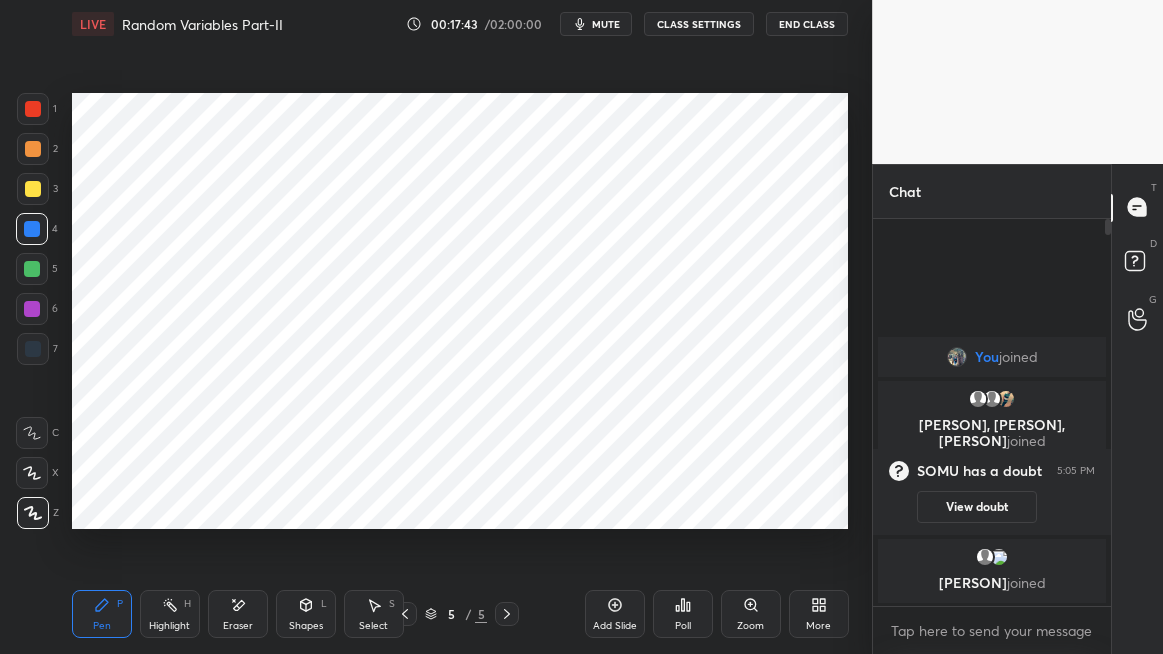 click on "Shapes L" at bounding box center [306, 614] 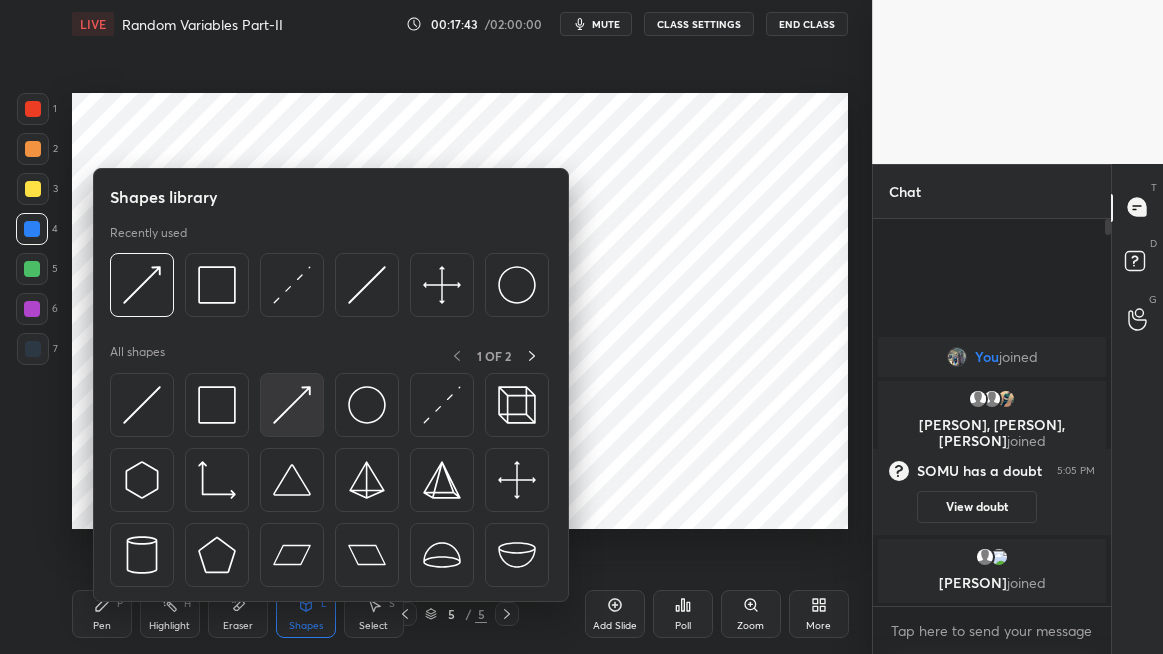 click at bounding box center (292, 405) 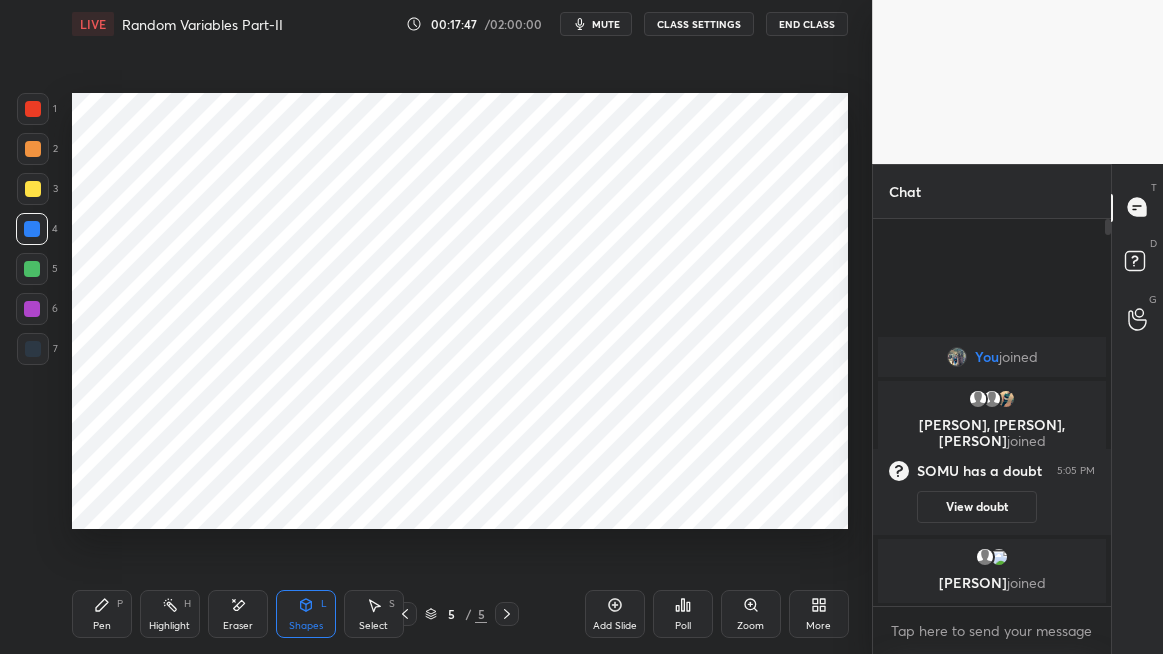 click 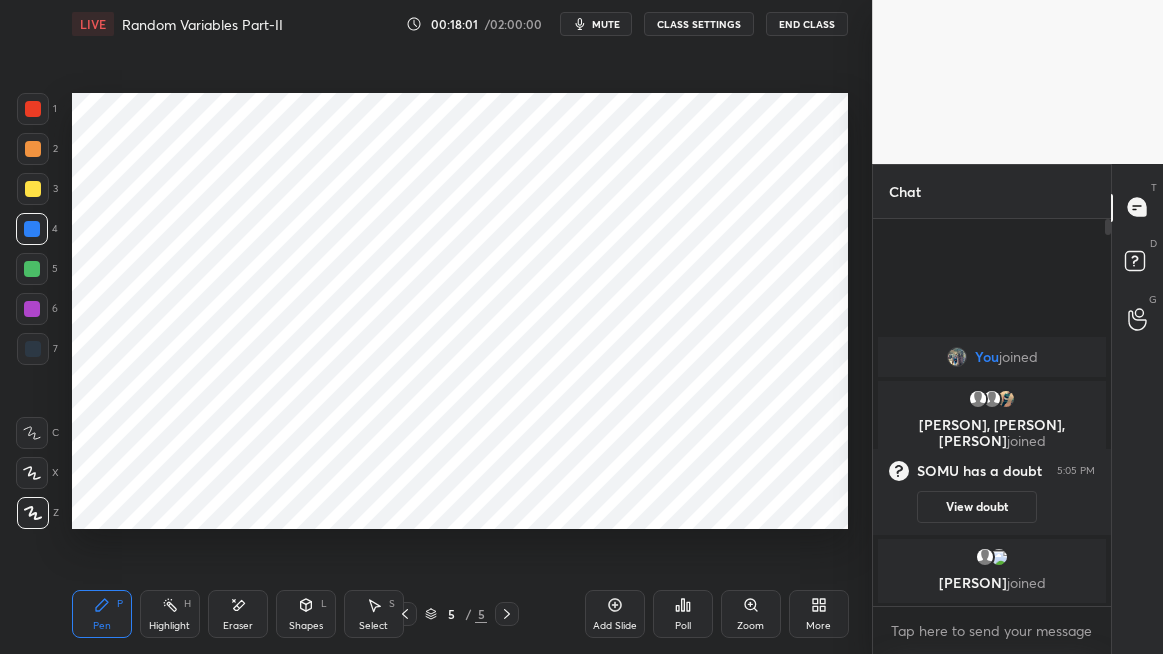 click at bounding box center [32, 269] 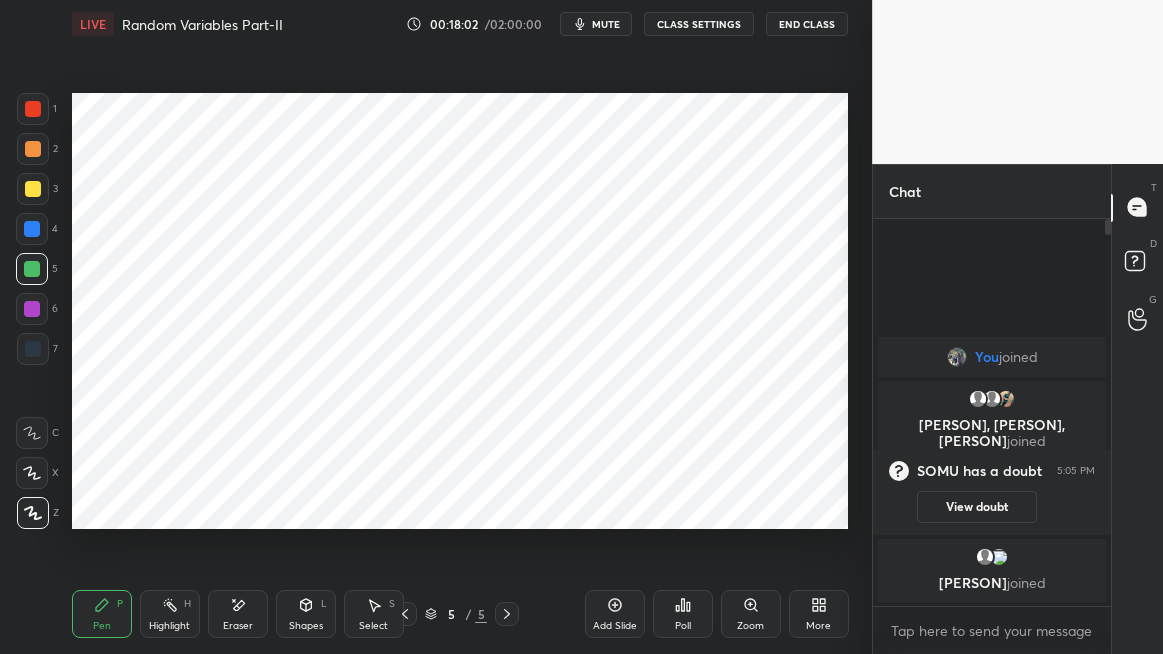 click on "Shapes L" at bounding box center (306, 614) 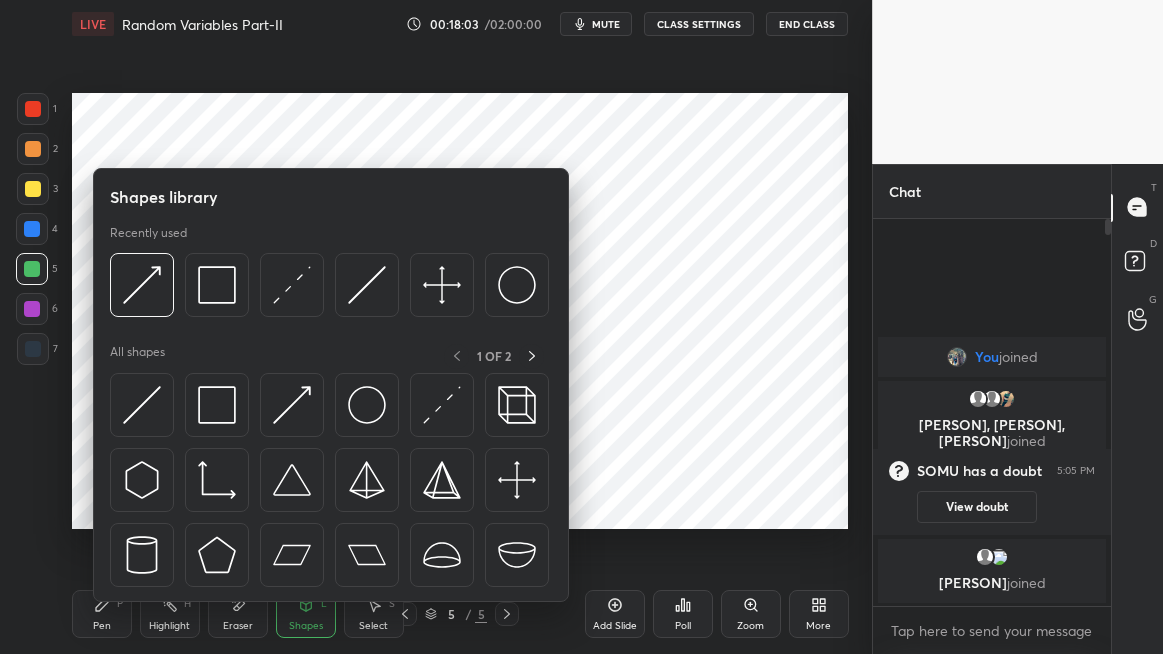 click at bounding box center [292, 405] 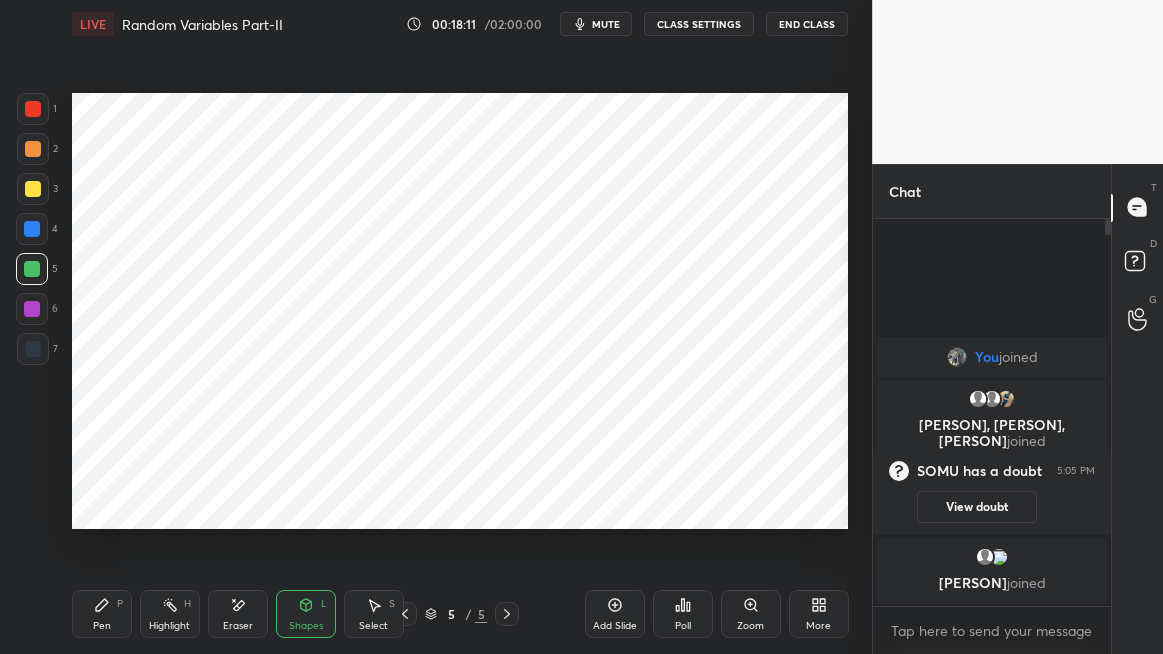 click 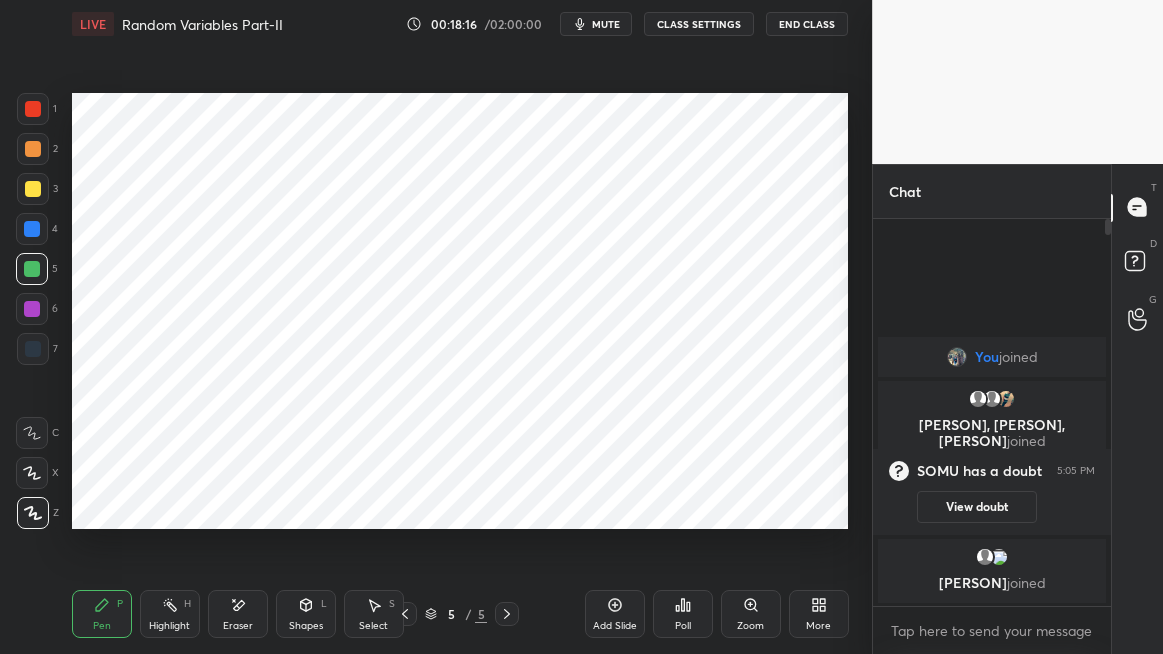 click on "Shapes L" at bounding box center [306, 614] 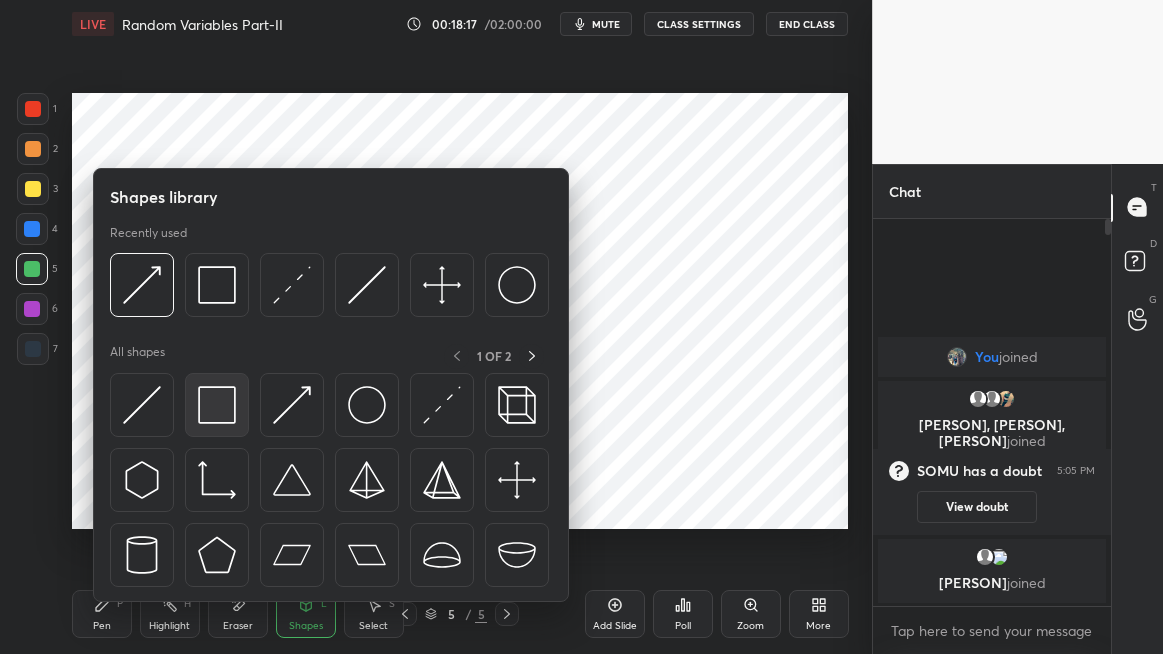 click at bounding box center (217, 405) 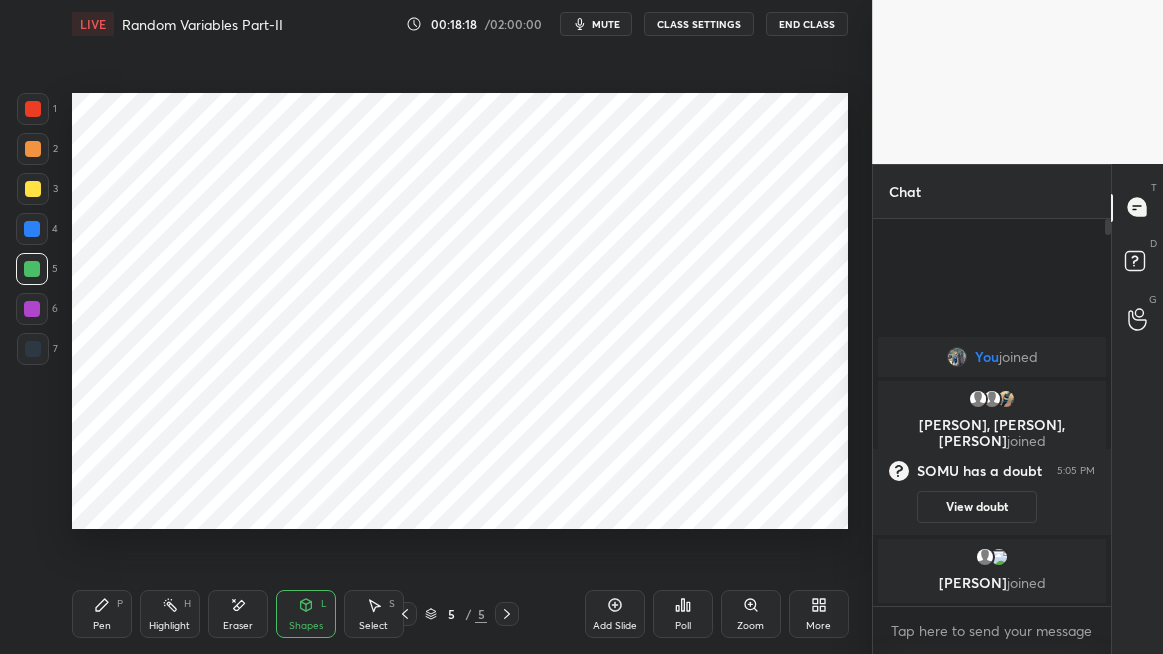 click at bounding box center [33, 109] 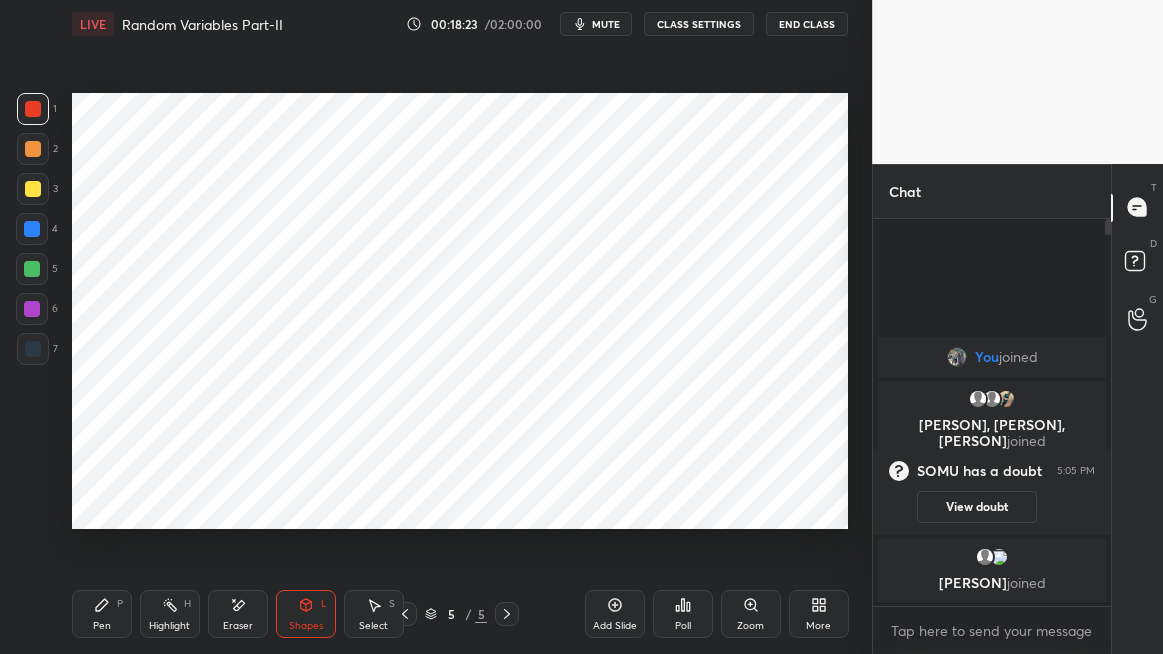 click on "Pen P" at bounding box center (102, 614) 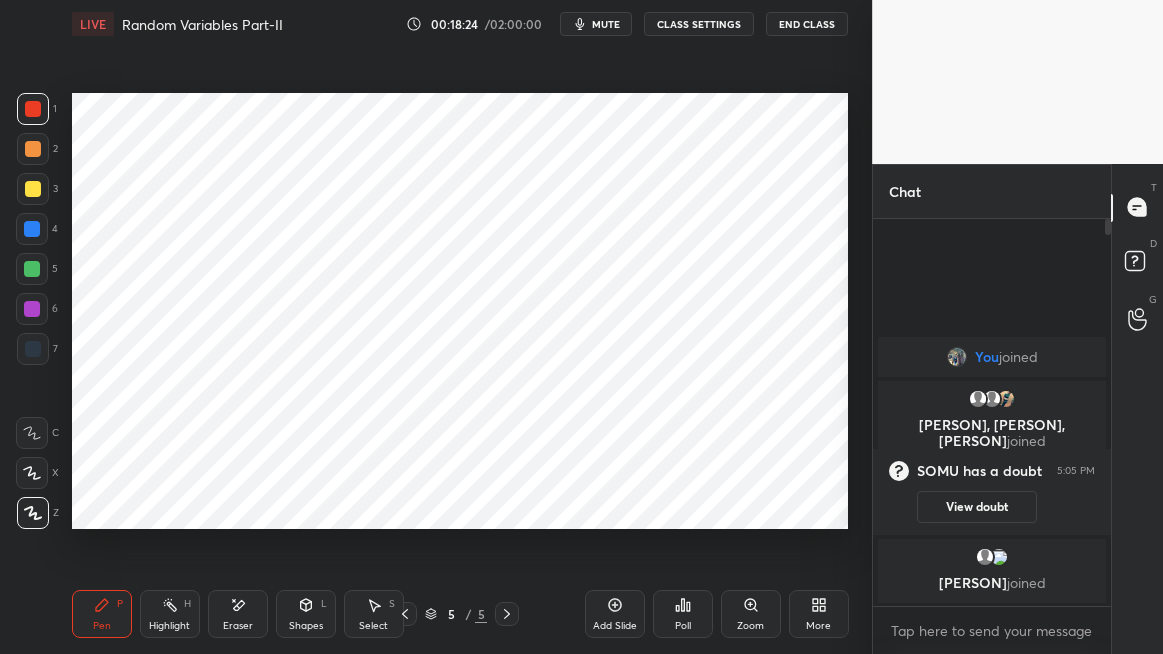 click on "Highlight" at bounding box center (169, 626) 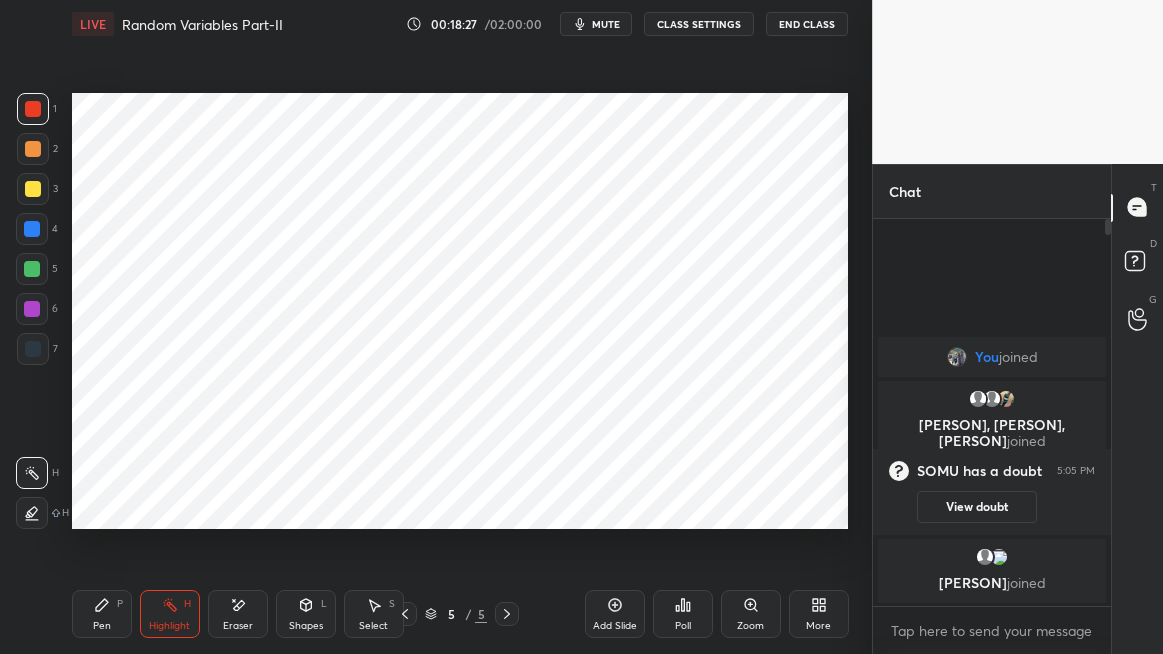 click on "Pen P" at bounding box center (102, 614) 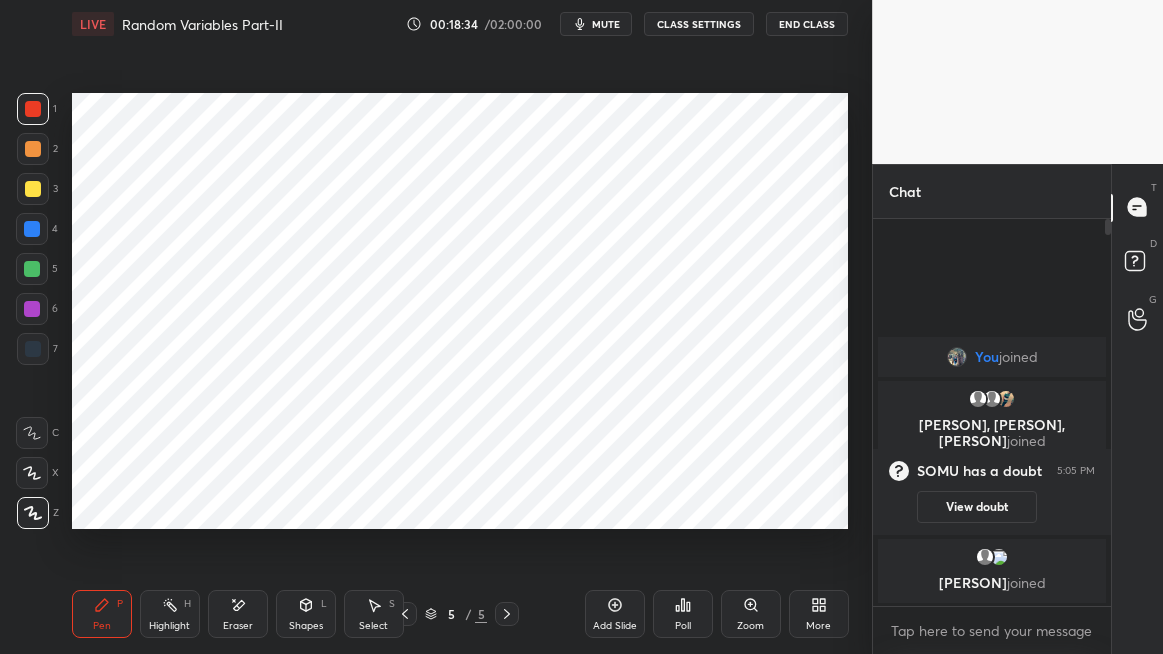 click on "Highlight" at bounding box center (169, 626) 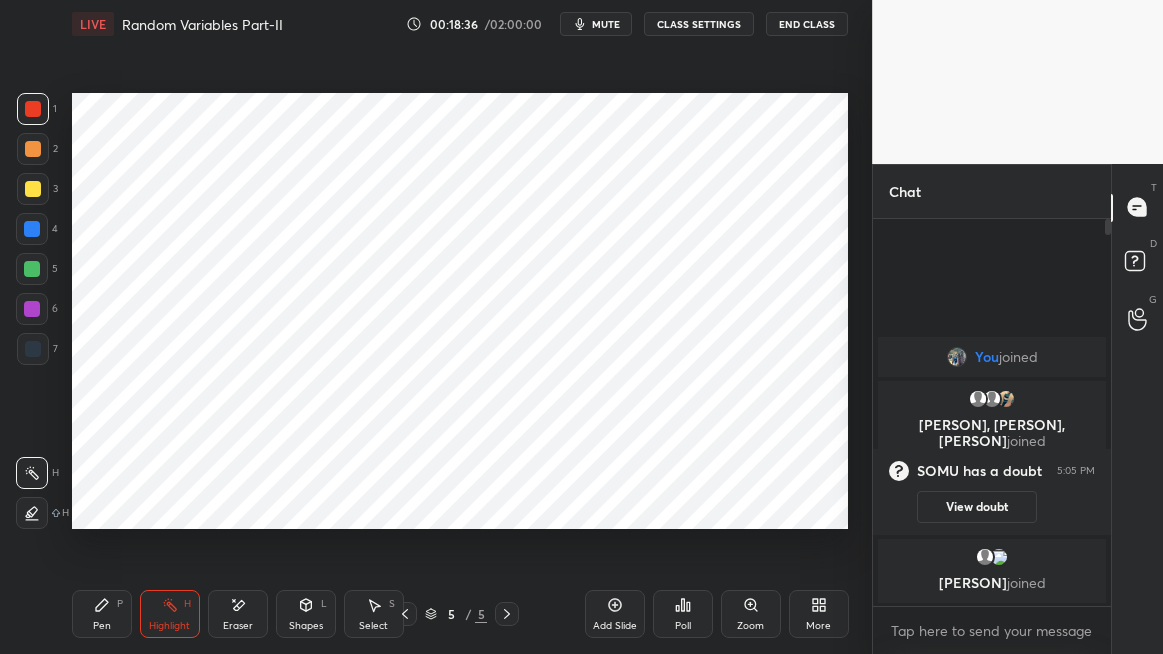 click on "Pen P" at bounding box center (102, 614) 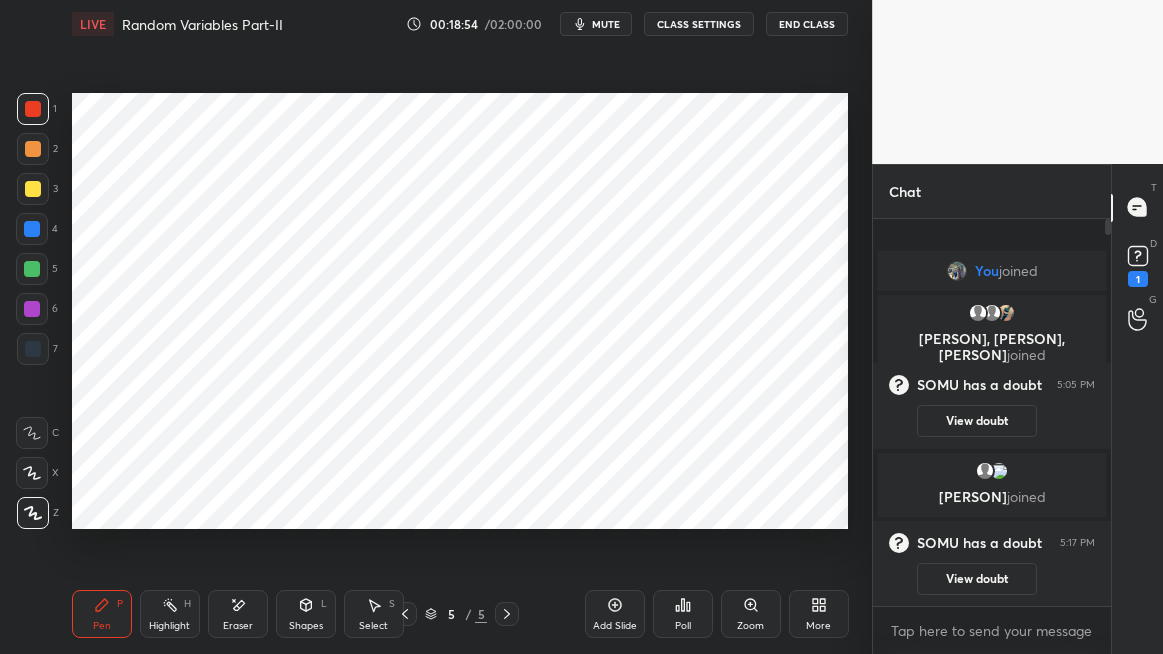 click on "View doubt" at bounding box center [977, 579] 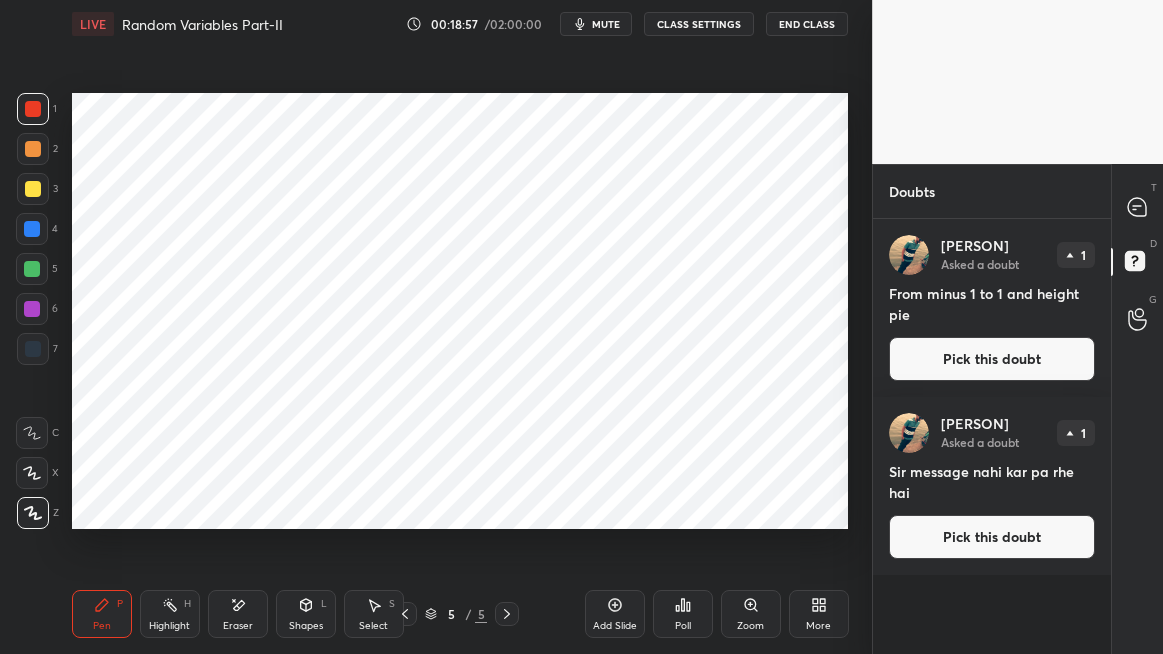 click on "Pick this doubt" at bounding box center [992, 537] 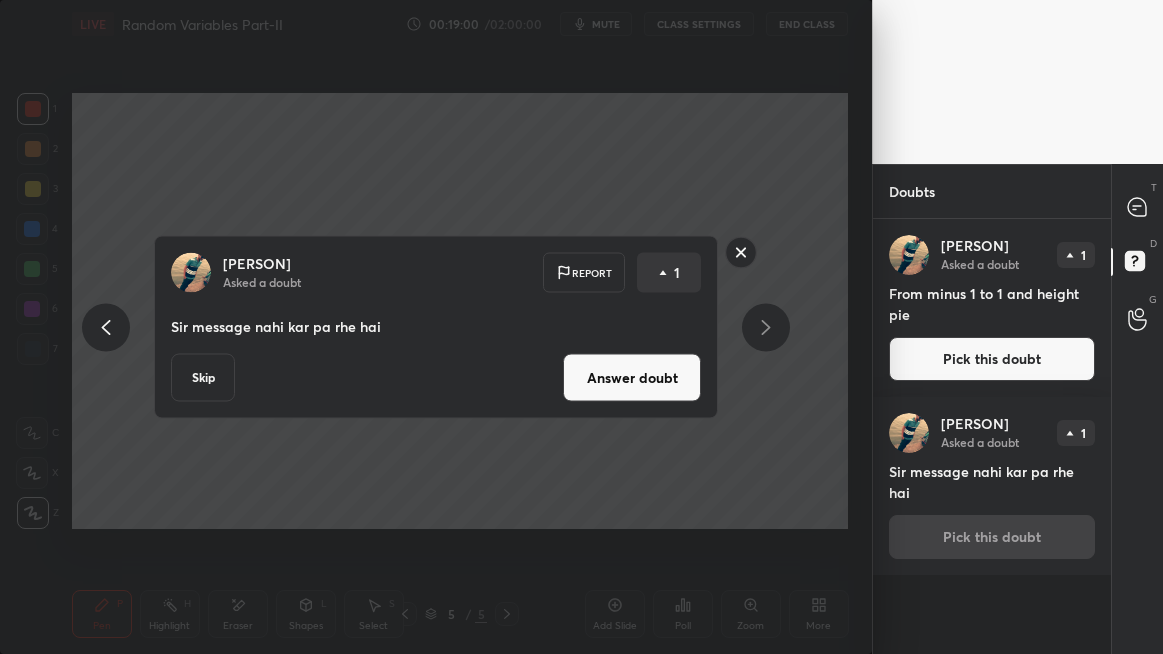 click 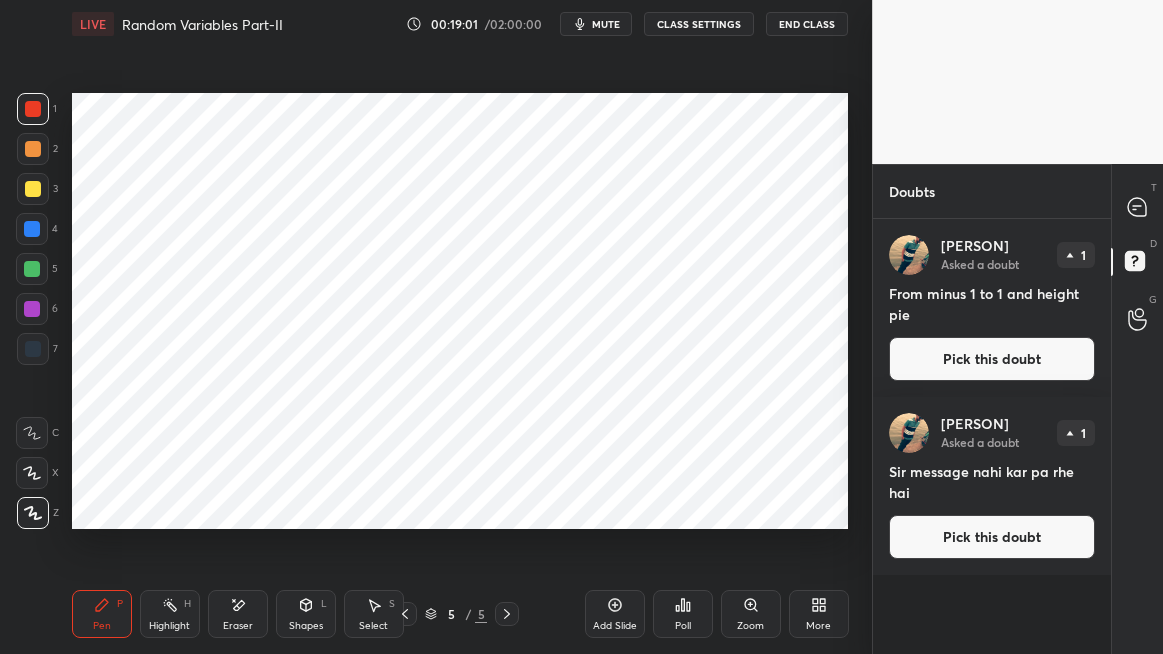 click on "Pick this doubt" at bounding box center [992, 359] 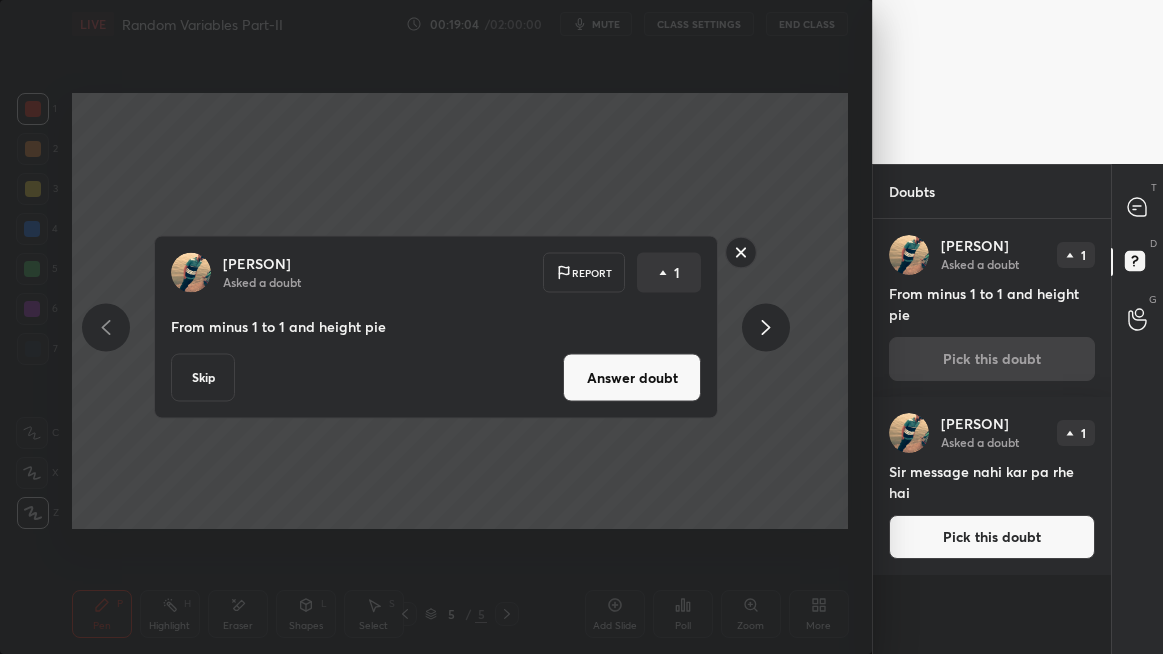 click 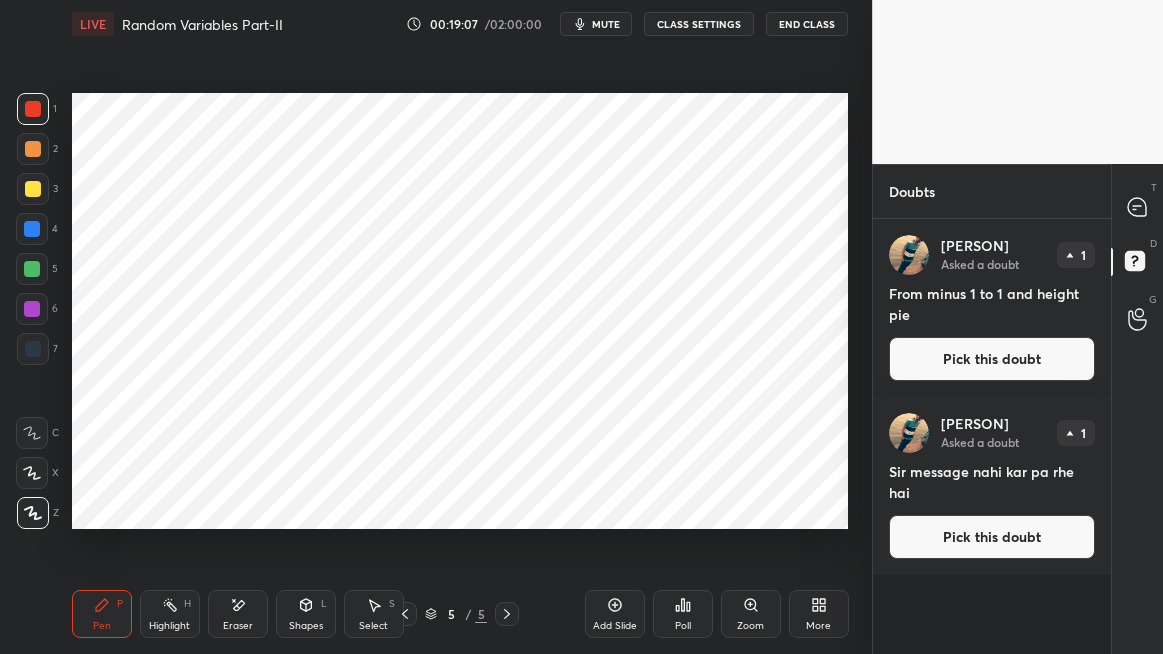 click on "From minus 1 to 1 and height pie" at bounding box center (992, 304) 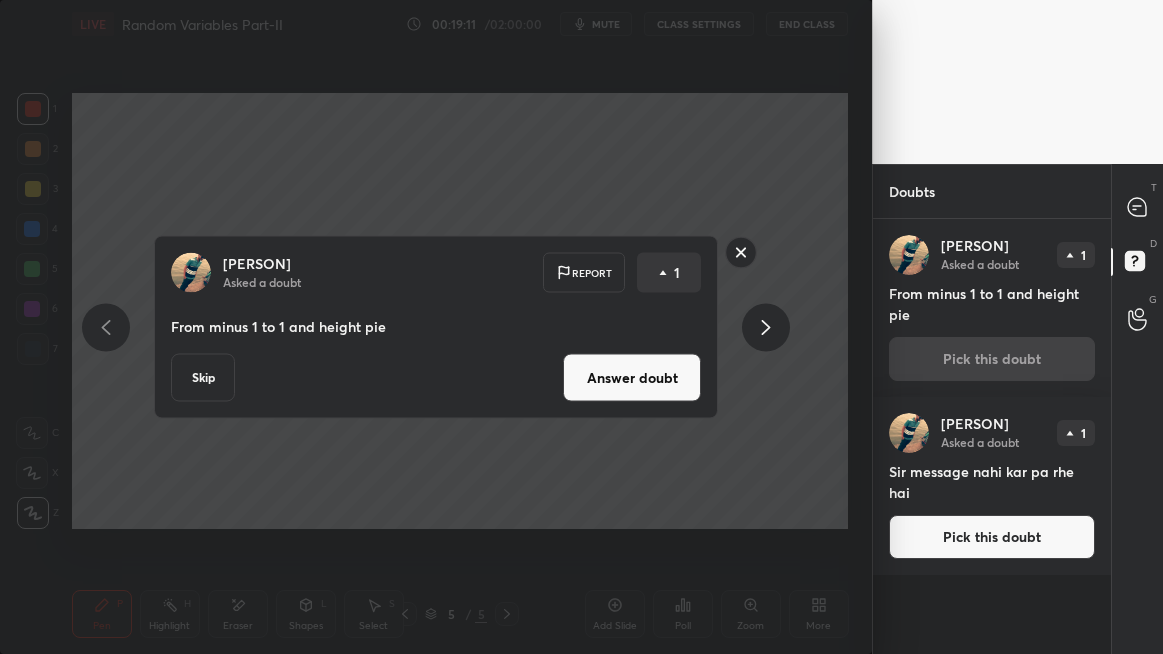 click 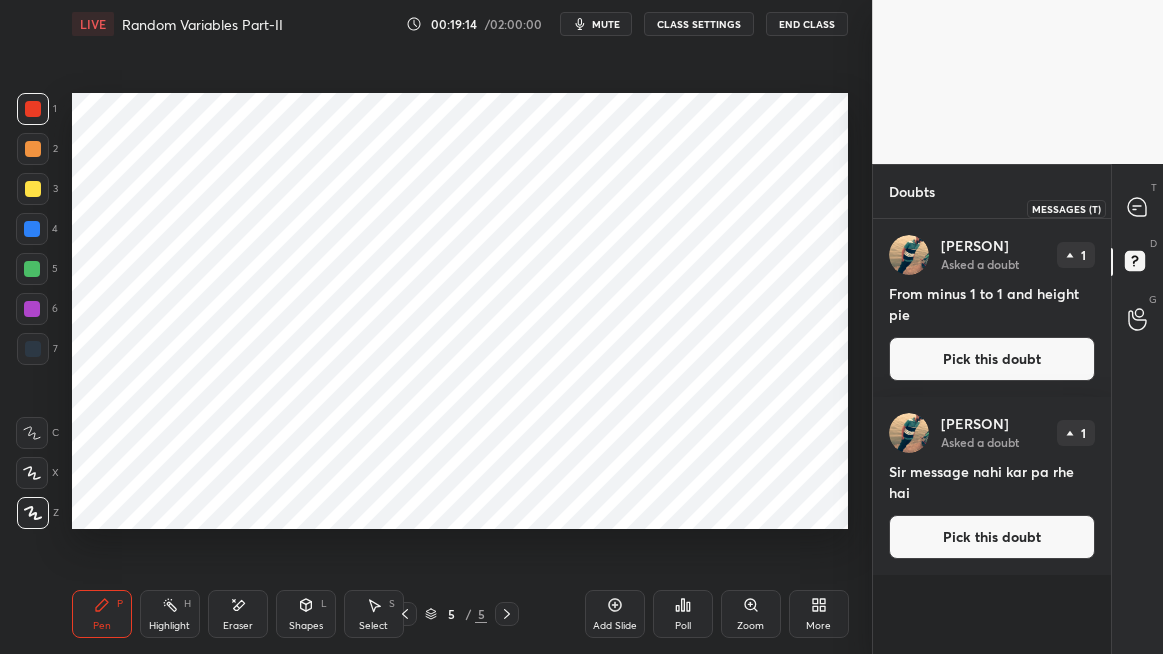 click 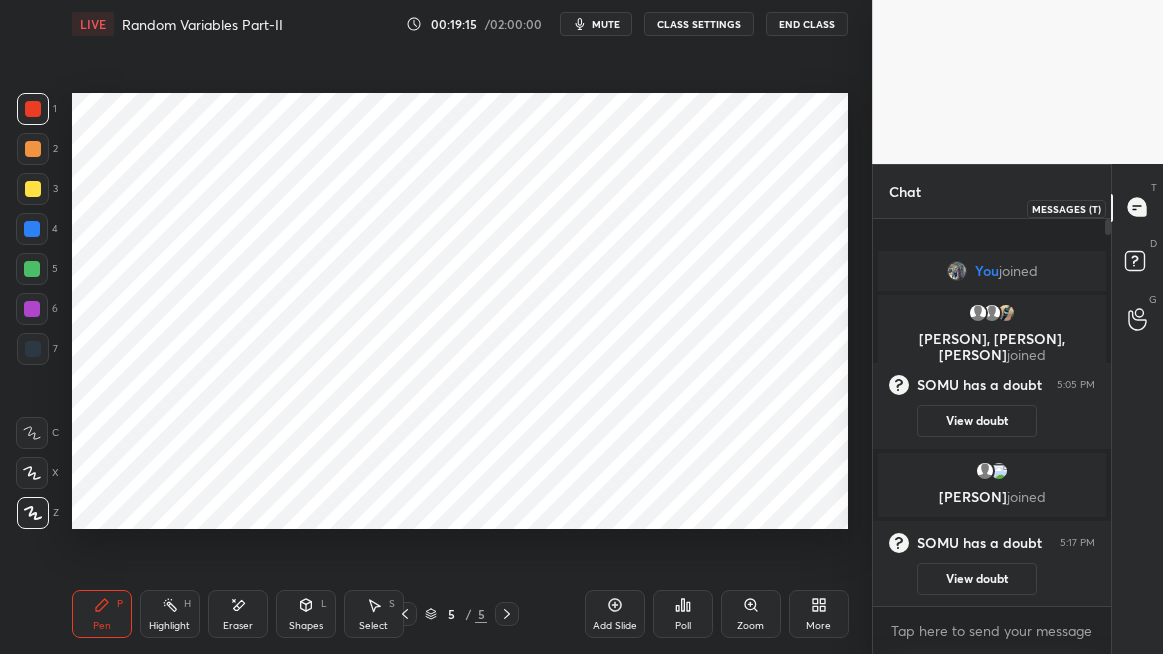 scroll, scrollTop: 6, scrollLeft: 6, axis: both 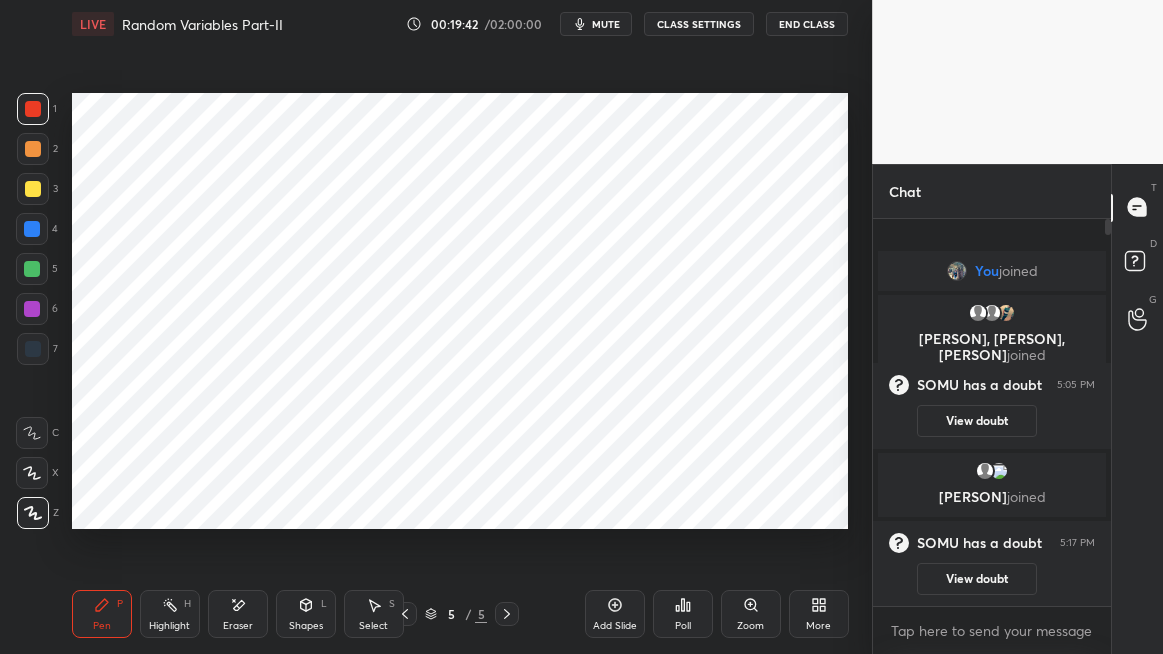 click 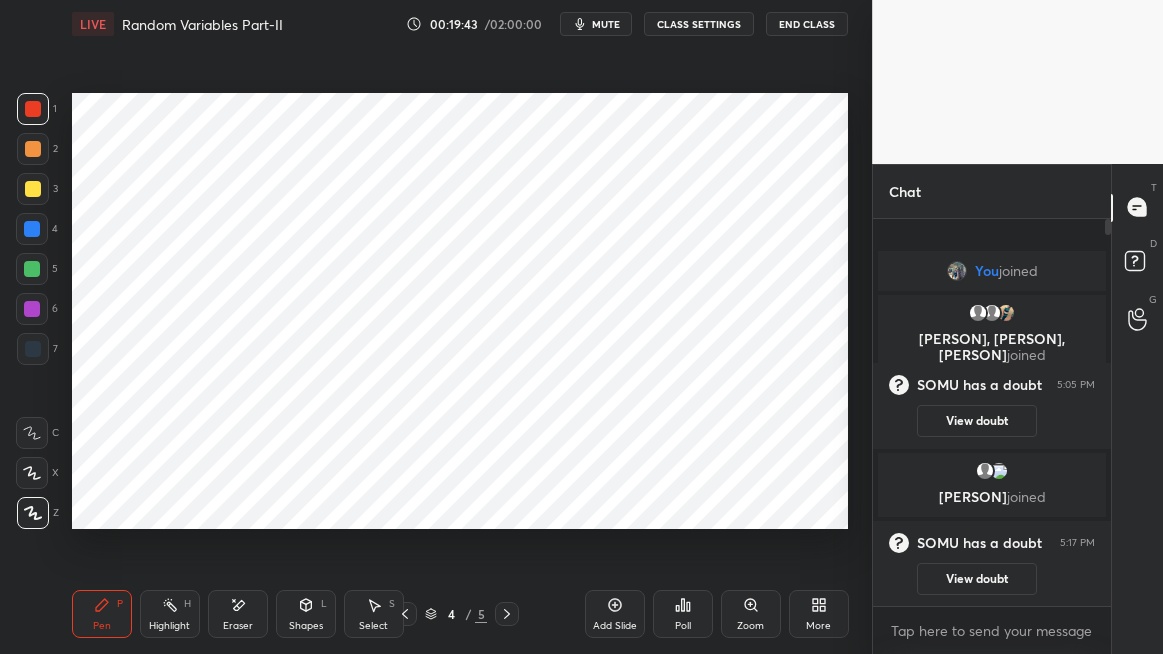 click 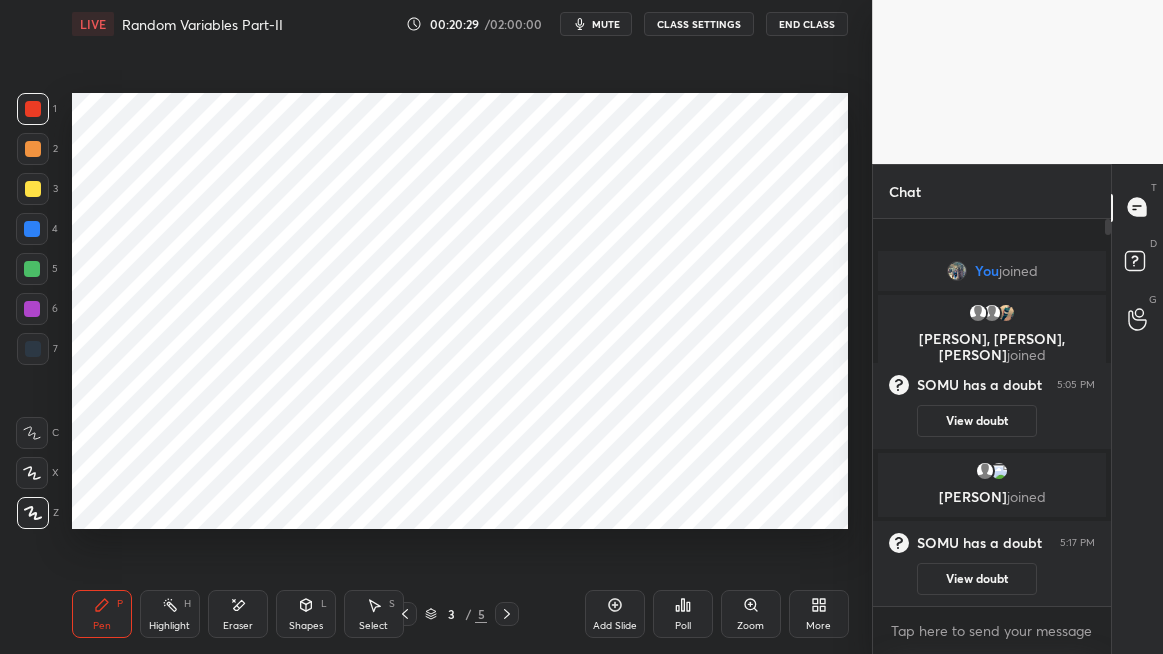 click on "Highlight" at bounding box center [169, 626] 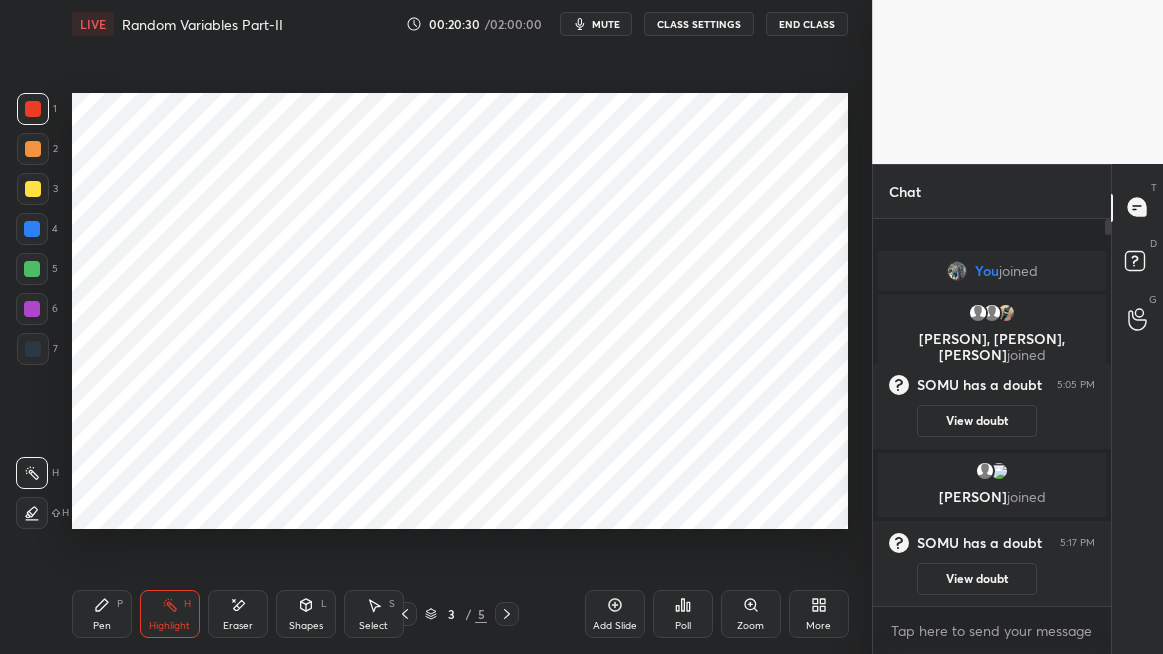 click at bounding box center [32, 269] 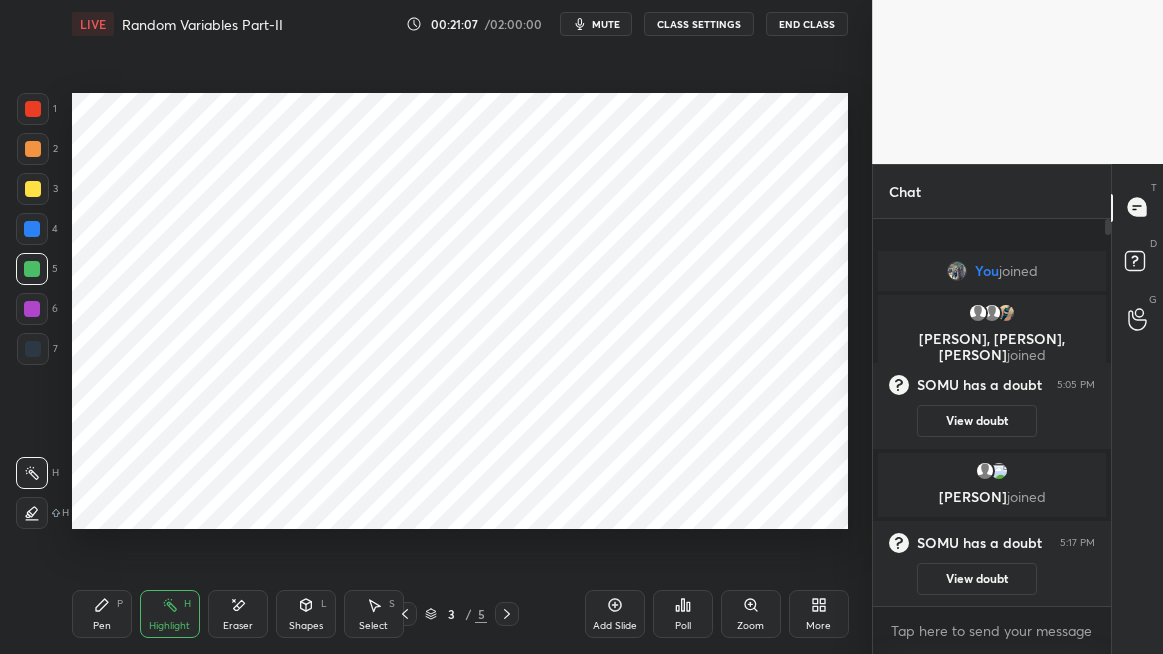 click 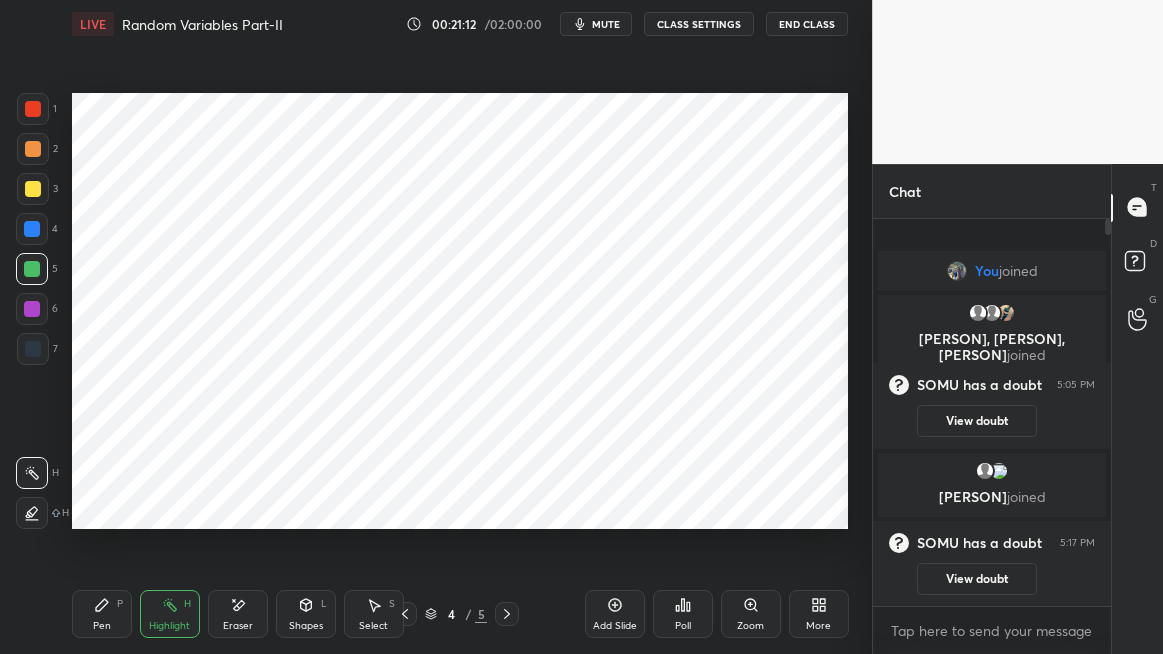click 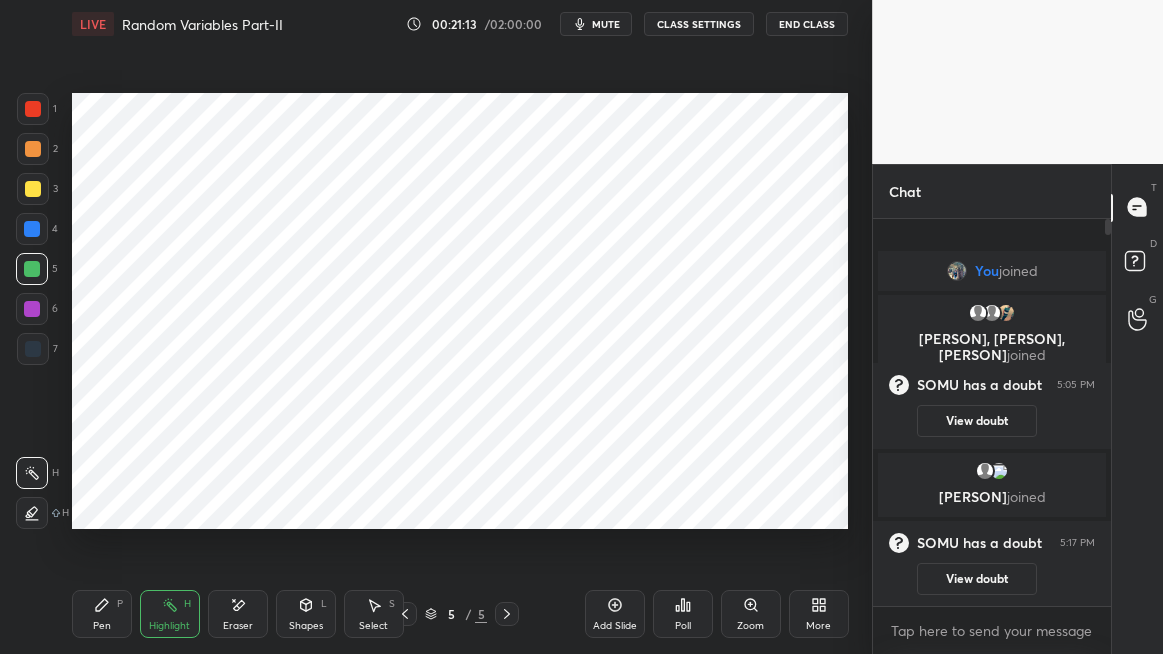 click 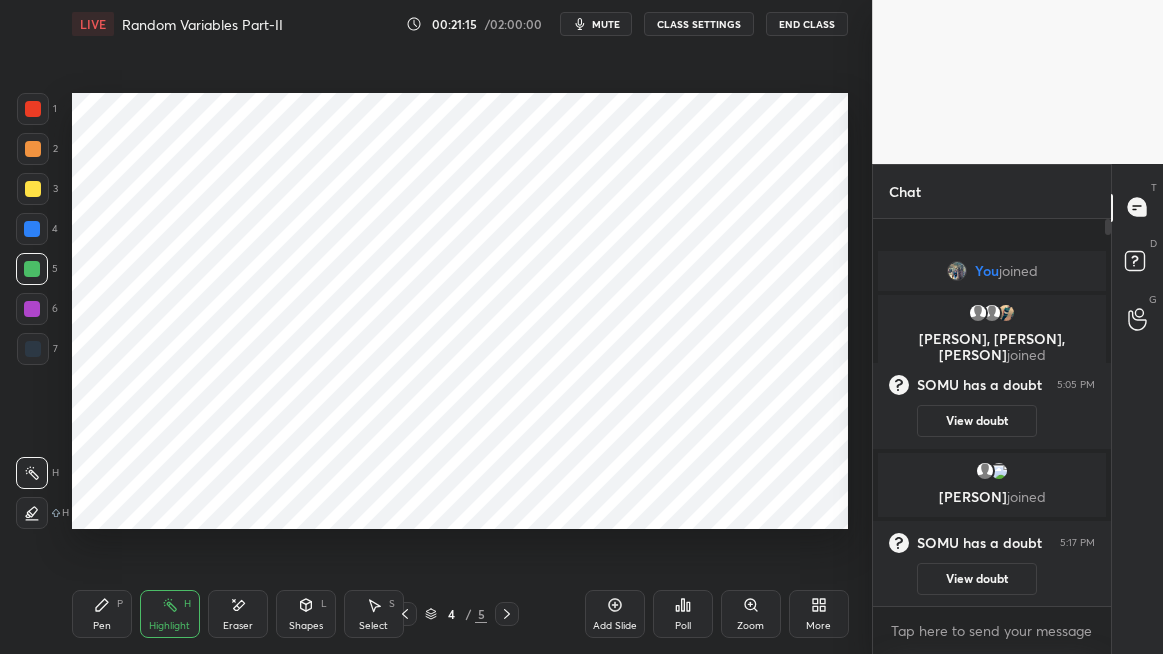 click 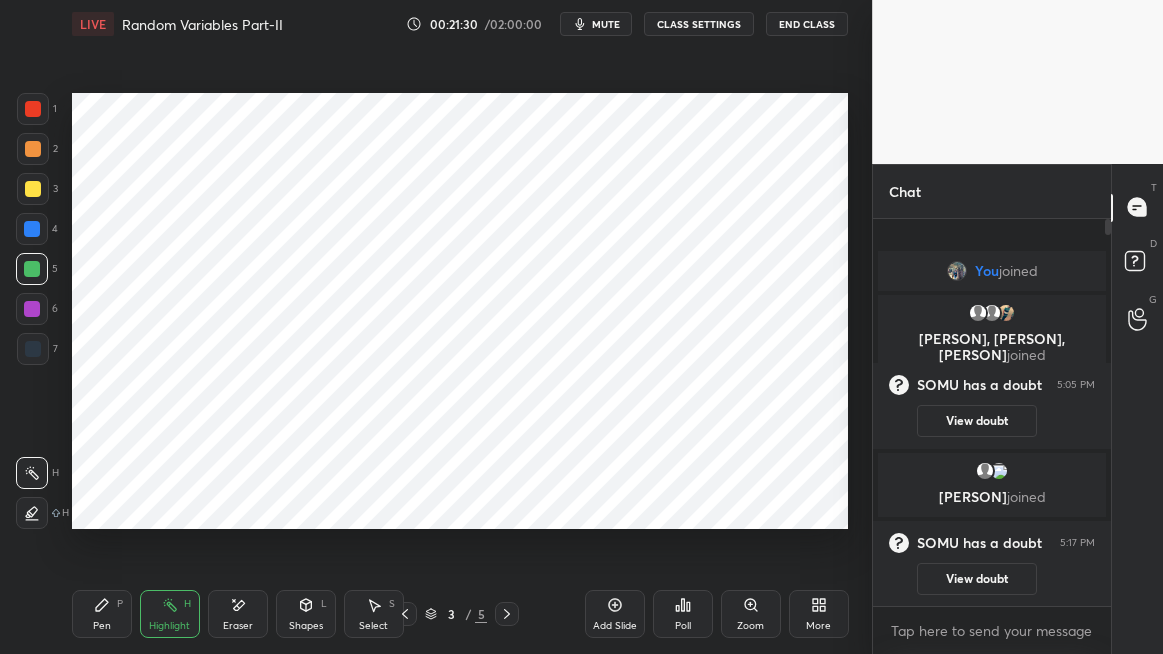 click 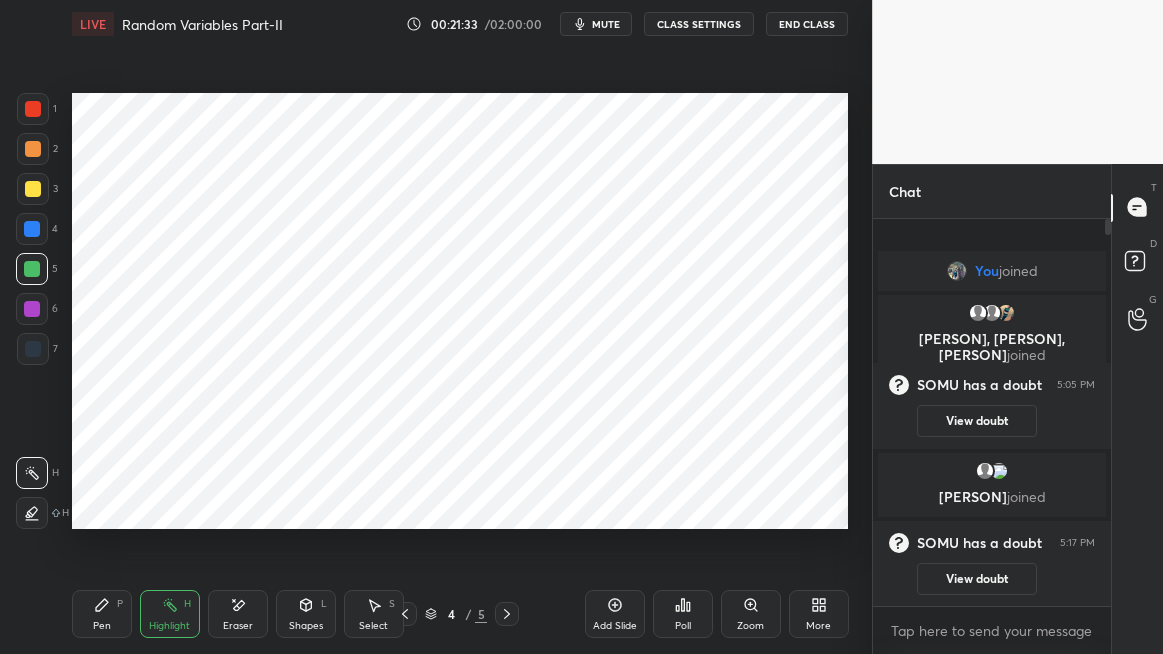 click on "mute" at bounding box center (606, 24) 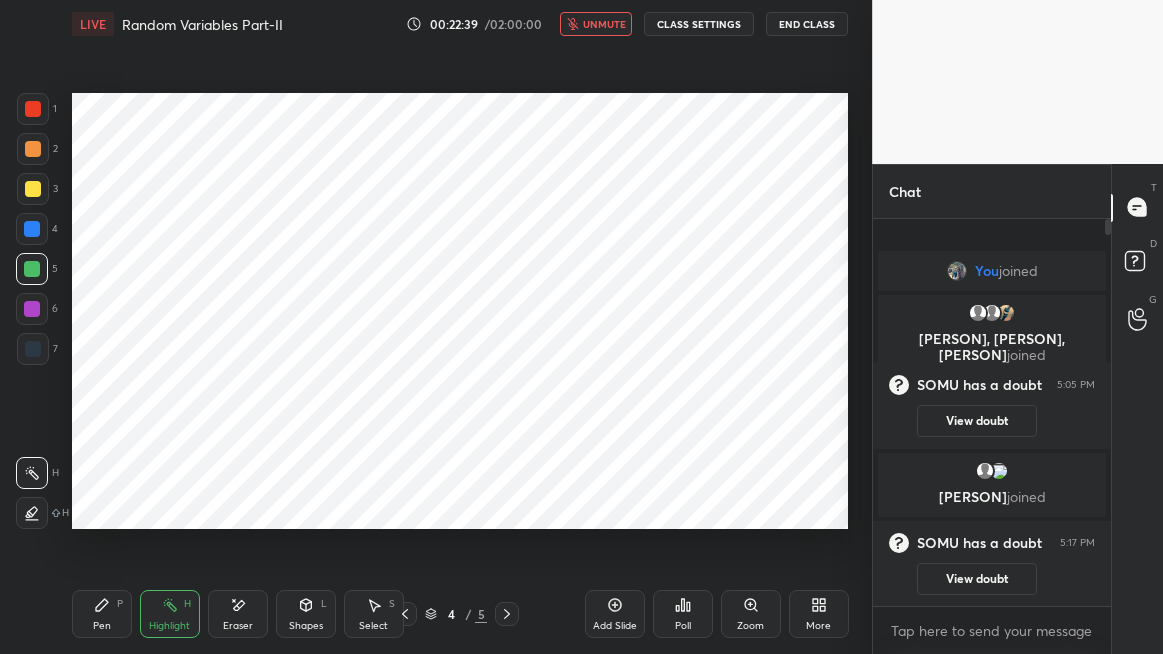 click on "unmute" at bounding box center (604, 24) 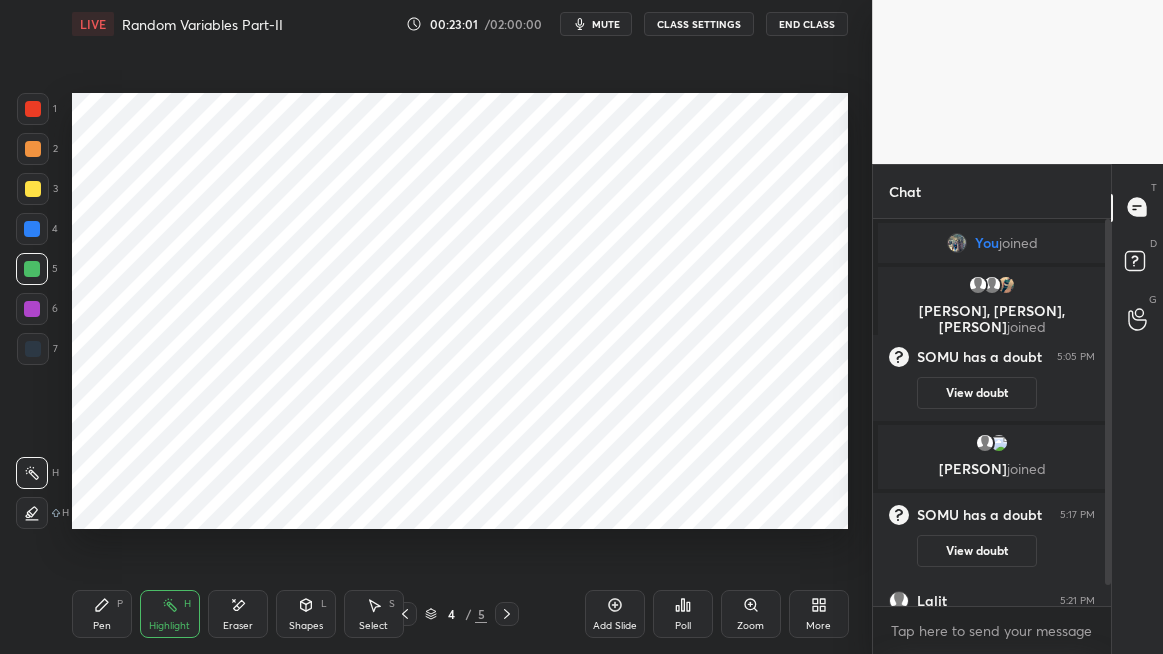 scroll, scrollTop: 341, scrollLeft: 232, axis: both 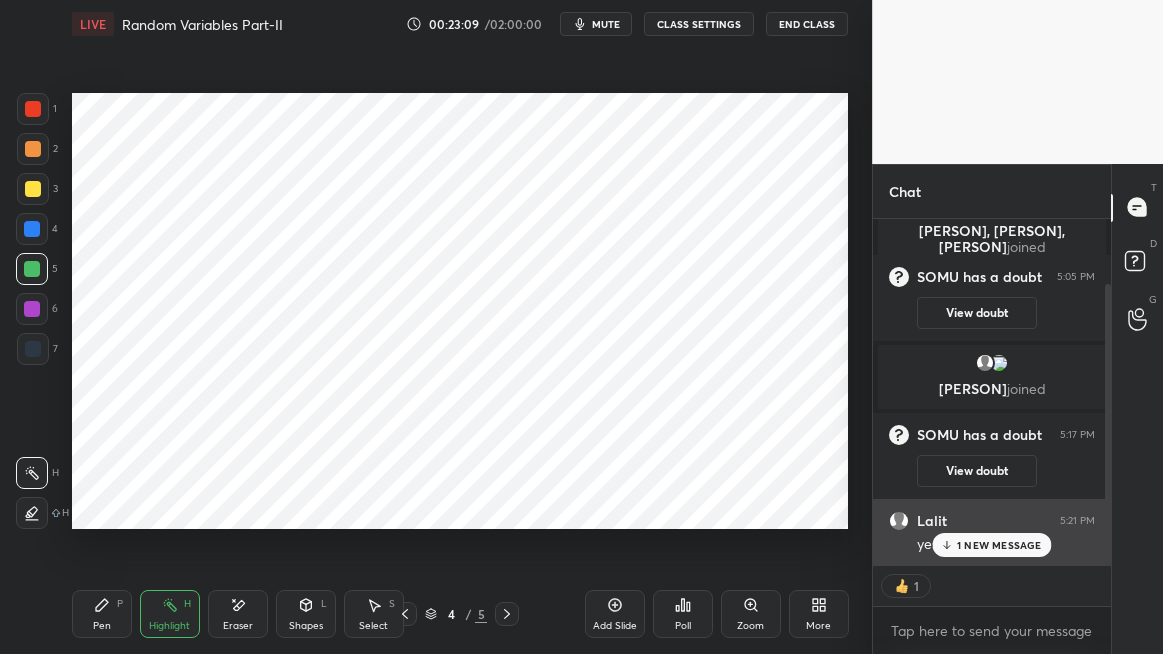 click on "1 NEW MESSAGE" at bounding box center [999, 545] 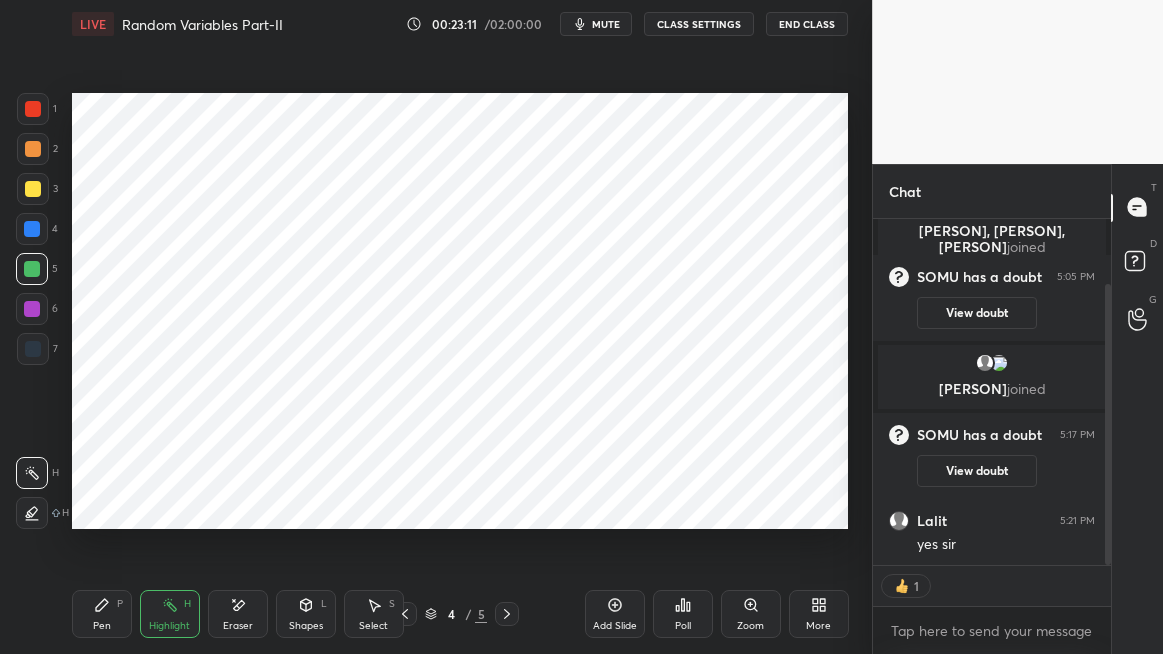 scroll, scrollTop: 6, scrollLeft: 6, axis: both 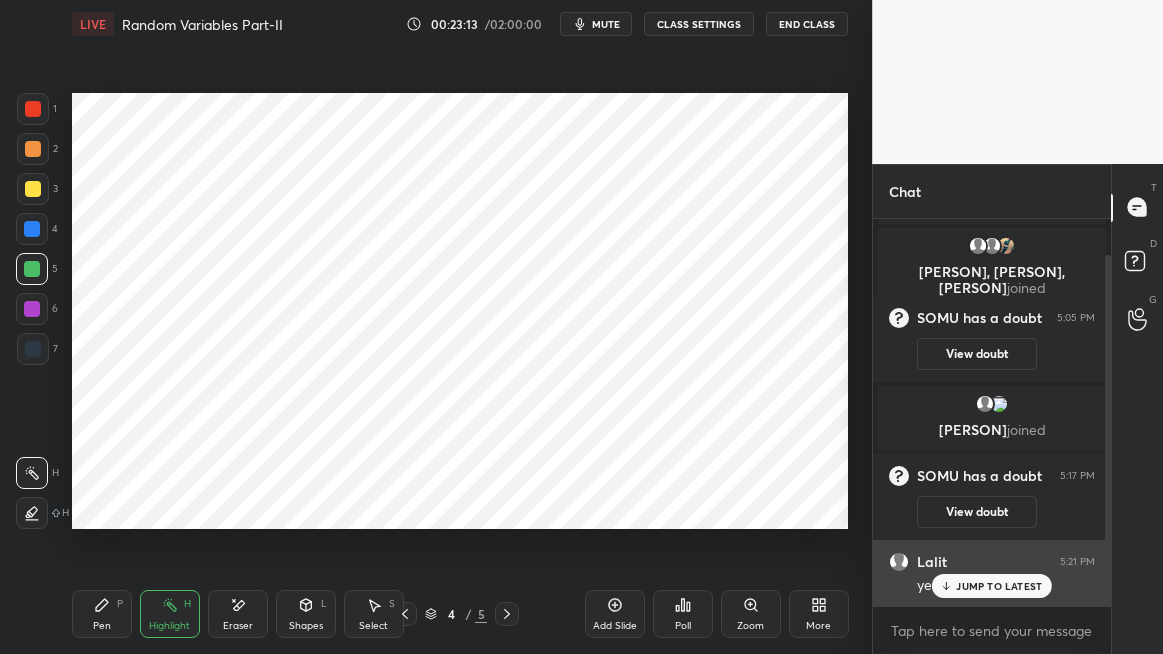 click on "JUMP TO LATEST" at bounding box center (999, 586) 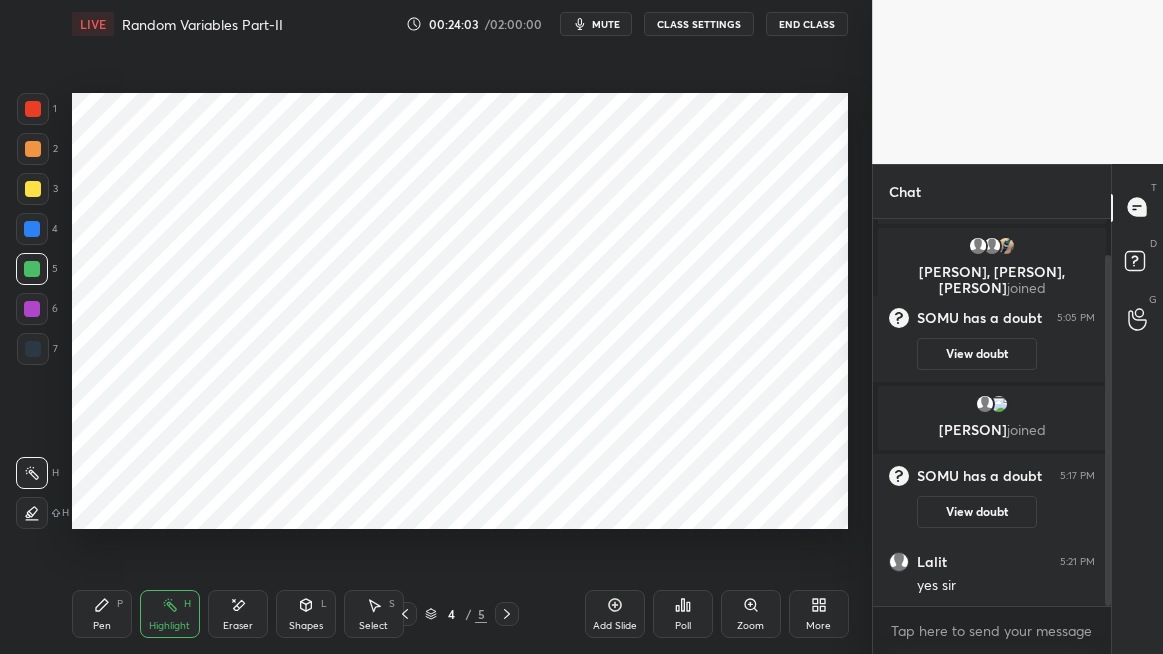 click 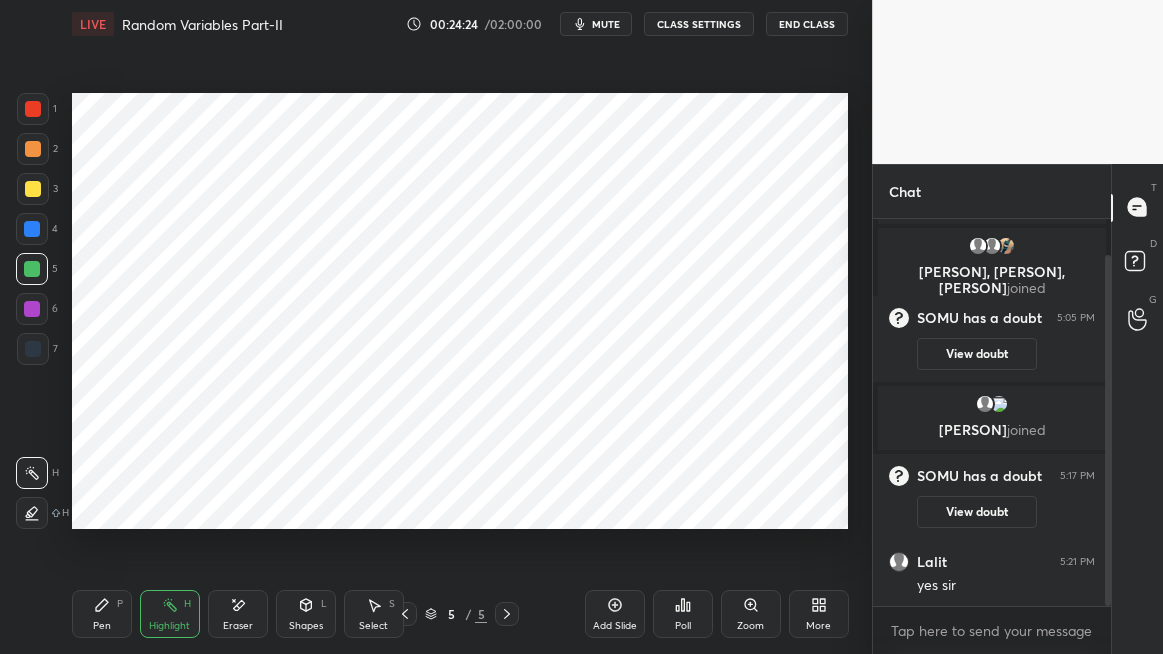 click 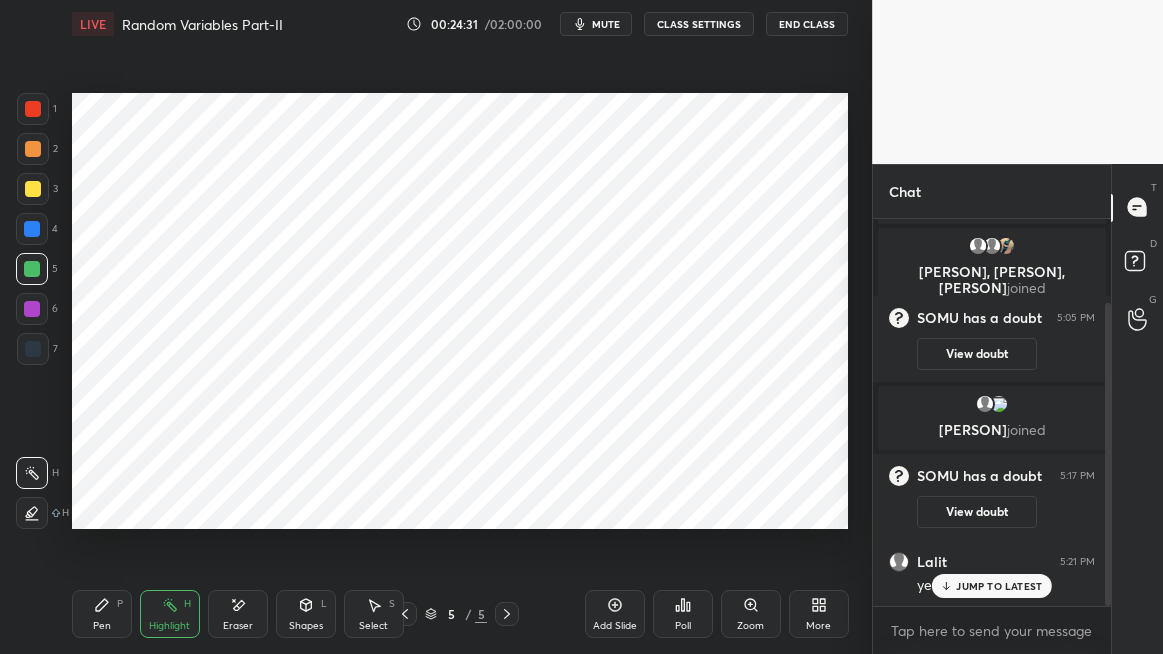 scroll, scrollTop: 107, scrollLeft: 0, axis: vertical 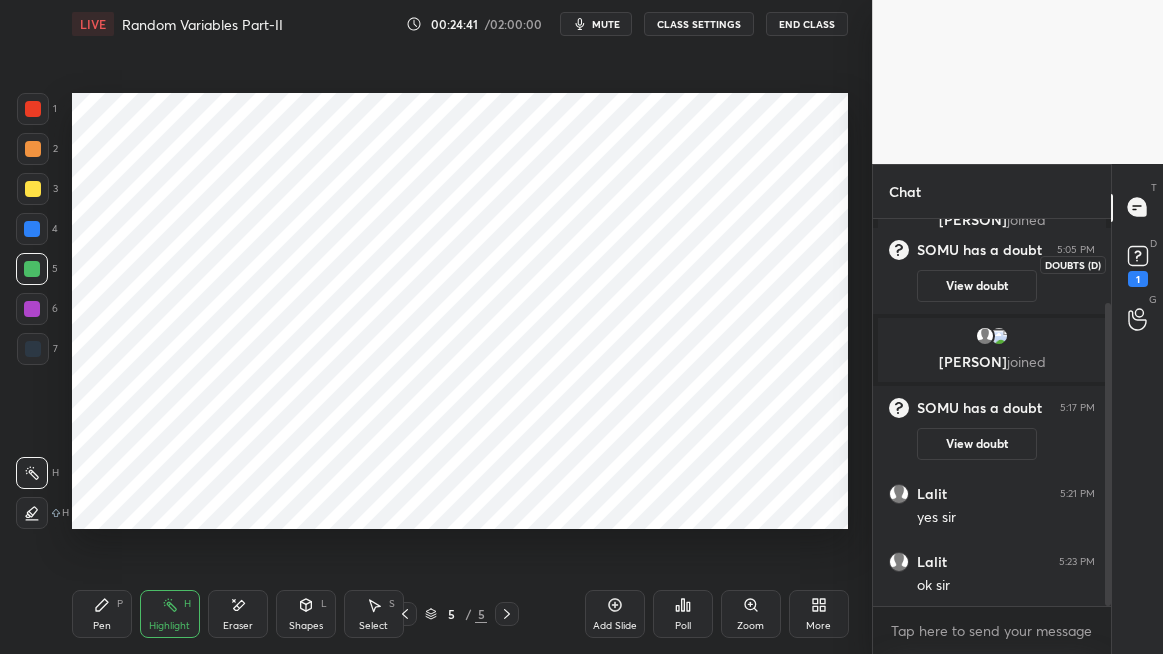 click 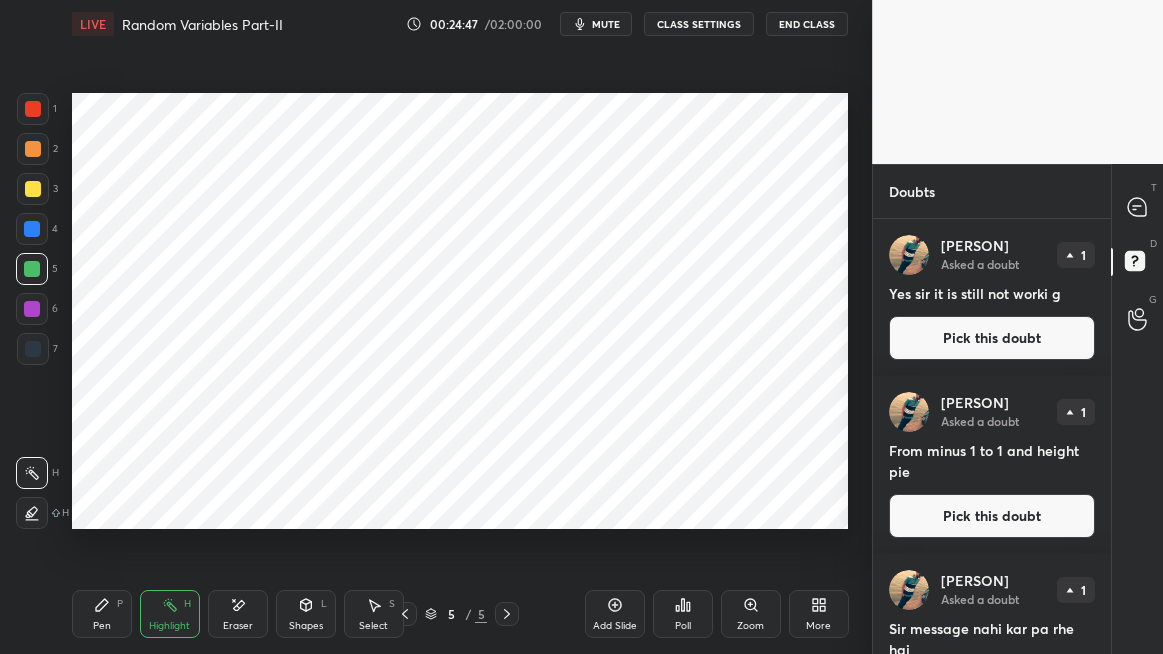 scroll, scrollTop: 76, scrollLeft: 0, axis: vertical 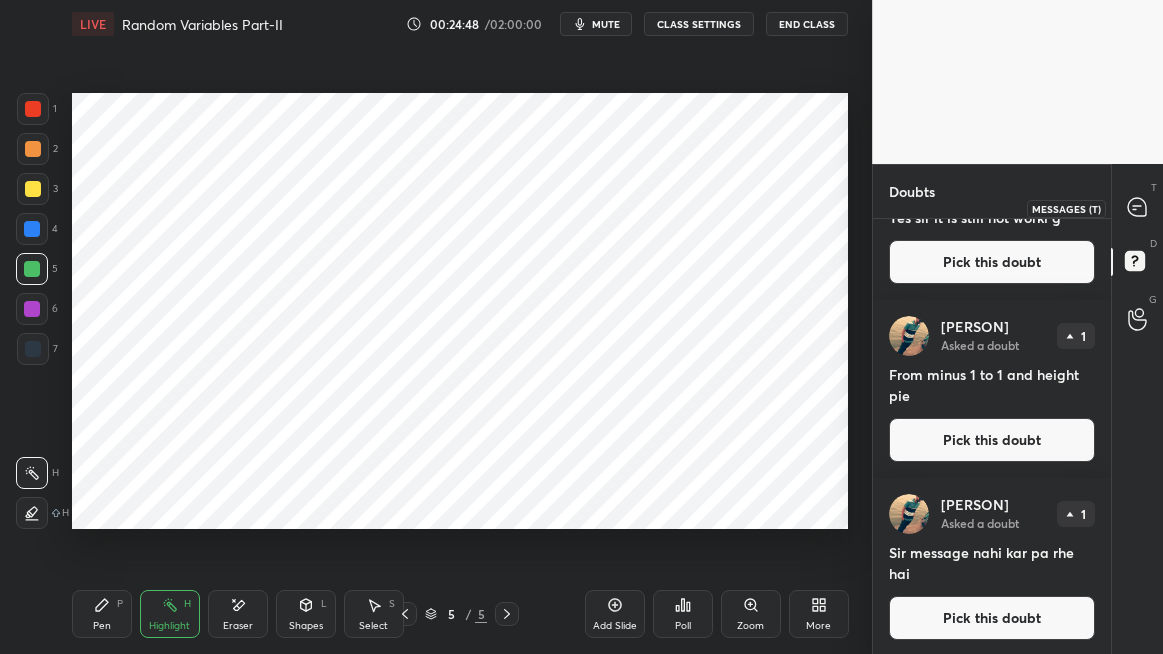 click 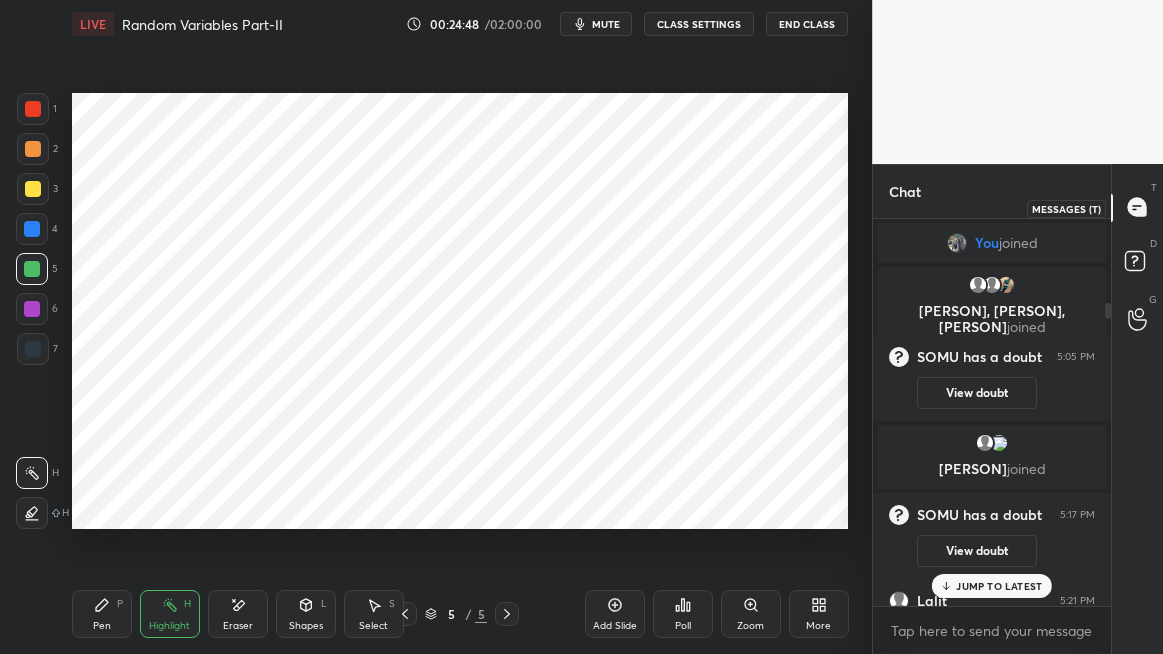 scroll, scrollTop: 107, scrollLeft: 0, axis: vertical 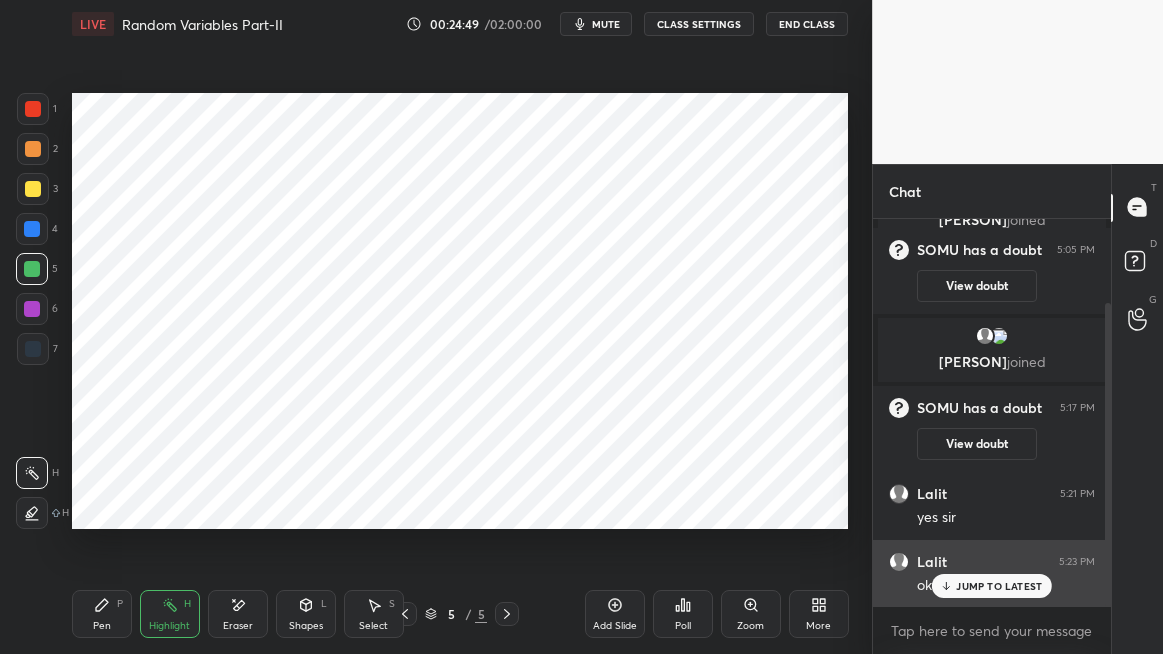 click on "JUMP TO LATEST" at bounding box center [999, 586] 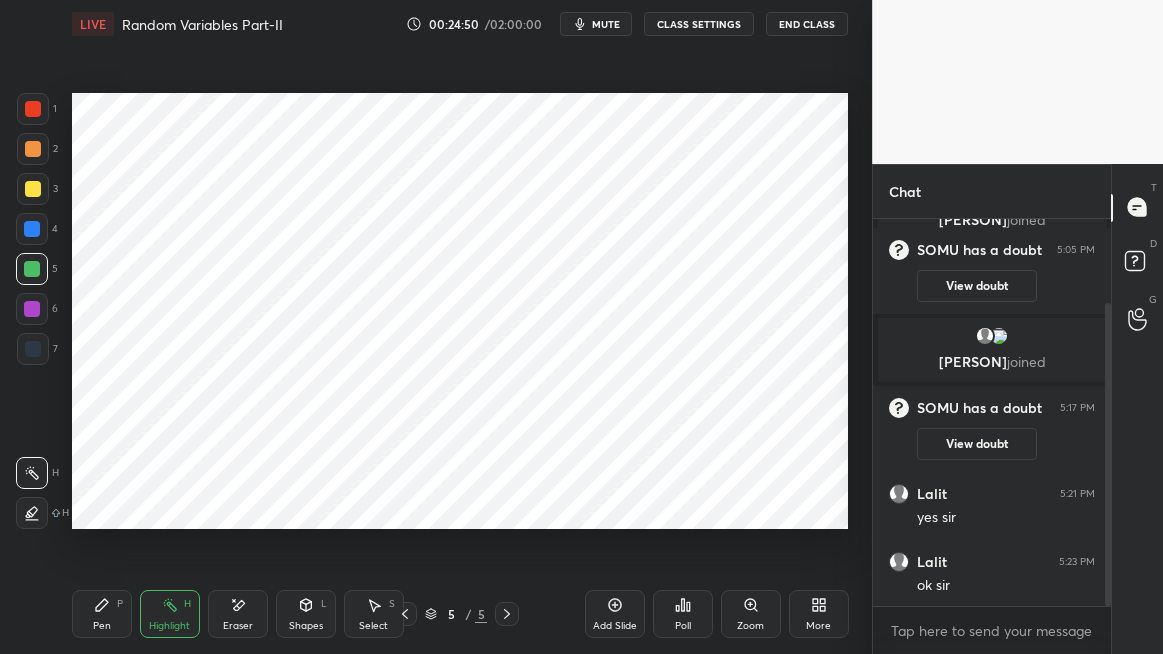 click 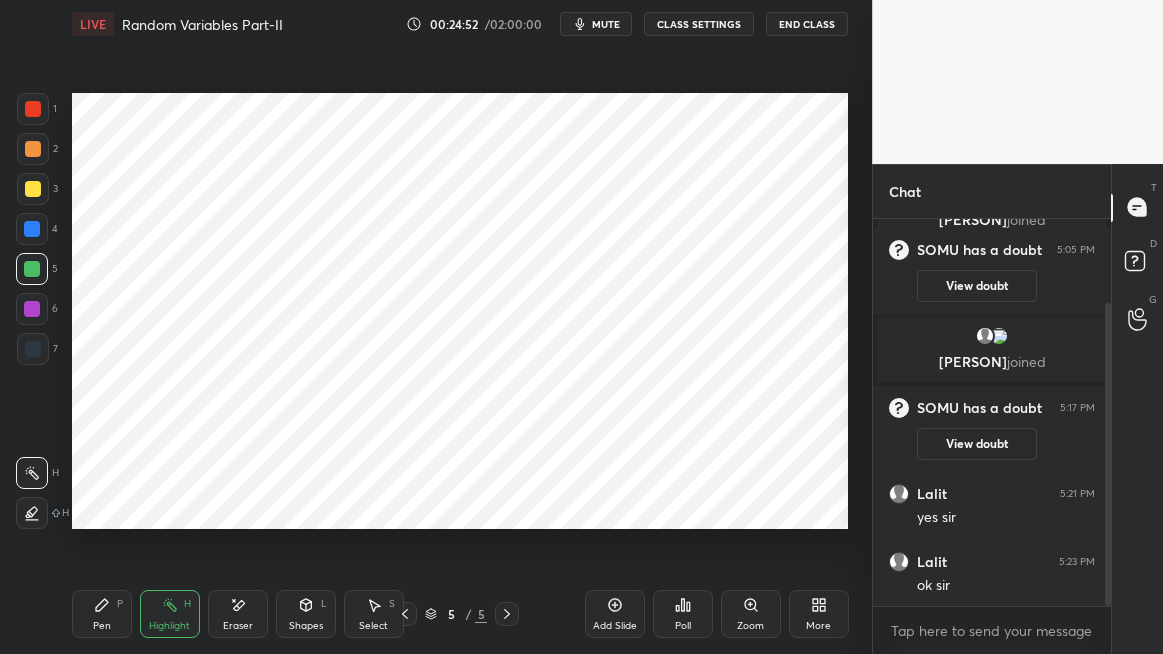 click 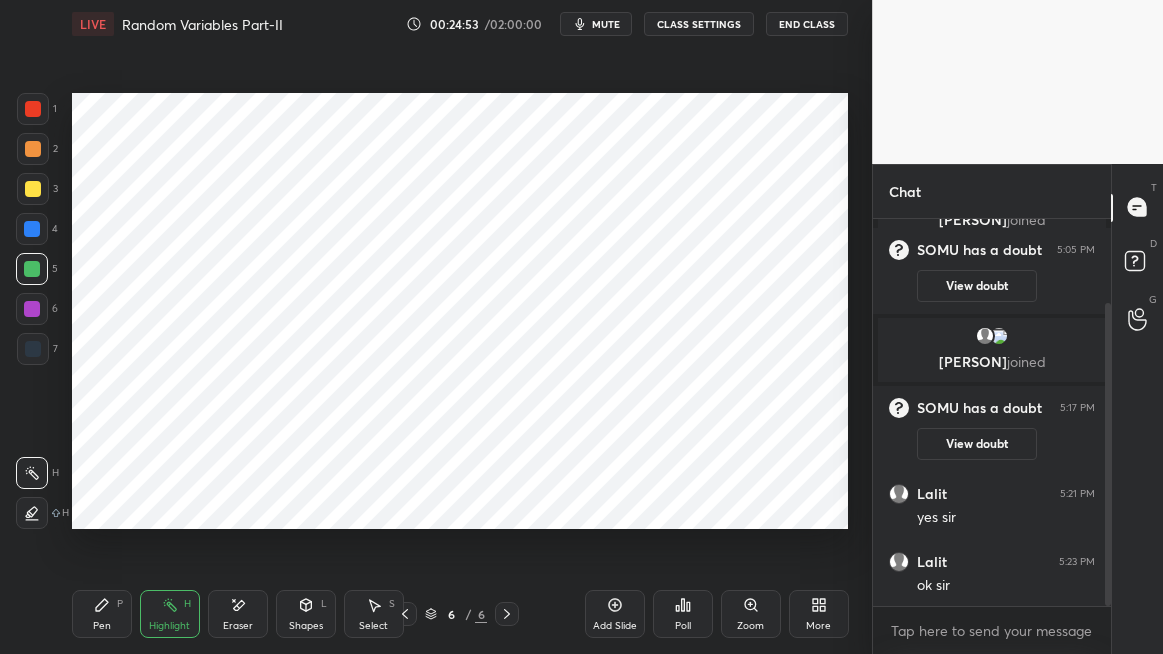 click at bounding box center [33, 109] 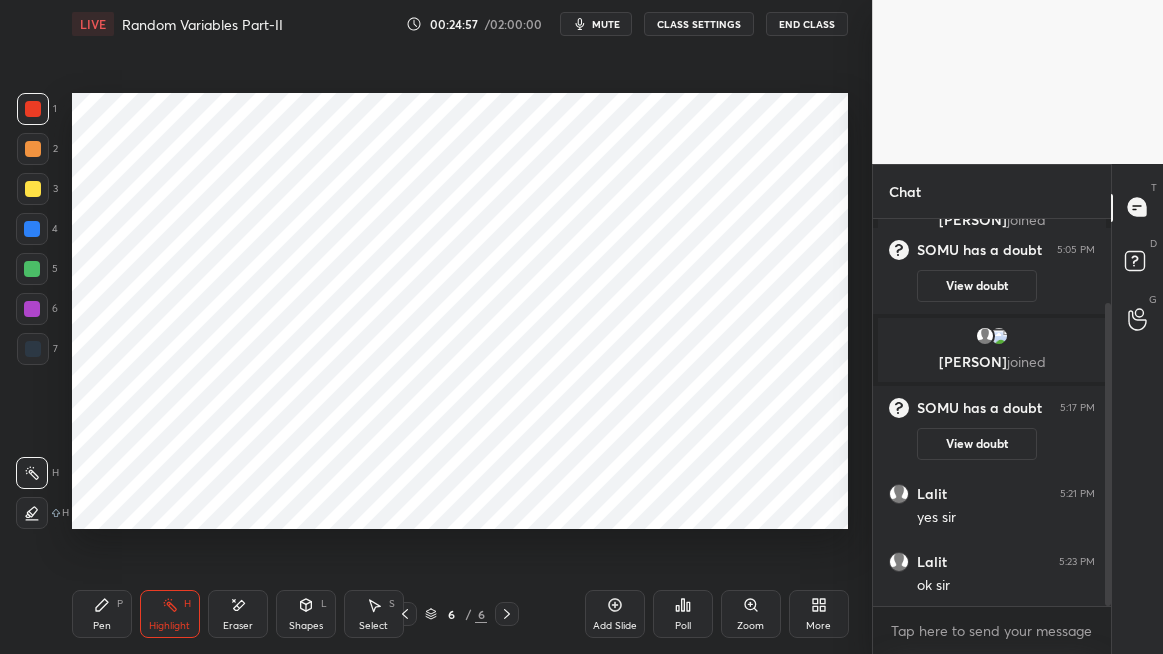 click on "Pen P" at bounding box center (102, 614) 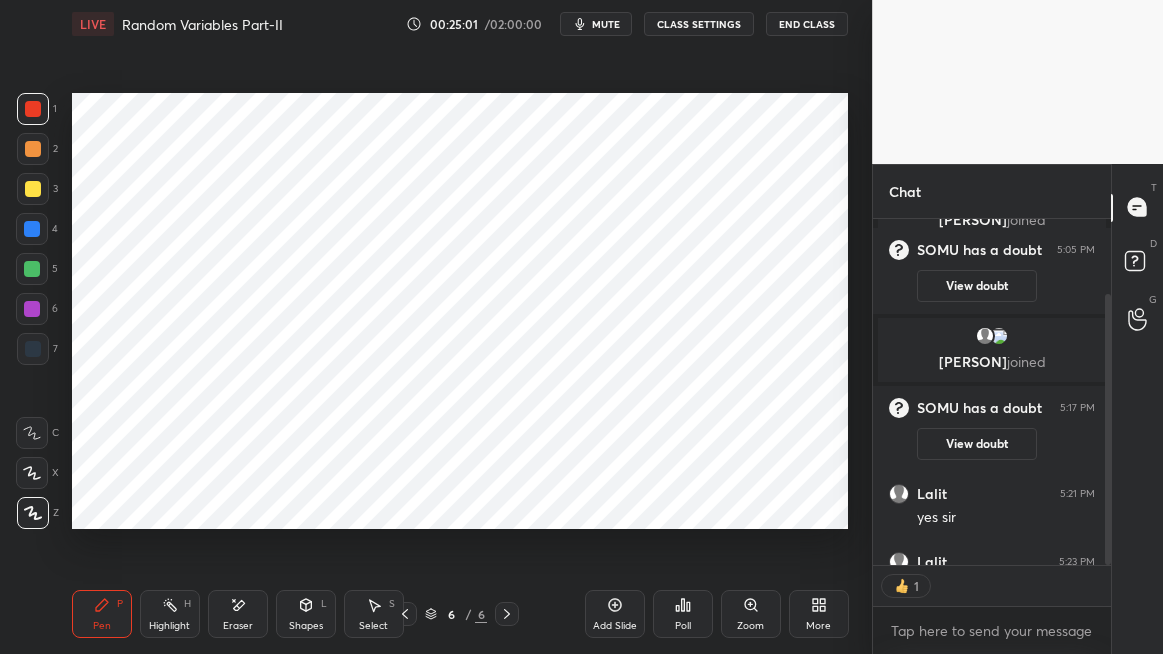 scroll, scrollTop: 341, scrollLeft: 232, axis: both 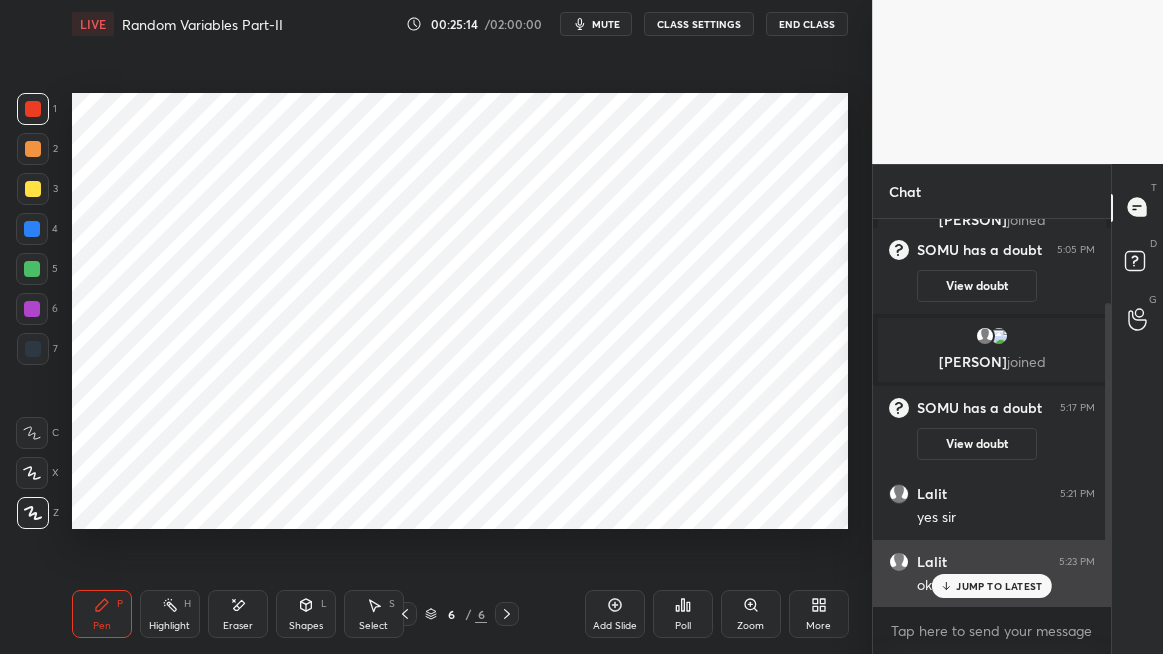 click on "JUMP TO LATEST" at bounding box center [999, 586] 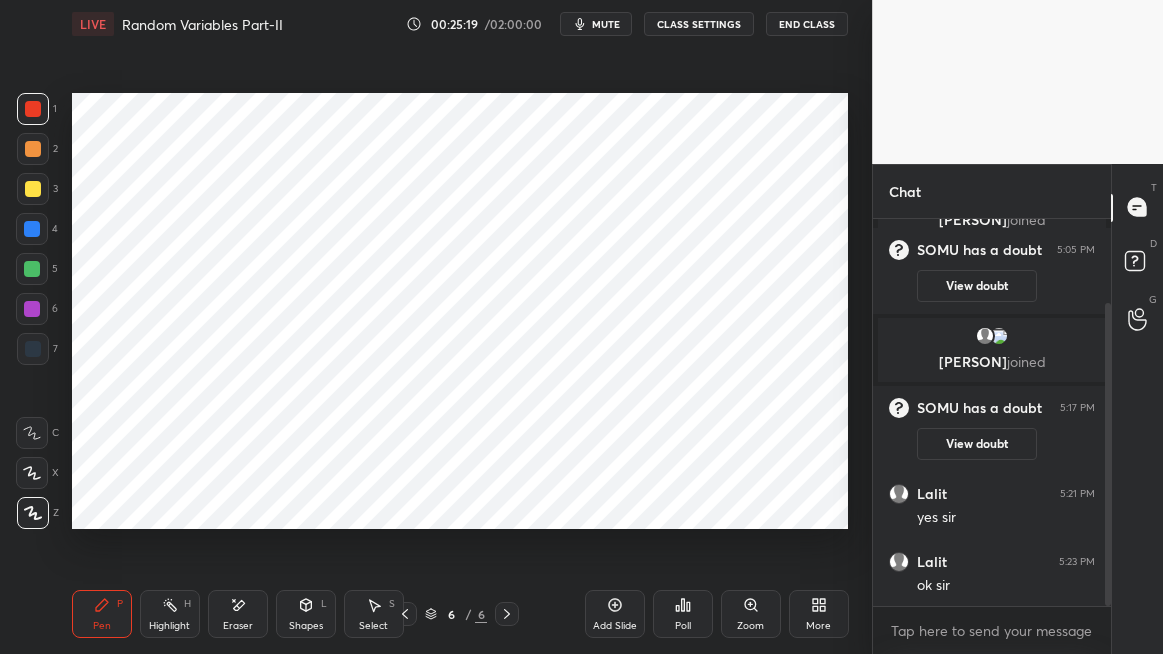click on "Shapes L" at bounding box center (306, 614) 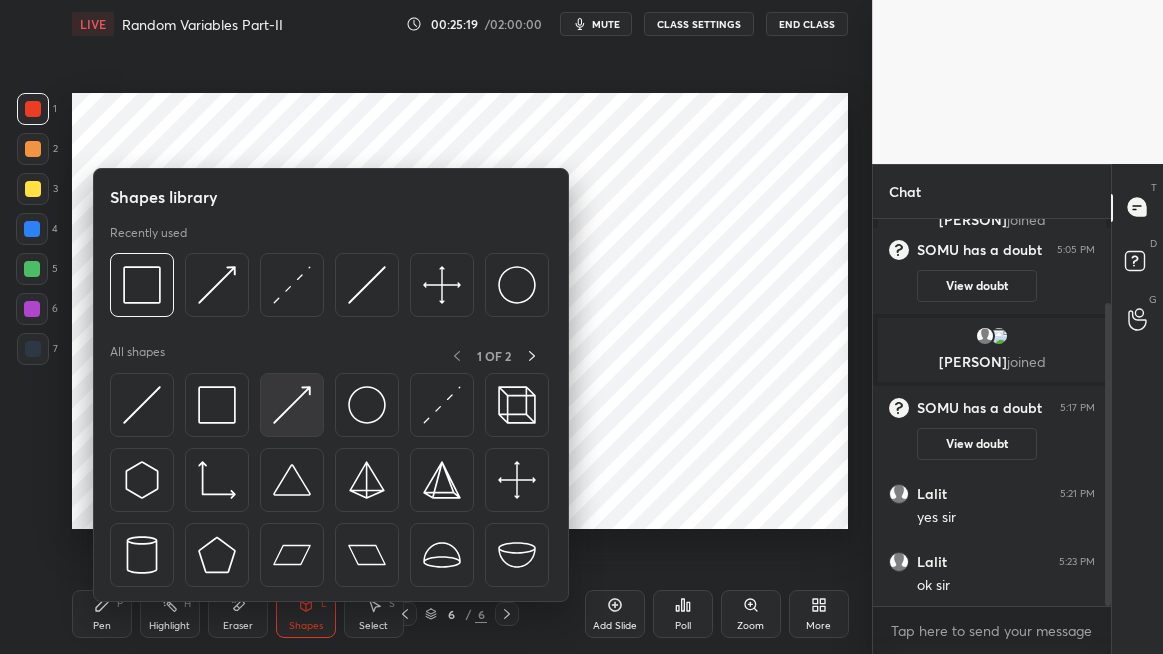 click at bounding box center (292, 405) 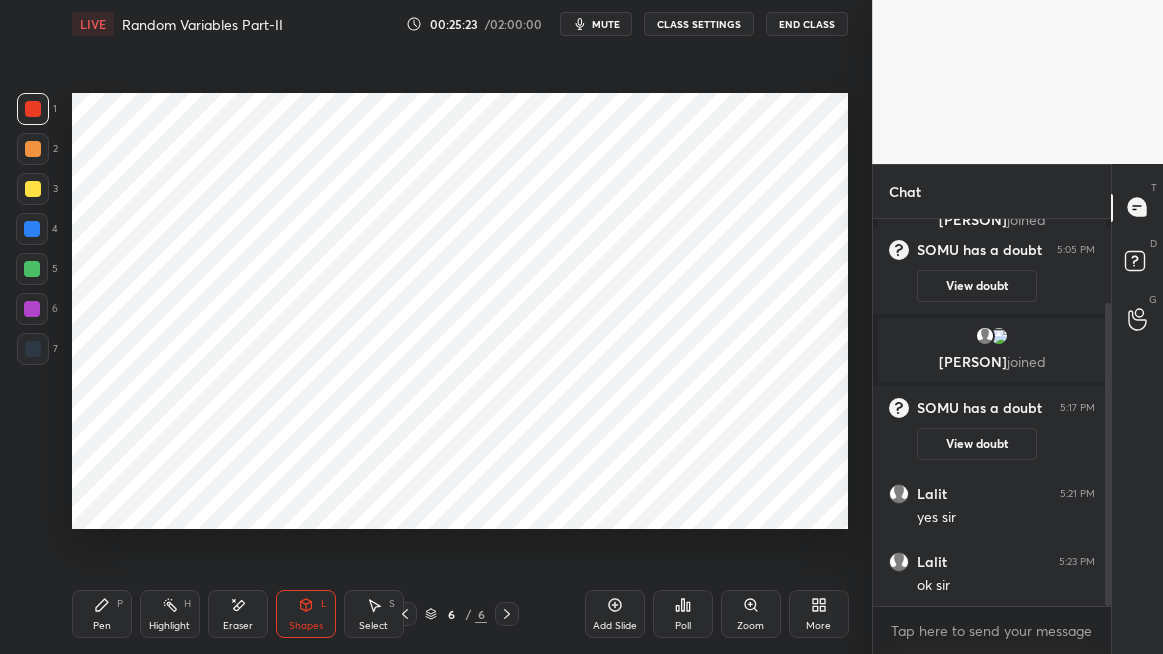 click on "Pen P" at bounding box center (102, 614) 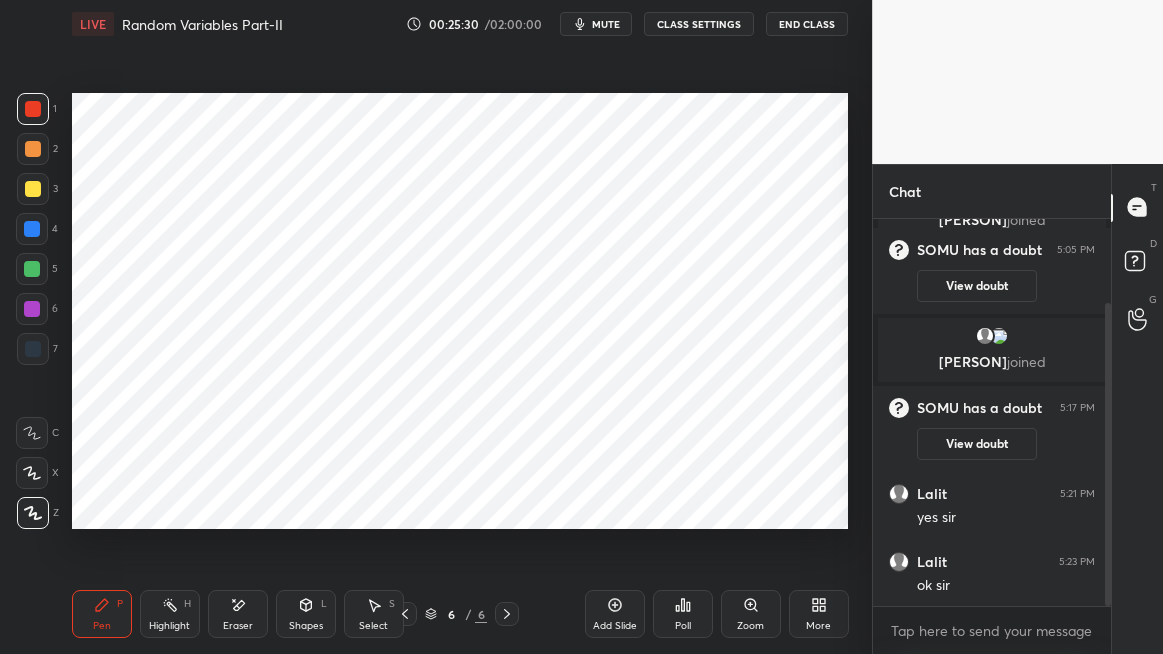 click on "mute" at bounding box center [606, 24] 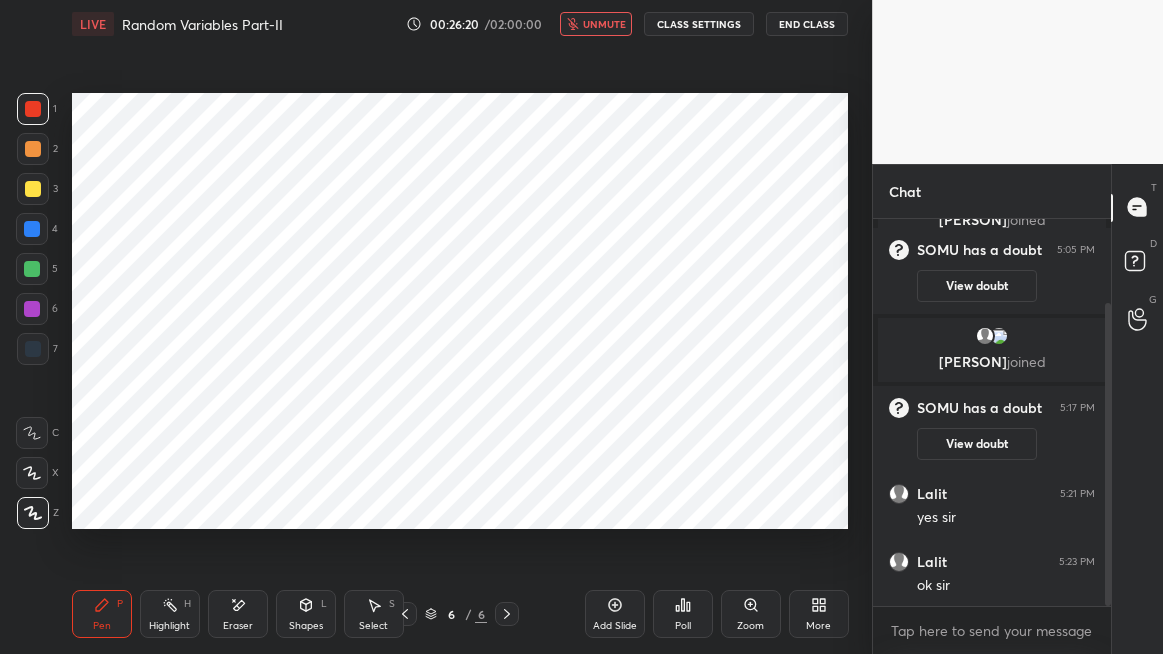 click on "unmute" at bounding box center [604, 24] 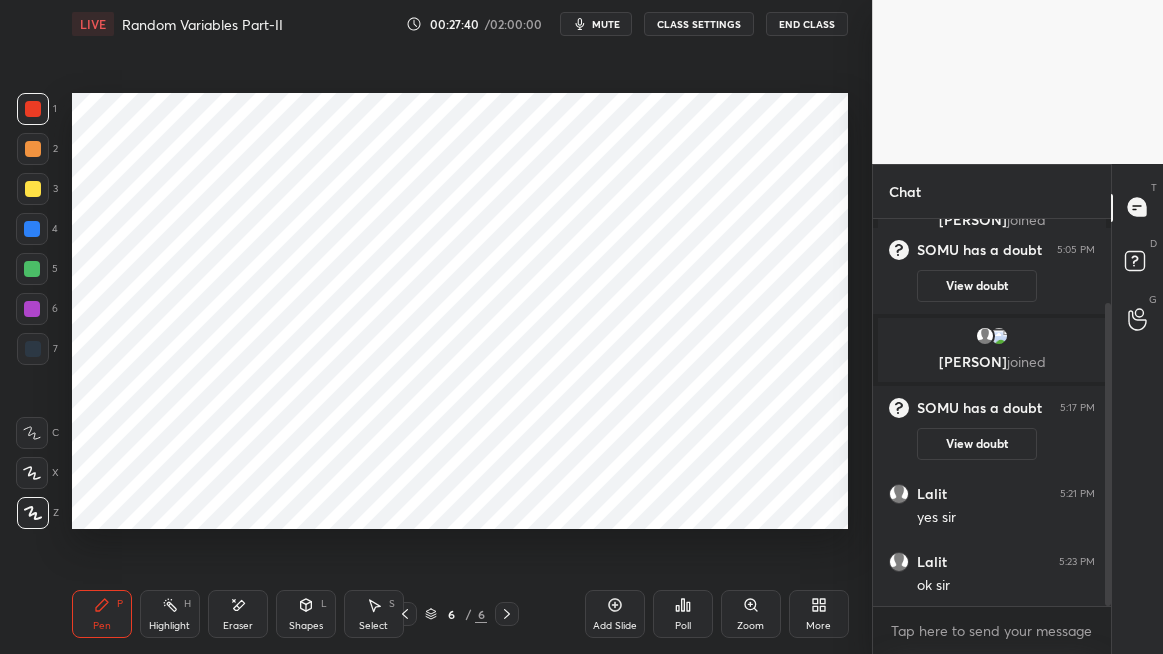click on "mute" at bounding box center [606, 24] 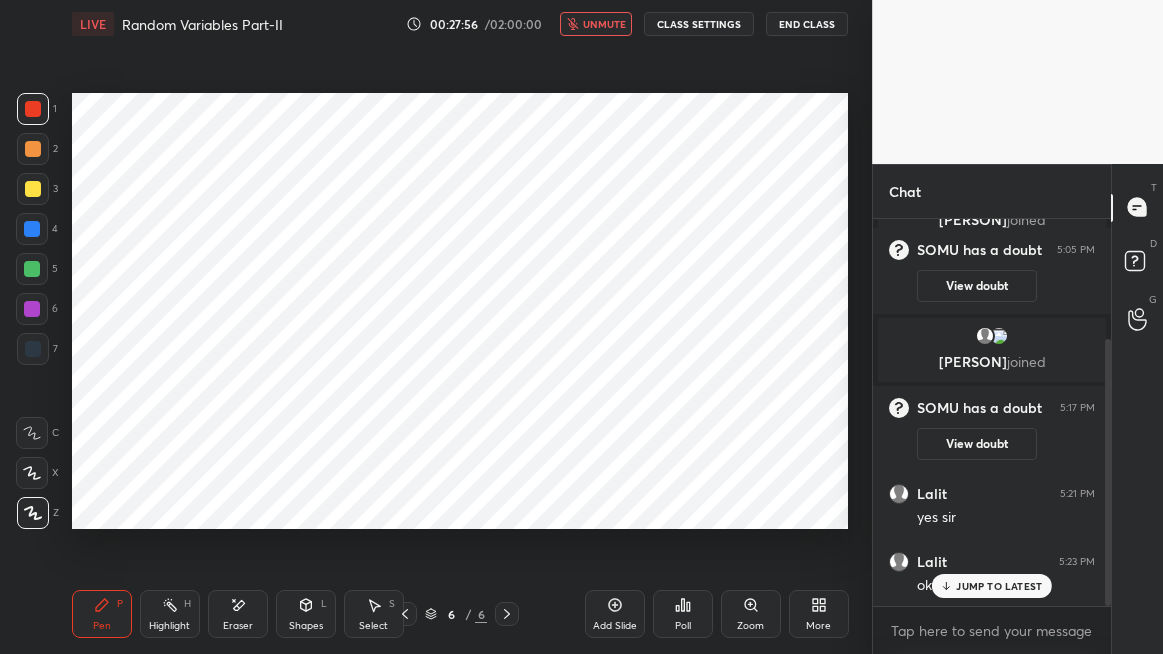 scroll, scrollTop: 175, scrollLeft: 0, axis: vertical 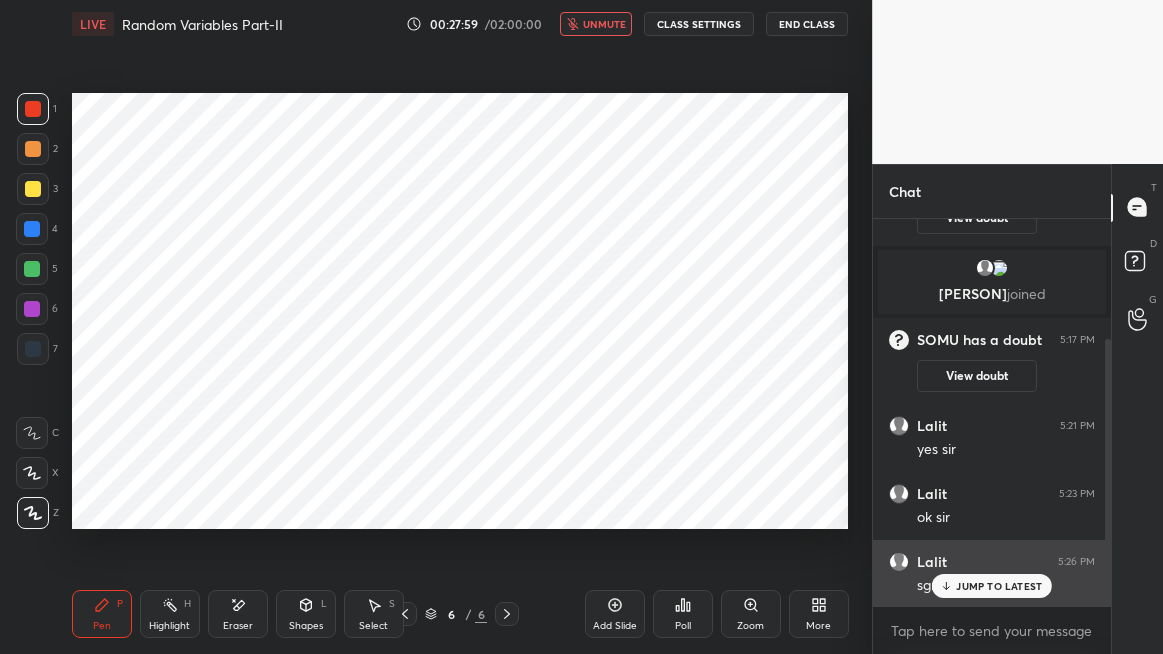click on "JUMP TO LATEST" at bounding box center (992, 586) 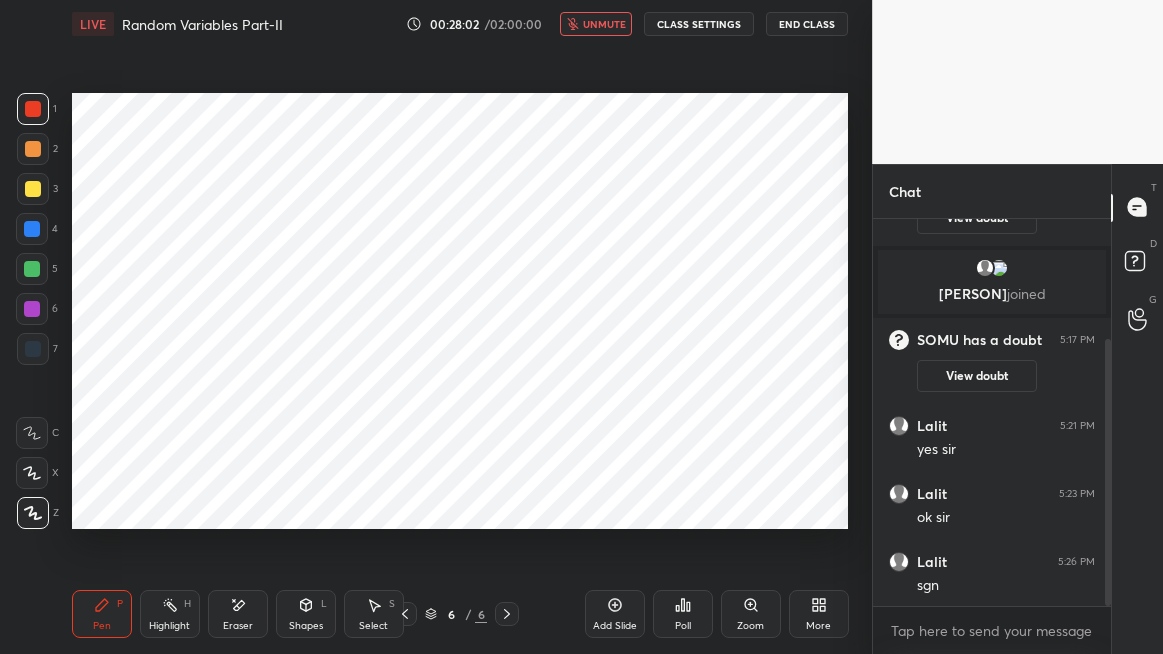 click on "unmute" at bounding box center [604, 24] 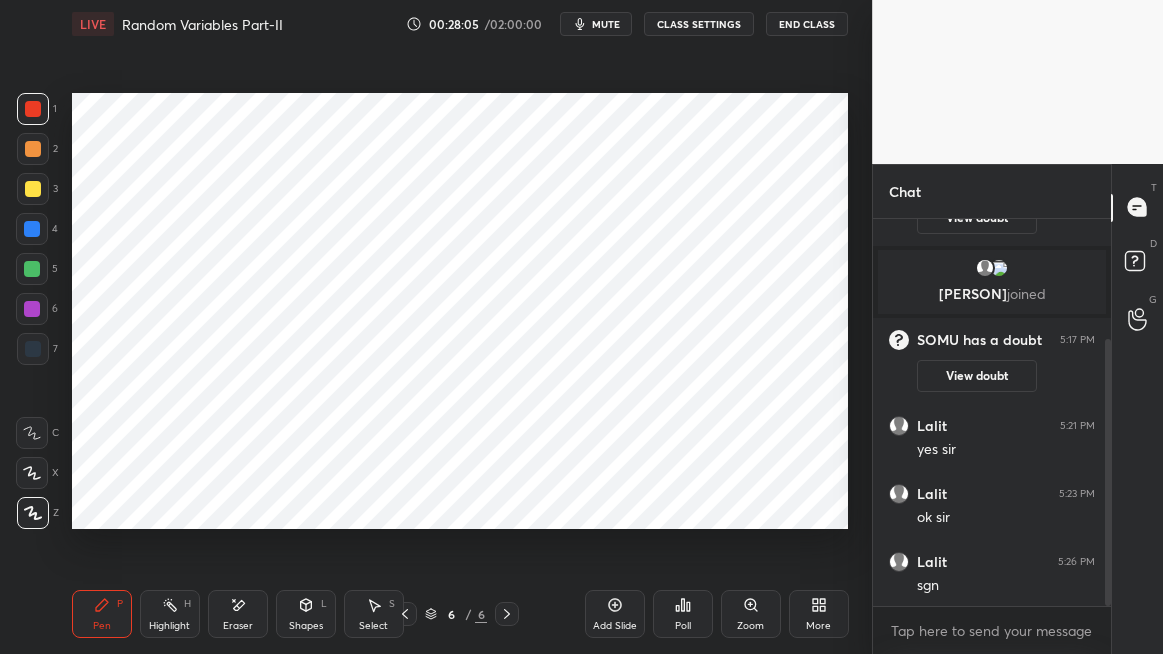 click at bounding box center (32, 229) 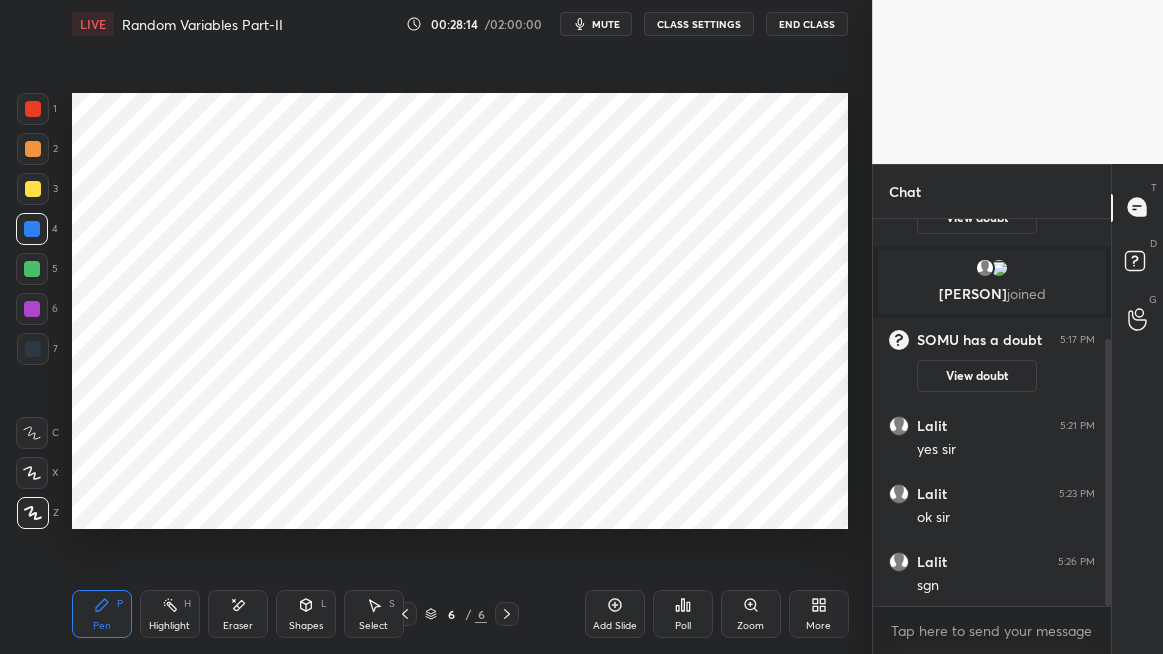 click on "Shapes L" at bounding box center (306, 614) 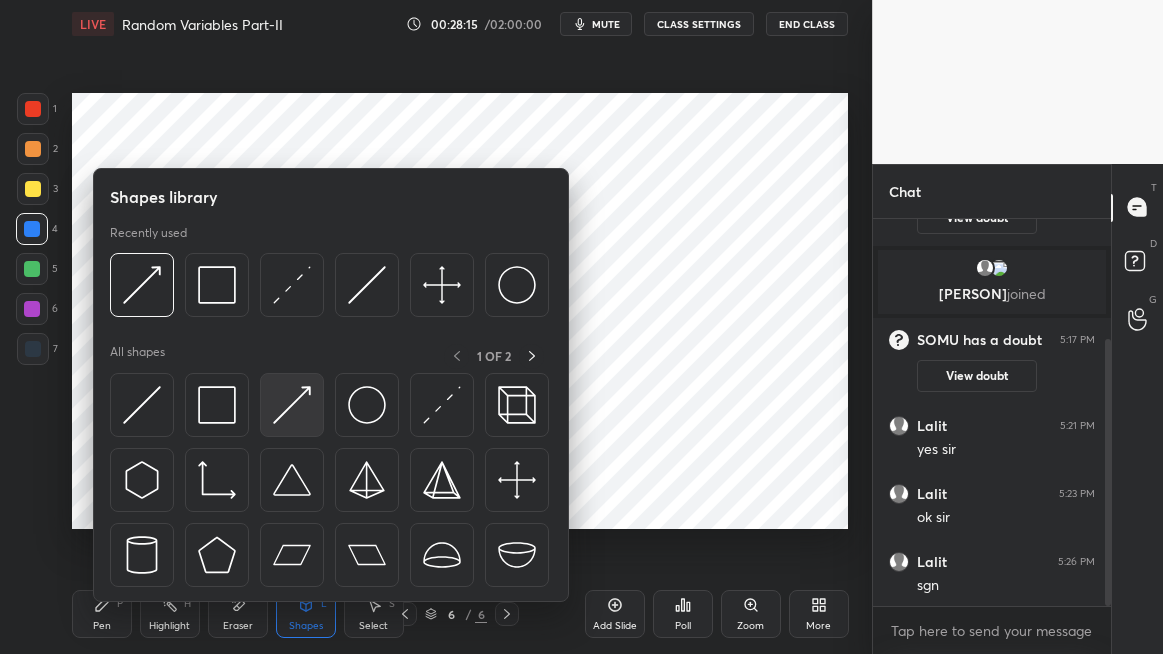 click at bounding box center (292, 405) 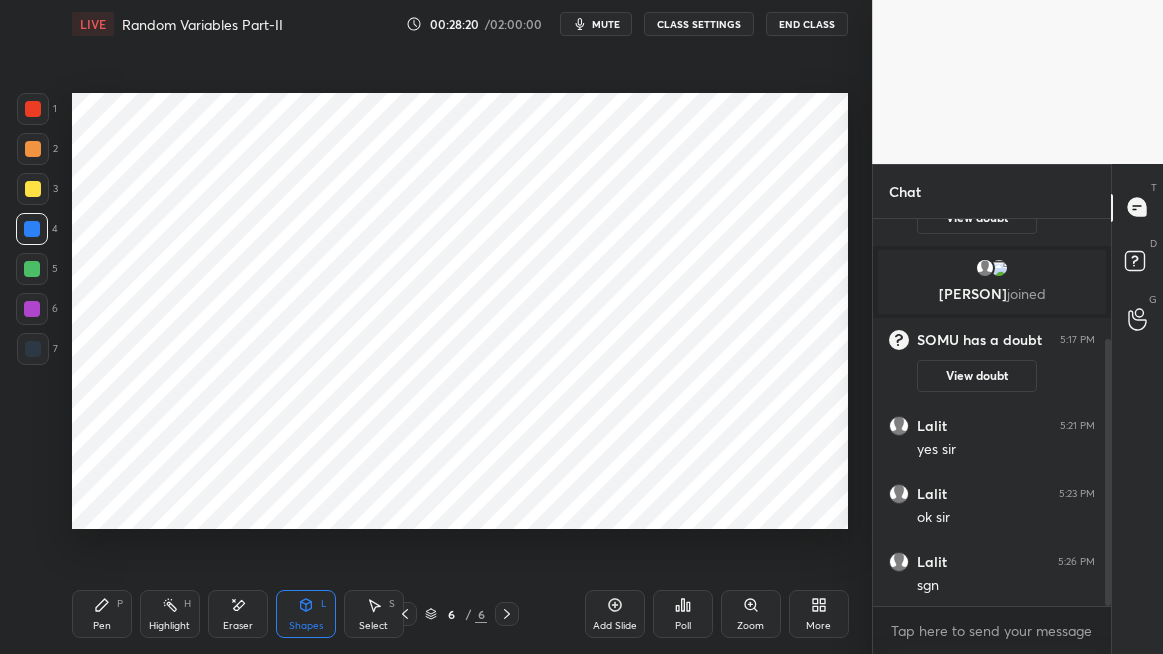 click on "Pen P" at bounding box center (102, 614) 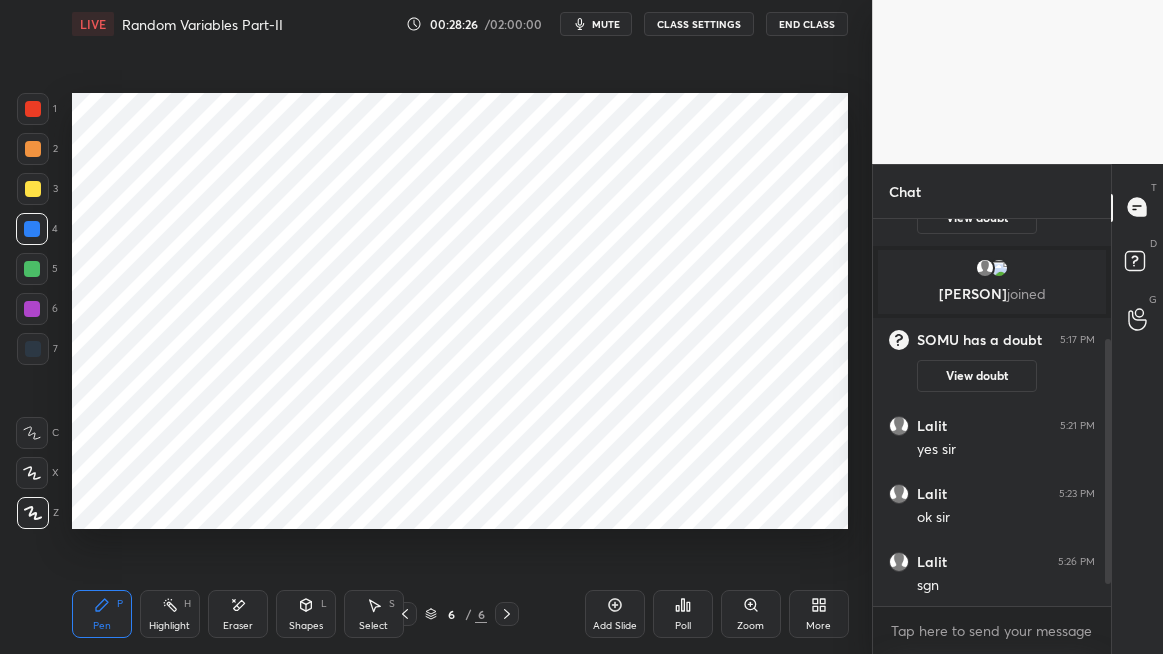 scroll, scrollTop: 244, scrollLeft: 0, axis: vertical 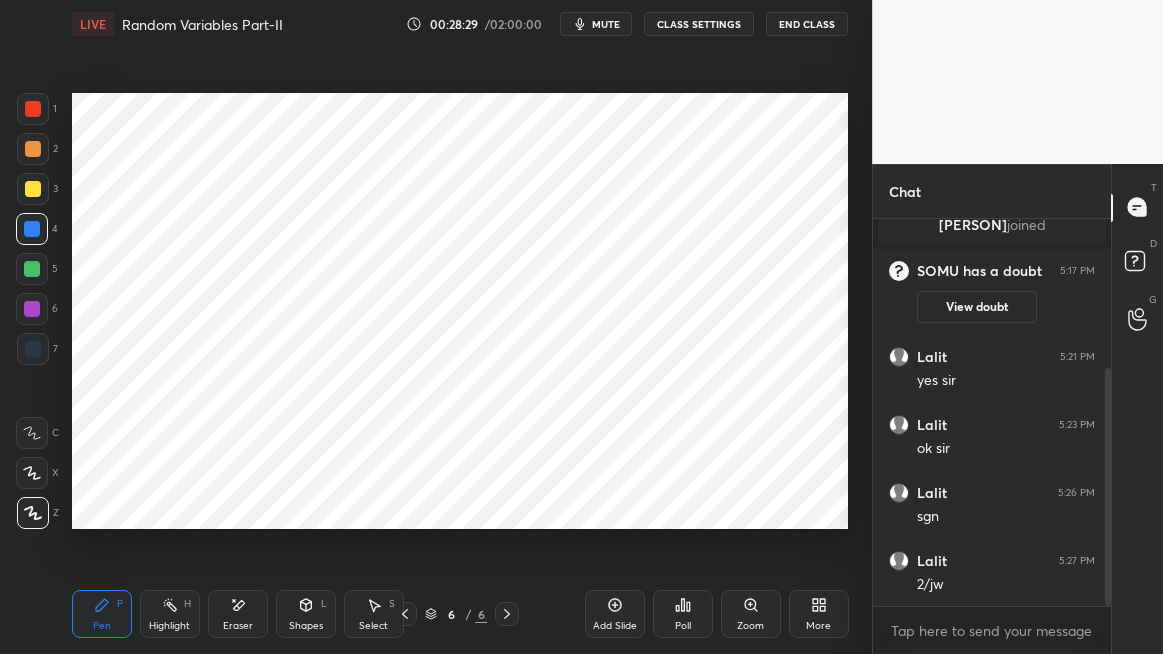 click on "Eraser" at bounding box center [238, 626] 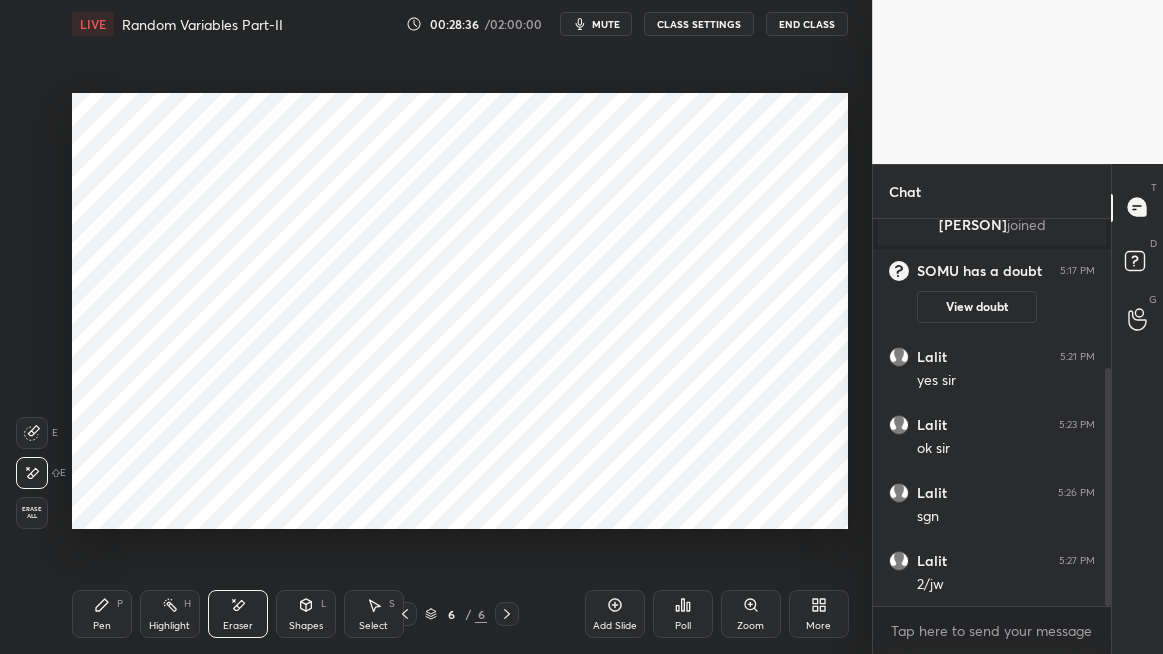click on "Pen P" at bounding box center (102, 614) 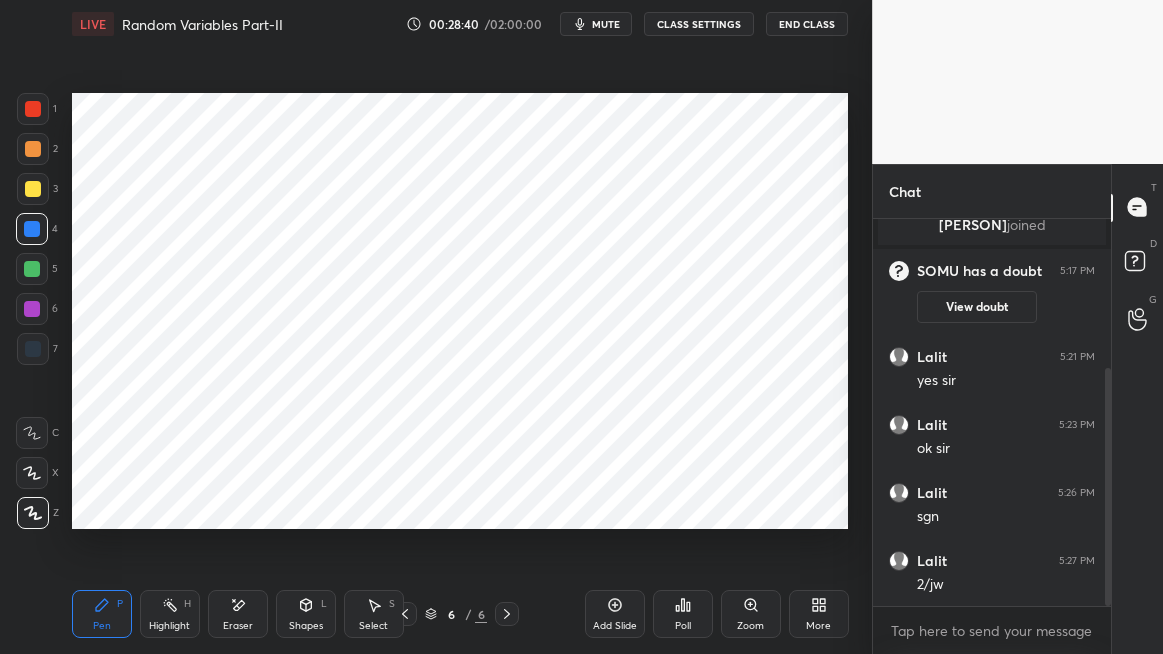 click at bounding box center [32, 269] 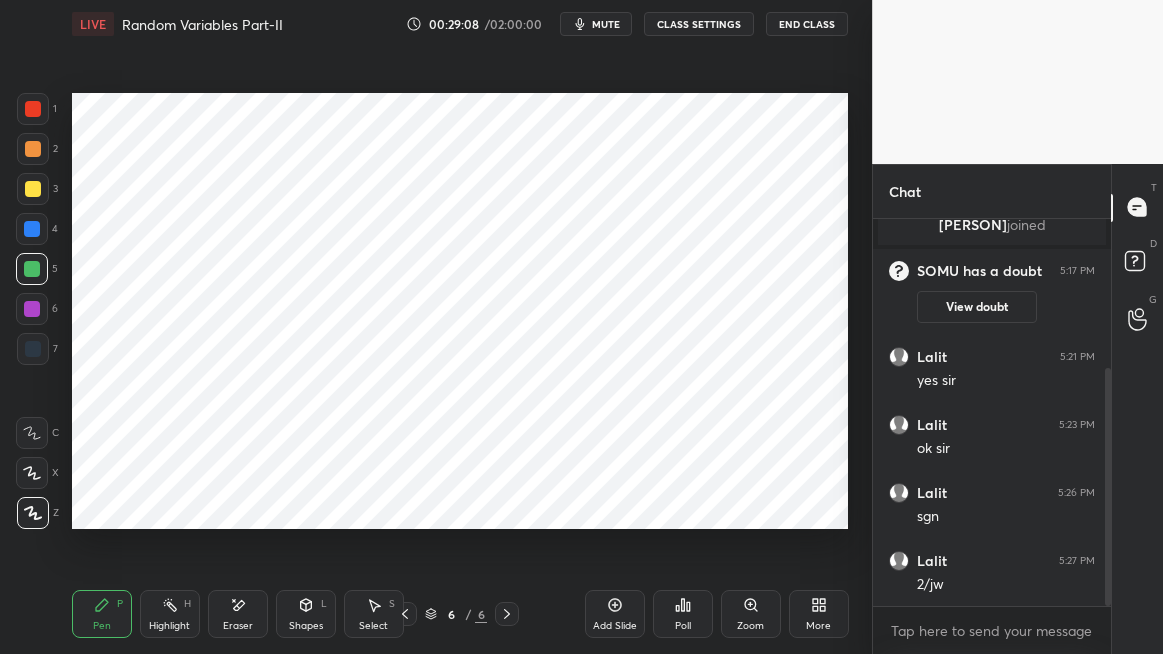 click on "Shapes" at bounding box center (306, 626) 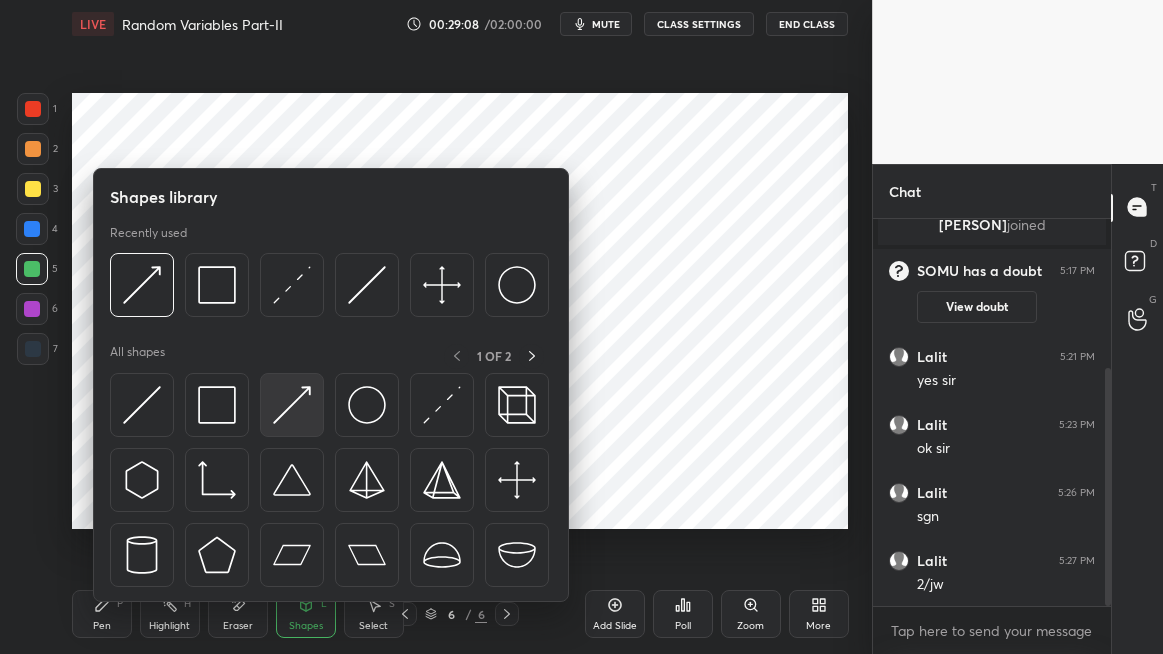 click at bounding box center (292, 405) 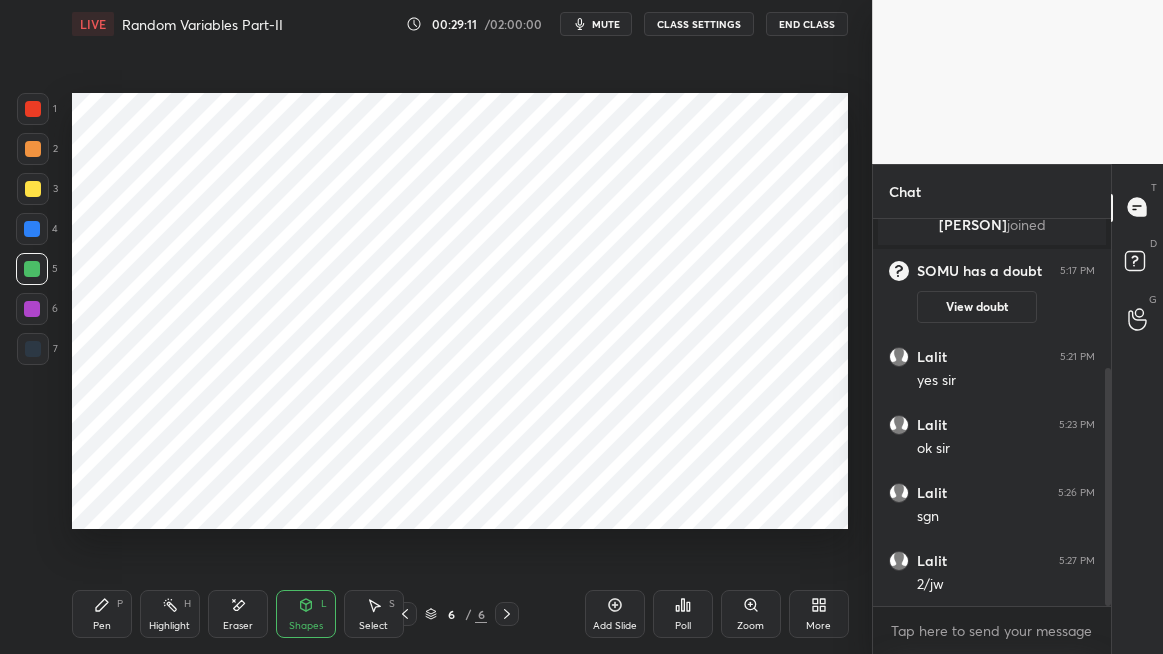 click 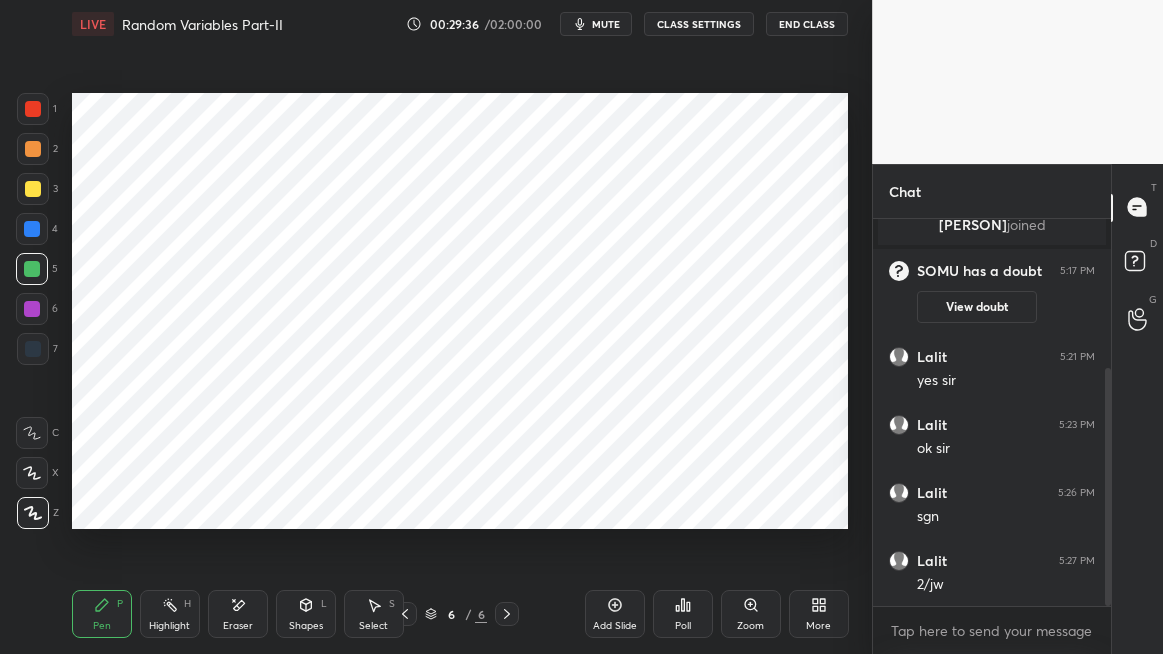 click at bounding box center (32, 309) 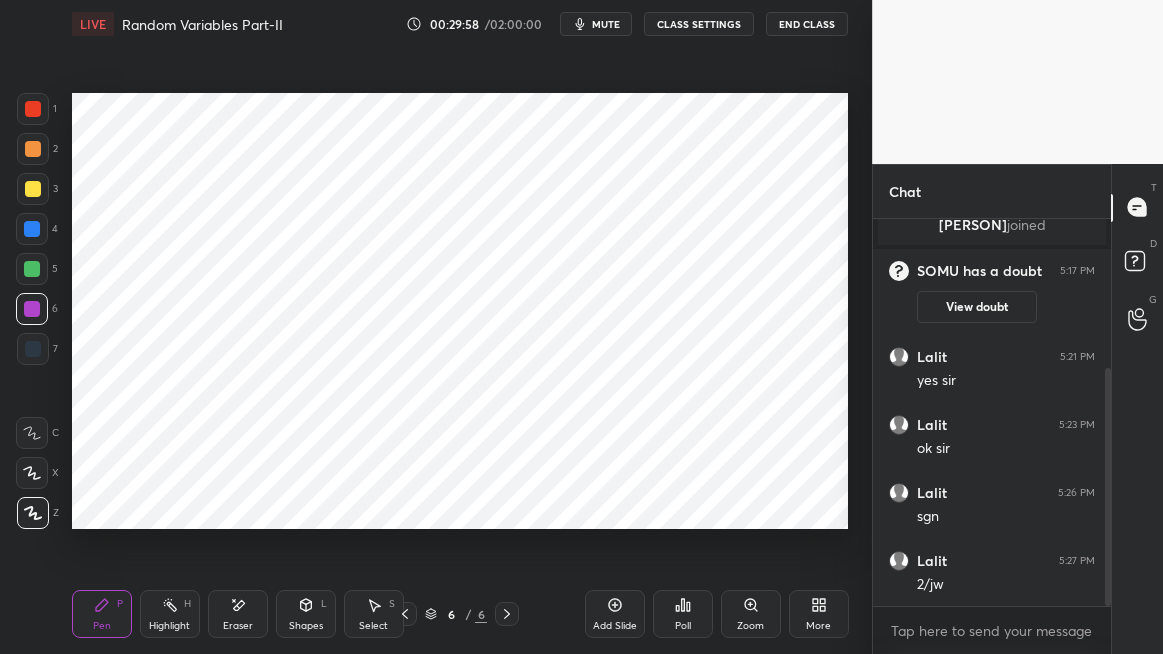 click at bounding box center (32, 269) 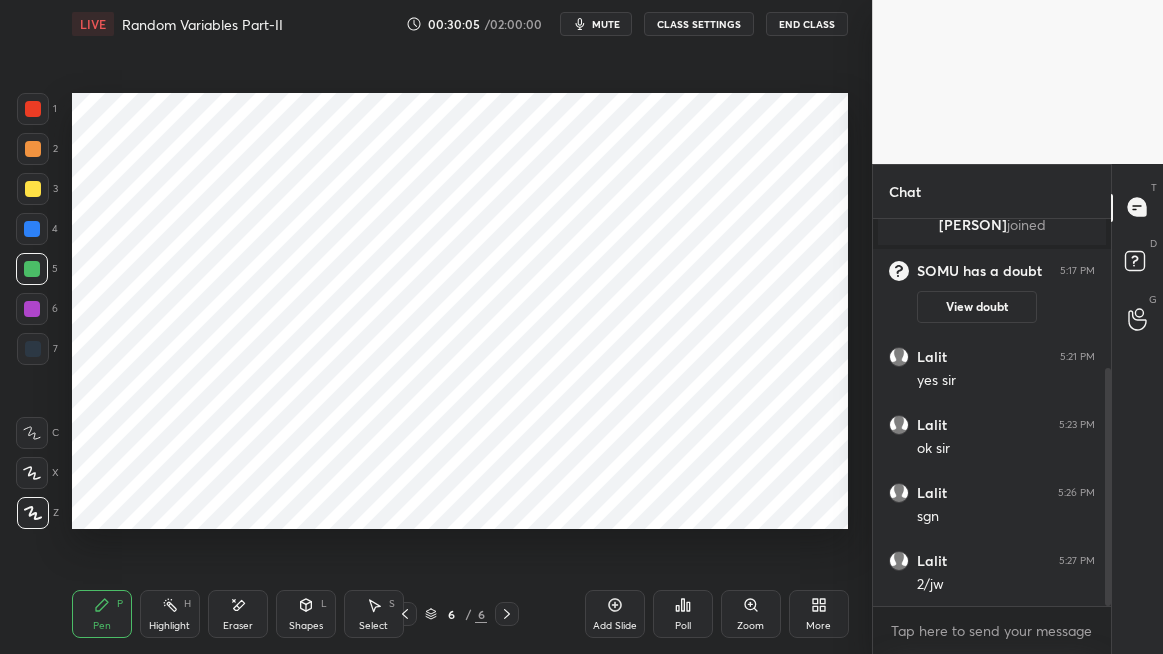 click 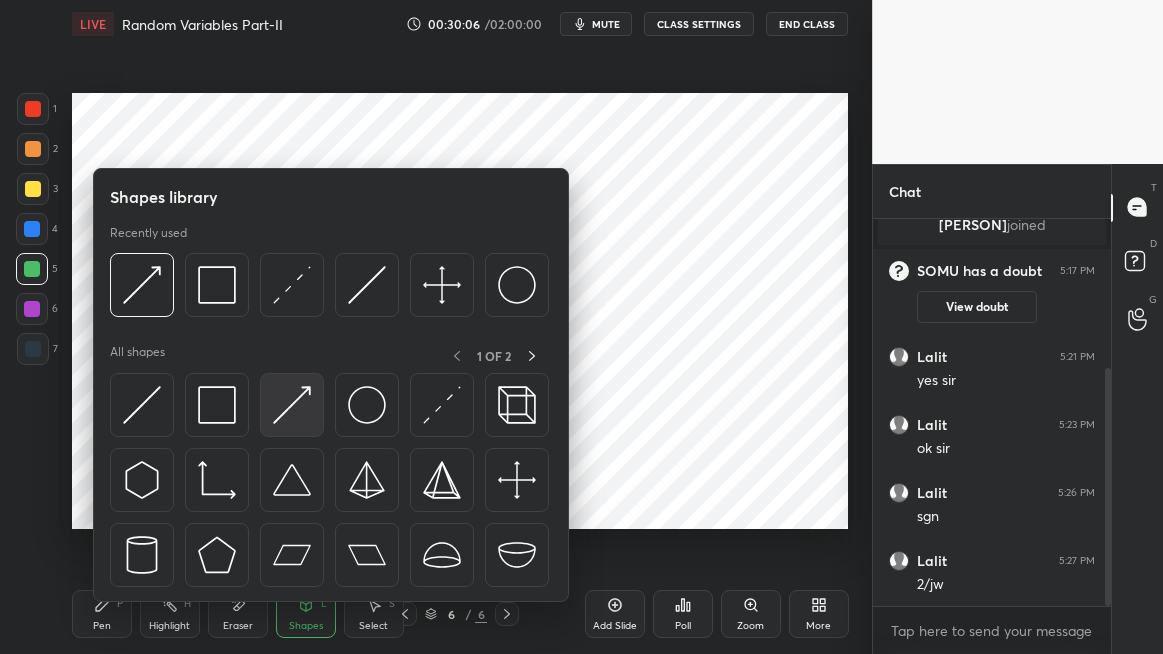 click at bounding box center (292, 405) 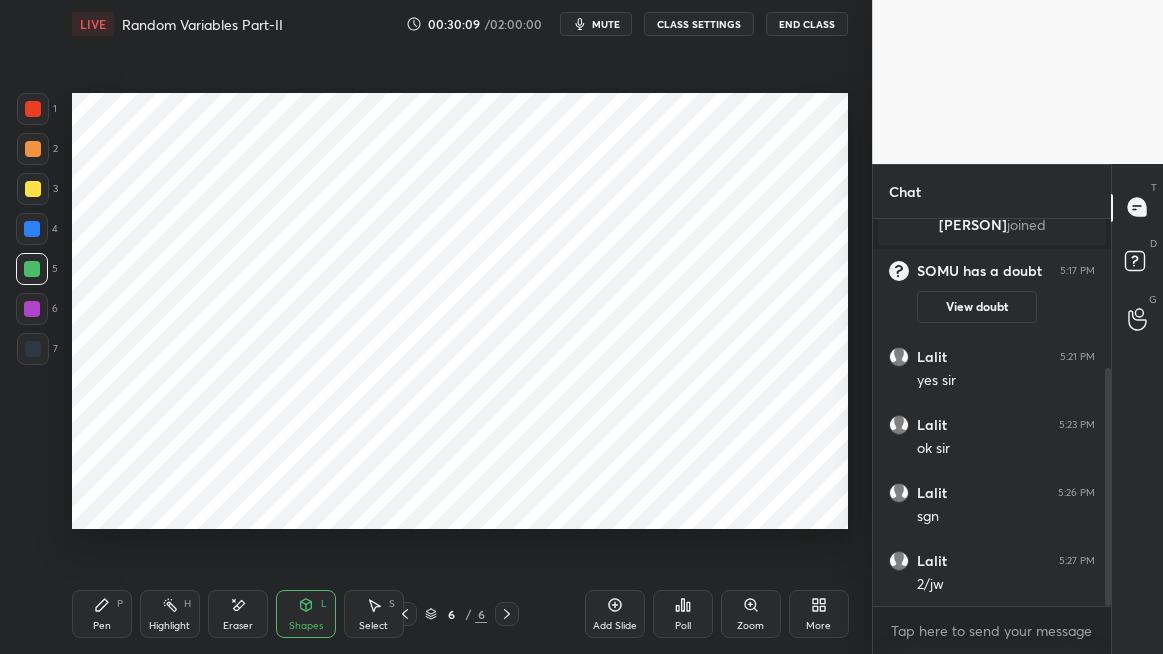 click 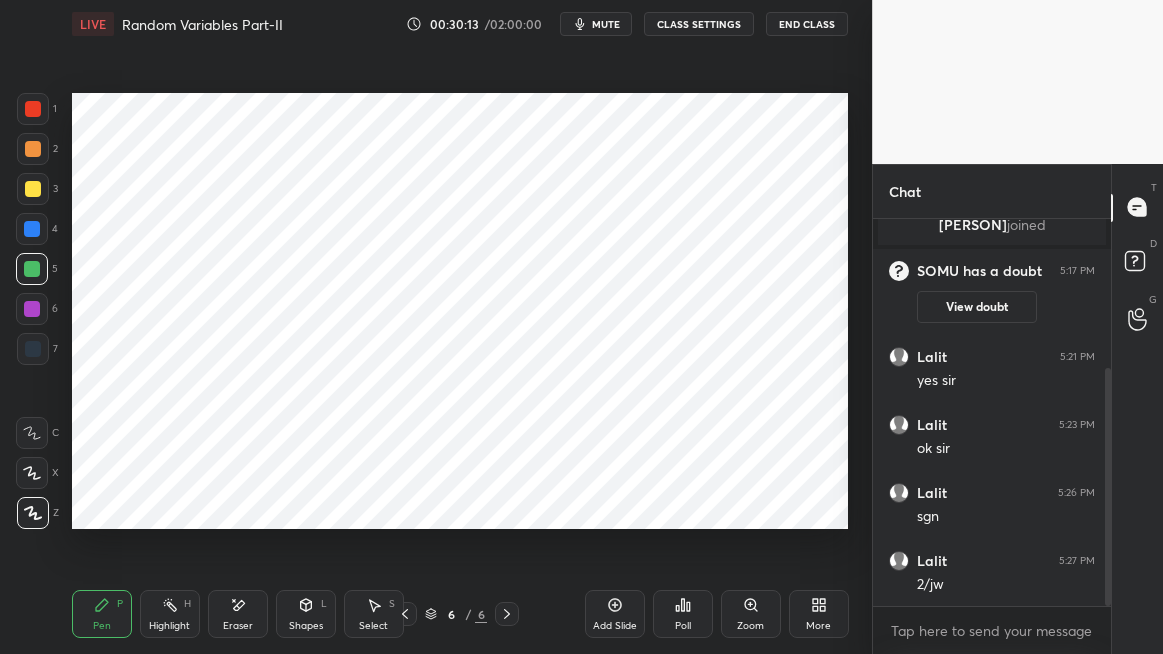 click on "mute" at bounding box center (606, 24) 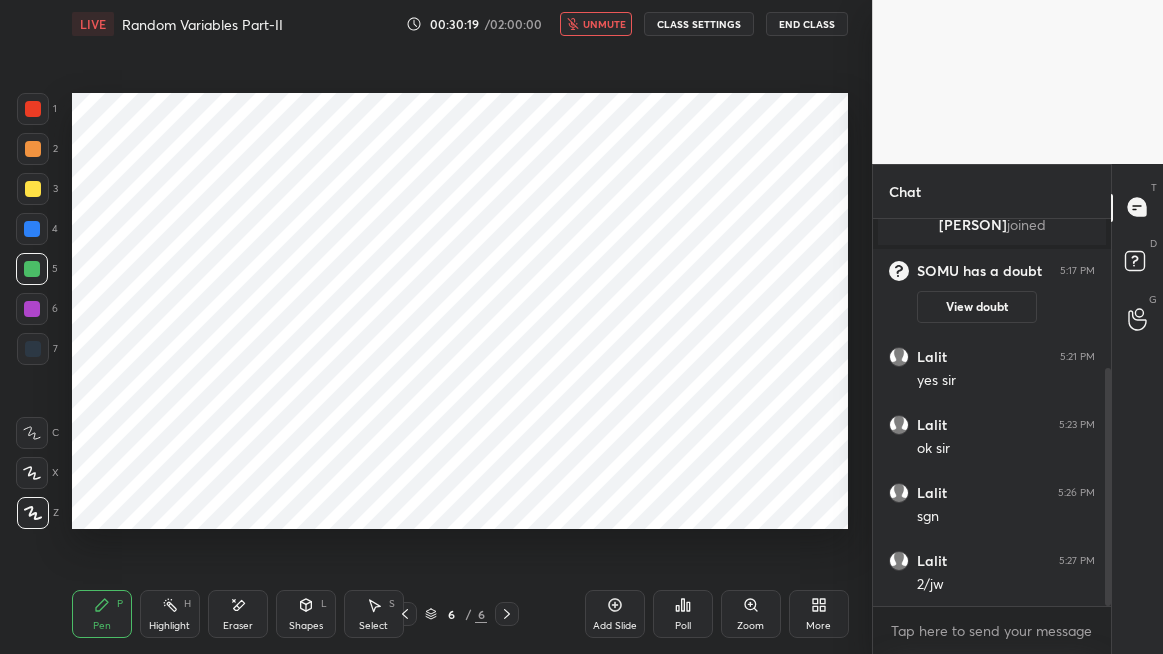 click on "unmute" at bounding box center (604, 24) 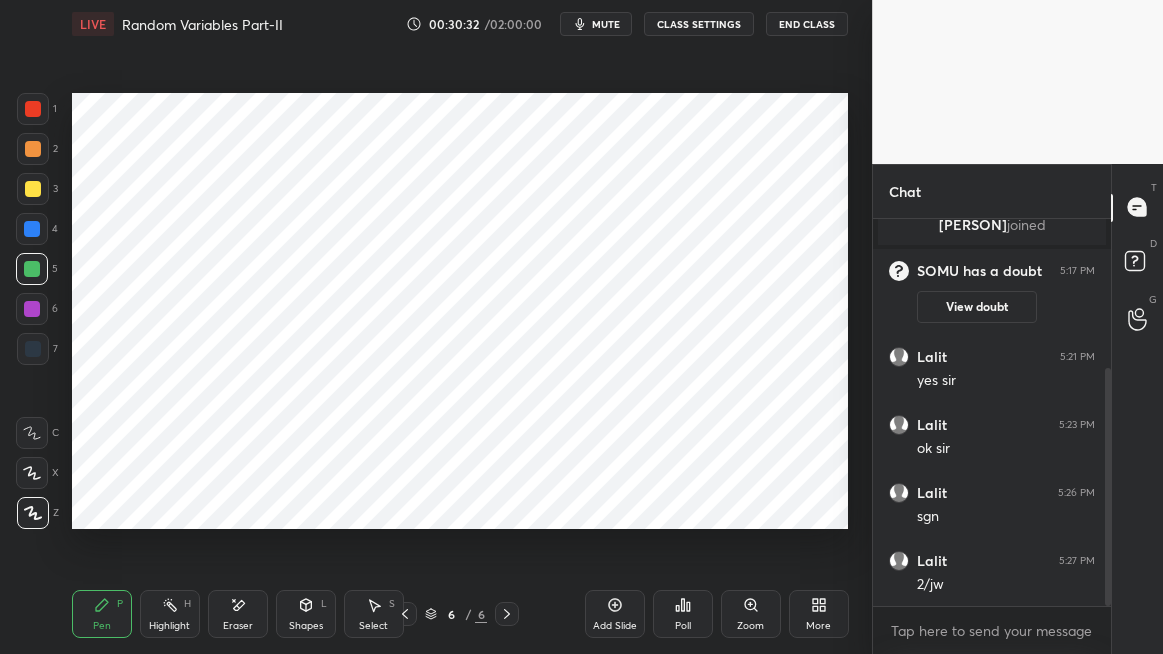 click on "mute" at bounding box center [606, 24] 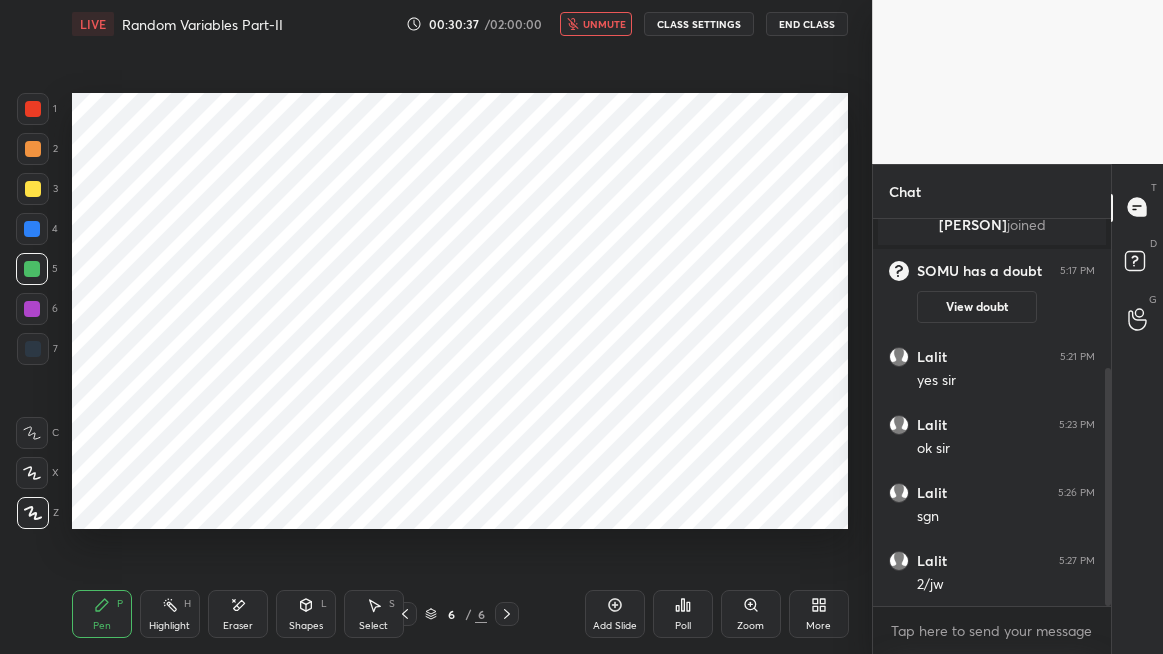 click on "unmute" at bounding box center (604, 24) 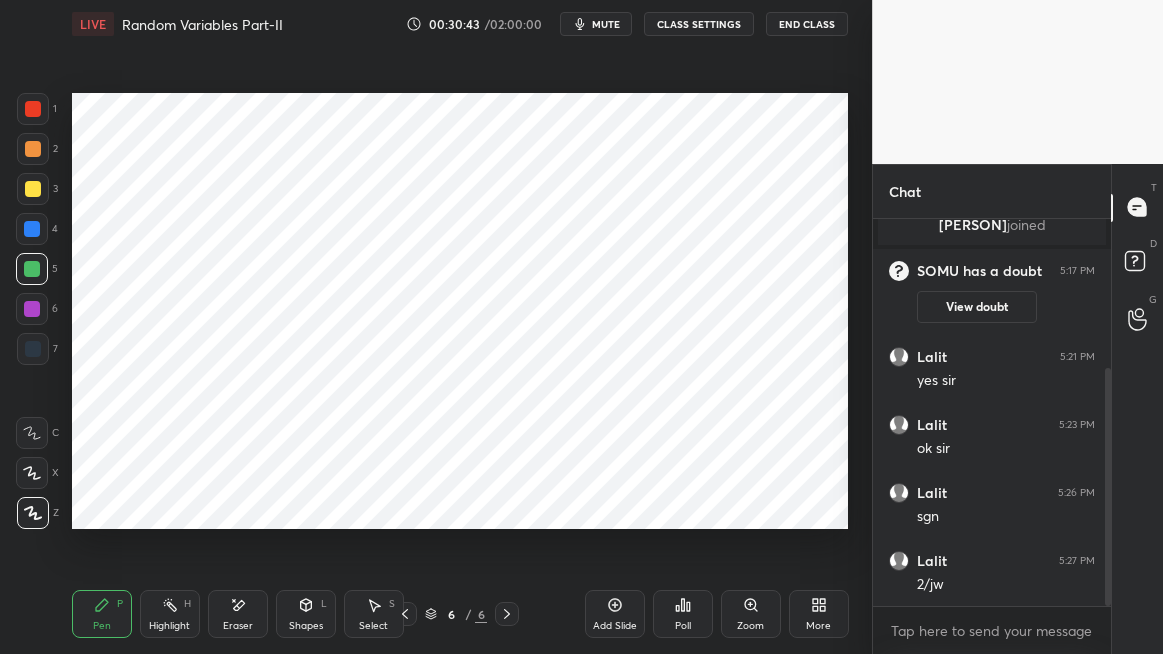 scroll, scrollTop: 312, scrollLeft: 0, axis: vertical 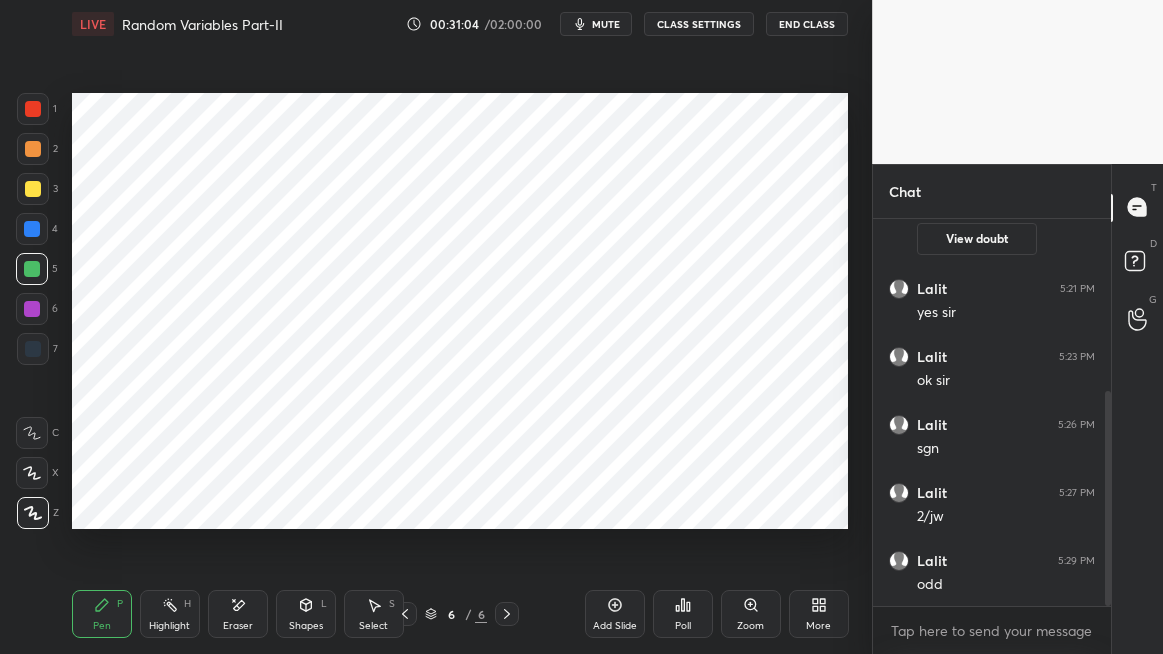 click on "Shapes L" at bounding box center [306, 614] 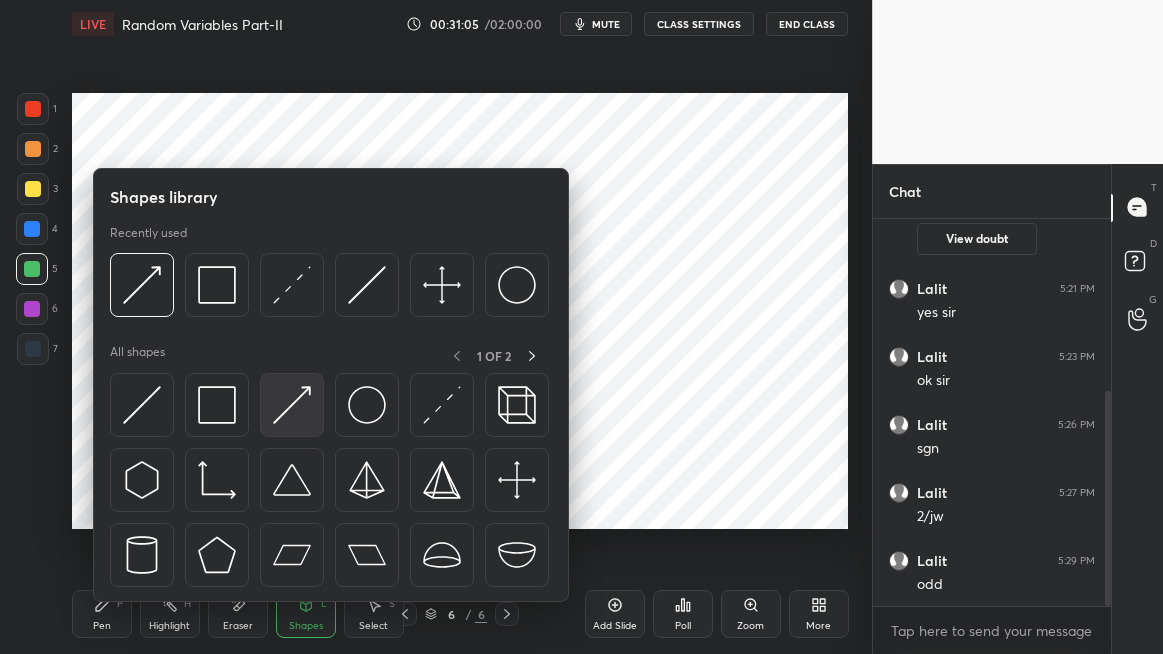 click at bounding box center [292, 405] 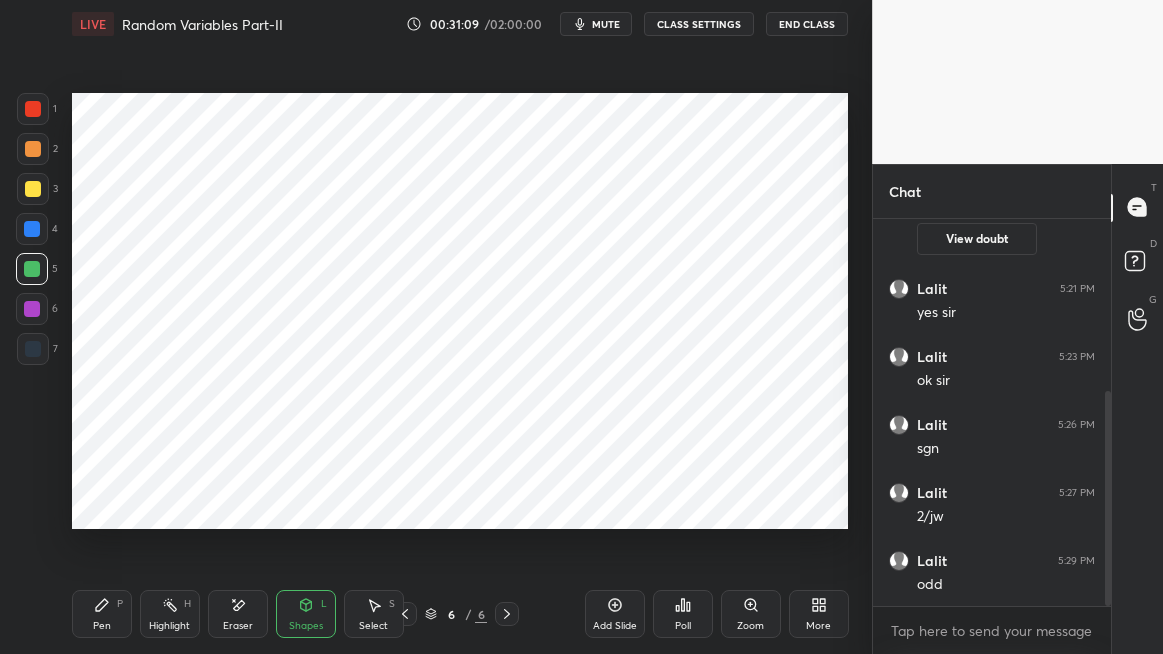 click on "Pen P" at bounding box center [102, 614] 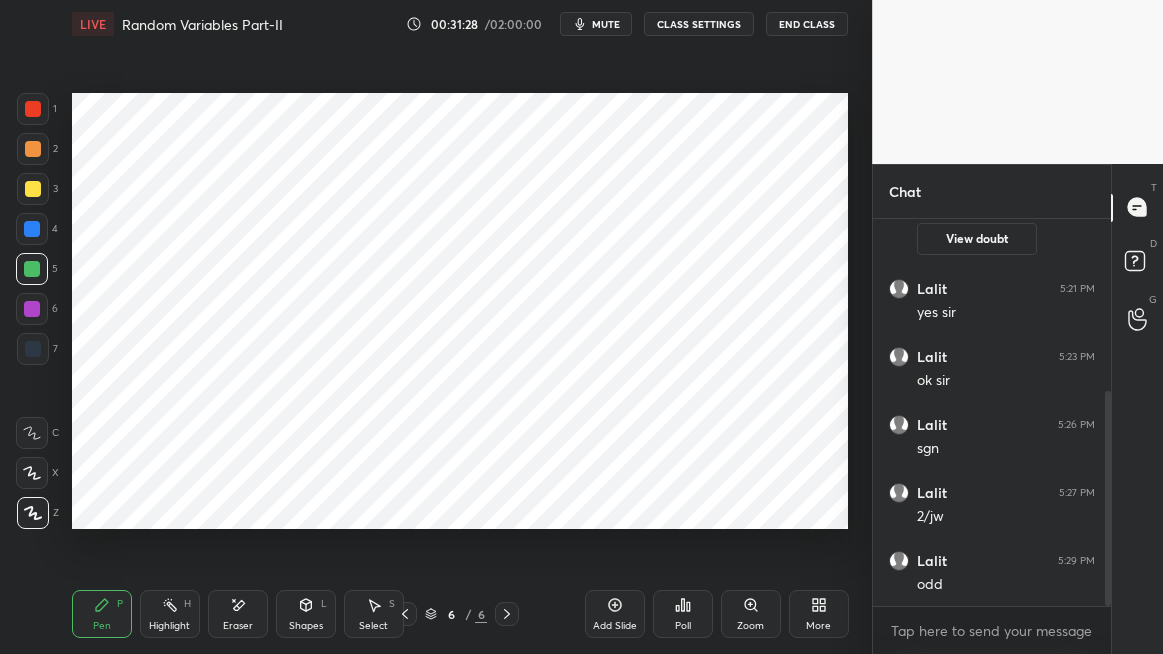 click at bounding box center [33, 349] 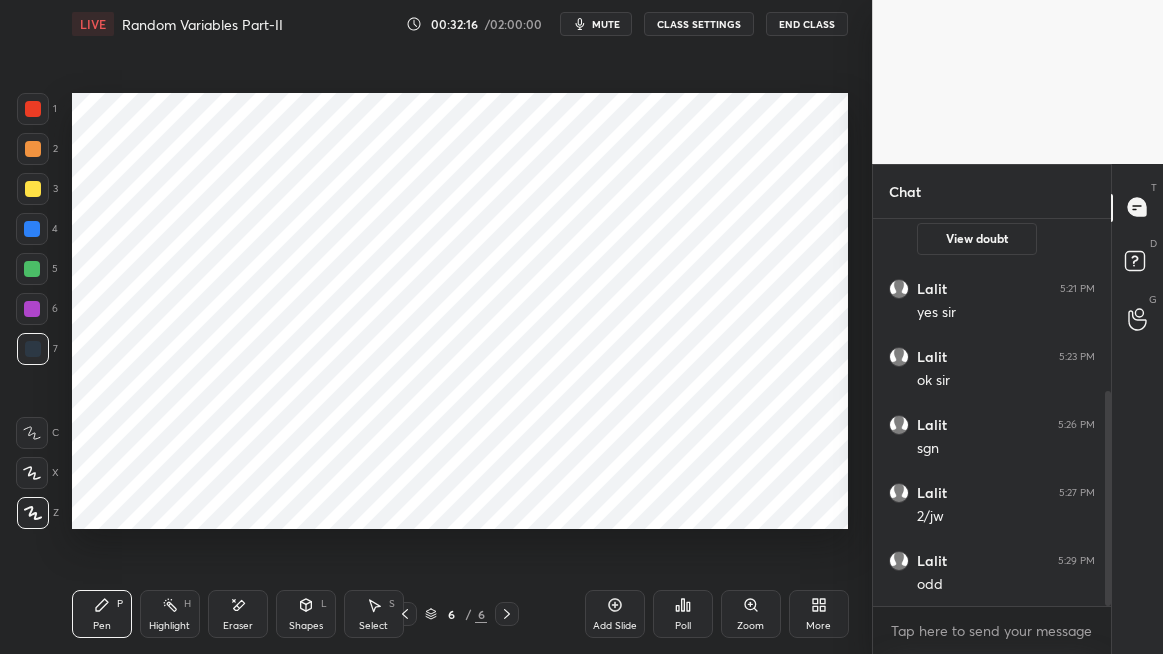 click on "mute" at bounding box center (606, 24) 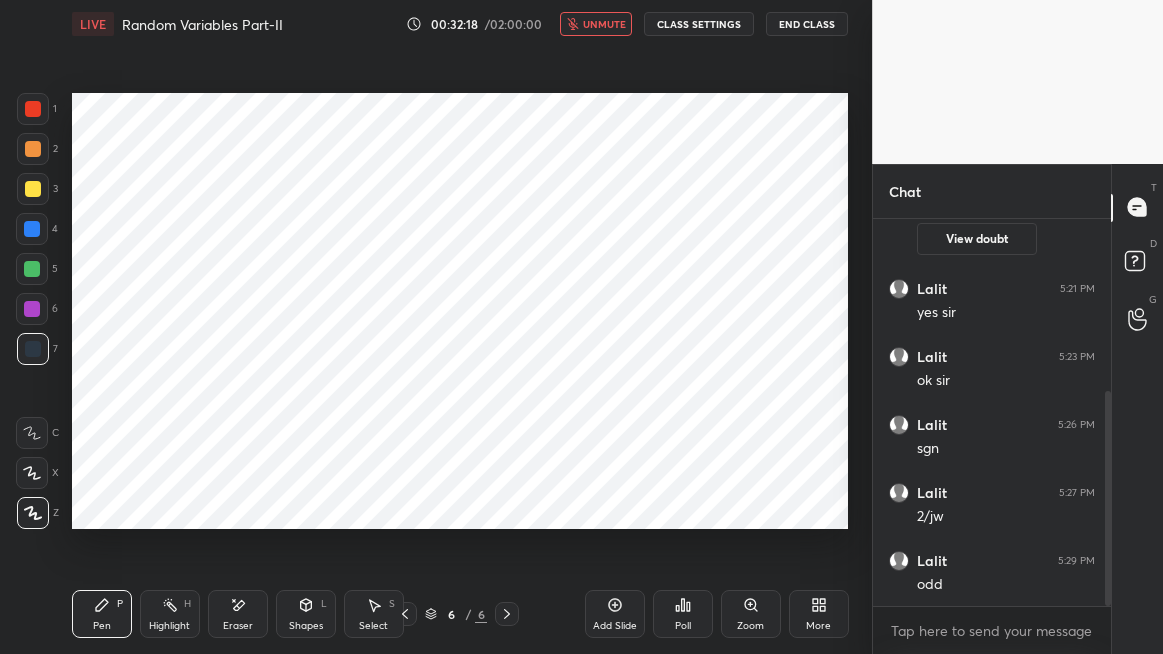 click on "unmute" at bounding box center (604, 24) 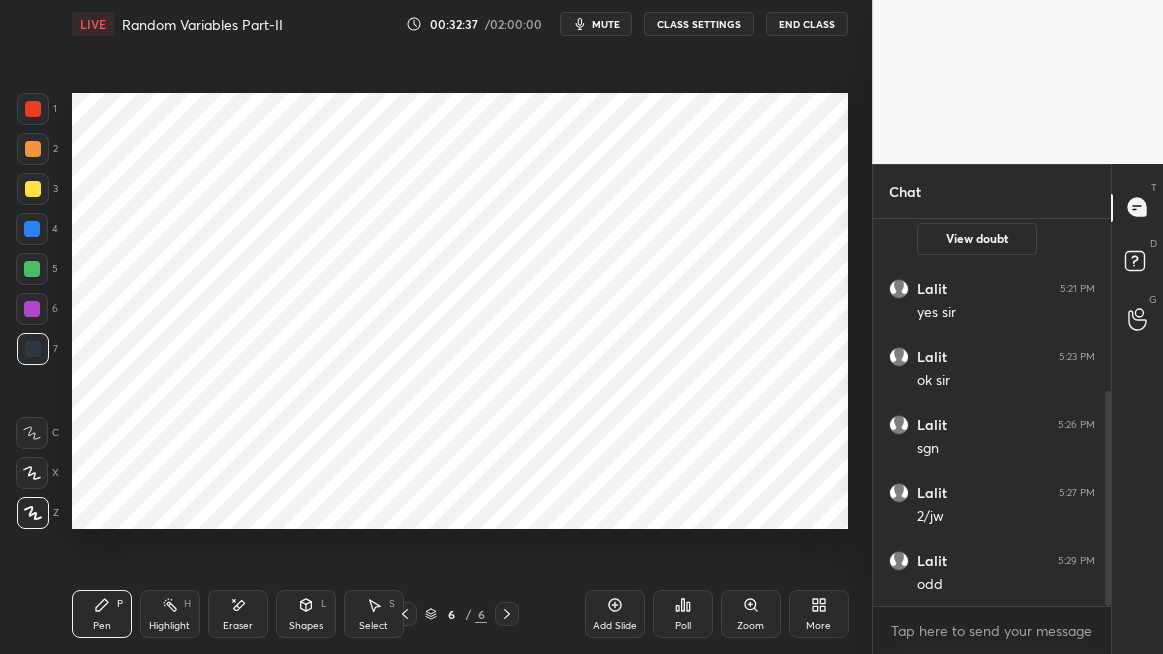 click on "mute" at bounding box center (606, 24) 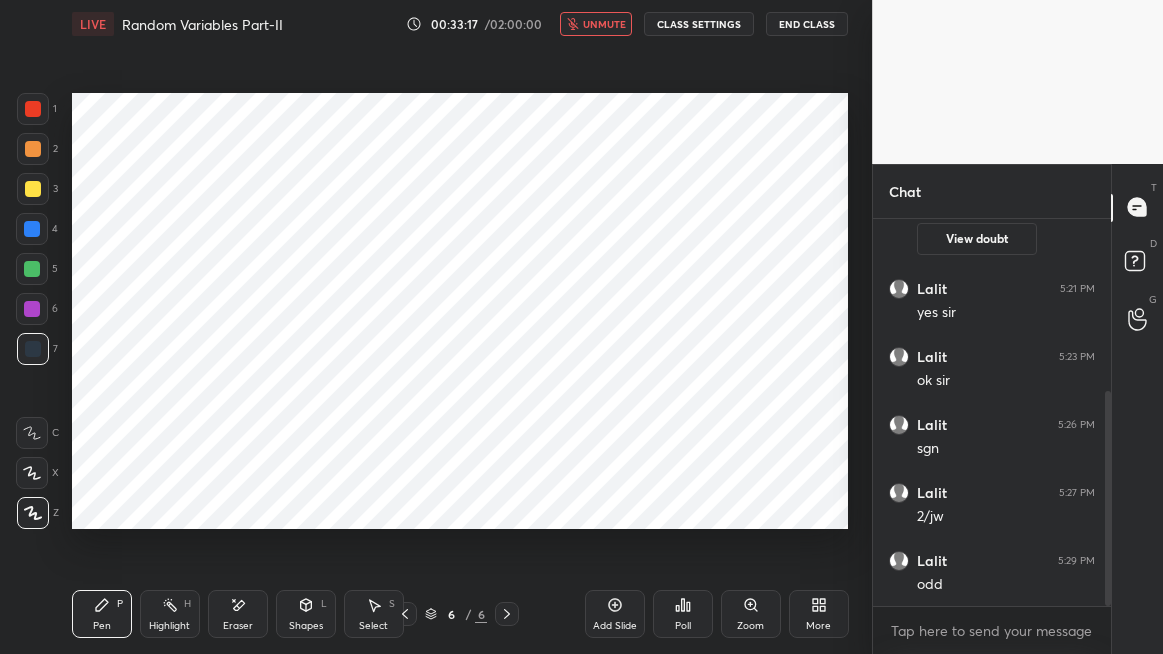 click on "unmute" at bounding box center (596, 24) 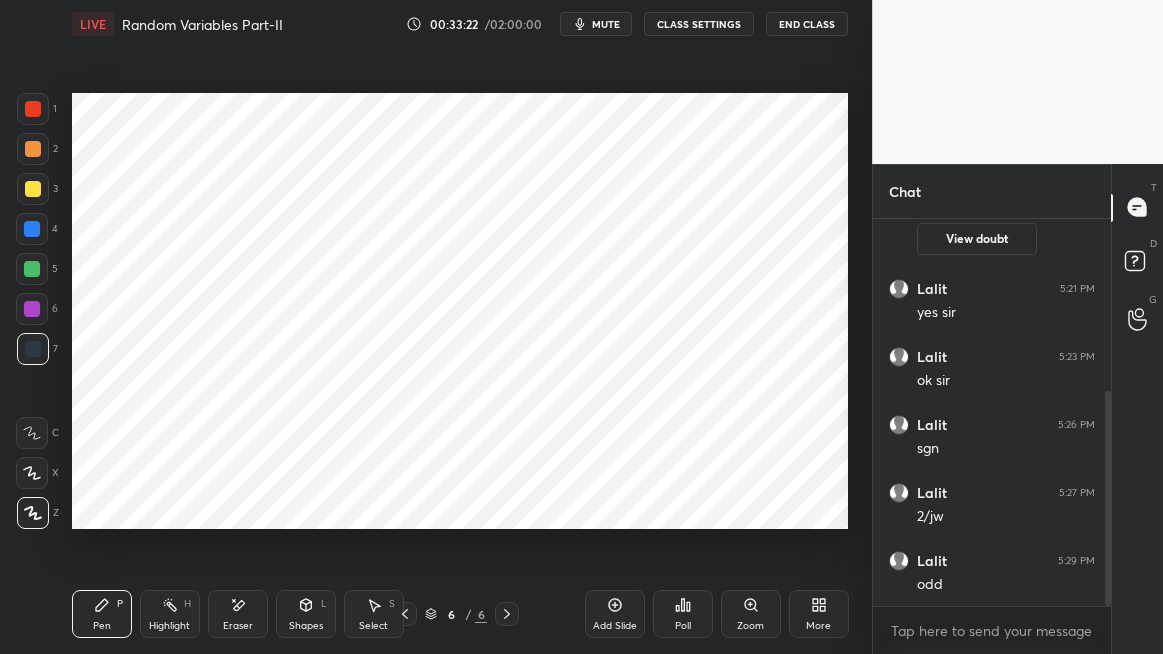 click on "mute" at bounding box center [606, 24] 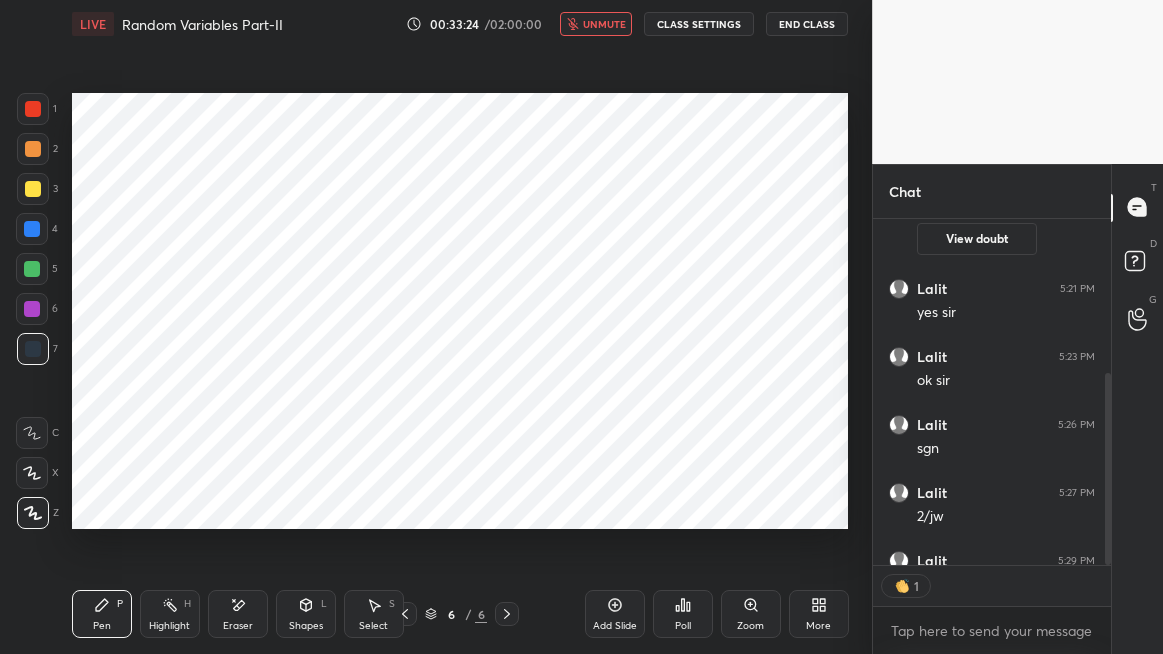 scroll, scrollTop: 341, scrollLeft: 232, axis: both 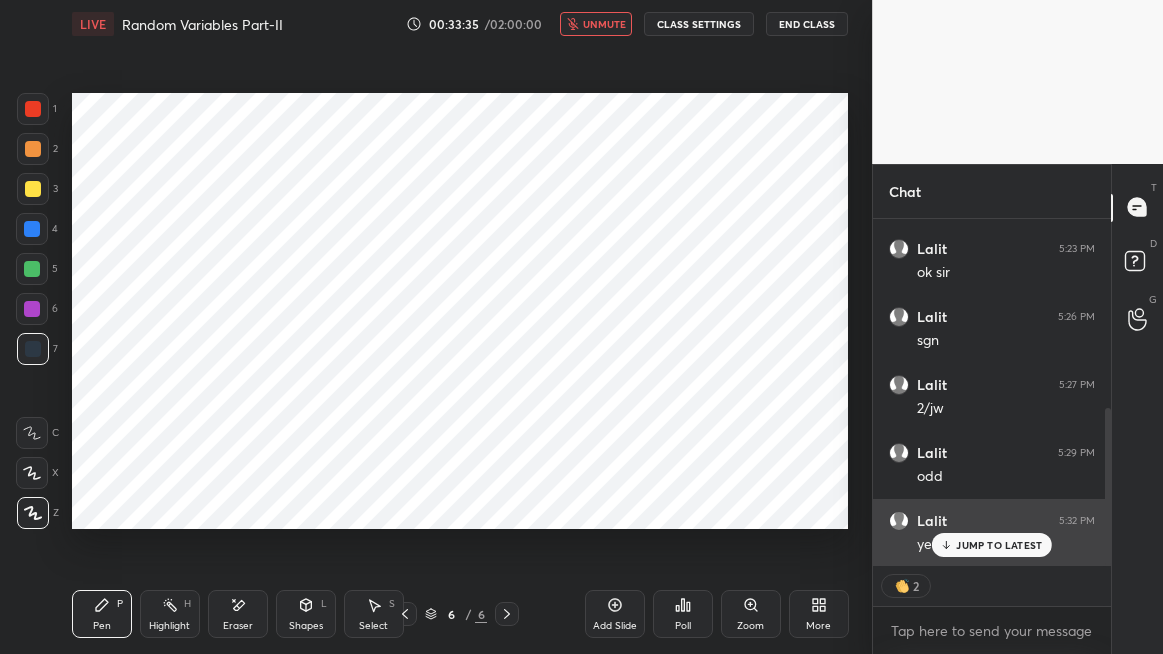 click on "JUMP TO LATEST" at bounding box center [999, 545] 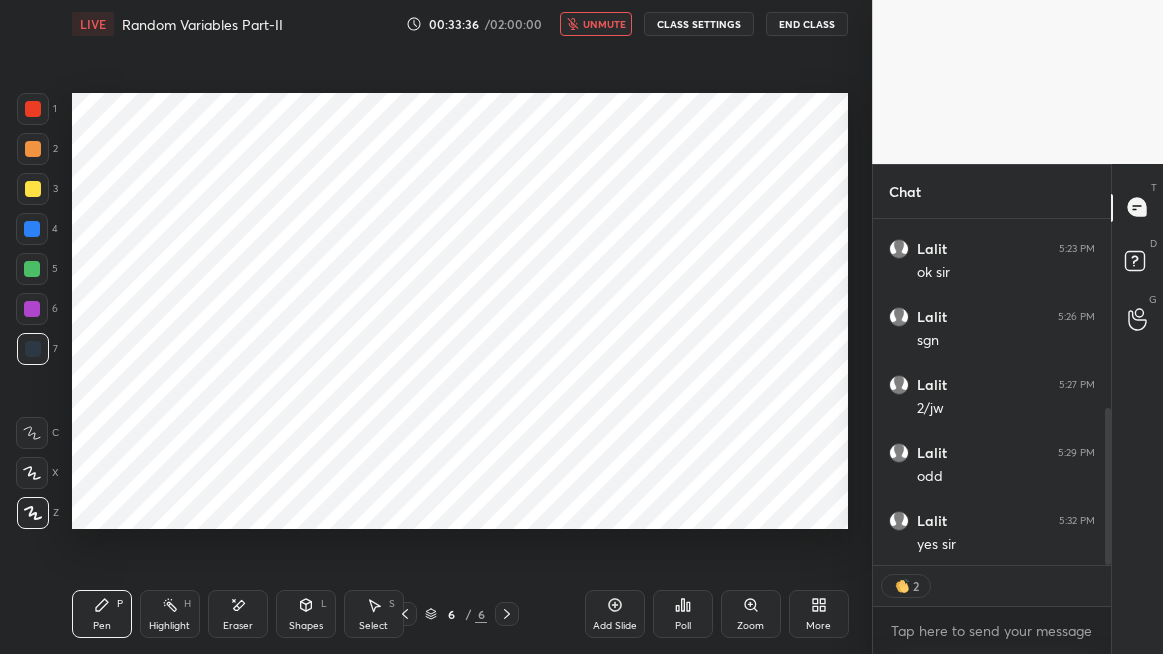 click on "unmute" at bounding box center [604, 24] 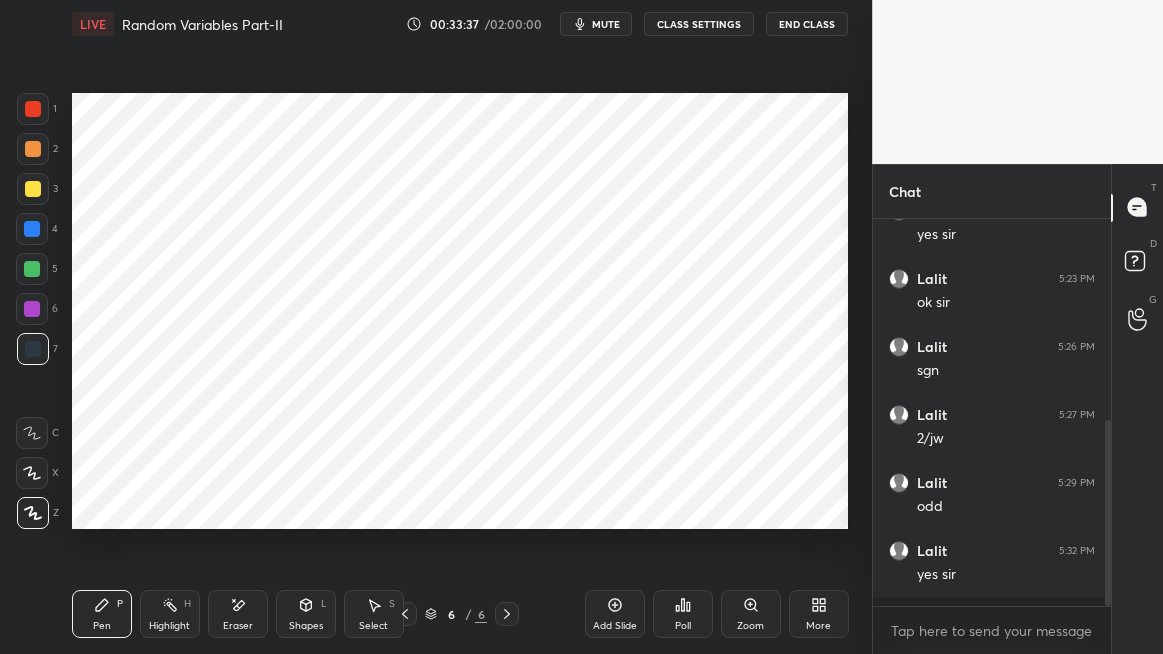 scroll, scrollTop: 6, scrollLeft: 6, axis: both 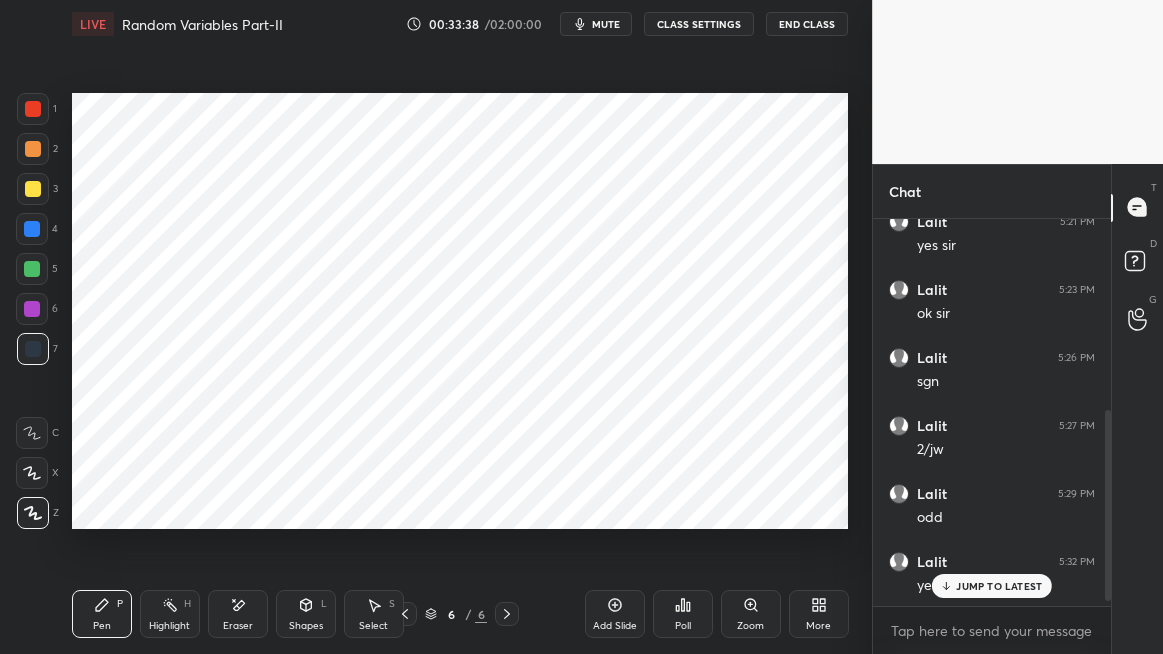 click 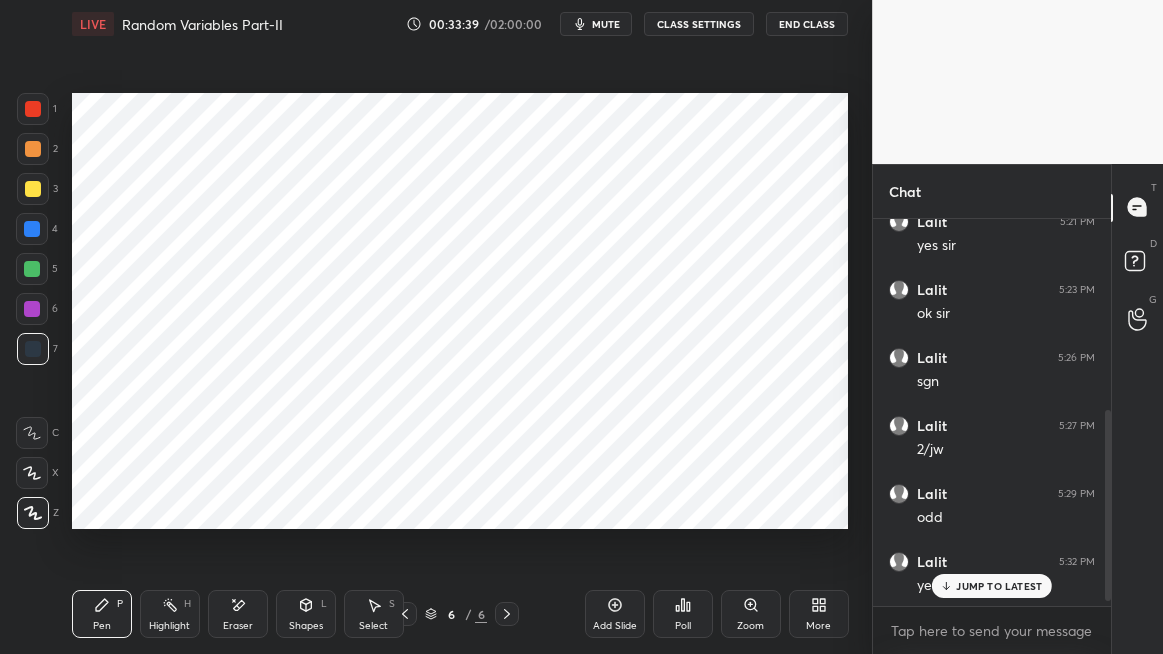 click on "Add Slide" at bounding box center (615, 614) 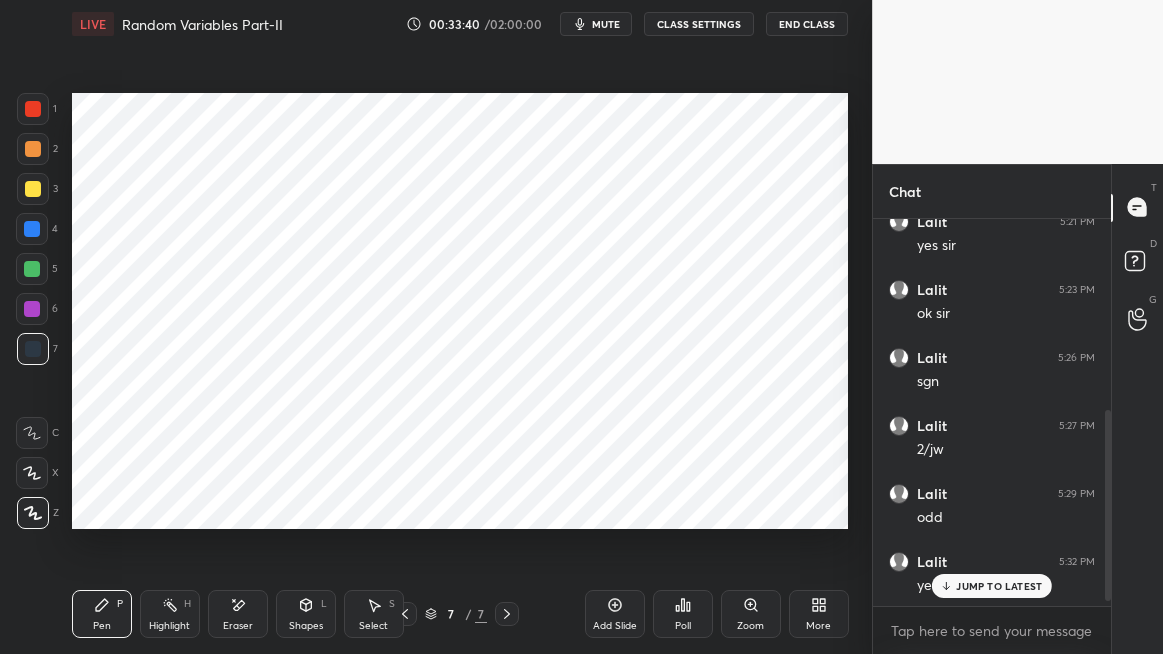 click at bounding box center (33, 109) 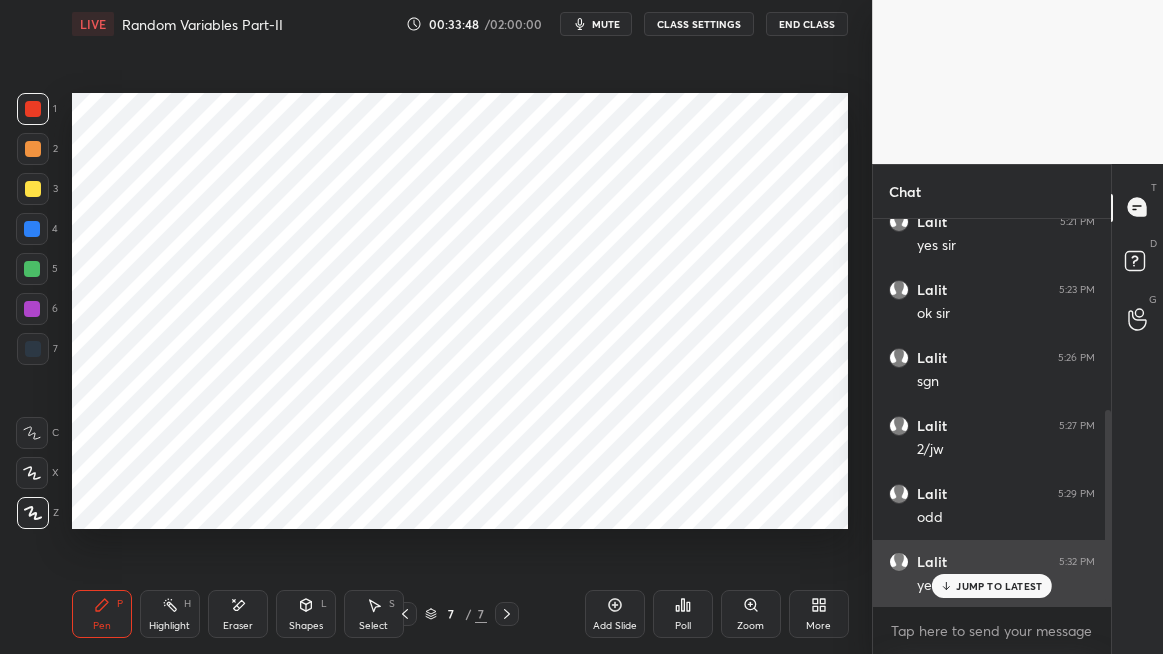 click on "JUMP TO LATEST" at bounding box center (999, 586) 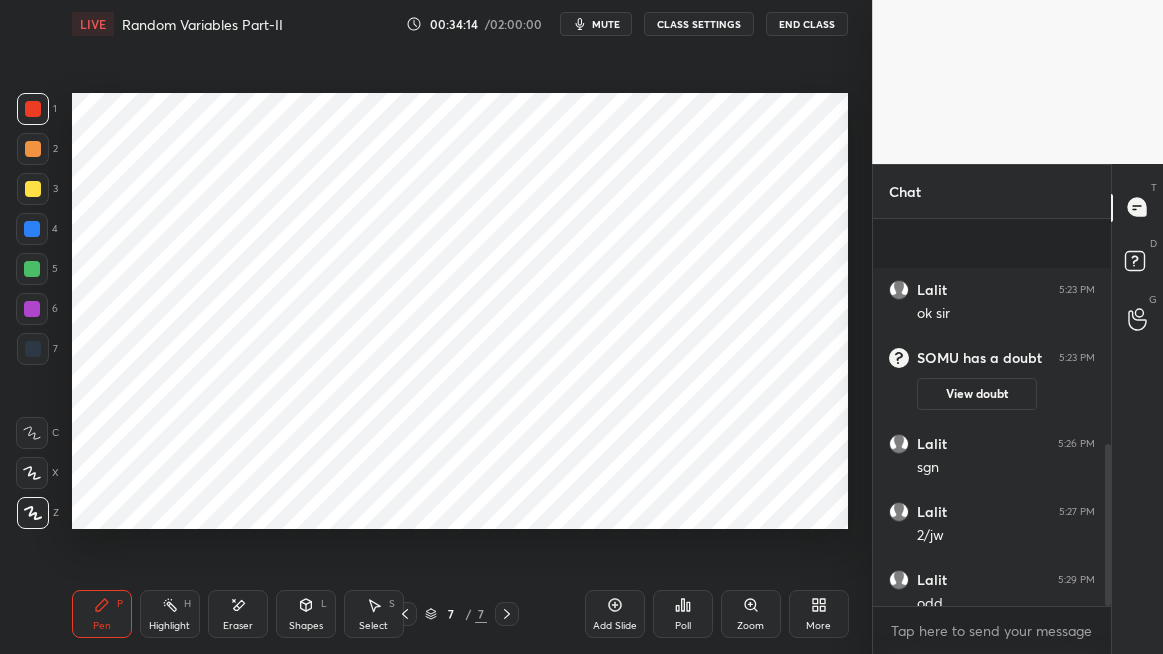 scroll, scrollTop: 538, scrollLeft: 0, axis: vertical 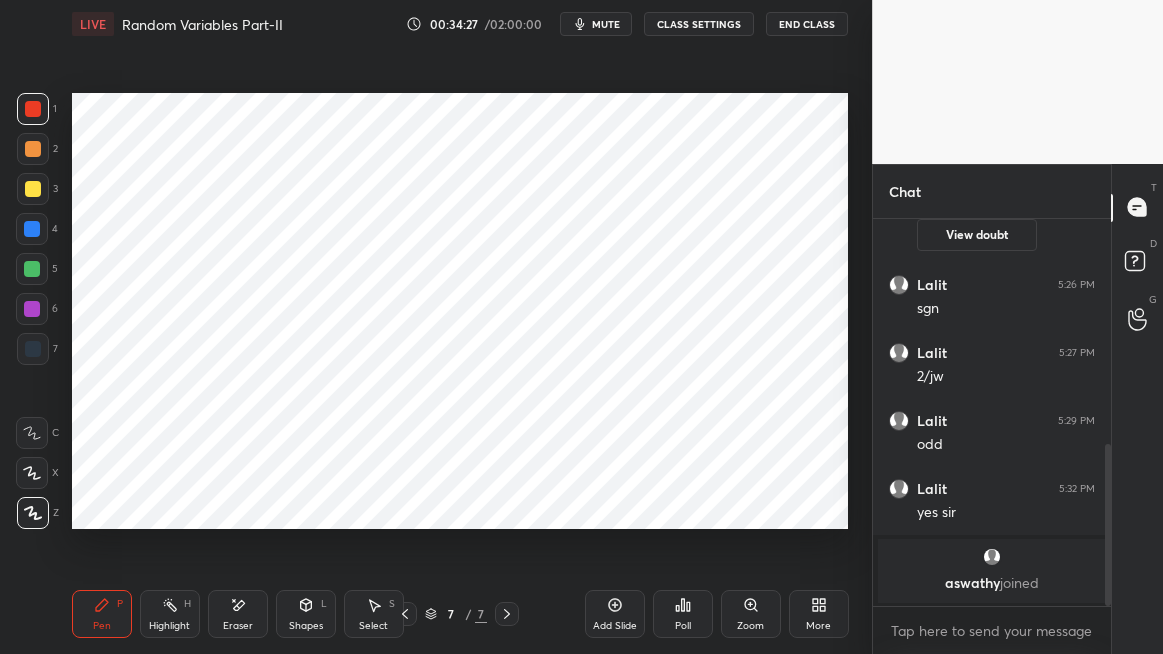 click at bounding box center [32, 229] 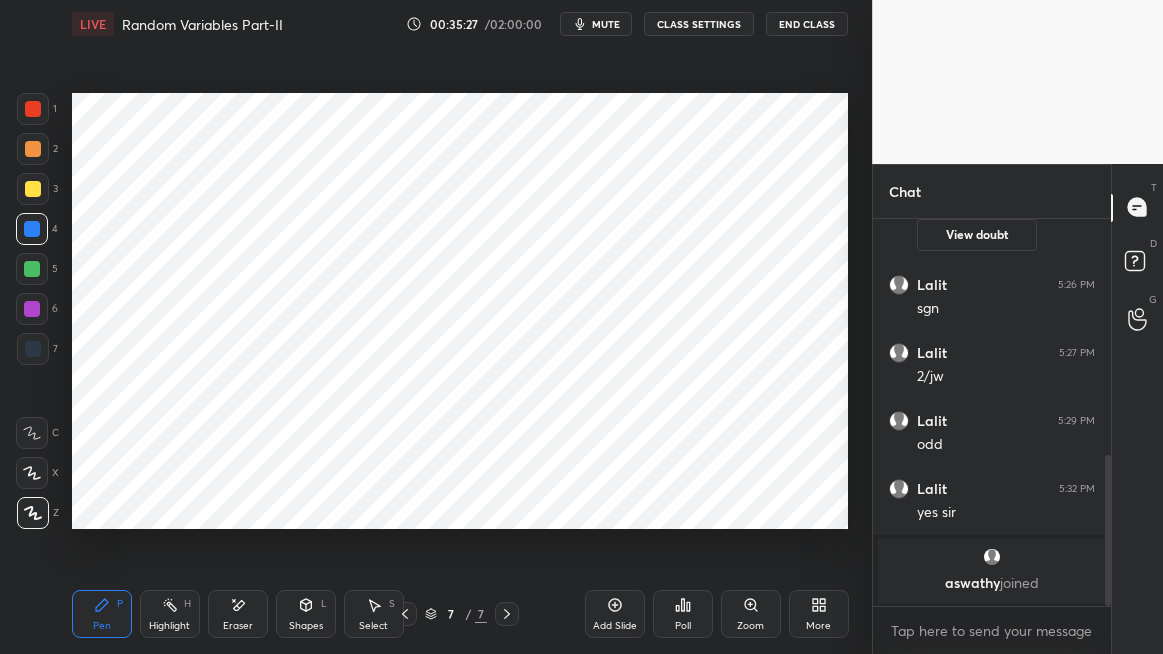 scroll, scrollTop: 606, scrollLeft: 0, axis: vertical 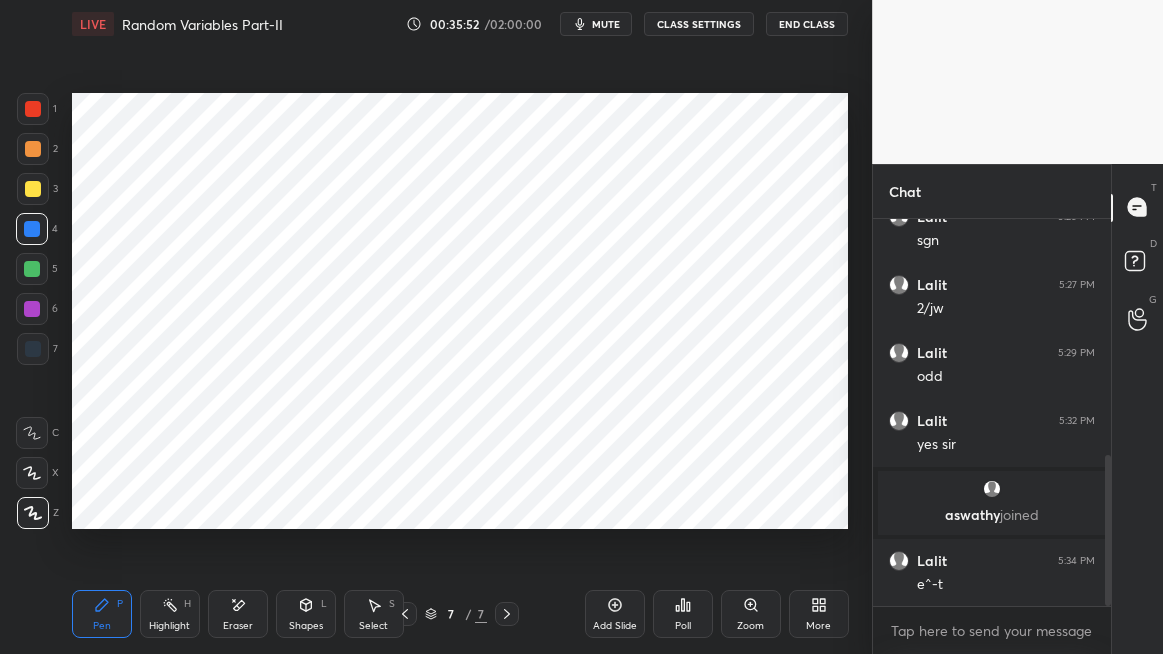 click at bounding box center [32, 269] 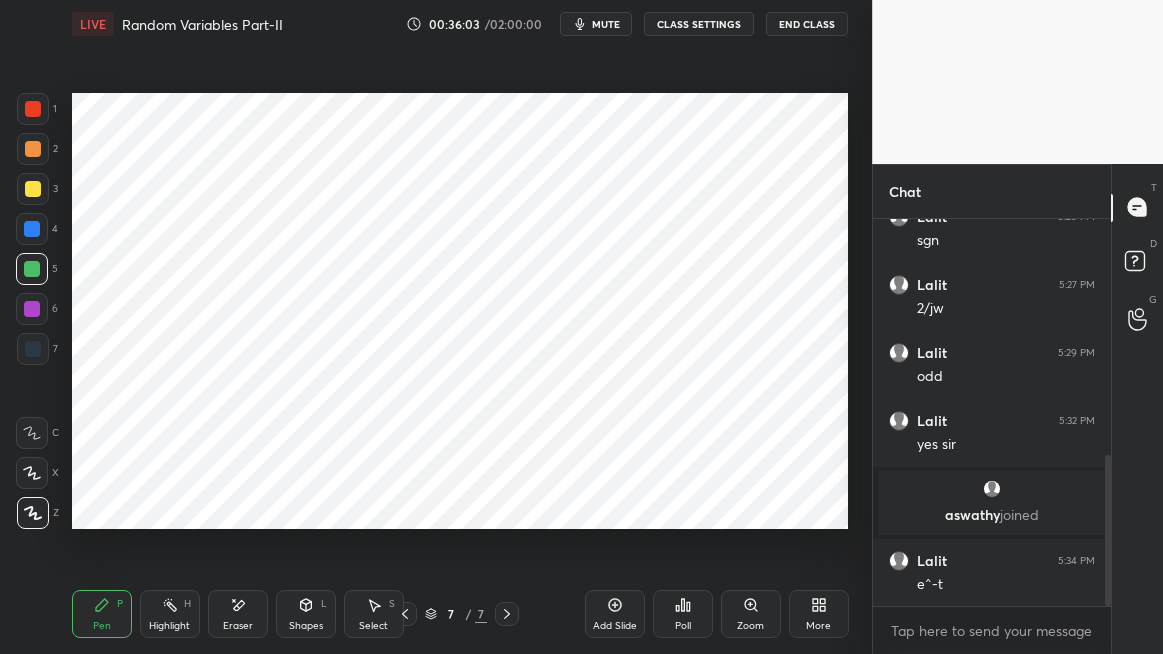 click on "Shapes L" at bounding box center (306, 614) 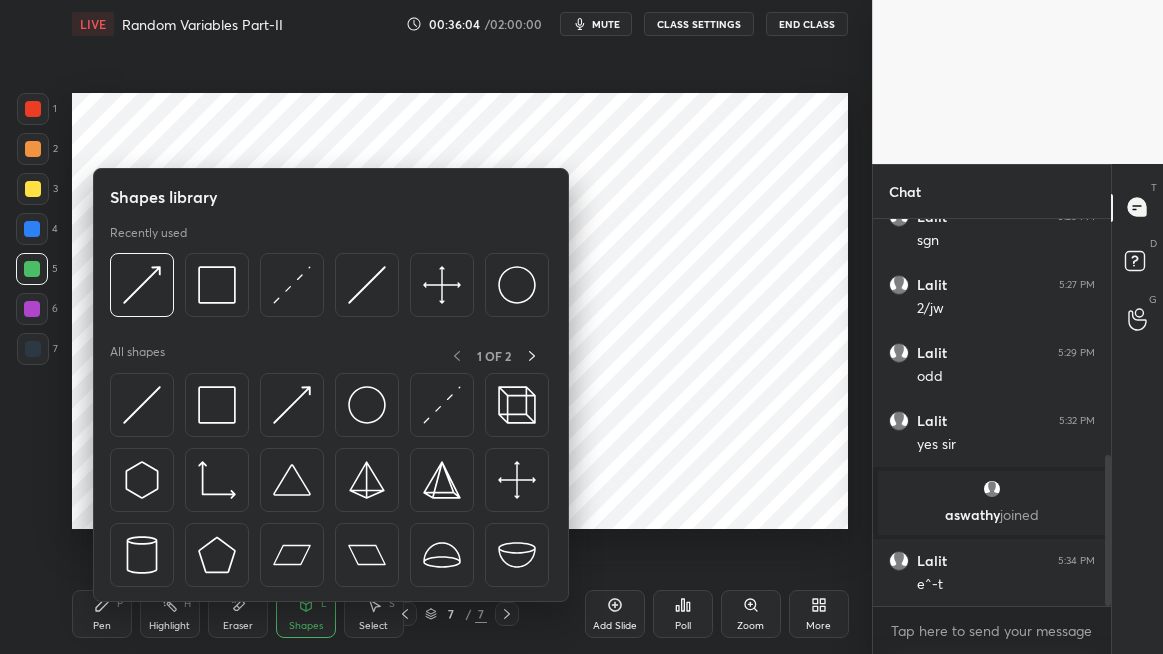click at bounding box center [292, 405] 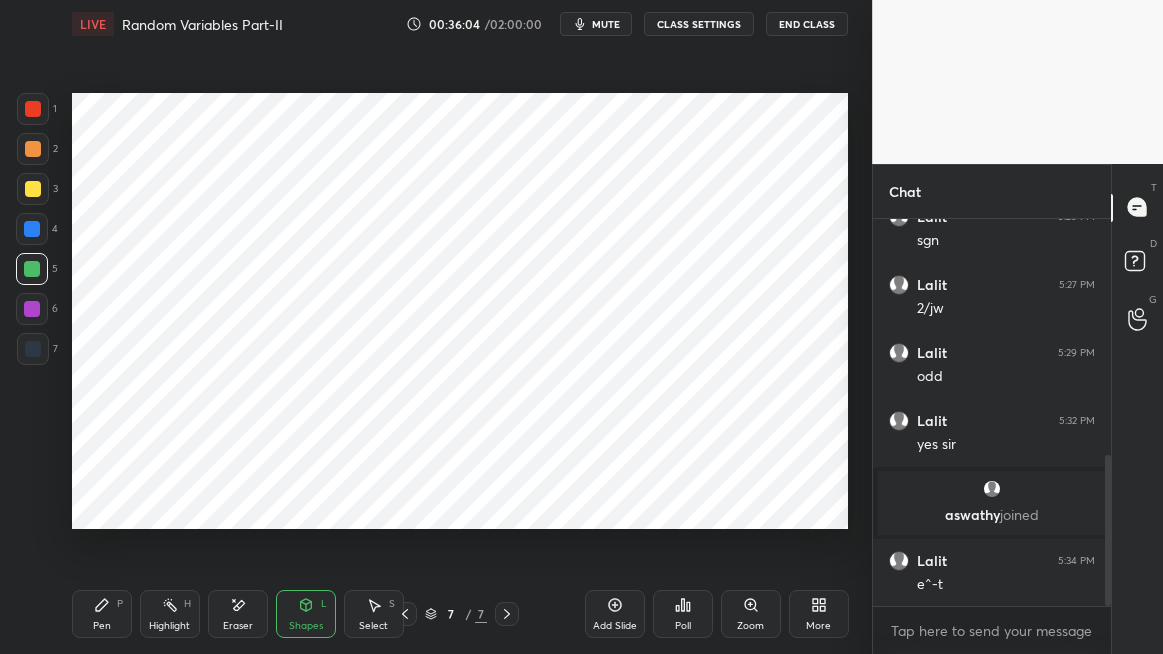 scroll, scrollTop: 673, scrollLeft: 0, axis: vertical 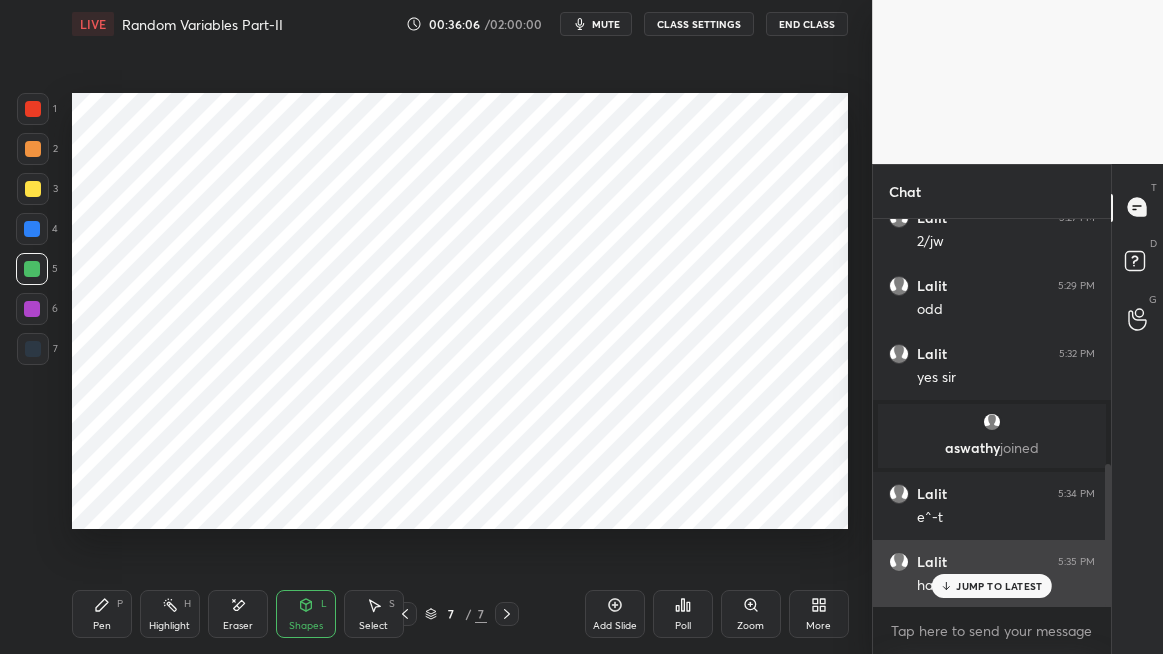 click on "JUMP TO LATEST" at bounding box center [992, 586] 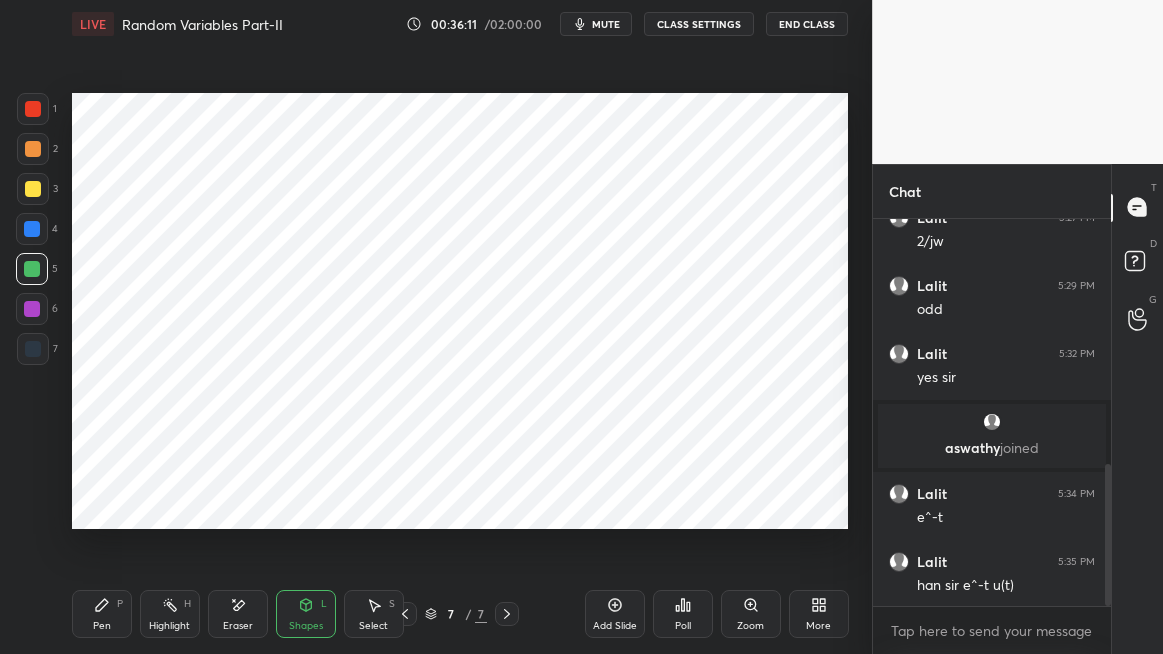 click on "Pen P" at bounding box center [102, 614] 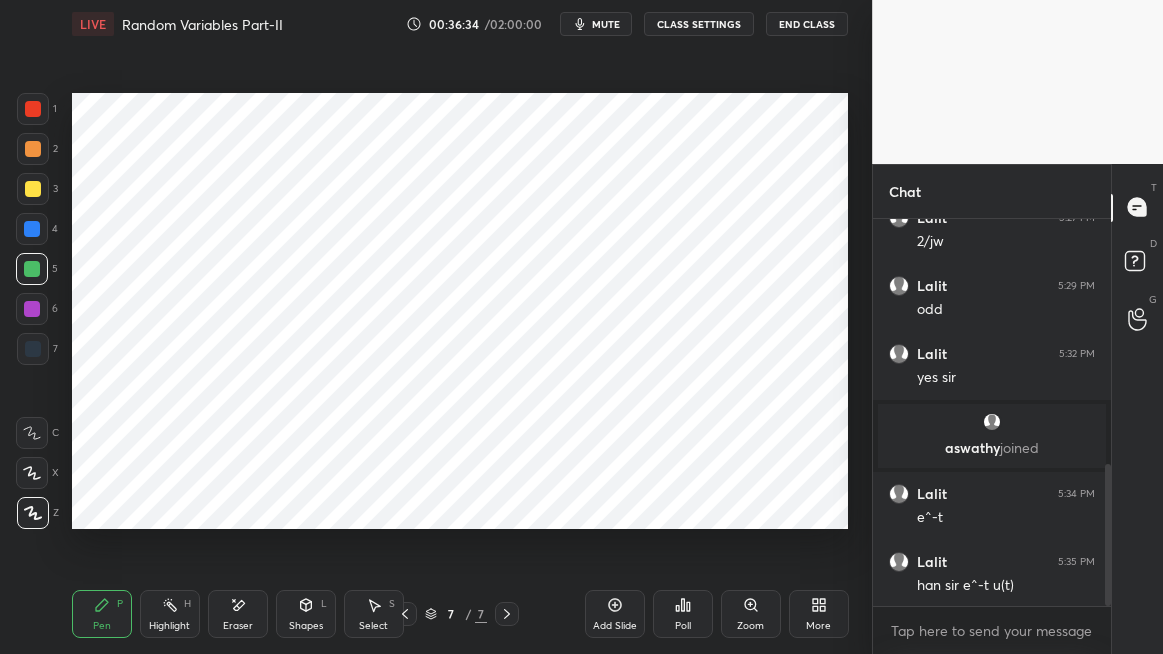 click 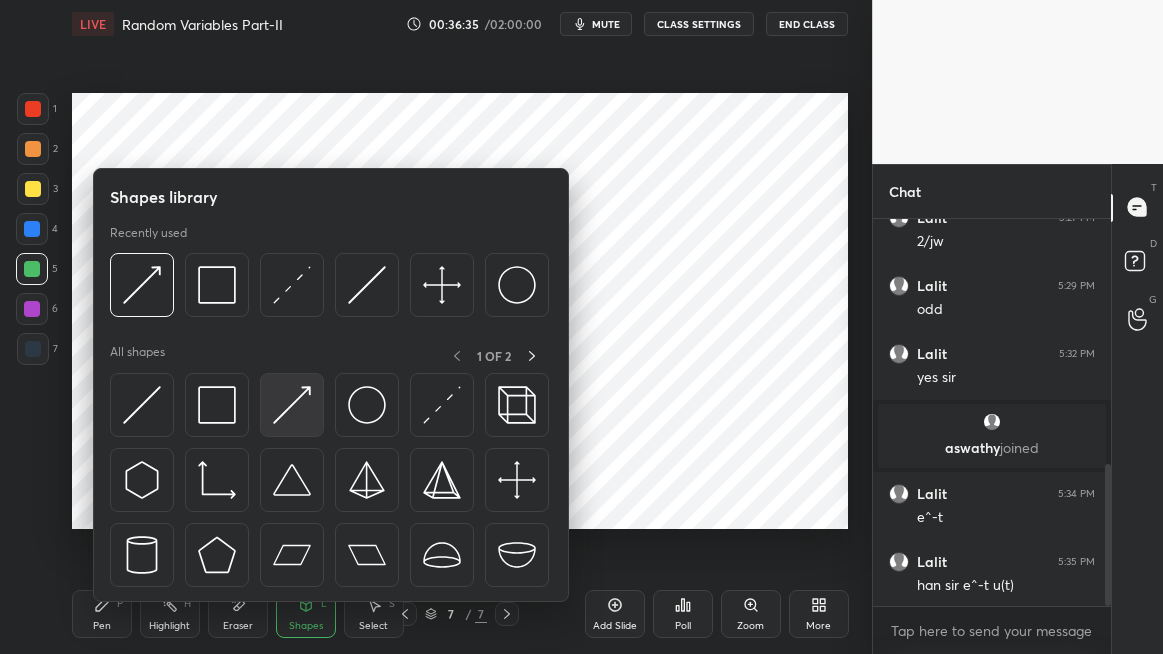 click at bounding box center (292, 405) 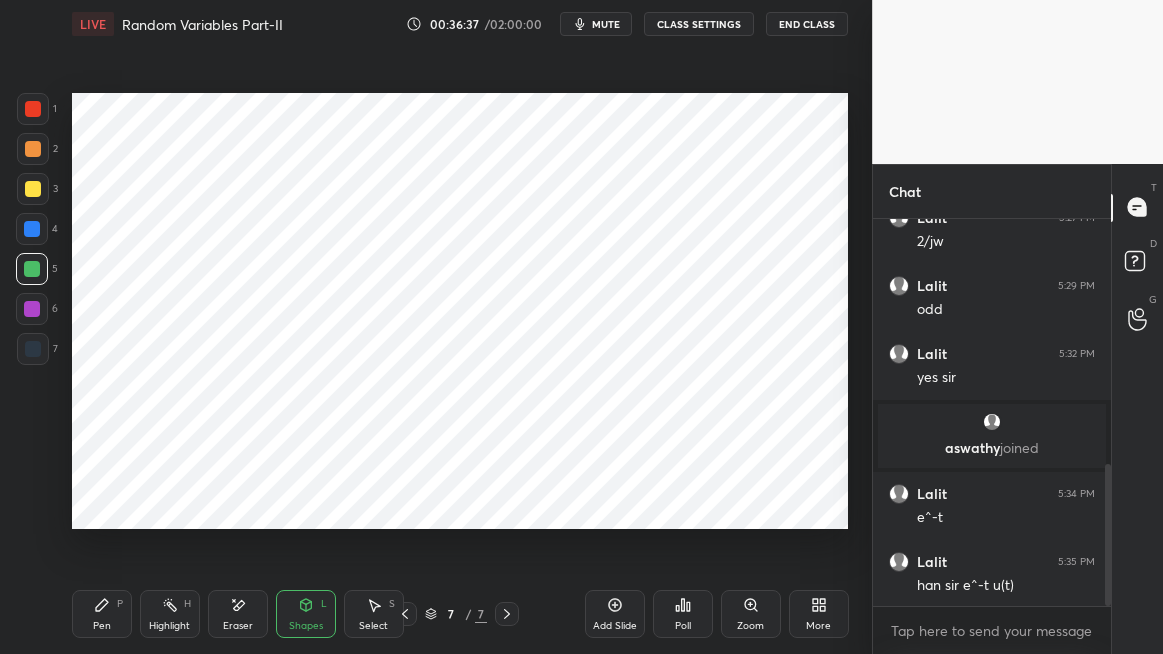 click 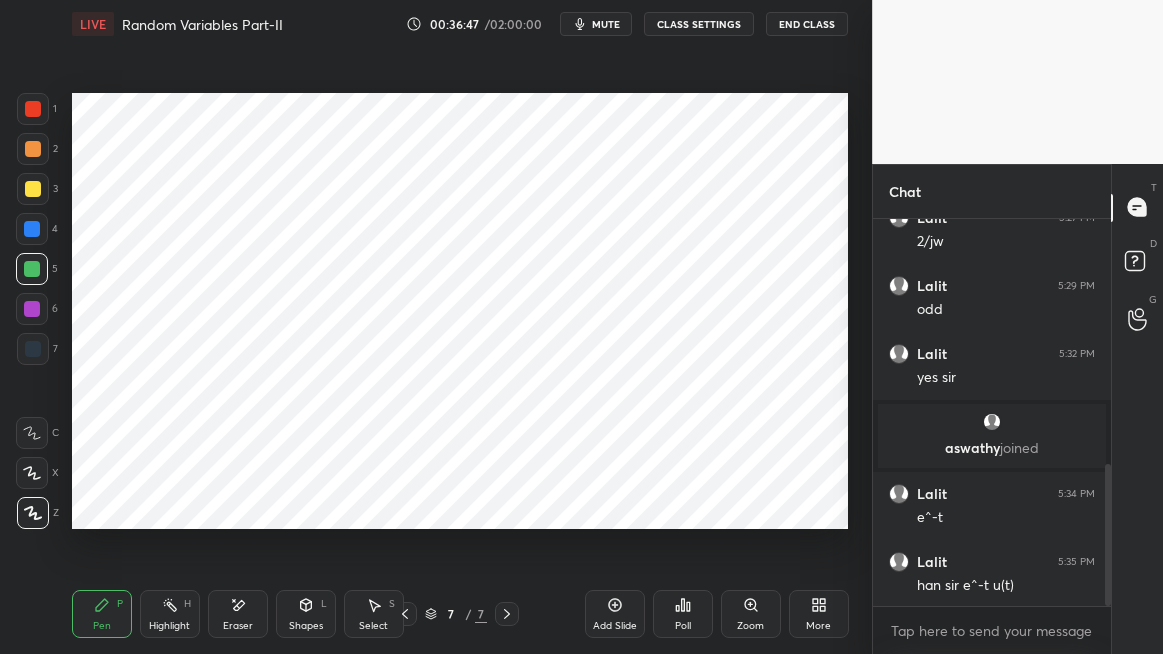 click at bounding box center [32, 309] 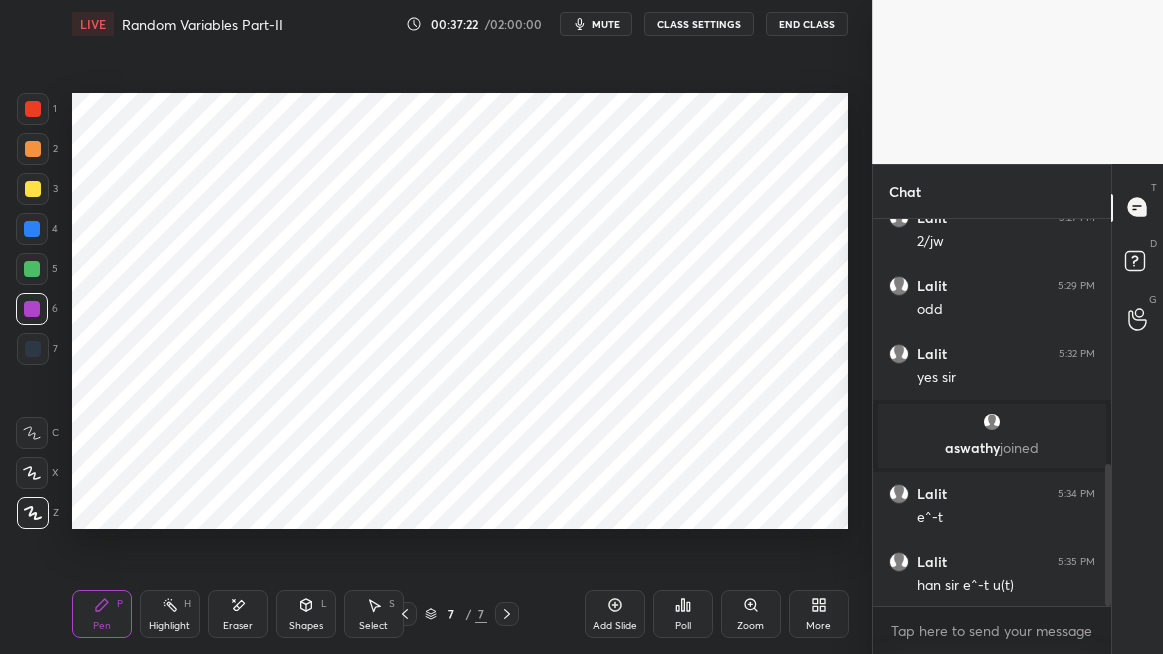 click on "Shapes L" at bounding box center (306, 614) 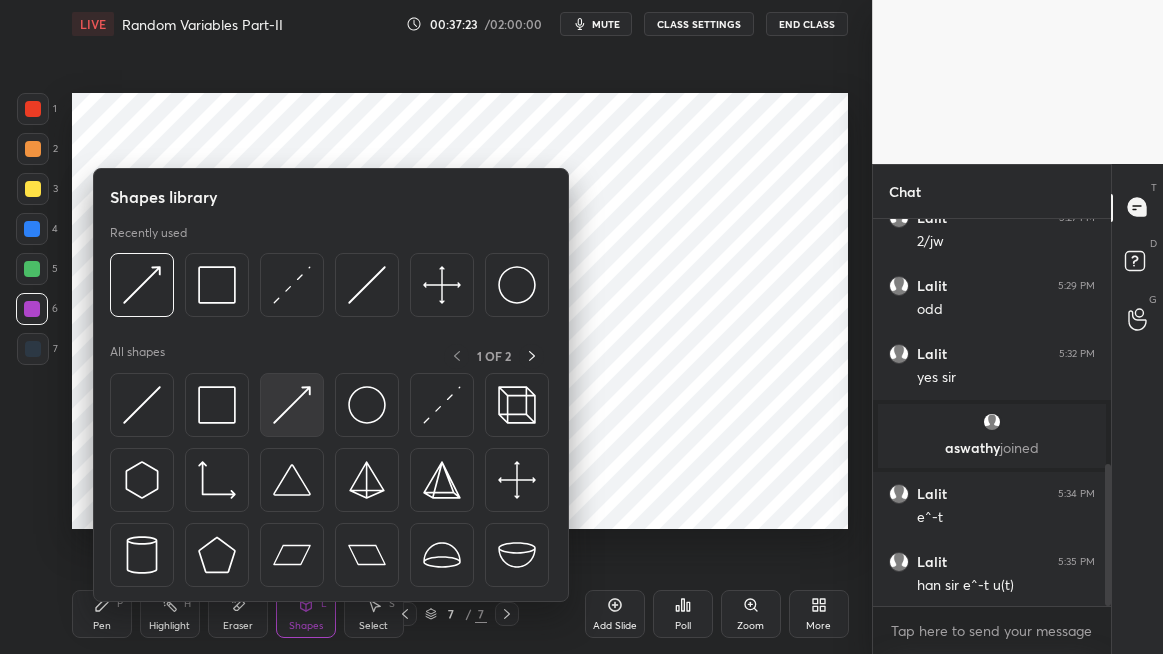 click at bounding box center (292, 405) 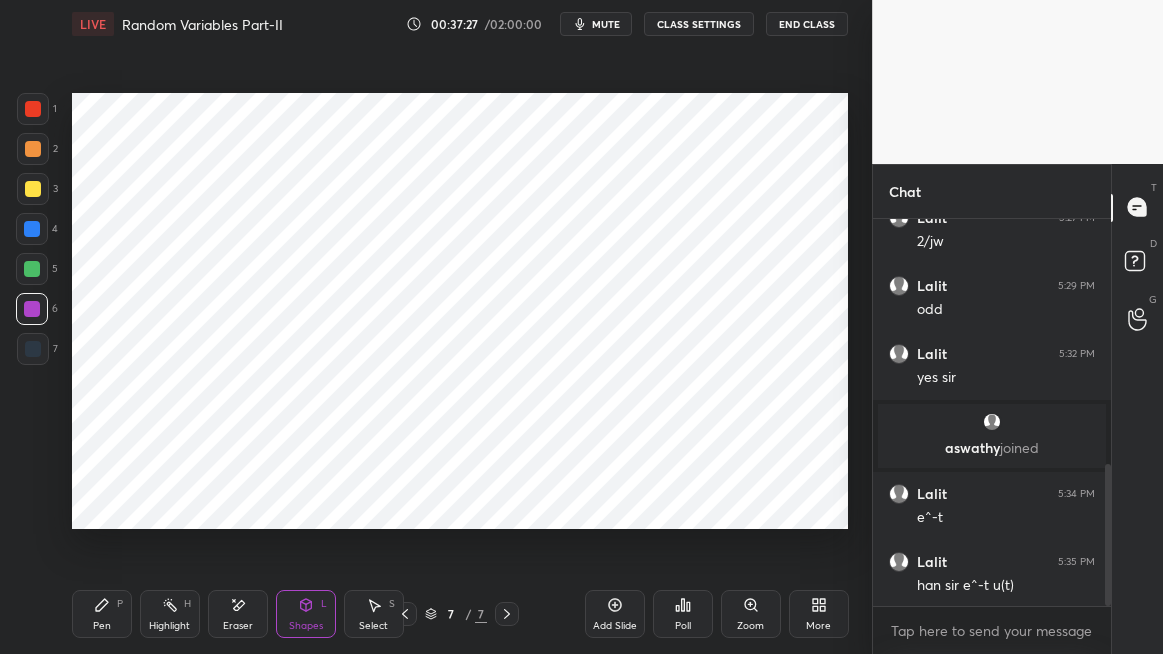 click on "Pen P" at bounding box center (102, 614) 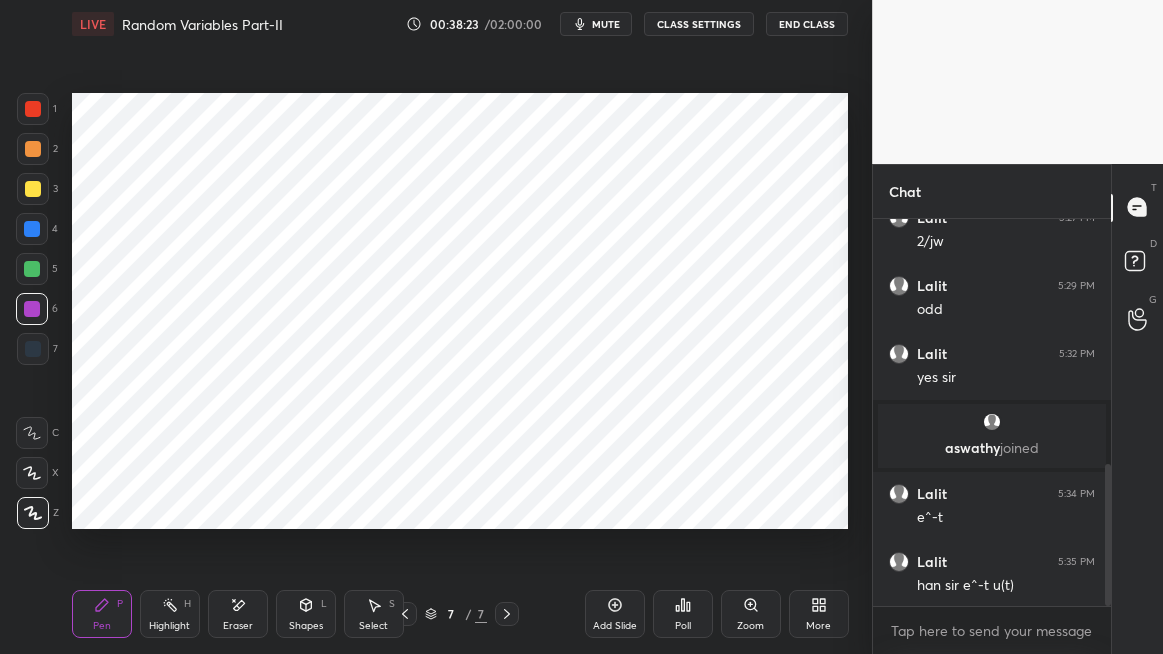 click on "Eraser" at bounding box center (238, 614) 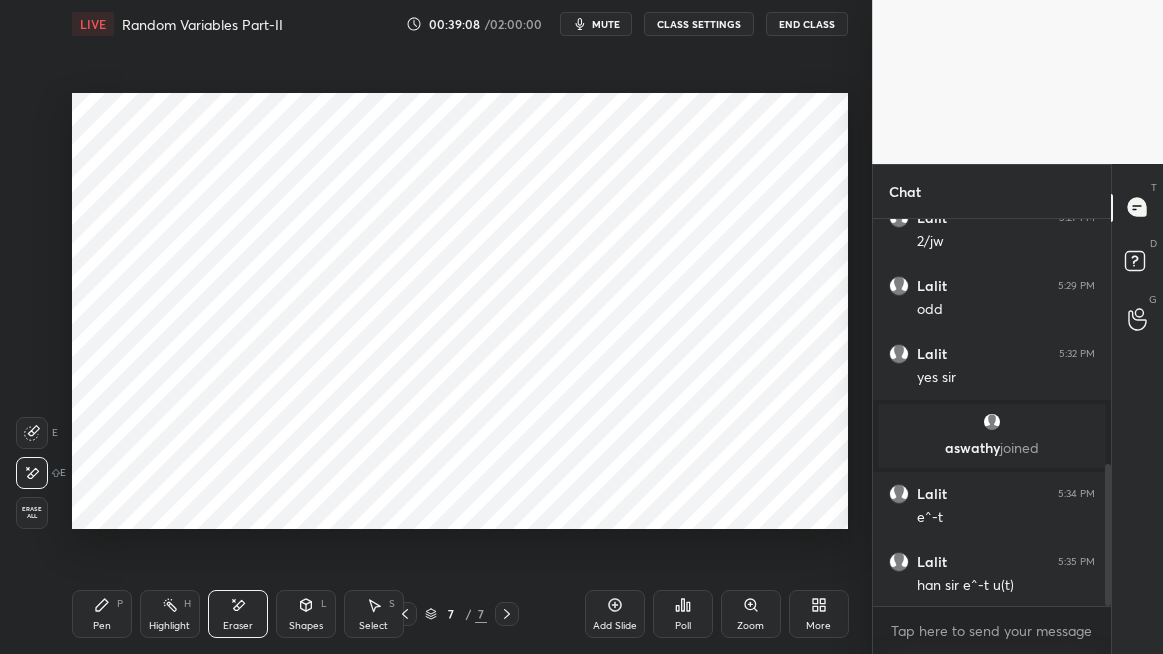 click on "Shapes L" at bounding box center [306, 614] 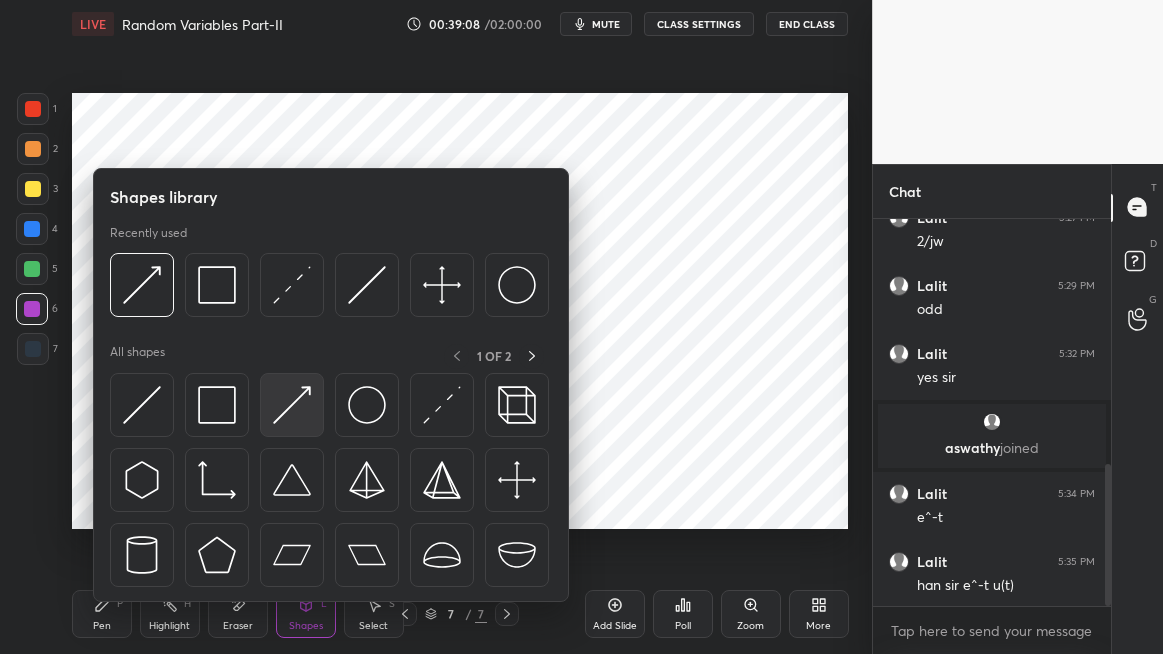 click at bounding box center [292, 405] 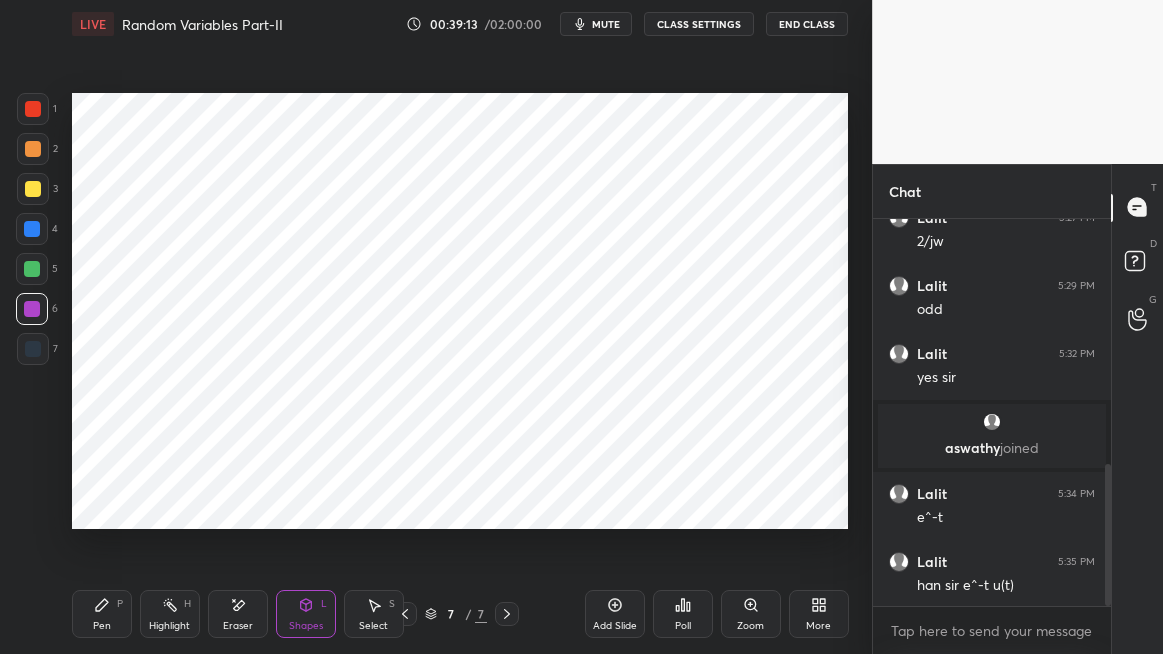 click on "Pen P" at bounding box center (102, 614) 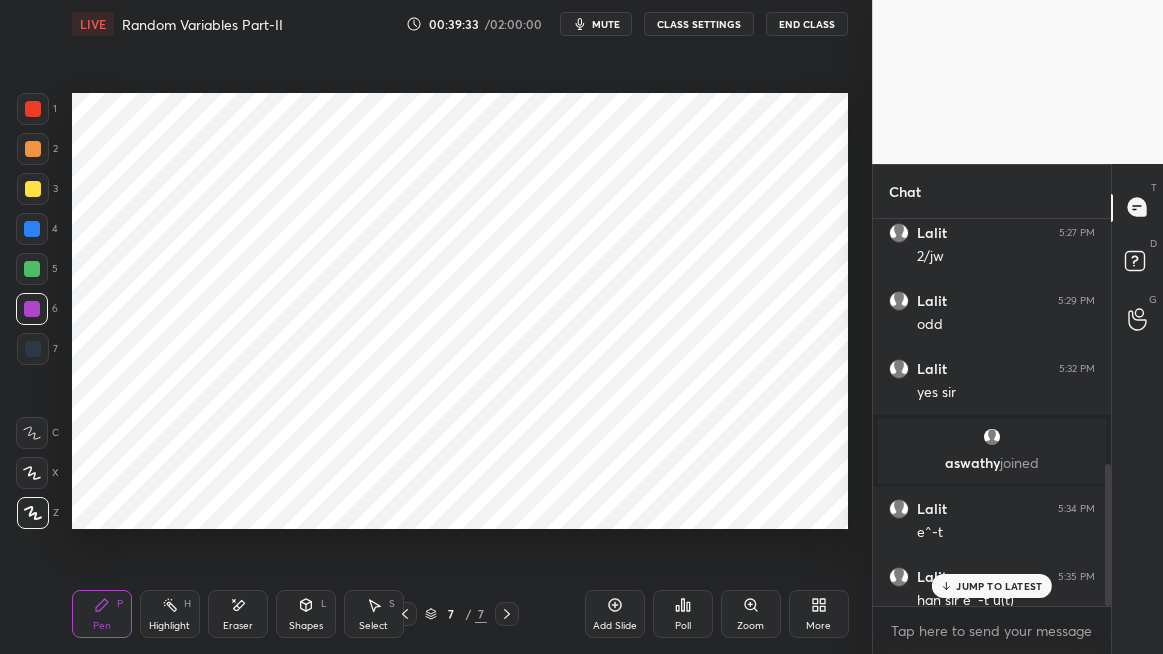 scroll, scrollTop: 673, scrollLeft: 0, axis: vertical 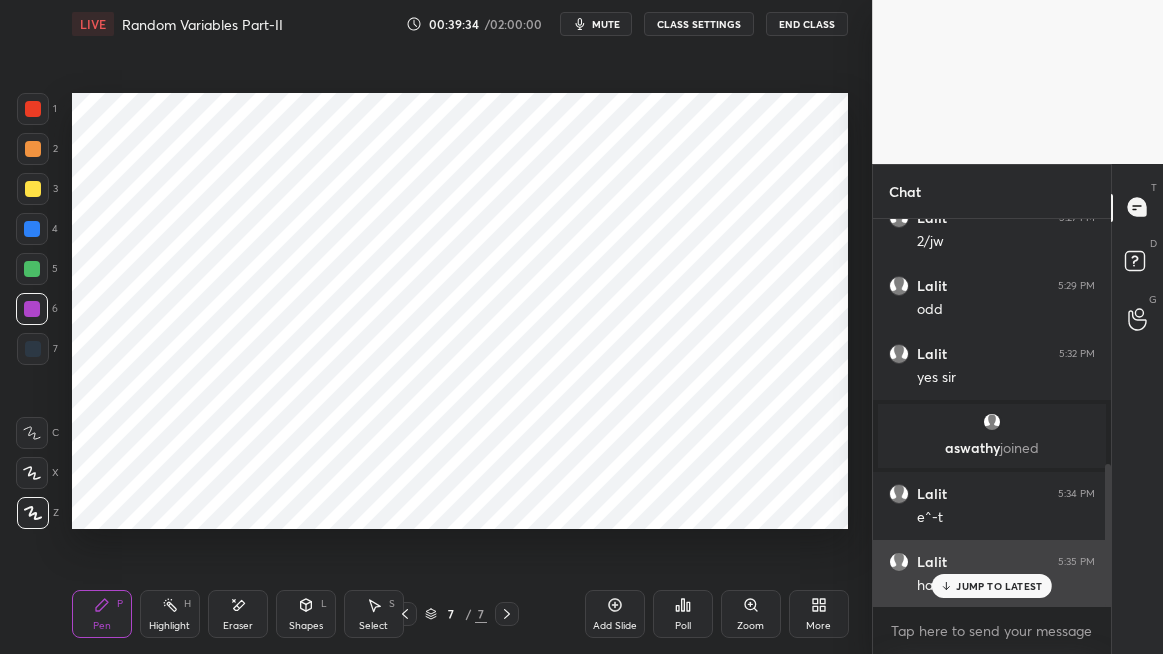 click on "JUMP TO LATEST" at bounding box center [999, 586] 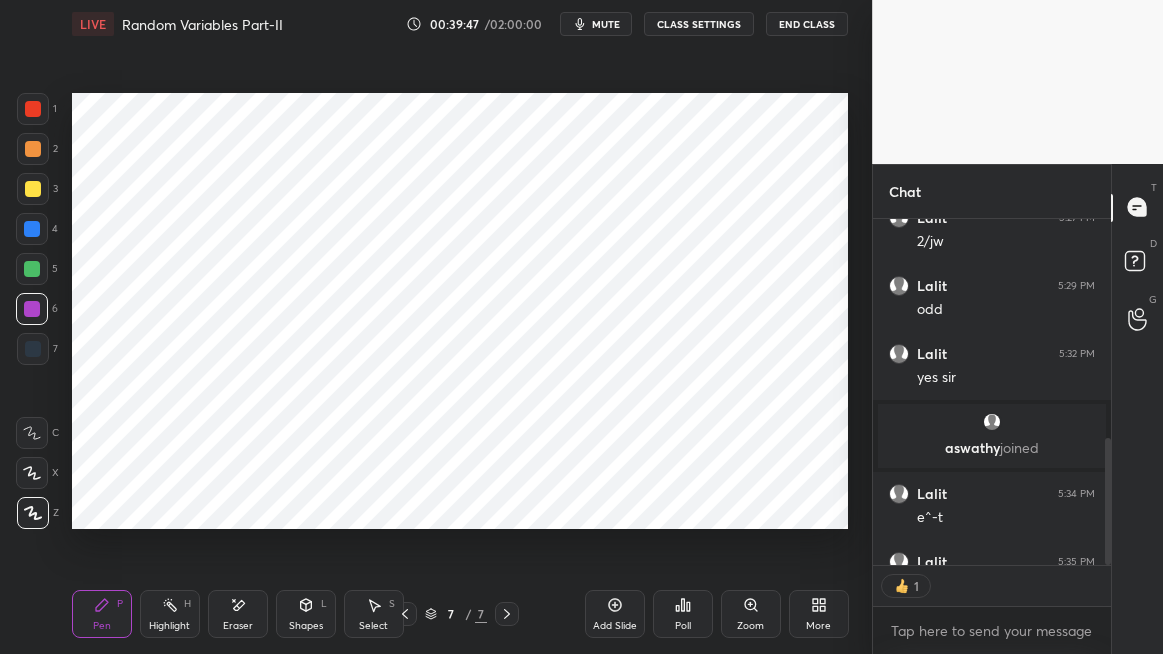 scroll, scrollTop: 341, scrollLeft: 232, axis: both 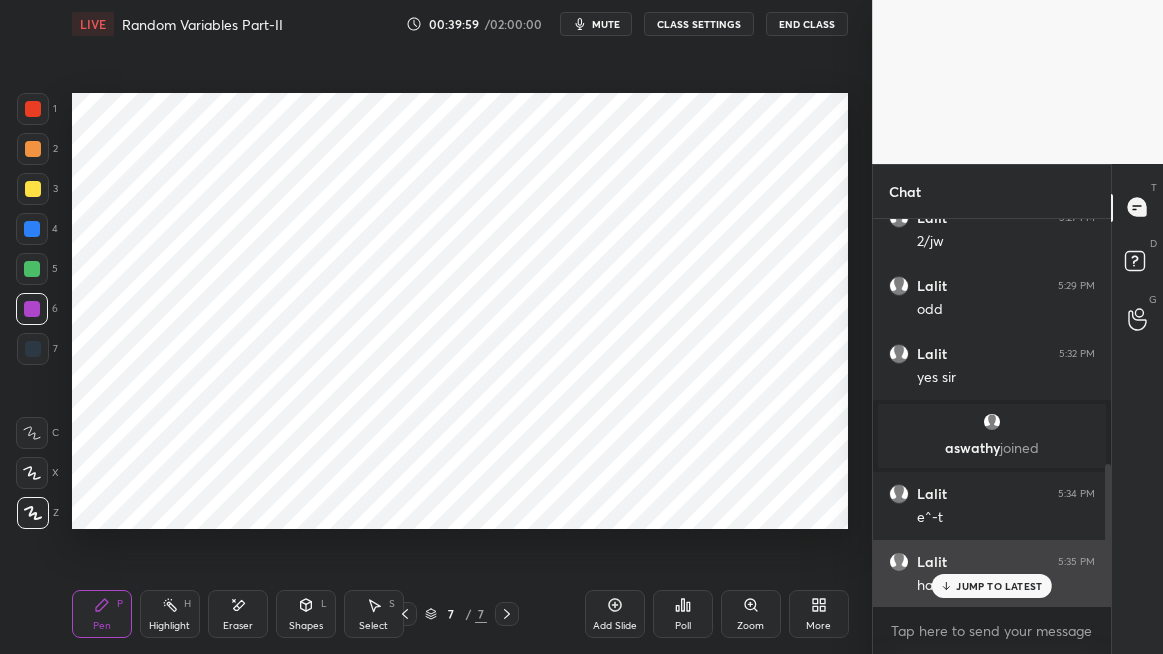 click on "JUMP TO LATEST" at bounding box center (992, 586) 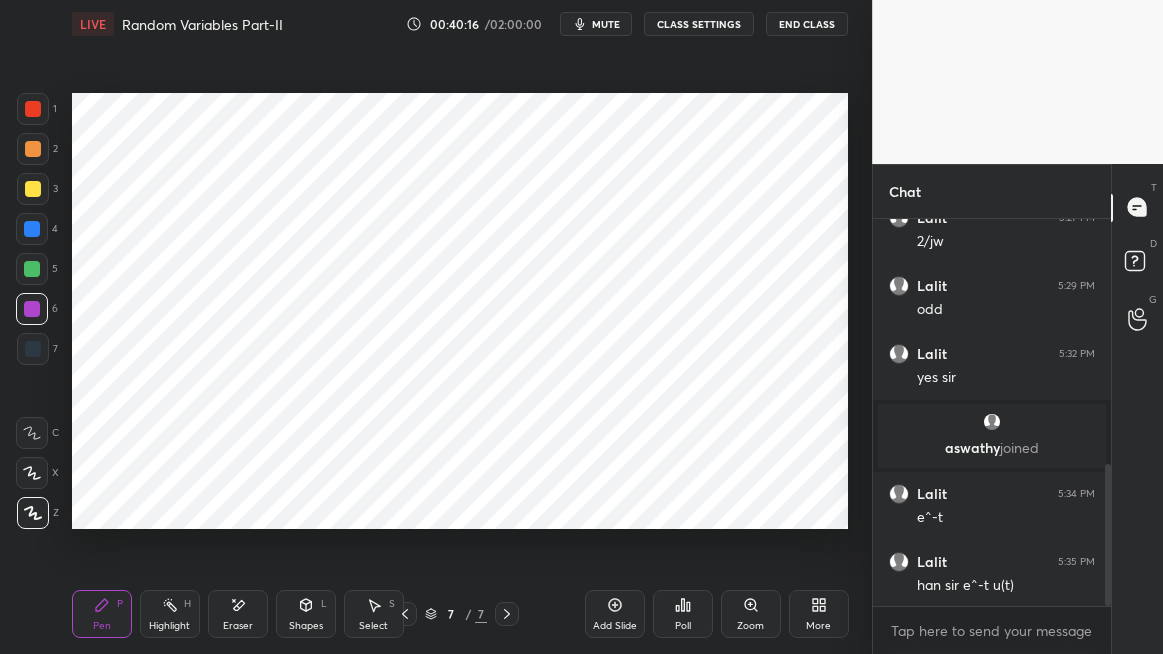 click 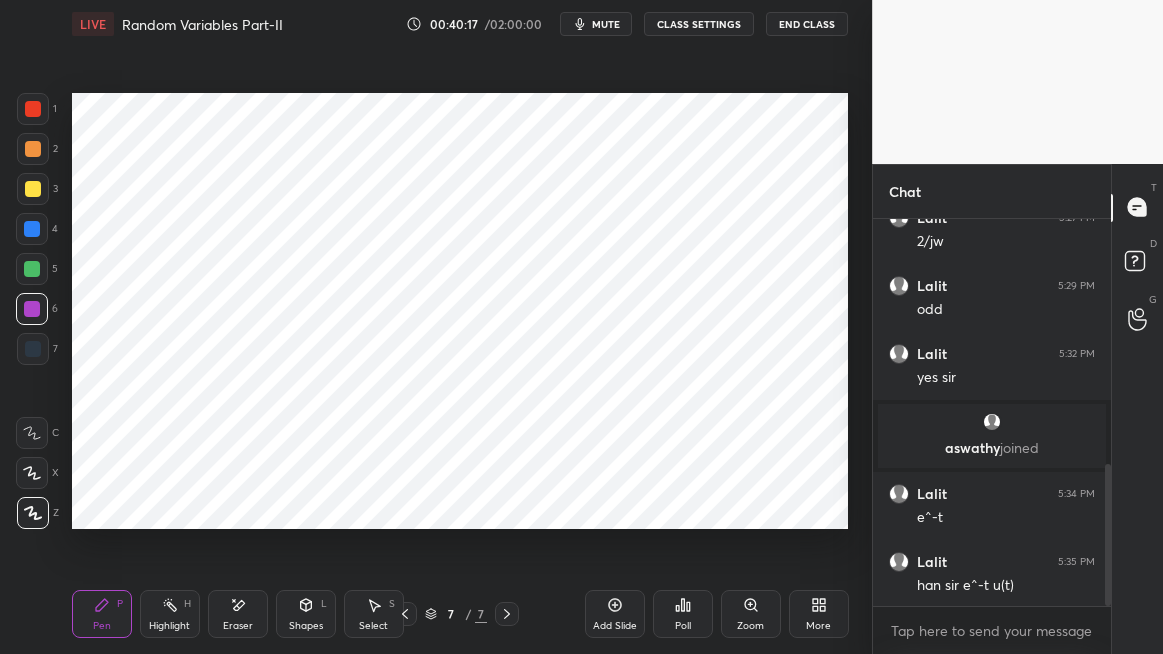 click 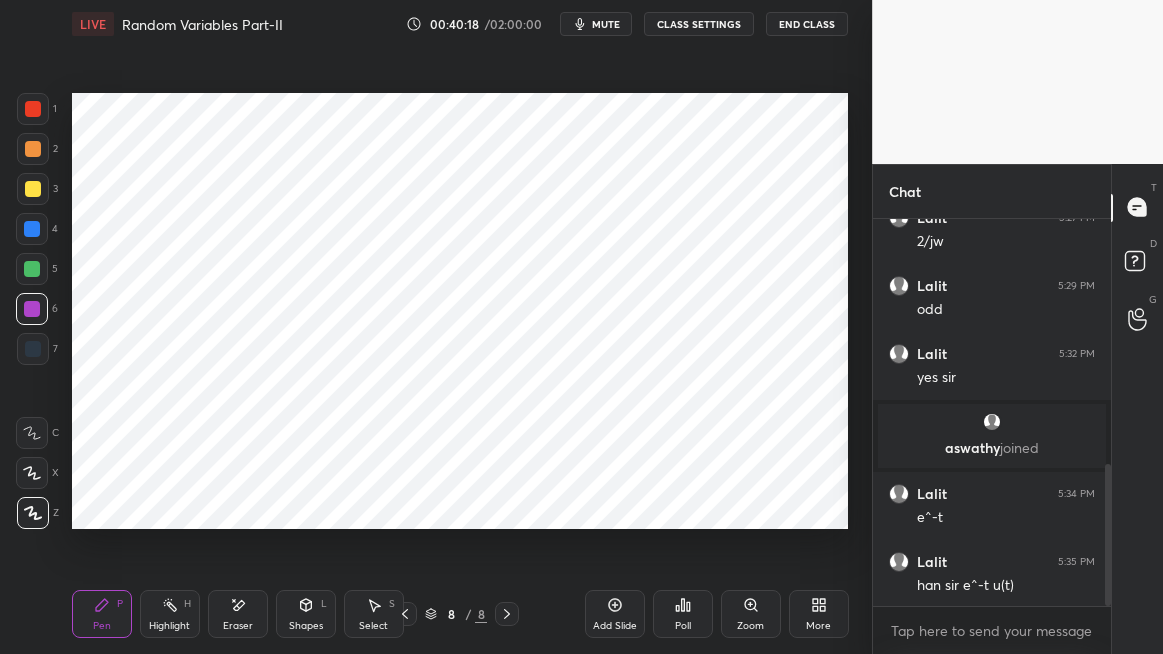 click at bounding box center [33, 109] 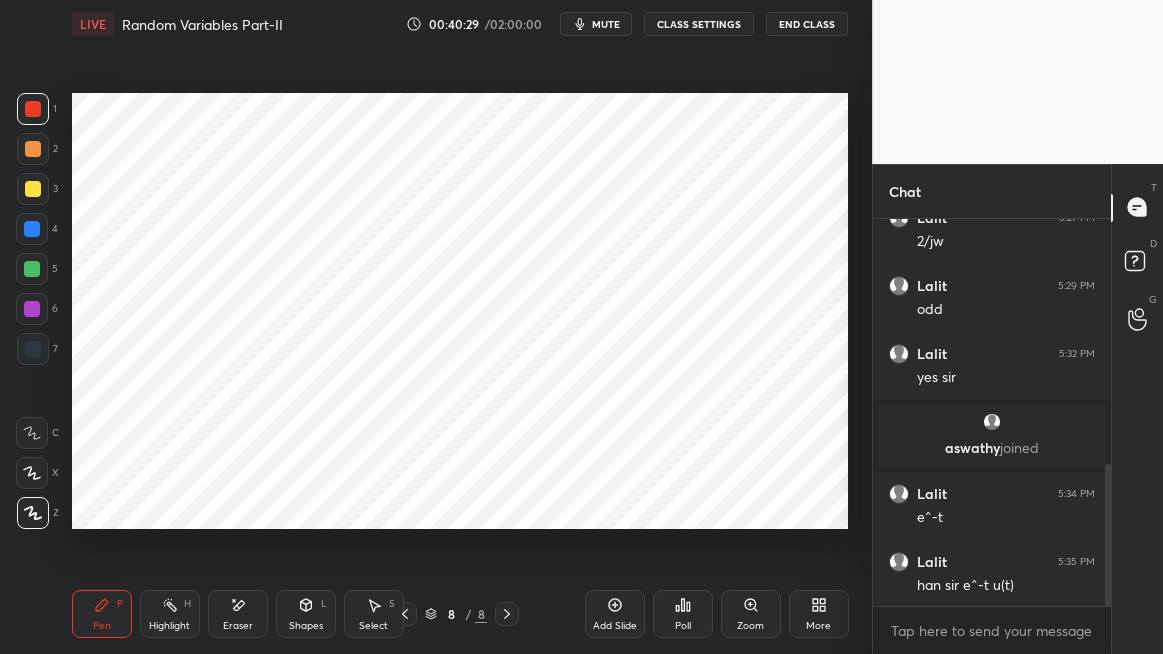 click 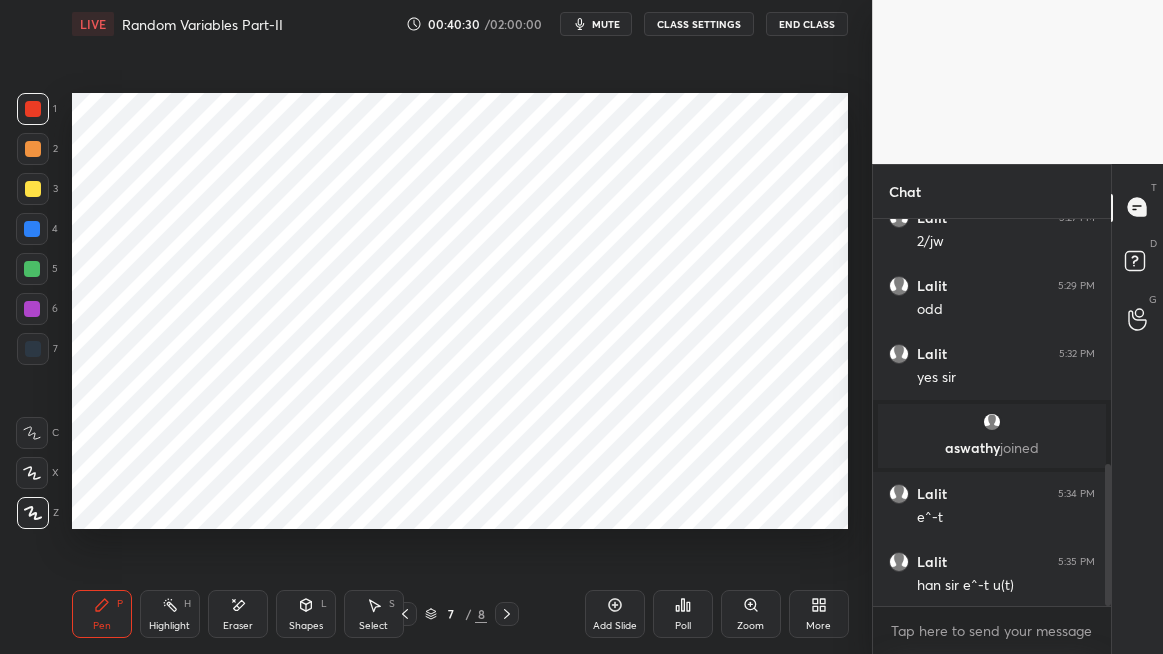 click 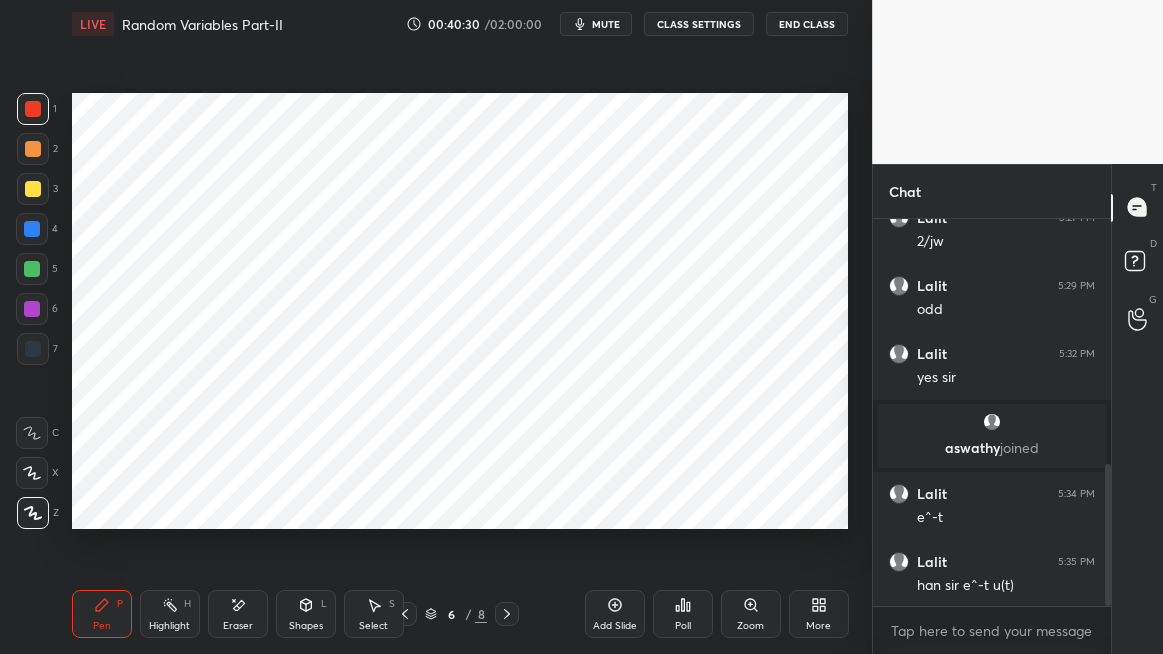 click 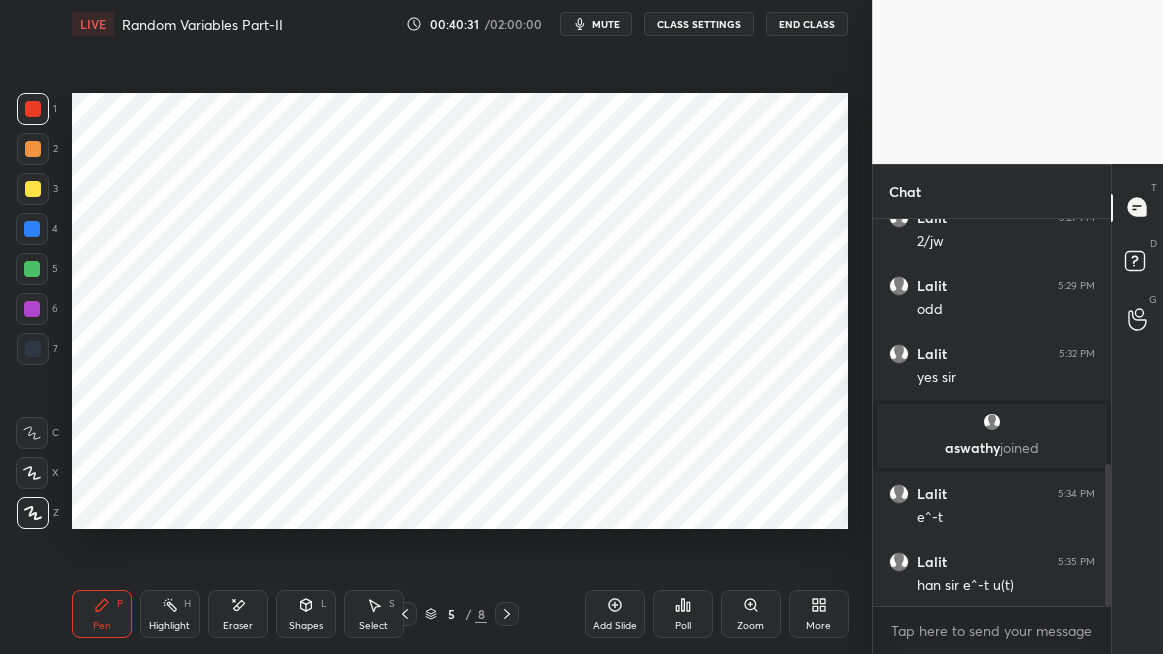 click 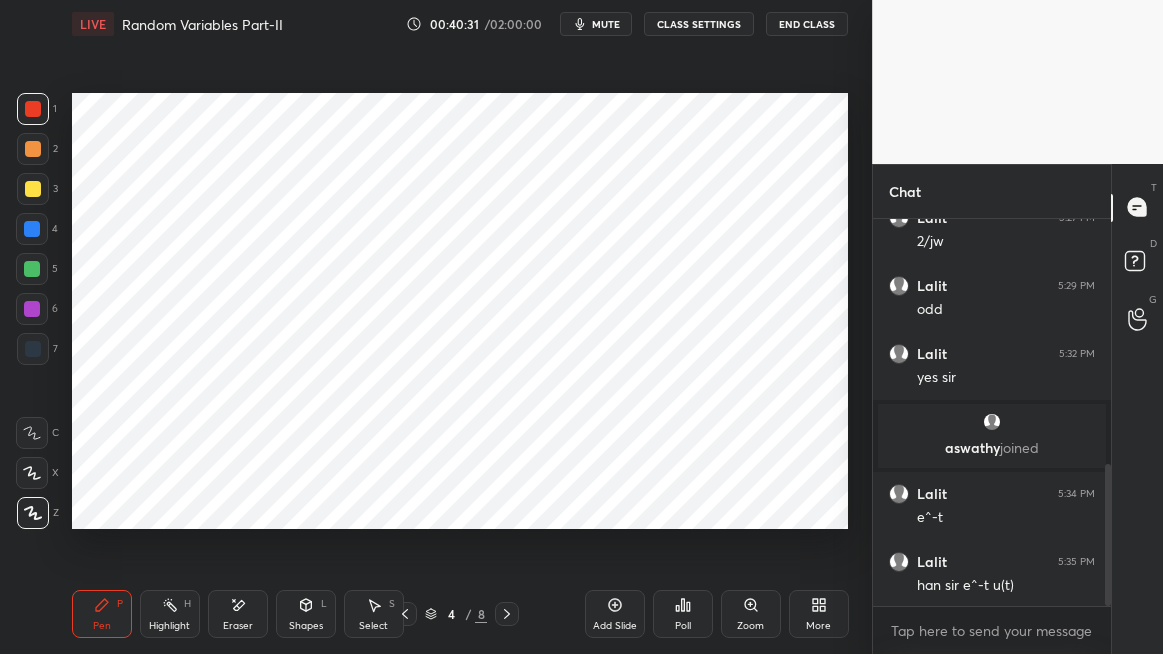click 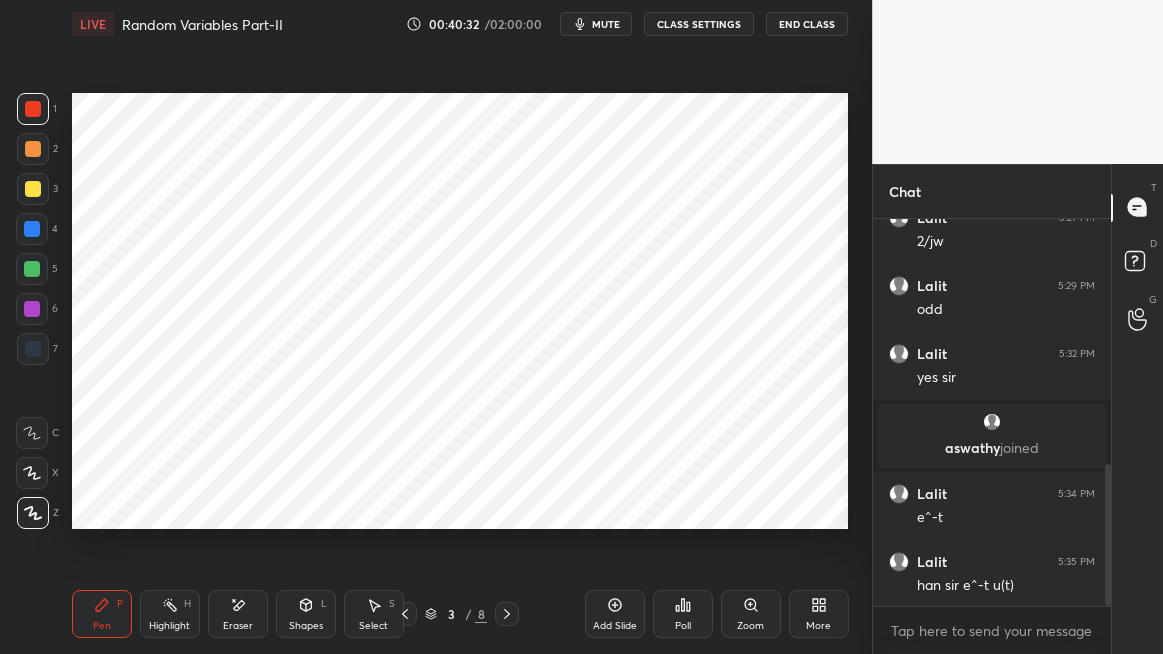 click 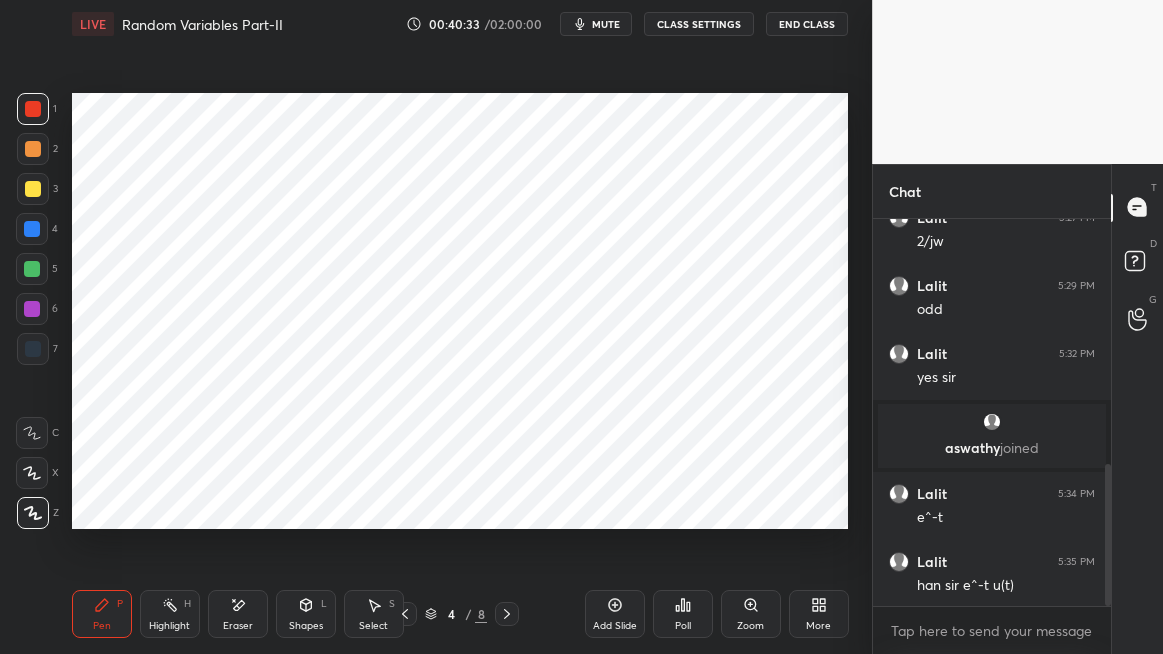click 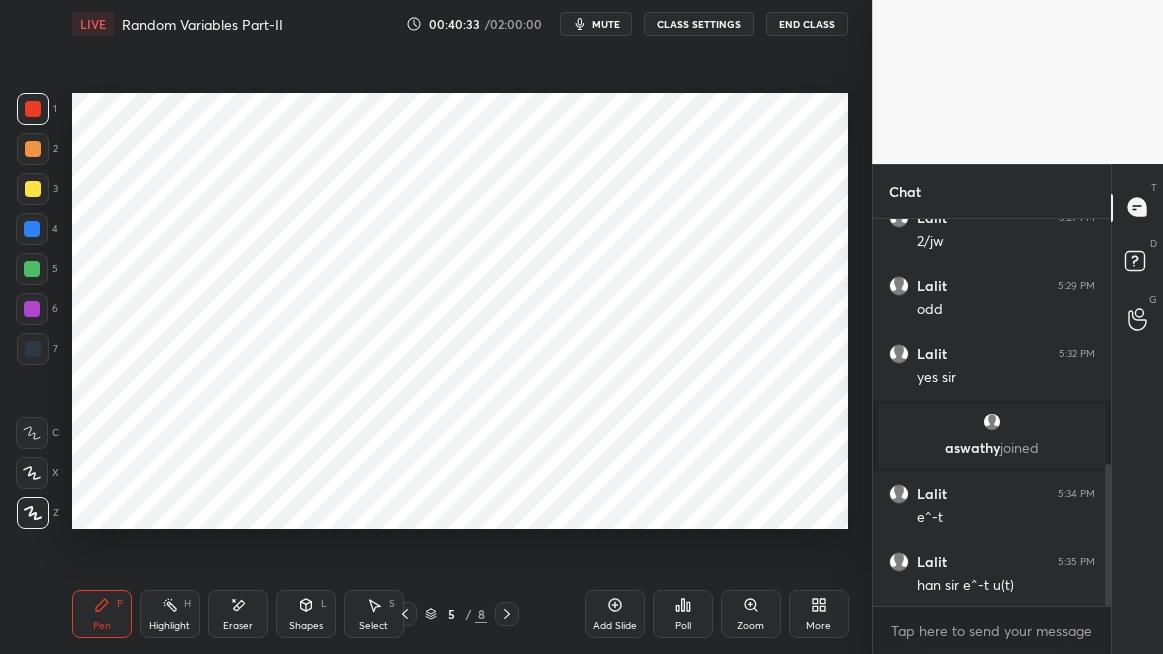 click 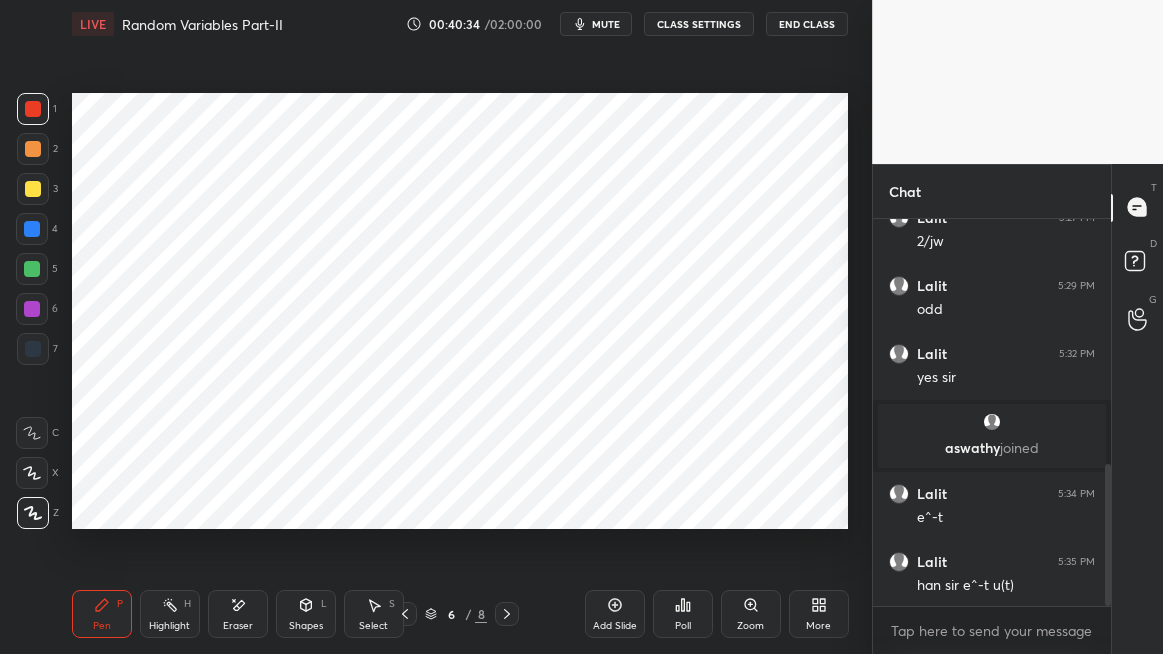 click 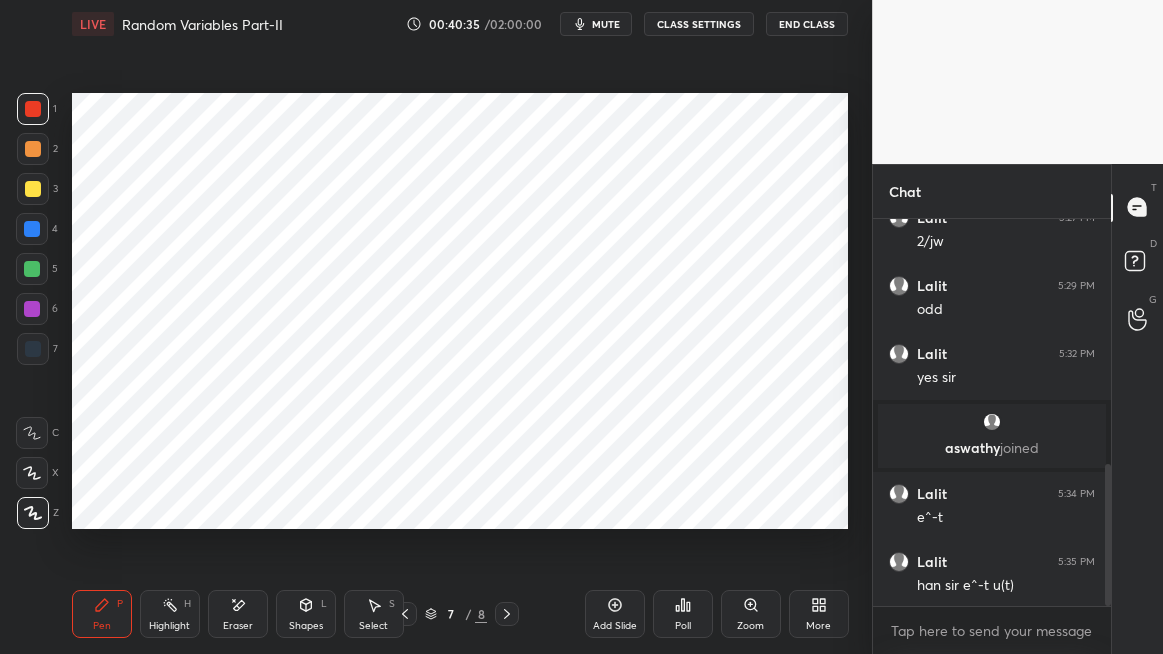 click 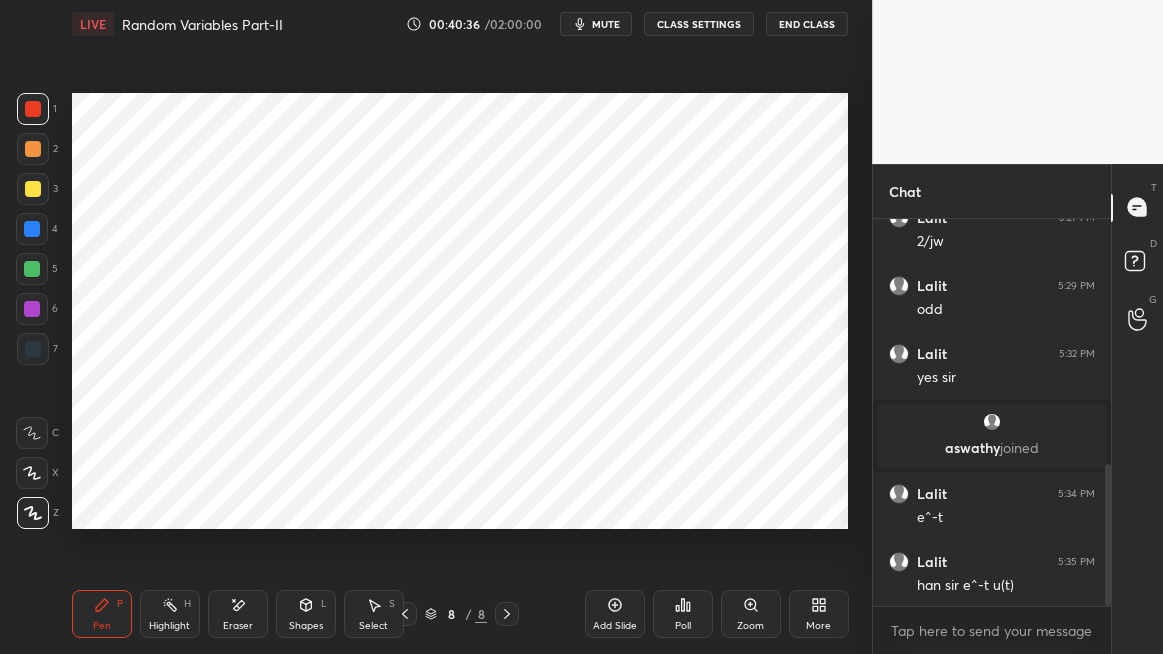 click 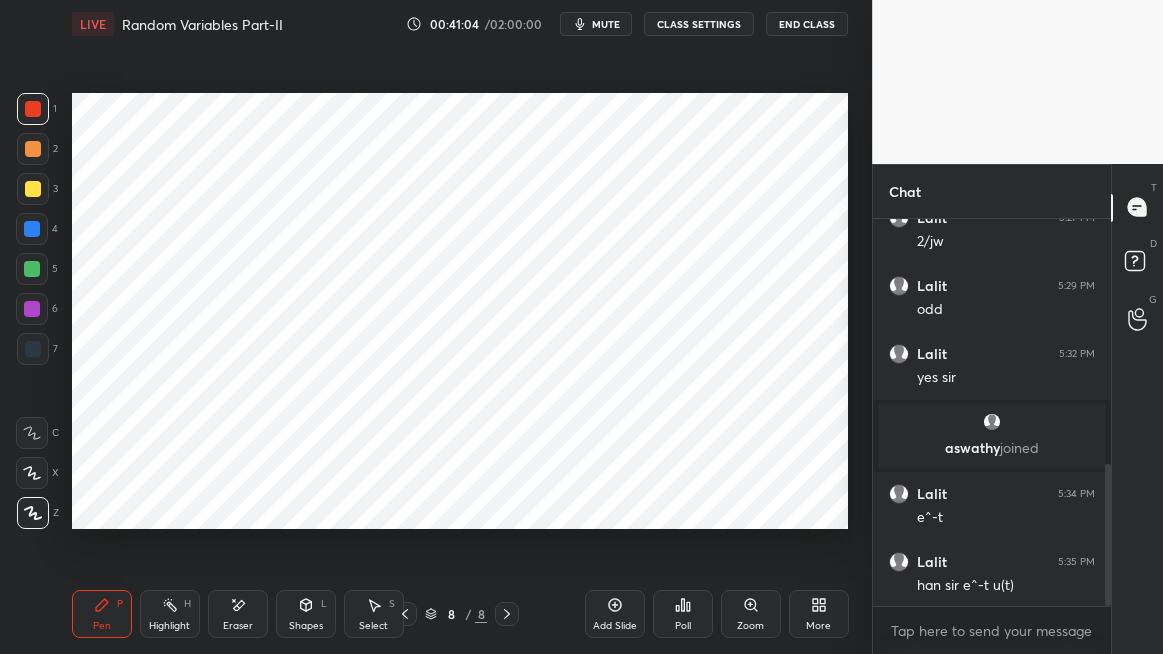 click on "Shapes L" at bounding box center (306, 614) 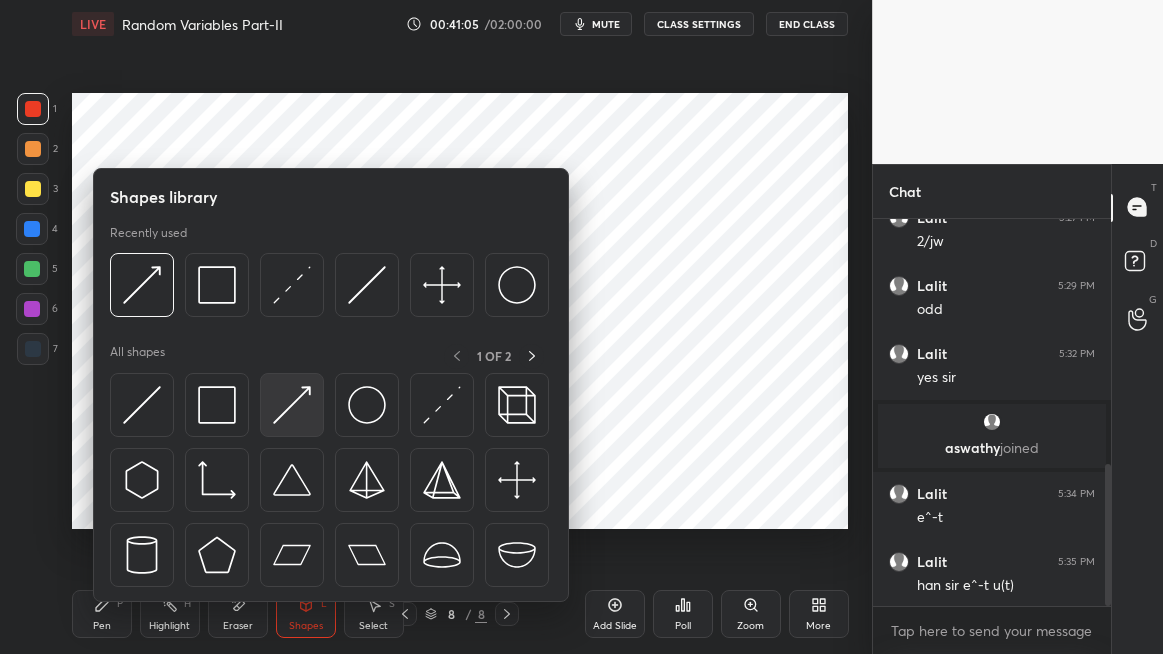 click at bounding box center (292, 405) 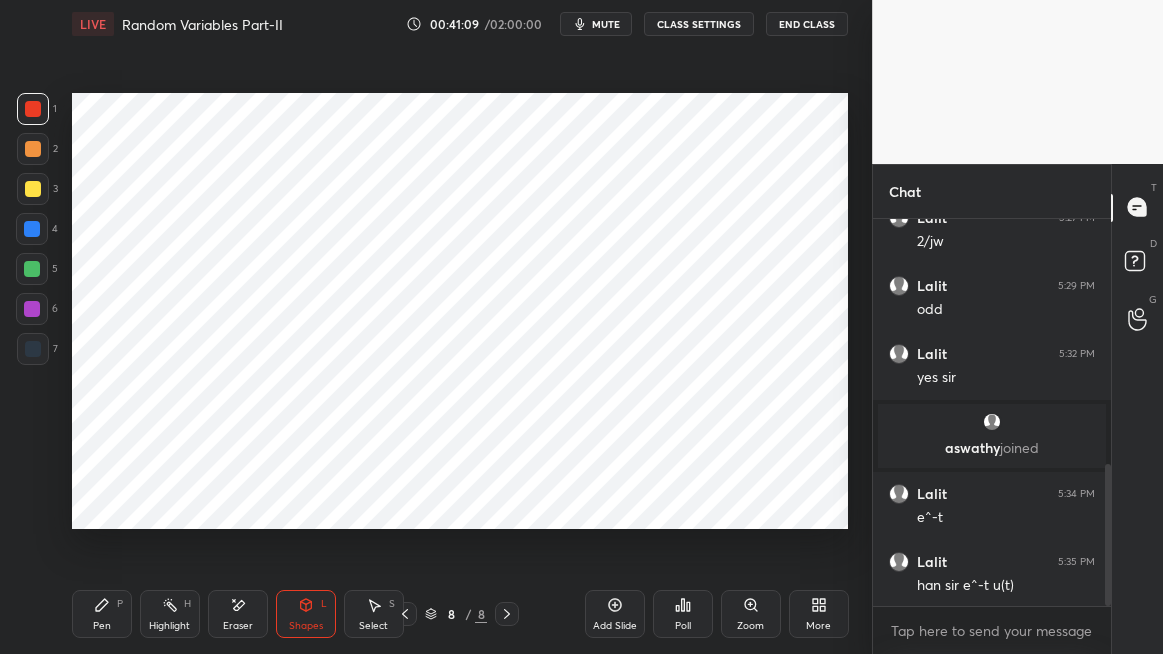 click on "Pen P" at bounding box center (102, 614) 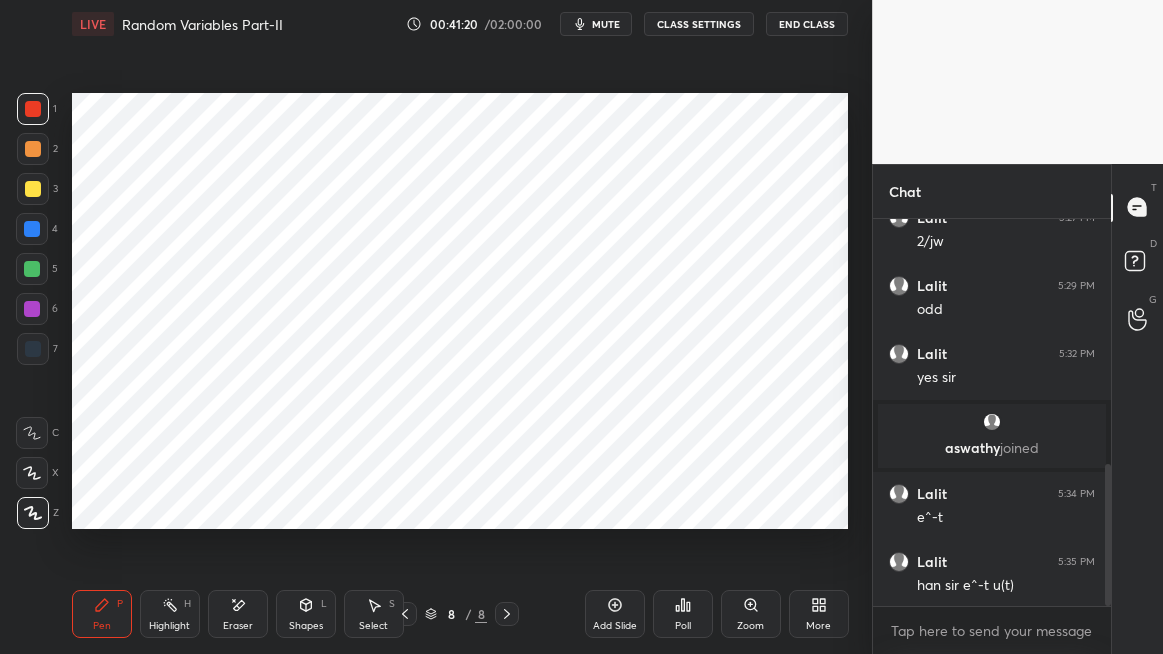 click at bounding box center [992, 422] 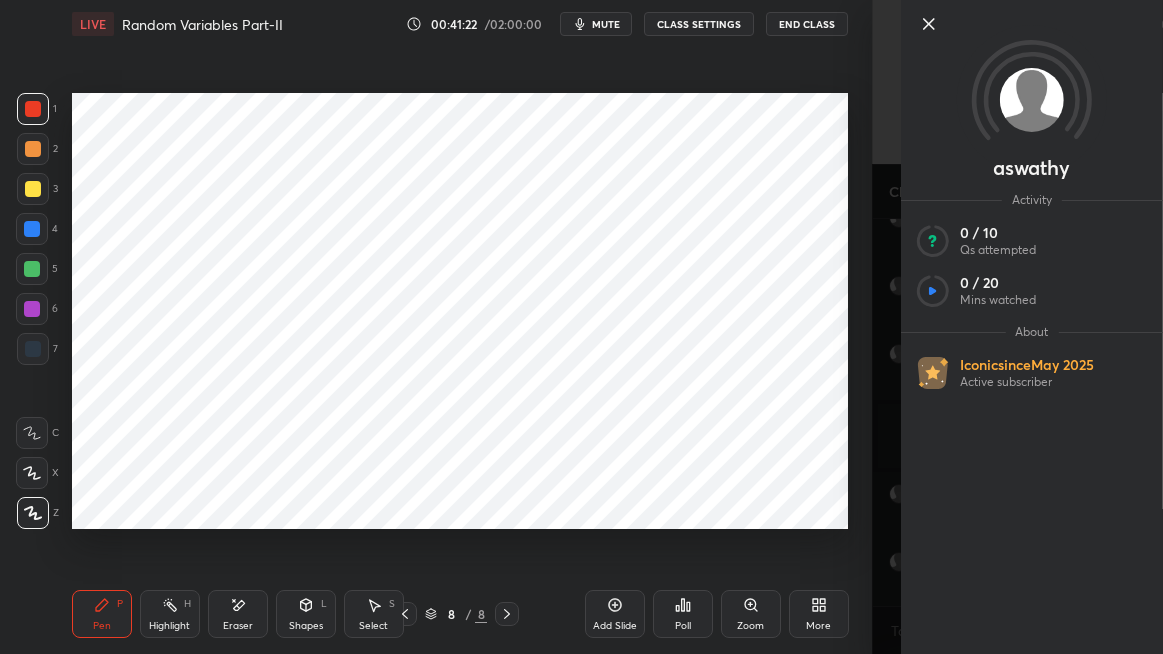 click 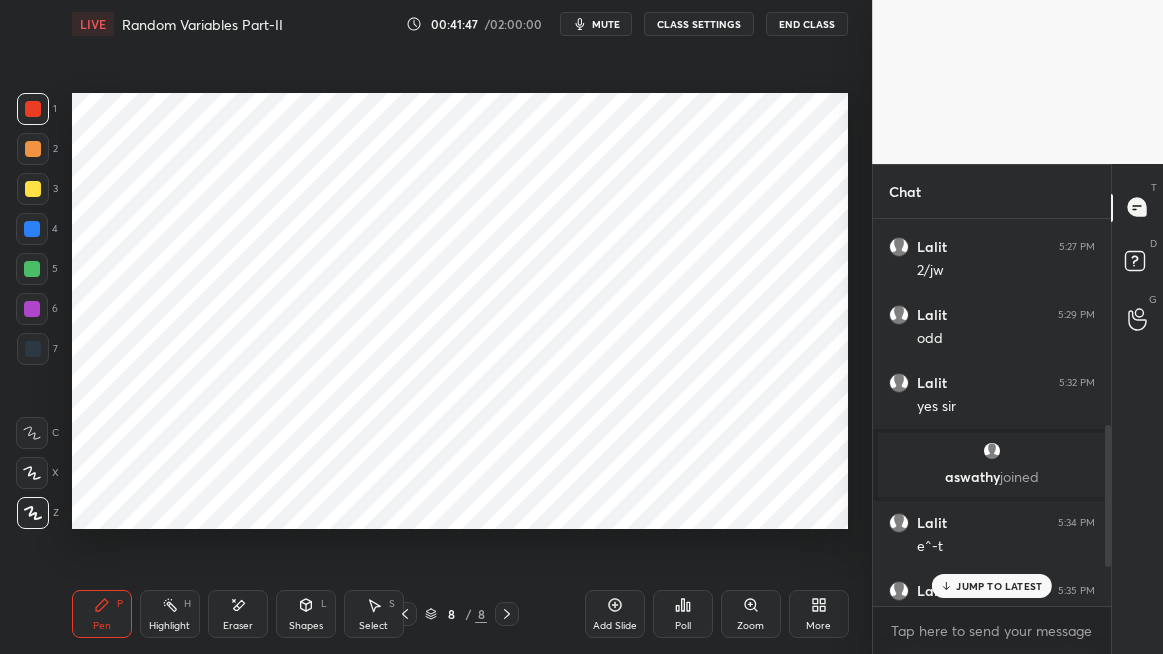 scroll, scrollTop: 673, scrollLeft: 0, axis: vertical 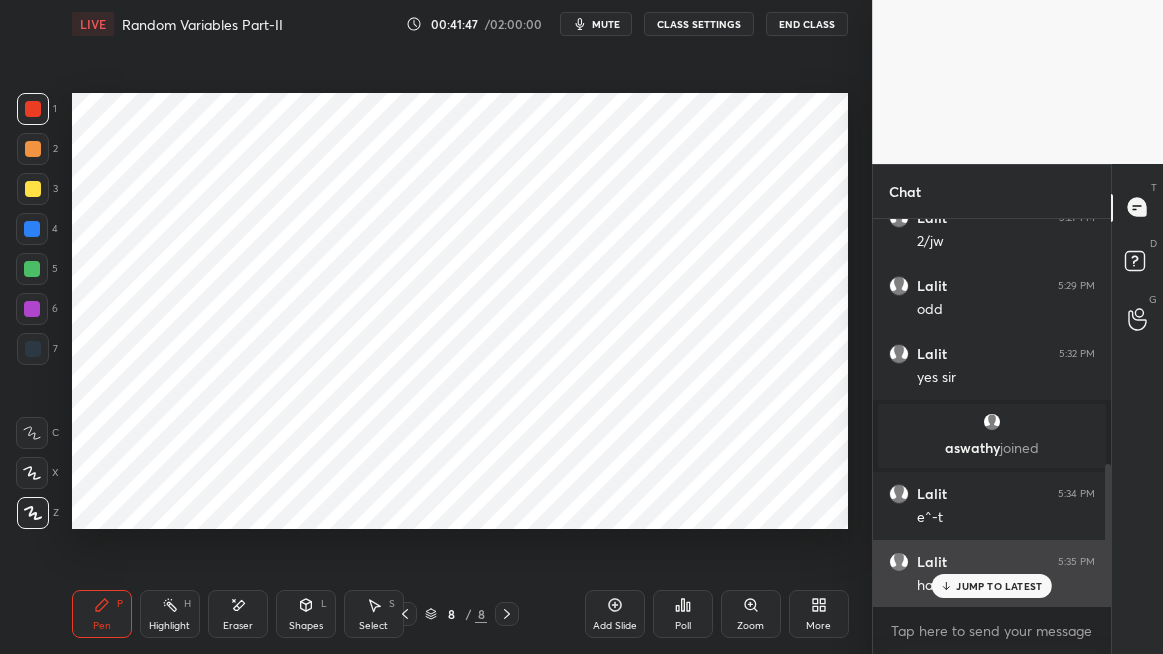 click on "JUMP TO LATEST" at bounding box center (999, 586) 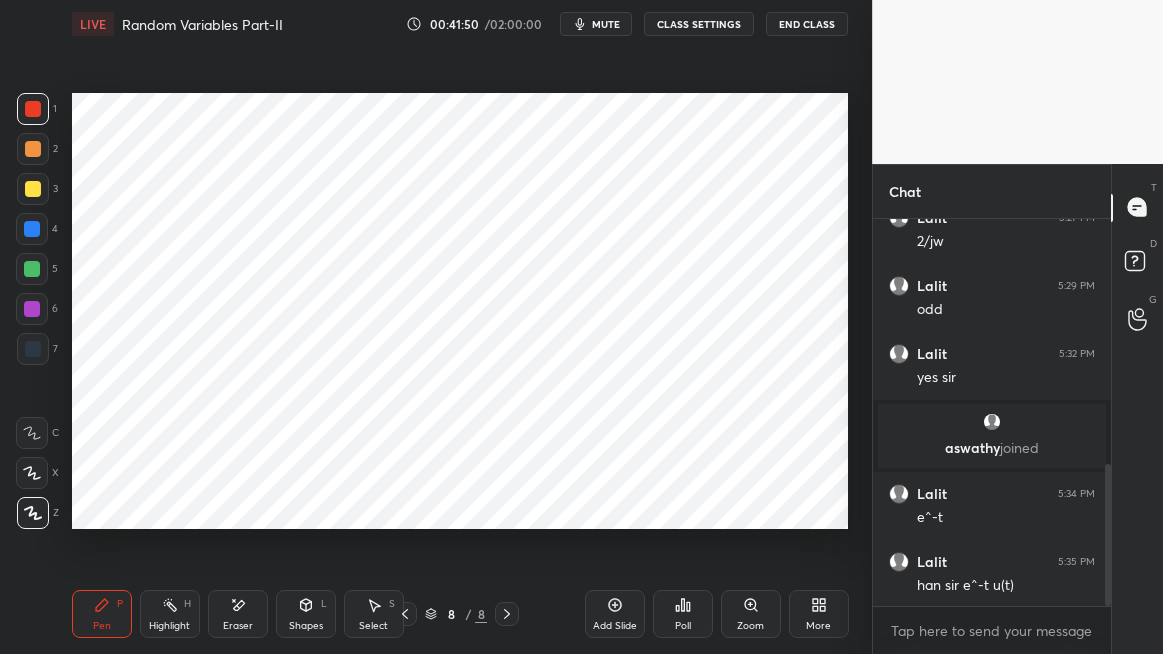 click 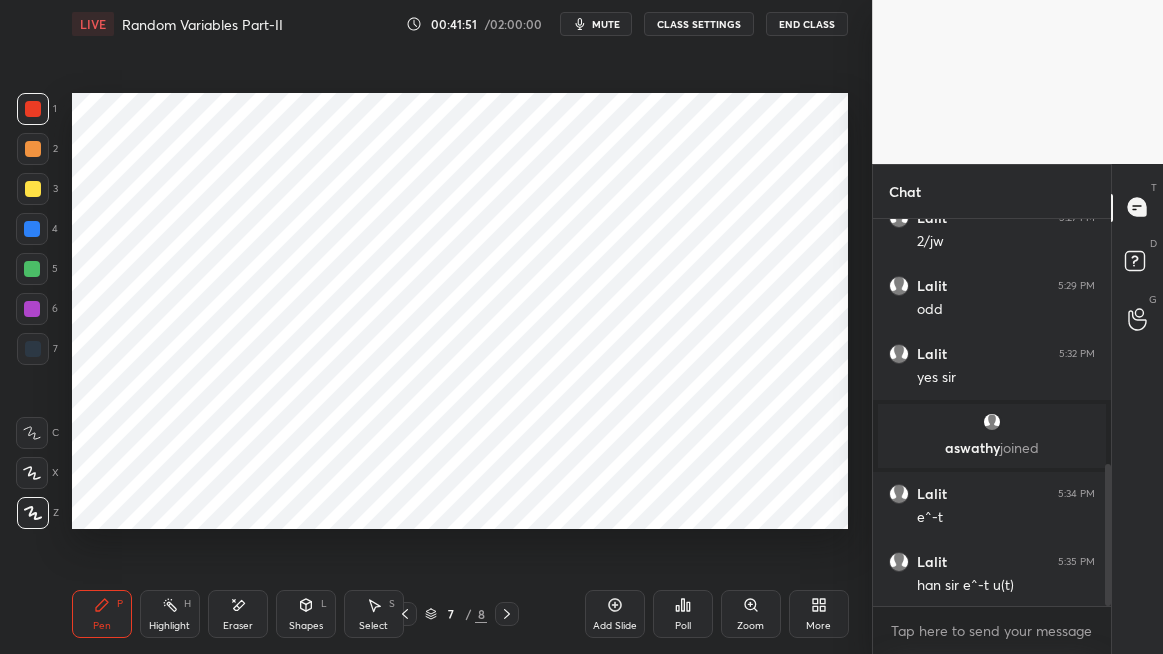 click 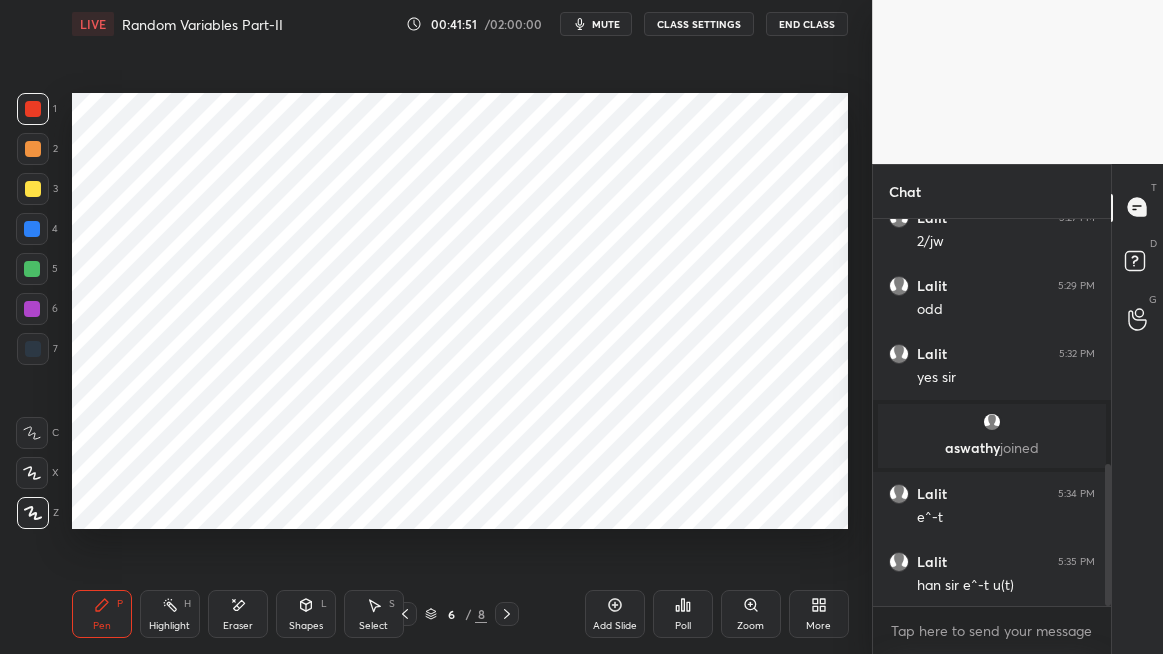 click 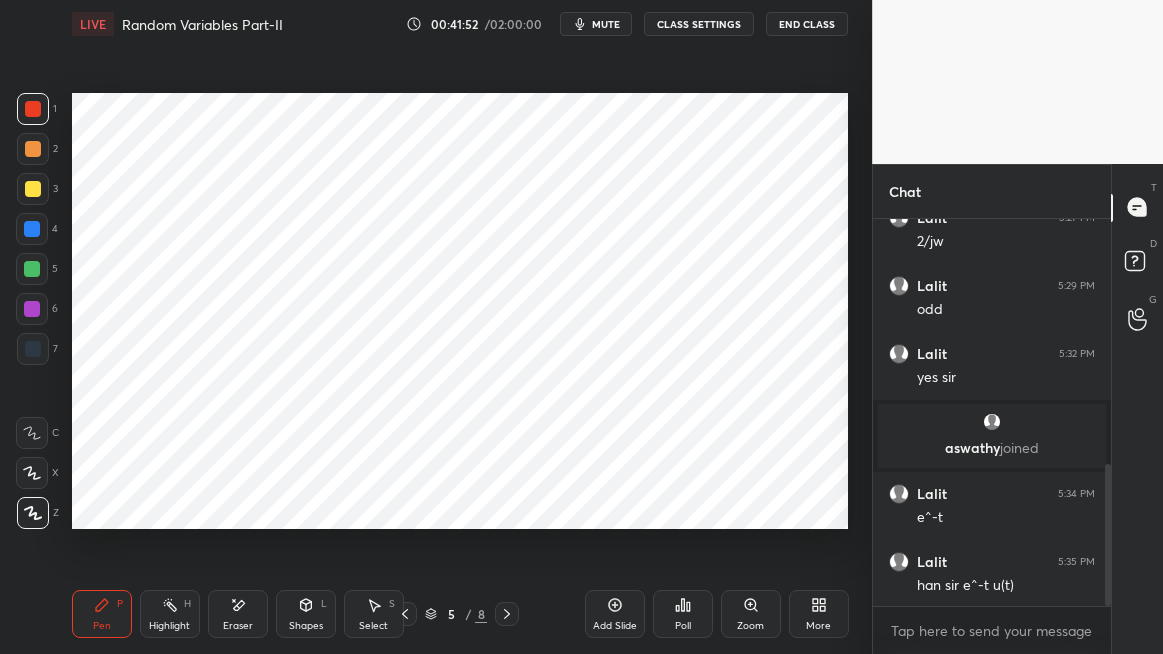 click 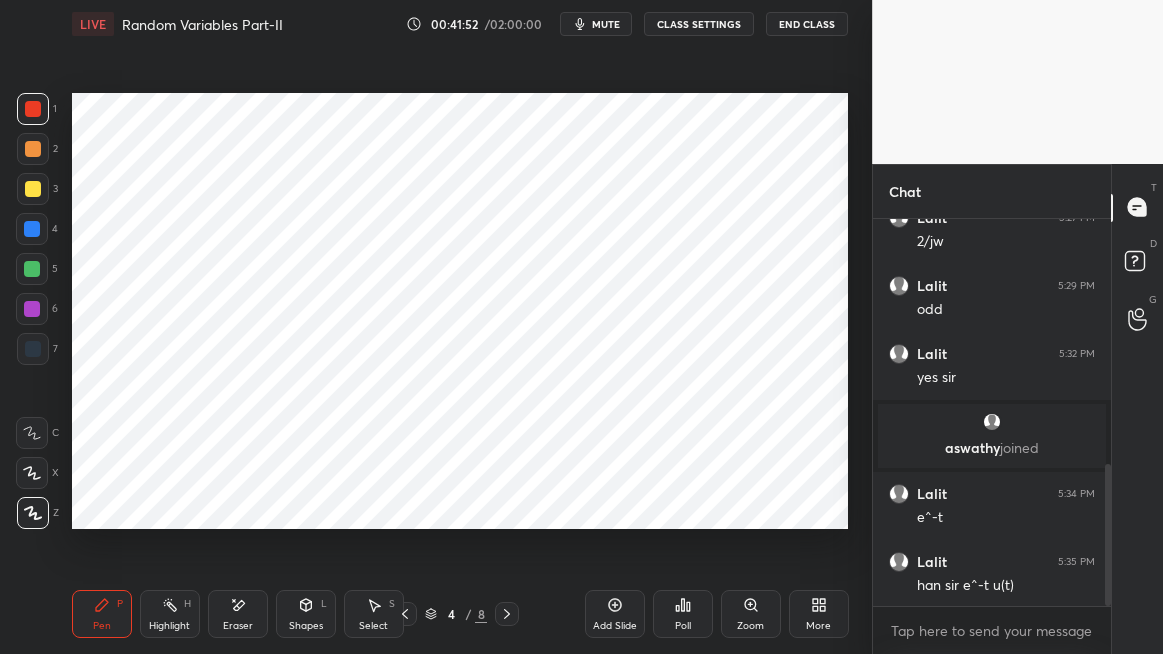 click 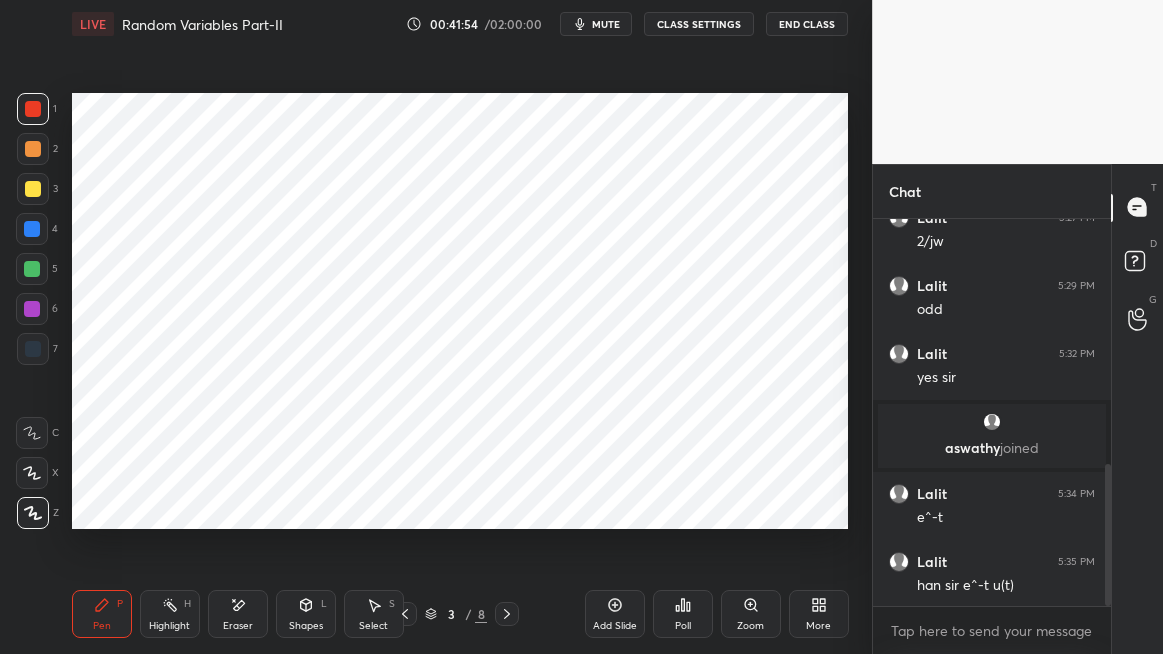 click 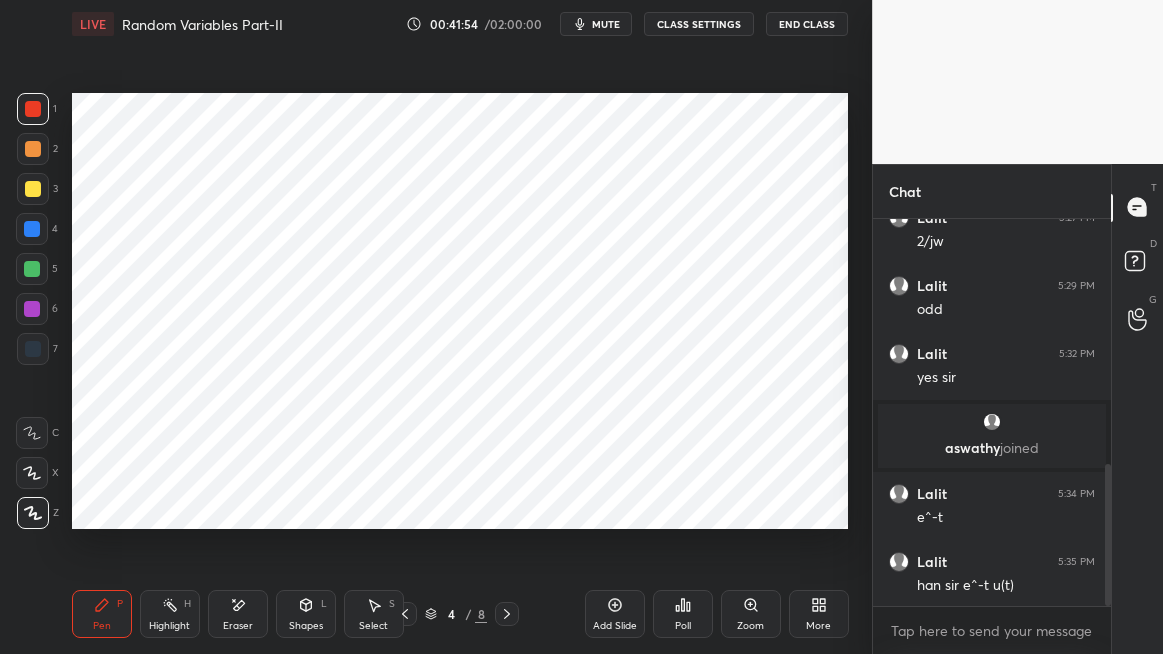 click at bounding box center (507, 614) 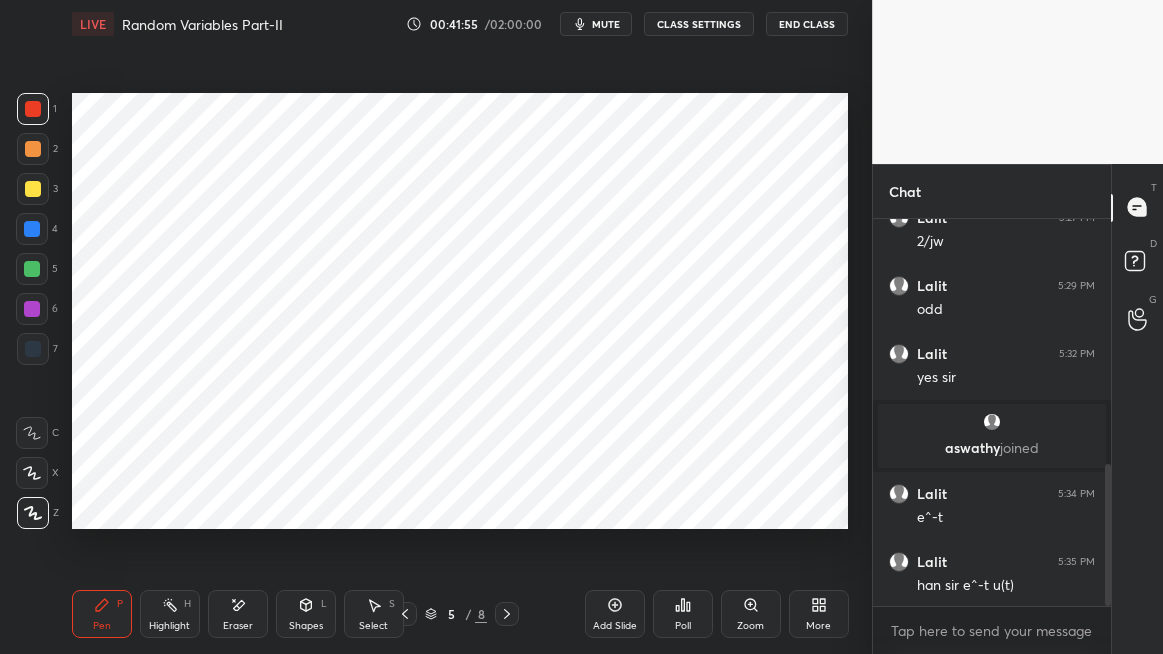 click at bounding box center [507, 614] 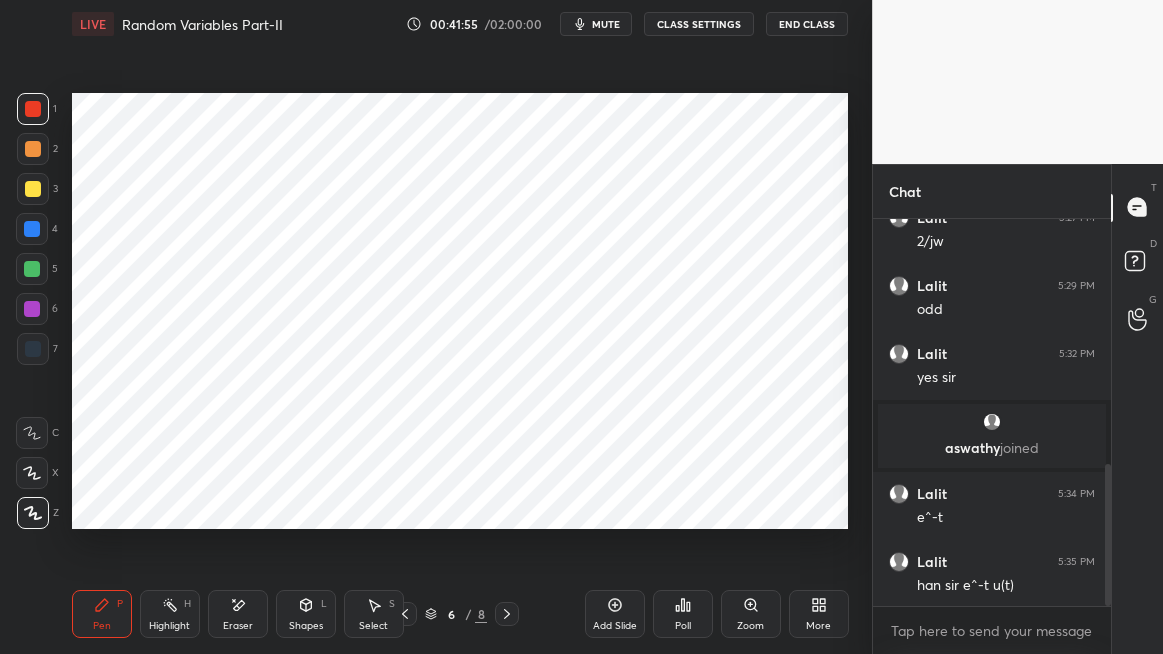 click 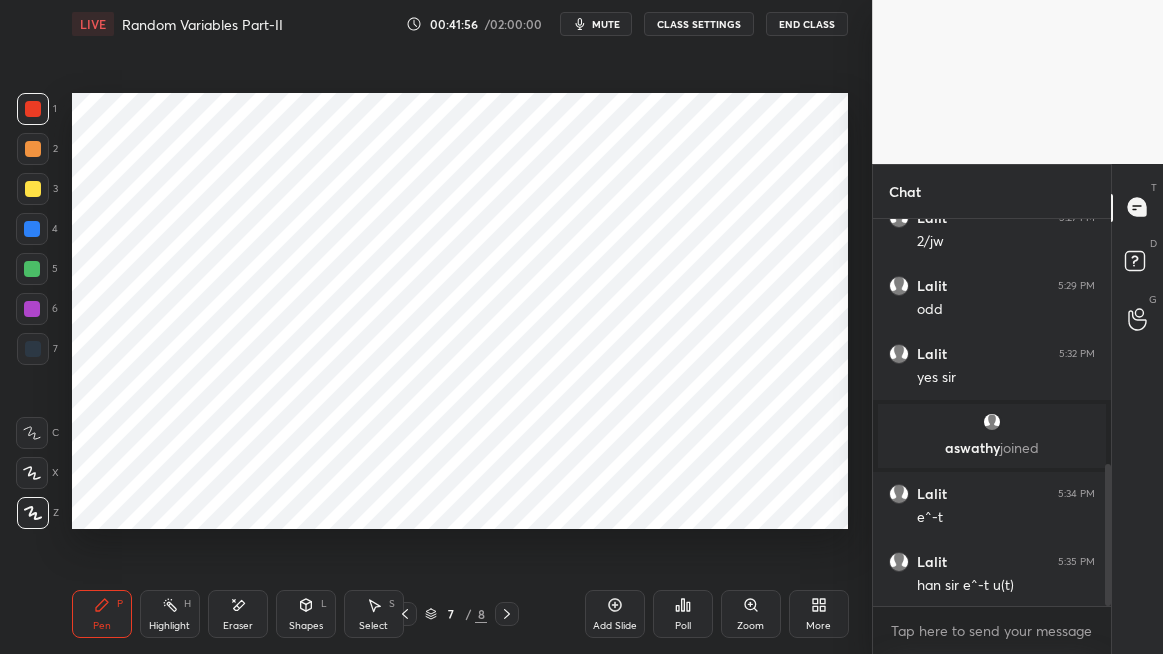 click 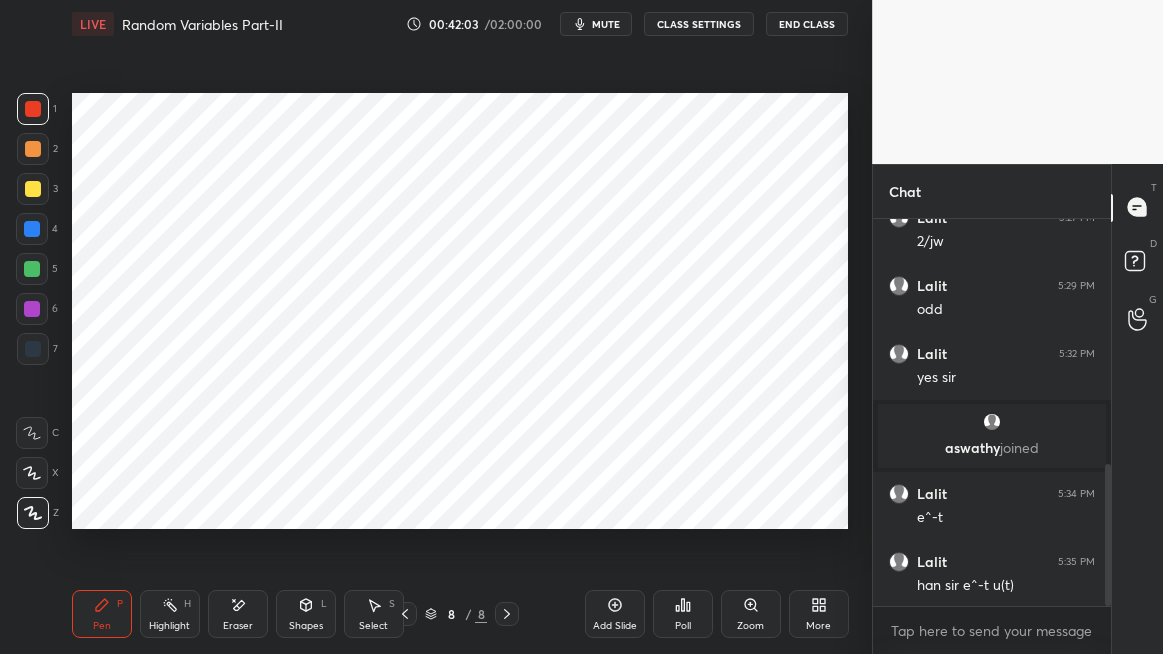 click 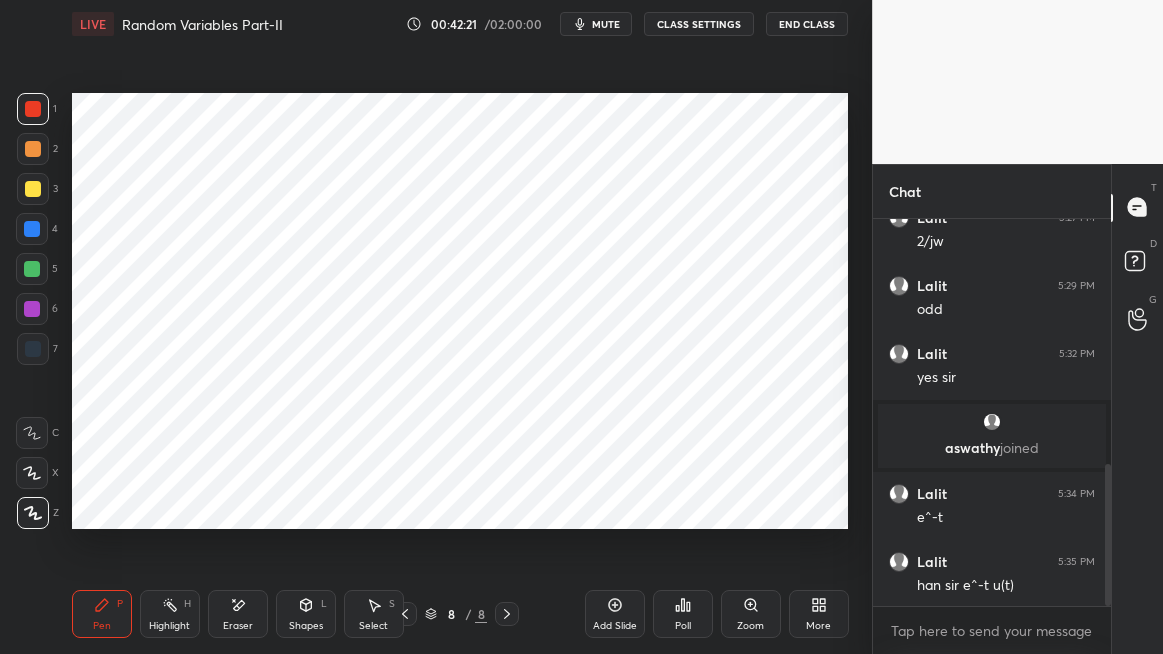 click on "Poll" at bounding box center (683, 614) 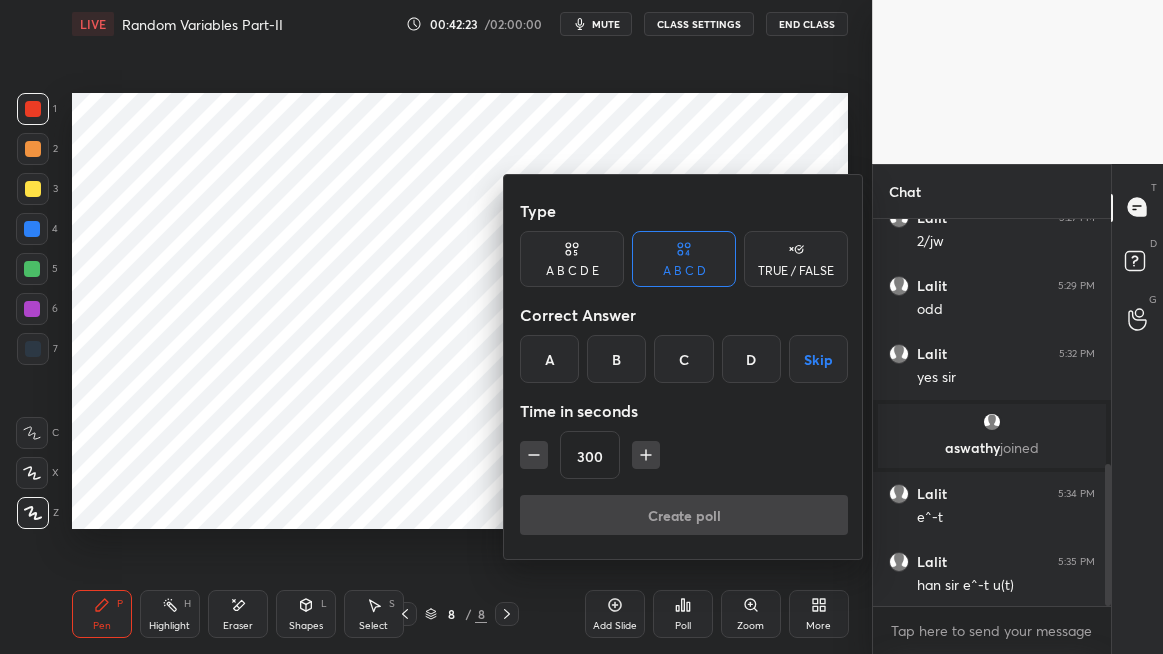 click on "Skip" at bounding box center (818, 359) 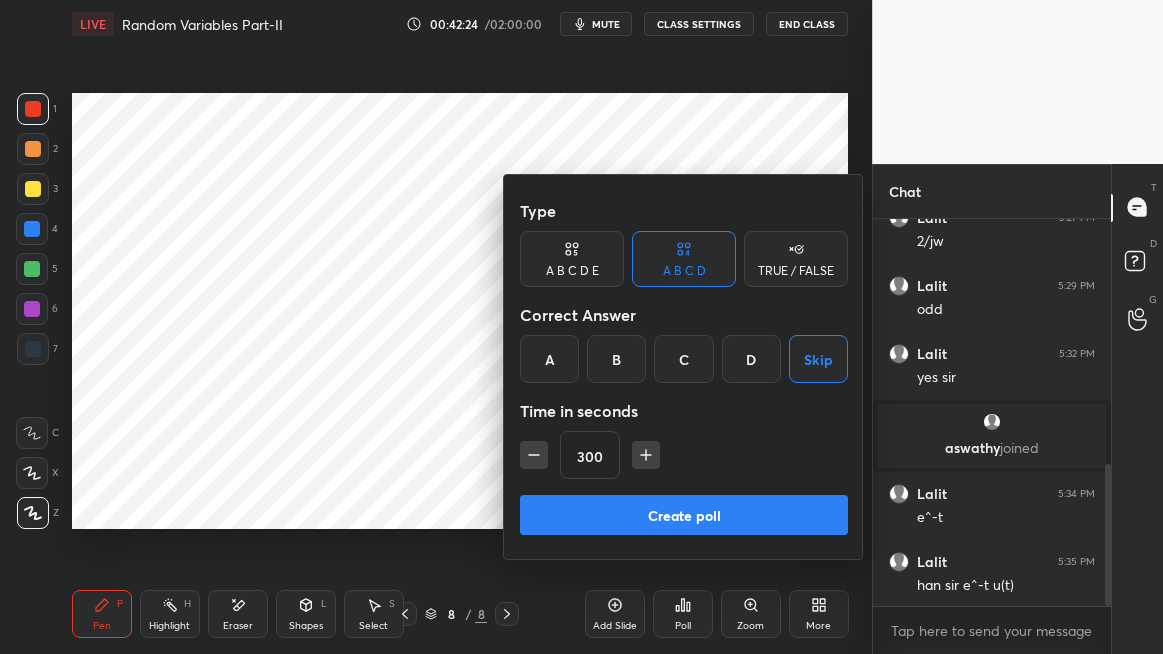 click on "Create poll" at bounding box center (684, 515) 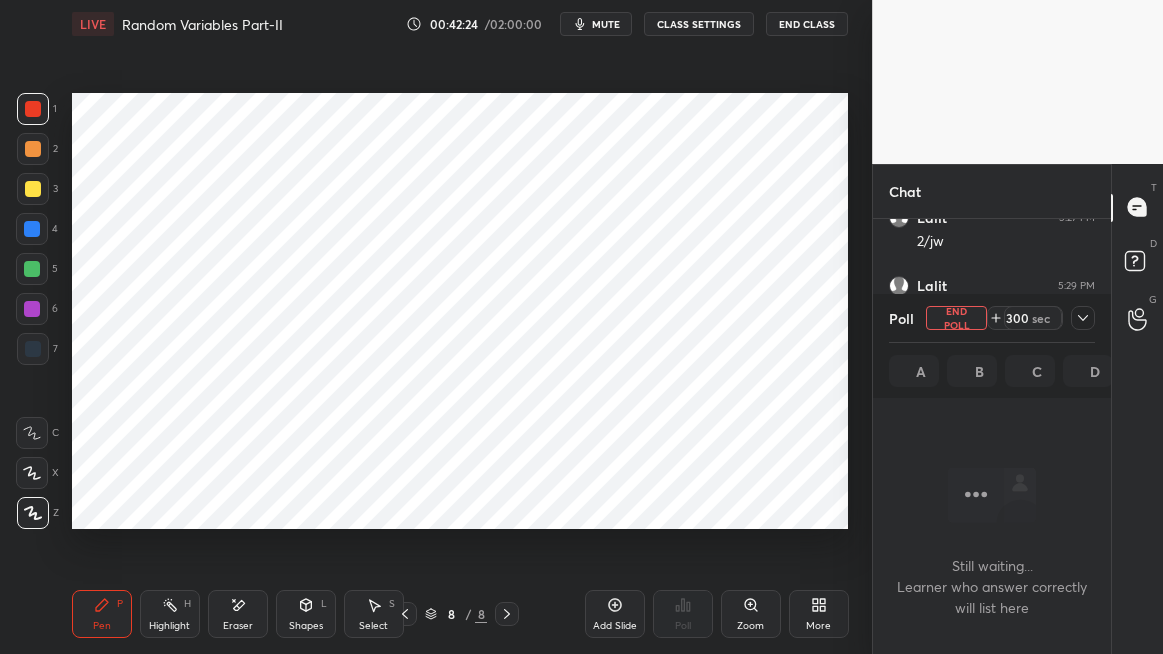 scroll, scrollTop: 350, scrollLeft: 232, axis: both 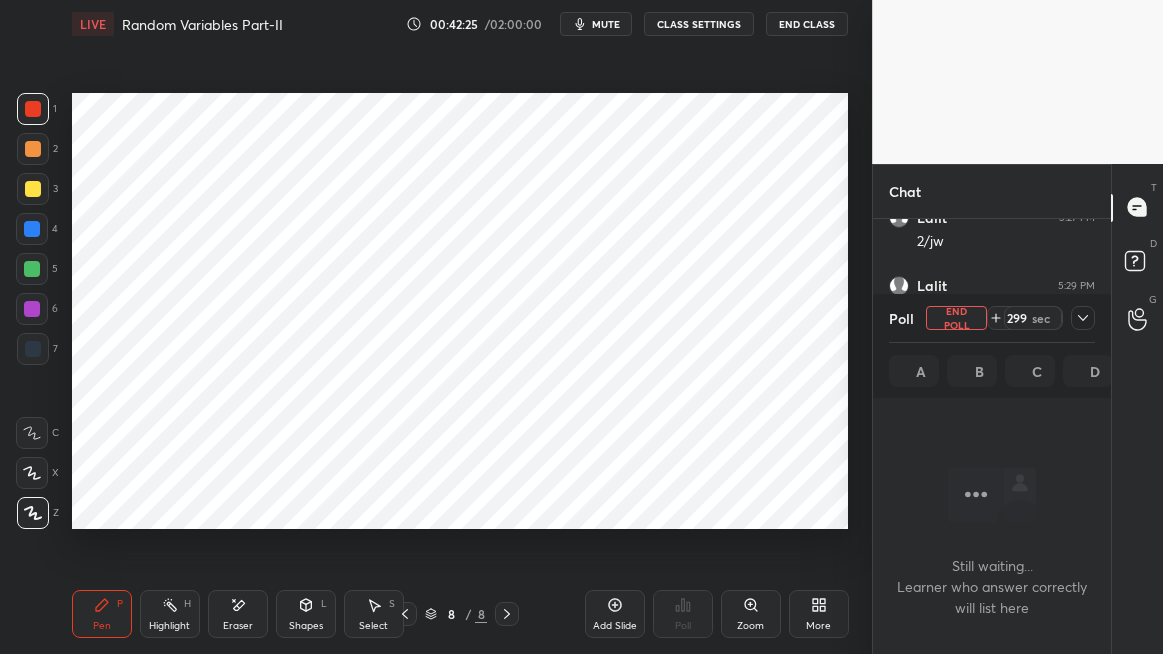 click 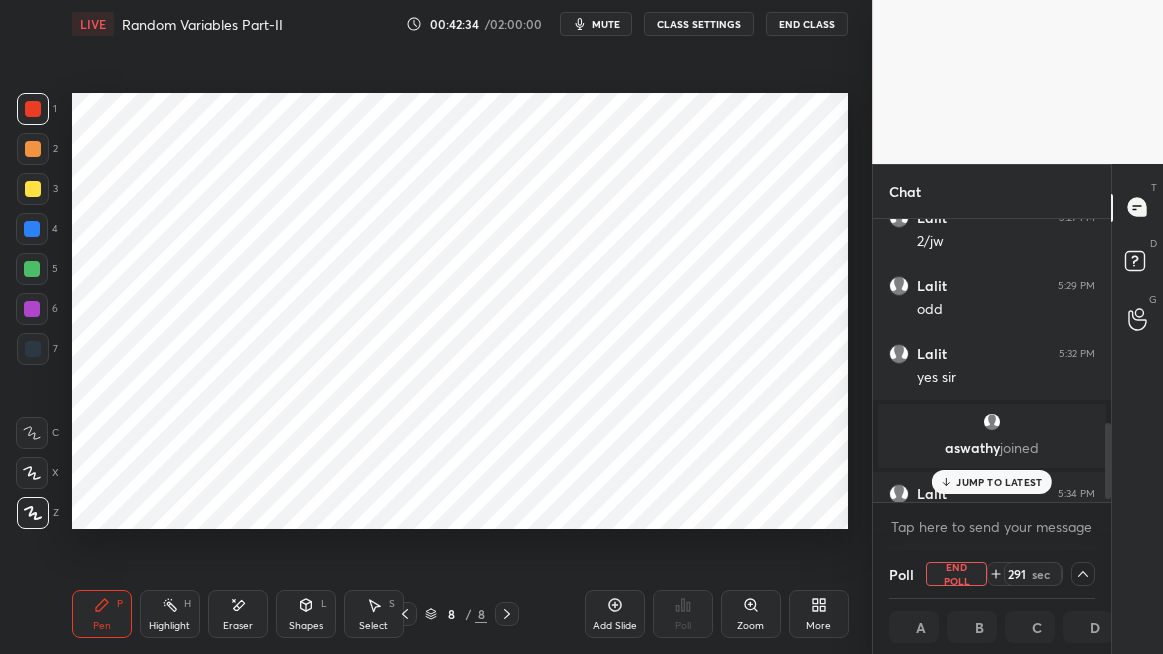 scroll, scrollTop: 777, scrollLeft: 0, axis: vertical 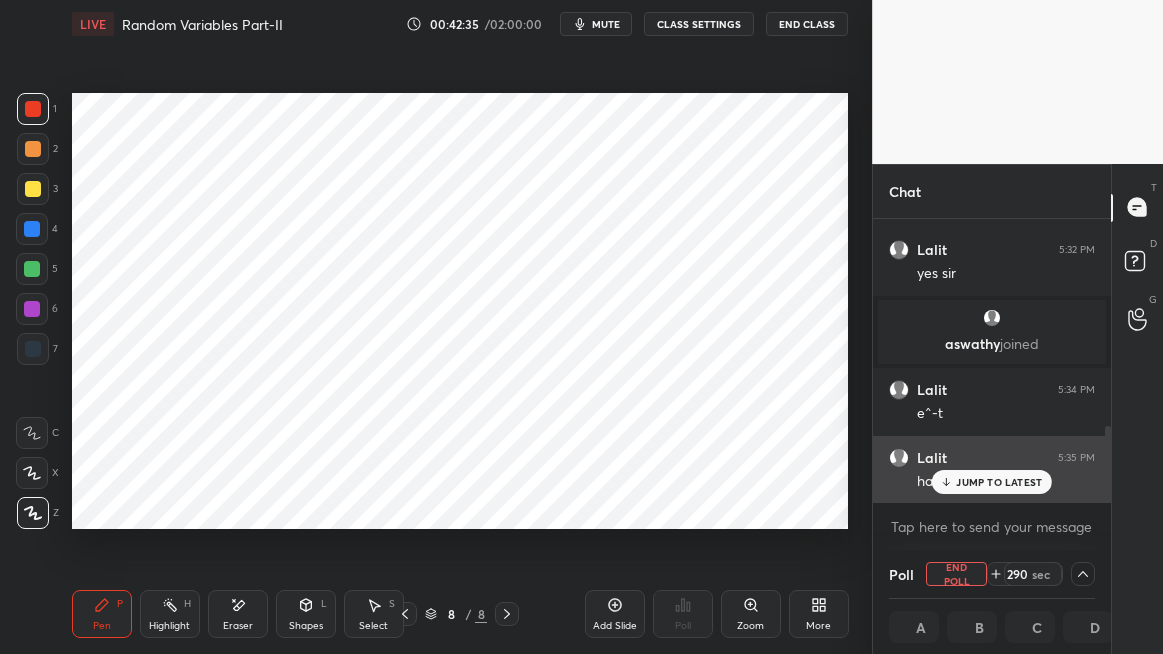 click on "JUMP TO LATEST" at bounding box center [999, 482] 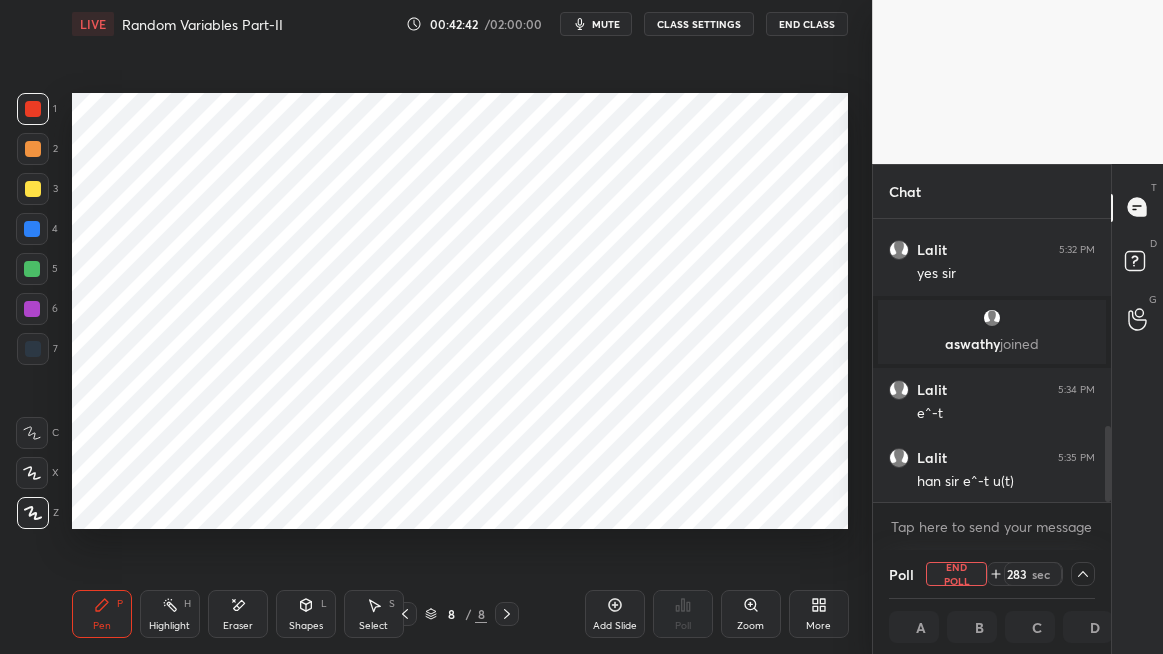 click on "mute" at bounding box center (606, 24) 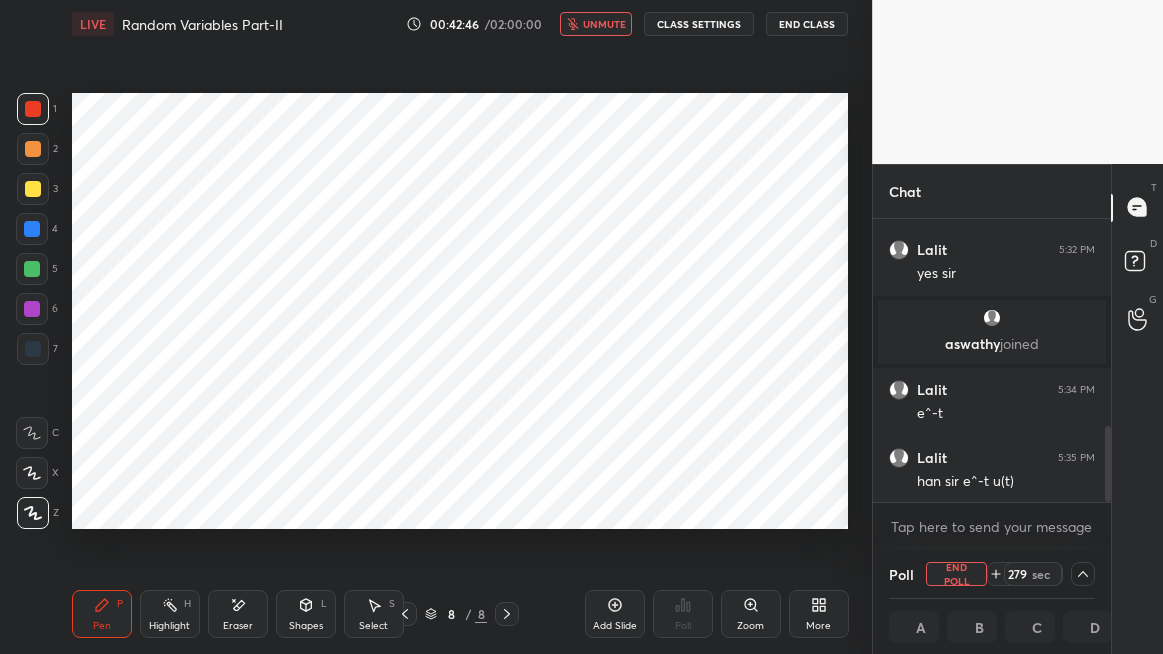 click on "End Class" at bounding box center [807, 24] 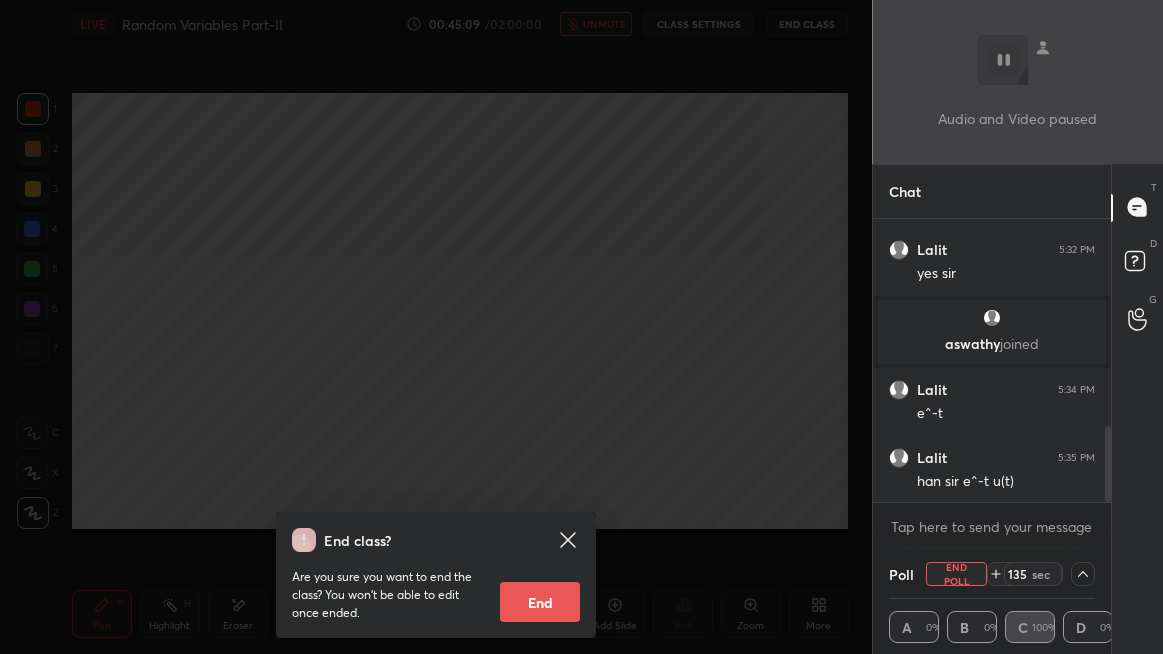 click on "End class? Are you sure you want to end the class? You won’t be able to edit once ended. End" at bounding box center (436, 327) 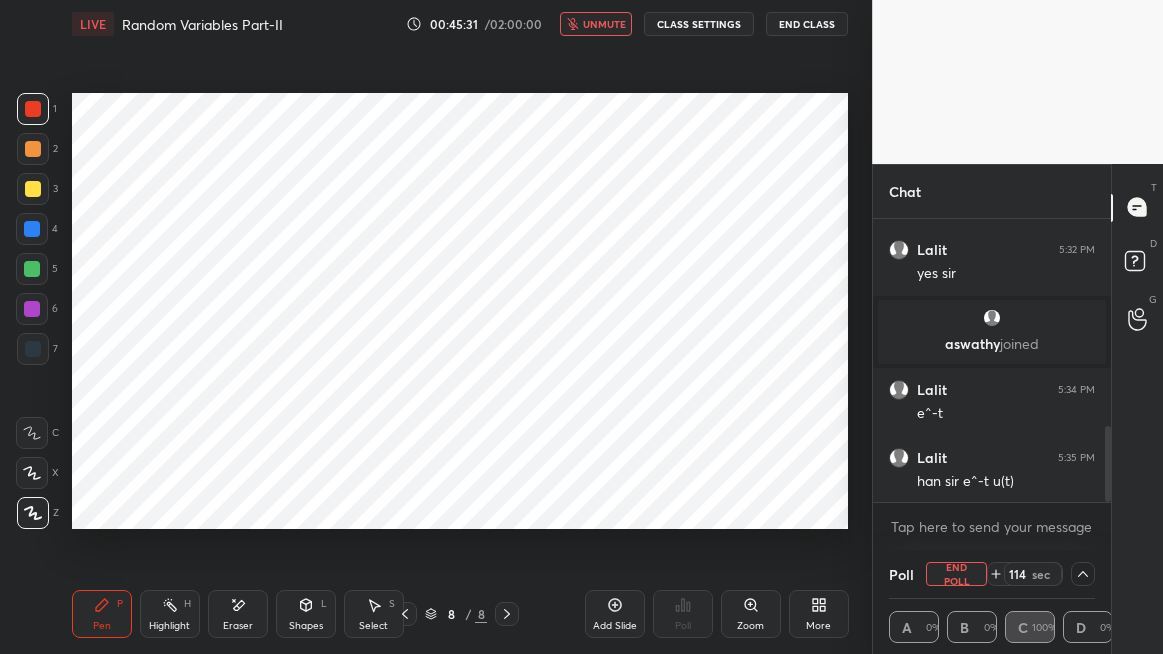 click on "unmute" at bounding box center [604, 24] 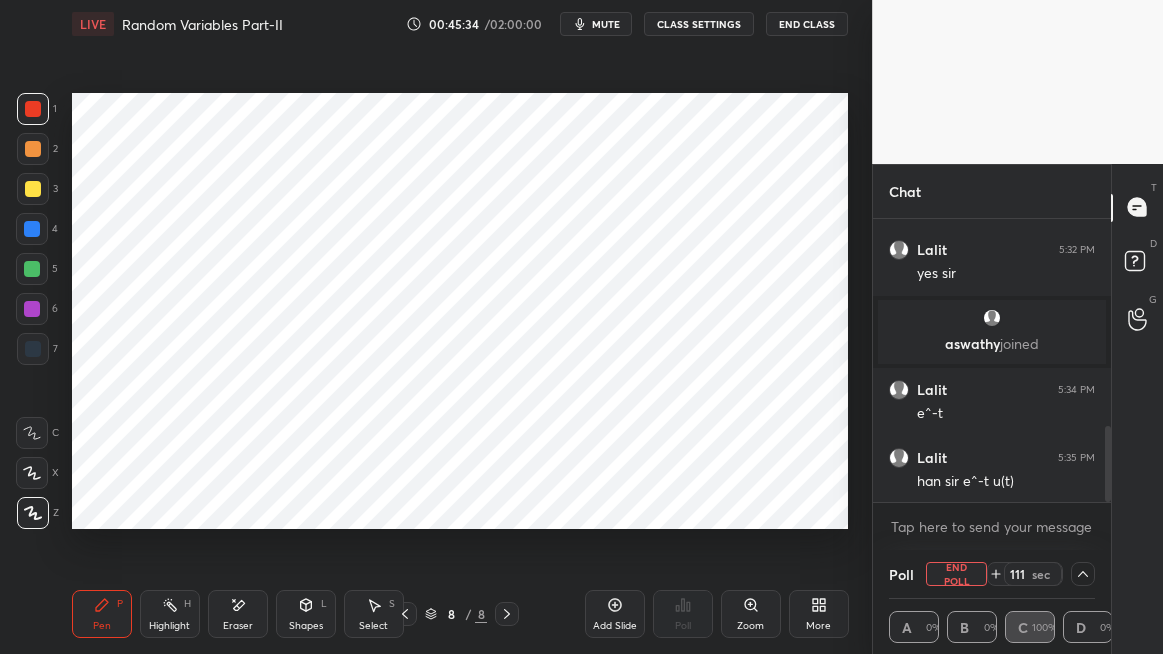 click on "mute" at bounding box center (606, 24) 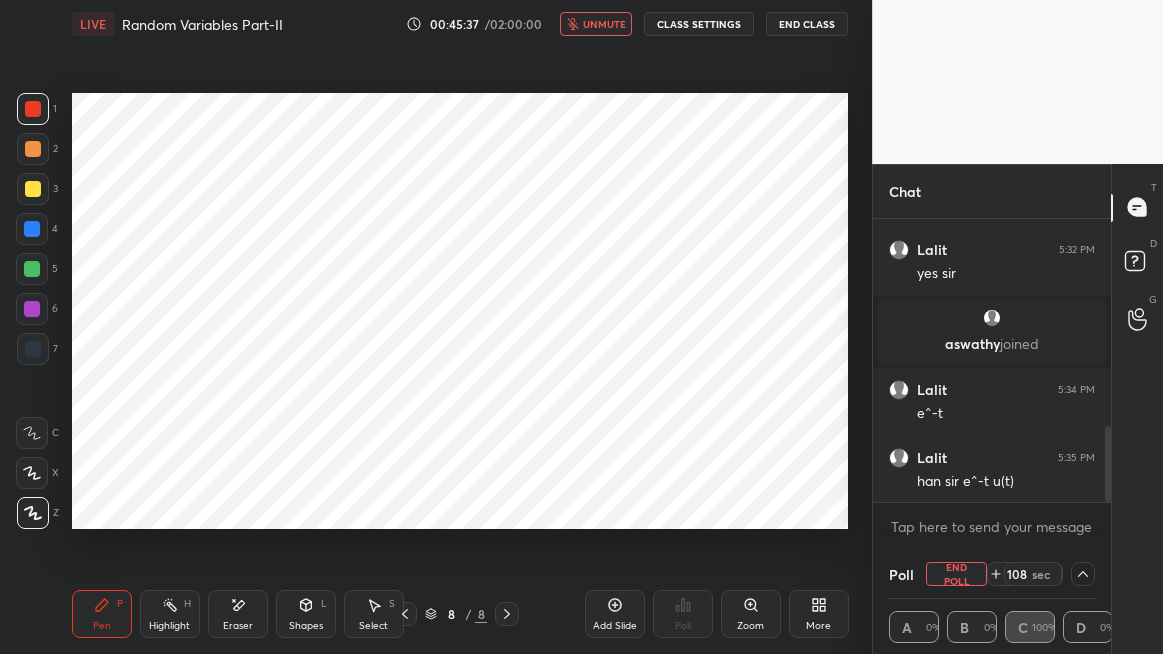 click on "unmute" at bounding box center [604, 24] 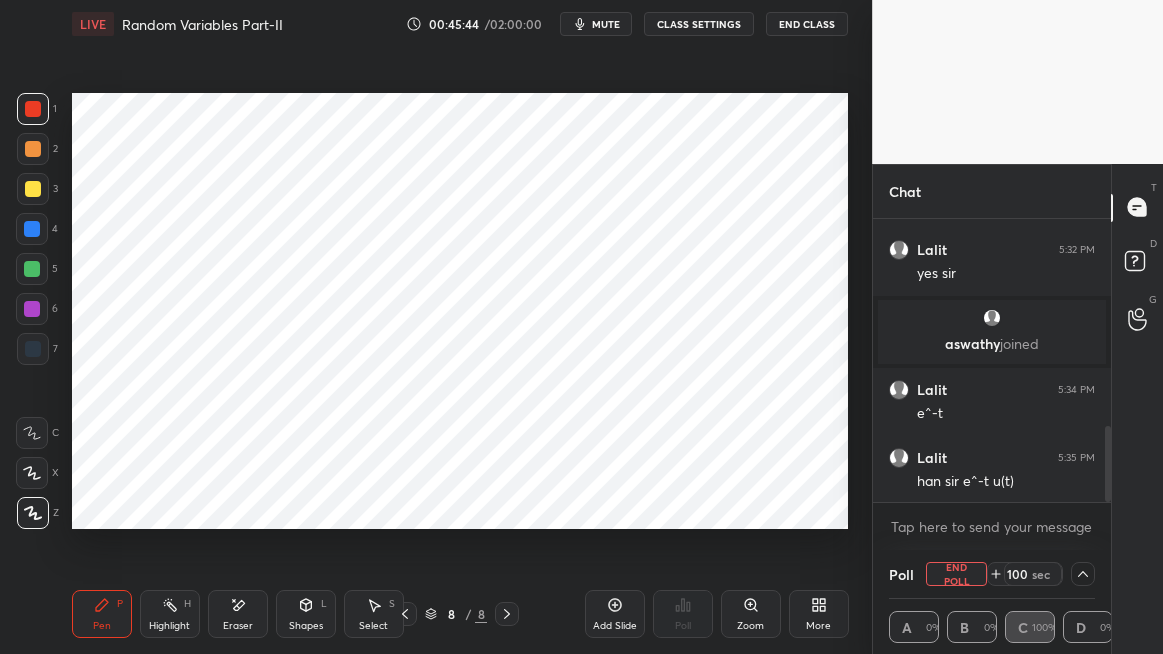 click at bounding box center [32, 229] 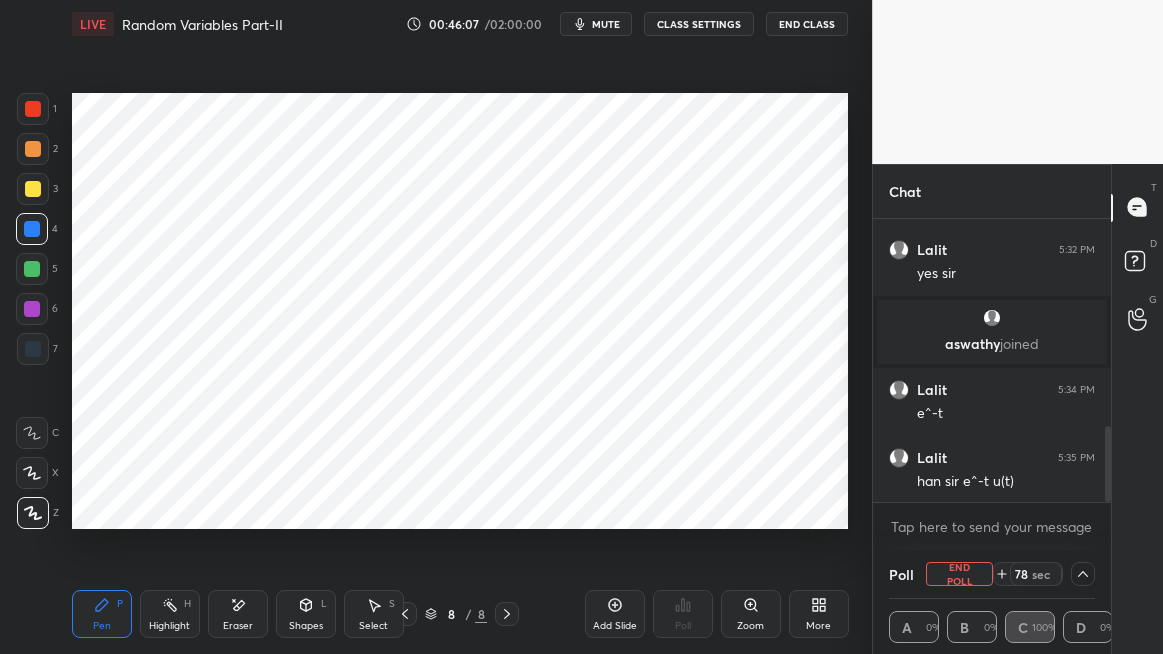 click on "Highlight" at bounding box center (169, 626) 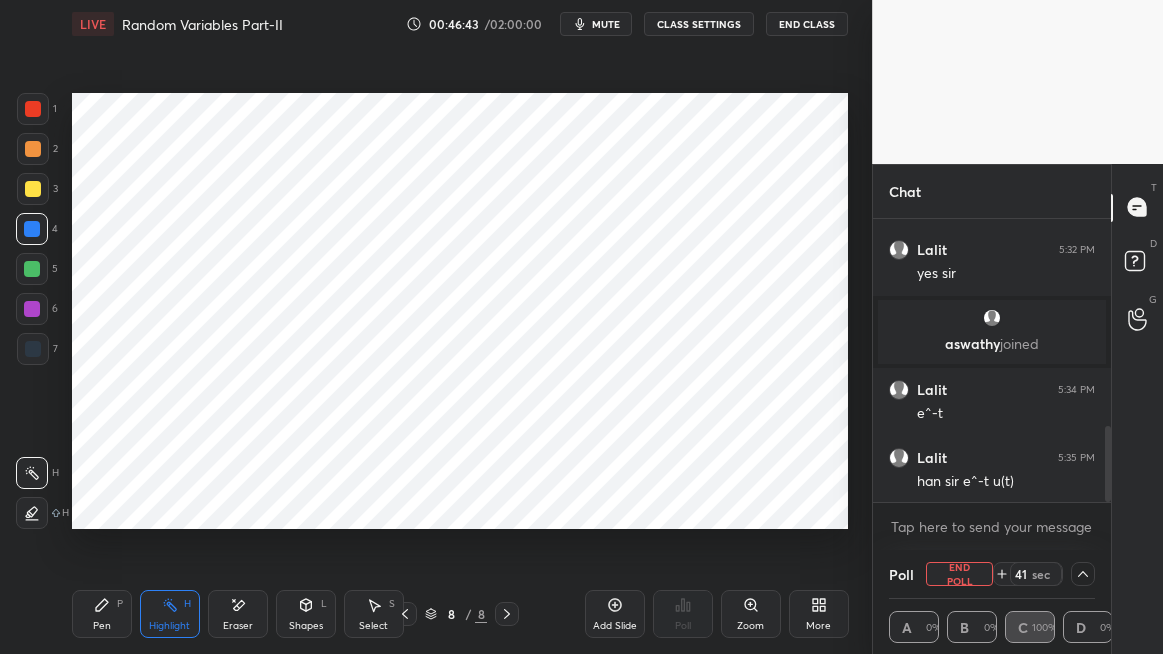 click on "Shapes" at bounding box center [306, 626] 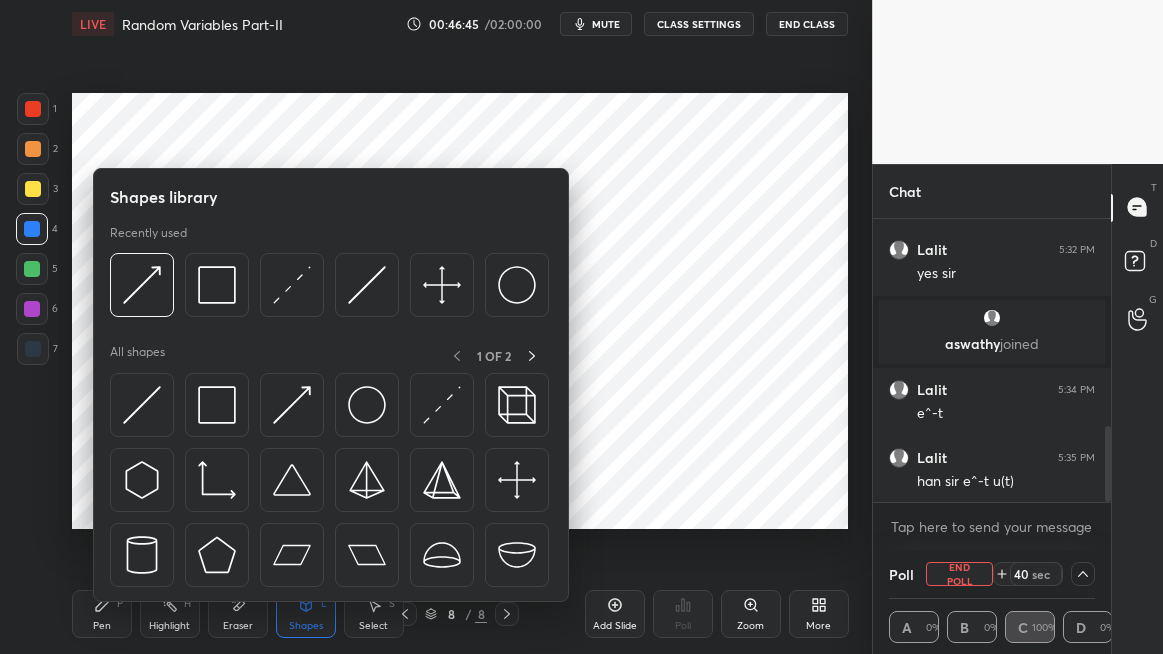 click at bounding box center [142, 405] 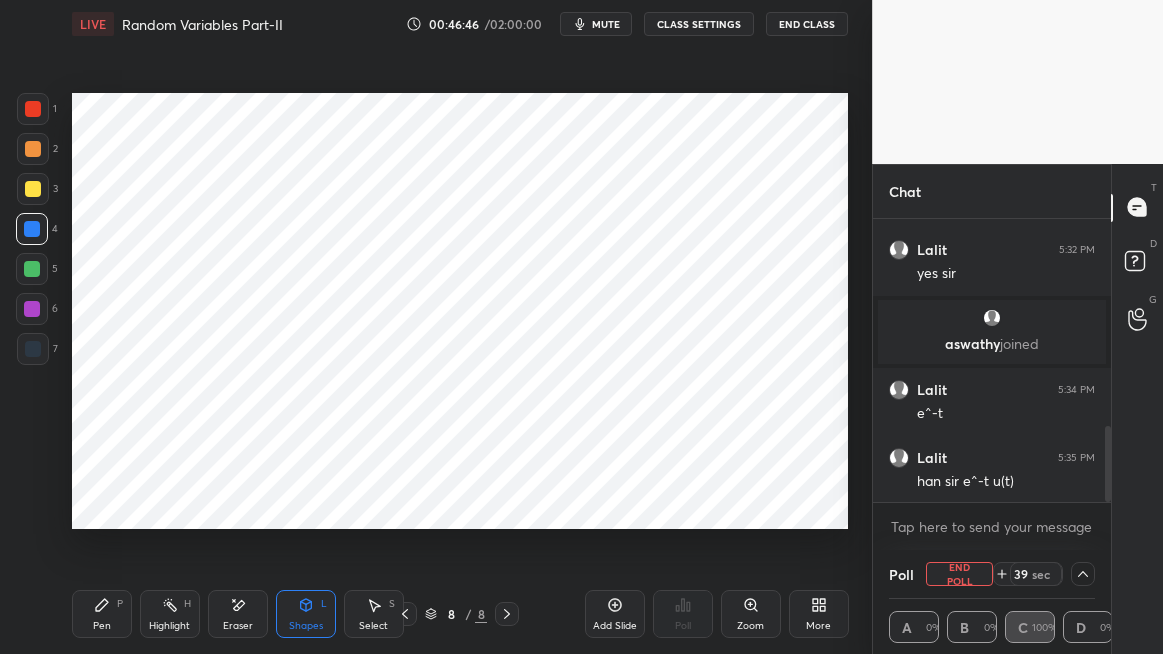 click at bounding box center (32, 269) 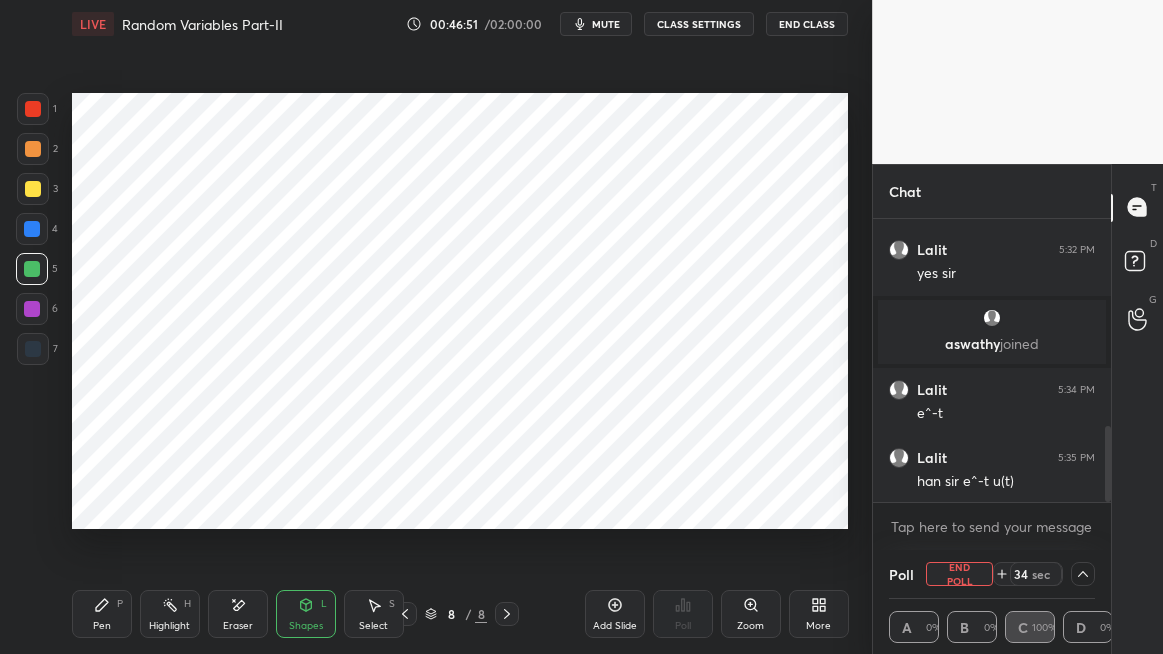 click 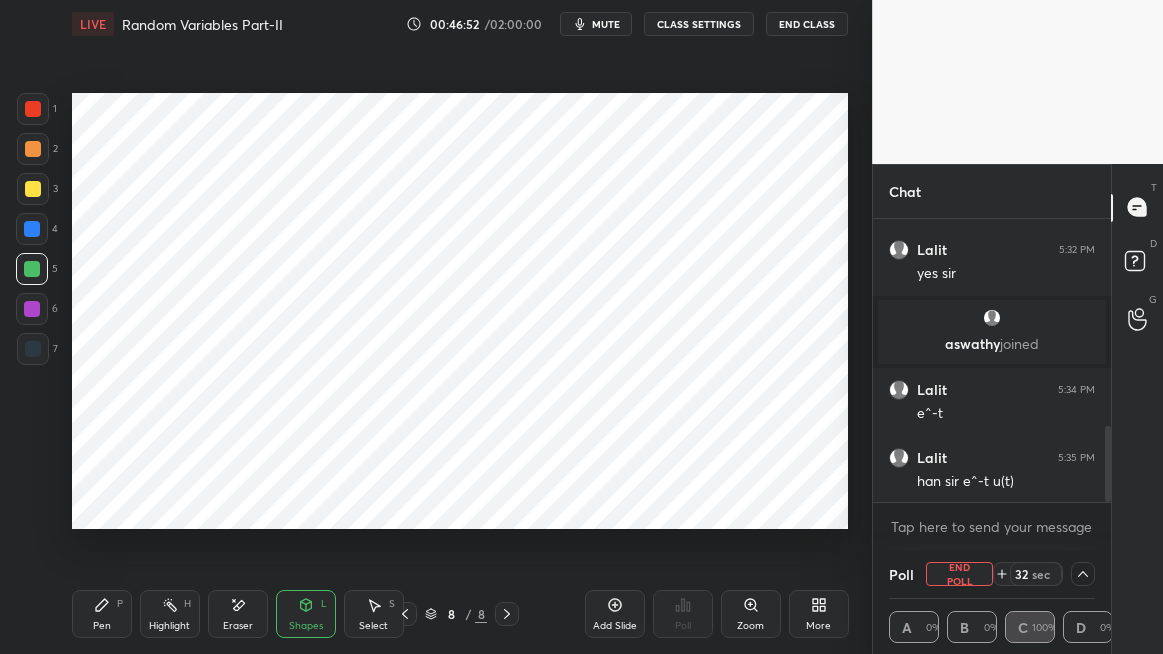 click on "Eraser" at bounding box center (238, 614) 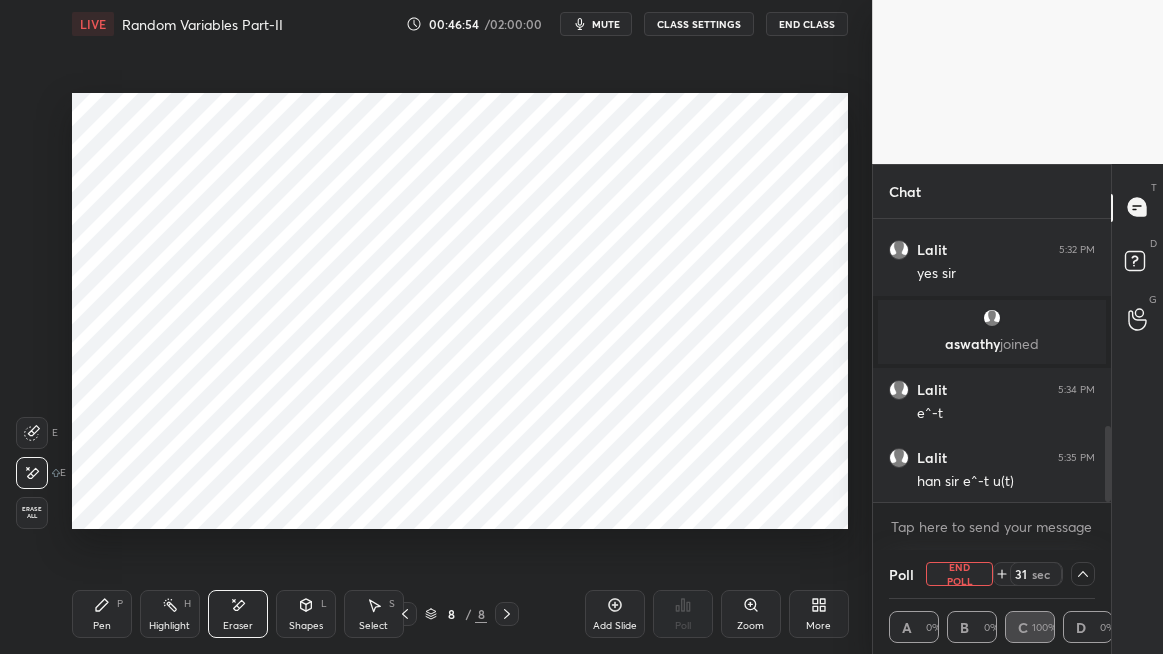 click on "Shapes L" at bounding box center (306, 614) 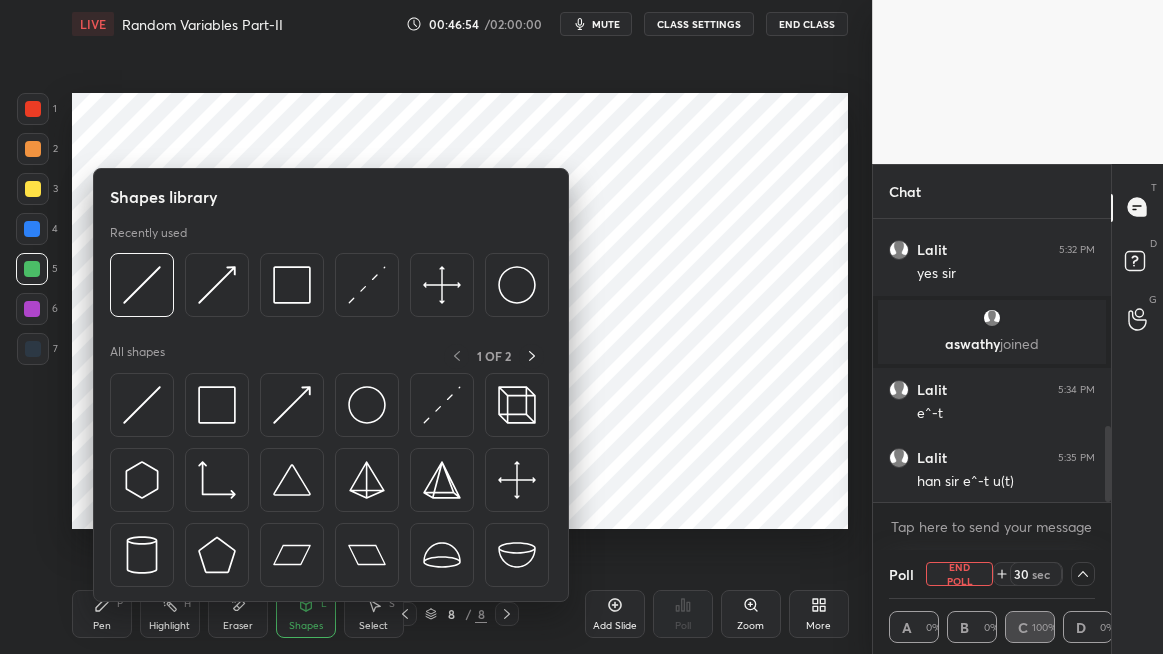 click at bounding box center (292, 405) 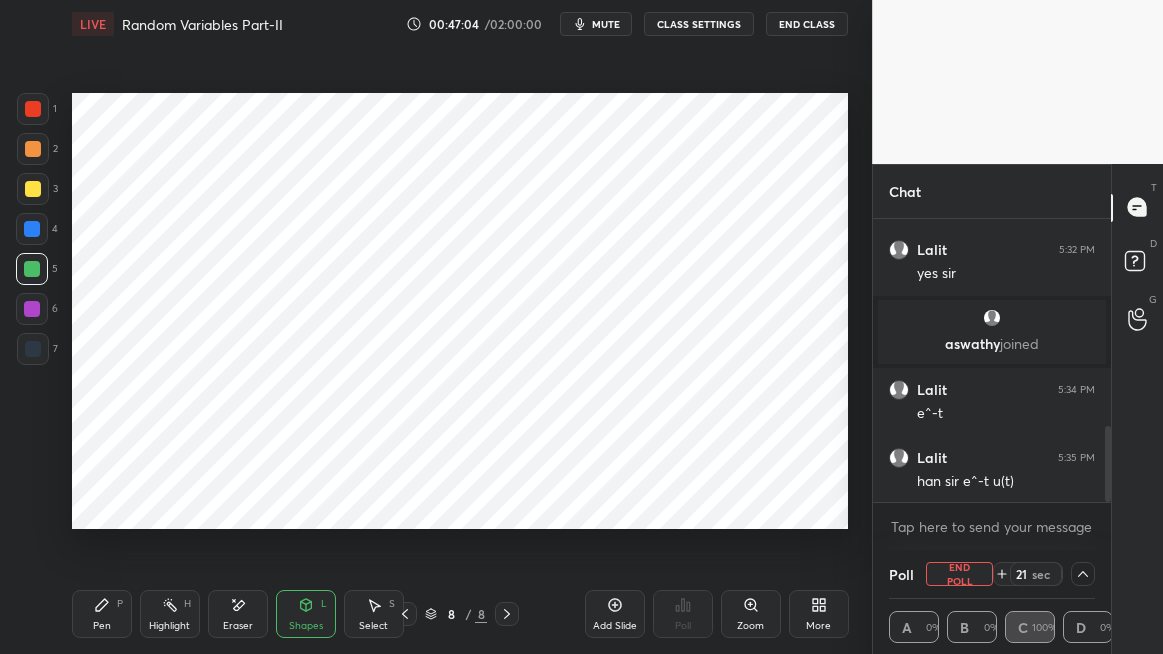 click 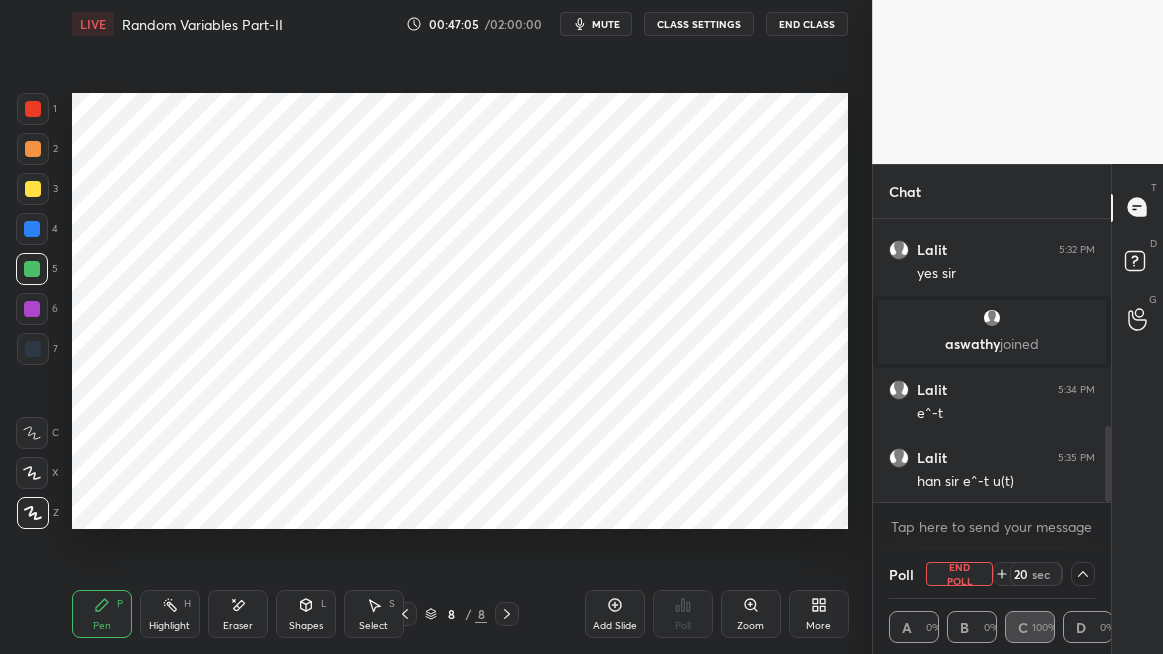 click at bounding box center (32, 229) 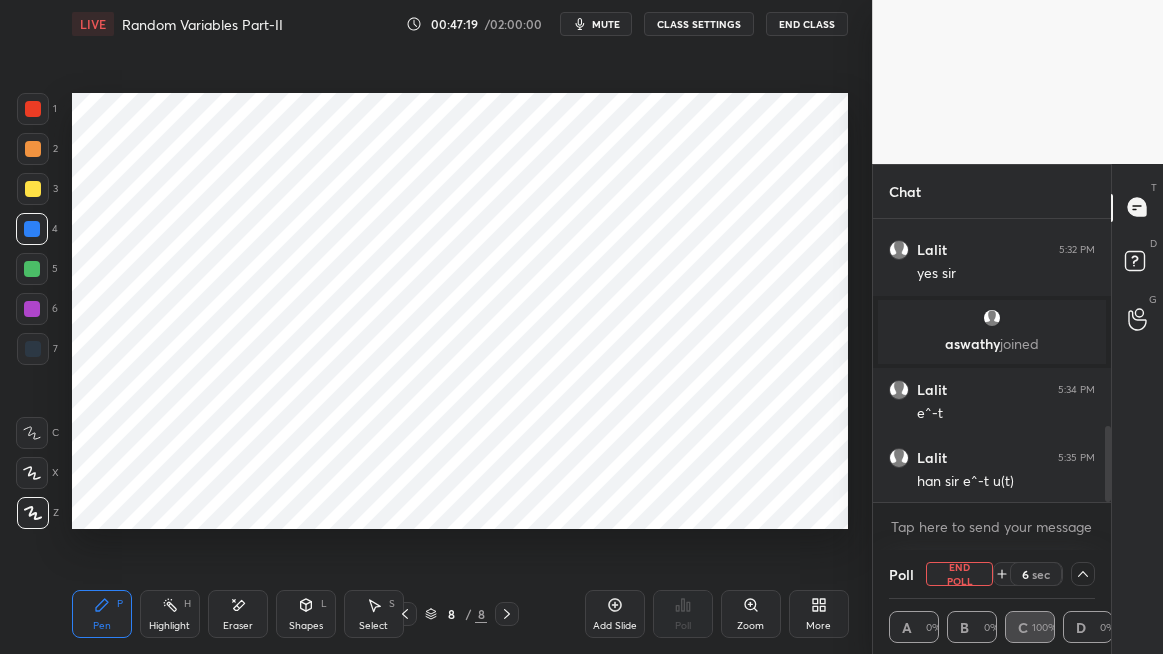 click on "End Poll" at bounding box center [959, 574] 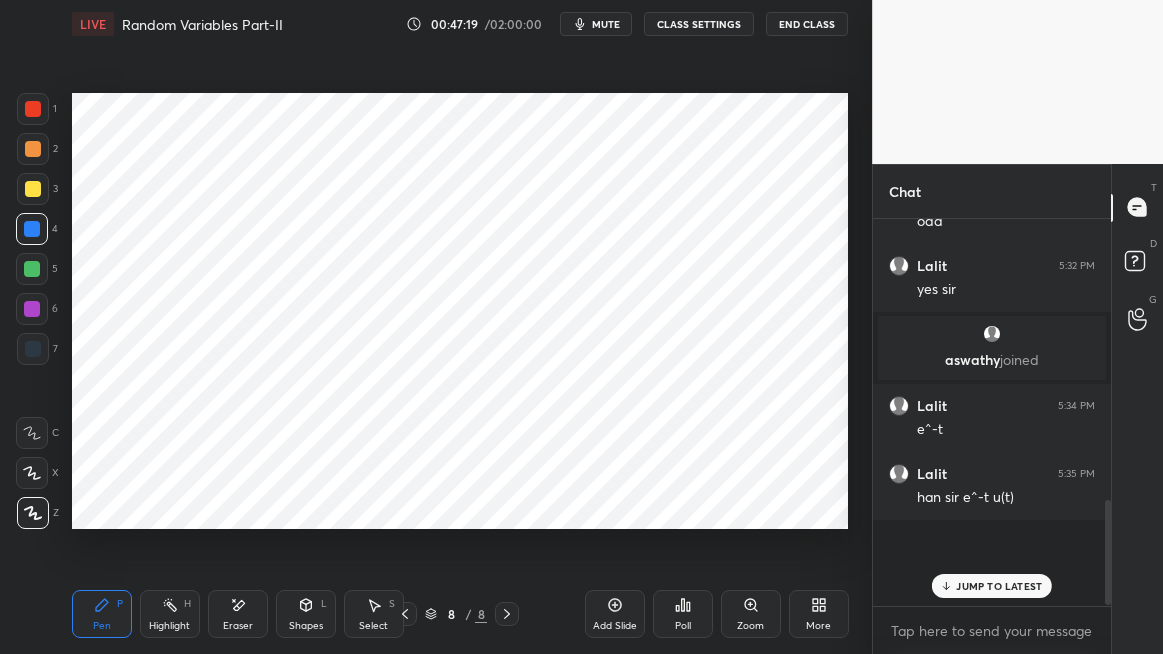 scroll, scrollTop: 6, scrollLeft: 6, axis: both 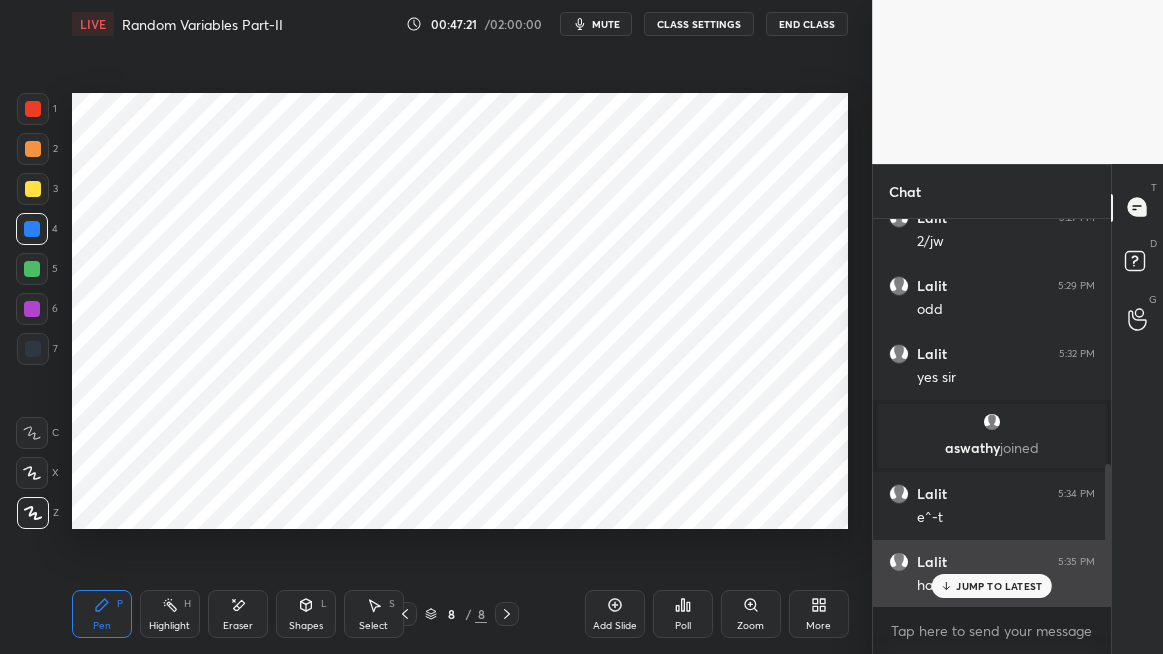 click on "JUMP TO LATEST" at bounding box center [999, 586] 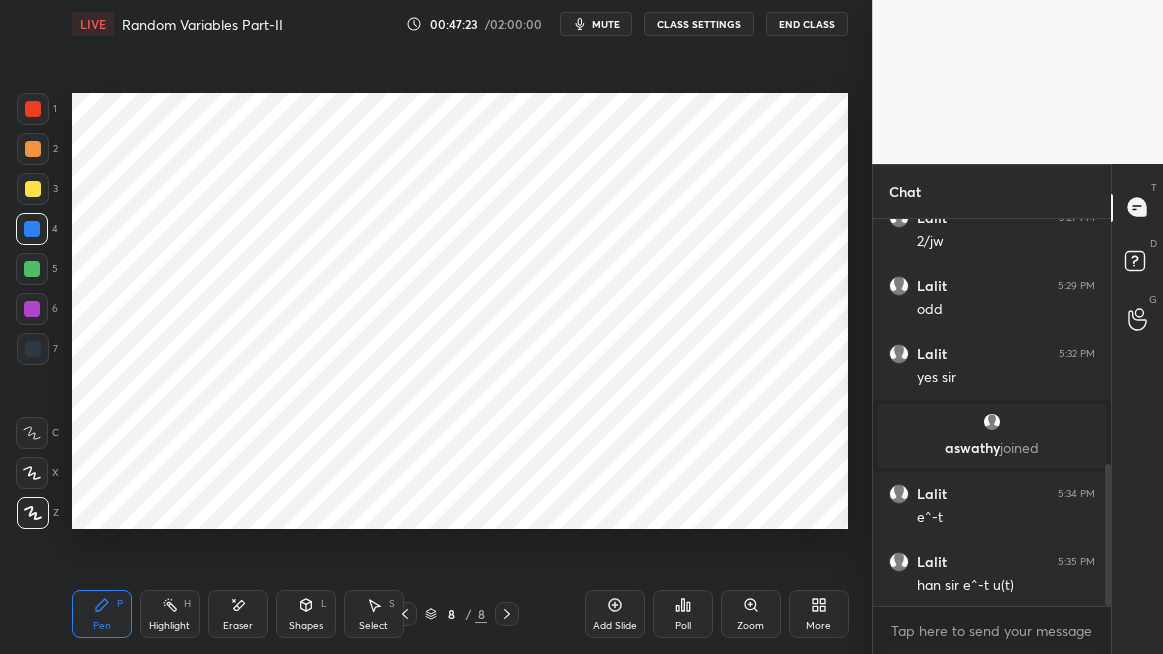 click at bounding box center (32, 309) 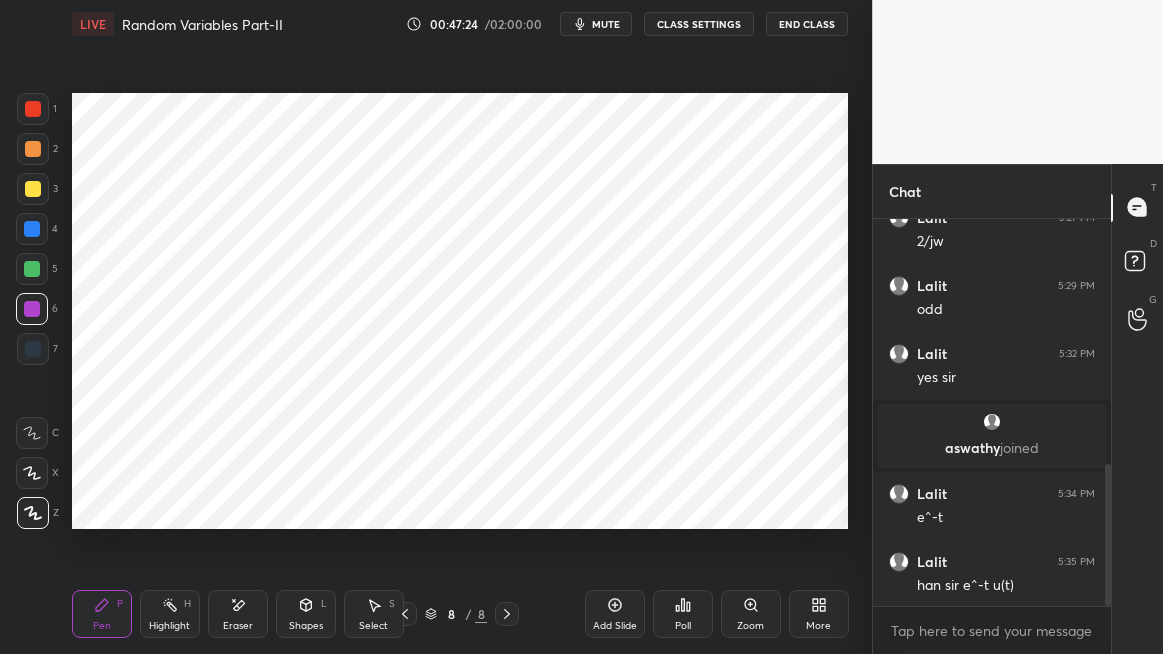 click on "Shapes L" at bounding box center [306, 614] 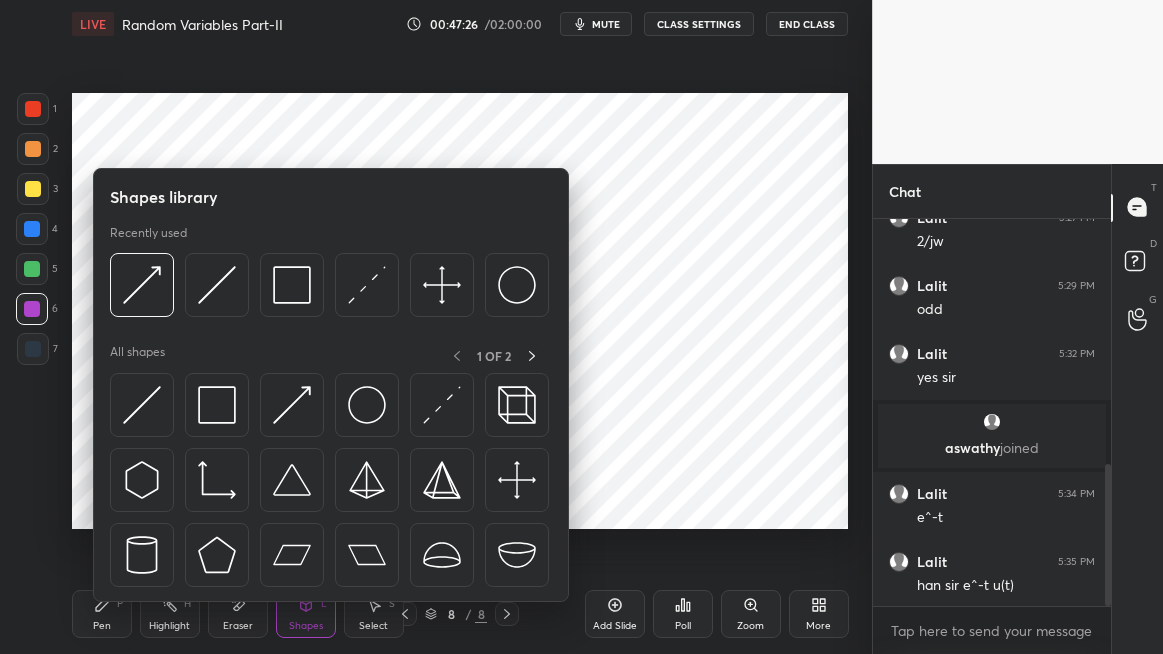 click at bounding box center (142, 405) 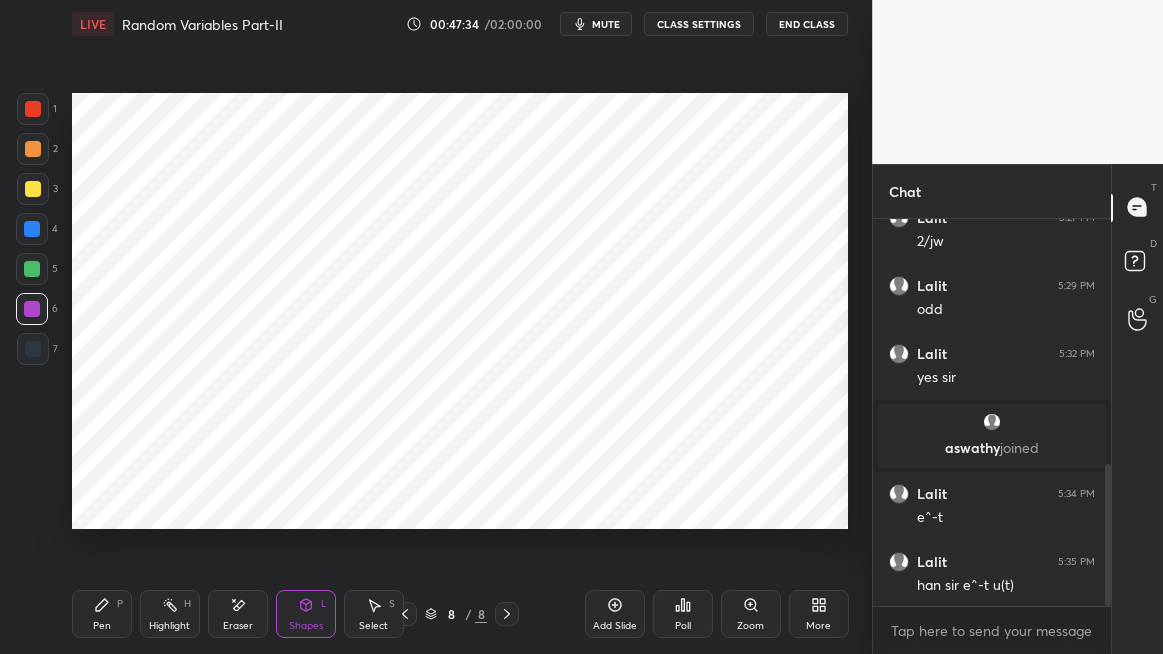 click on "Pen P" at bounding box center (102, 614) 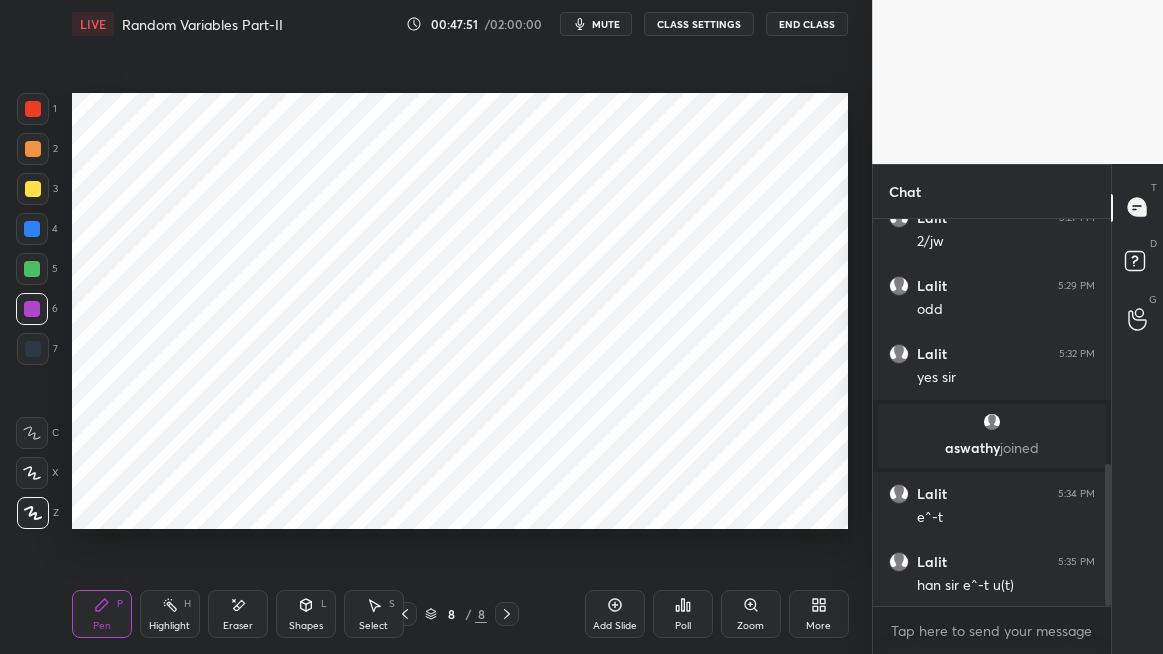 click at bounding box center [33, 109] 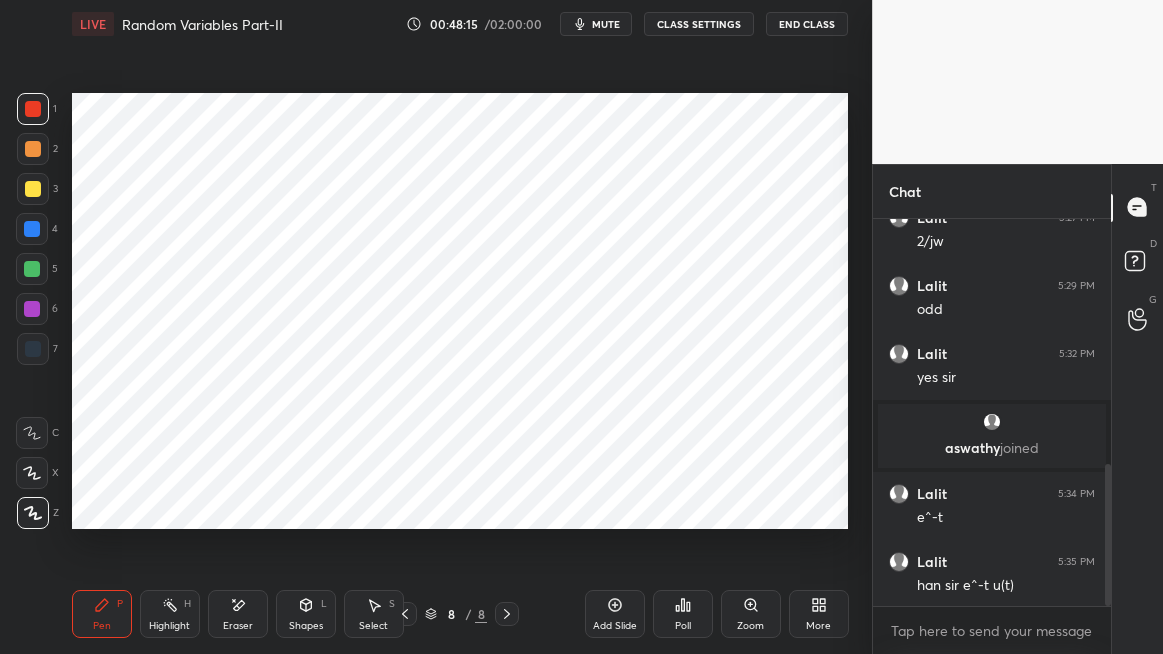 click on "Shapes L" at bounding box center (306, 614) 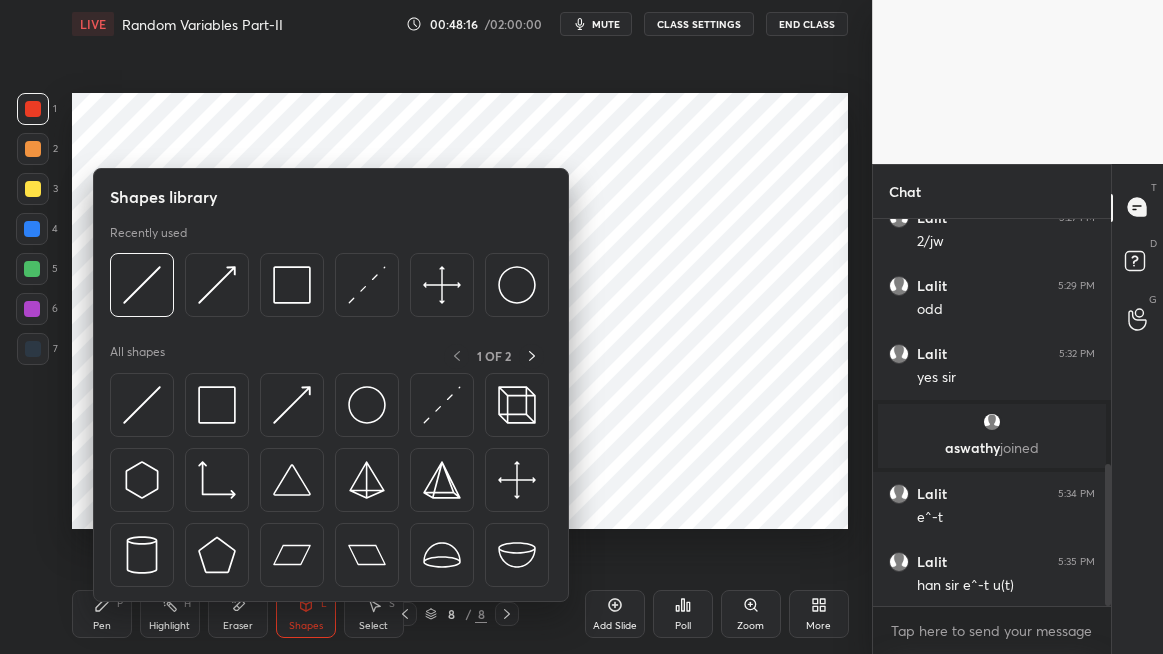 click at bounding box center (292, 405) 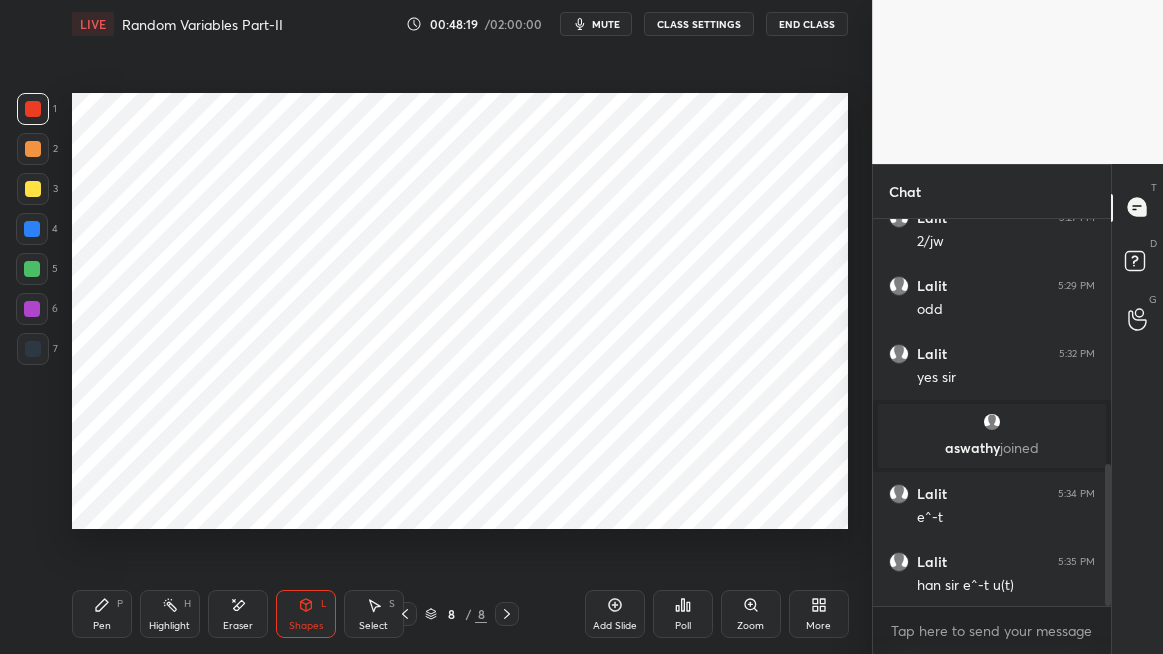 click 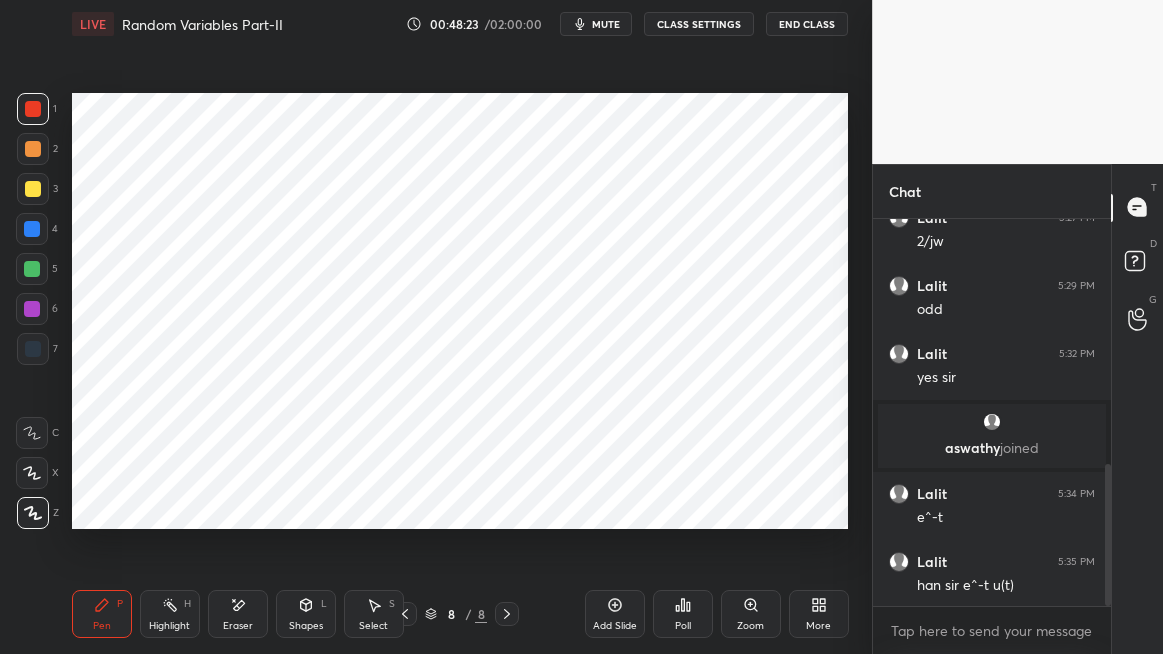 click at bounding box center [32, 229] 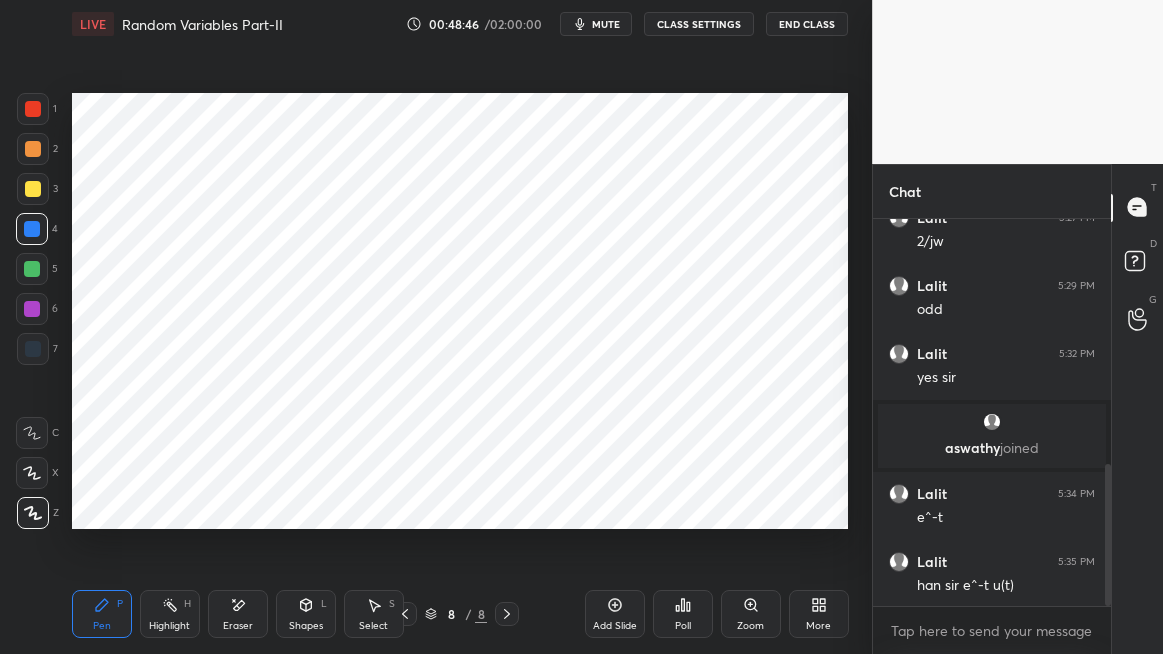 click at bounding box center (33, 349) 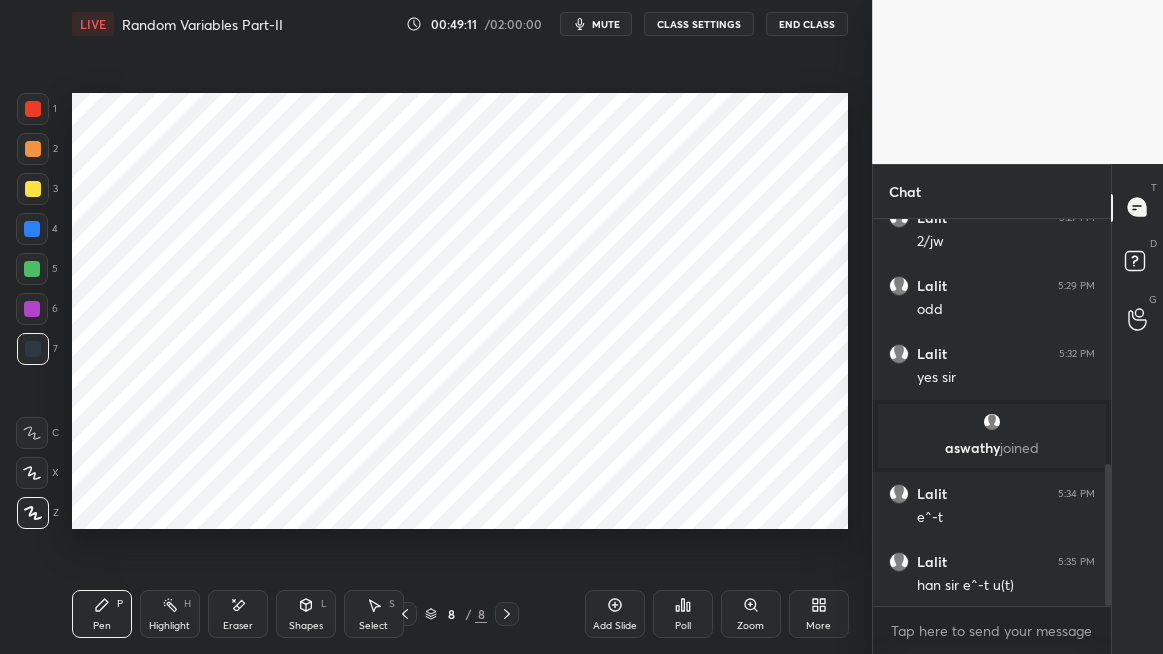 click at bounding box center (32, 229) 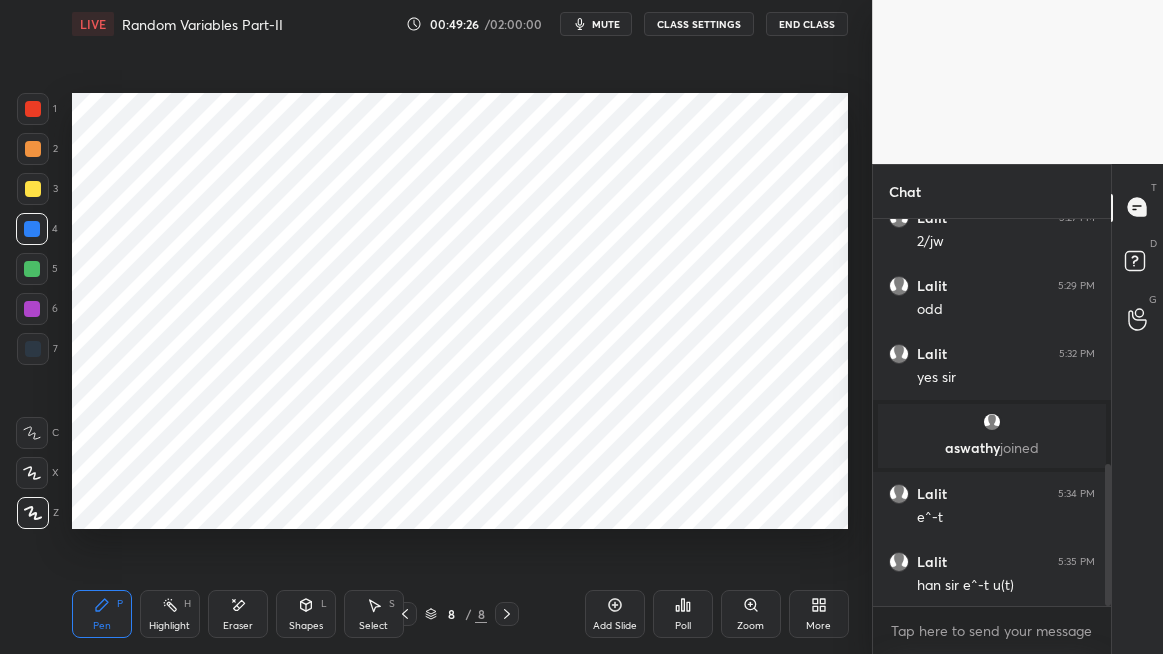 click on "Shapes L" at bounding box center [306, 614] 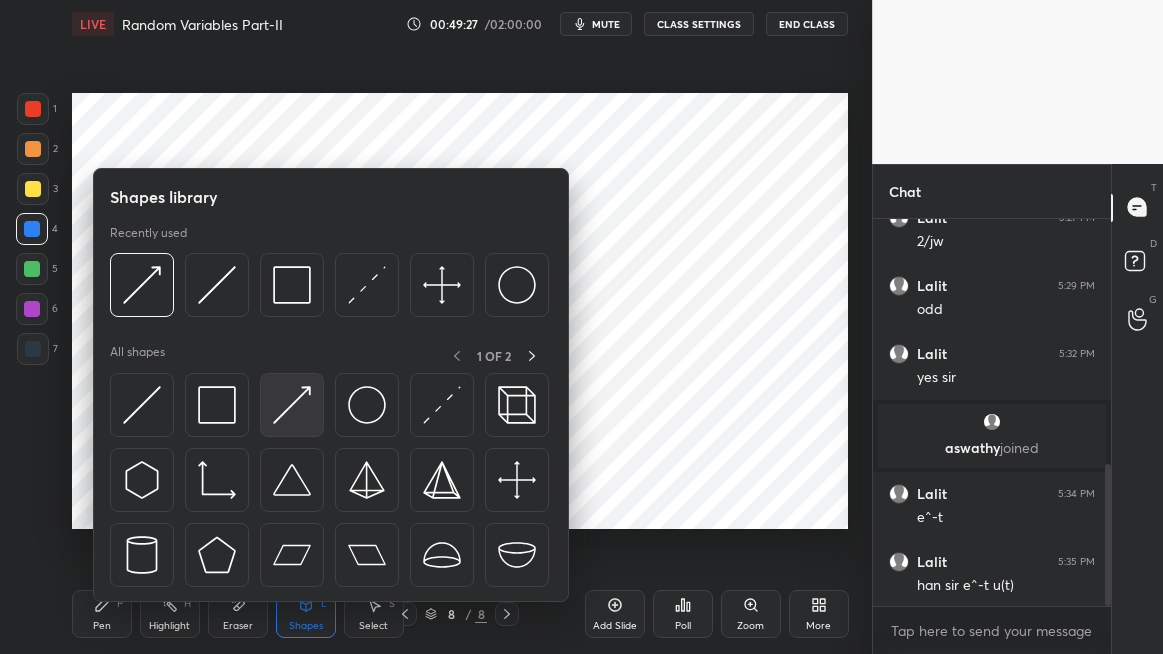 click at bounding box center [292, 405] 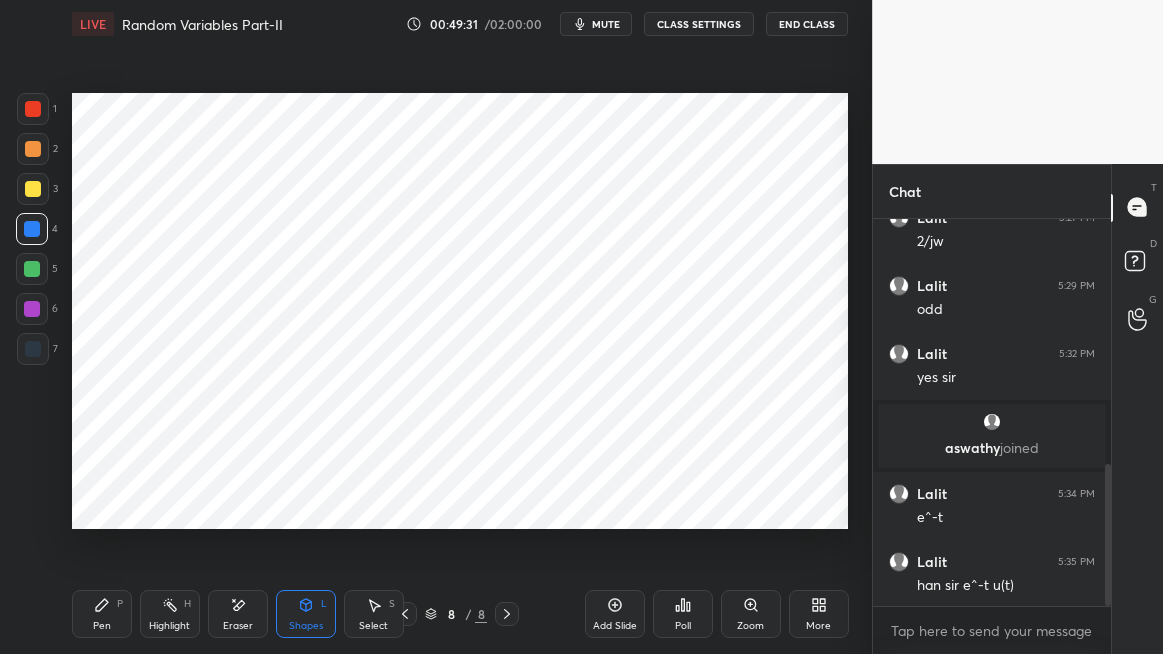 click on "P" at bounding box center [120, 604] 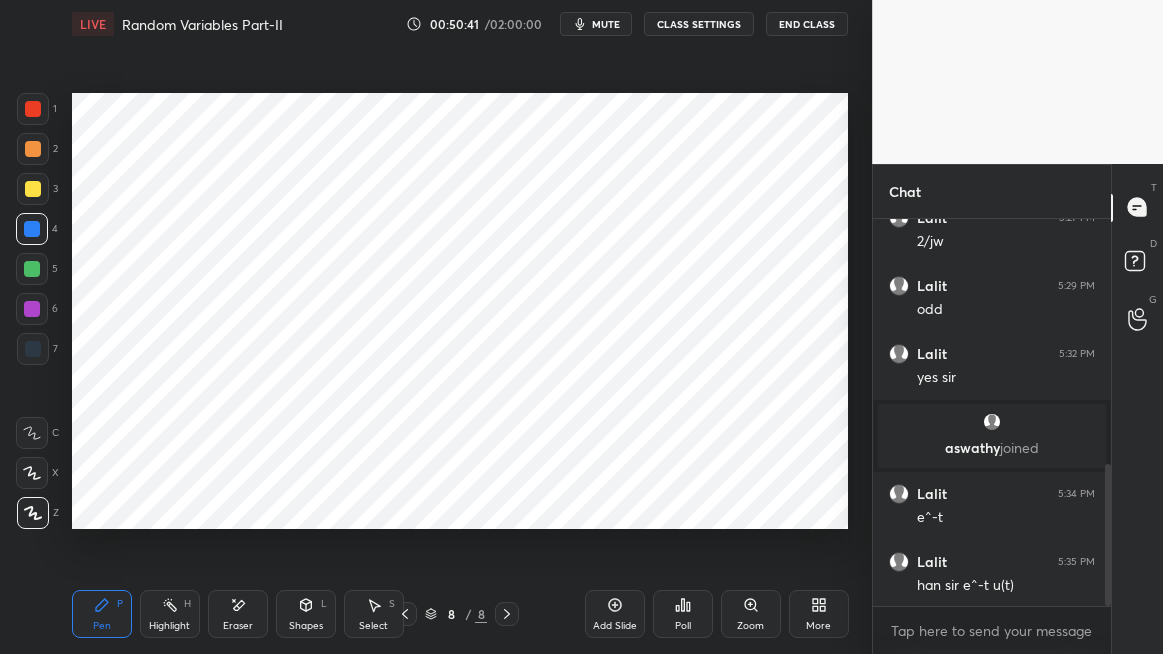 scroll, scrollTop: 759, scrollLeft: 0, axis: vertical 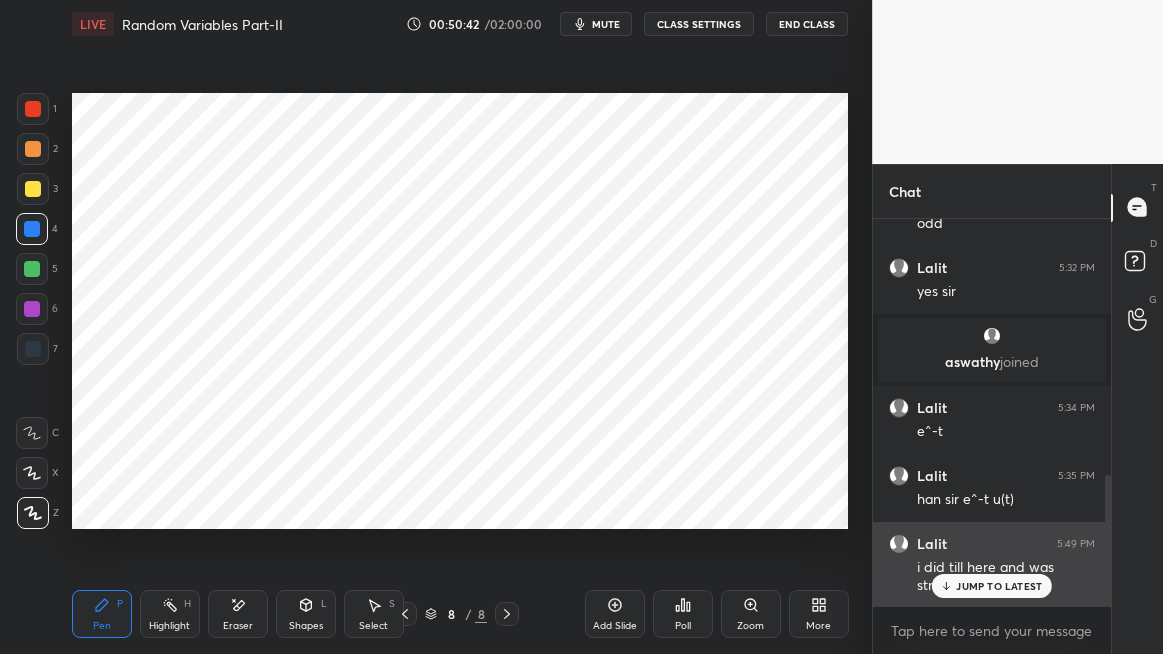 click on "JUMP TO LATEST" at bounding box center (999, 586) 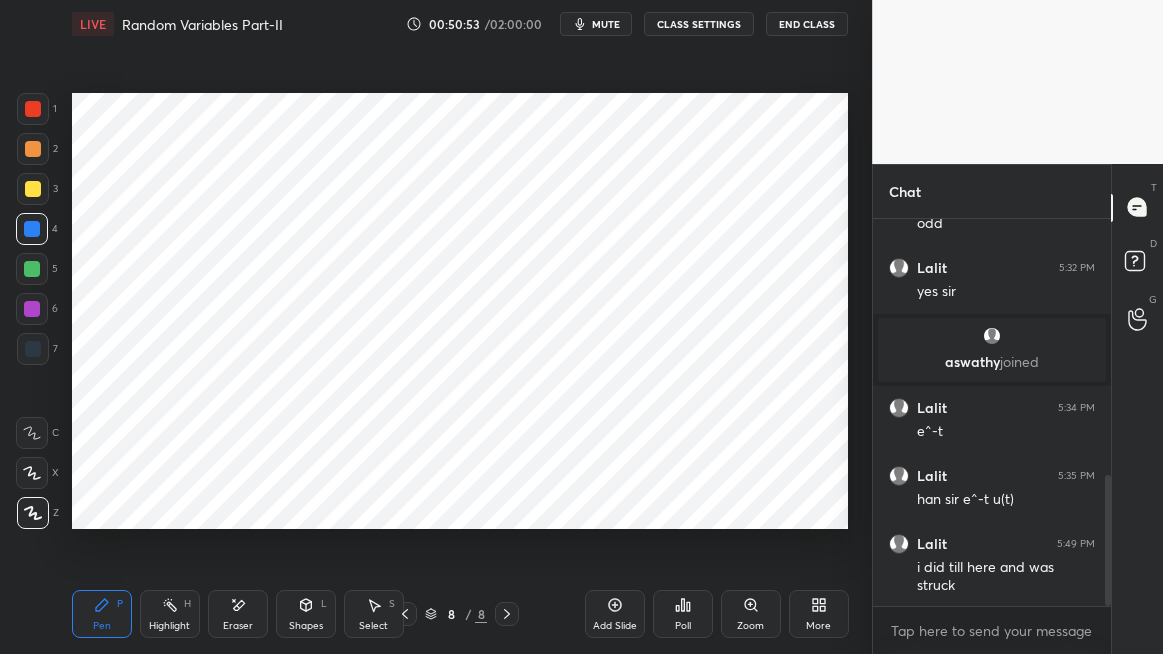 scroll, scrollTop: 779, scrollLeft: 0, axis: vertical 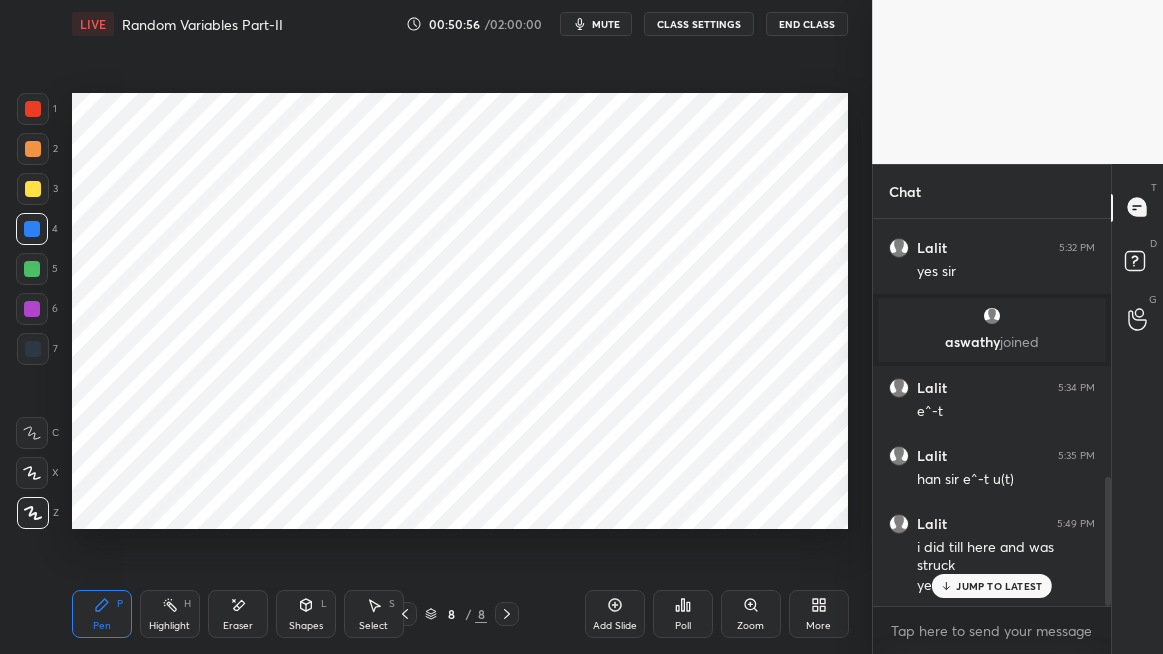 click on "JUMP TO LATEST" at bounding box center (992, 586) 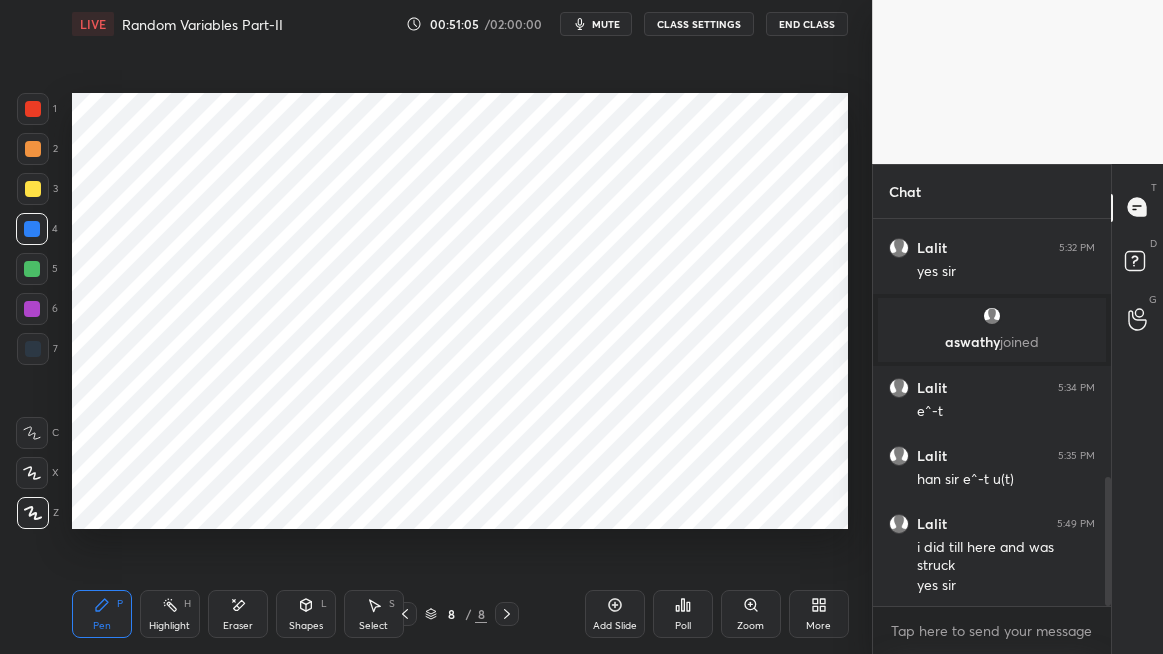 click on "Highlight" at bounding box center (169, 626) 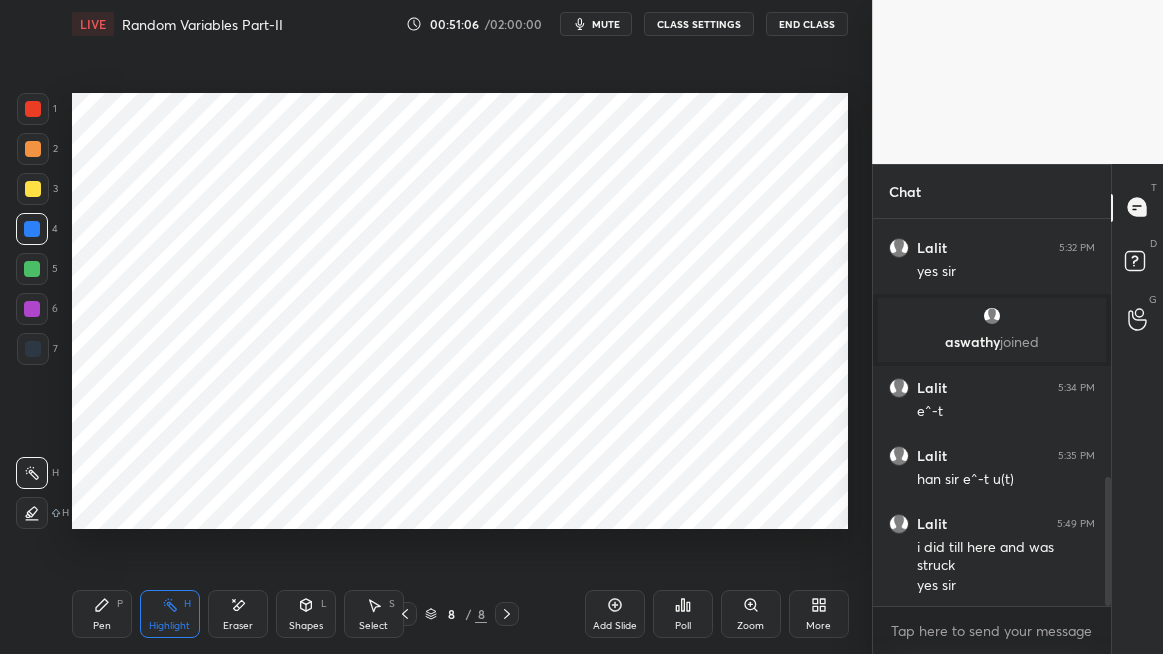 click at bounding box center [32, 269] 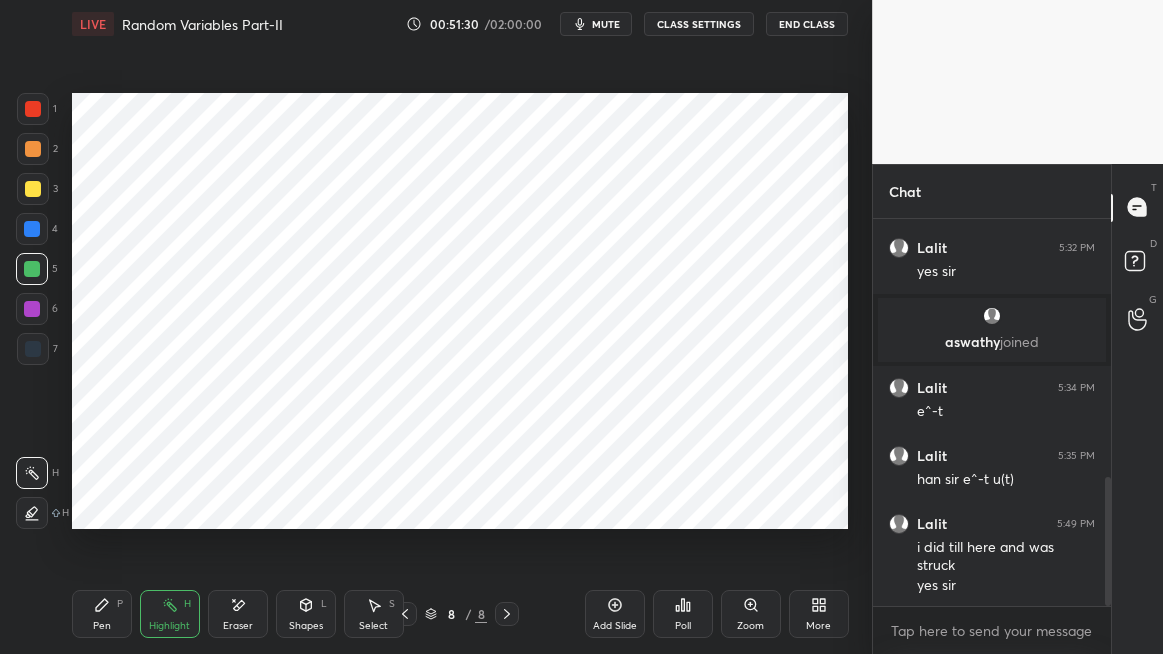 click 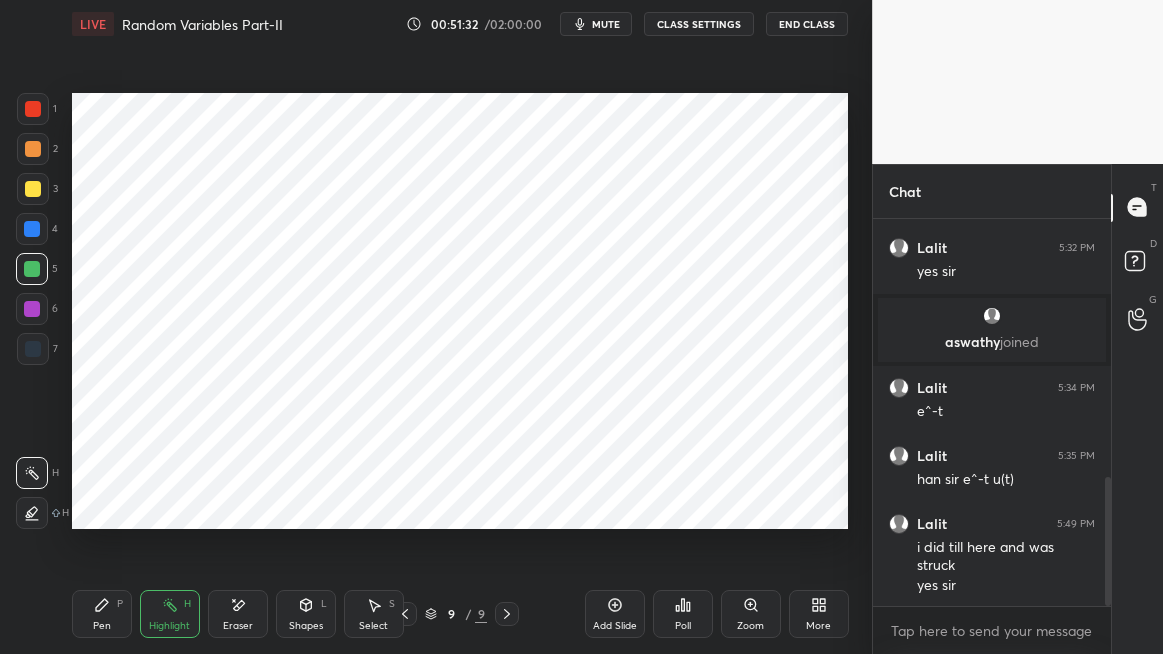 click at bounding box center [32, 229] 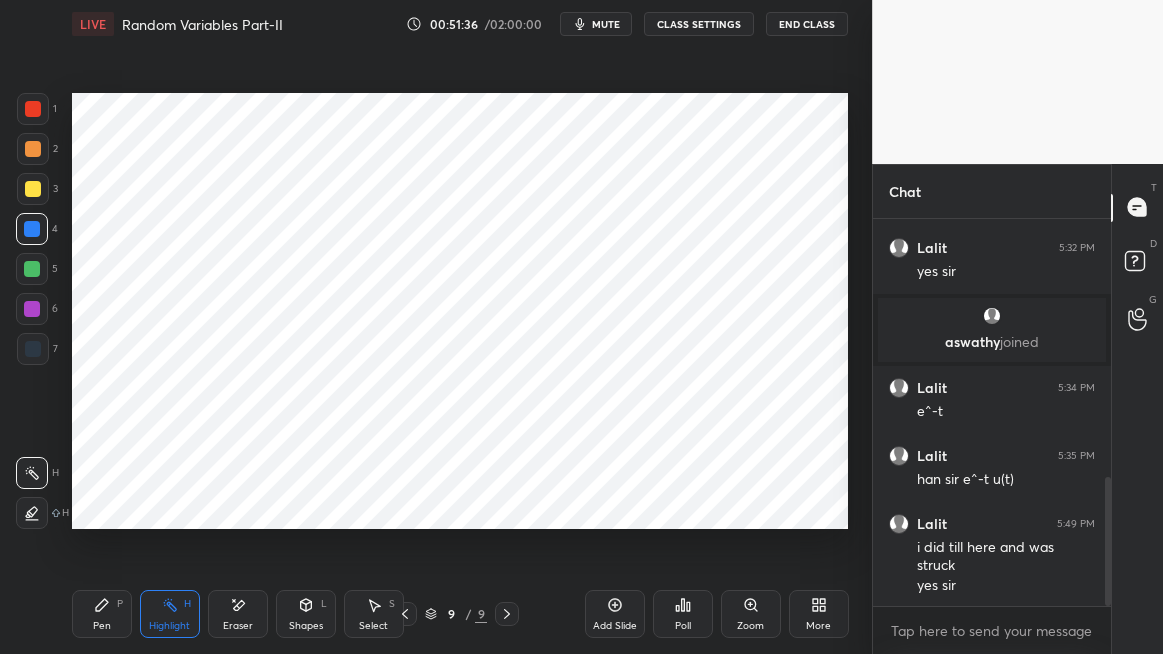click on "Pen P" at bounding box center [102, 614] 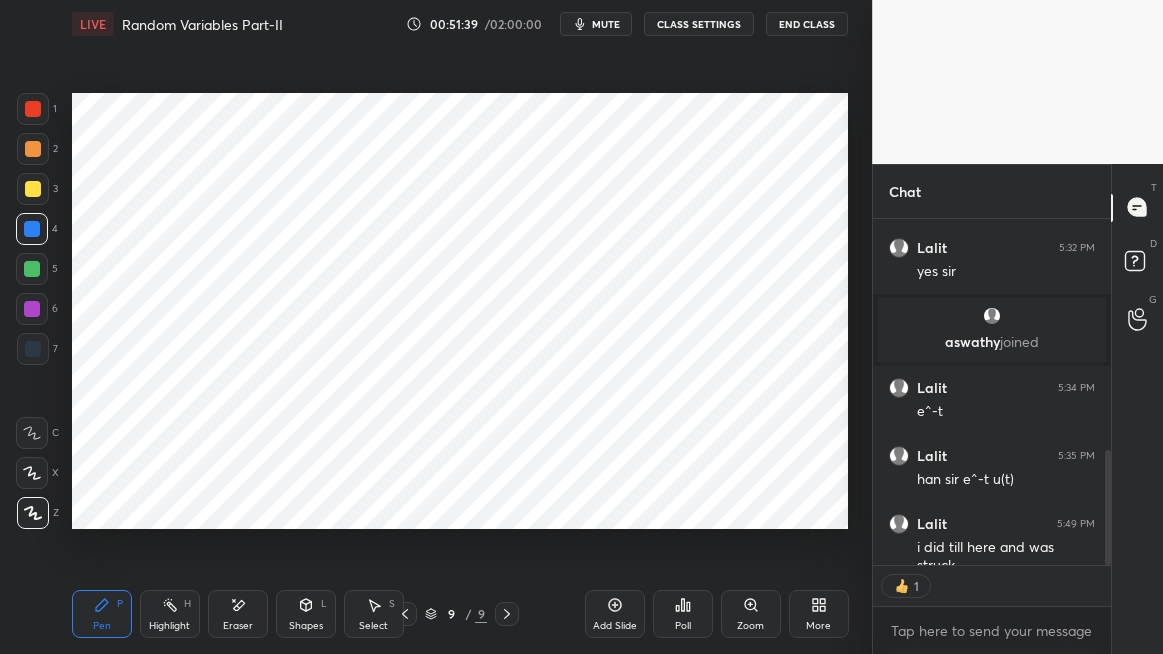 scroll, scrollTop: 341, scrollLeft: 232, axis: both 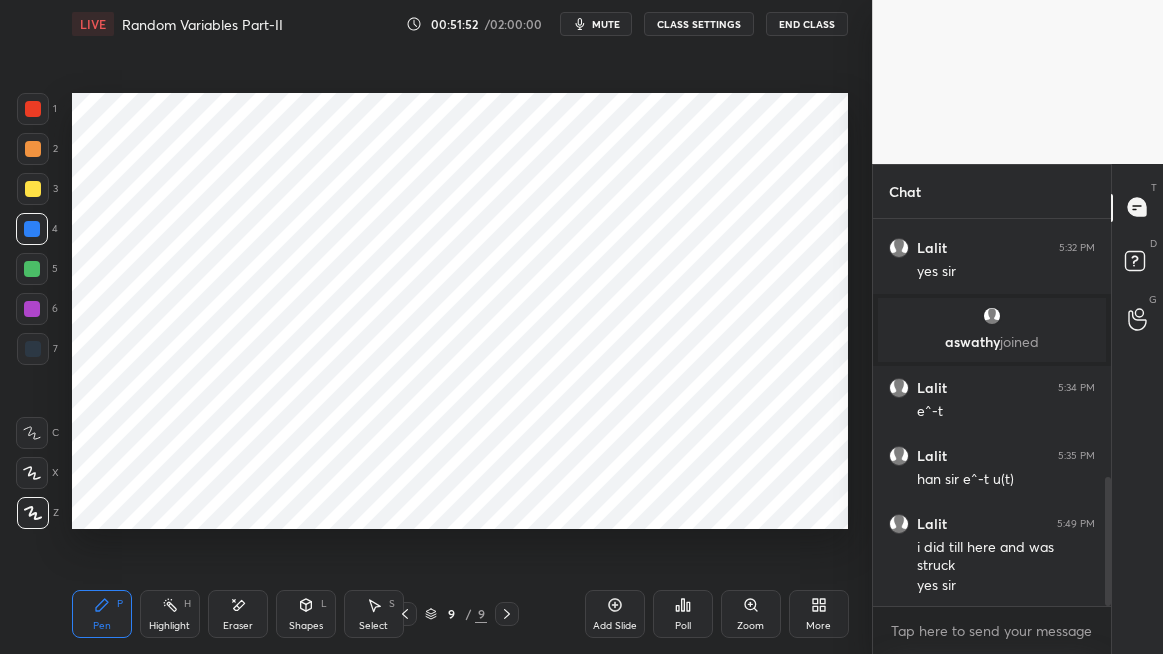 click 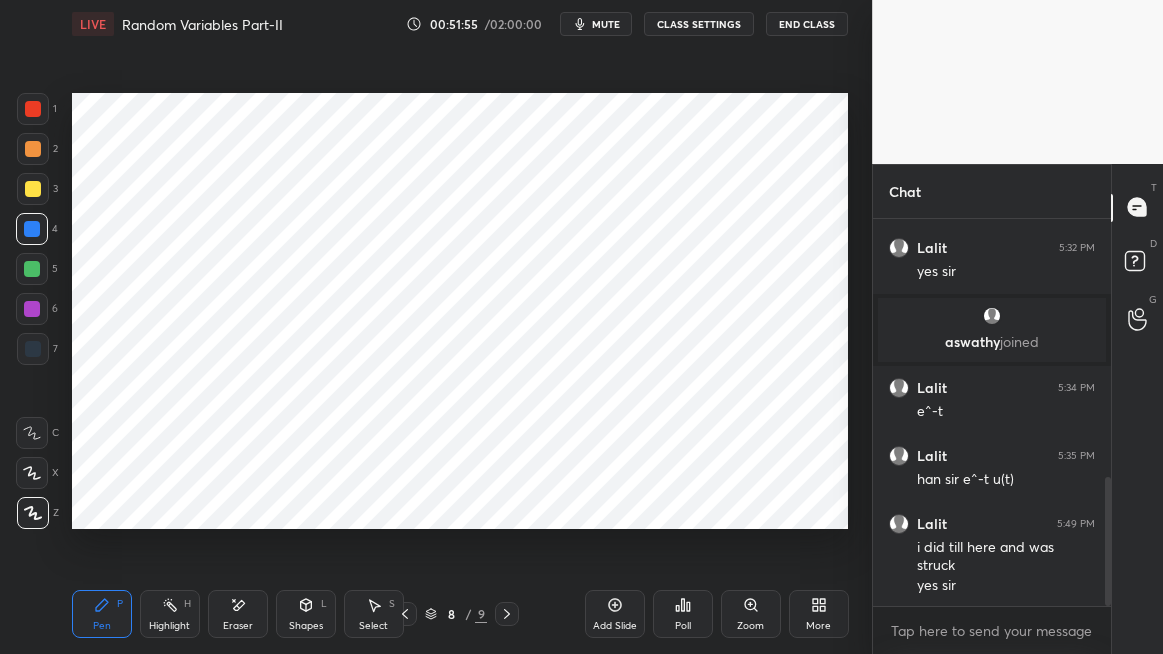 click 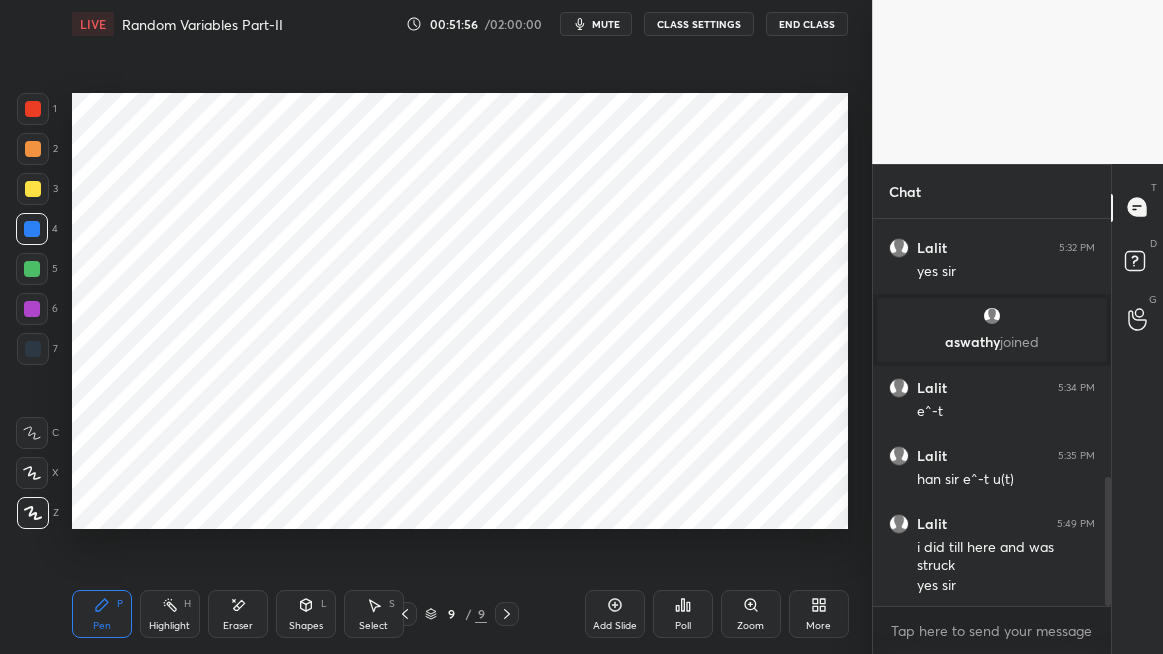 click at bounding box center [32, 269] 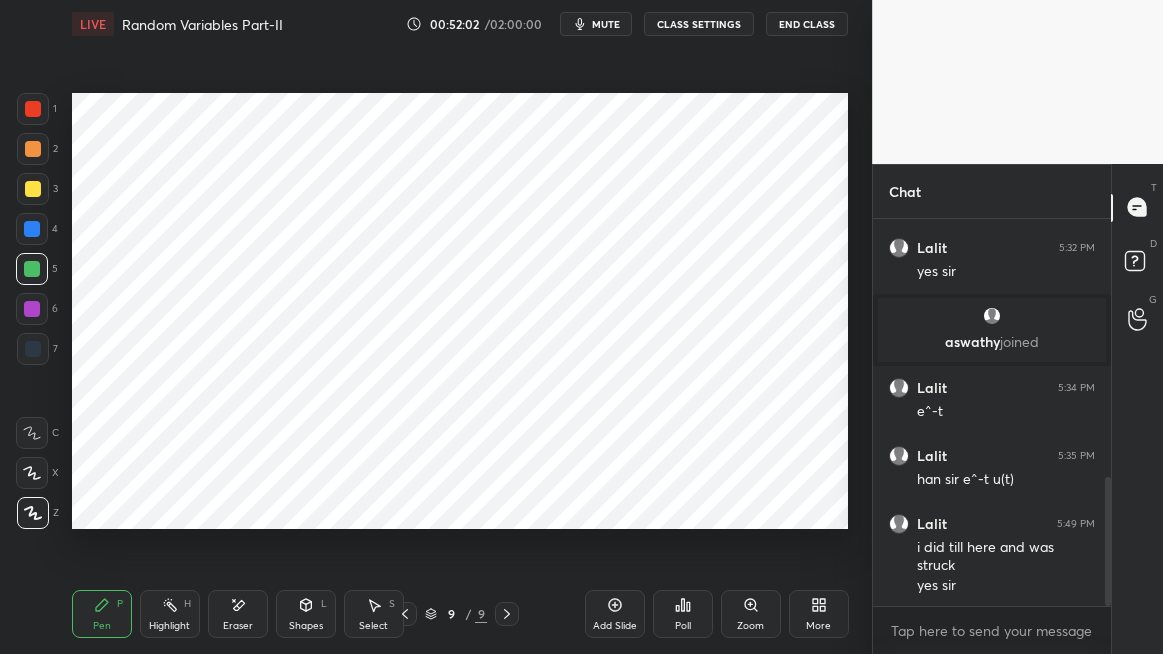 scroll, scrollTop: 866, scrollLeft: 0, axis: vertical 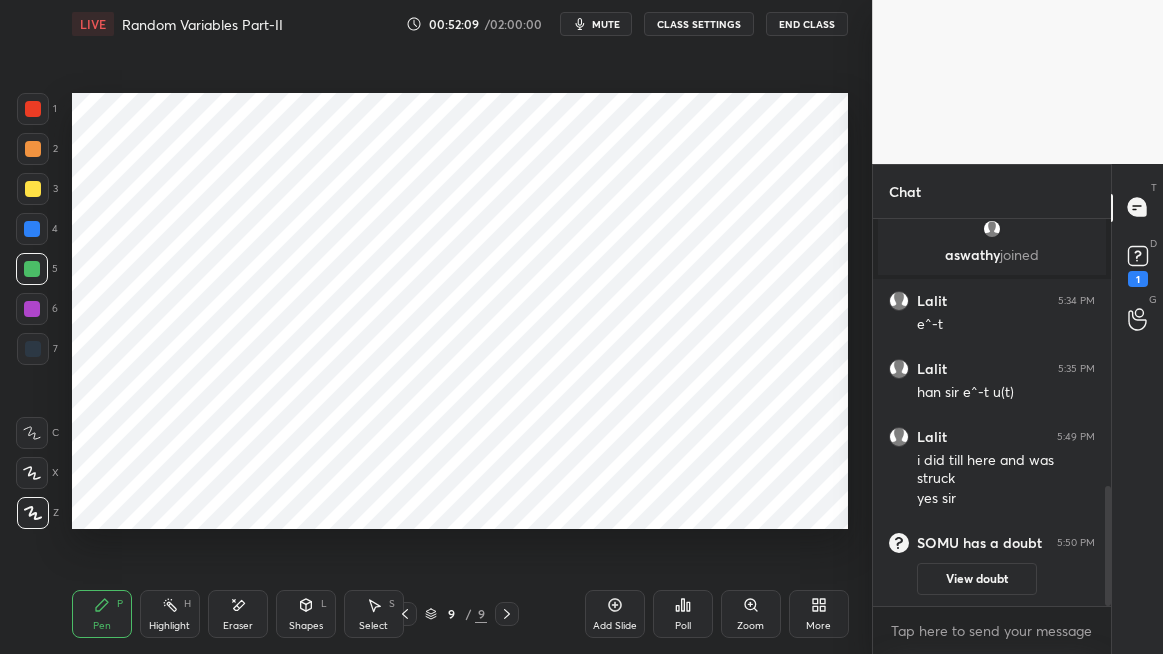 click on "View doubt" at bounding box center [977, 579] 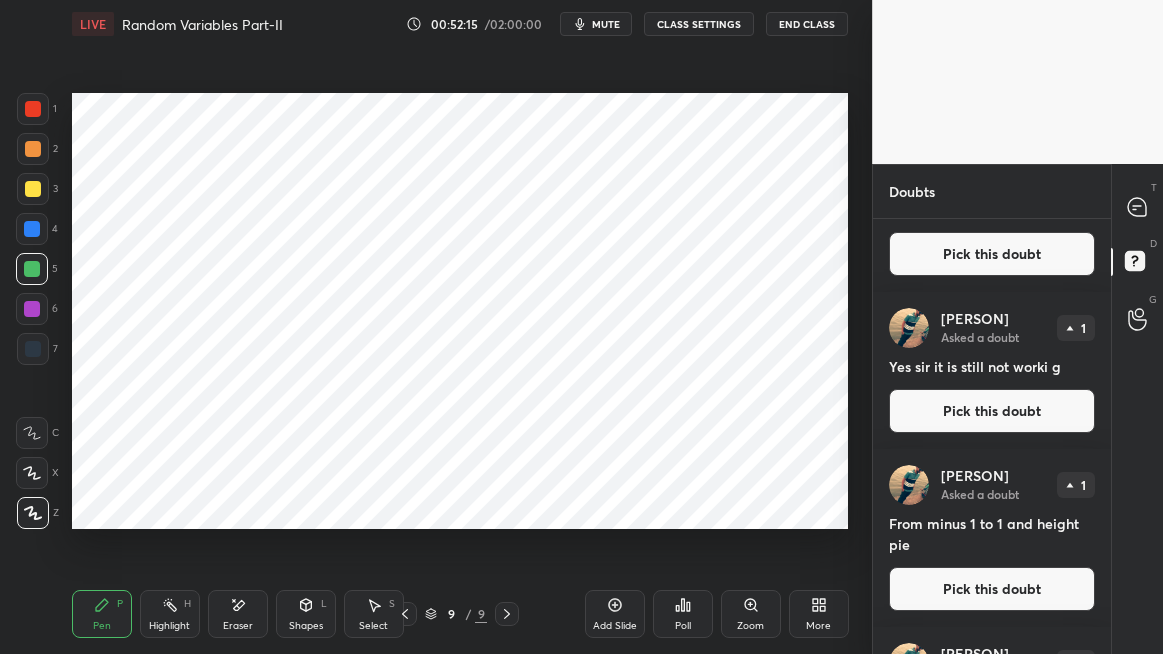 scroll, scrollTop: 0, scrollLeft: 0, axis: both 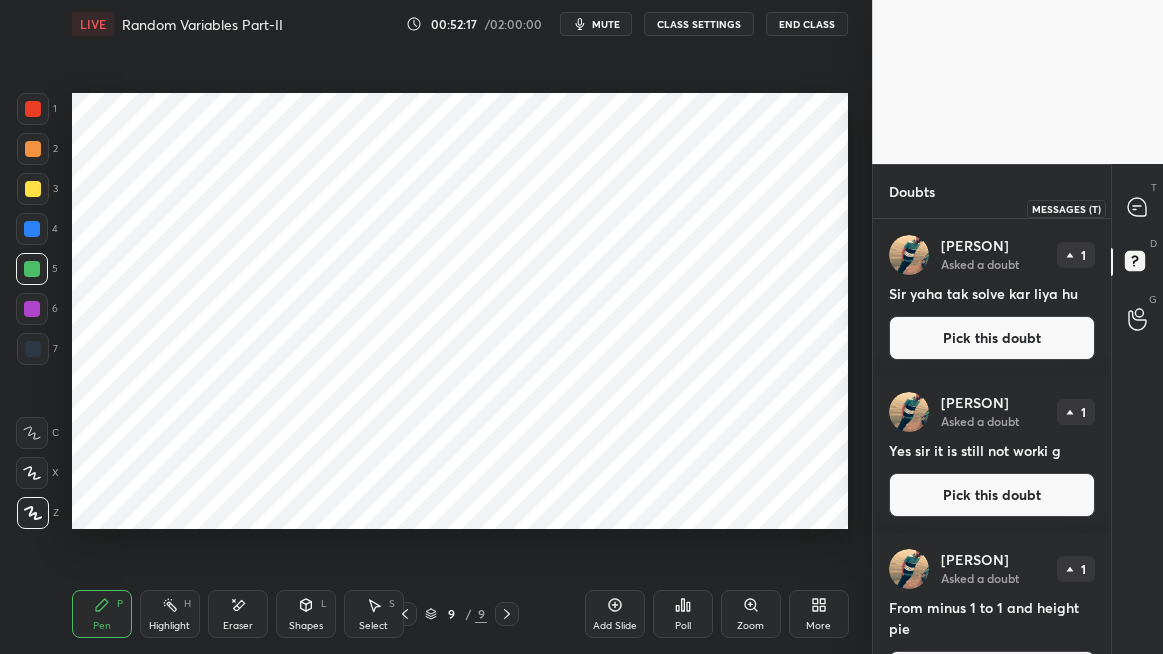 click 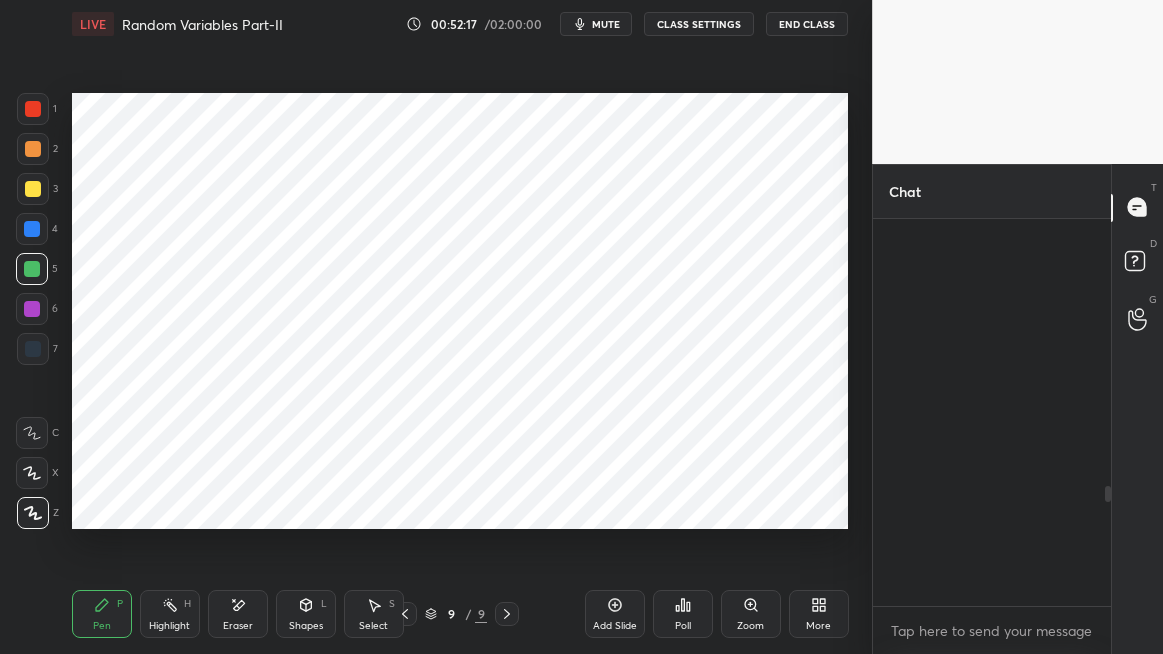 scroll, scrollTop: 866, scrollLeft: 0, axis: vertical 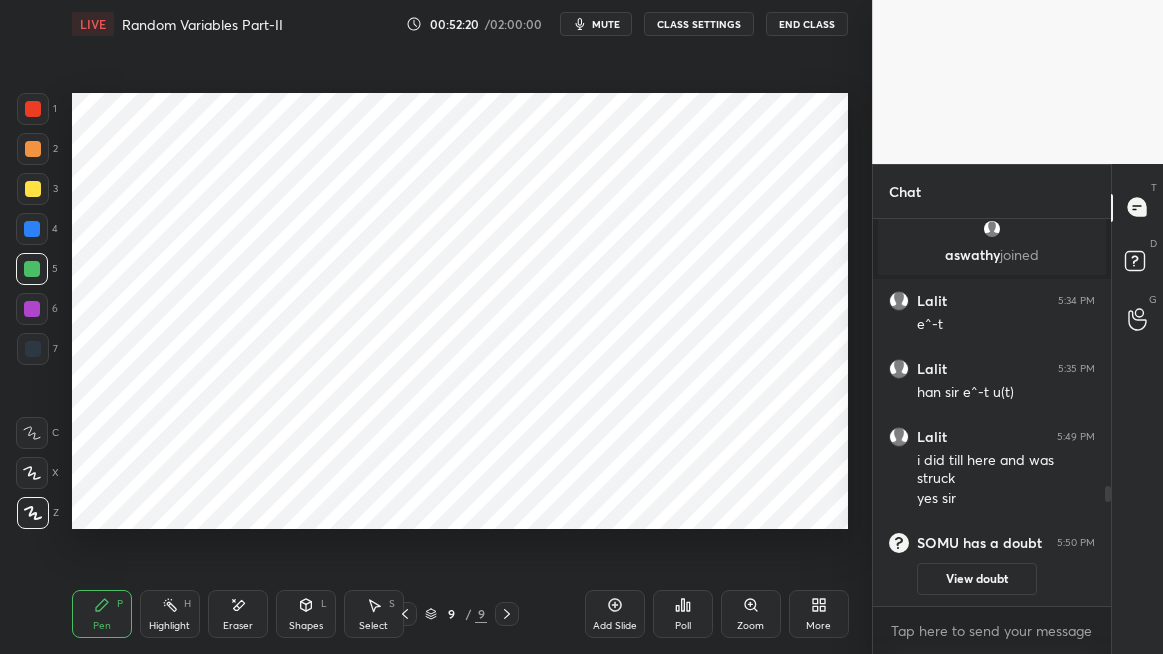 click 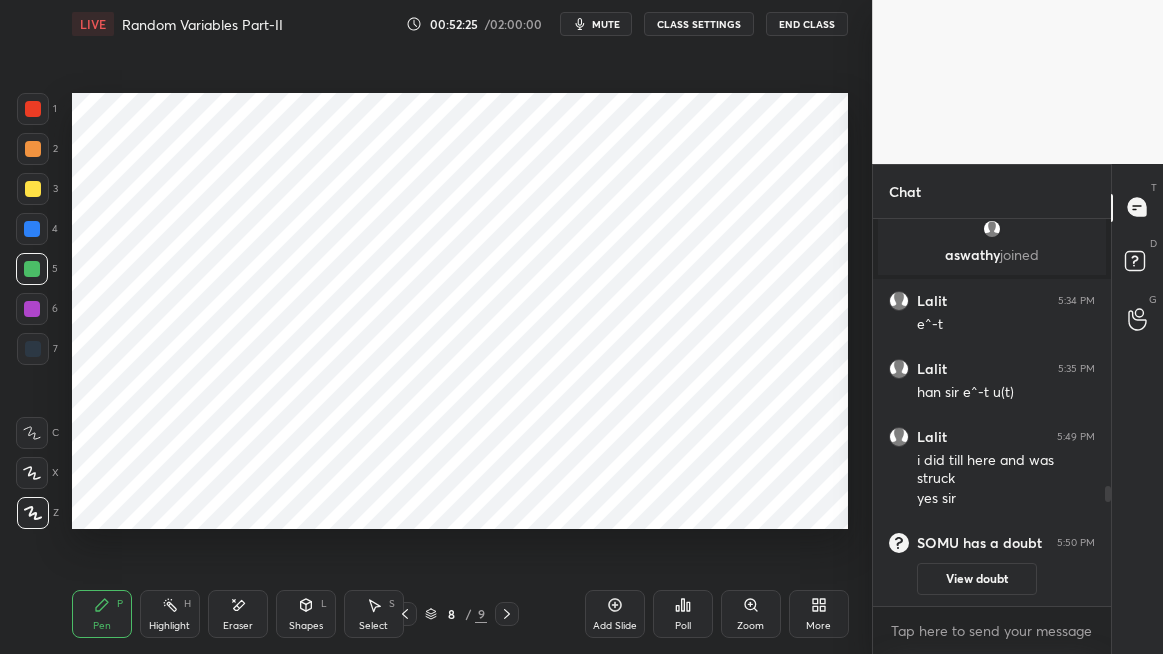click 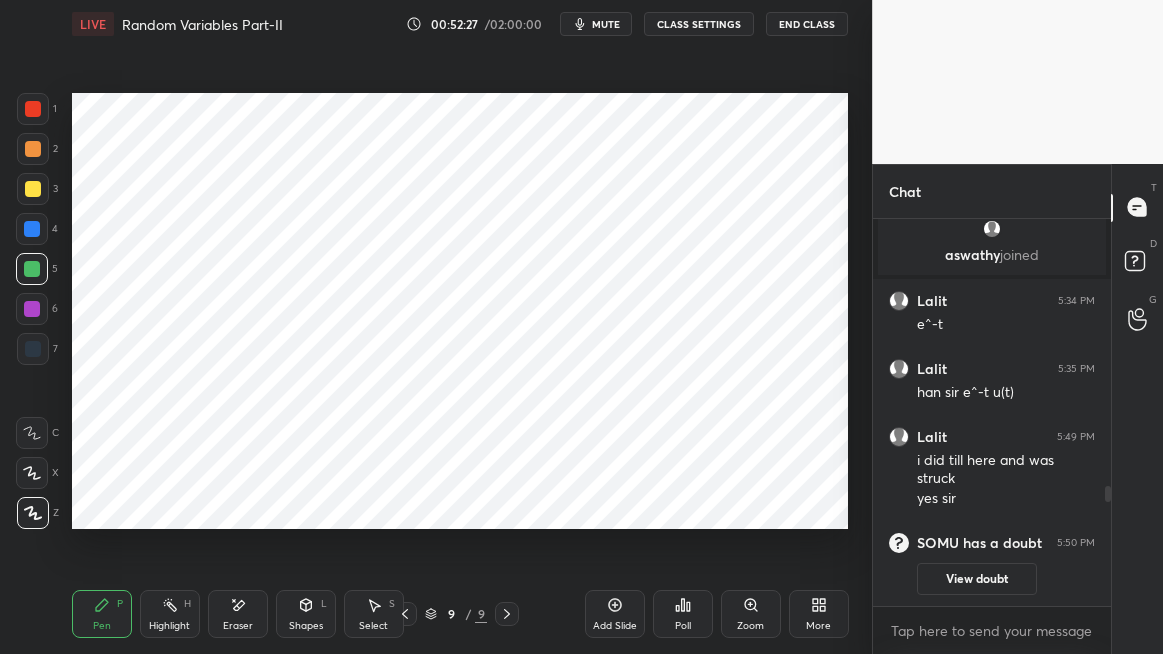 click on "Shapes" at bounding box center (306, 626) 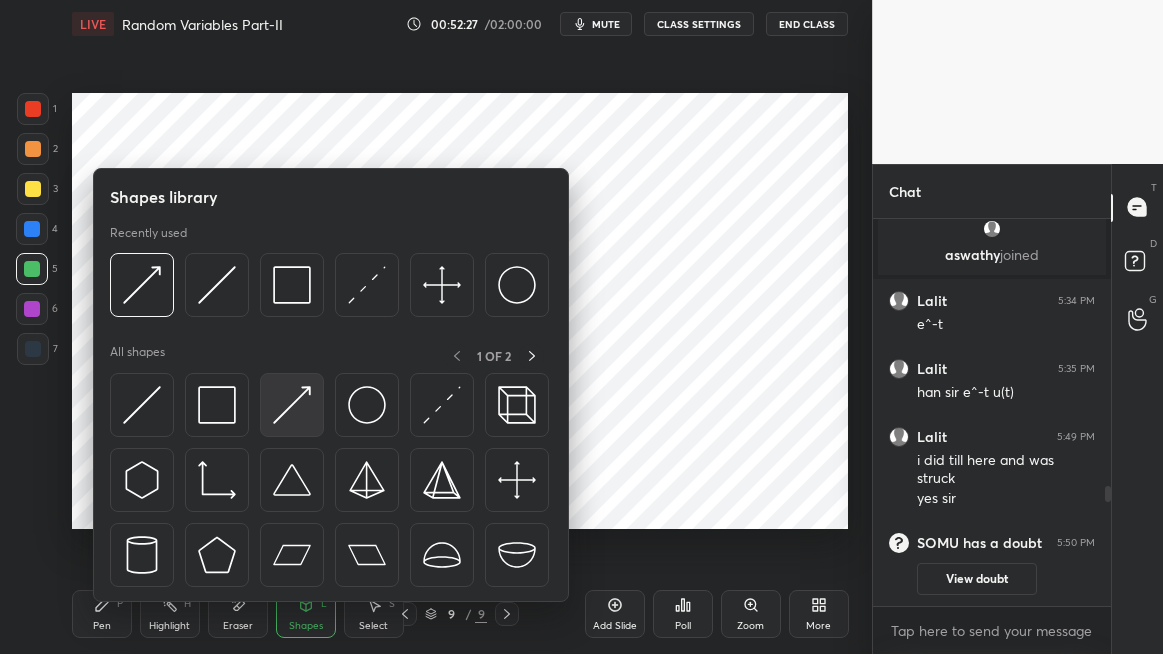 click at bounding box center [292, 405] 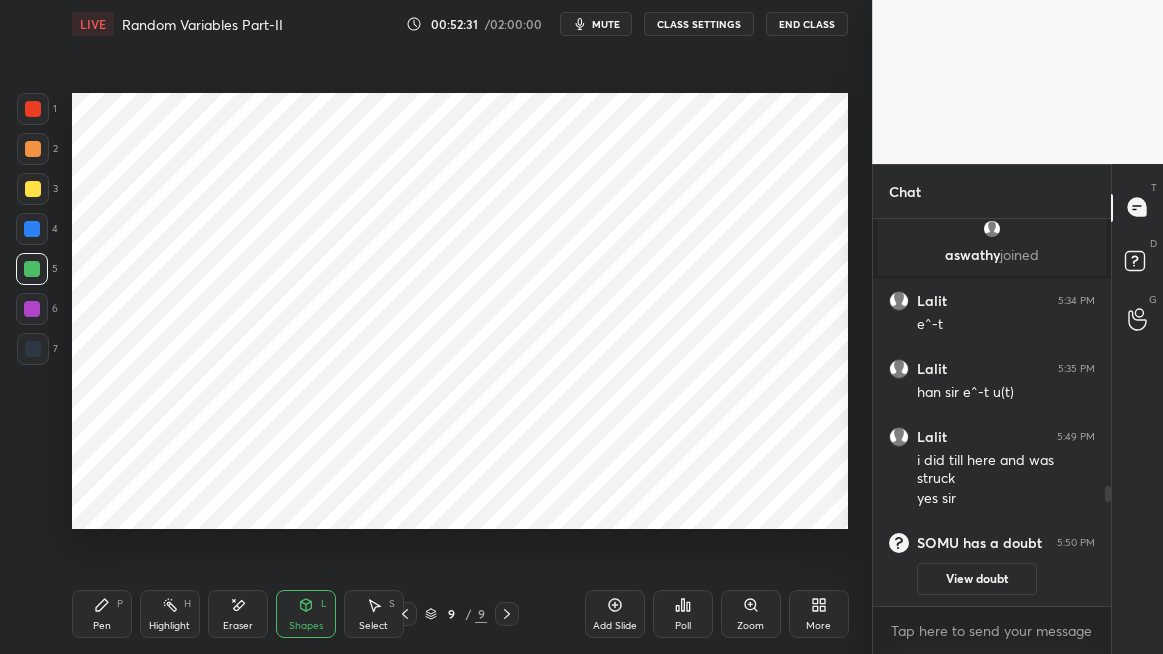 click 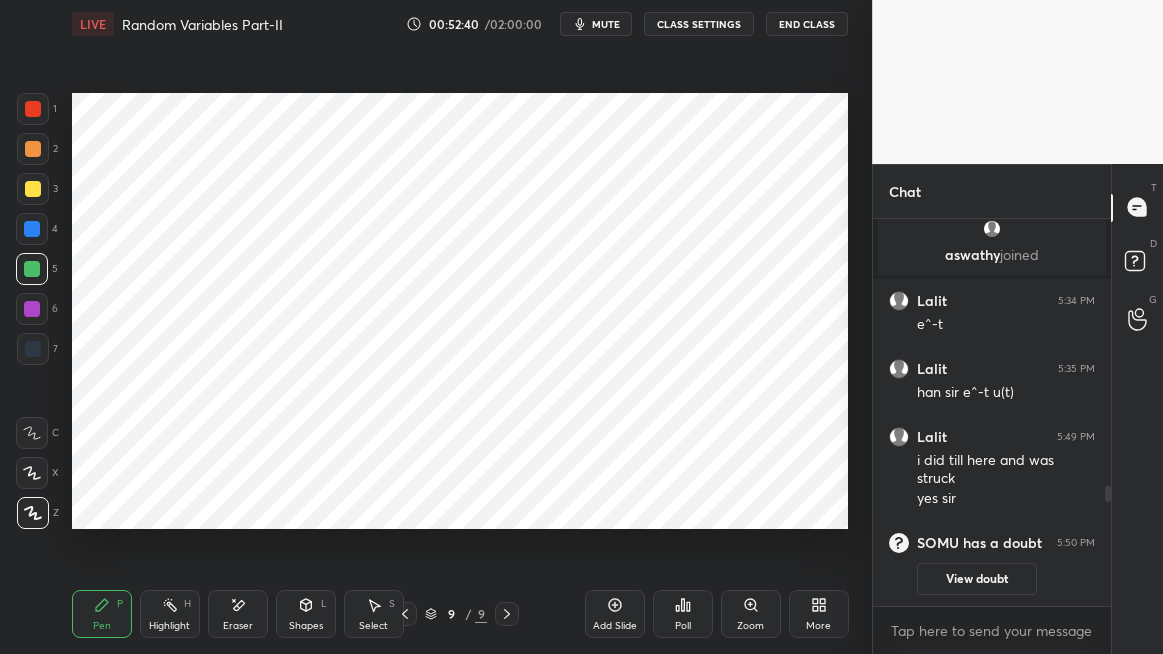 click 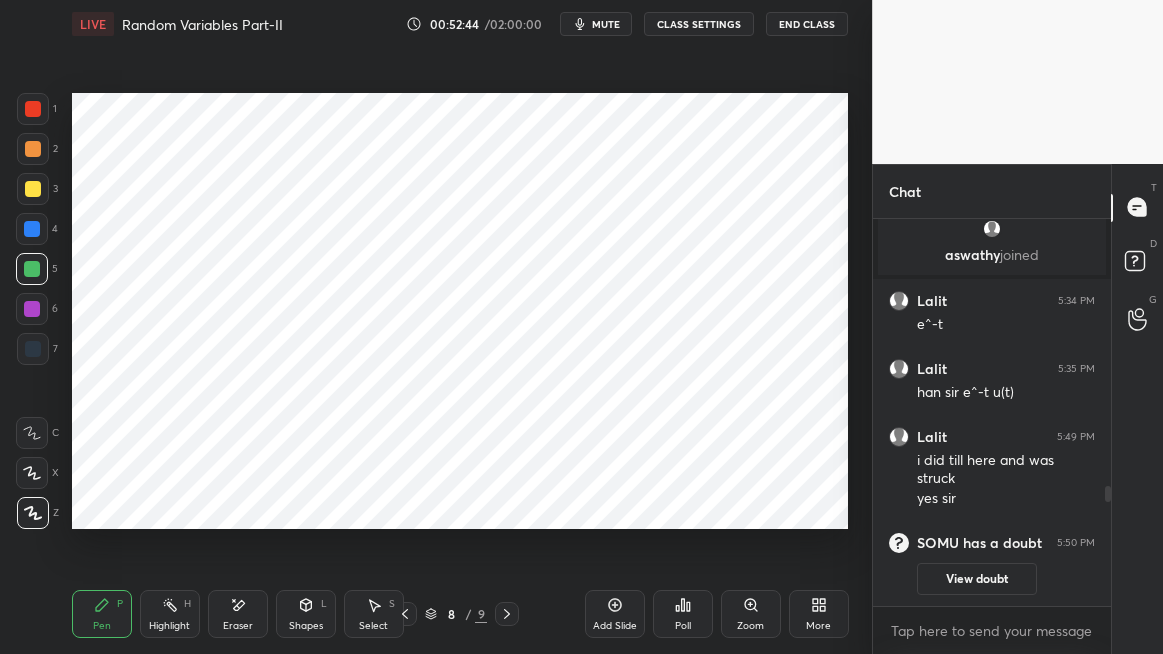 click 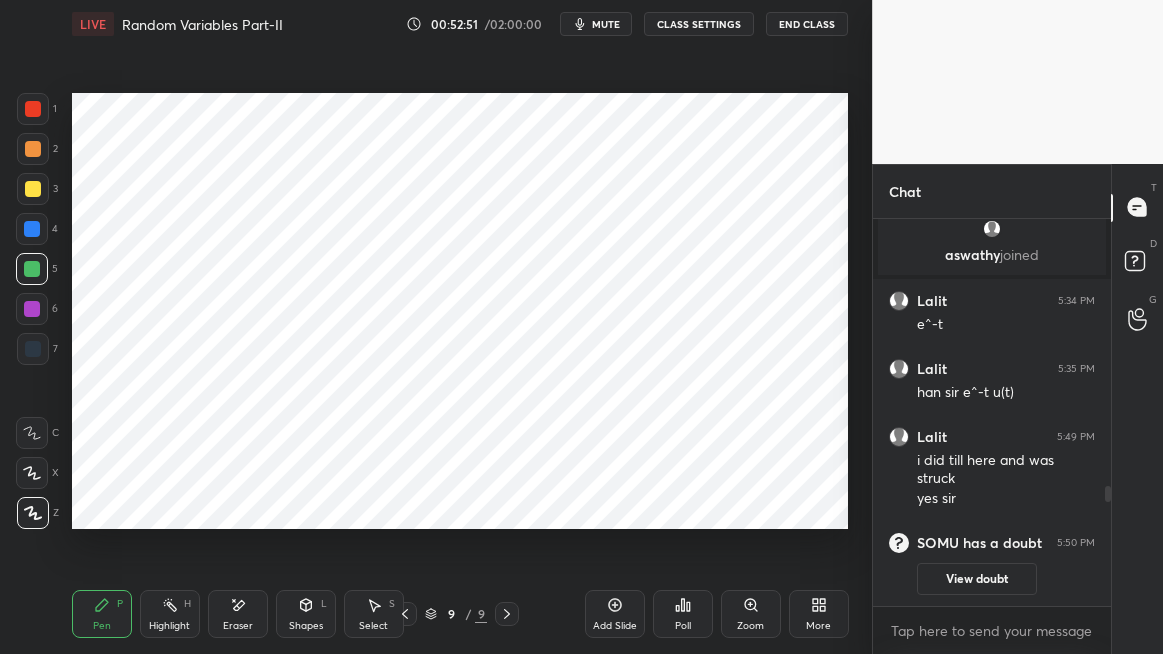 click 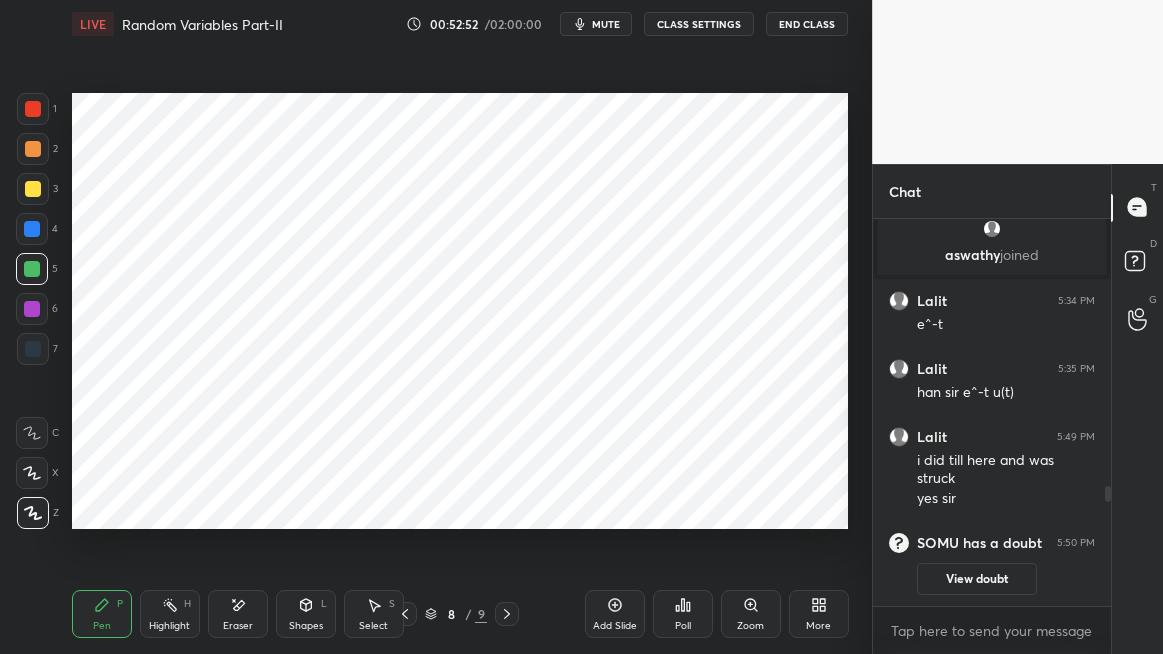 click on "Highlight" at bounding box center [169, 626] 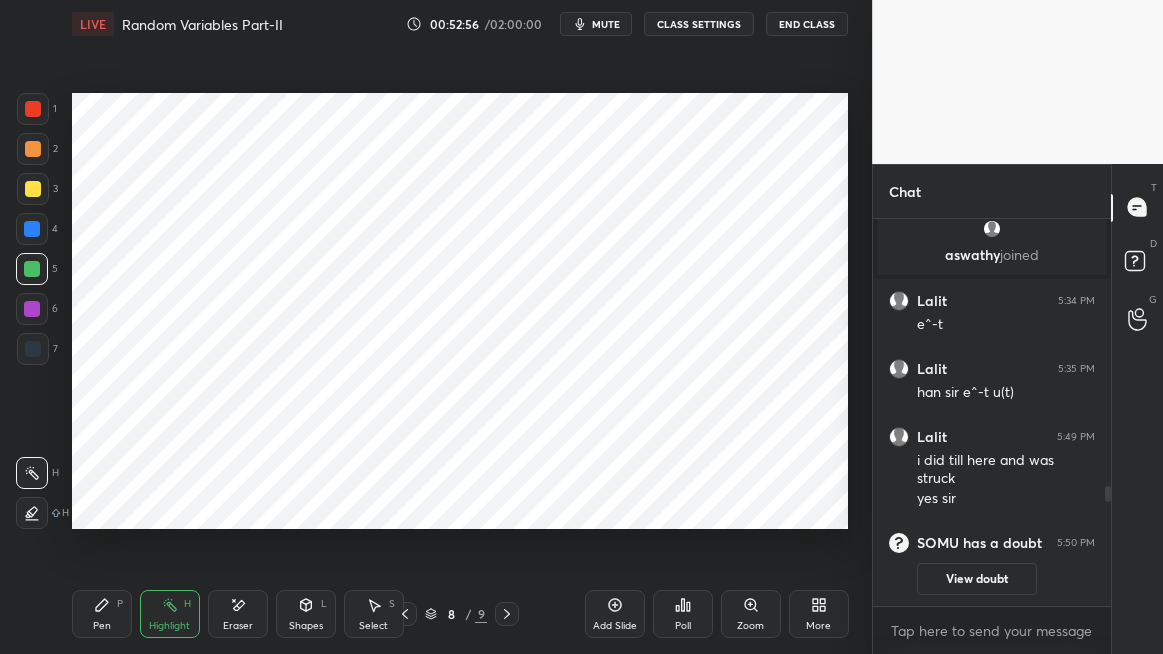 click 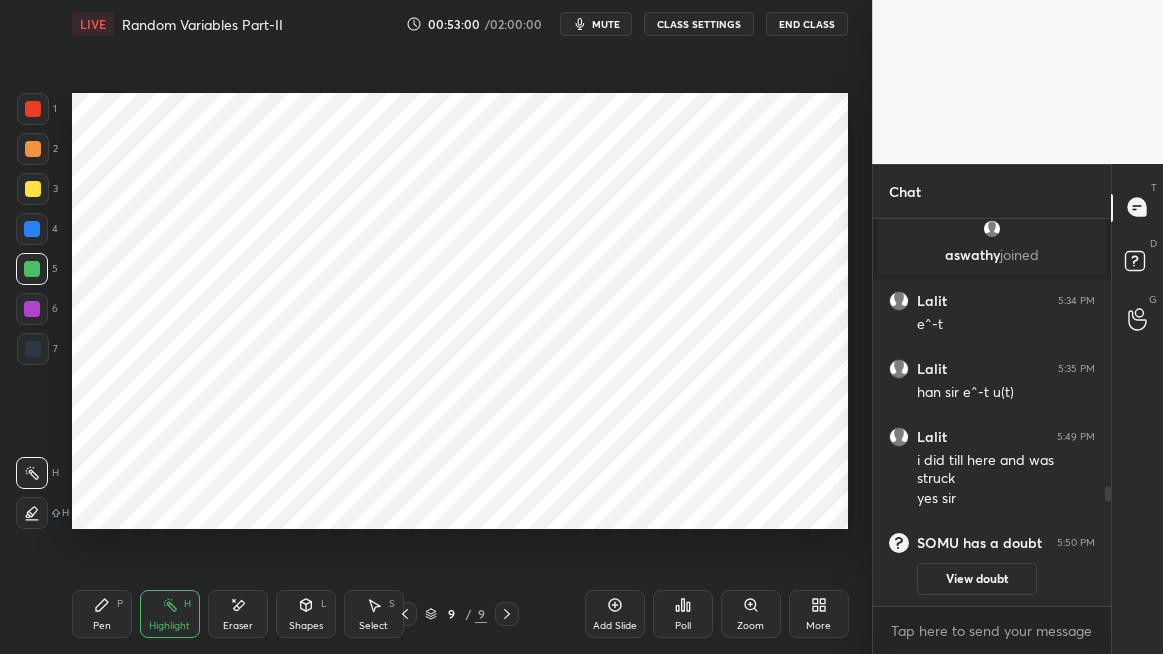 click 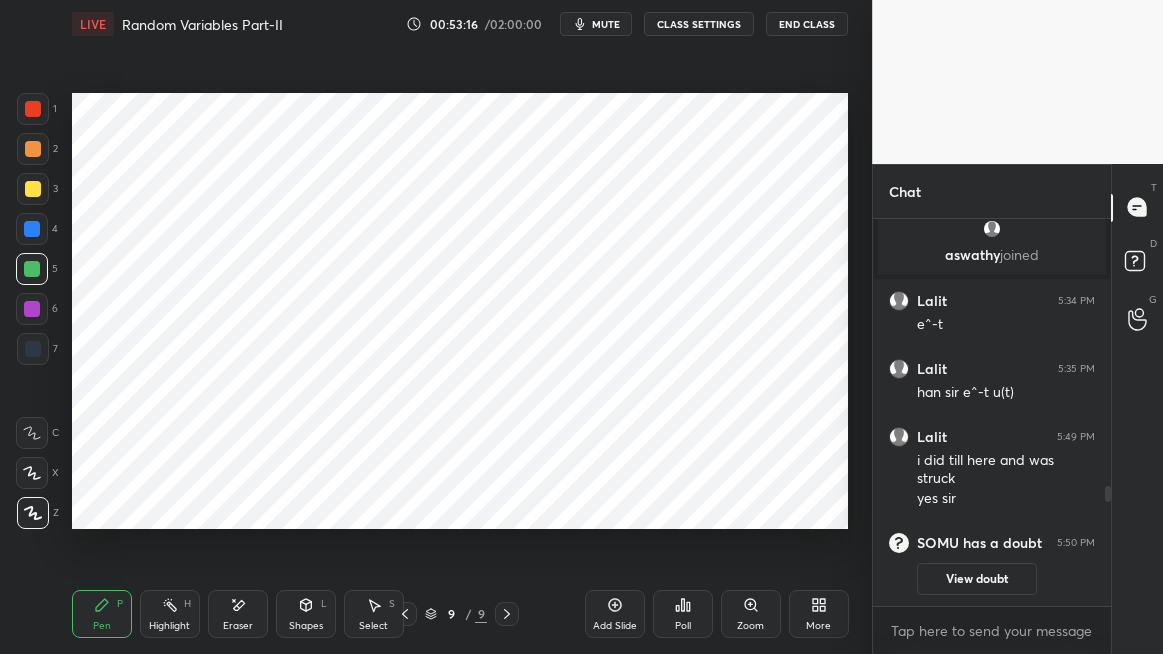 click on "Shapes" at bounding box center [306, 626] 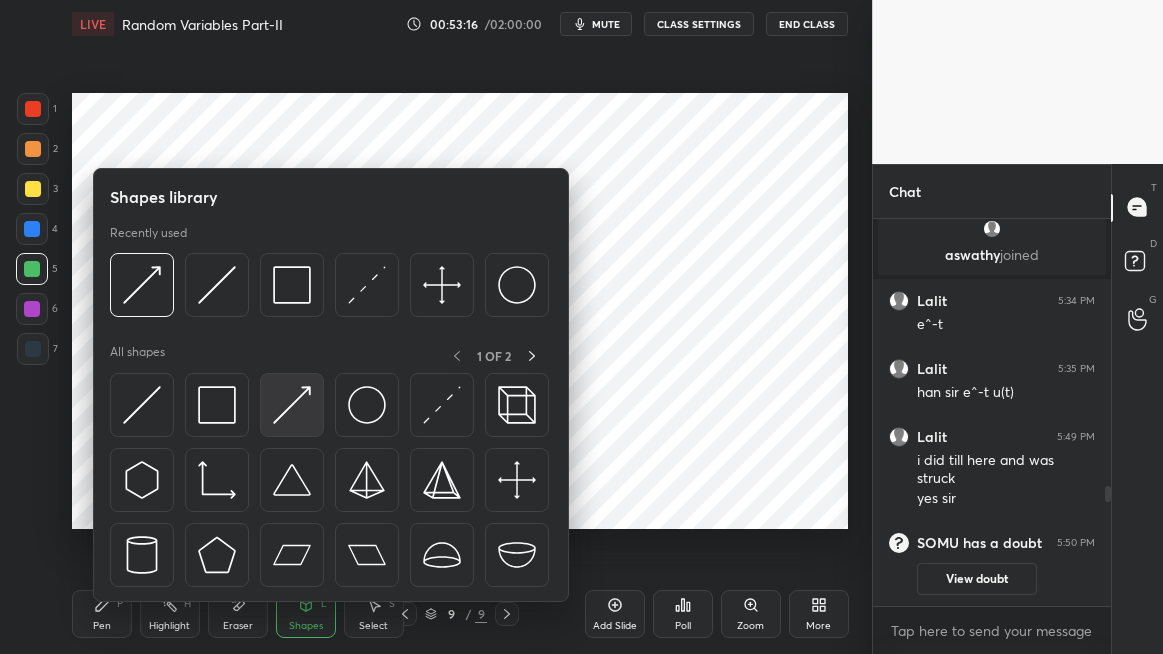 click at bounding box center [292, 405] 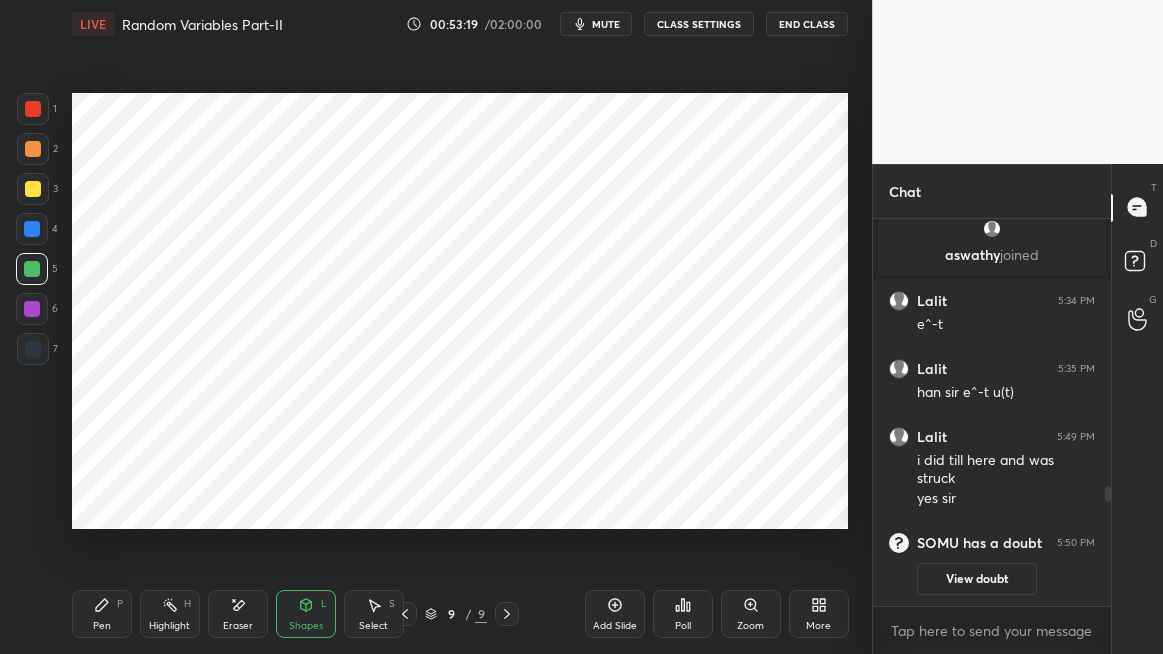 click 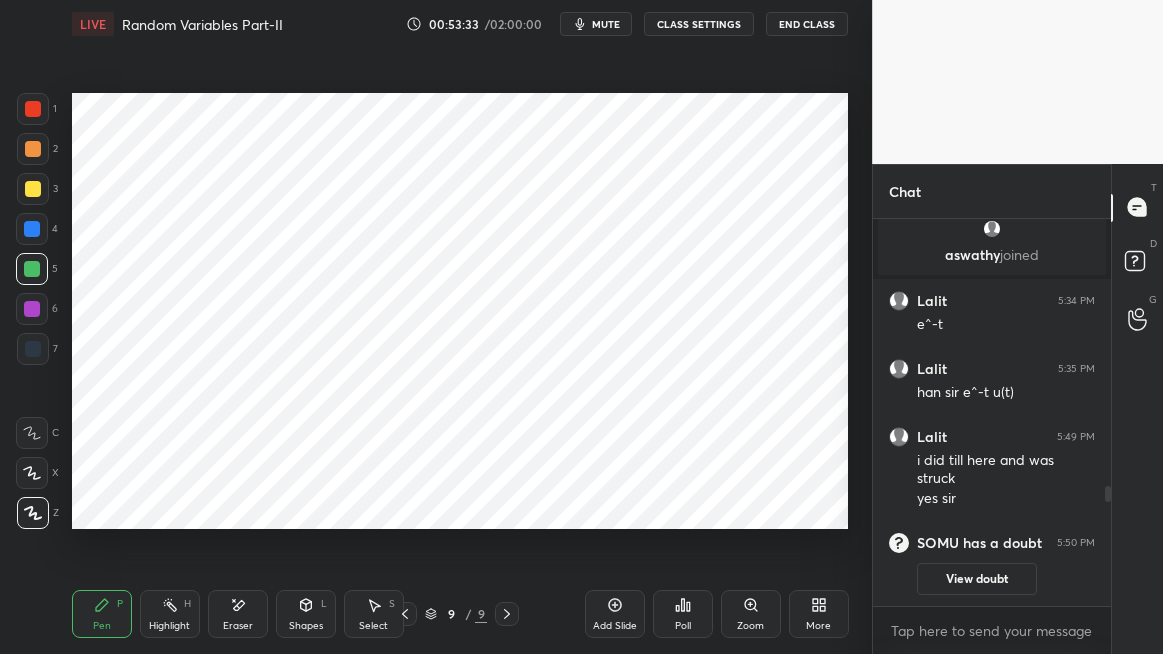 click 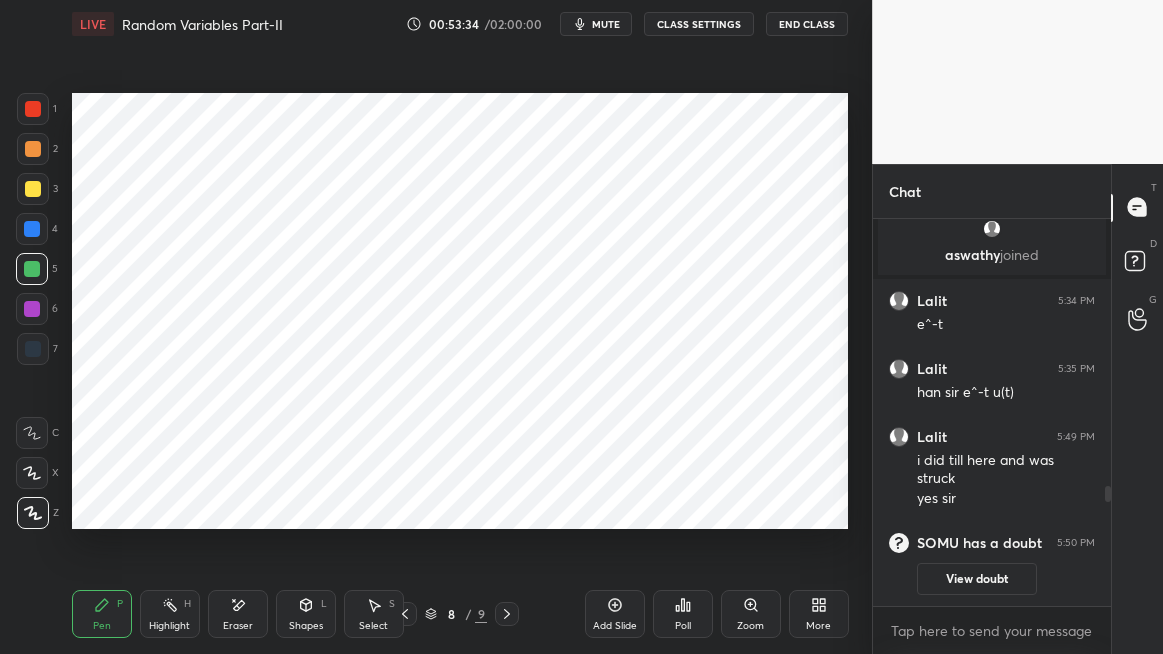 click 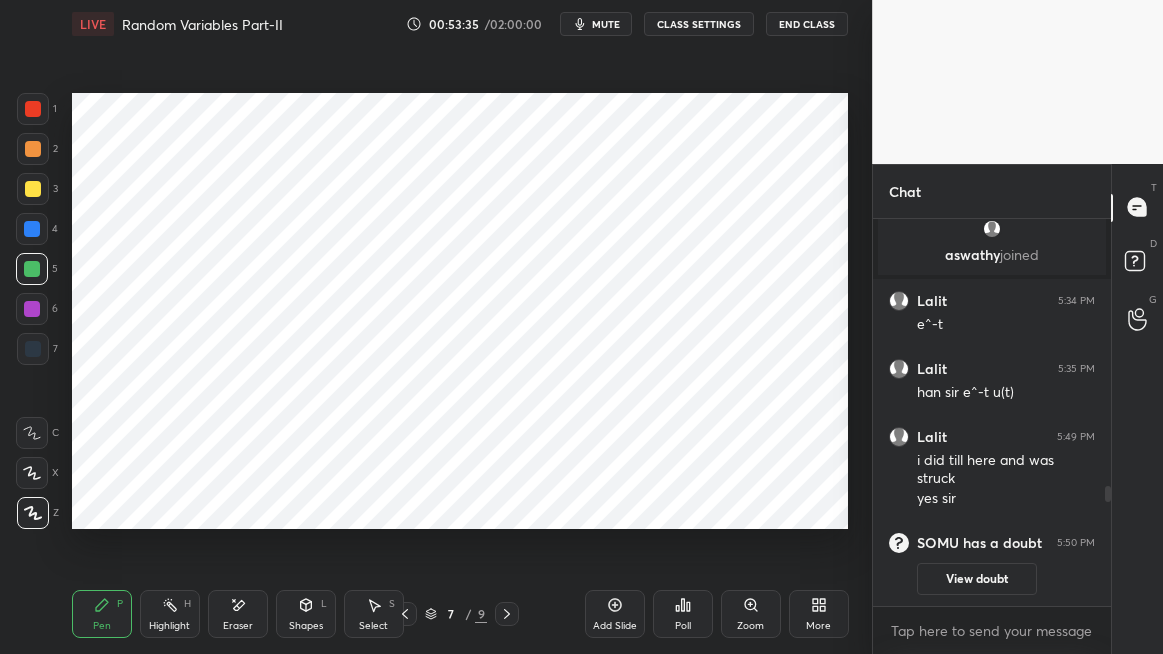 click 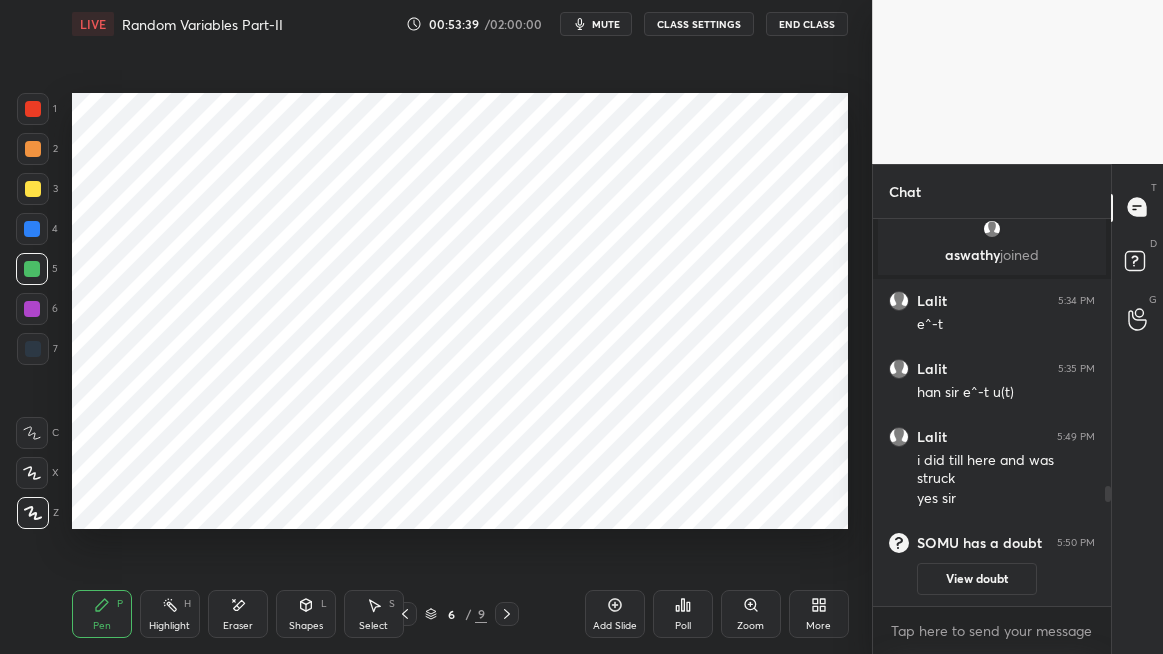 click 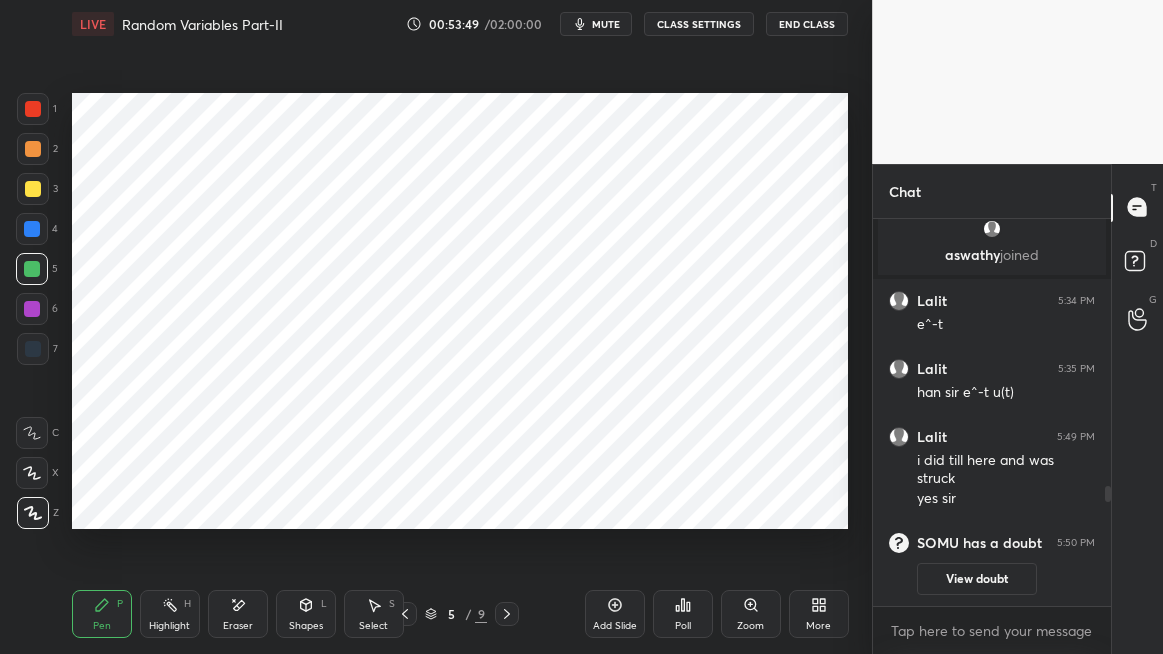click 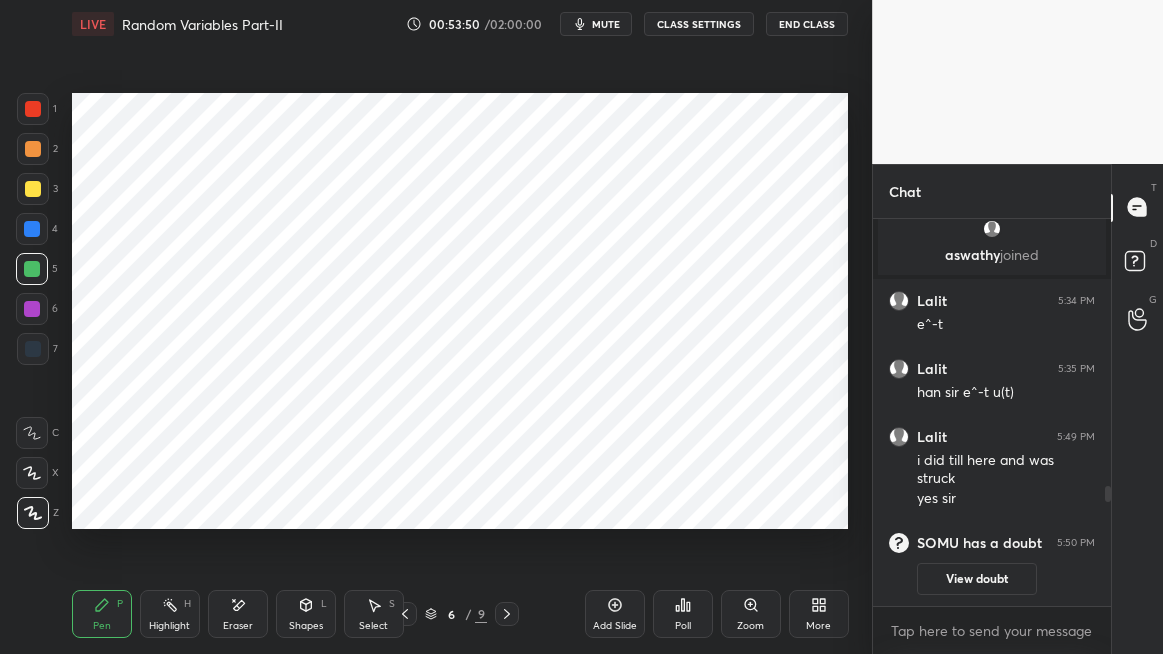 click 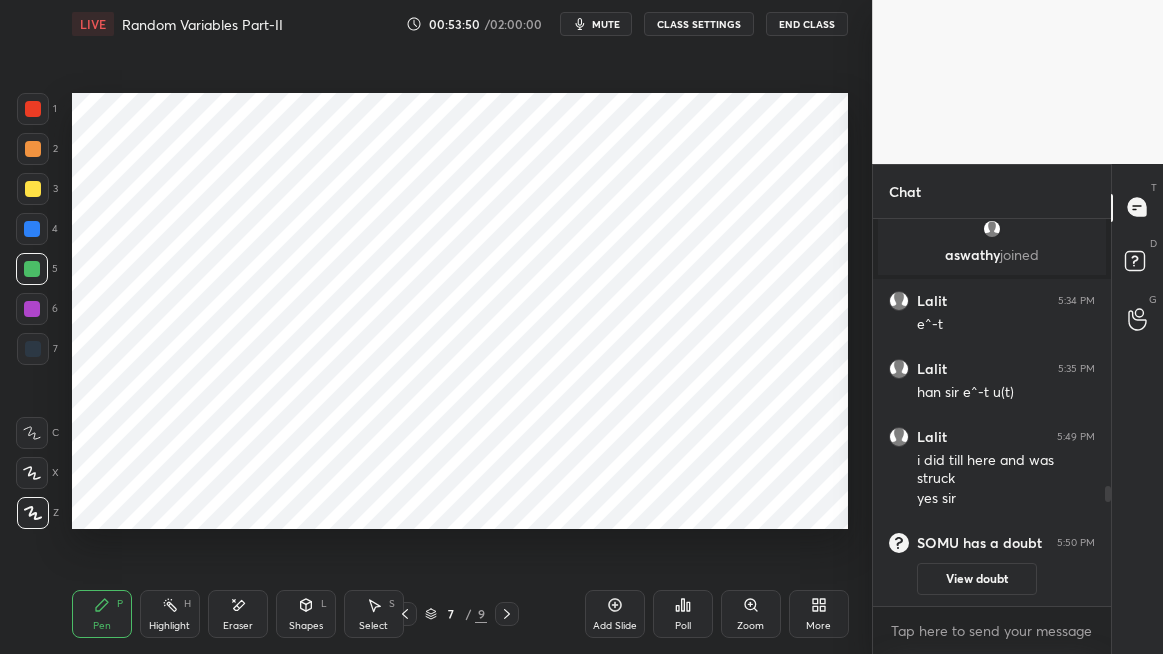 click 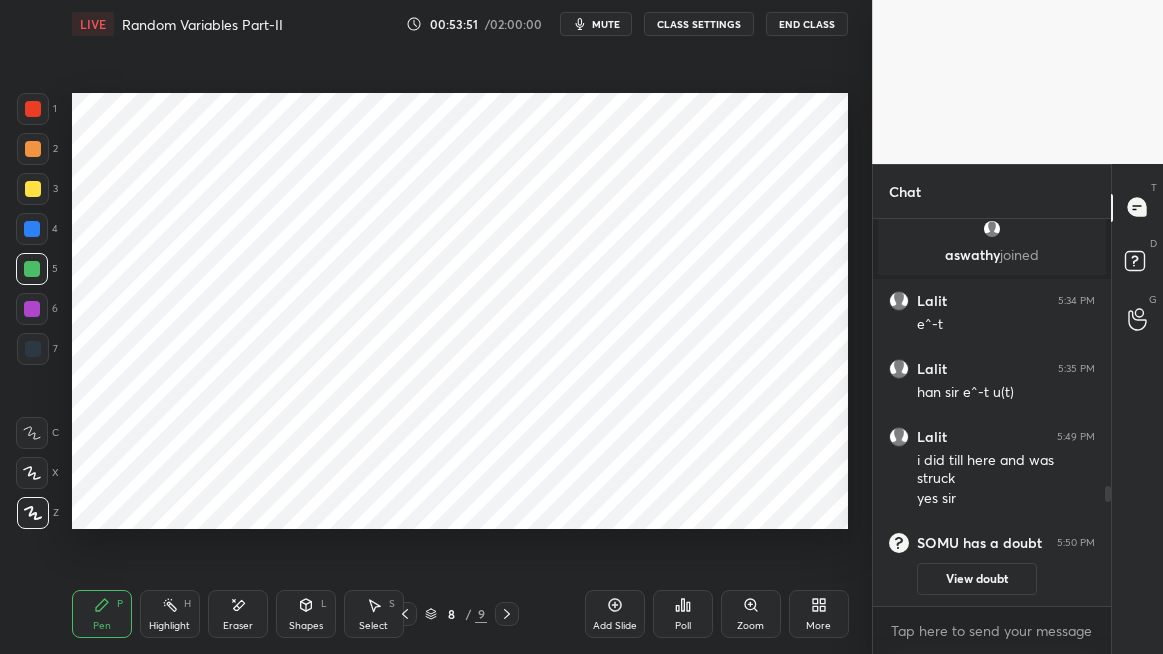 click 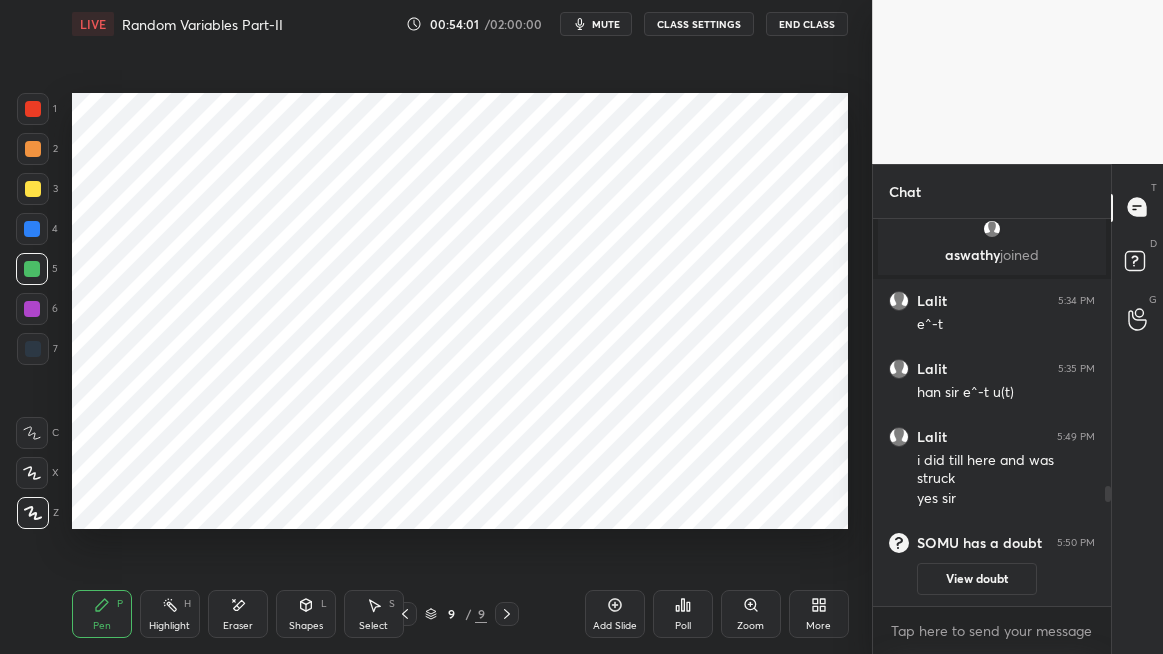 click at bounding box center (32, 309) 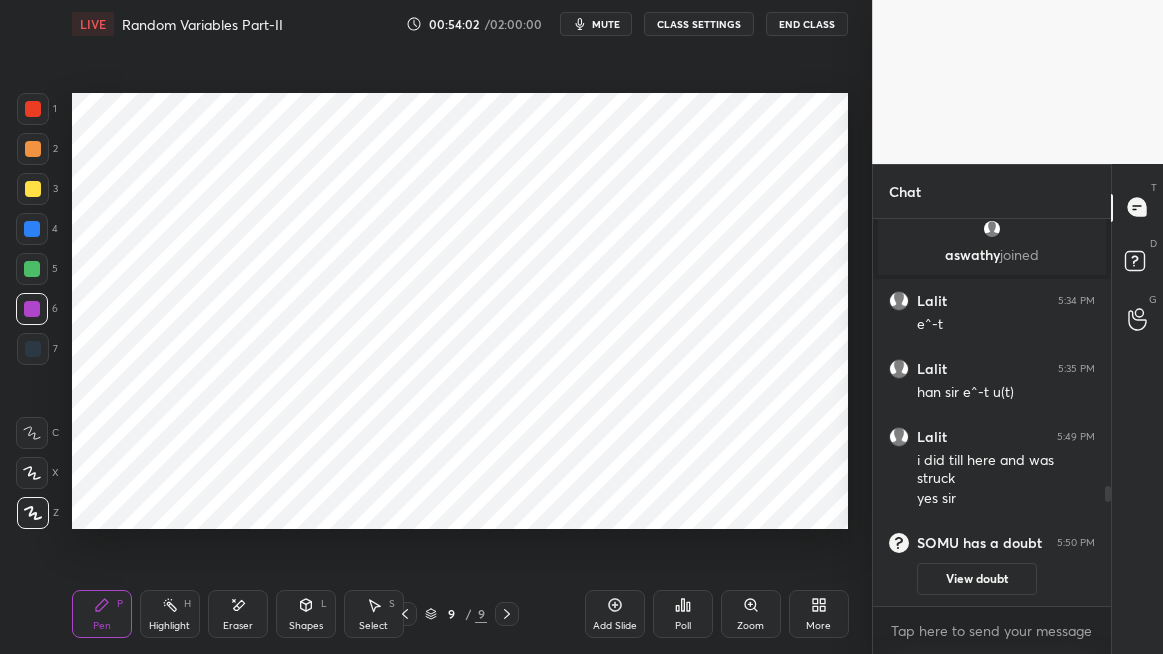 click on "Shapes" at bounding box center (306, 626) 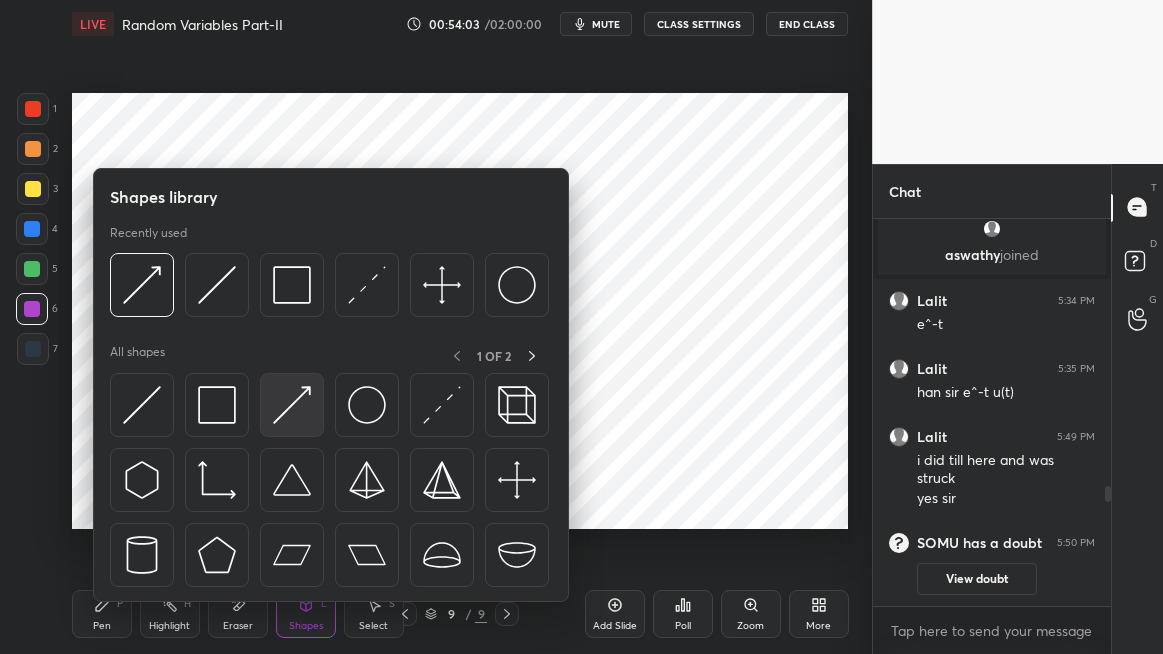 click at bounding box center (292, 405) 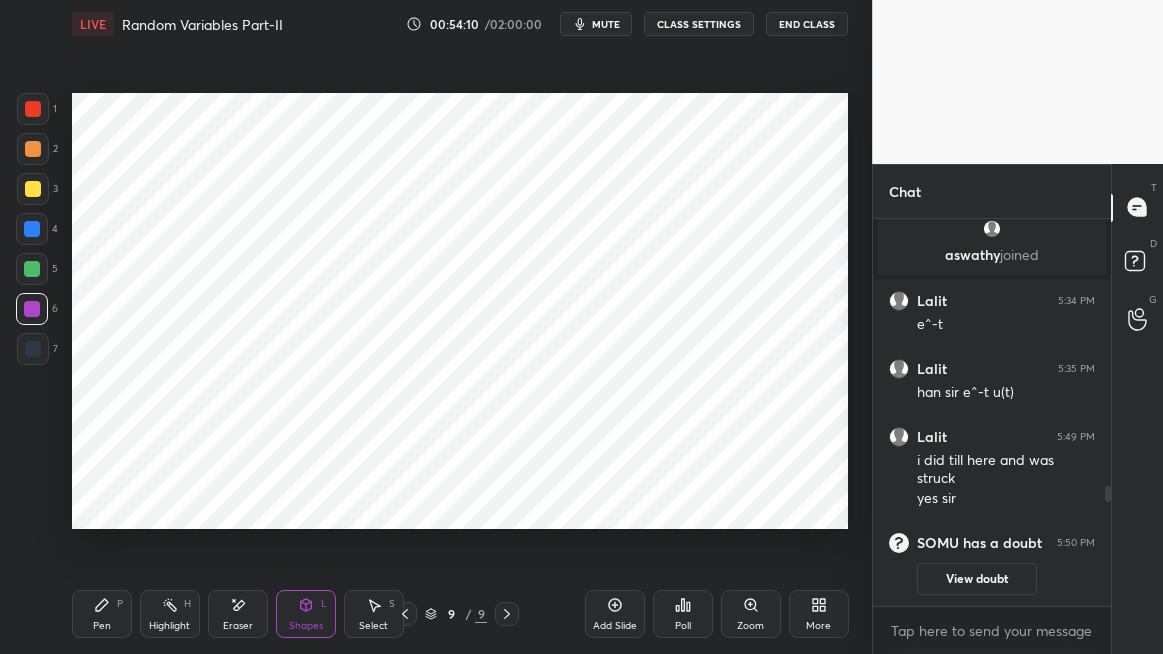 click at bounding box center [33, 149] 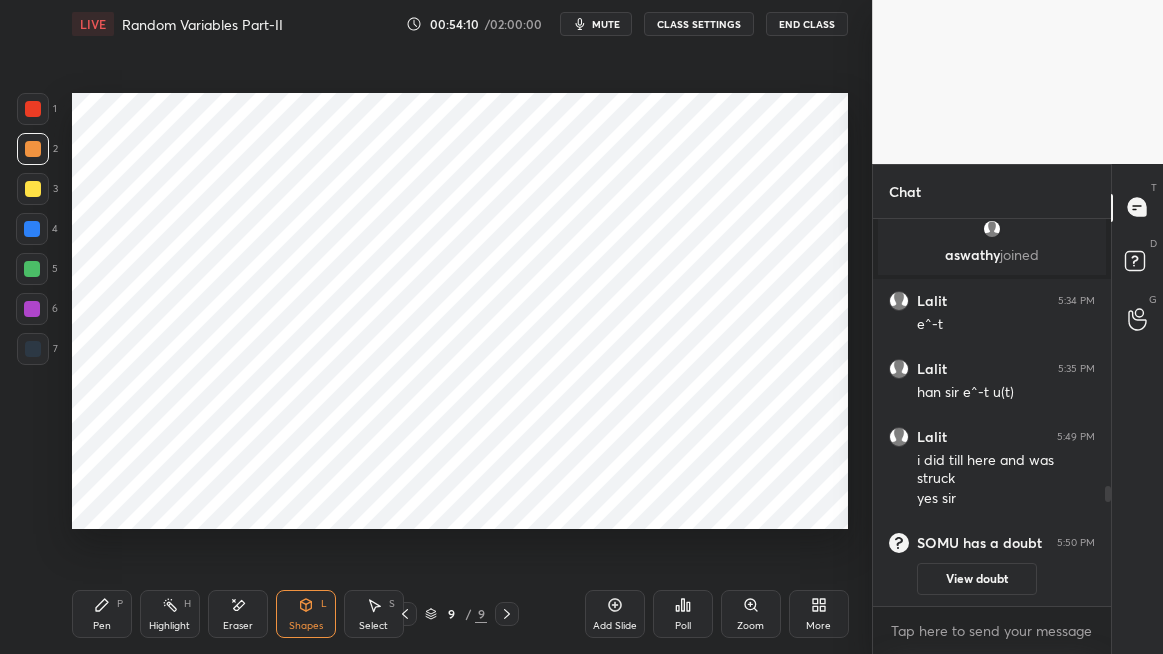 click on "Shapes L" at bounding box center [306, 614] 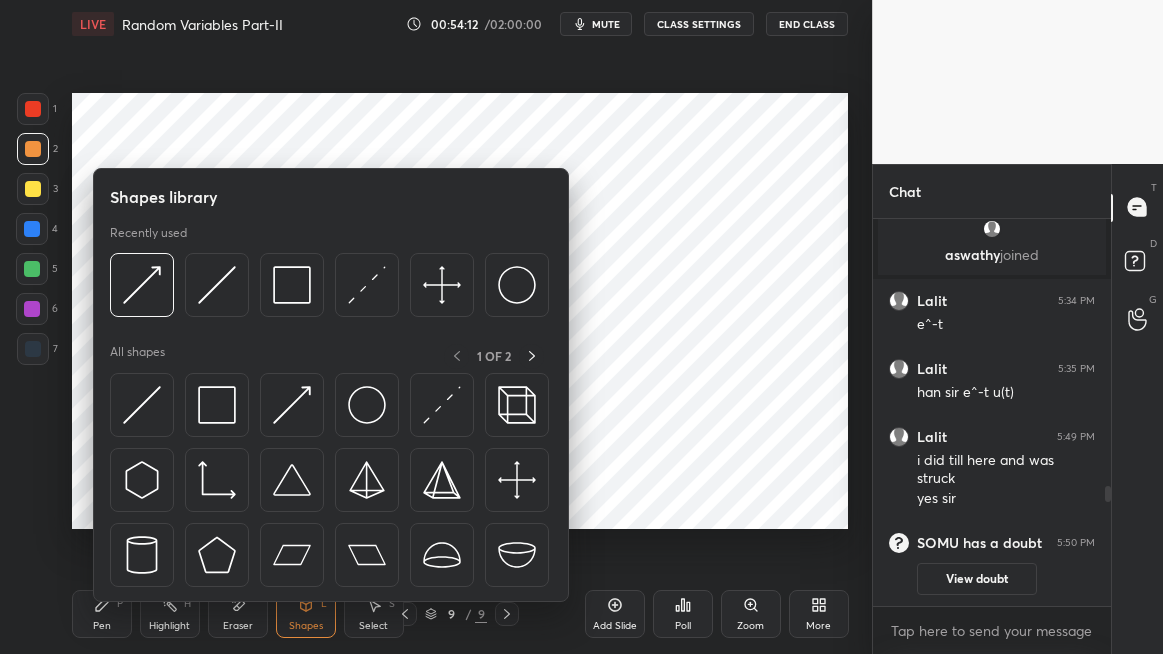click at bounding box center [142, 405] 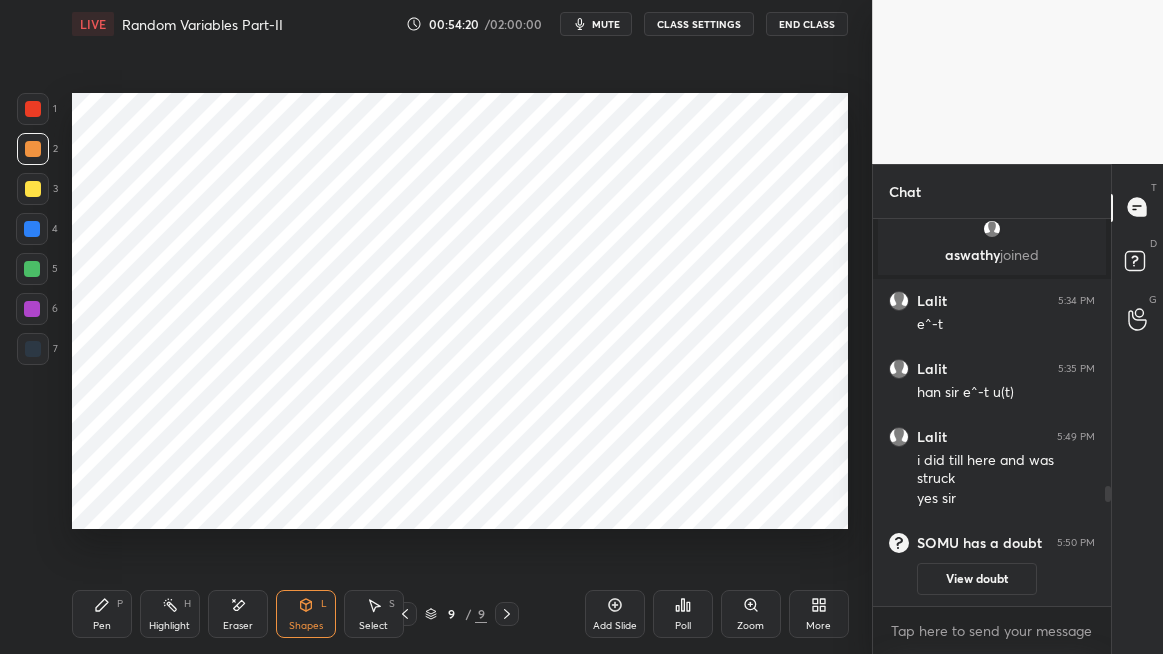 click on "Pen P" at bounding box center [102, 614] 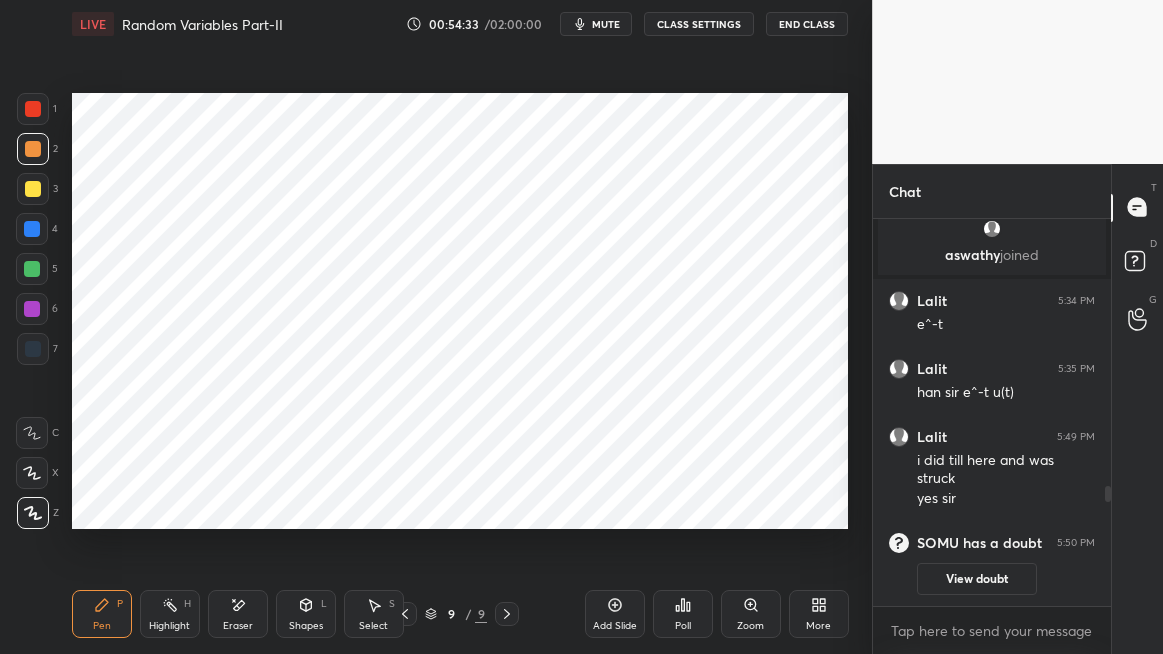 click 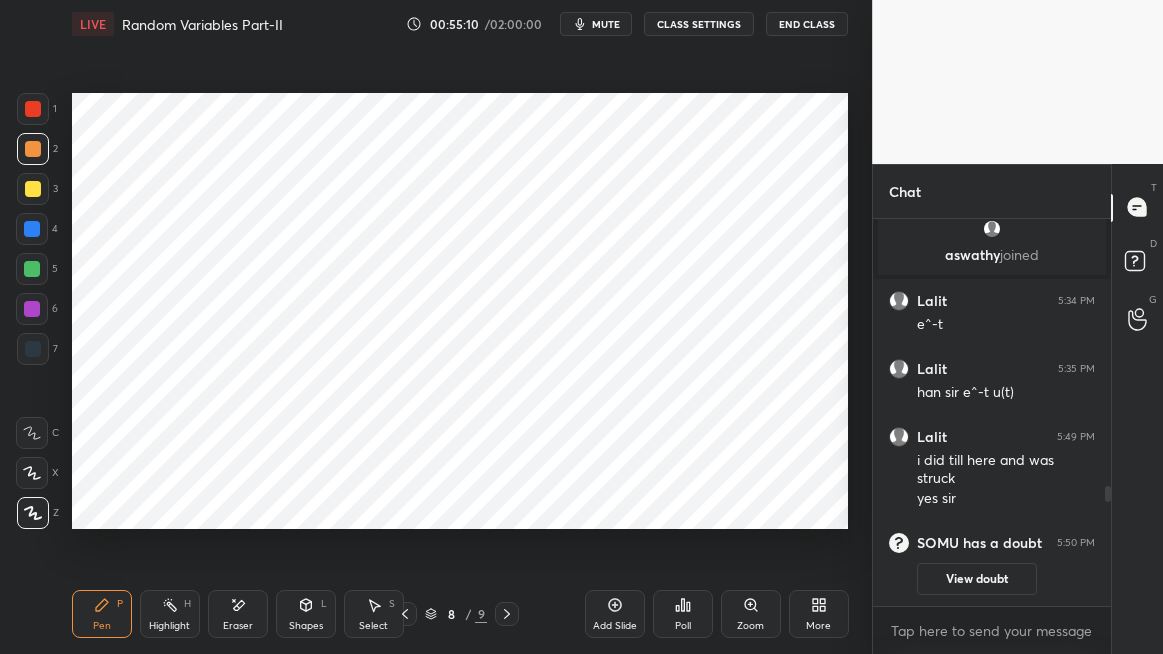 click at bounding box center (32, 229) 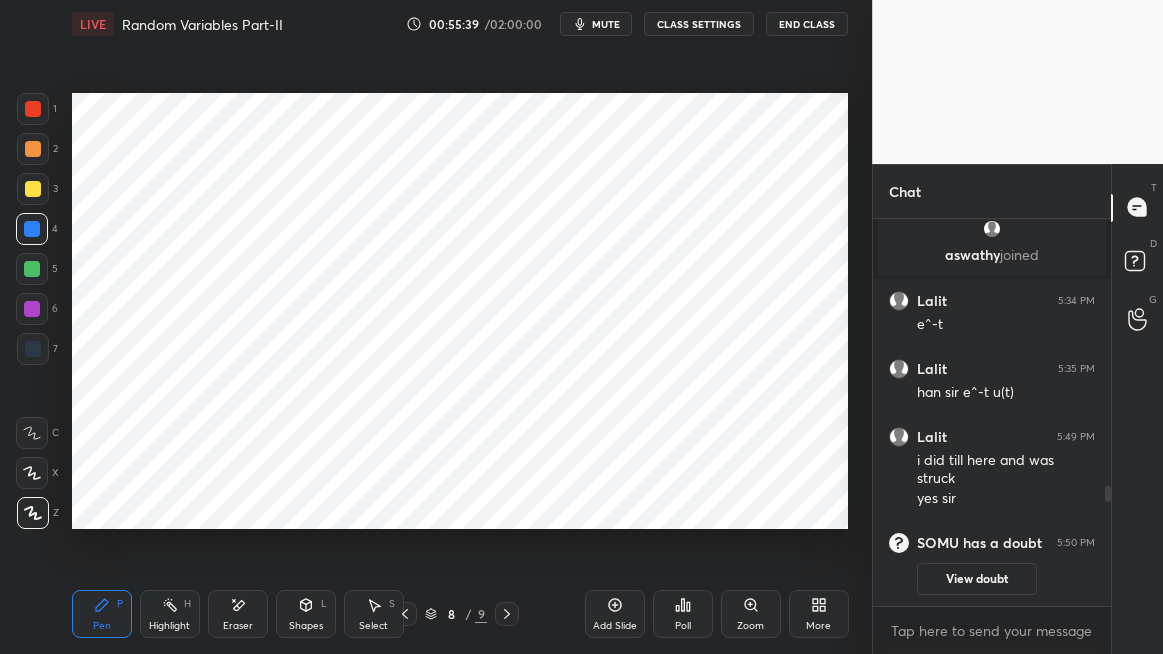 click on "Eraser" at bounding box center [238, 626] 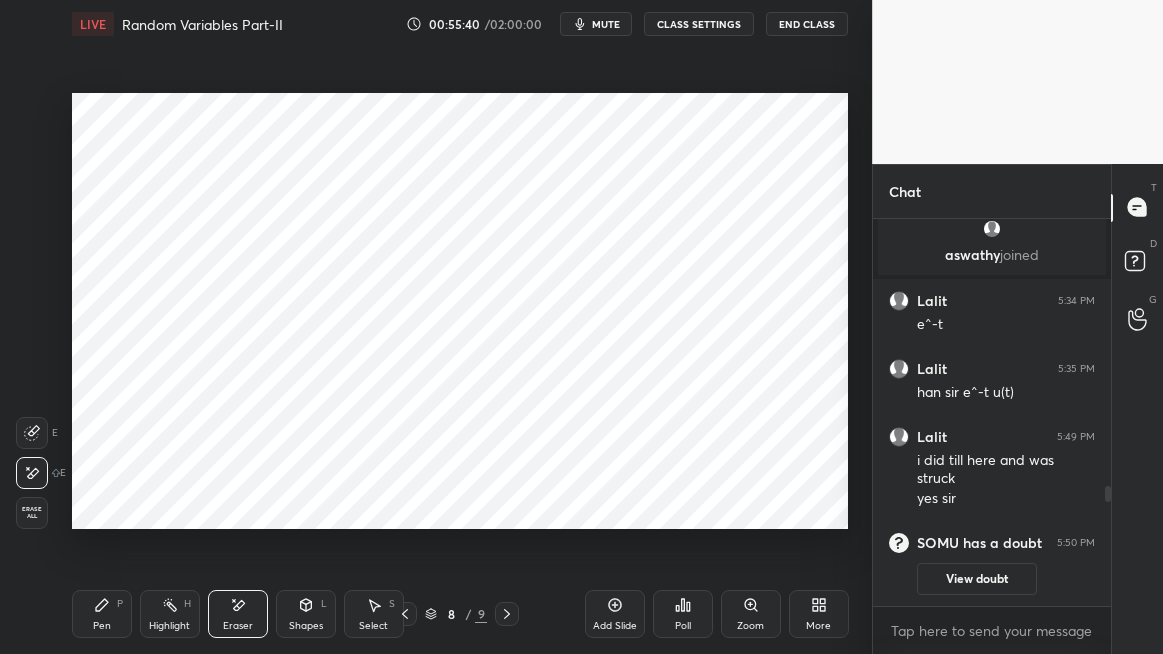 click on "Highlight" at bounding box center (169, 626) 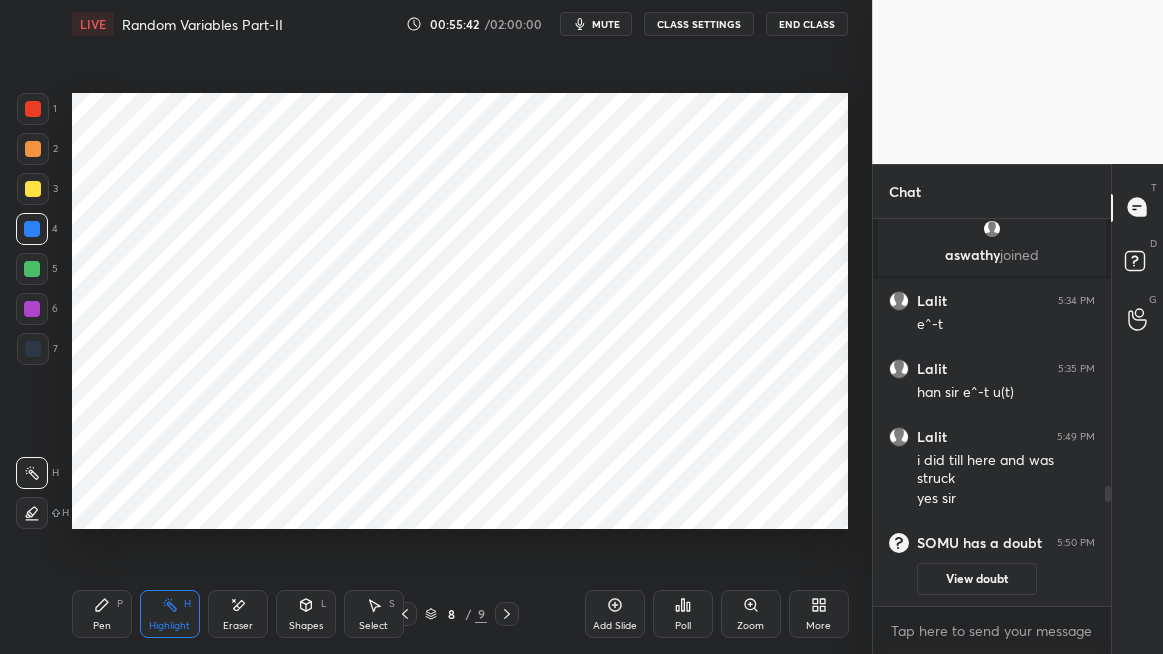 click on "Eraser" at bounding box center (238, 614) 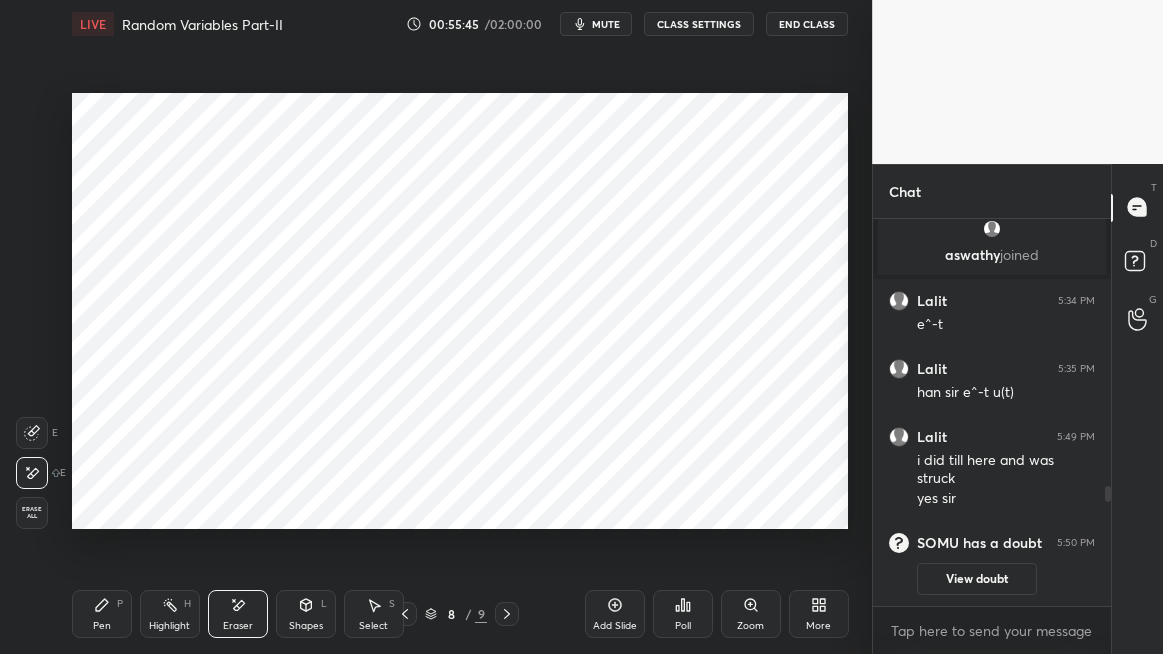 click on "Pen P" at bounding box center (102, 614) 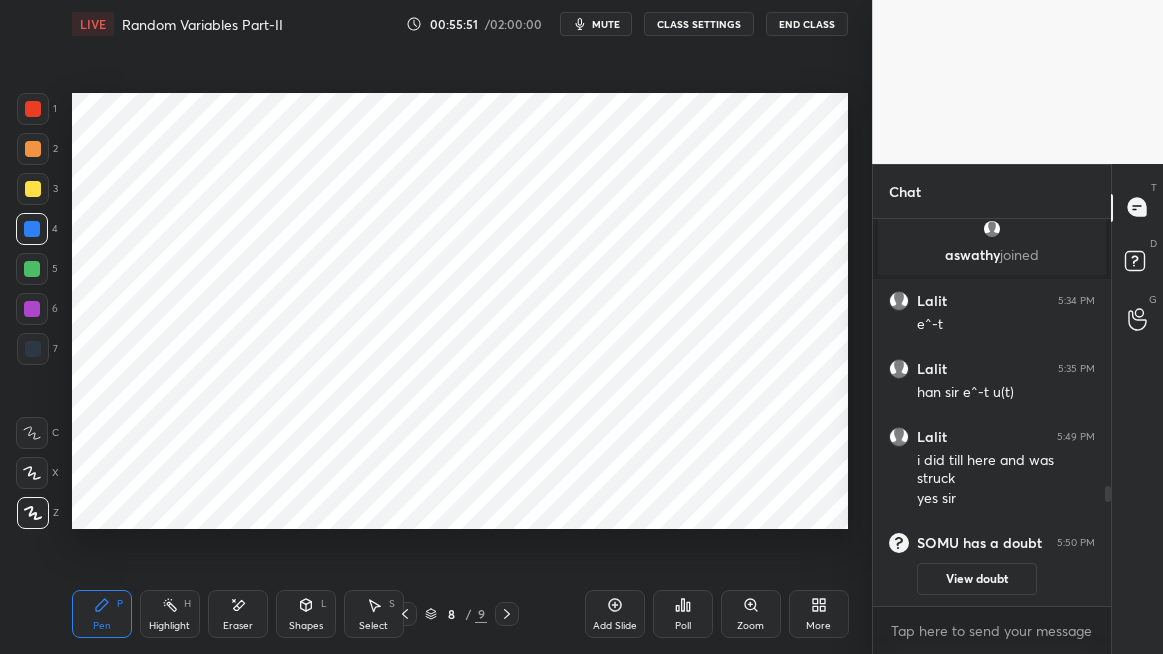 click on "Eraser" at bounding box center [238, 614] 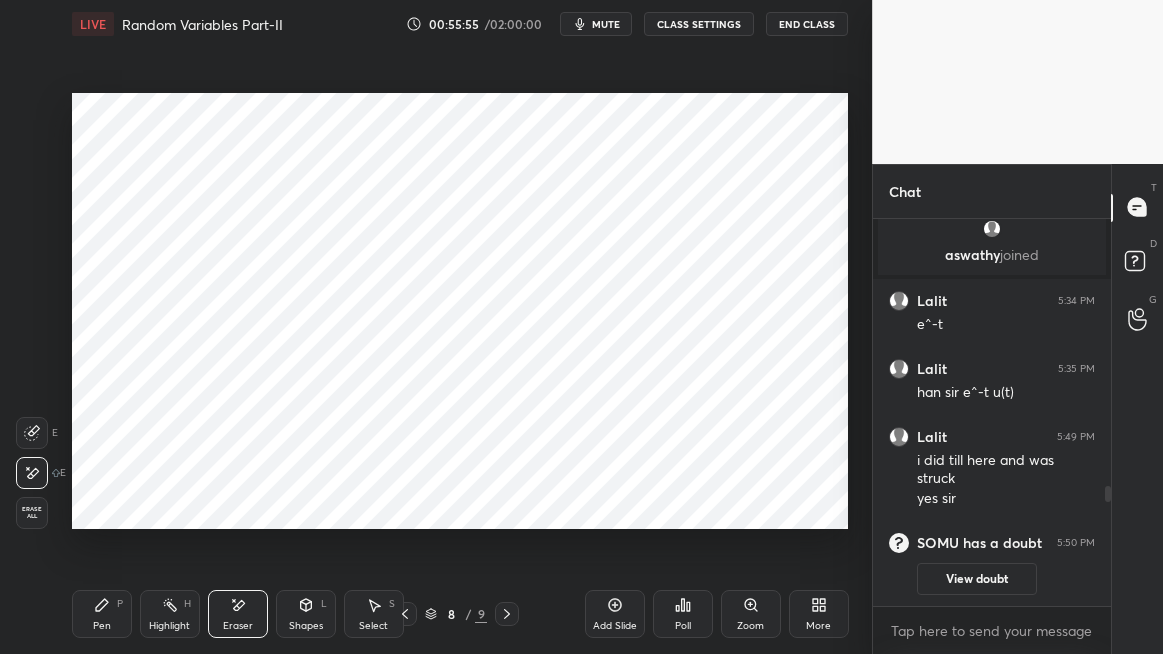 click 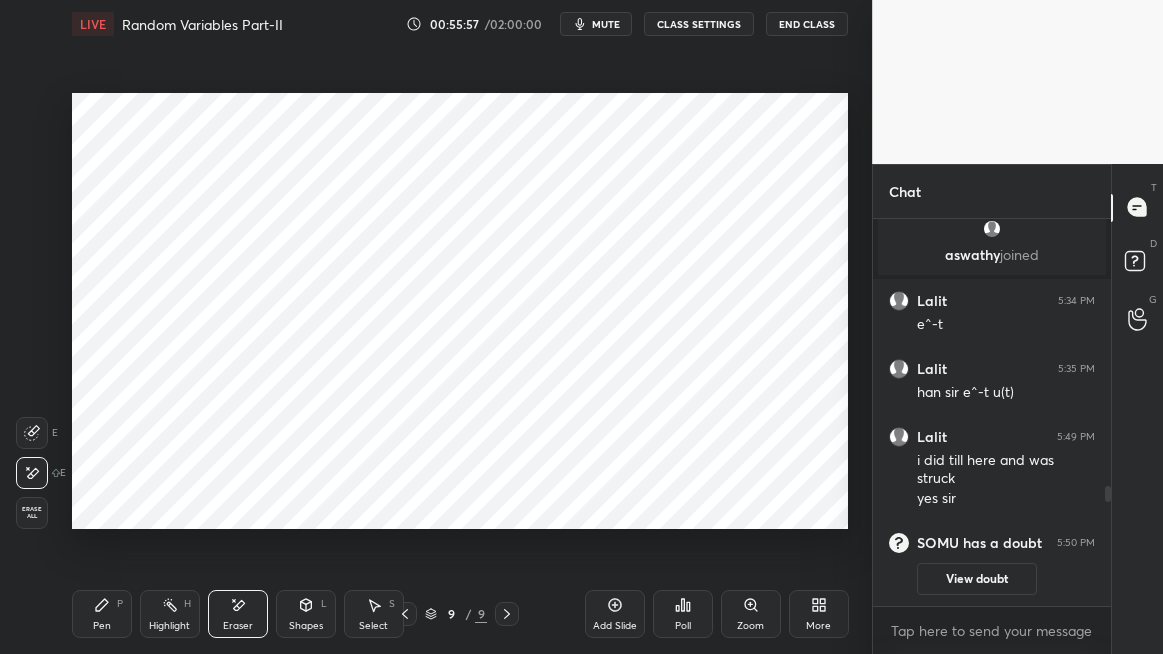 click 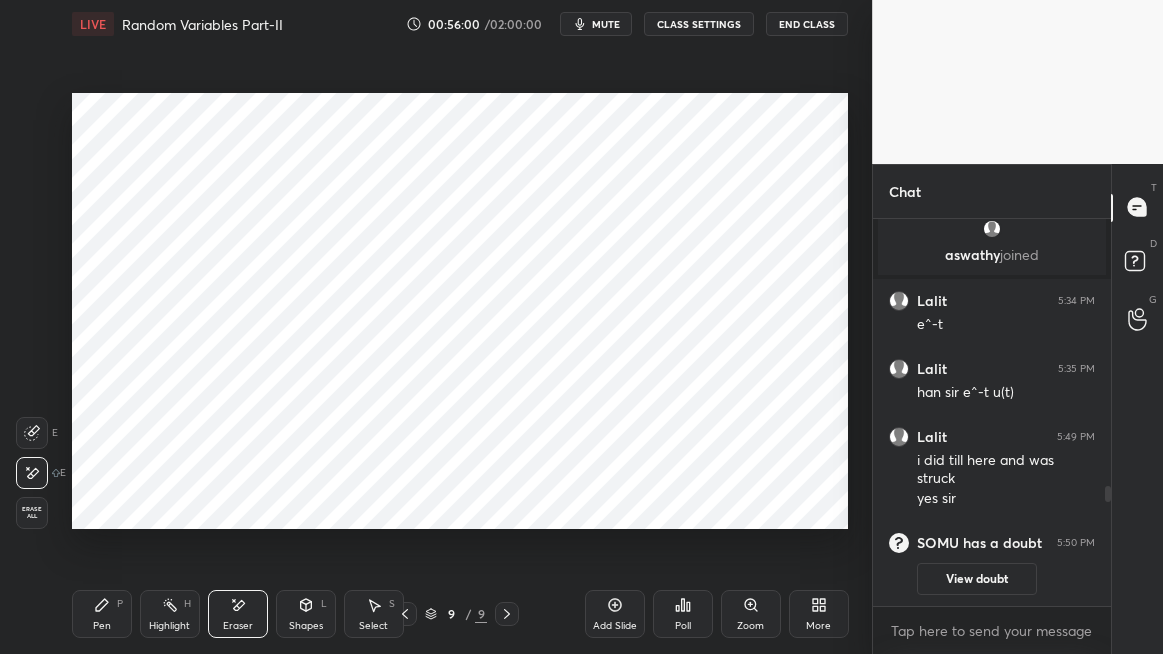 click 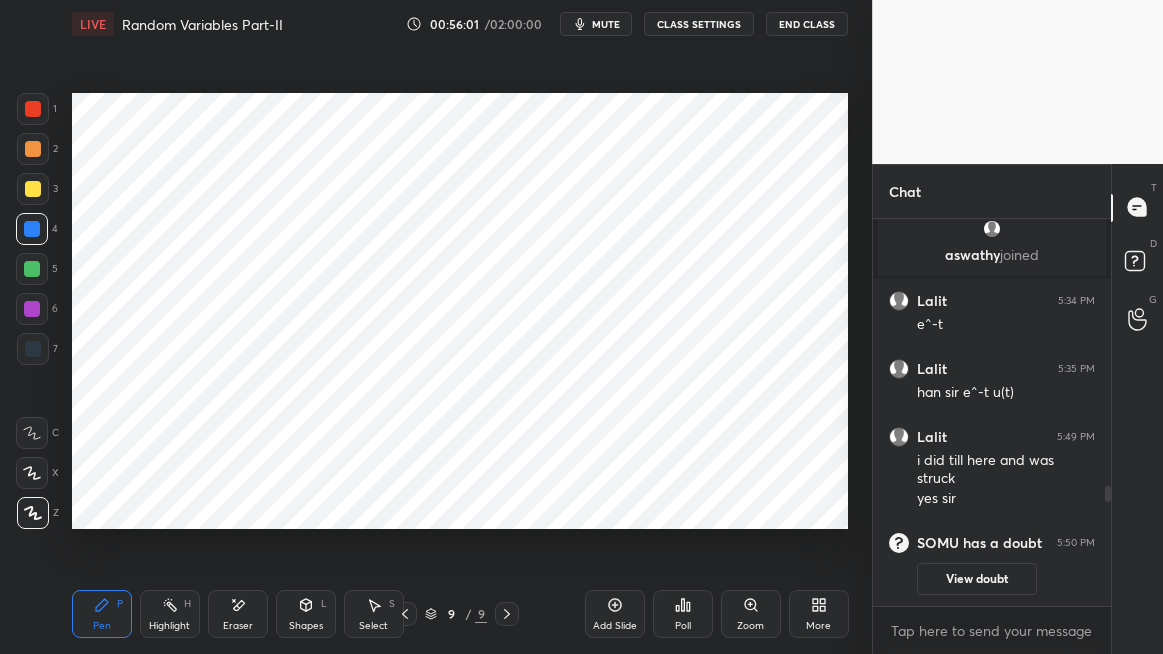 click at bounding box center [32, 309] 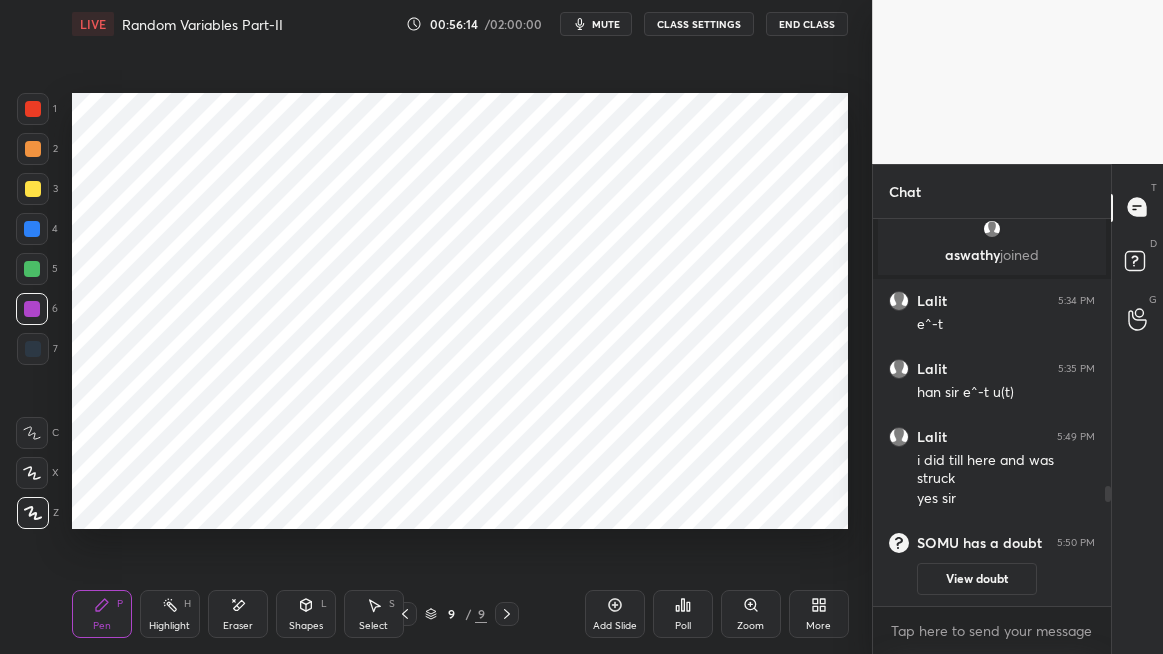 click on "Shapes" at bounding box center [306, 626] 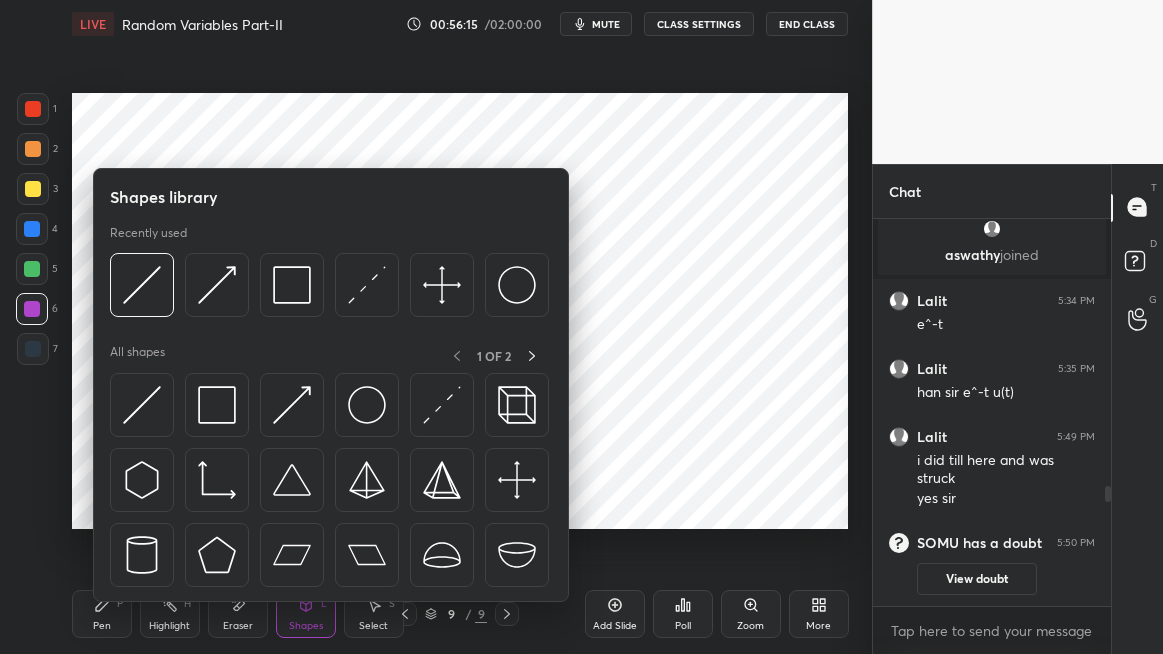 click at bounding box center (292, 405) 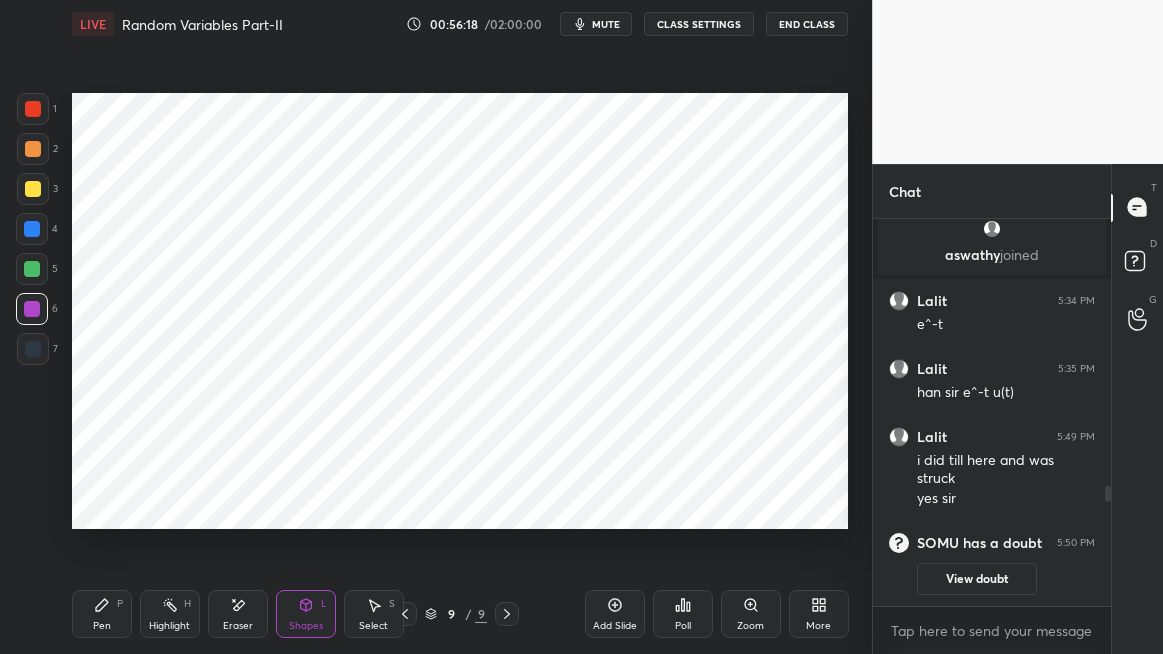 click on "Pen P" at bounding box center [102, 614] 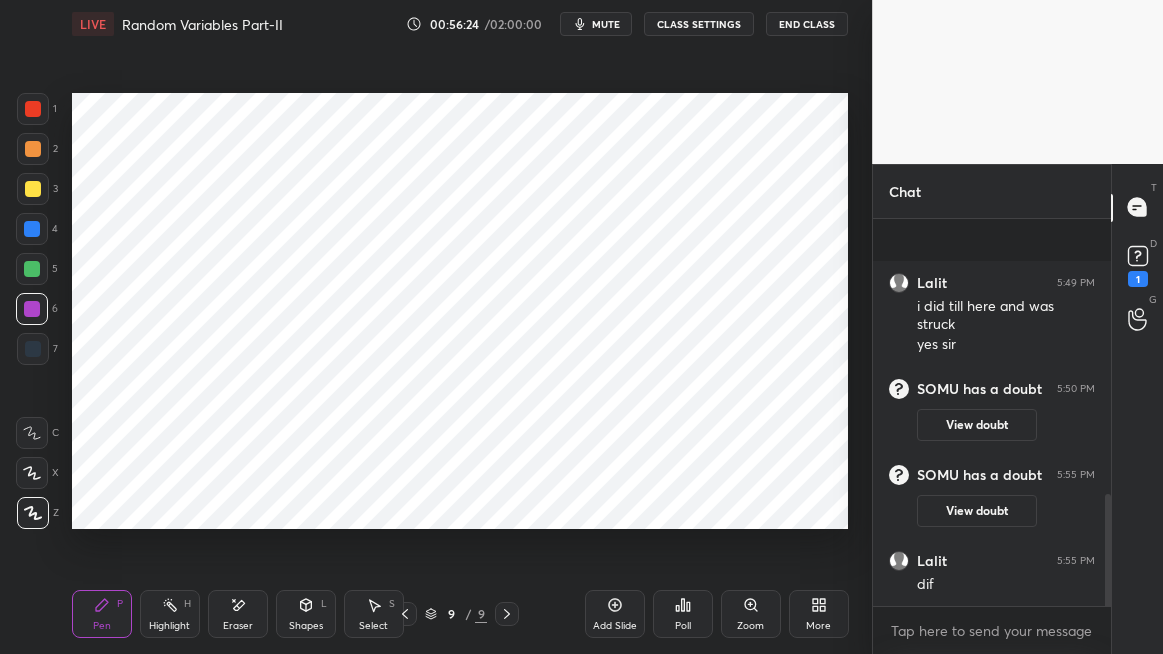 scroll, scrollTop: 1019, scrollLeft: 0, axis: vertical 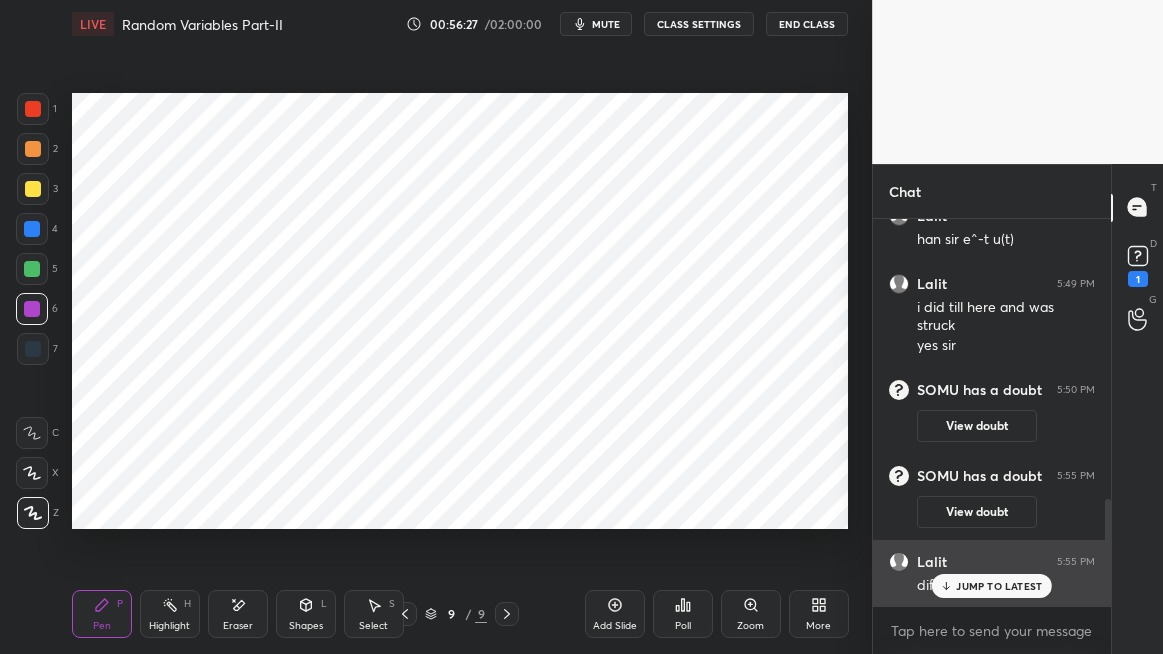 click on "JUMP TO LATEST" at bounding box center [999, 586] 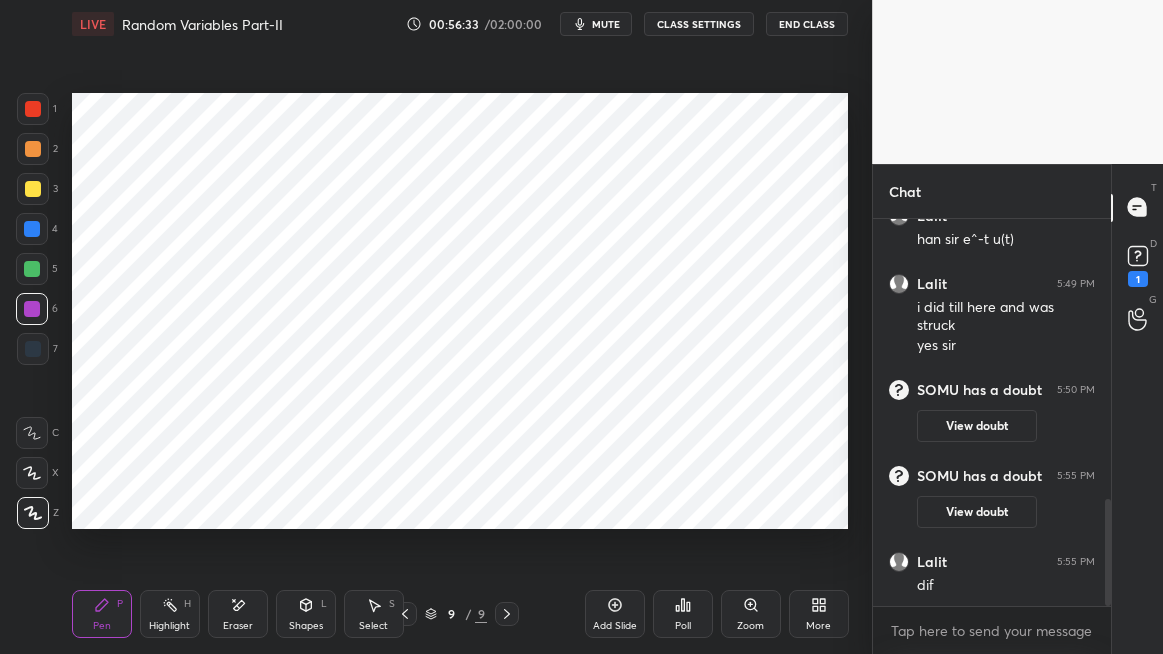 click 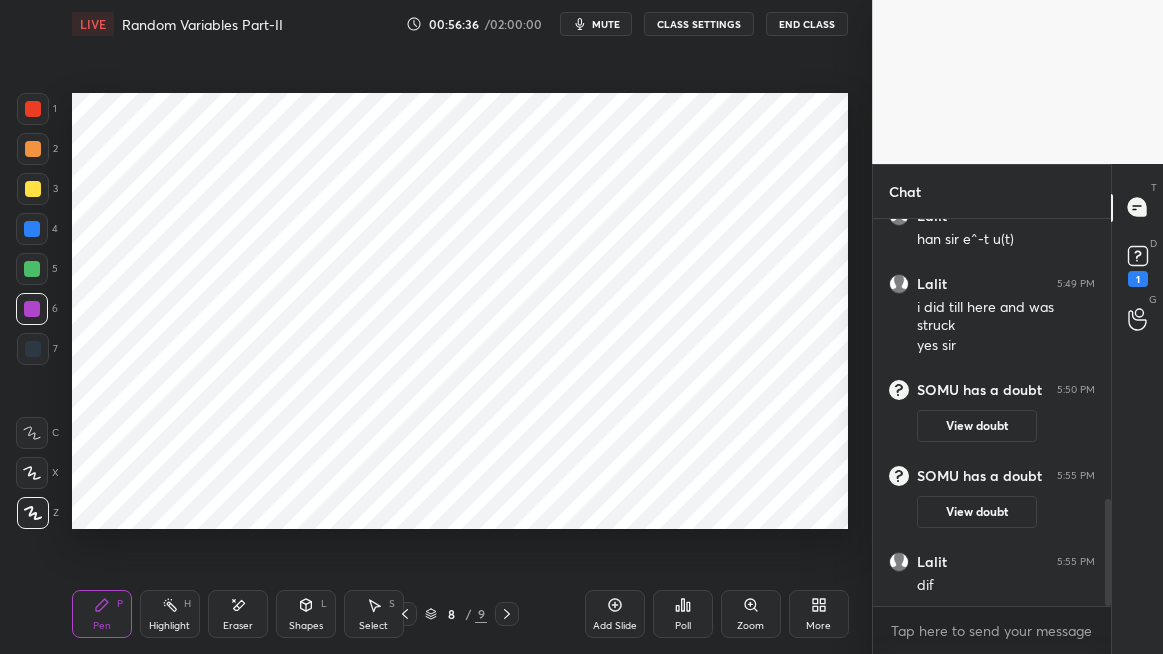 click on "mute" at bounding box center [606, 24] 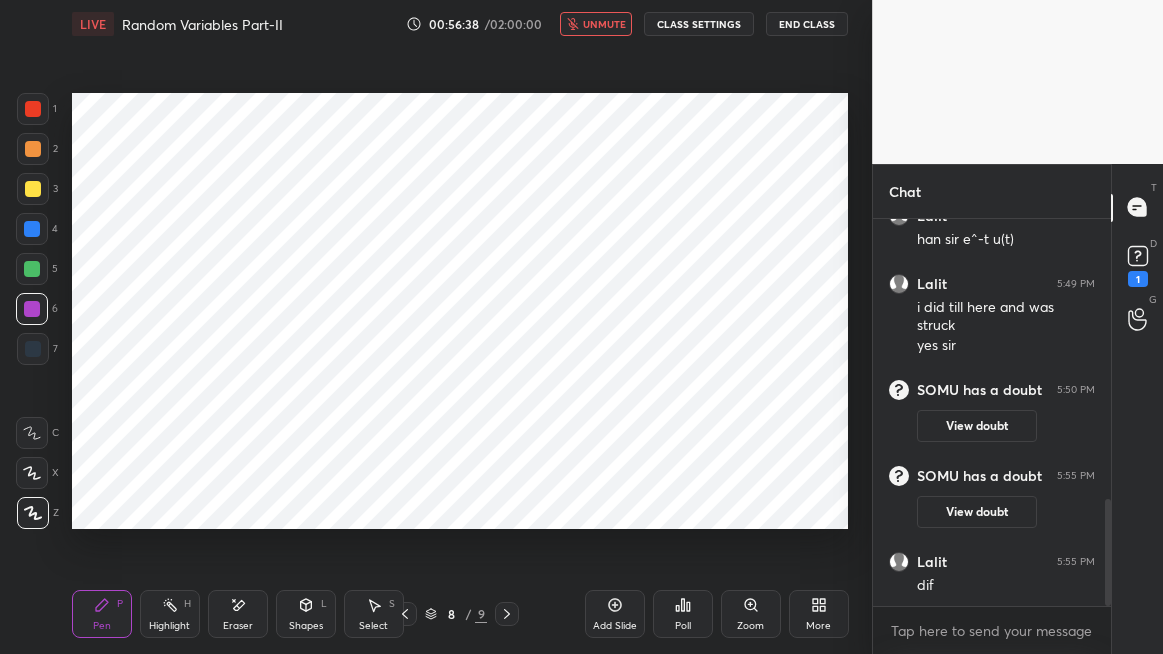 click 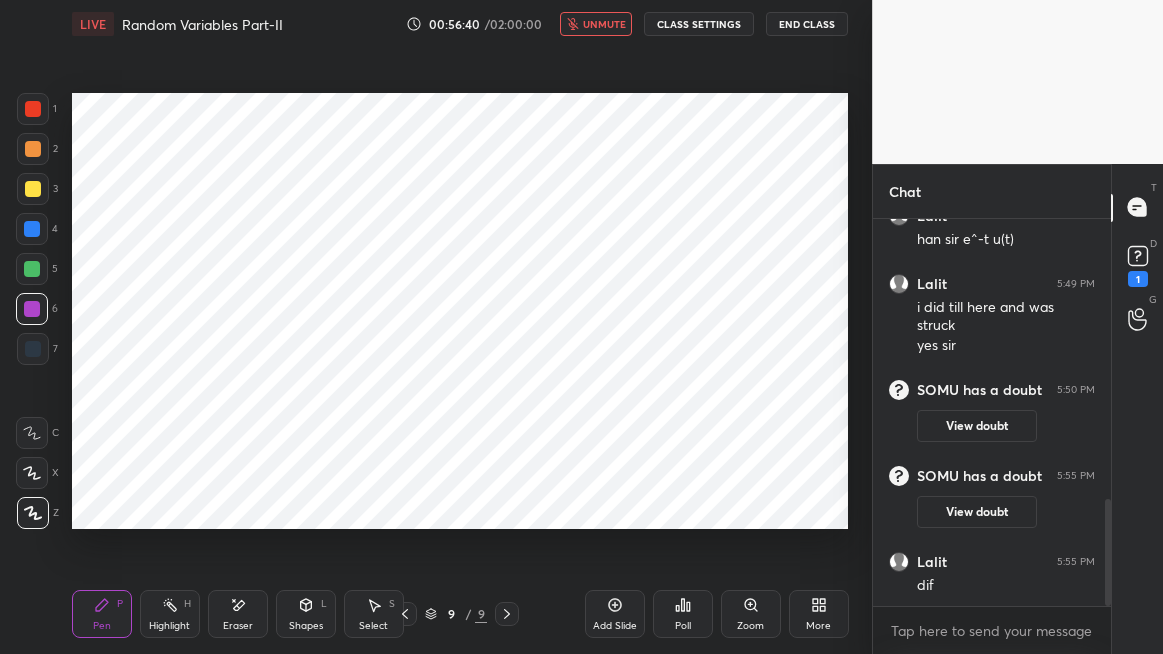 click at bounding box center (32, 229) 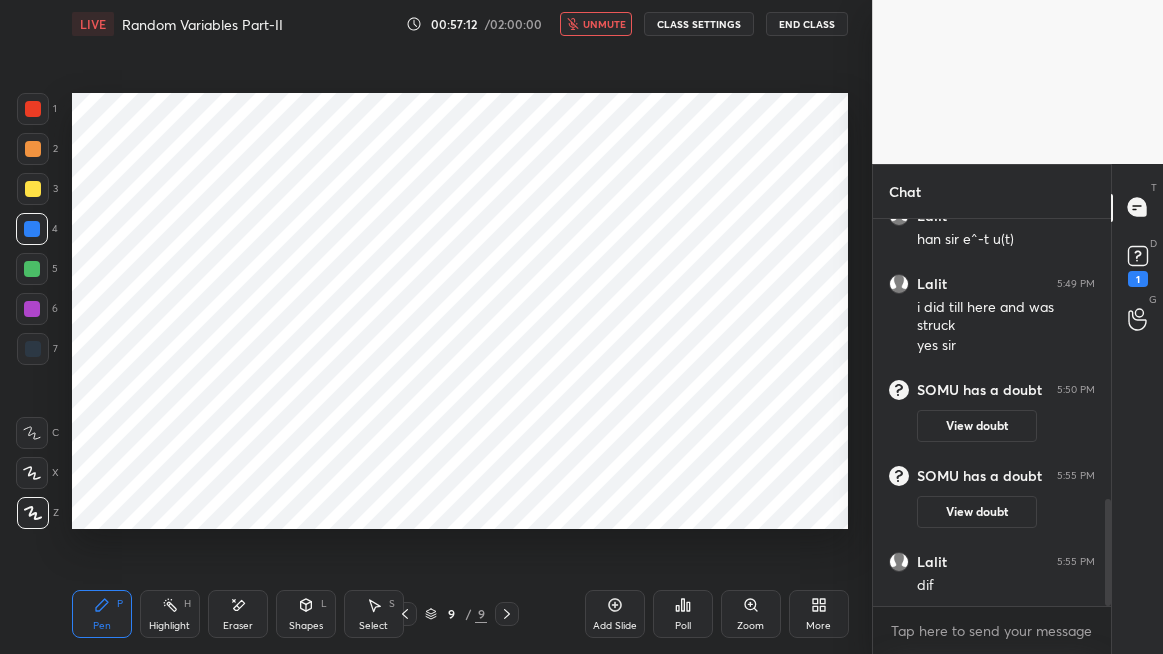 click on "Eraser" at bounding box center (238, 626) 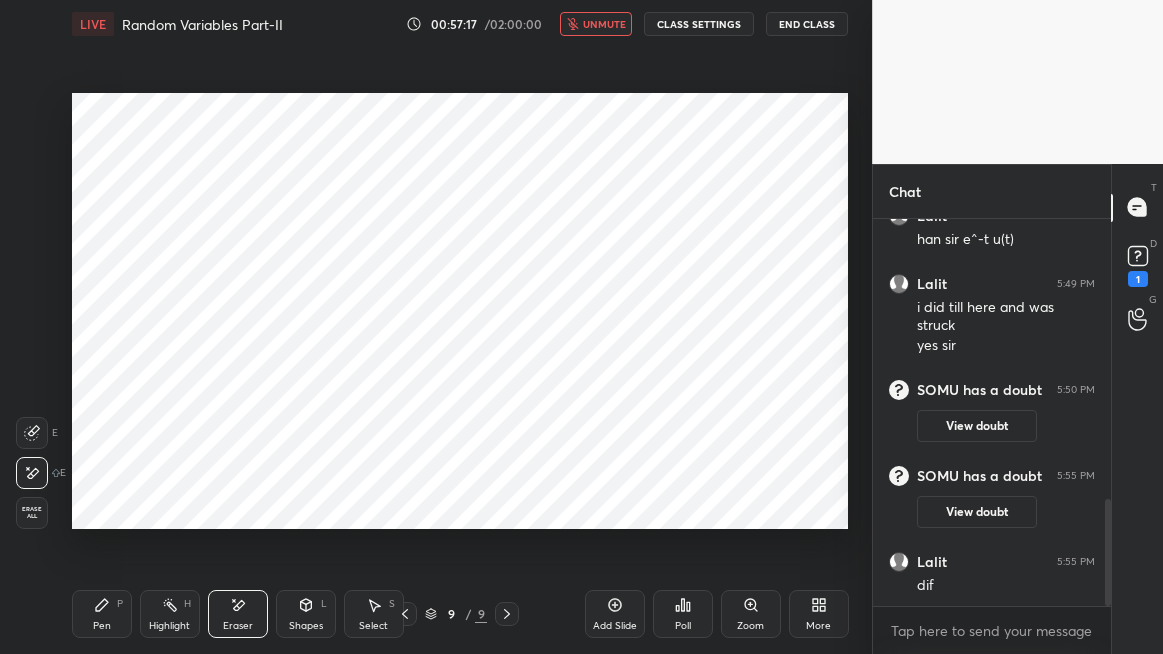 click on "Pen P" at bounding box center (102, 614) 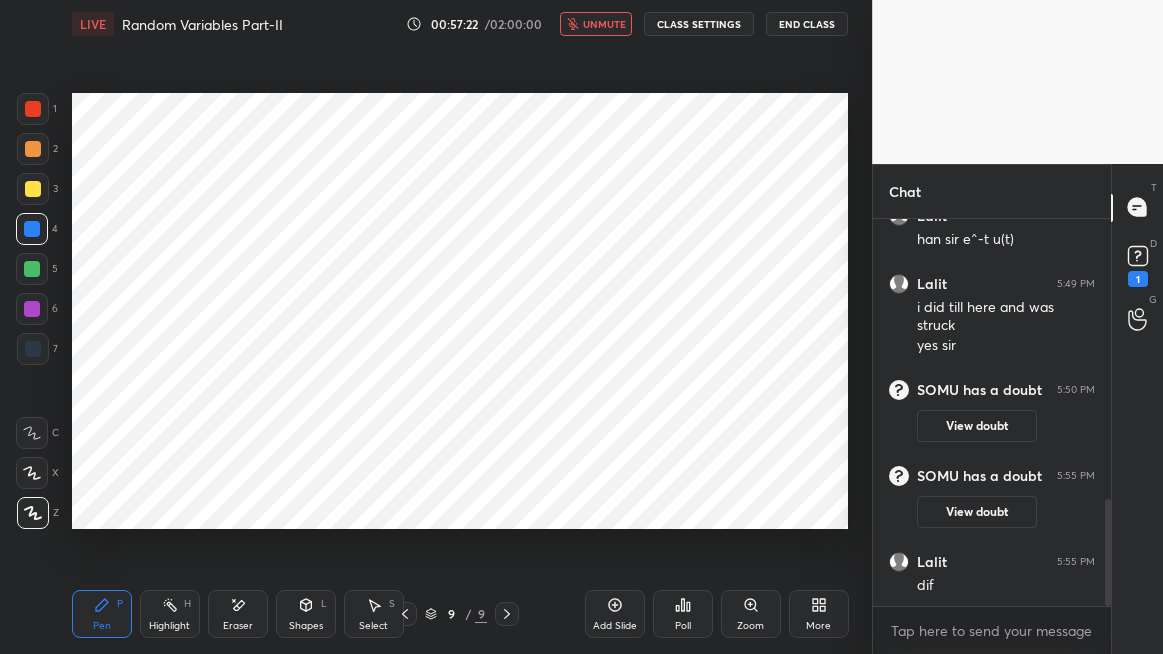click on "Shapes L" at bounding box center [306, 614] 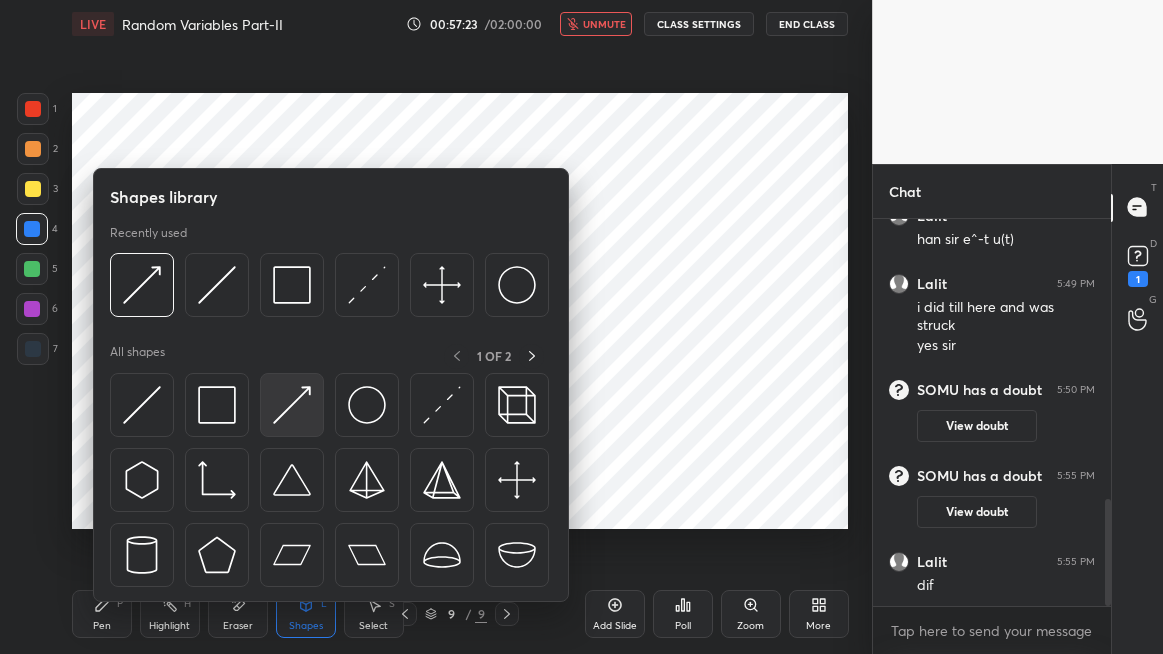 click at bounding box center (292, 405) 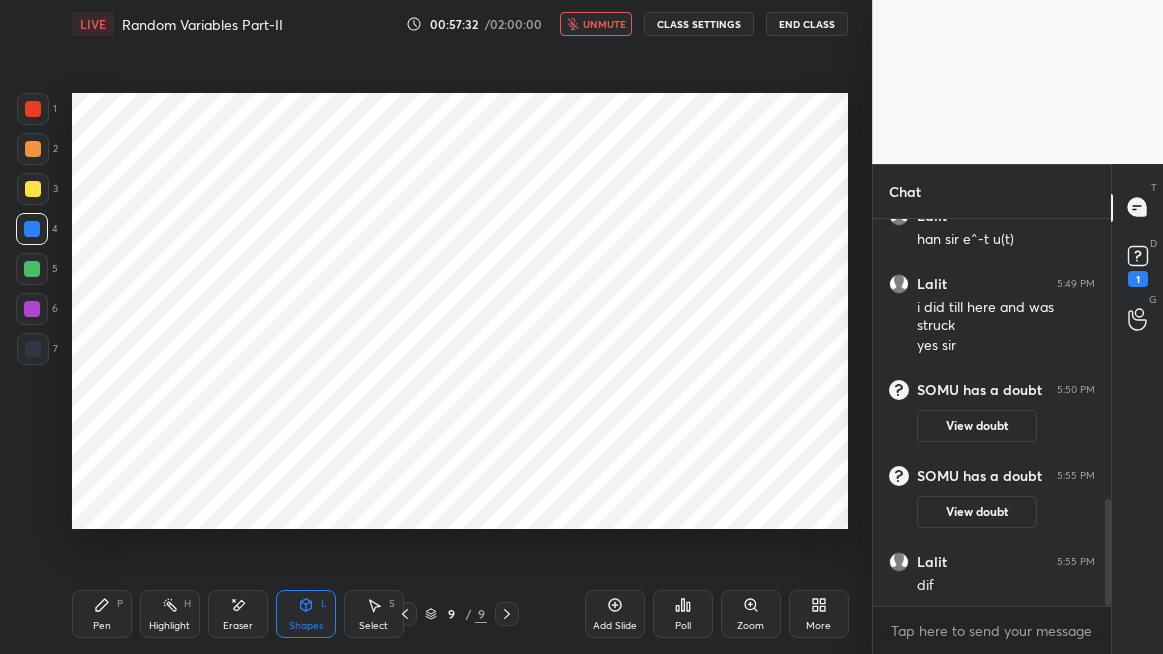 click 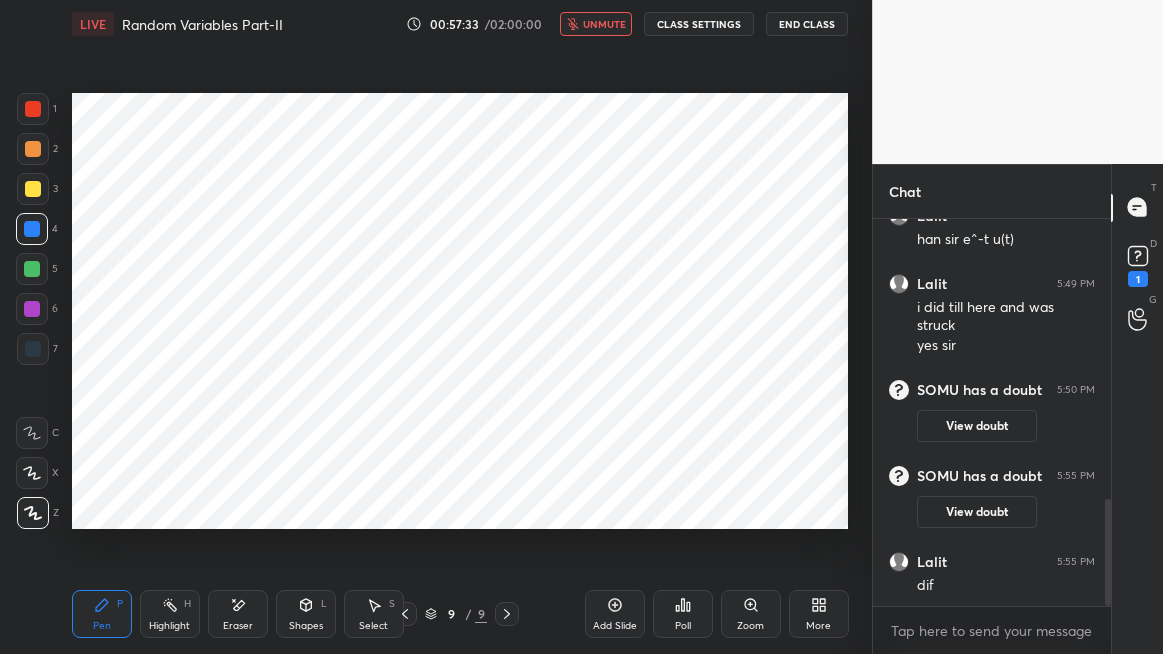 click 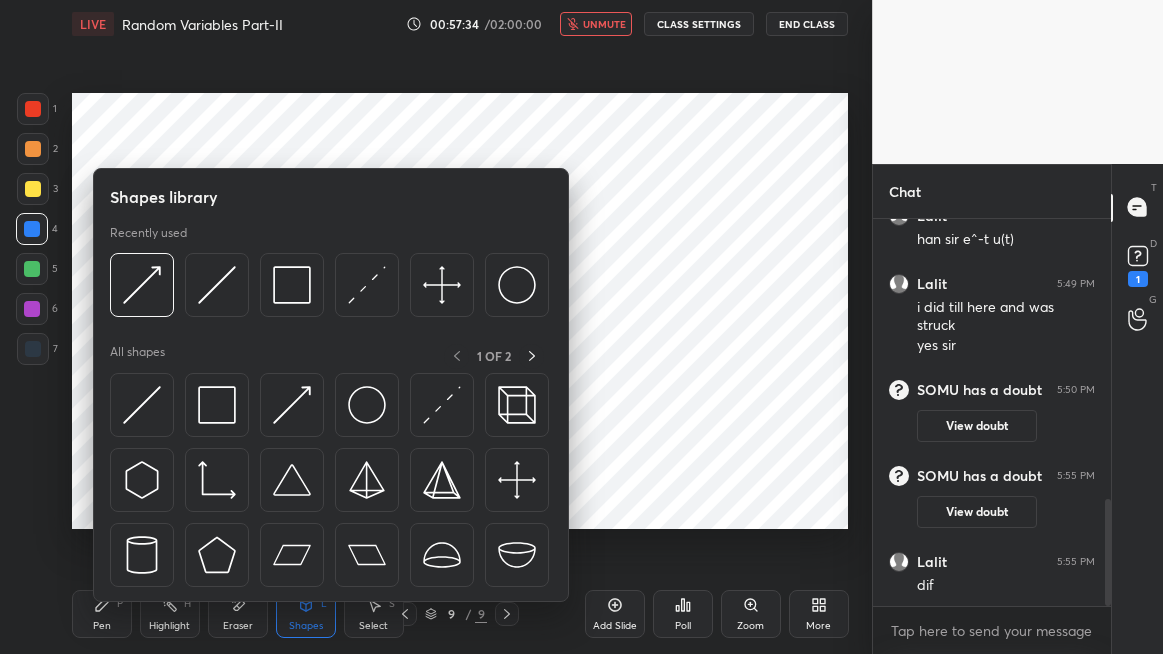 click at bounding box center [142, 405] 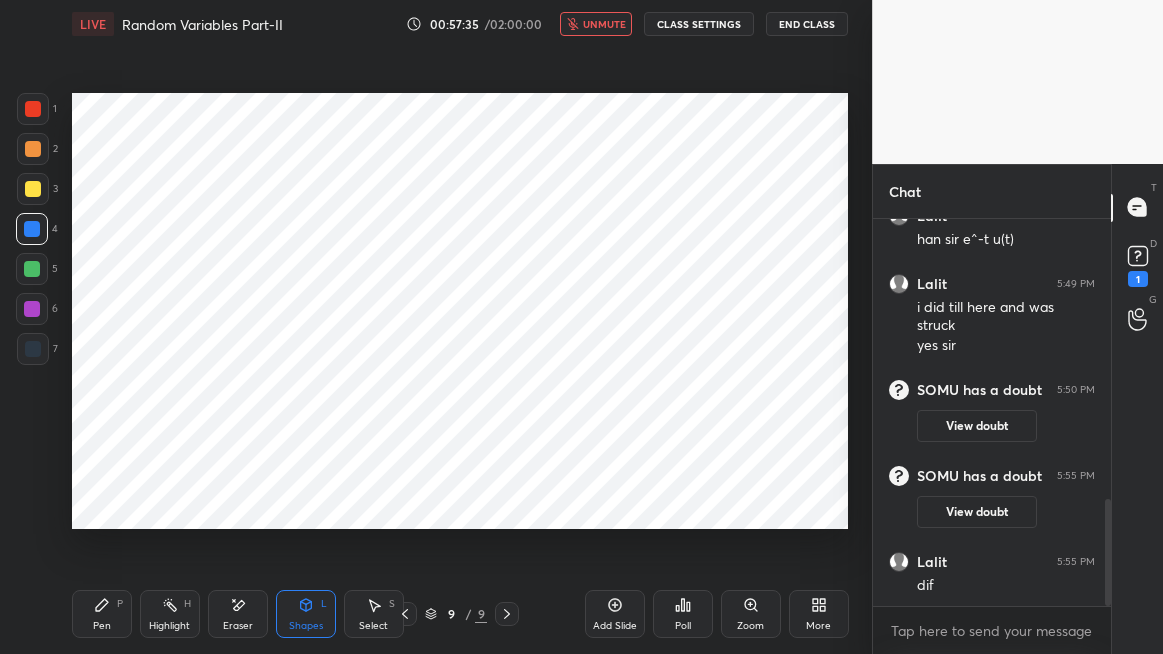 click at bounding box center (32, 269) 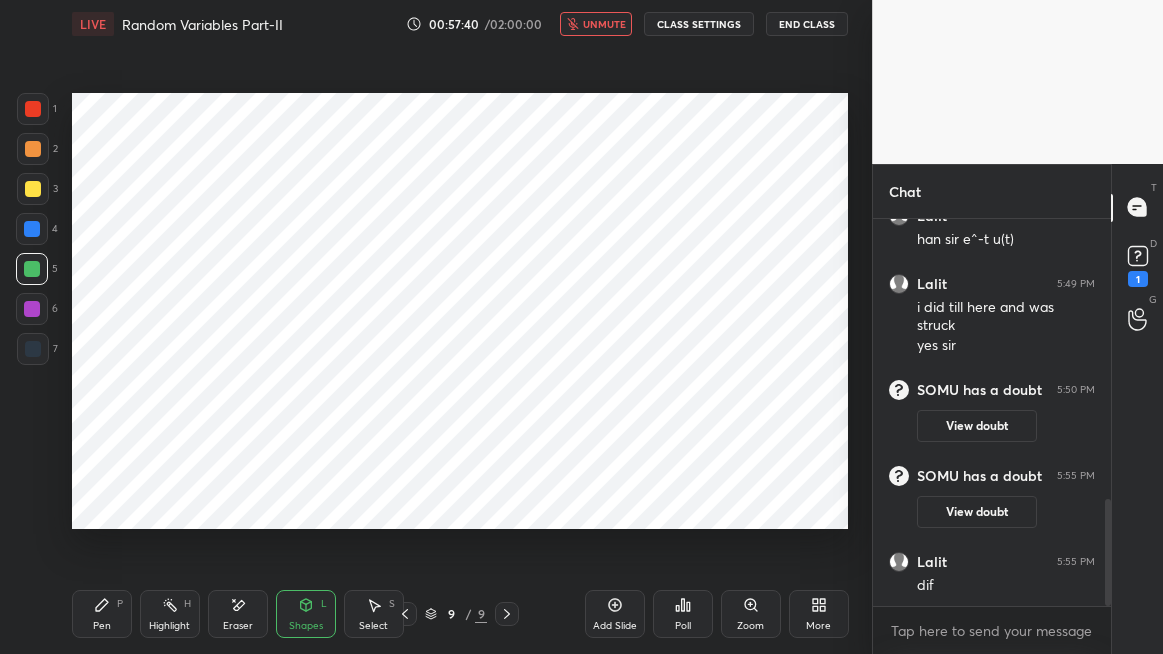 click 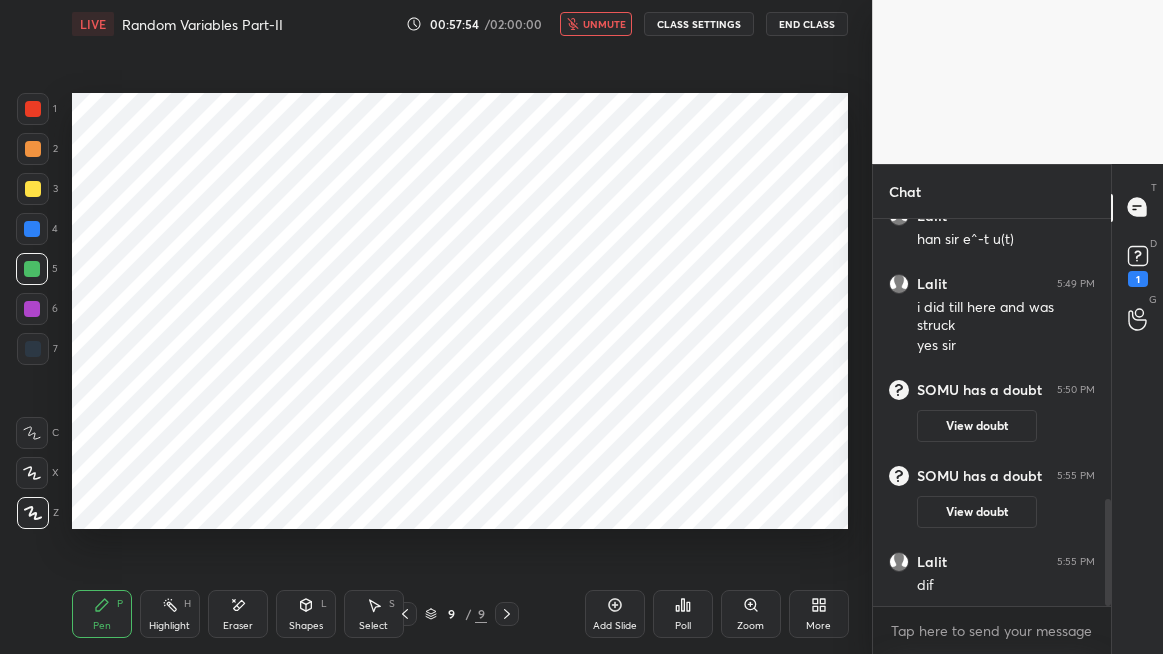 click on "unmute" at bounding box center [604, 24] 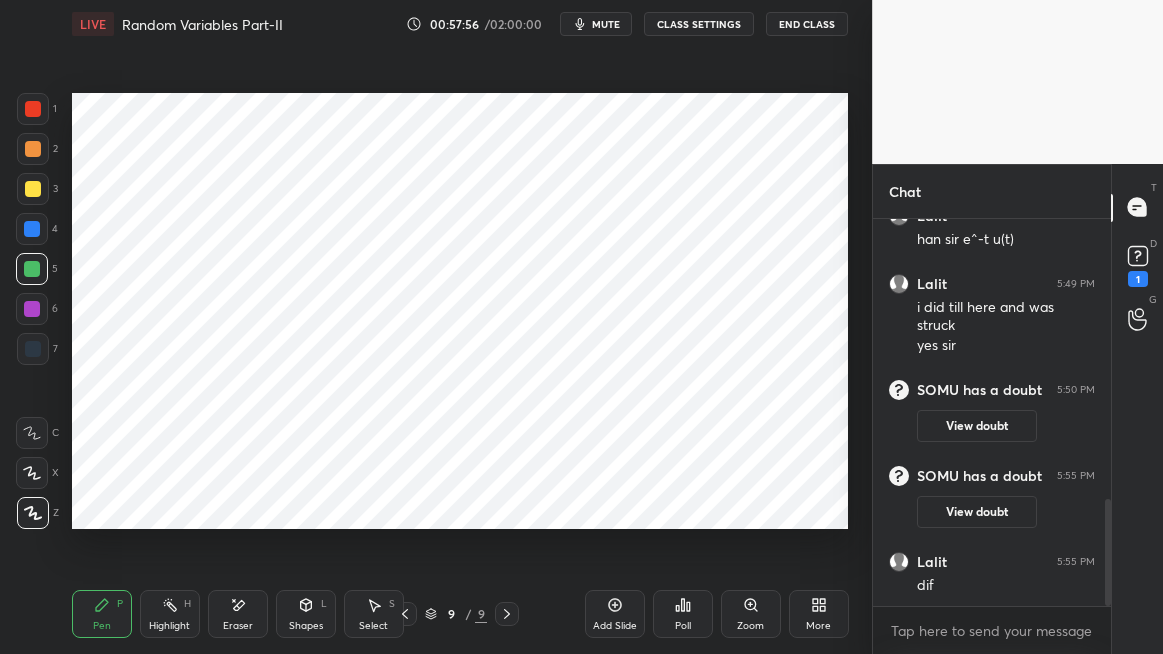 click 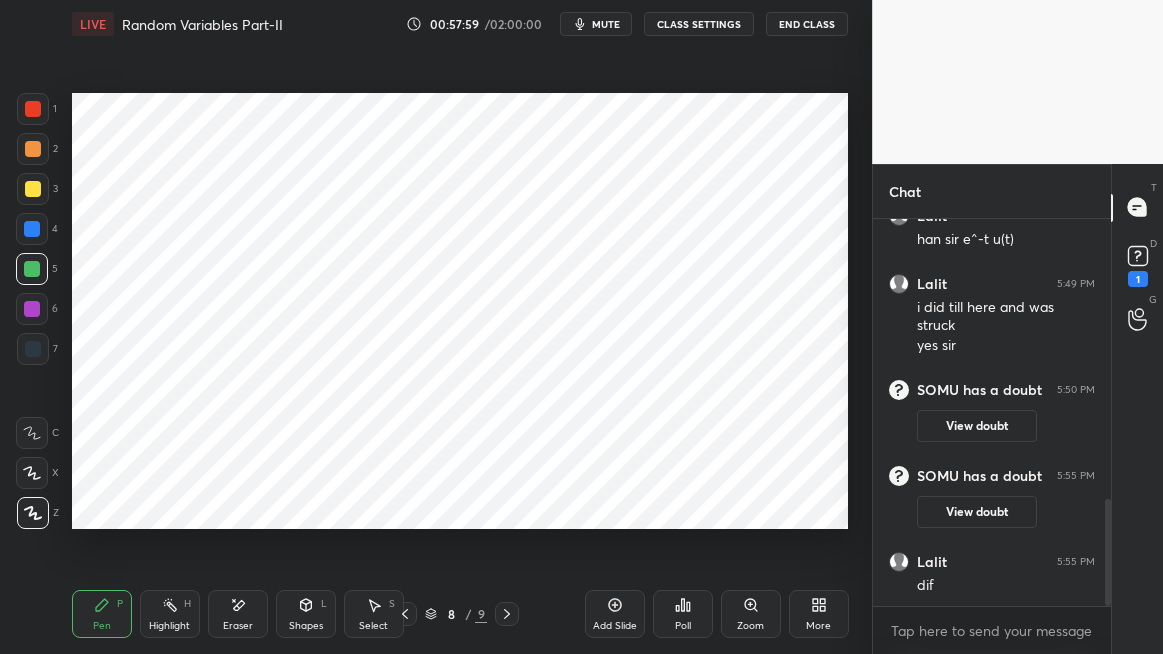click on "Highlight" at bounding box center [169, 626] 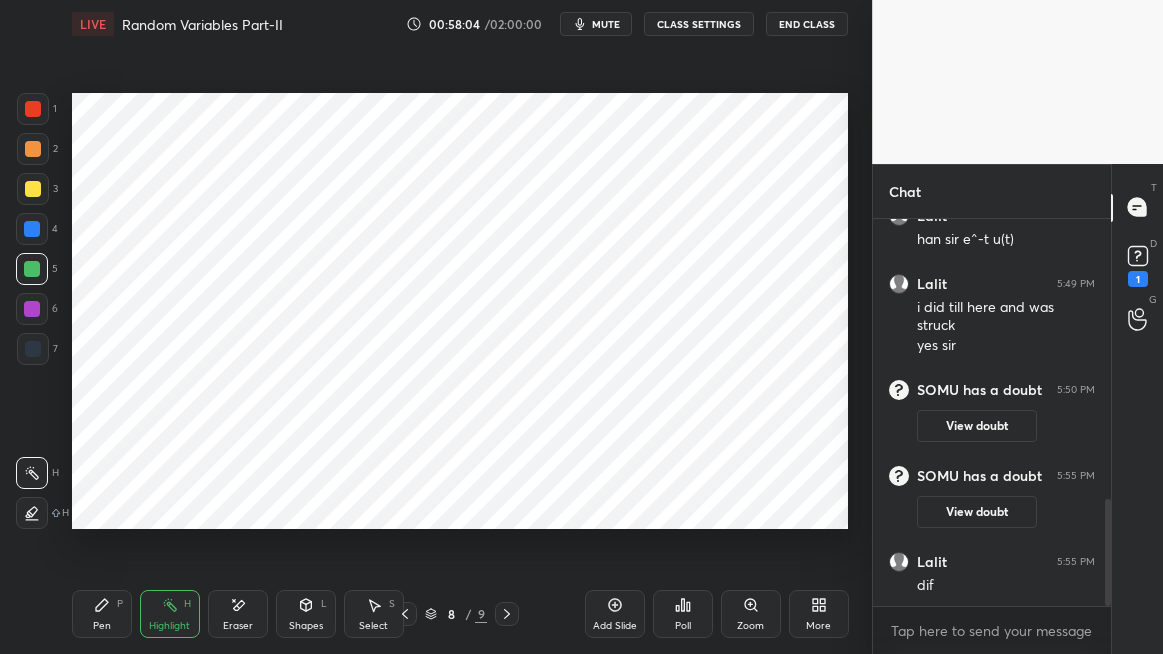 click 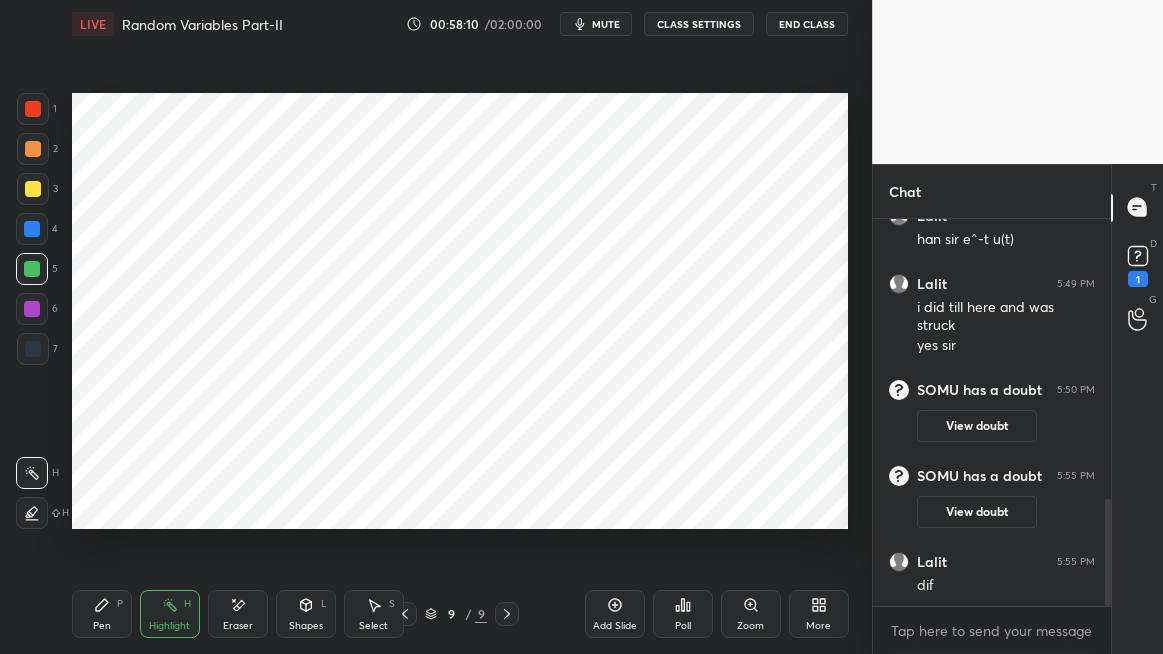 click on "Pen P" at bounding box center (102, 614) 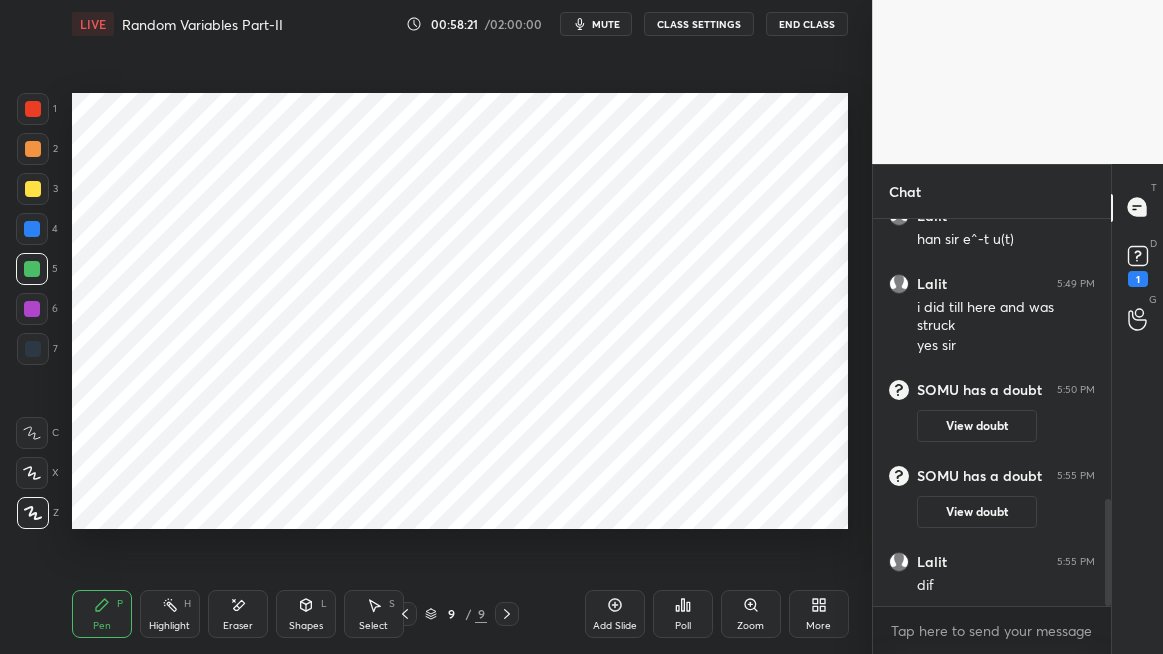 click 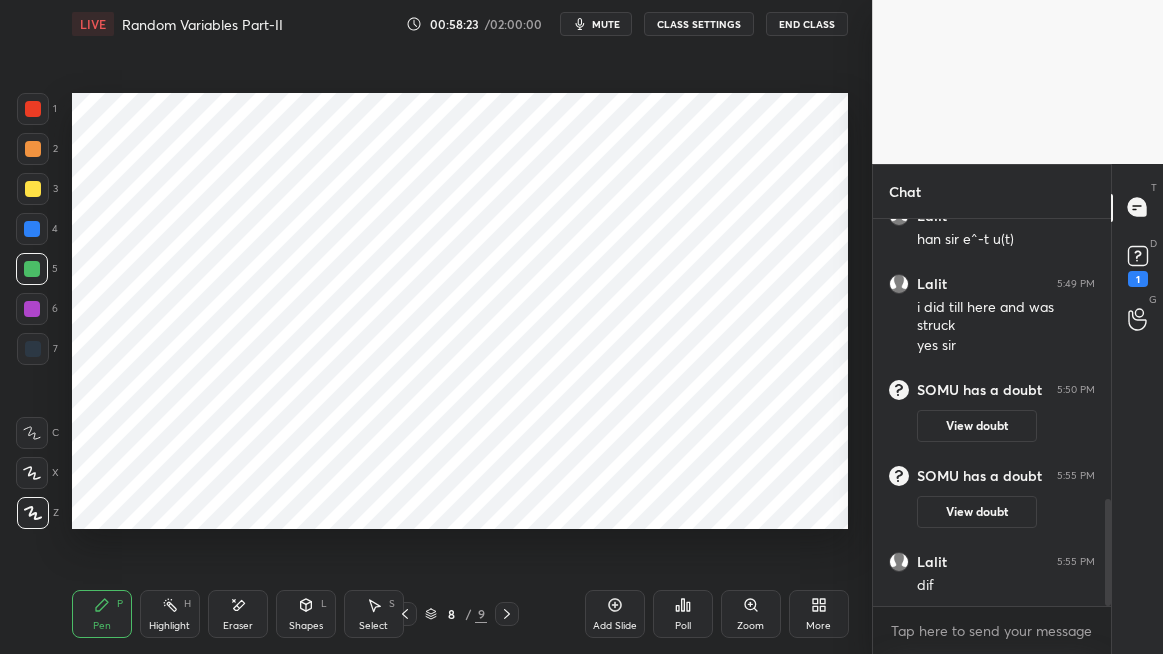 click at bounding box center [33, 149] 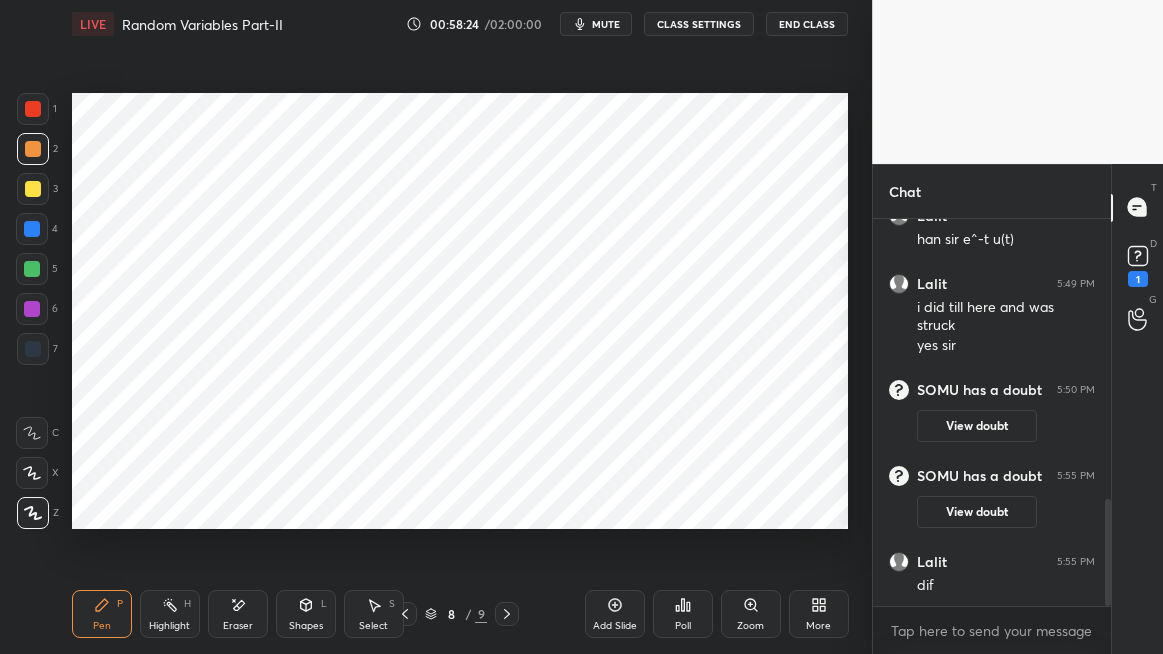 click 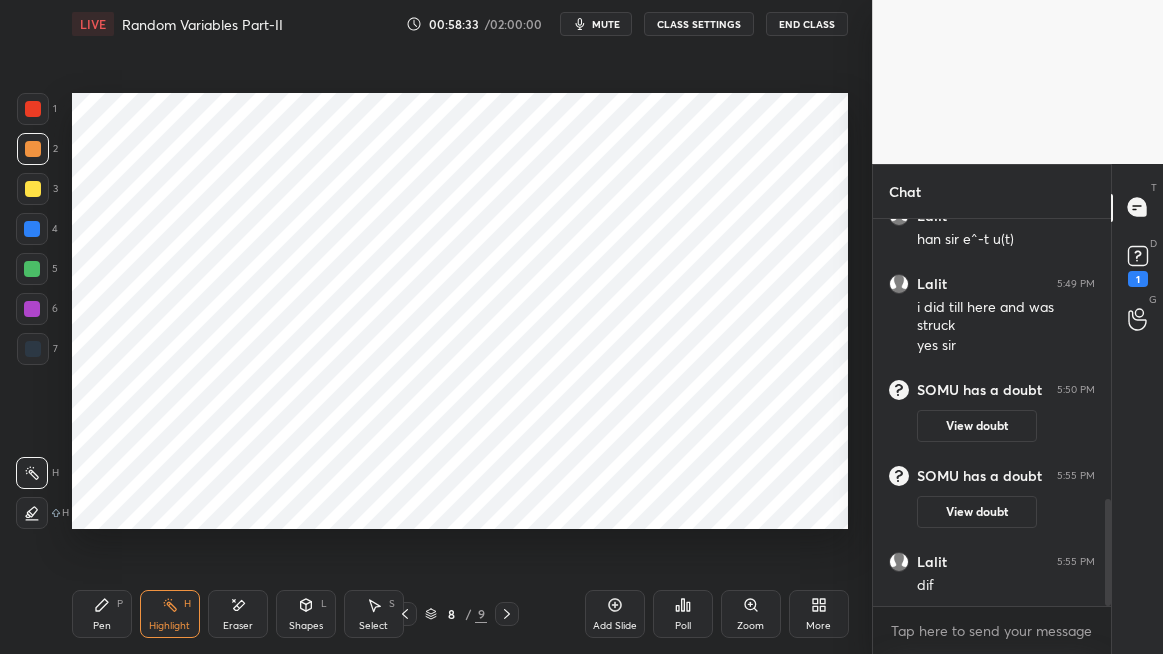 click 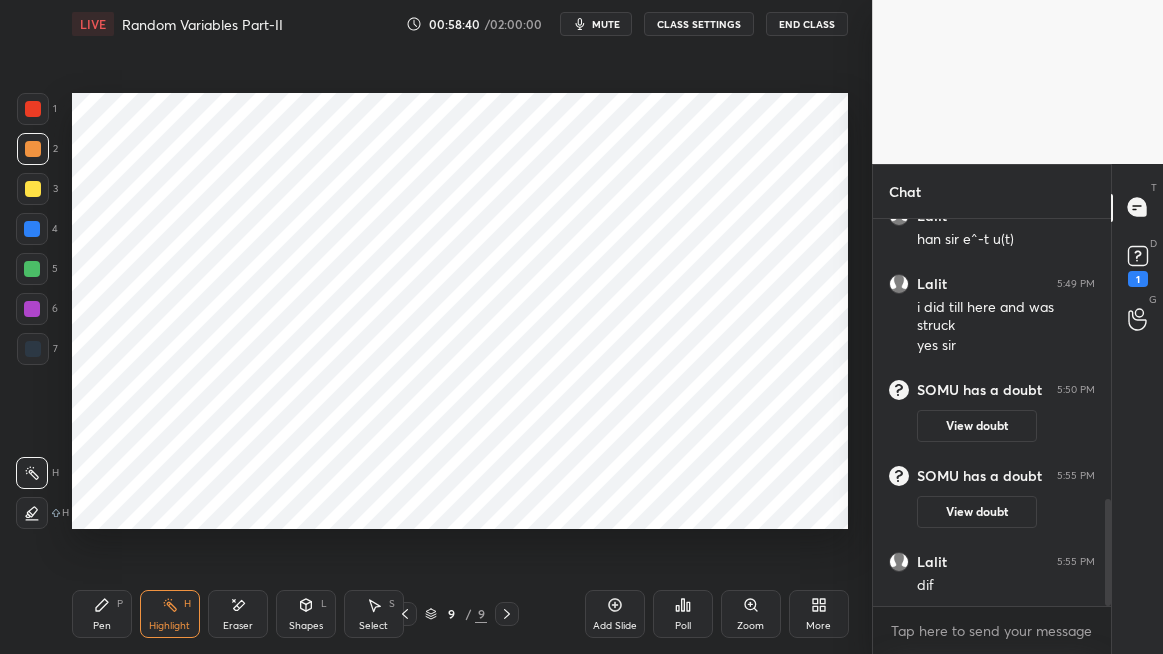 click 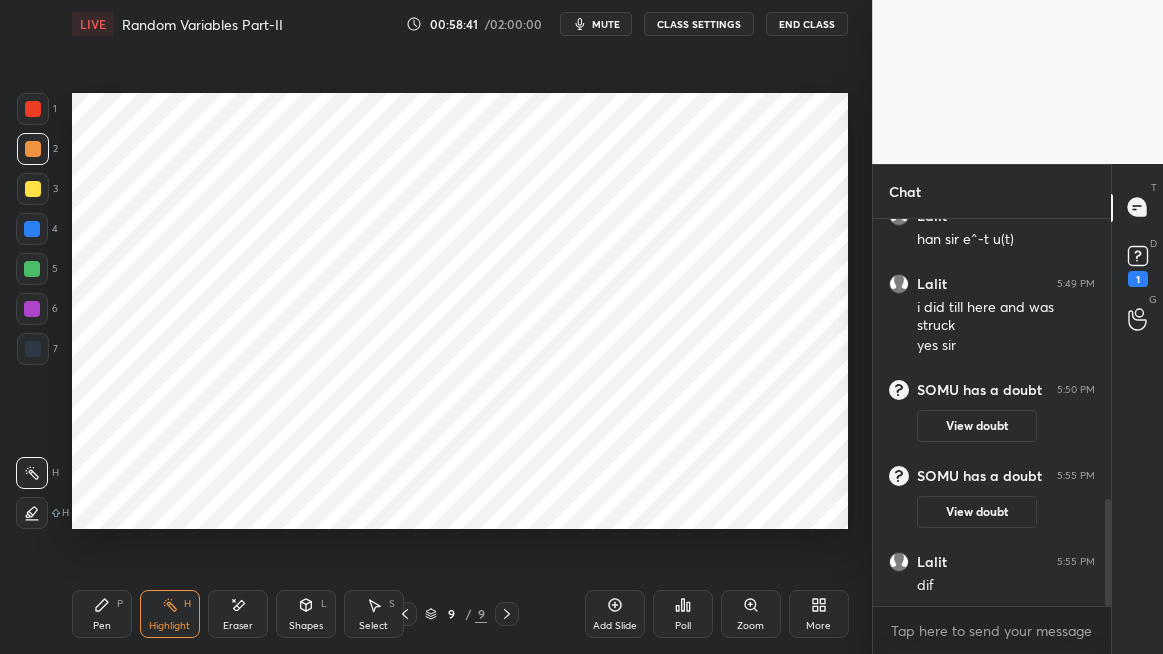 click 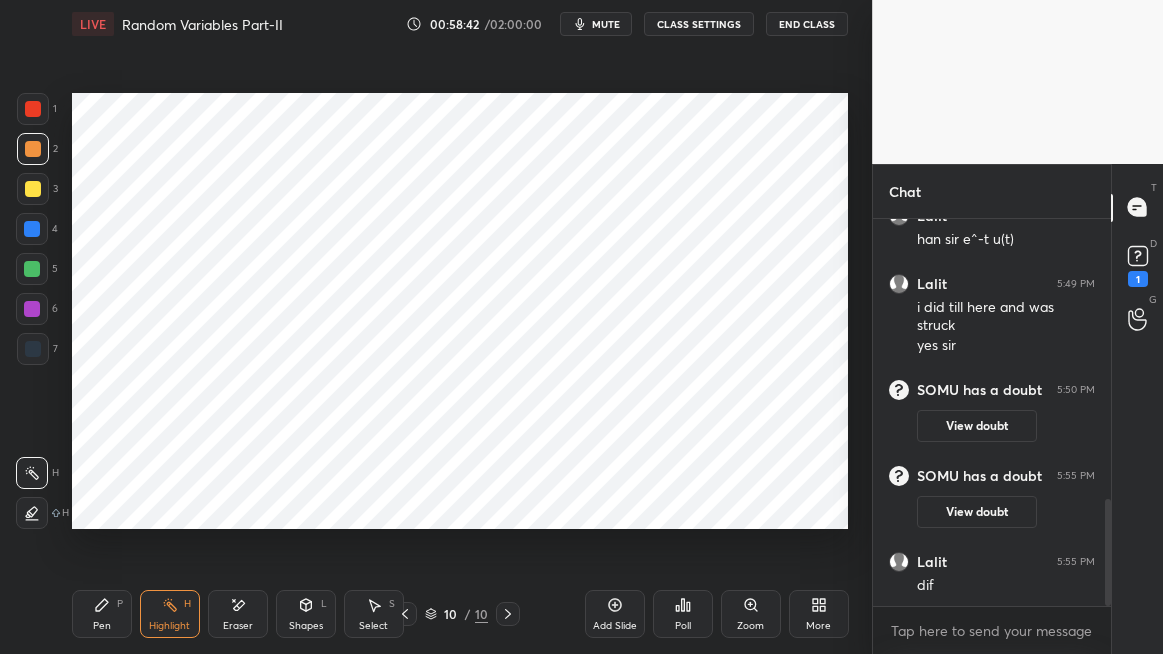 click at bounding box center [33, 109] 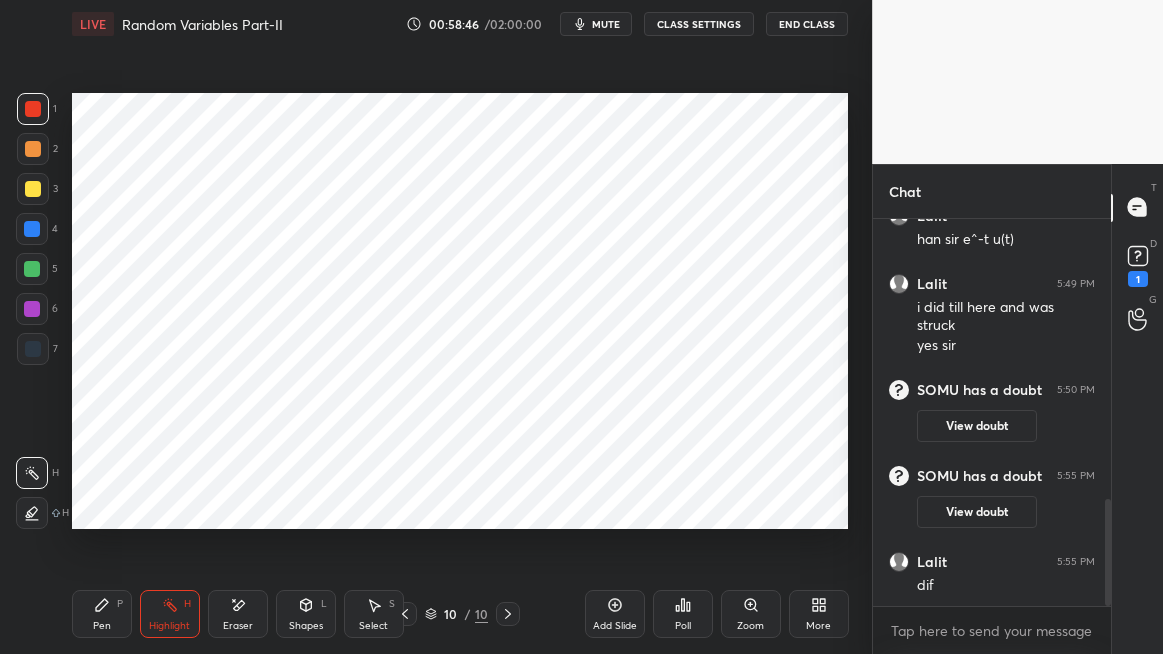 click 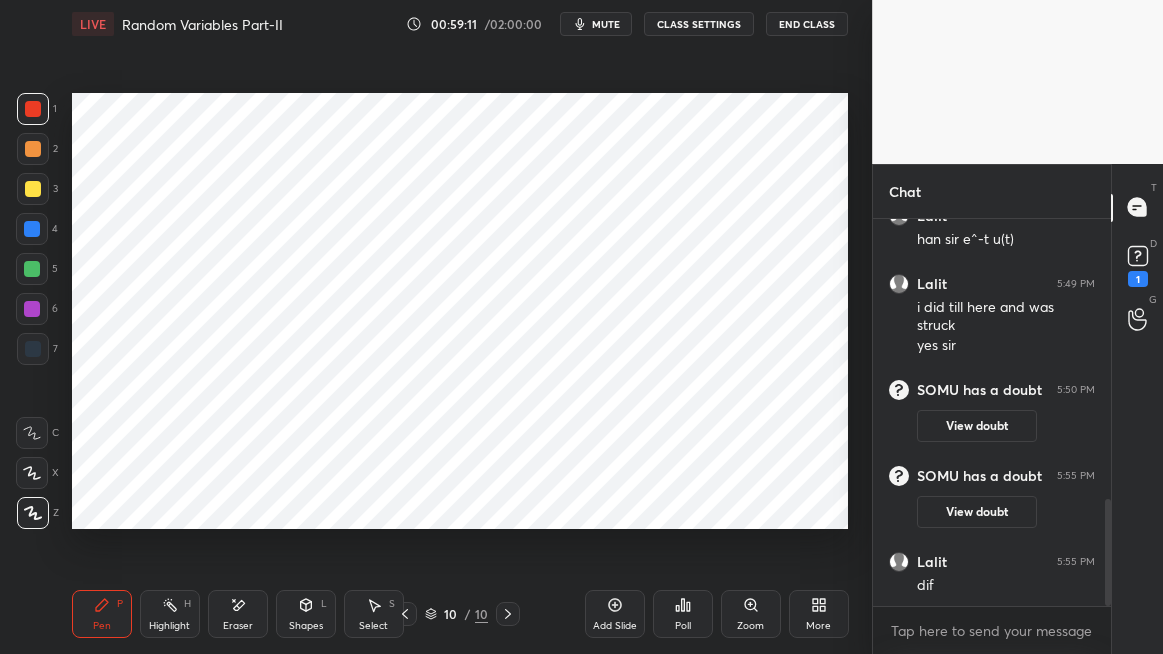 click on "Shapes L" at bounding box center (306, 614) 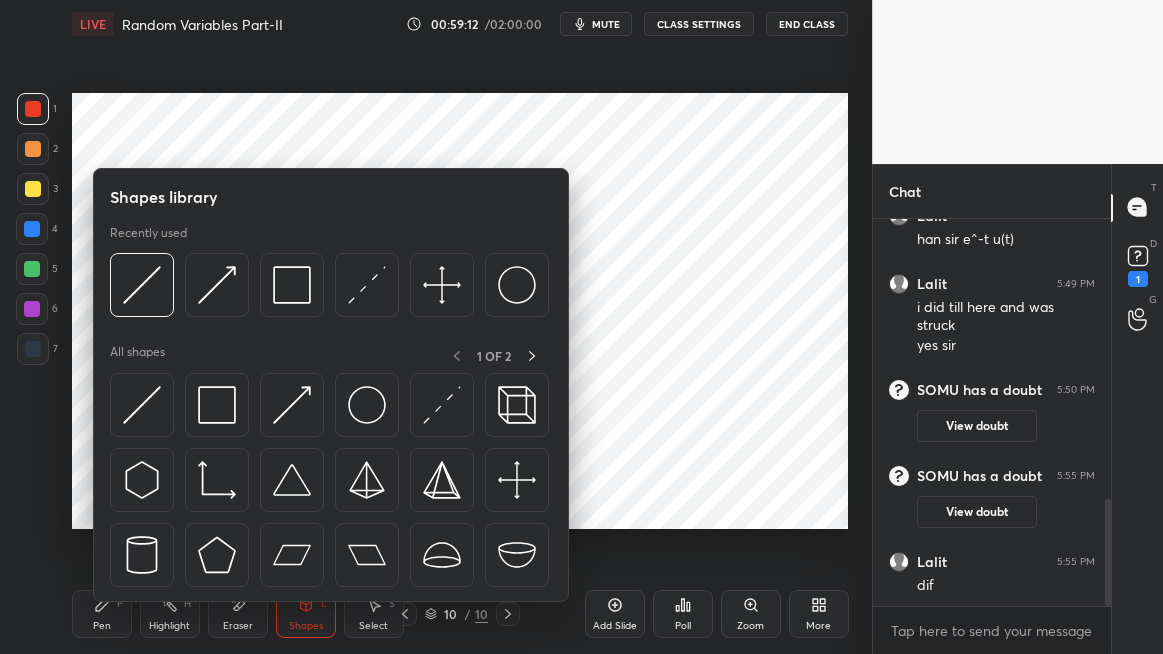 click at bounding box center (292, 405) 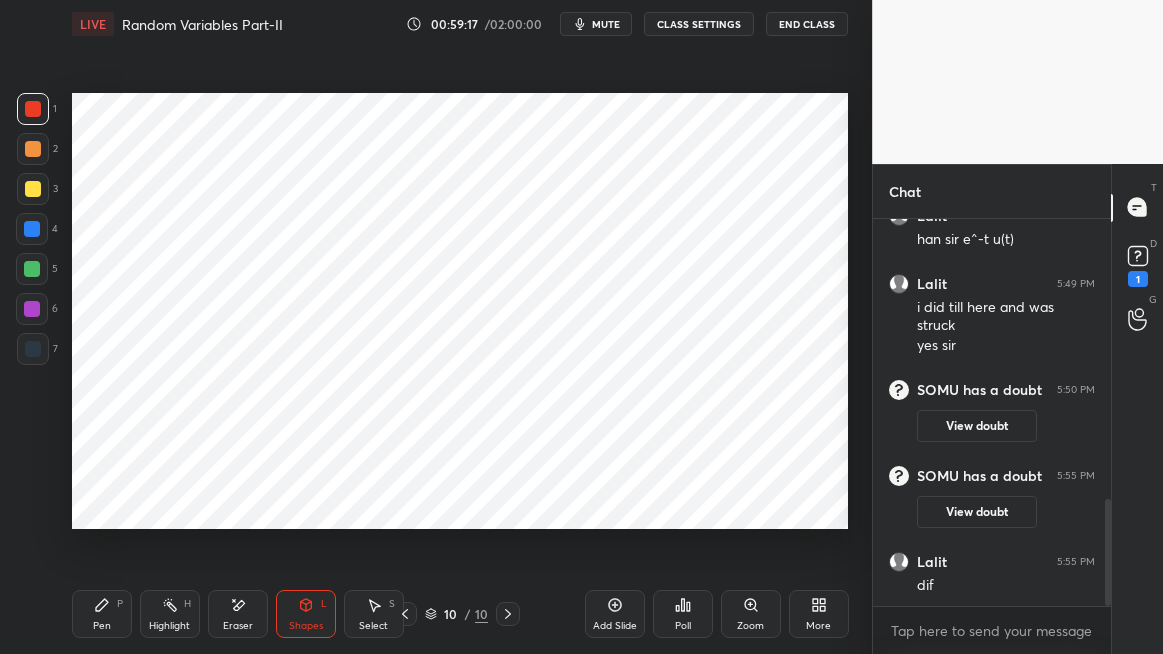 click 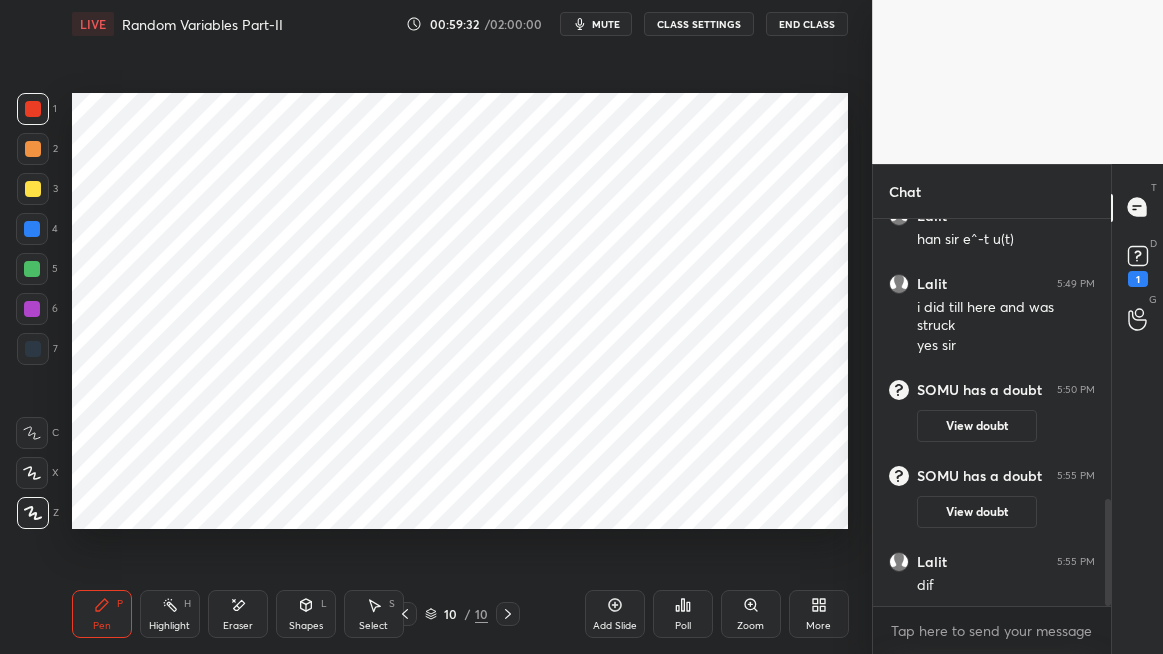 click 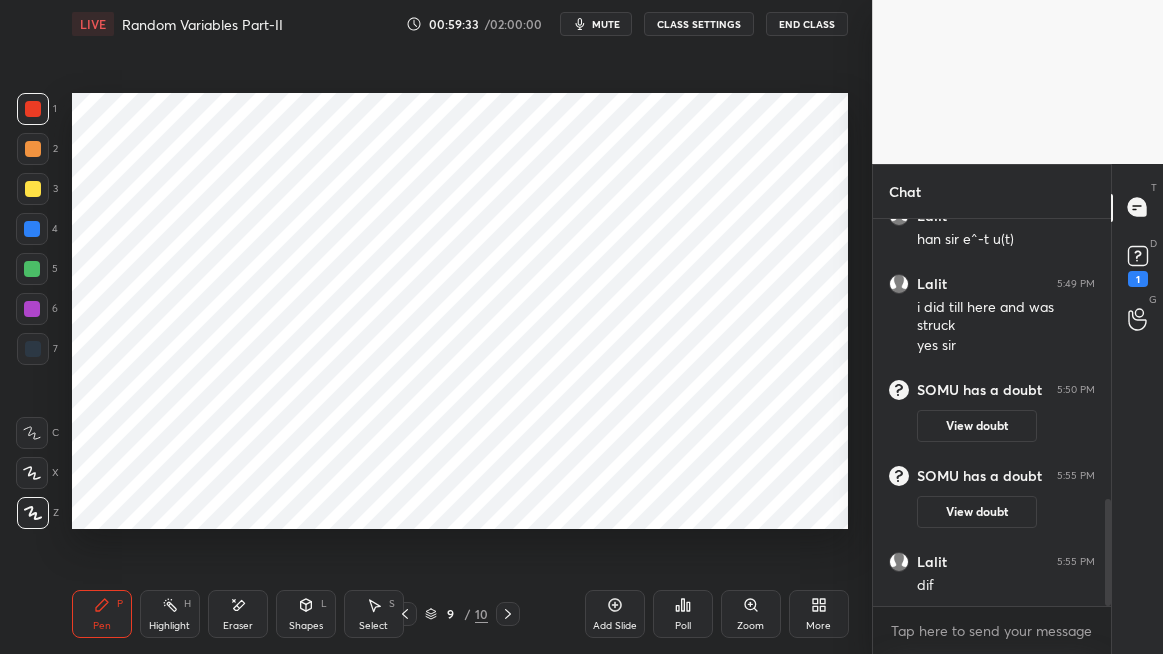 click 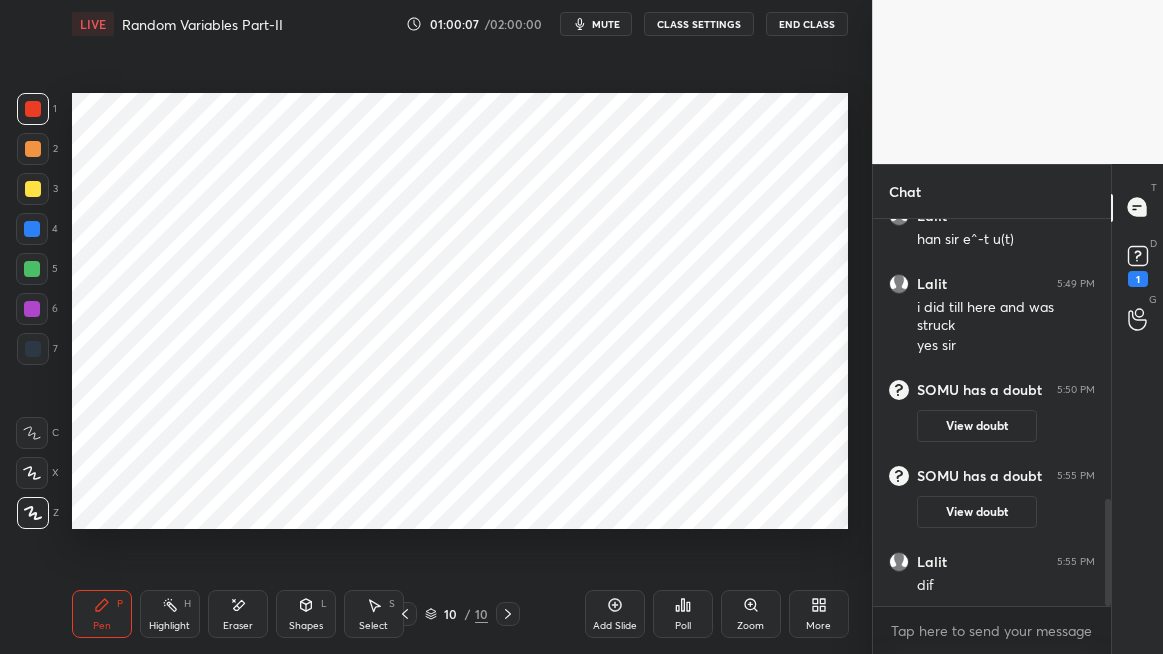 click on "Shapes" at bounding box center [306, 626] 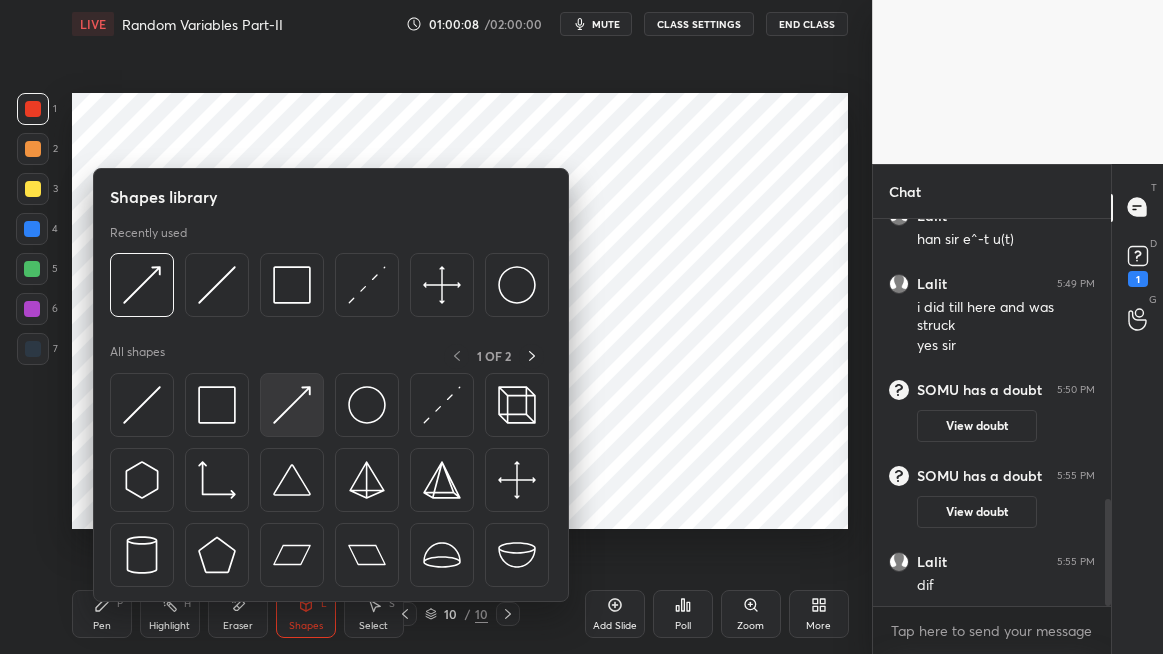 click at bounding box center [292, 405] 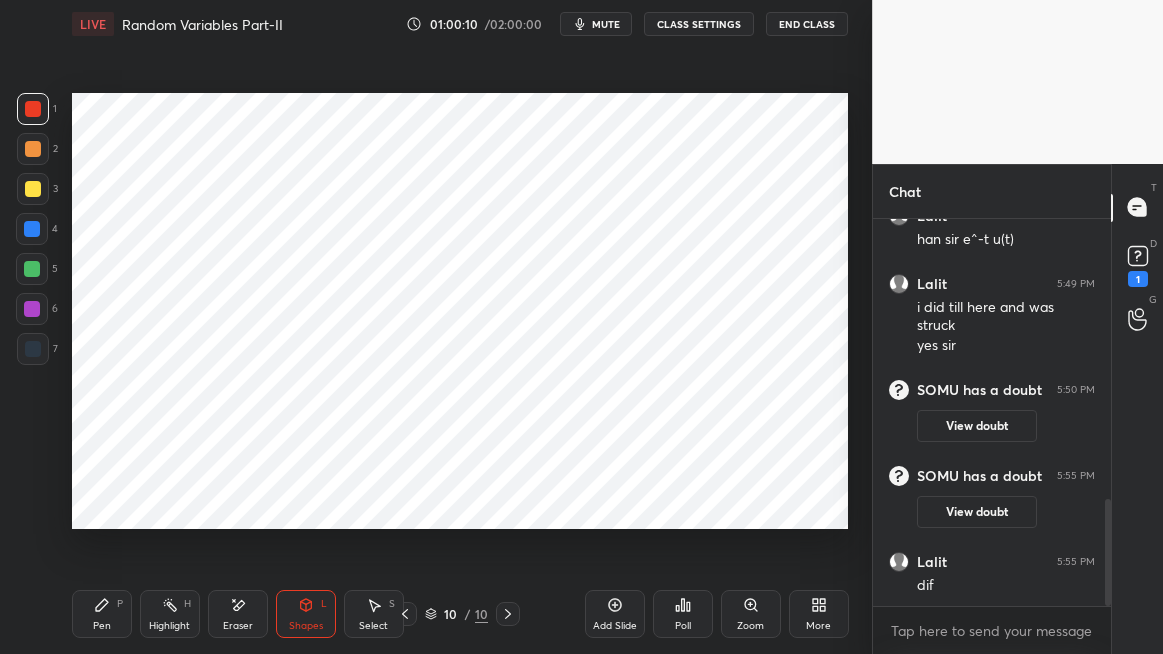 click at bounding box center (32, 229) 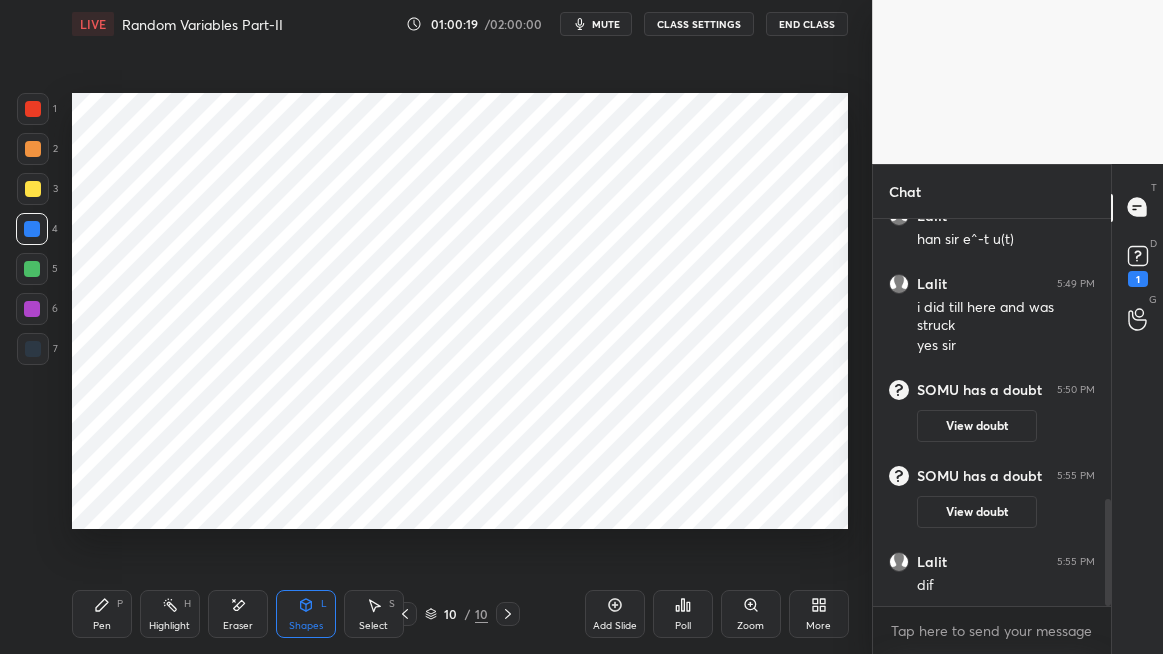 click 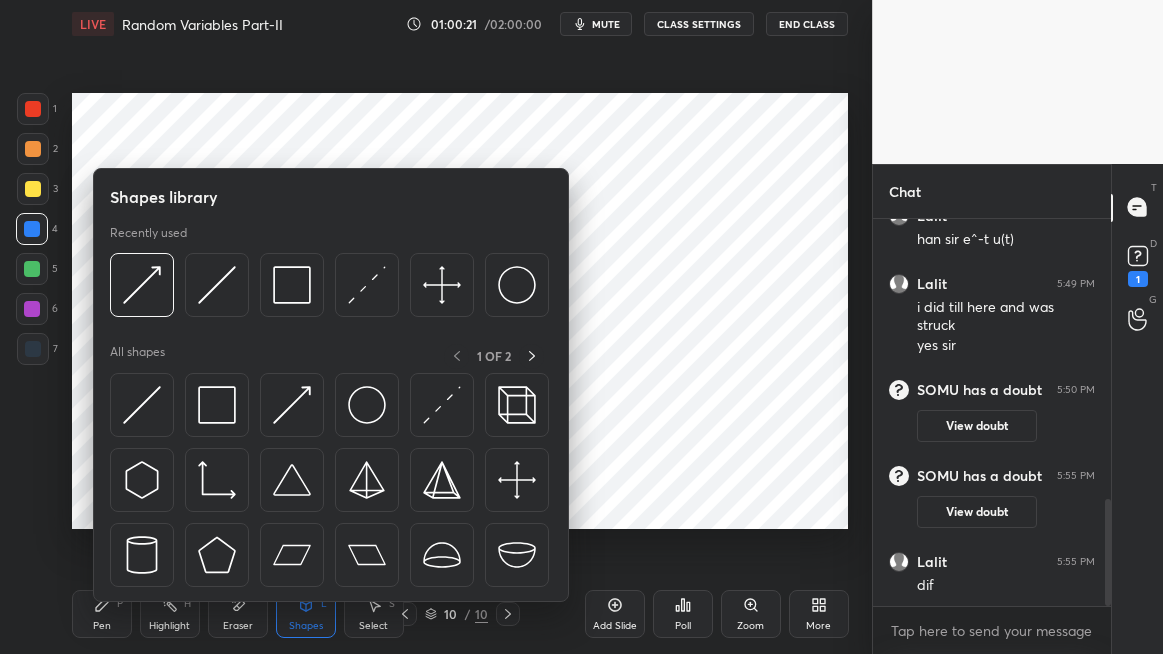 click at bounding box center [142, 405] 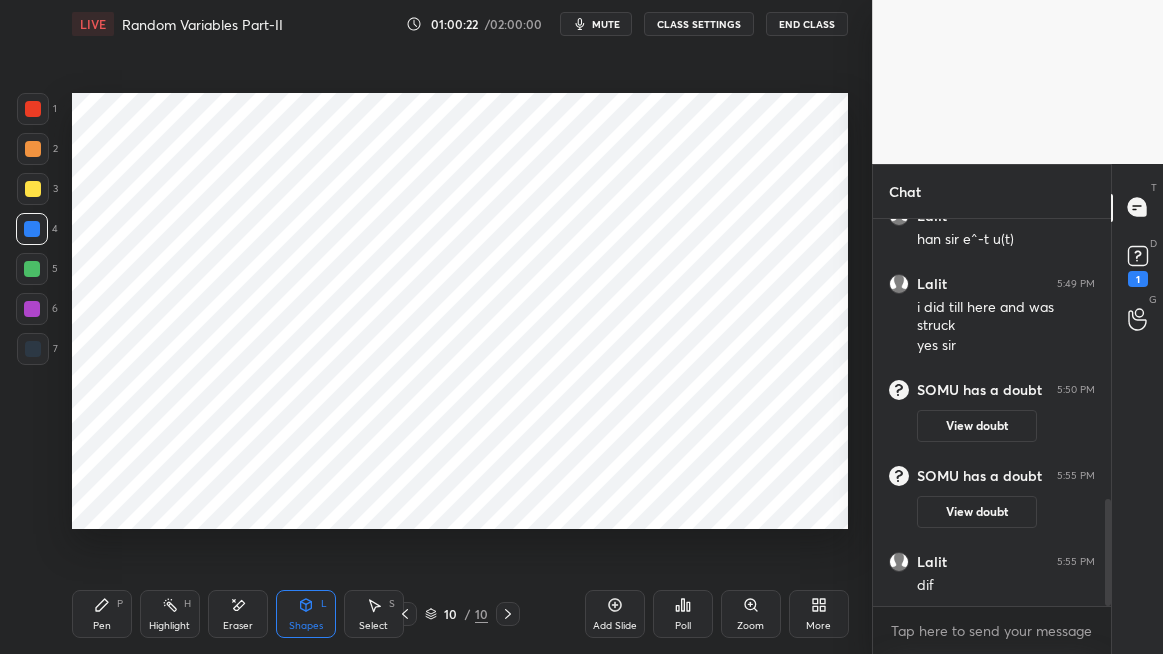 click at bounding box center (33, 109) 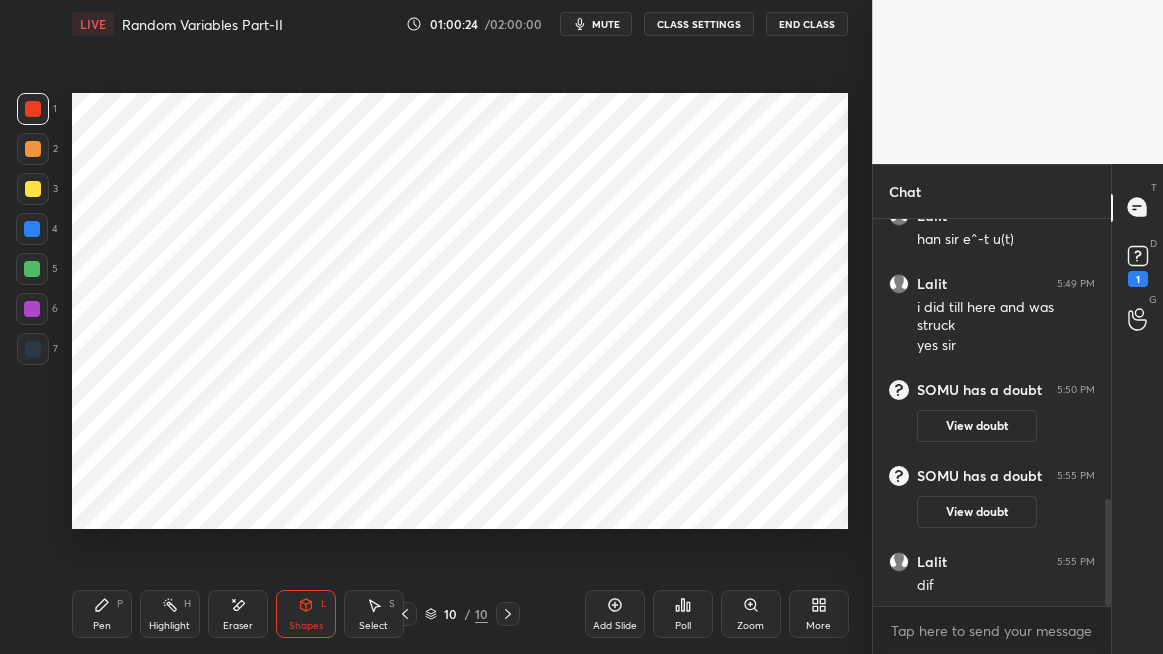 click at bounding box center [32, 269] 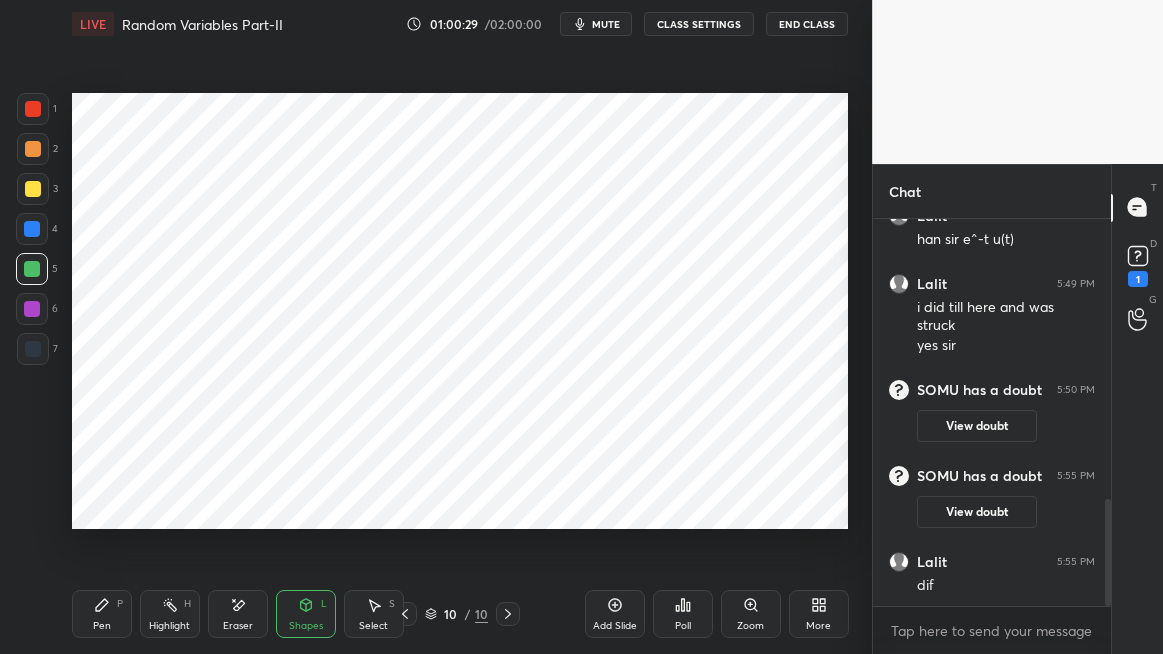 click on "Pen P" at bounding box center (102, 614) 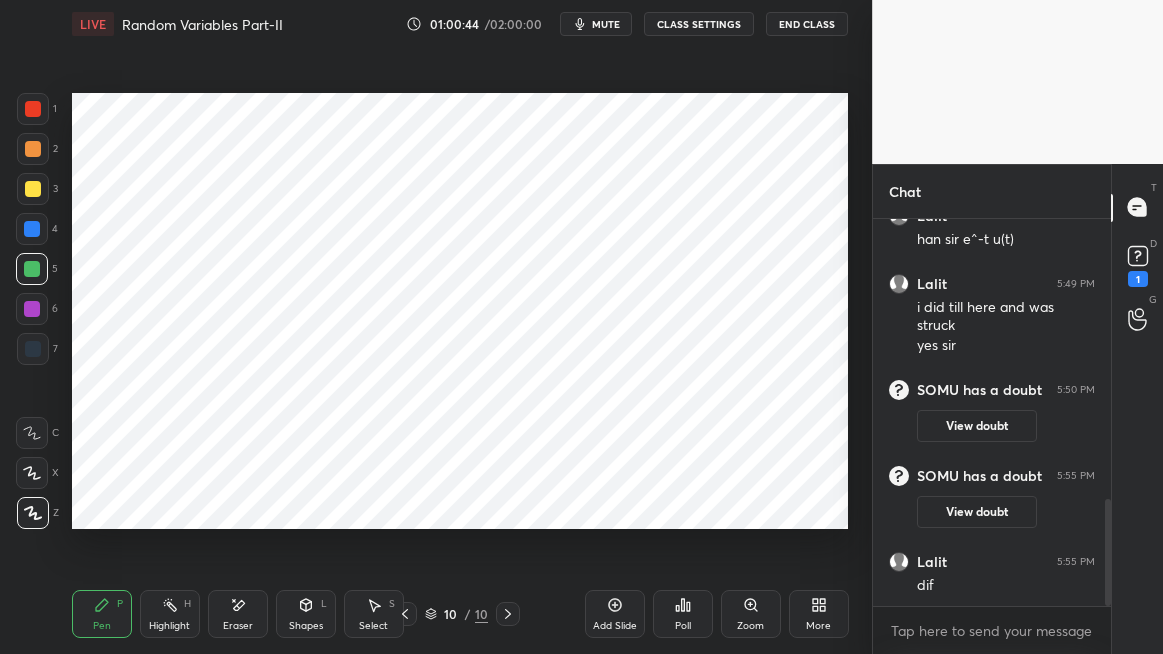 click on "Shapes" at bounding box center (306, 626) 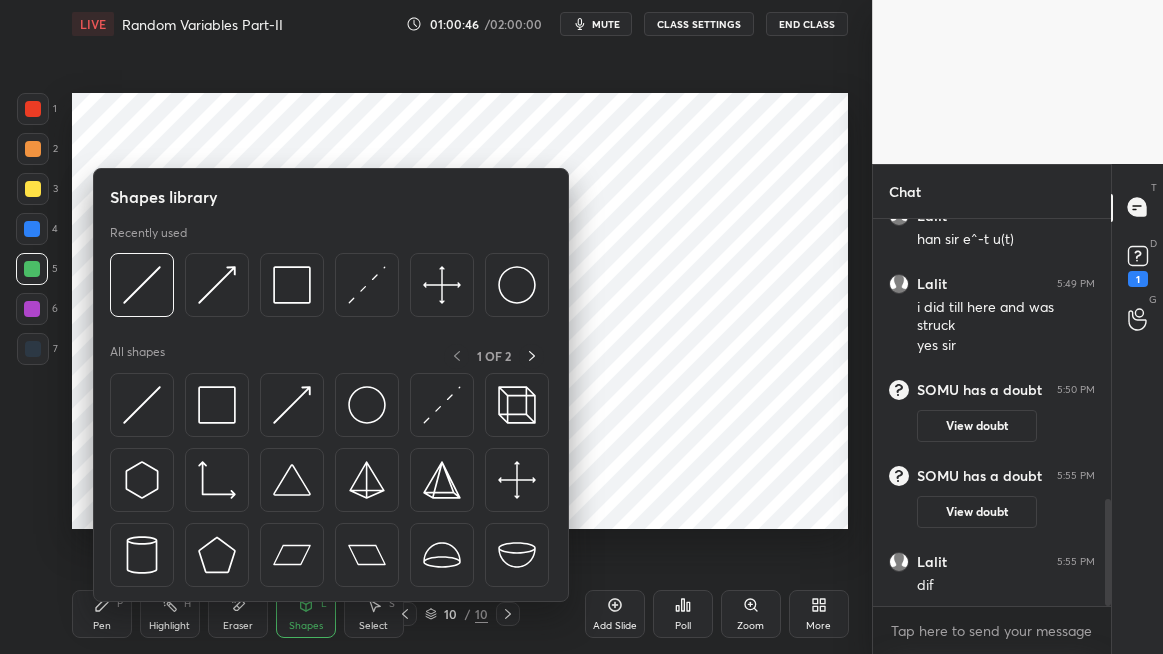 click on "Pen P" at bounding box center [102, 614] 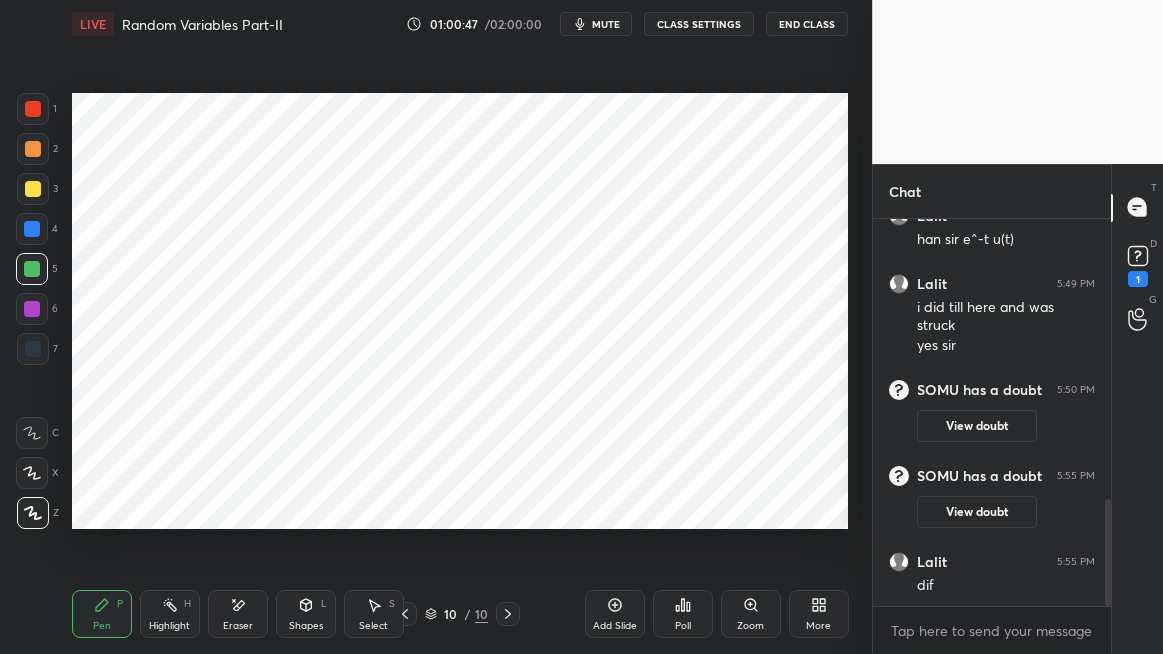 click at bounding box center [33, 109] 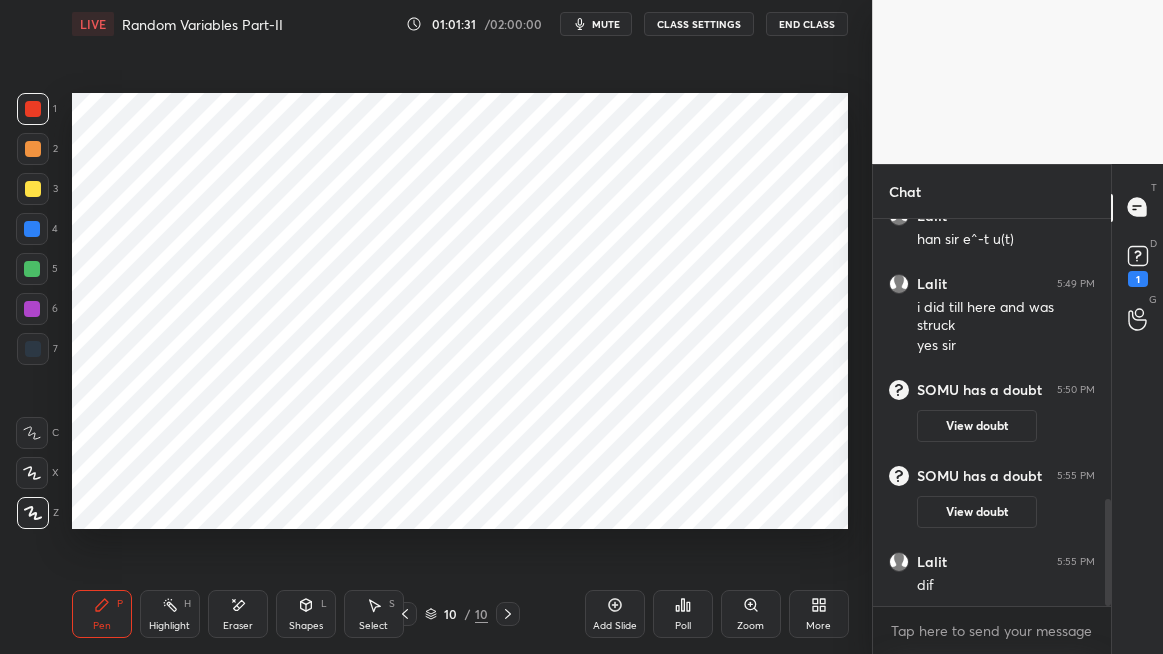 click at bounding box center [33, 109] 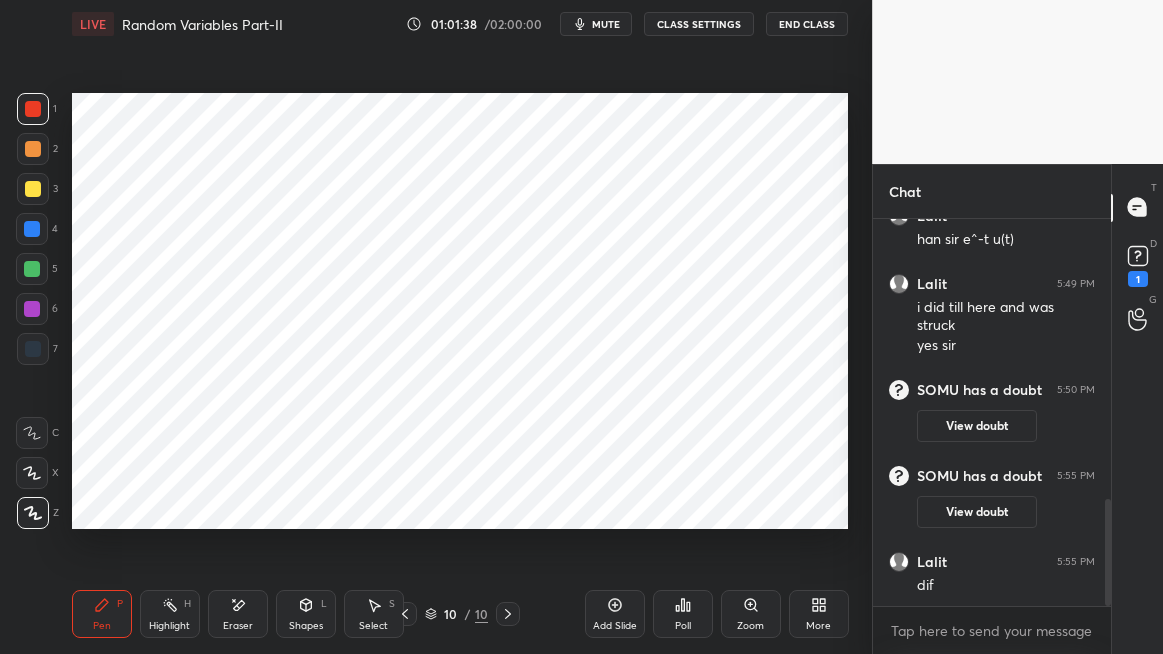 click on "Shapes L" at bounding box center (306, 614) 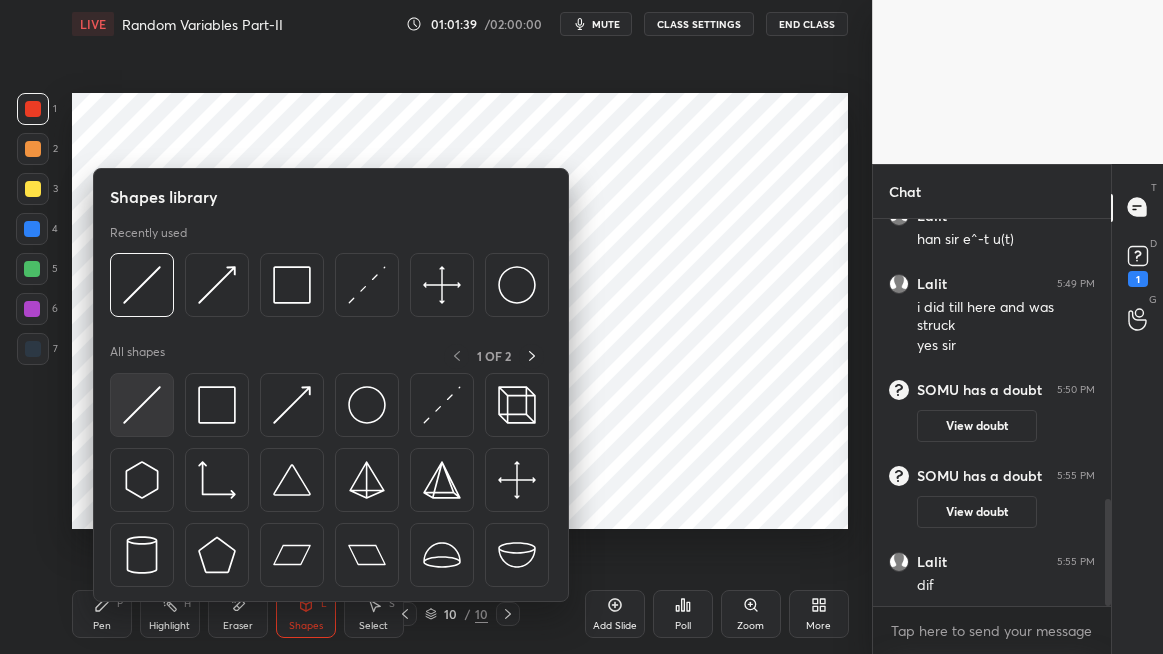 click at bounding box center [142, 405] 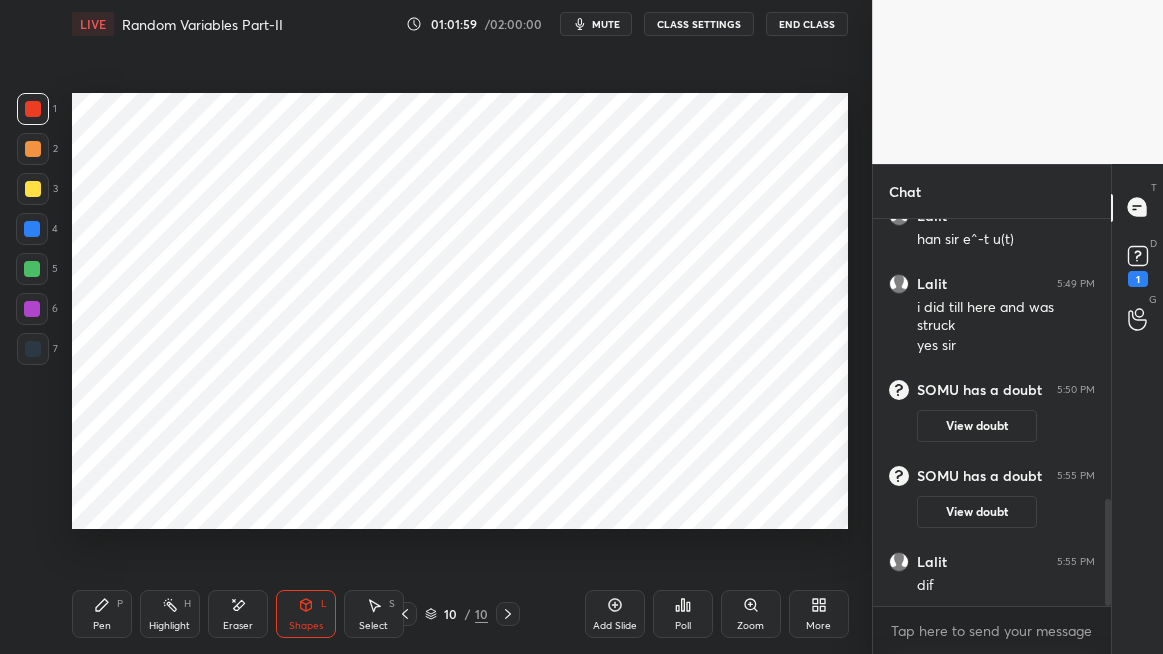 click at bounding box center [32, 229] 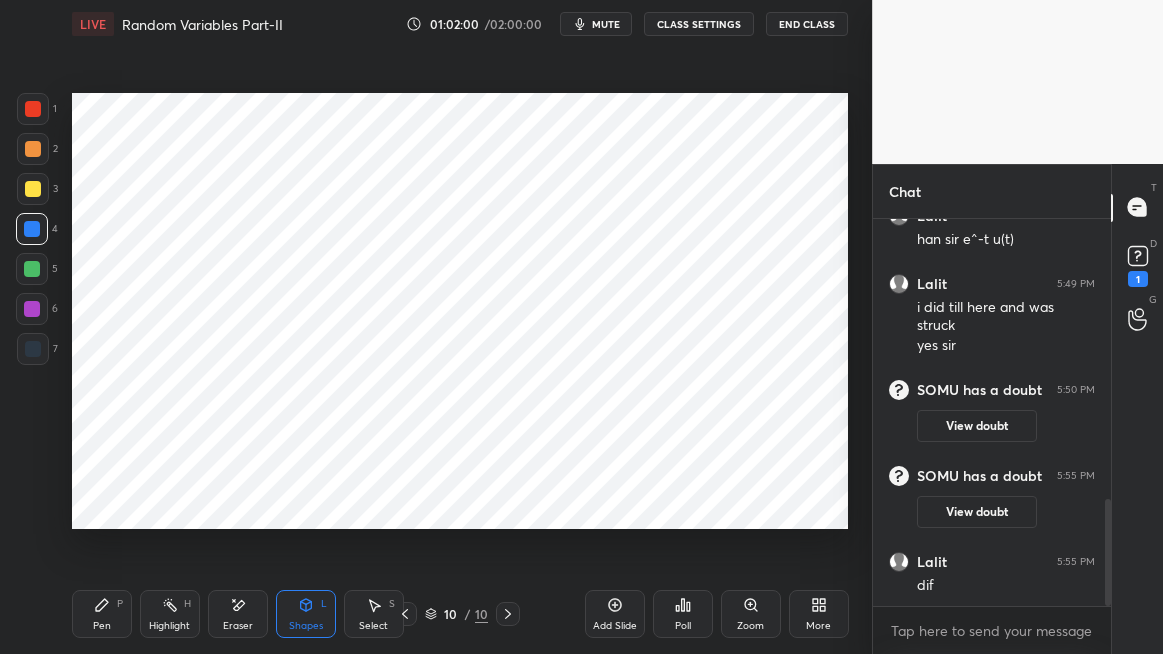 click on "Shapes" at bounding box center [306, 626] 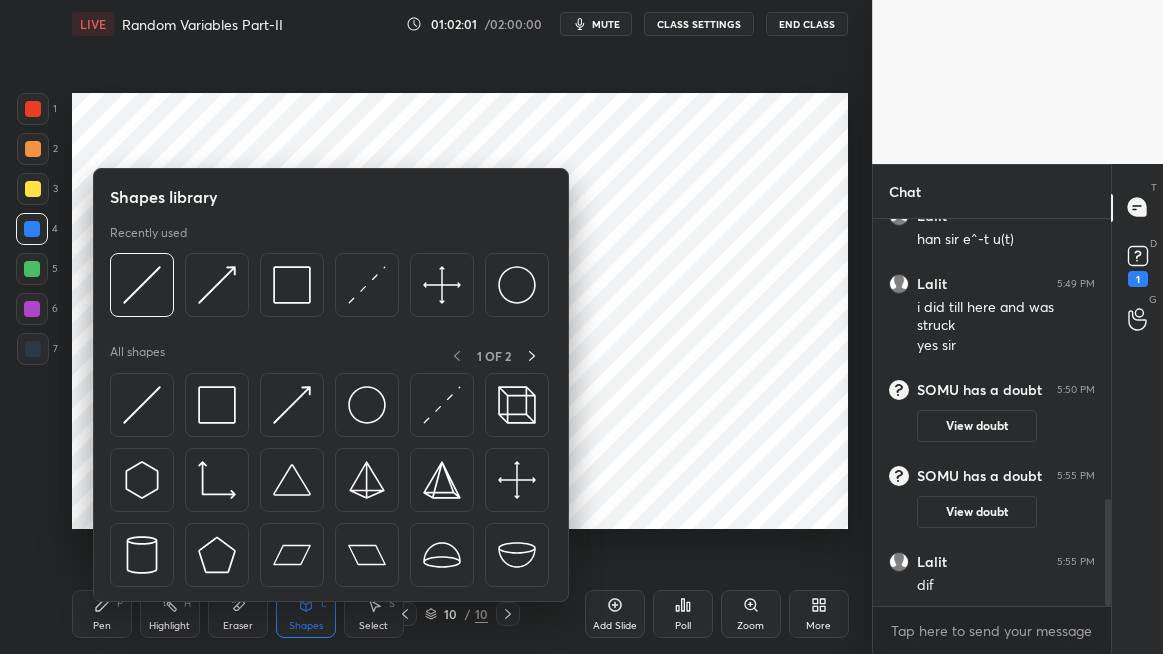 click at bounding box center (292, 405) 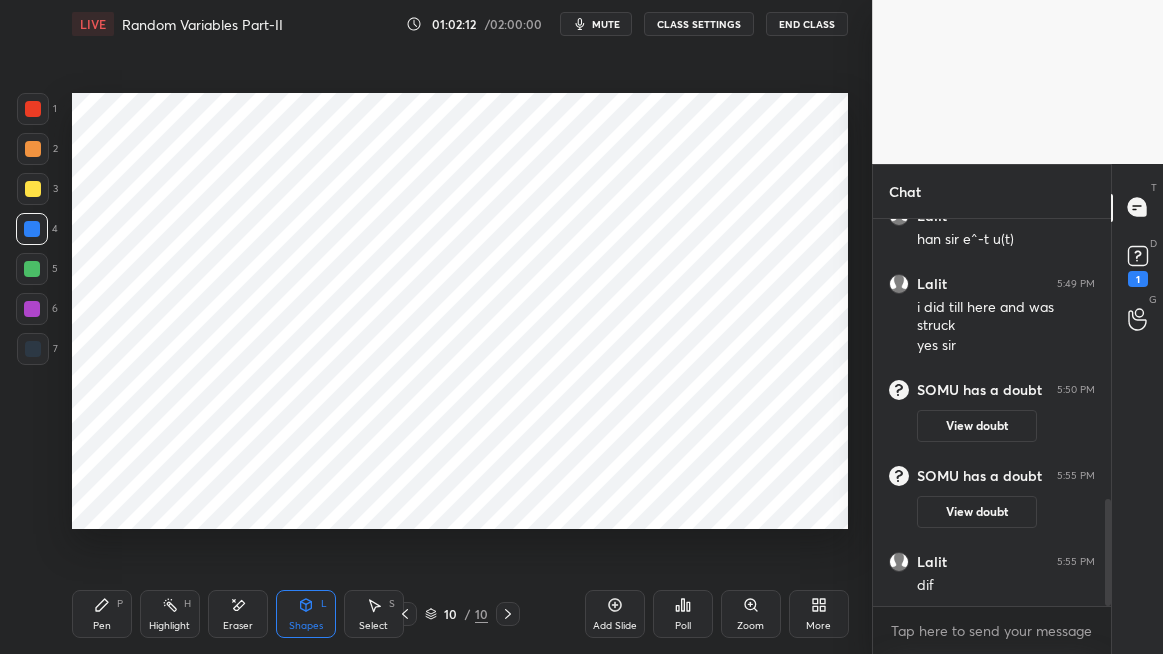 click on "Pen P" at bounding box center [102, 614] 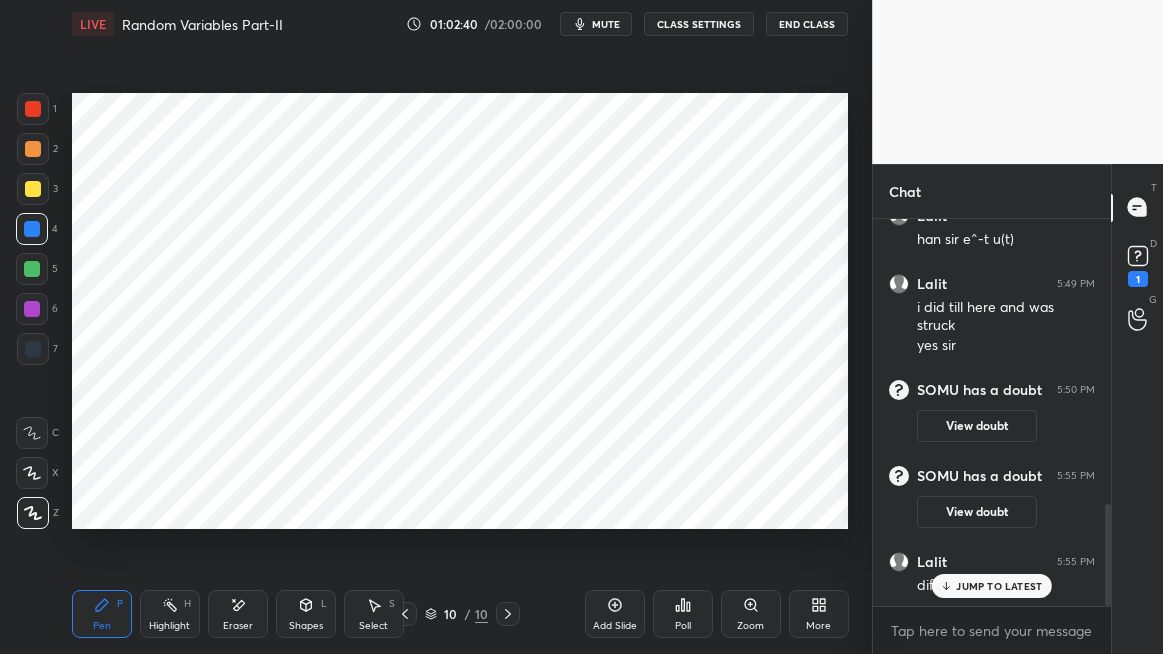 scroll, scrollTop: 1087, scrollLeft: 0, axis: vertical 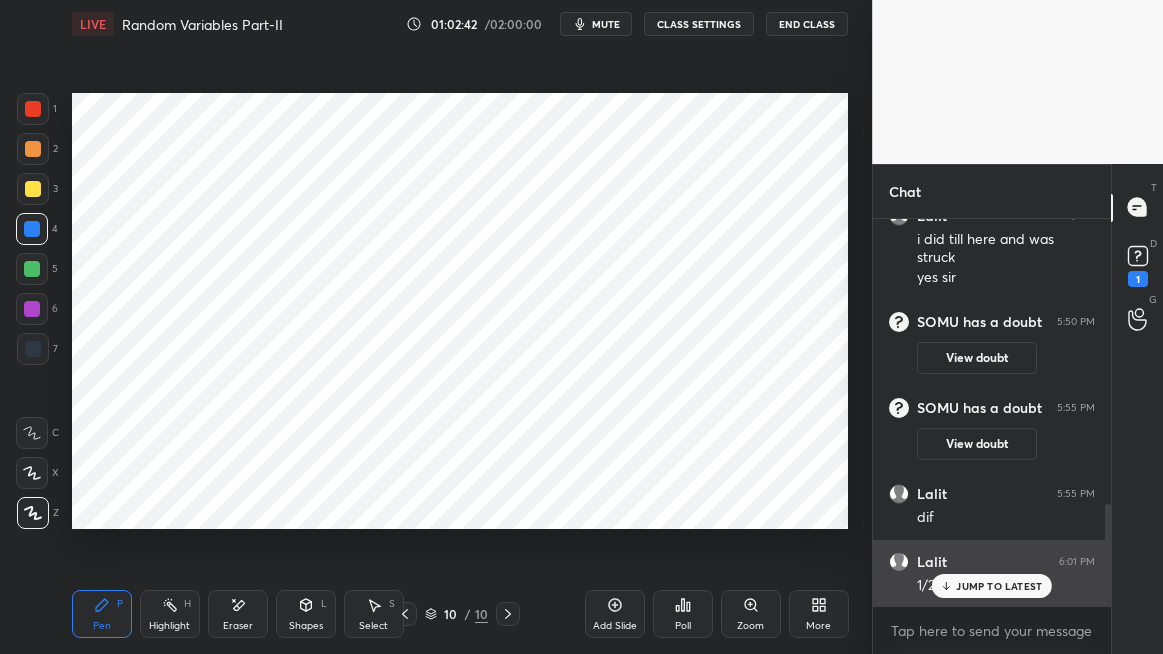 click on "JUMP TO LATEST" at bounding box center (999, 586) 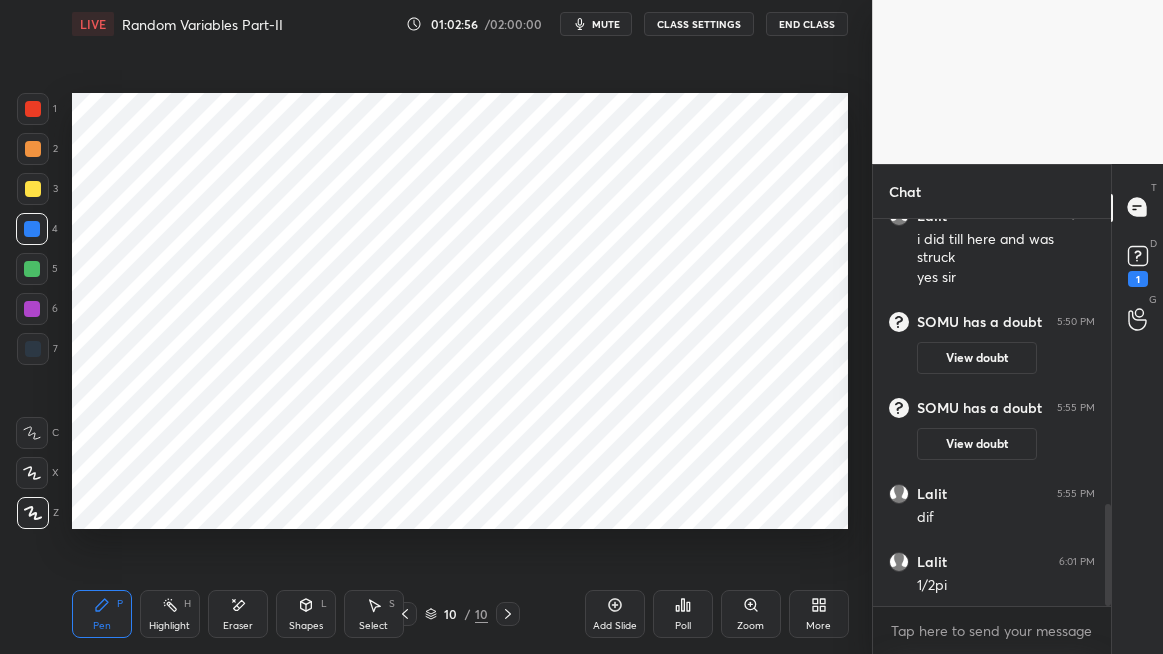 click at bounding box center (32, 269) 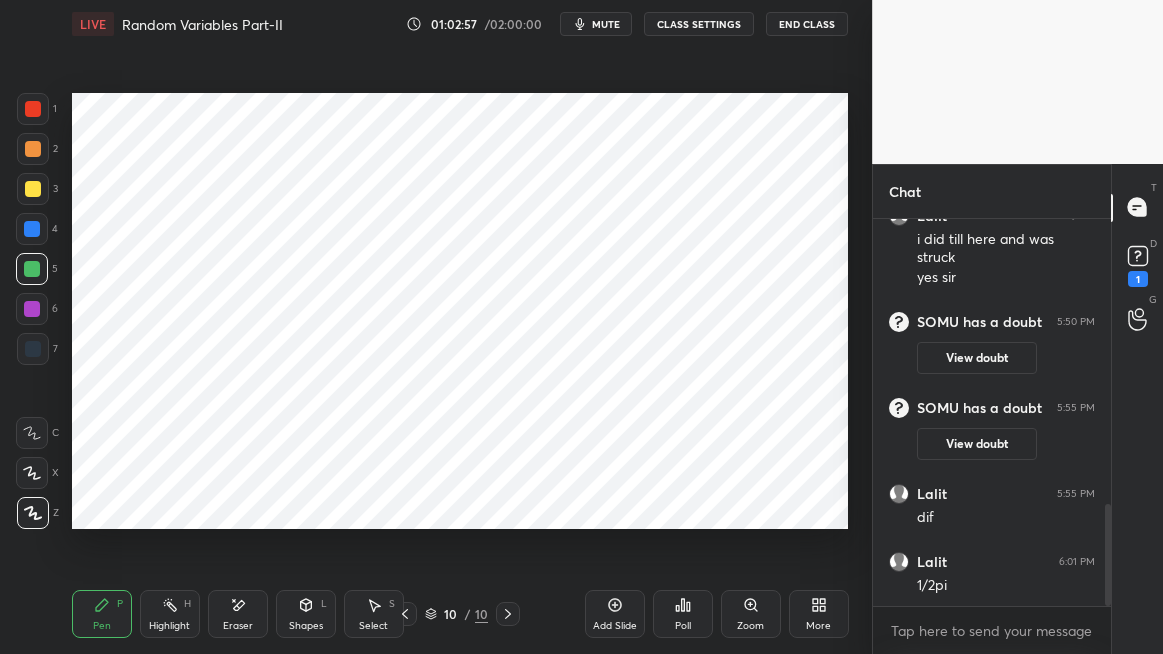 click on "Shapes" at bounding box center (306, 626) 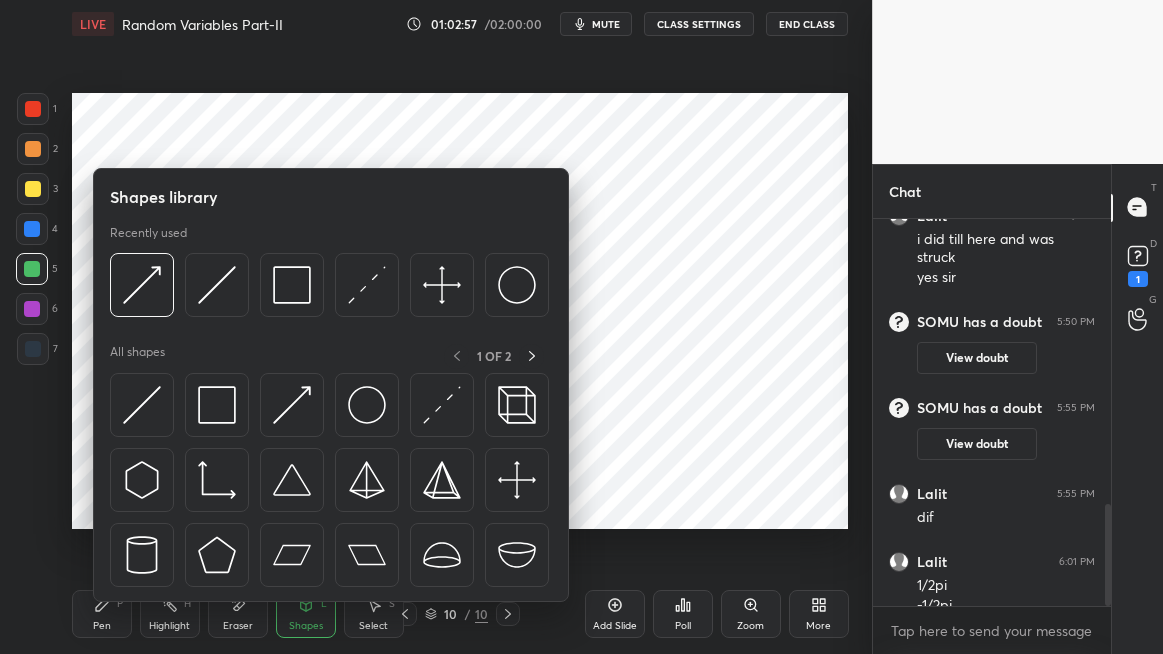 scroll, scrollTop: 1107, scrollLeft: 0, axis: vertical 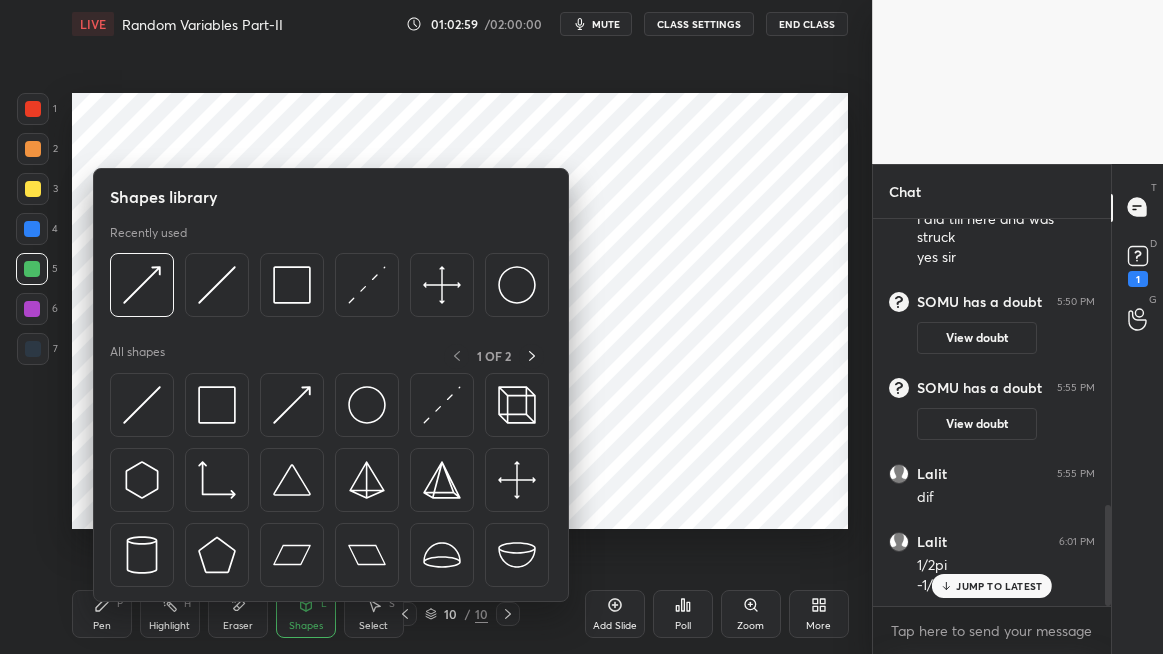 click on "JUMP TO LATEST" at bounding box center [999, 586] 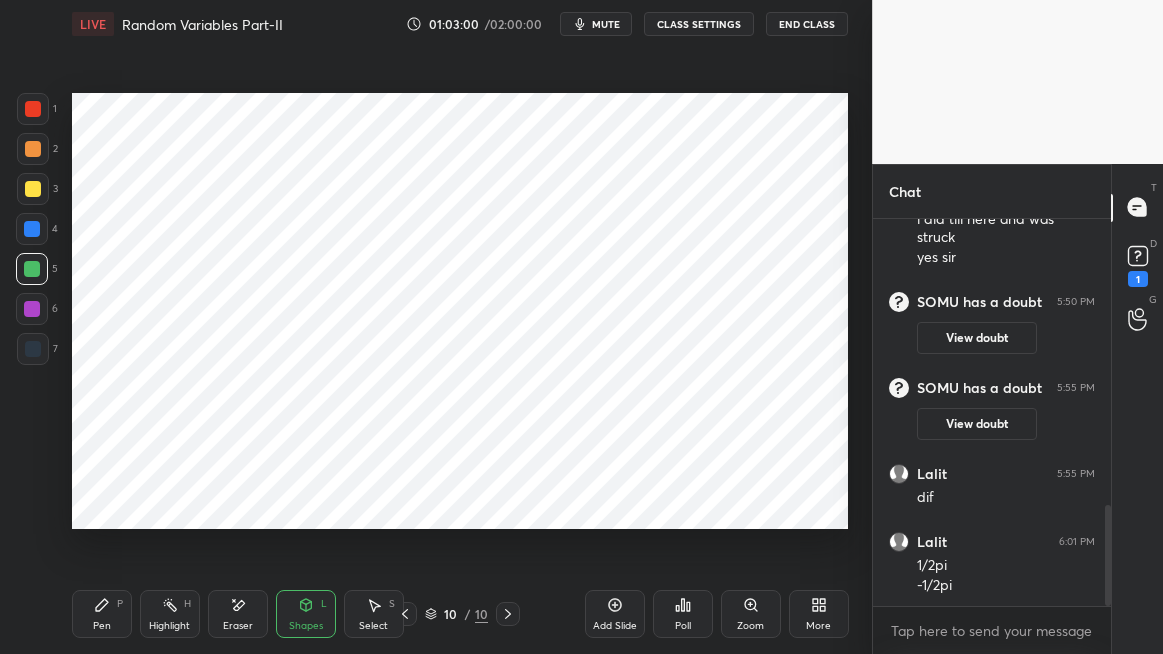 scroll, scrollTop: 1193, scrollLeft: 0, axis: vertical 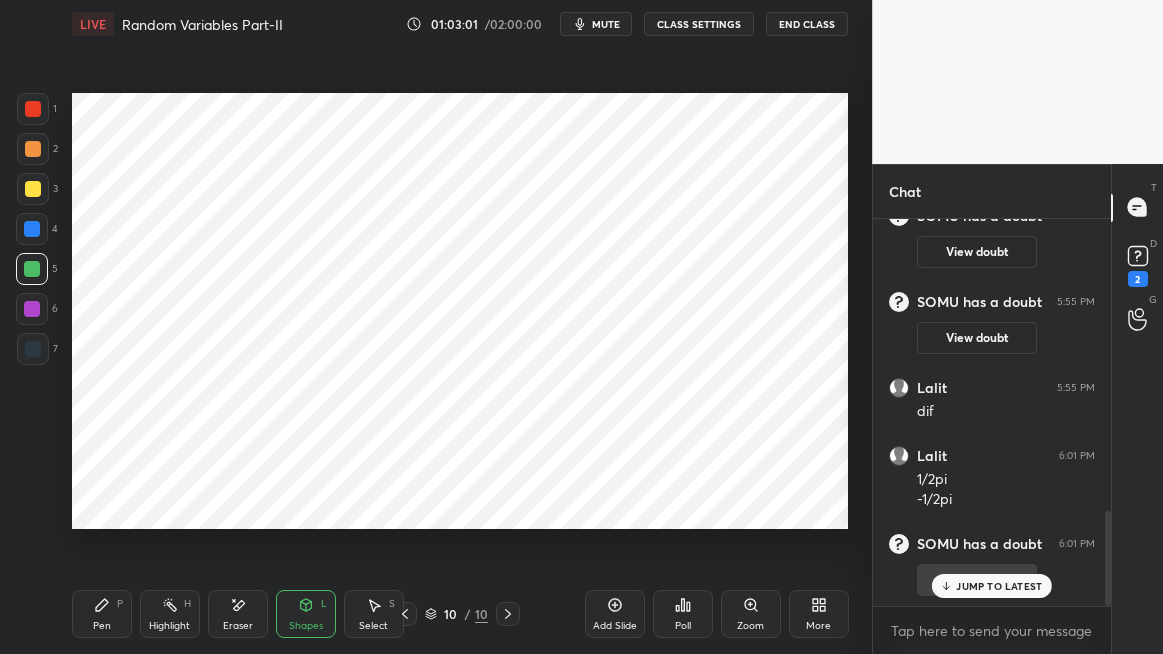 click on "JUMP TO LATEST" at bounding box center (999, 586) 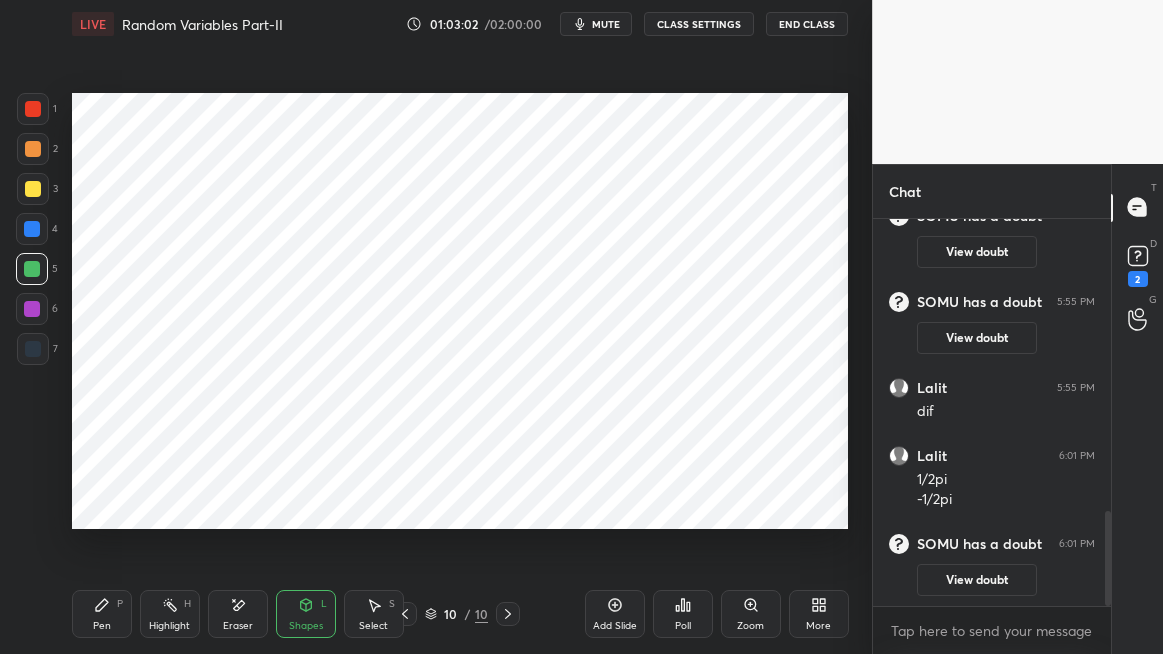 click on "View doubt" at bounding box center (977, 580) 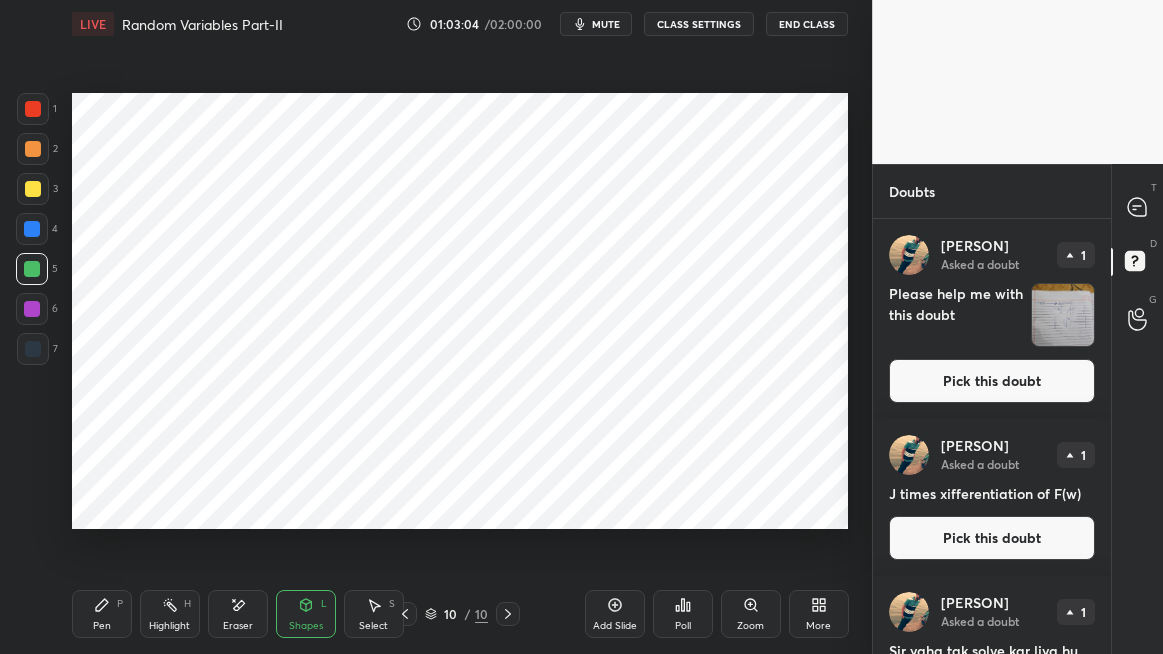 click at bounding box center (1063, 315) 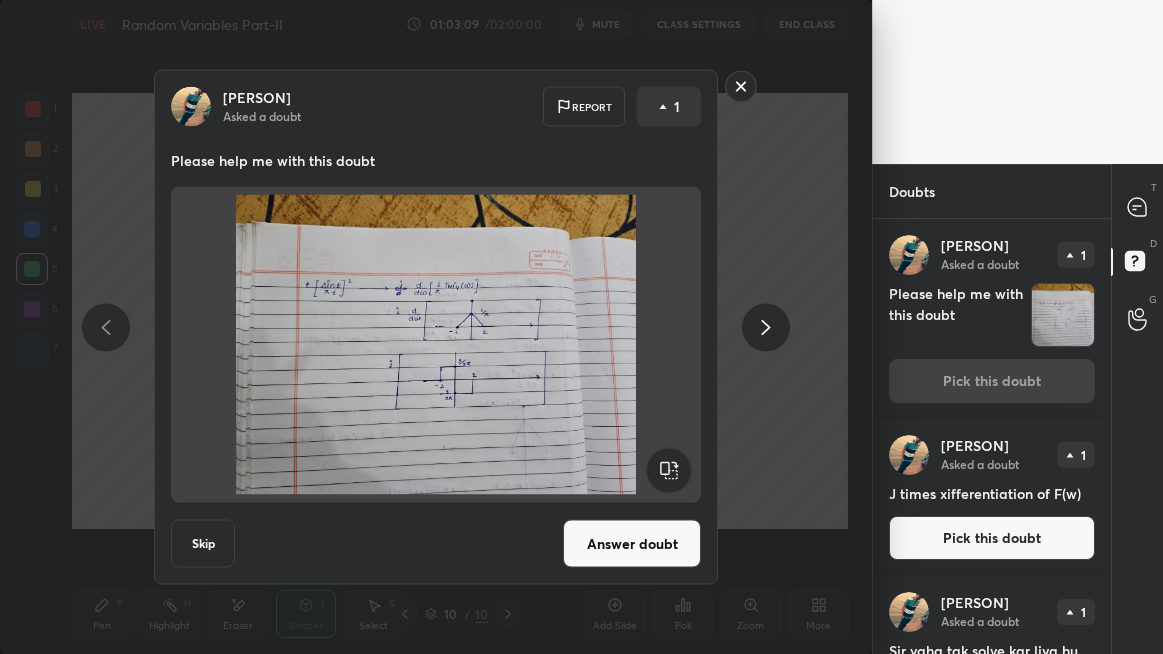 click on "Answer doubt" at bounding box center [632, 544] 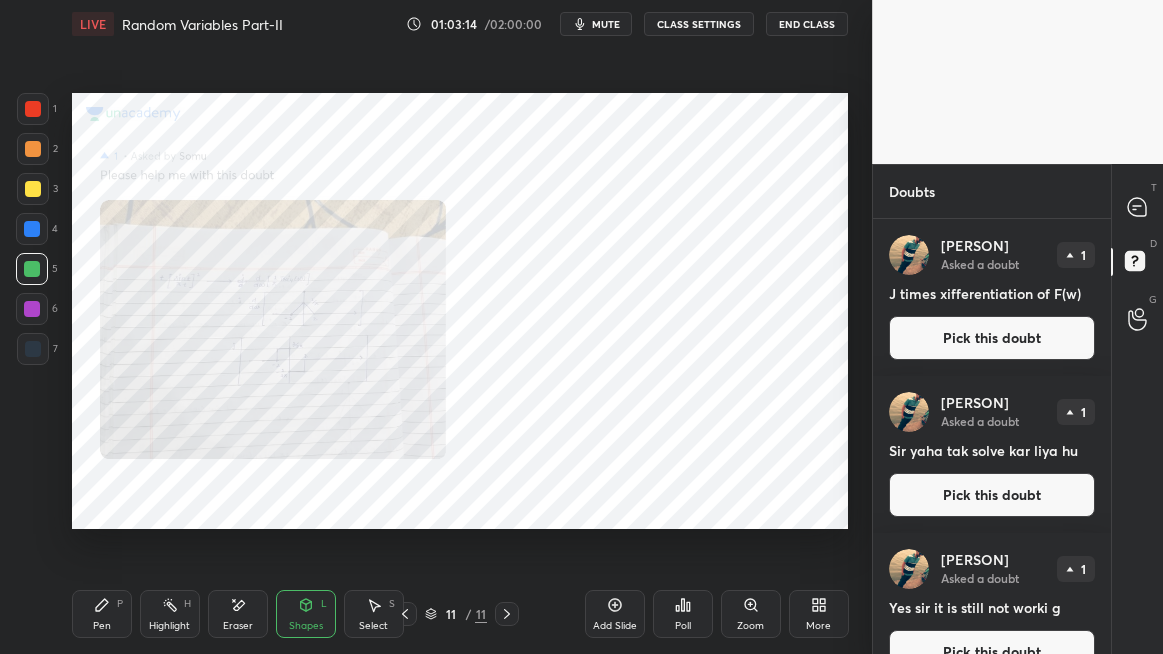 click 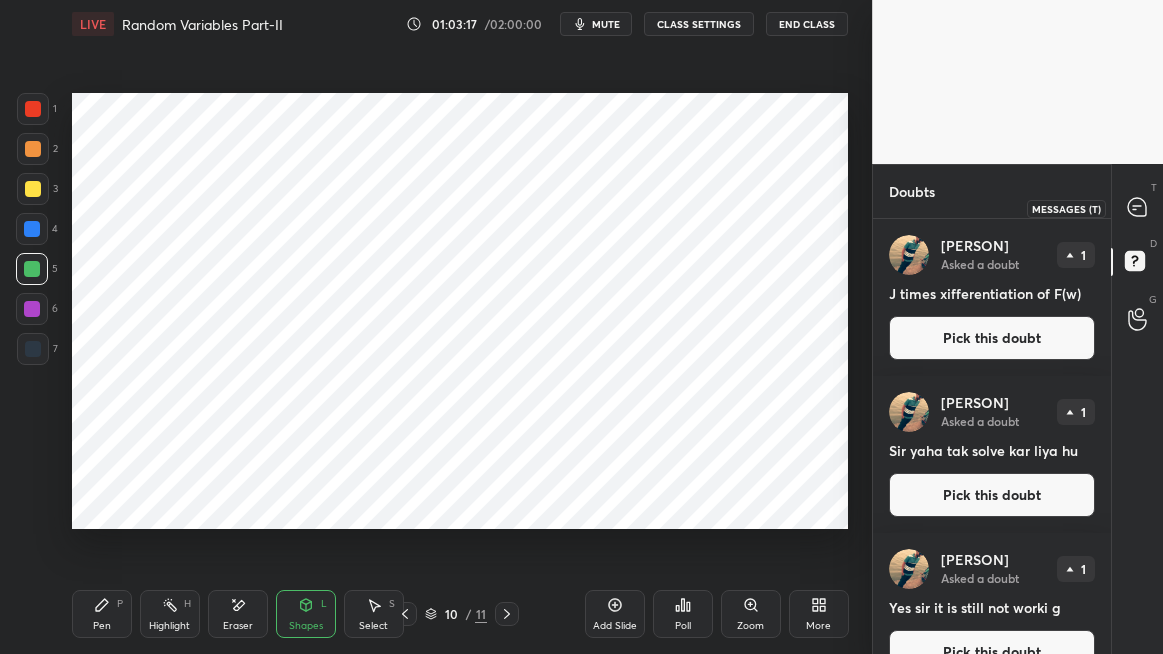 click 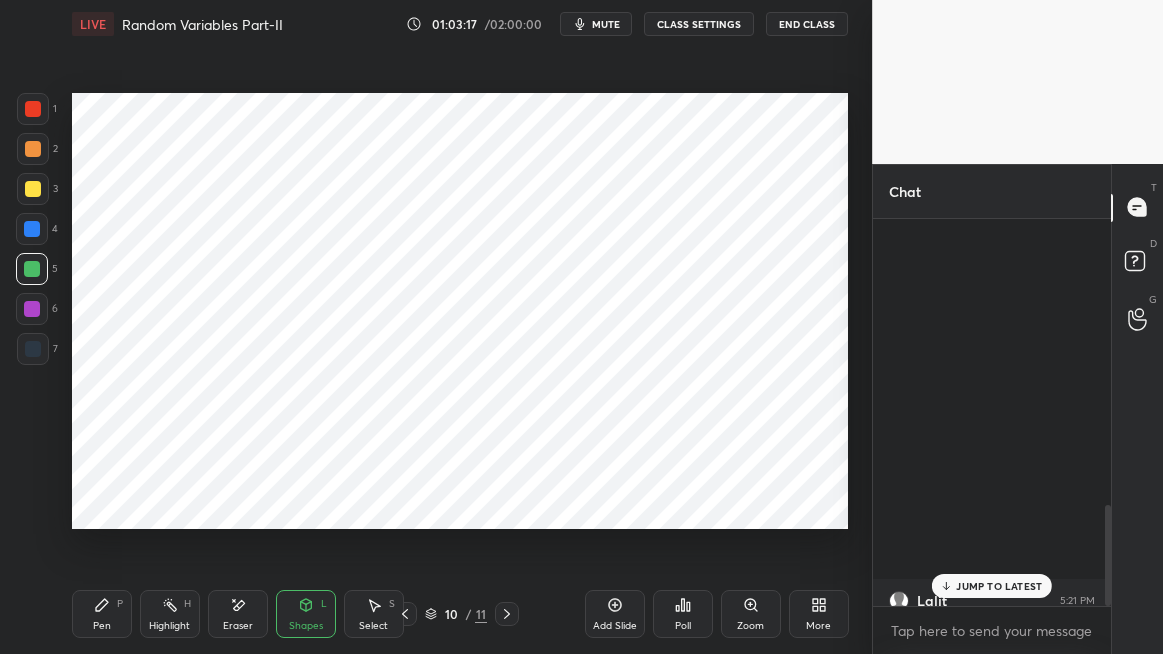 scroll, scrollTop: 1107, scrollLeft: 0, axis: vertical 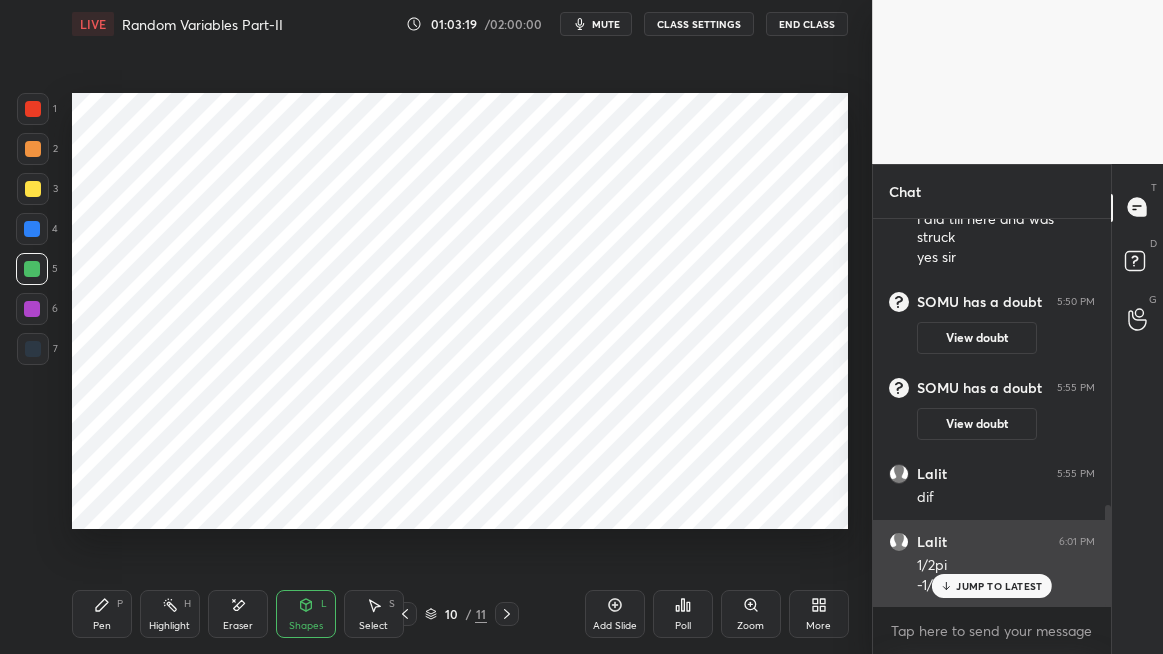 click on "JUMP TO LATEST" at bounding box center [999, 586] 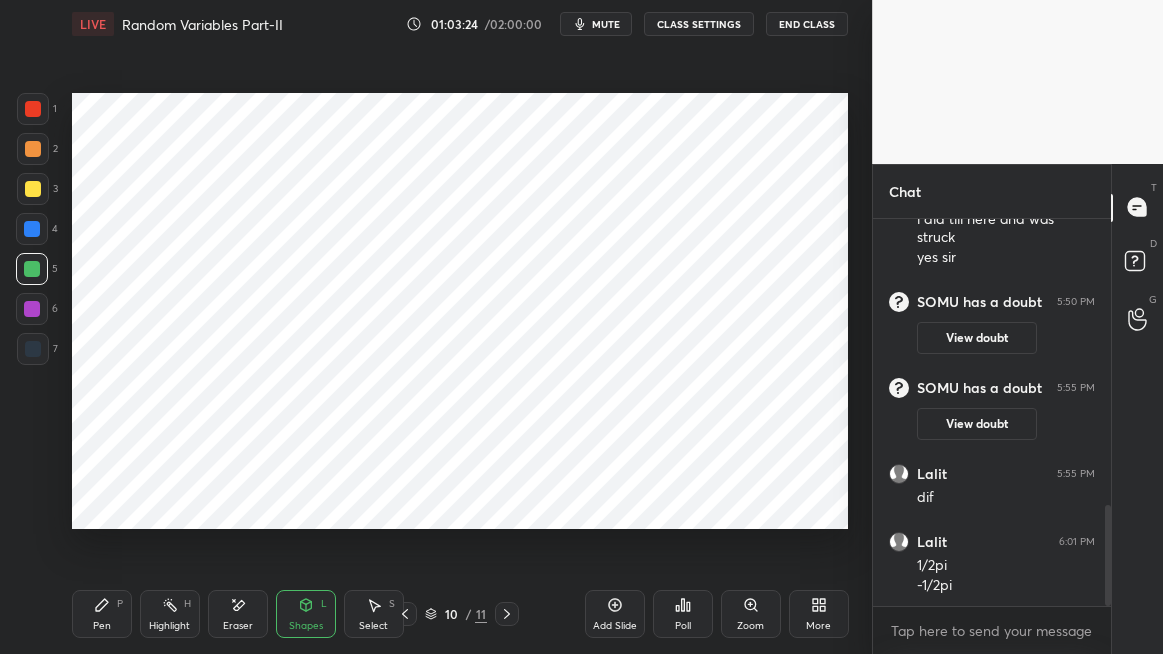 click at bounding box center [33, 149] 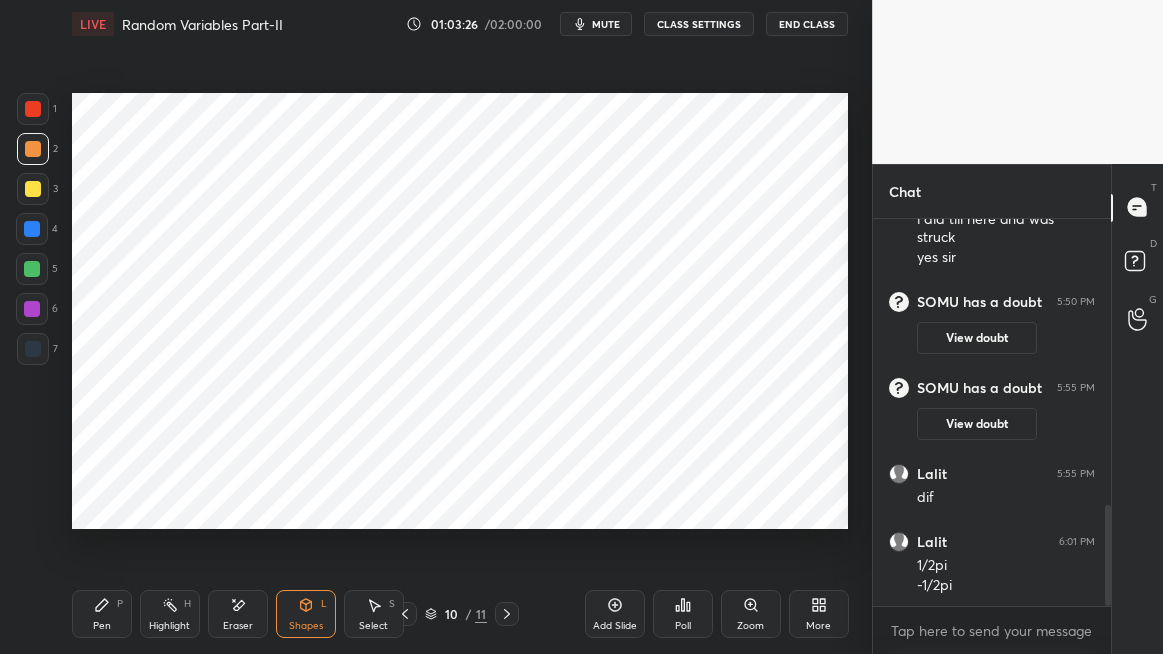 click 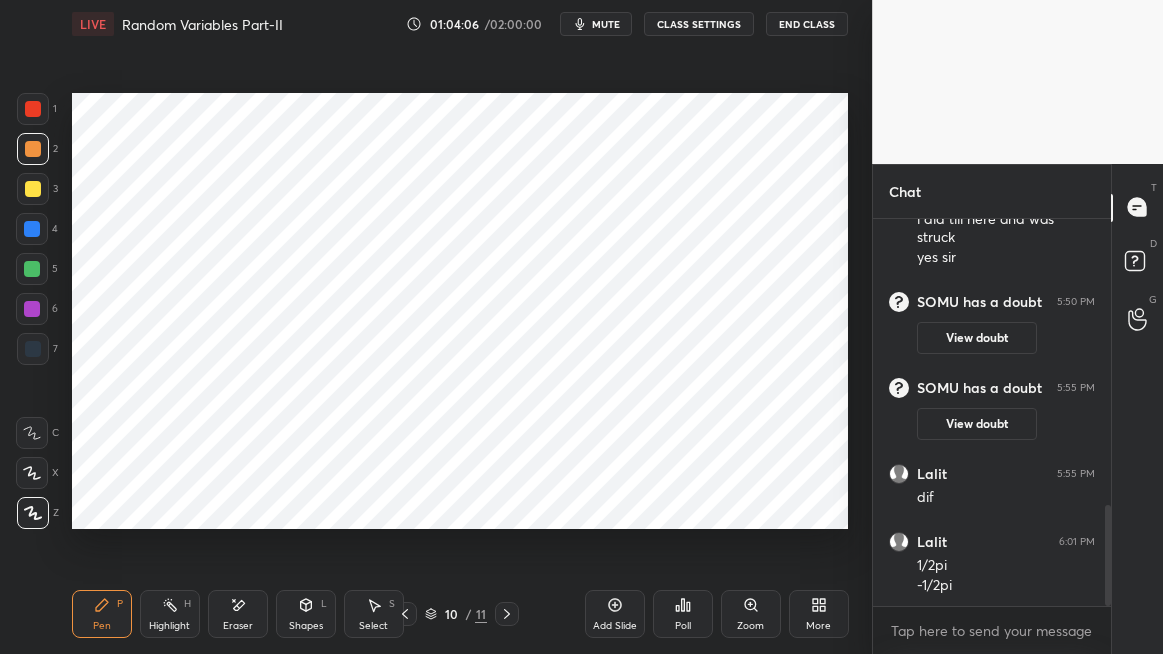 click at bounding box center [33, 109] 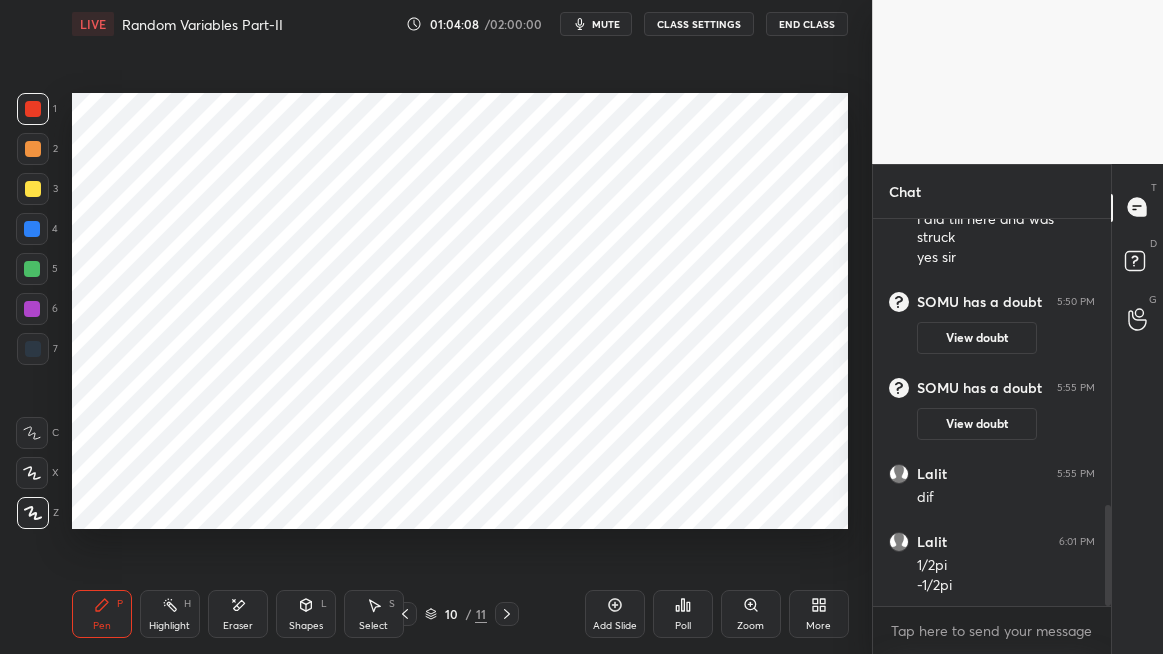 click at bounding box center [32, 269] 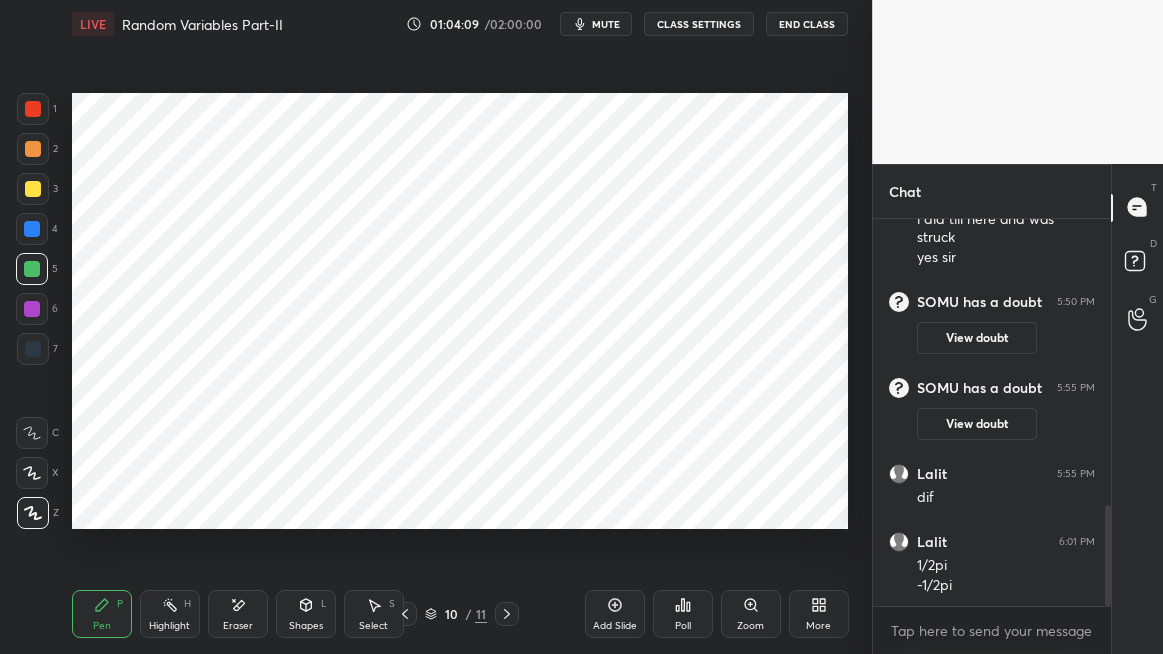 click on "Shapes L" at bounding box center (306, 614) 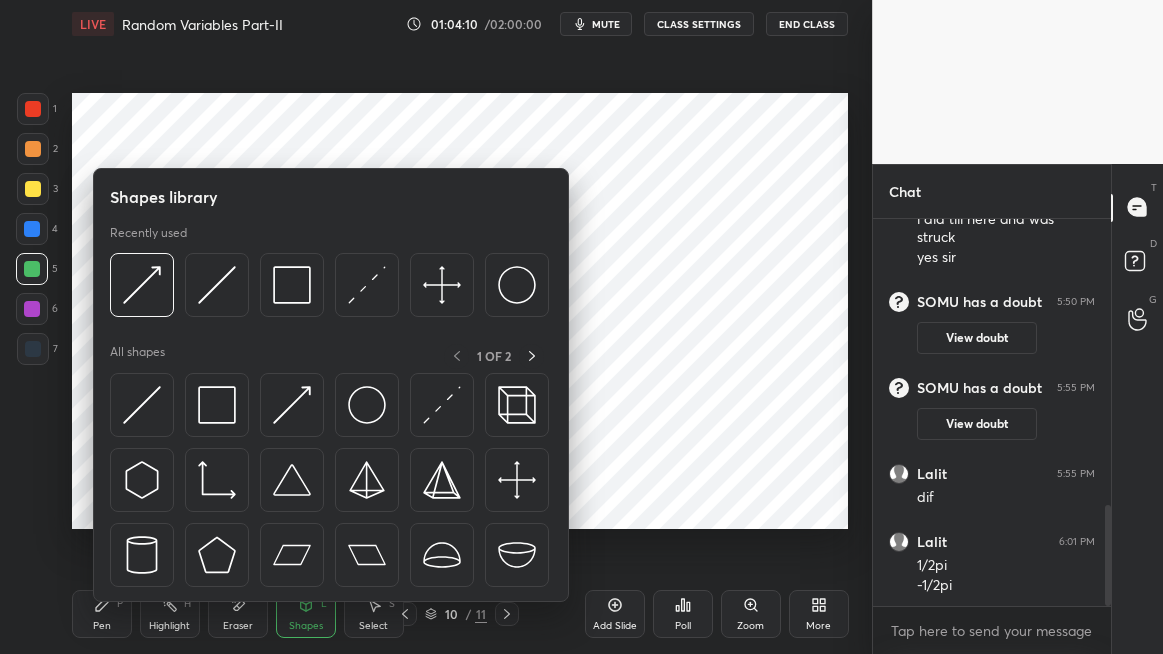 click at bounding box center [142, 405] 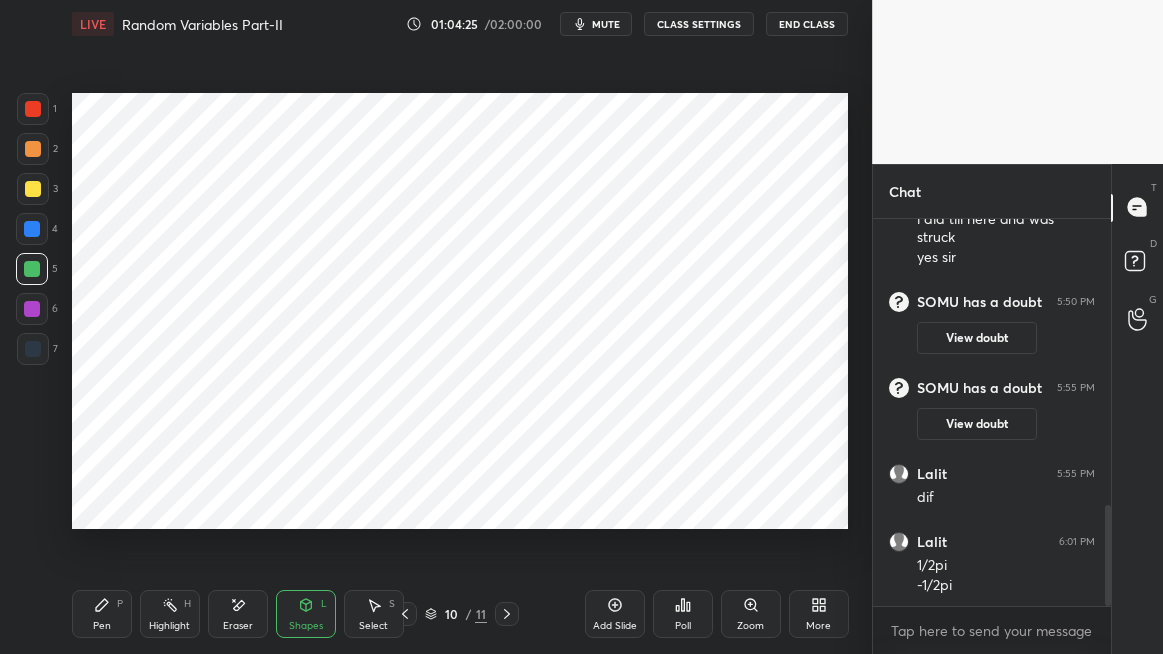 click on "Highlight H" at bounding box center [170, 614] 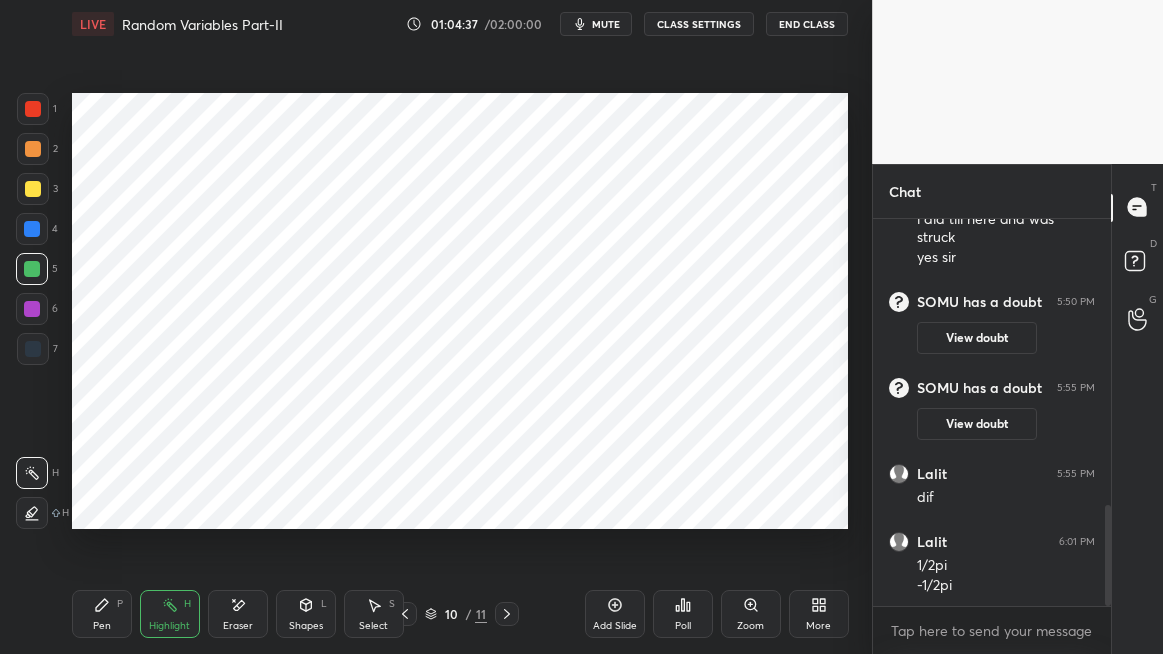 click on "Pen P" at bounding box center [102, 614] 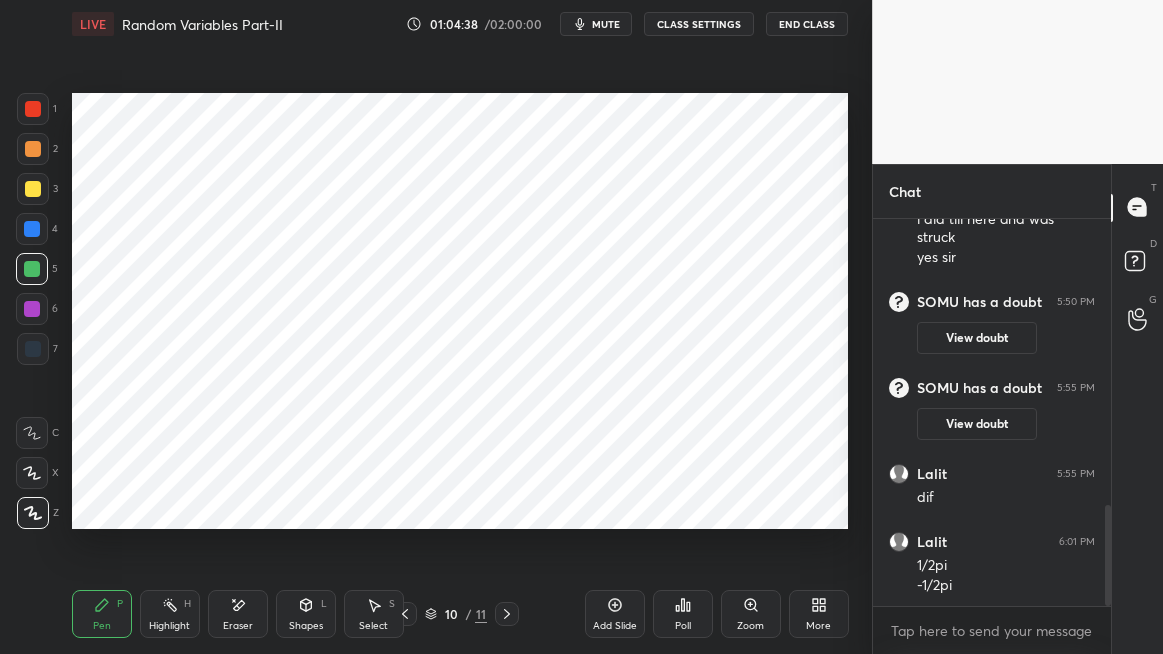 click on "Shapes" at bounding box center [306, 626] 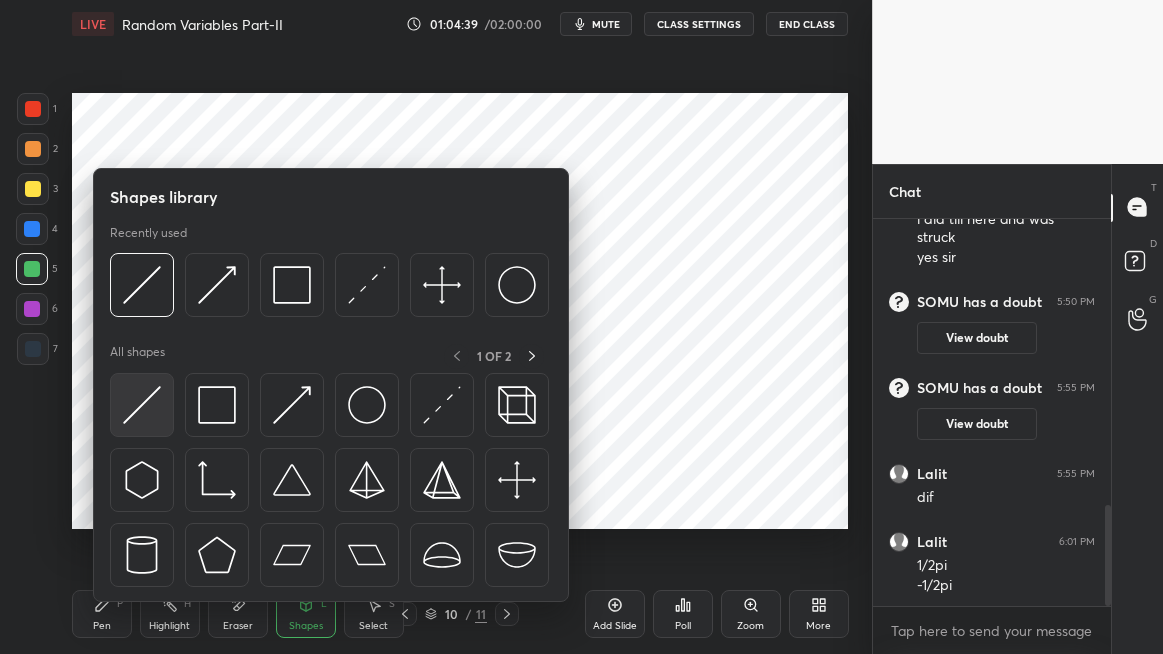 click at bounding box center [142, 405] 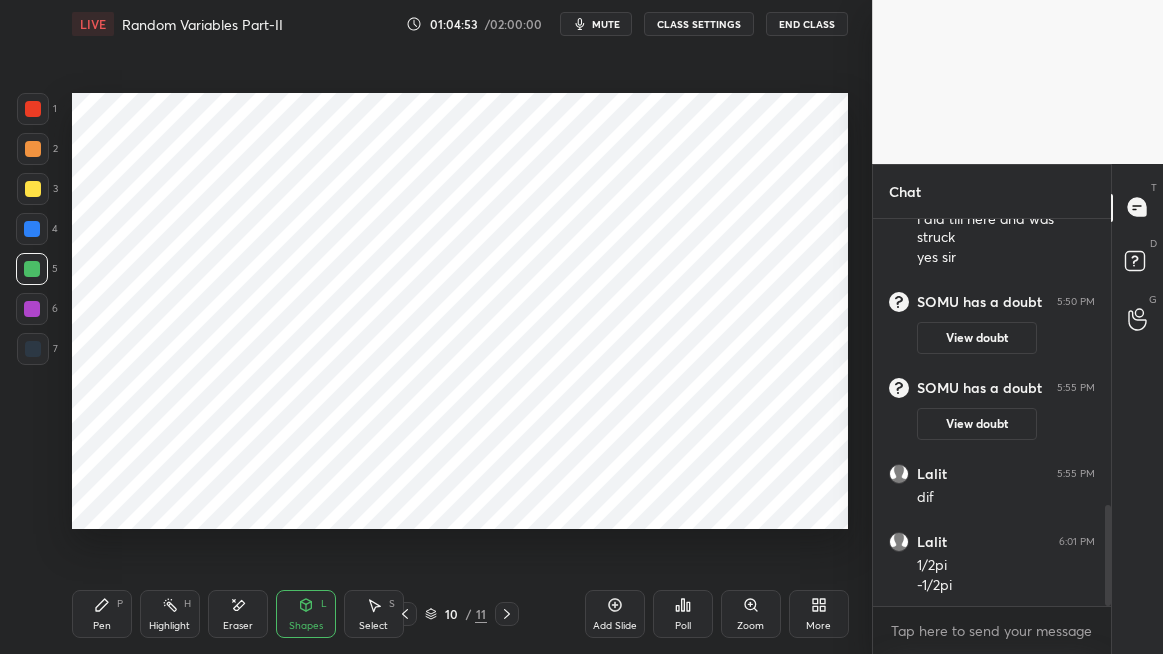 click on "Highlight H" at bounding box center (170, 614) 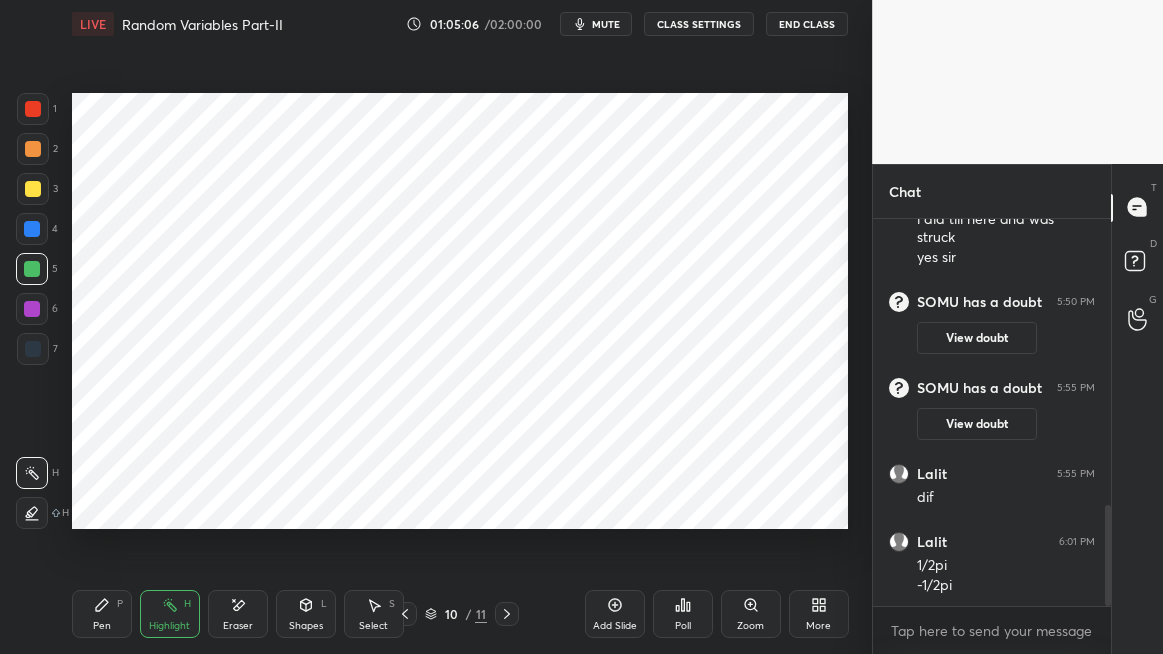 click on "Shapes L" at bounding box center [306, 614] 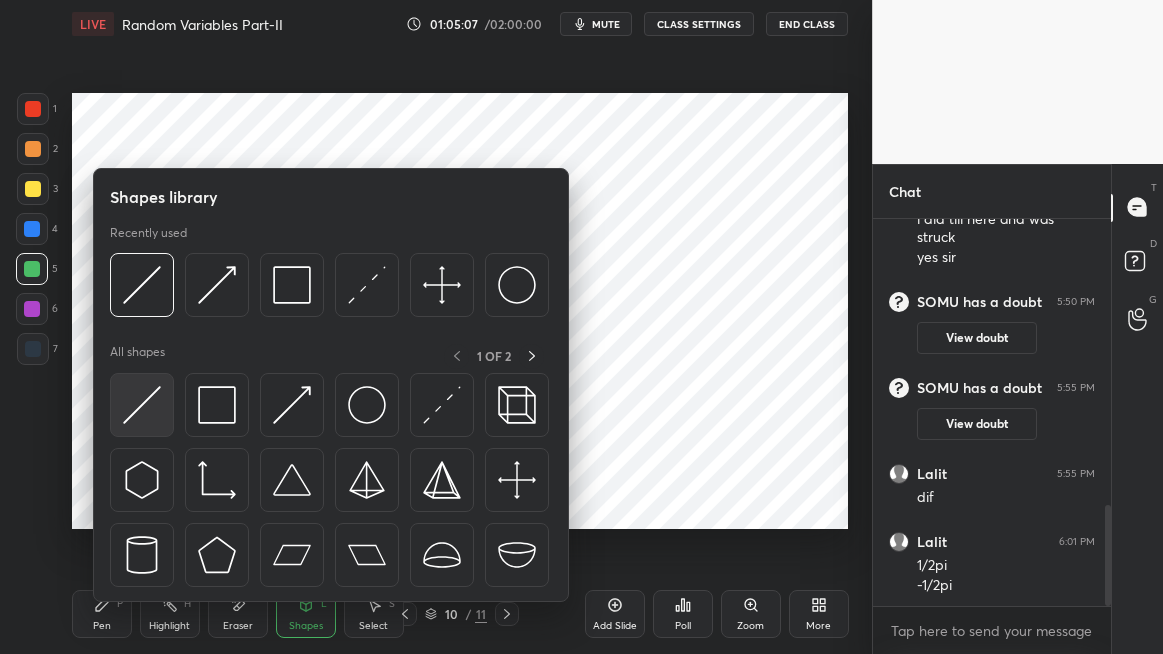 click at bounding box center (142, 405) 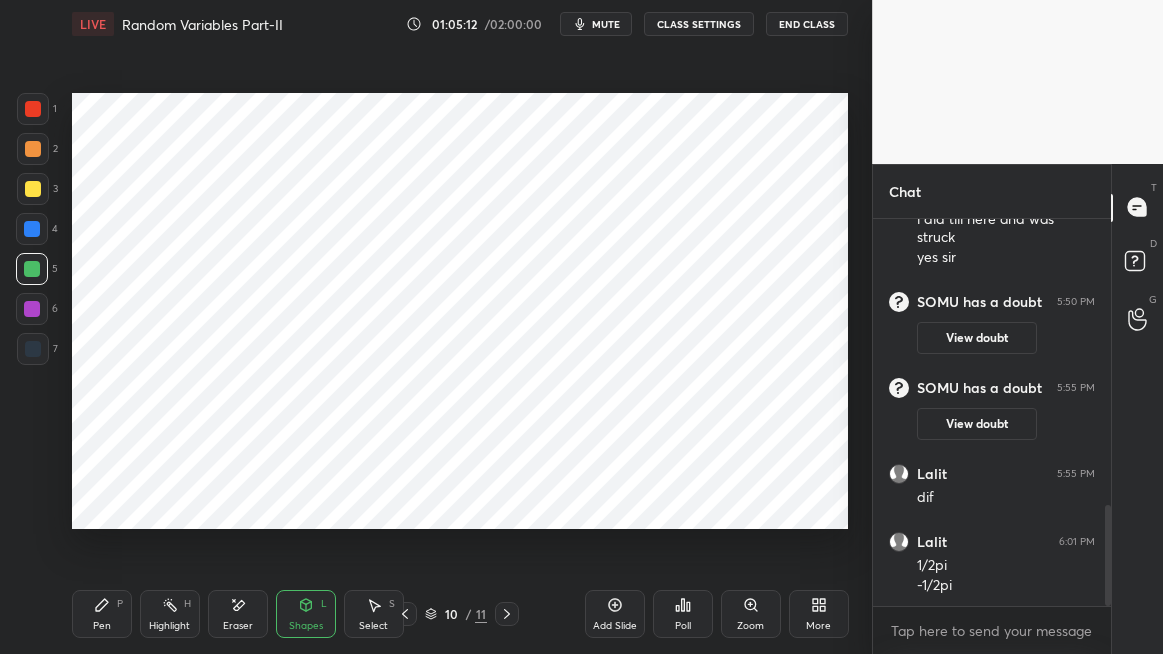 click on "Pen P" at bounding box center (102, 614) 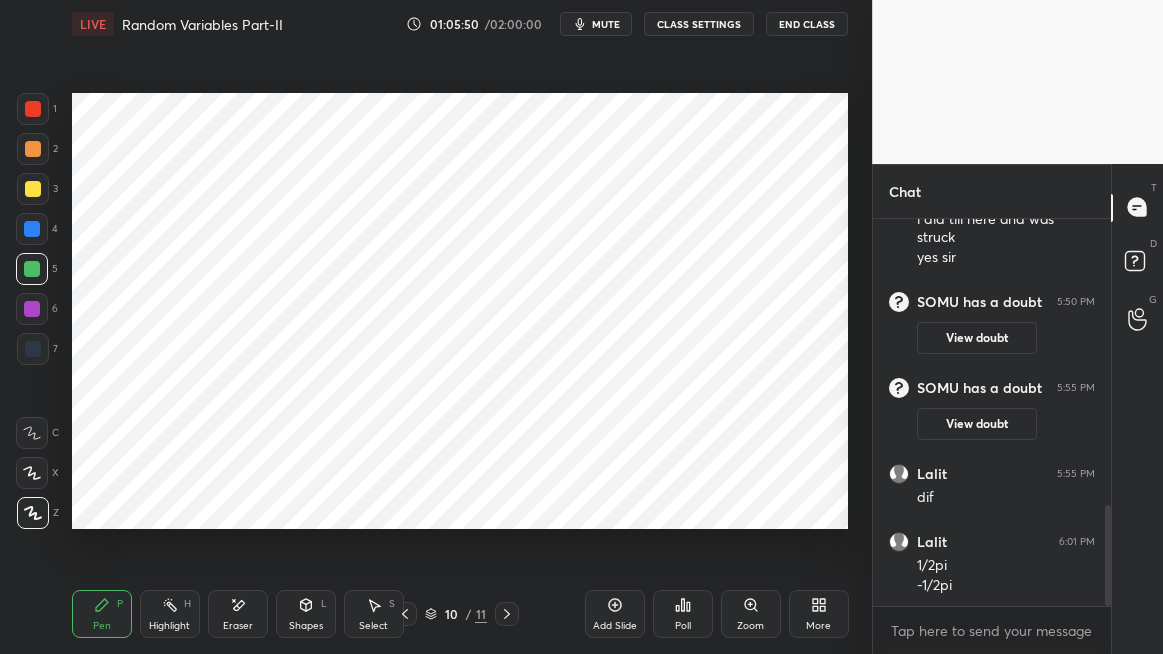 click on "Highlight" at bounding box center [169, 626] 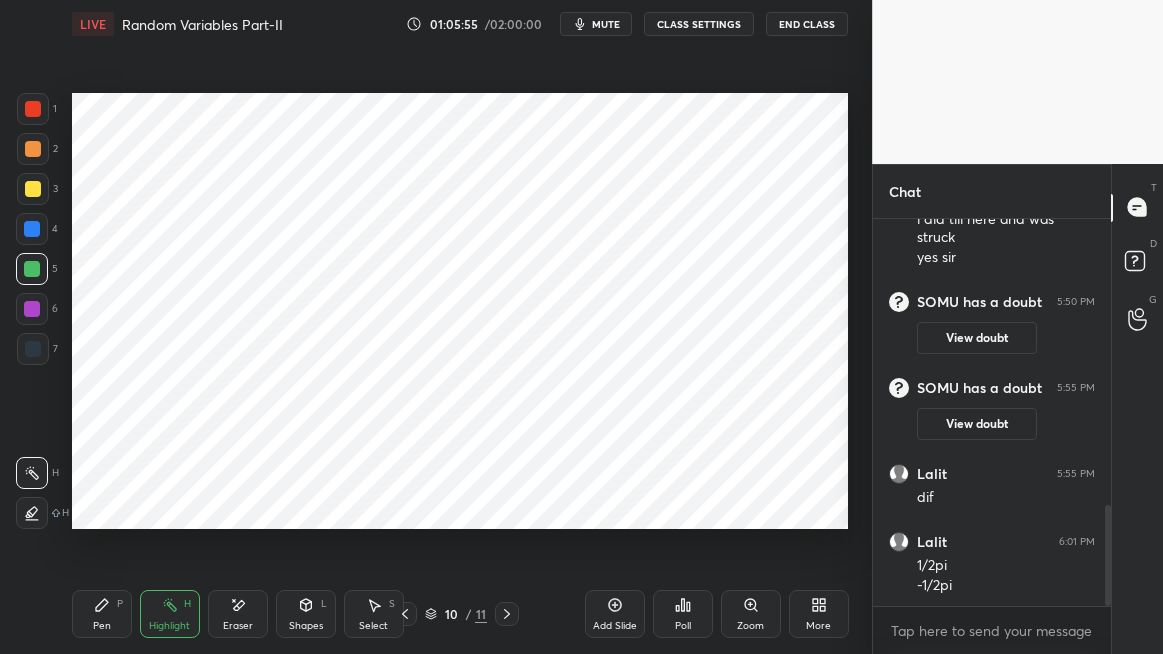 click on "10 / 11" at bounding box center [456, 614] 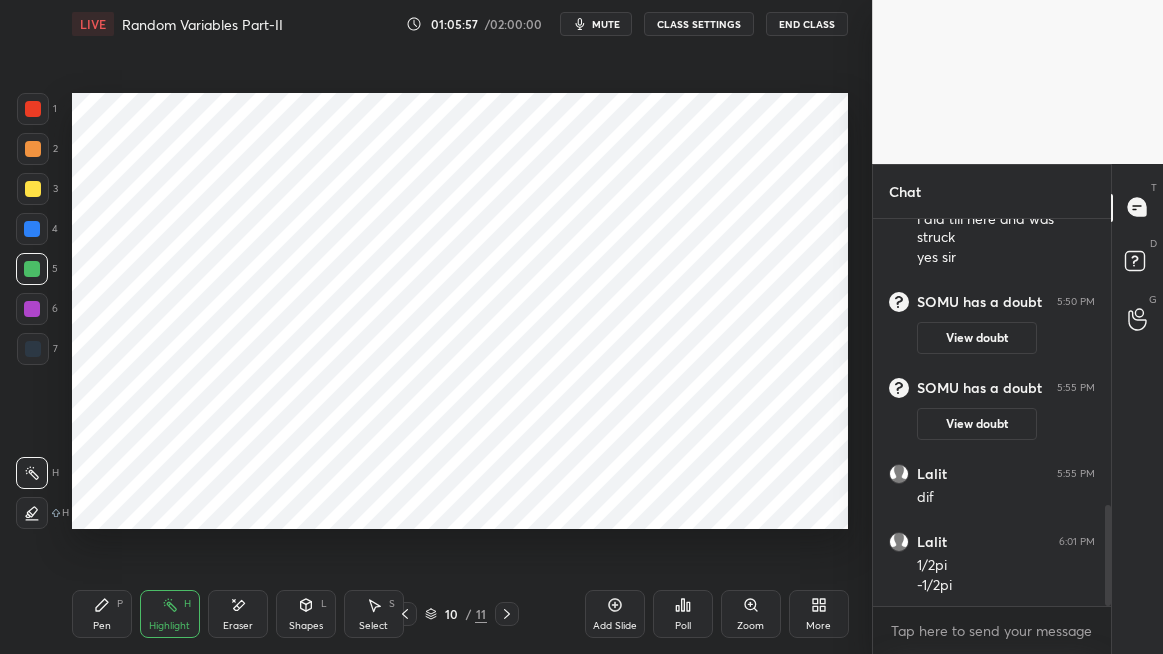 click on "Add Slide" at bounding box center [615, 614] 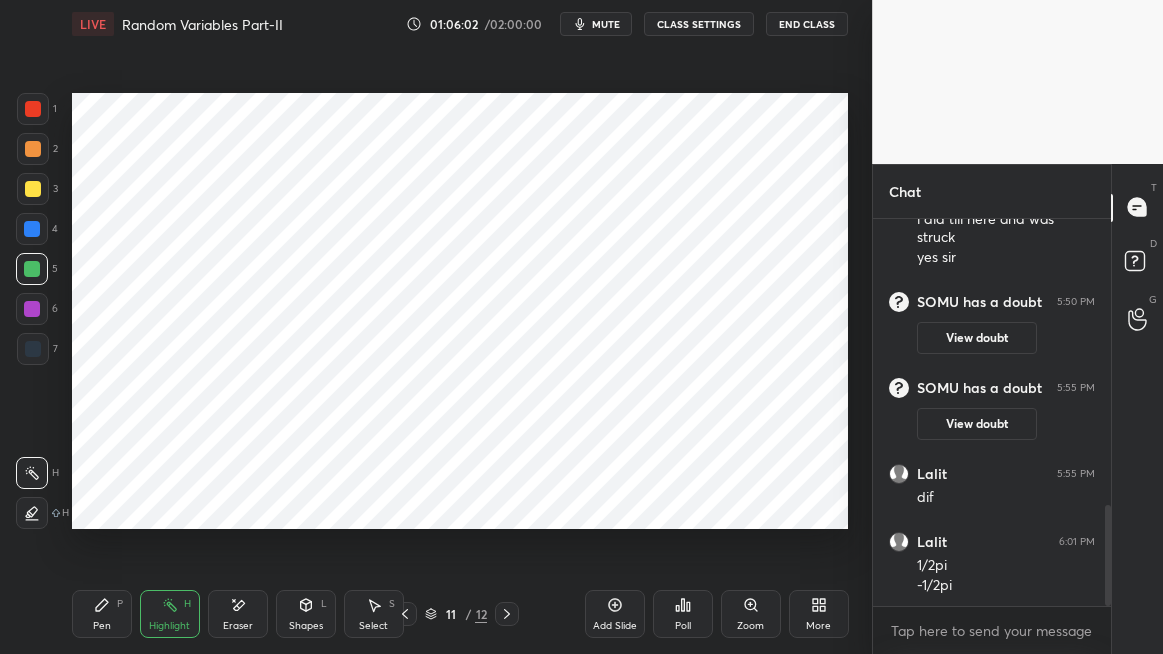 click on "Pen P" at bounding box center (102, 614) 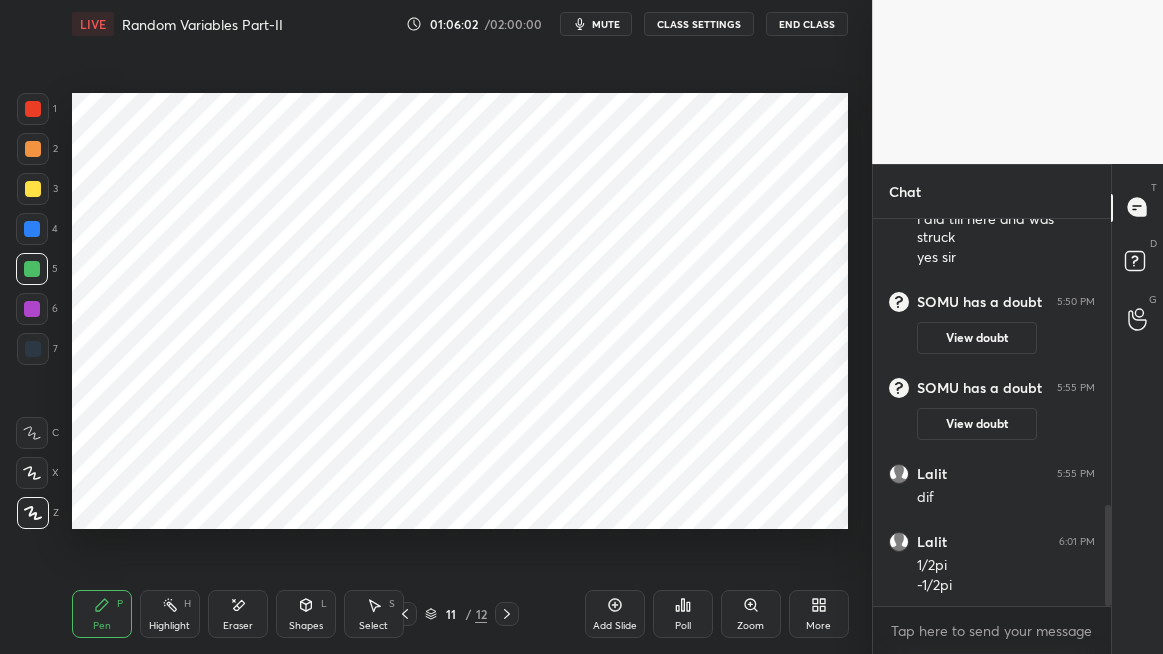 click on "Shapes" at bounding box center (306, 626) 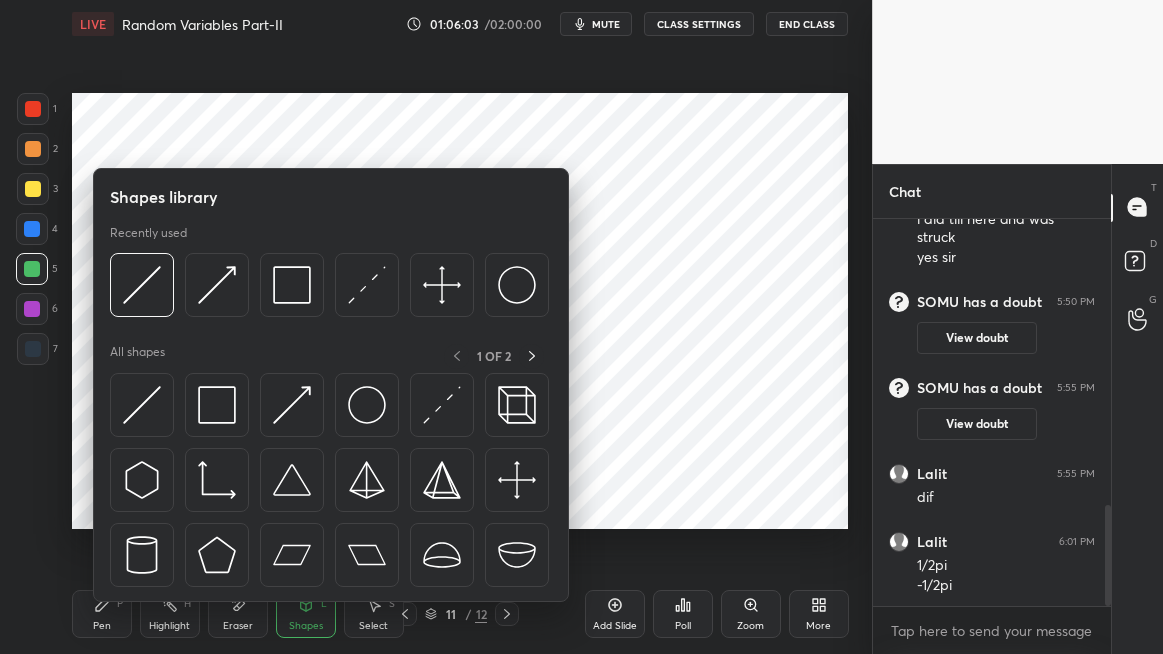 click at bounding box center (292, 405) 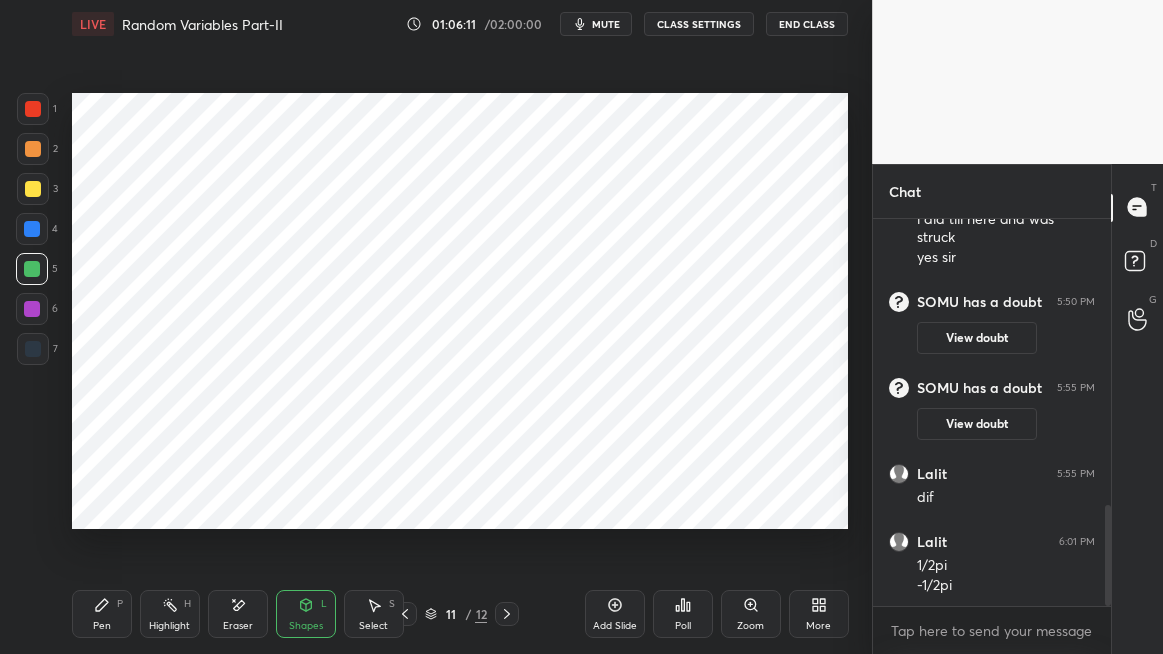 click at bounding box center (33, 109) 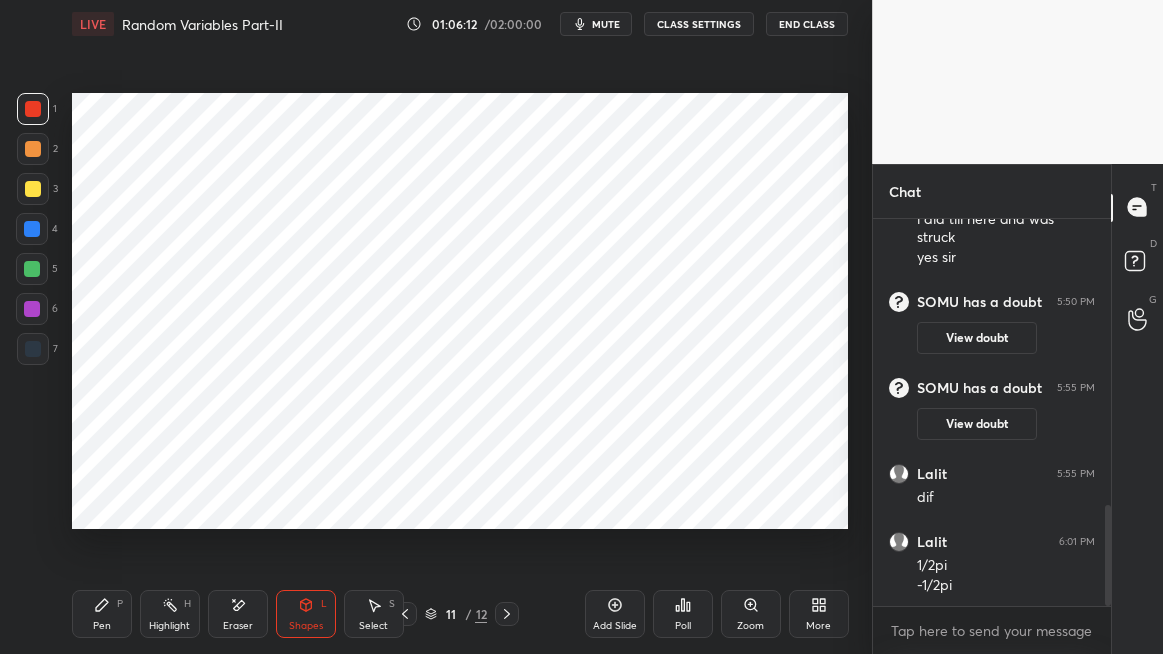 click on "Pen P" at bounding box center (102, 614) 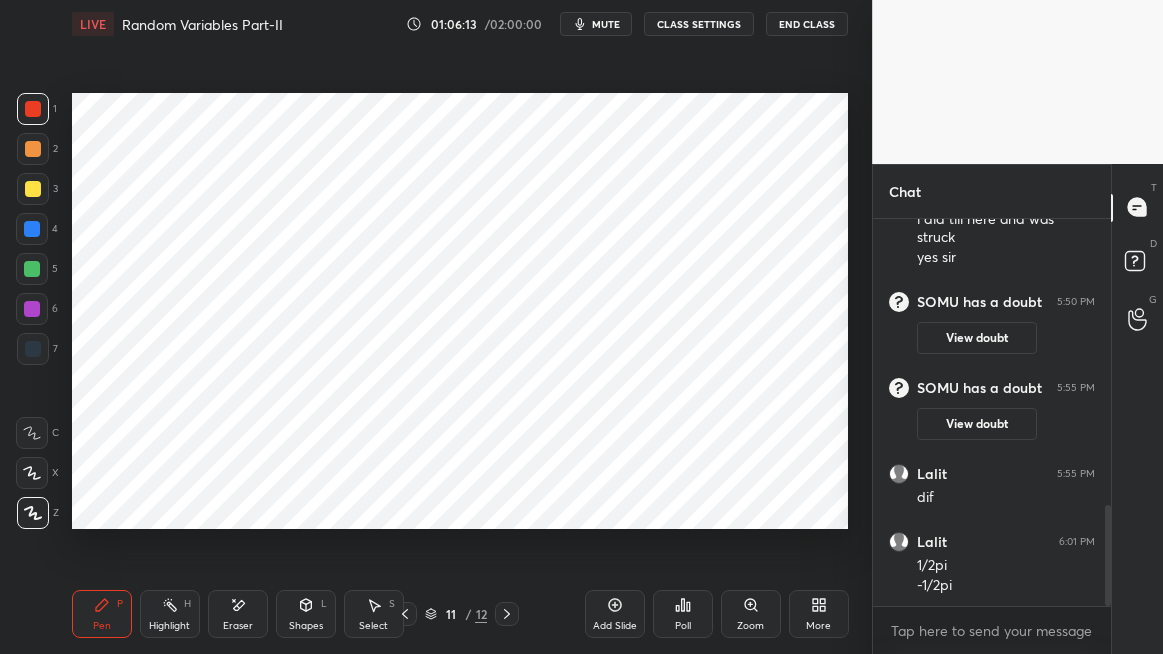 click on "Shapes" at bounding box center [306, 626] 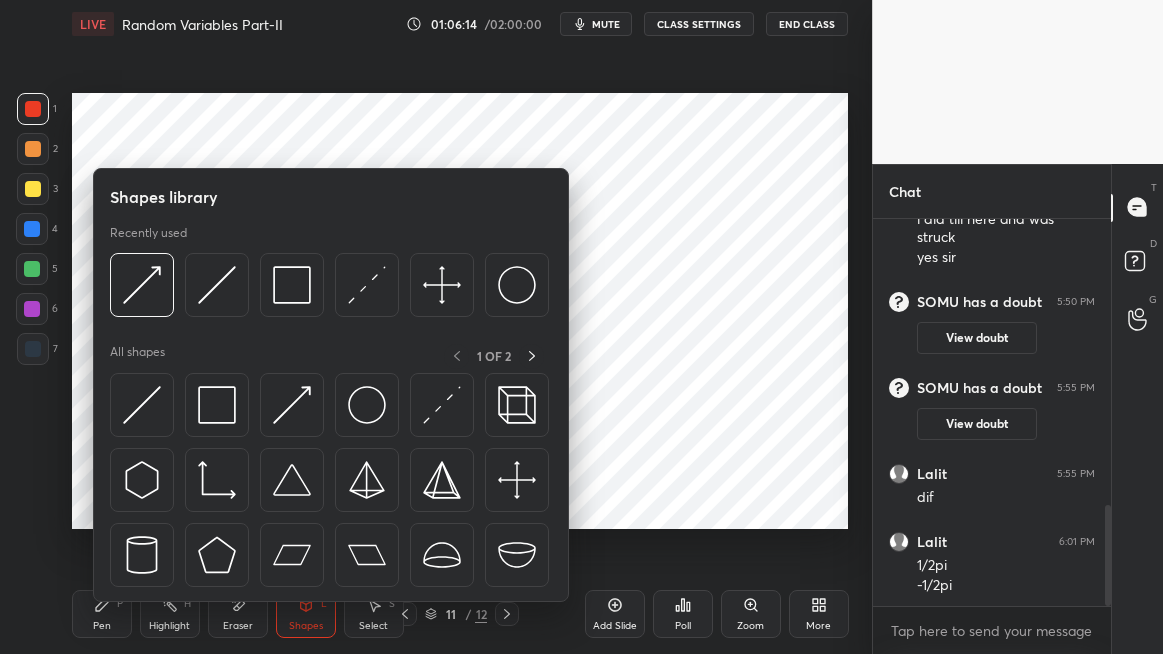 click at bounding box center [142, 405] 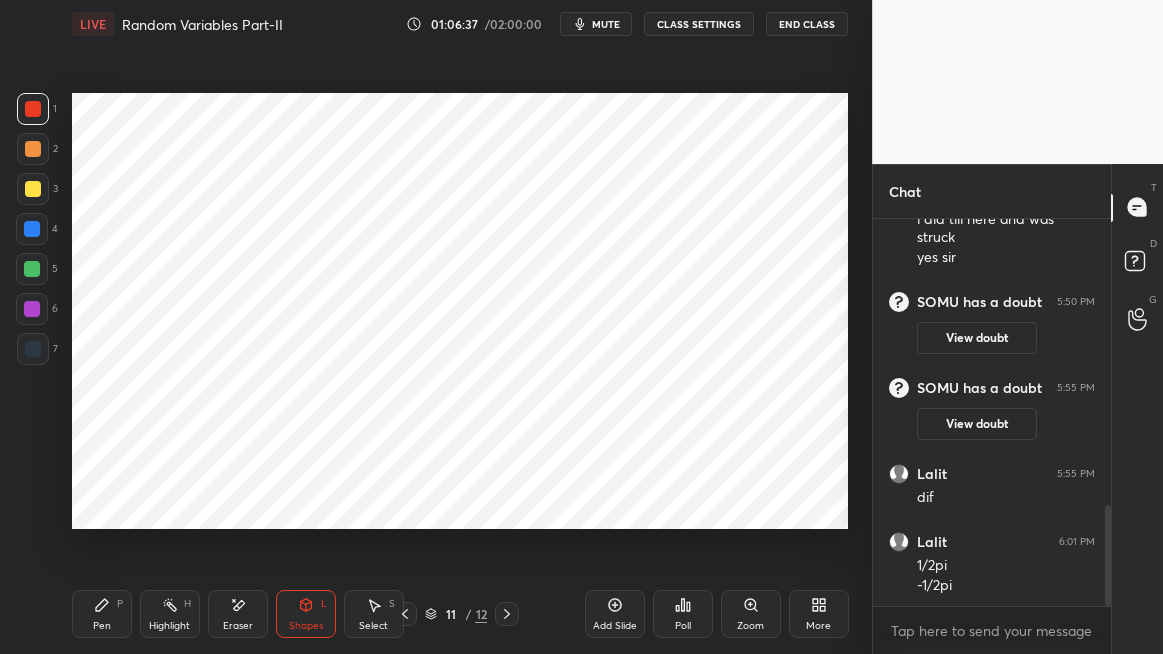 click on "Pen" at bounding box center [102, 626] 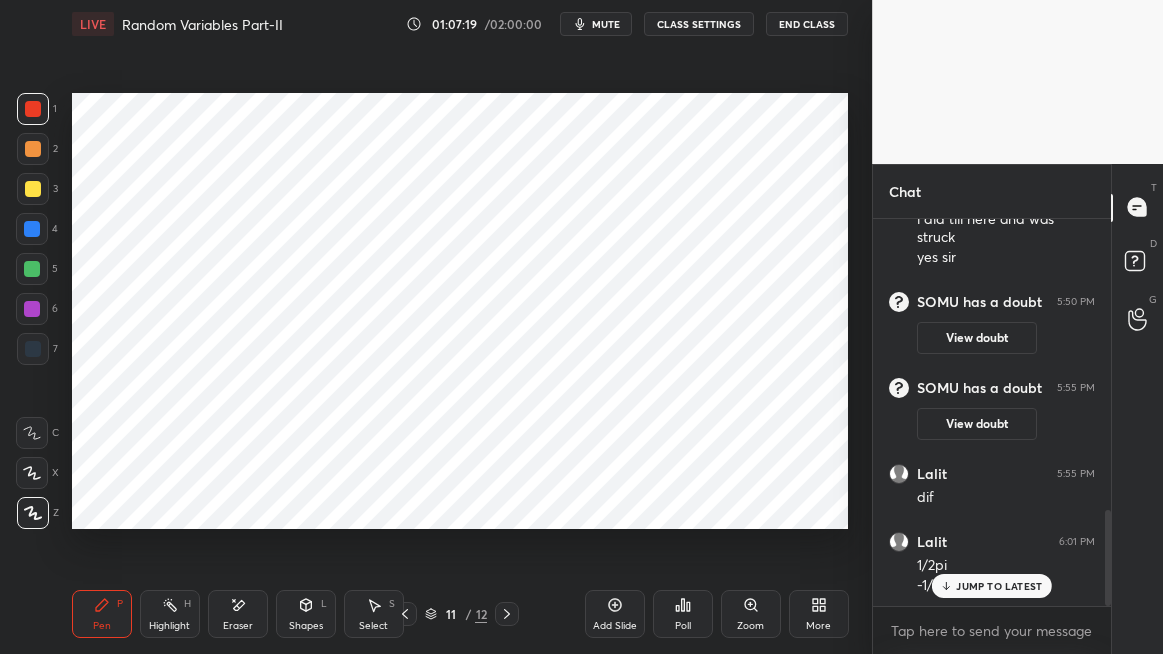 scroll, scrollTop: 1175, scrollLeft: 0, axis: vertical 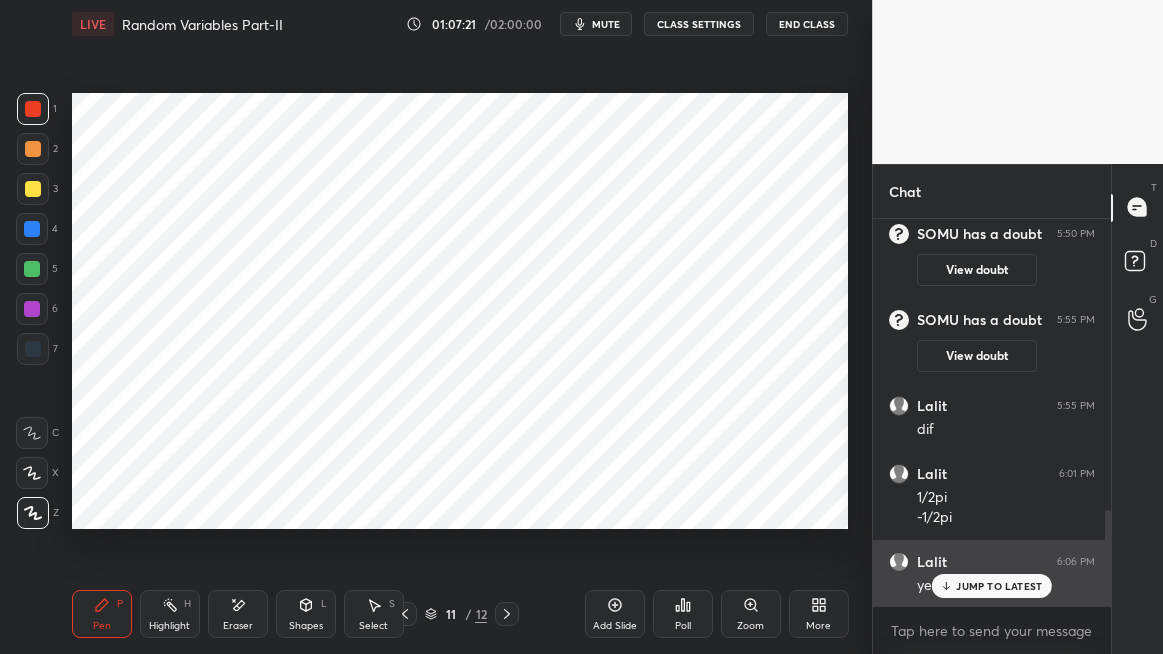 click on "JUMP TO LATEST" at bounding box center (999, 586) 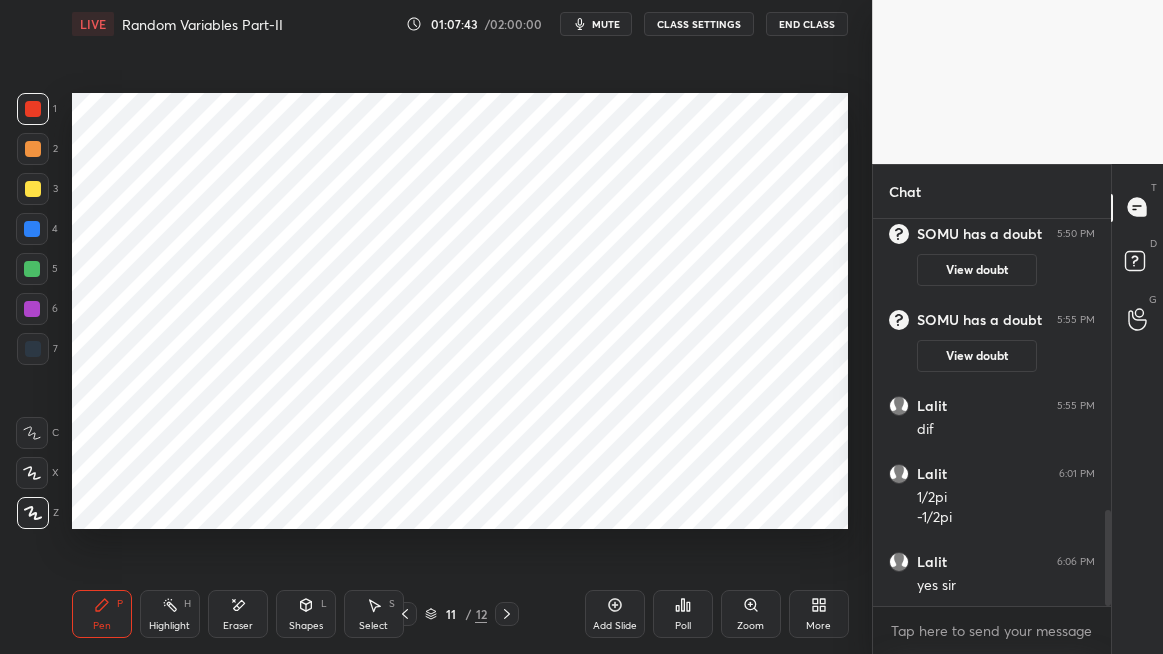 click on "Shapes" at bounding box center [306, 626] 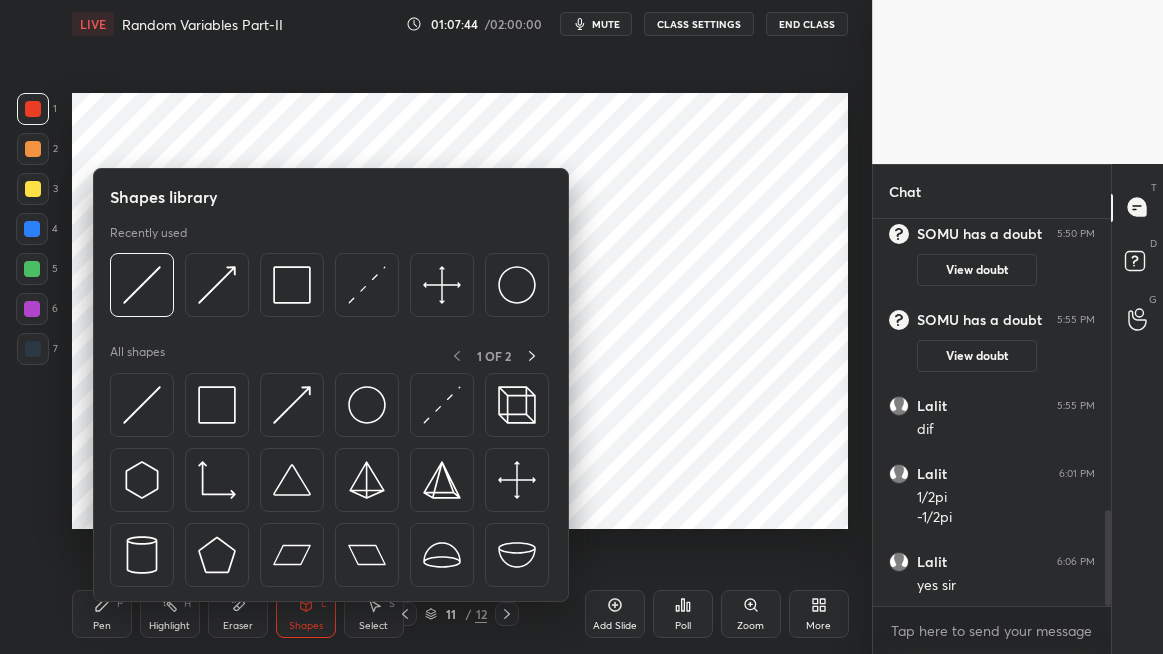 click at bounding box center (292, 405) 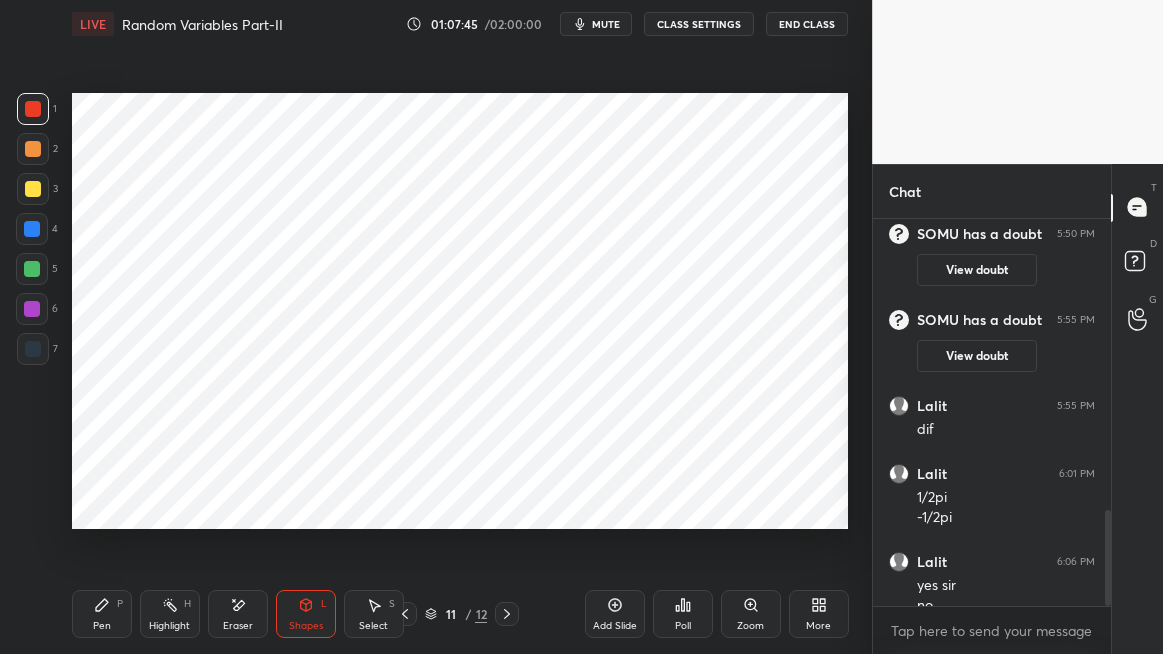 scroll, scrollTop: 1195, scrollLeft: 0, axis: vertical 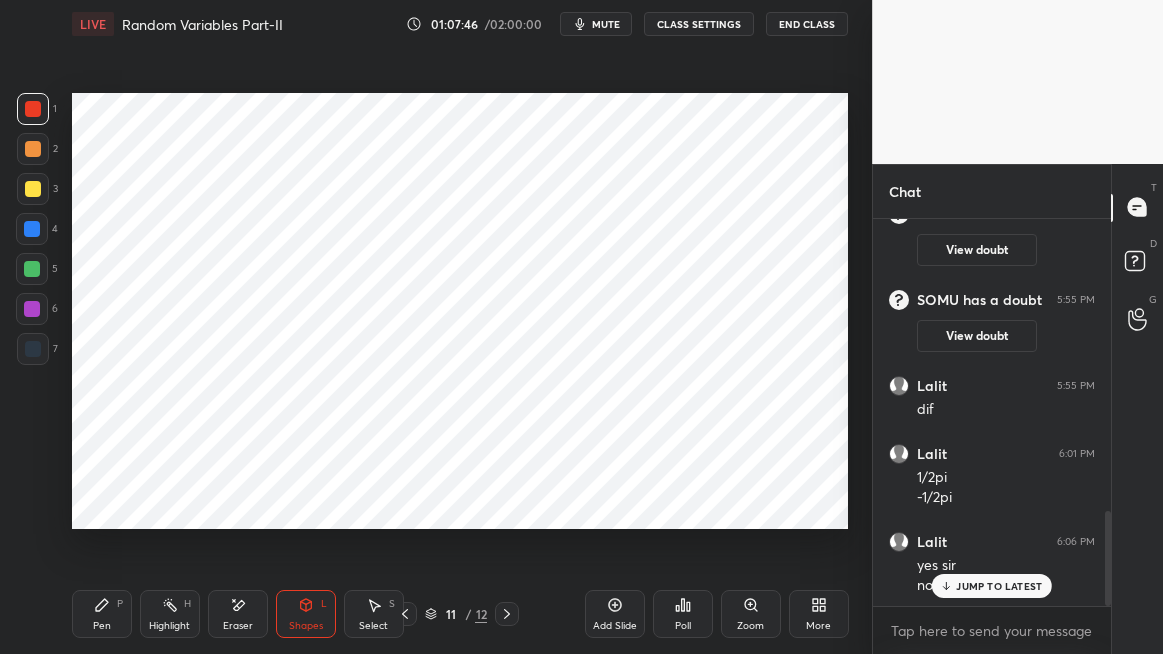click at bounding box center (32, 229) 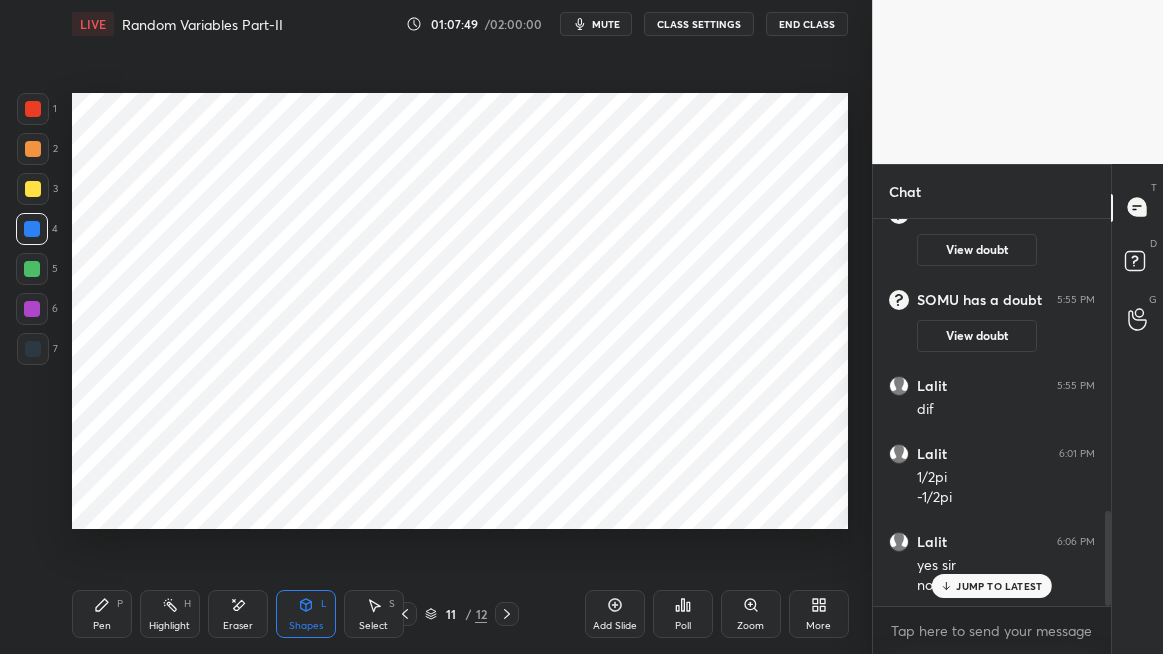 click on "Pen" at bounding box center [102, 626] 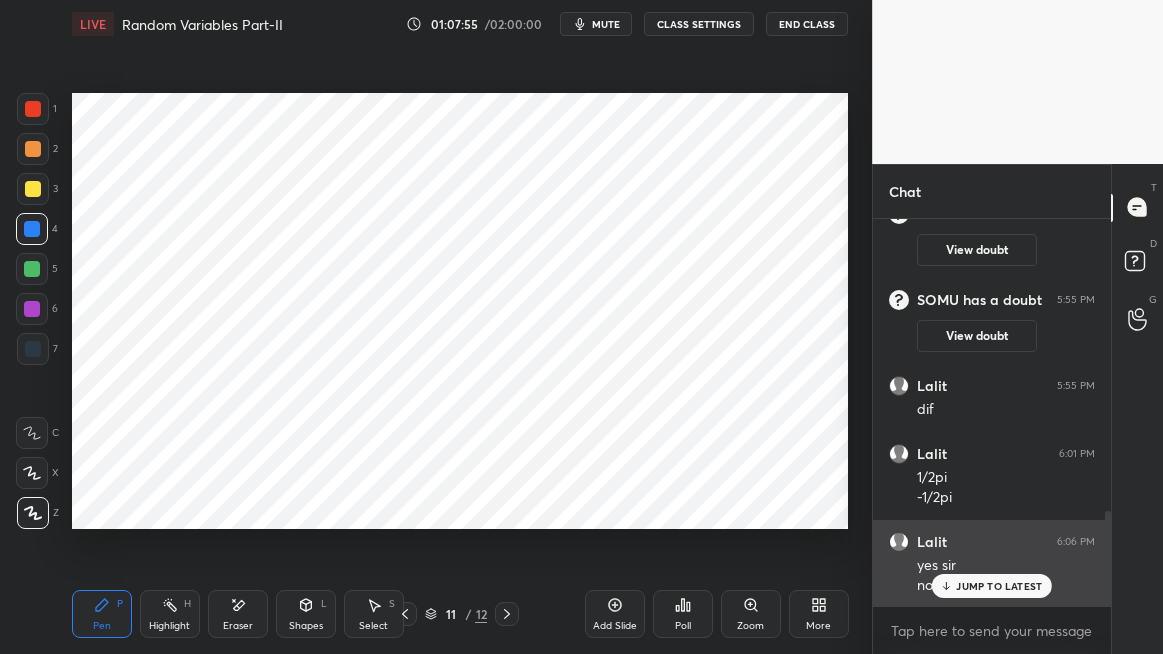 click on "JUMP TO LATEST" at bounding box center [999, 586] 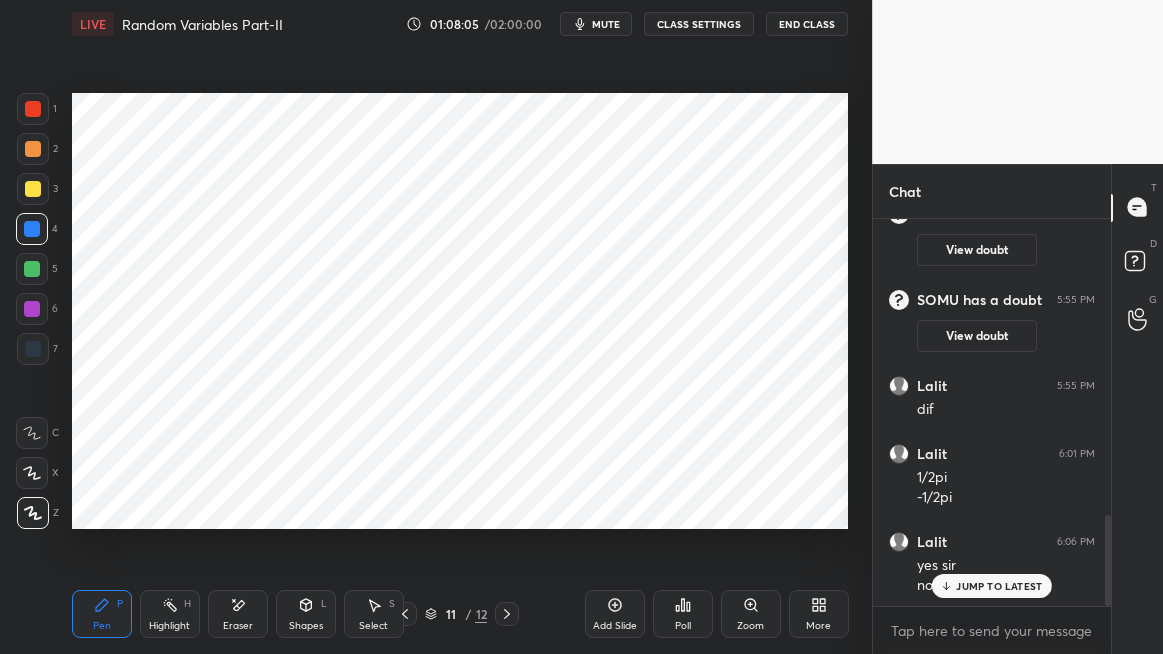 scroll, scrollTop: 1267, scrollLeft: 0, axis: vertical 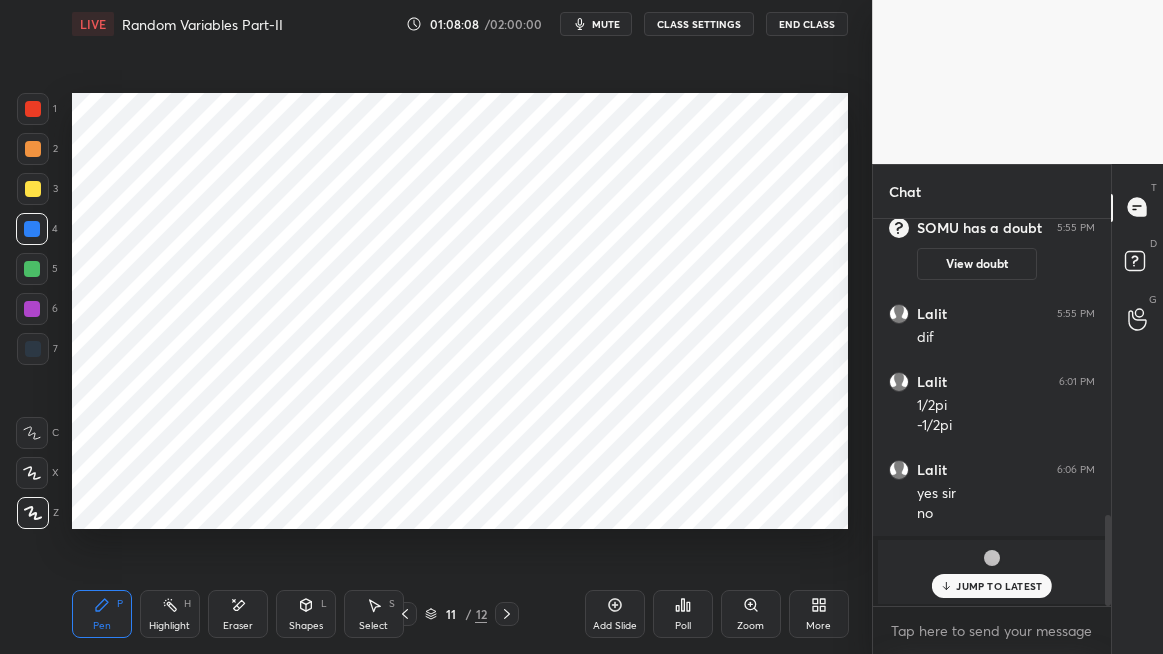 click on "JUMP TO LATEST" at bounding box center (999, 586) 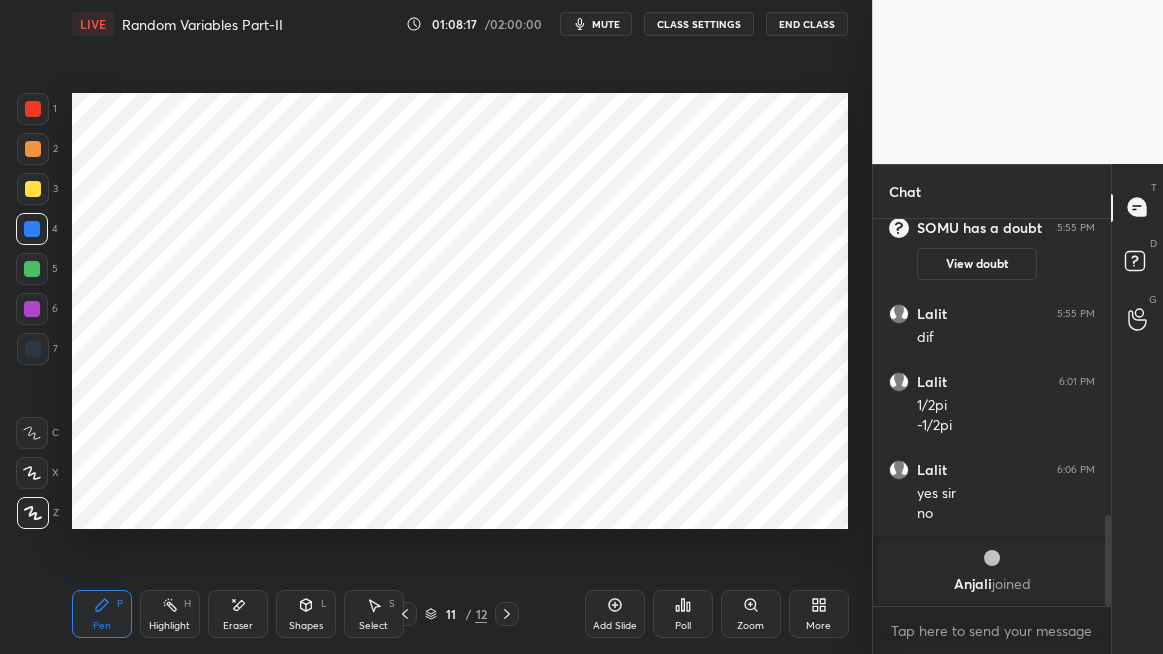 click on "mute" at bounding box center [606, 24] 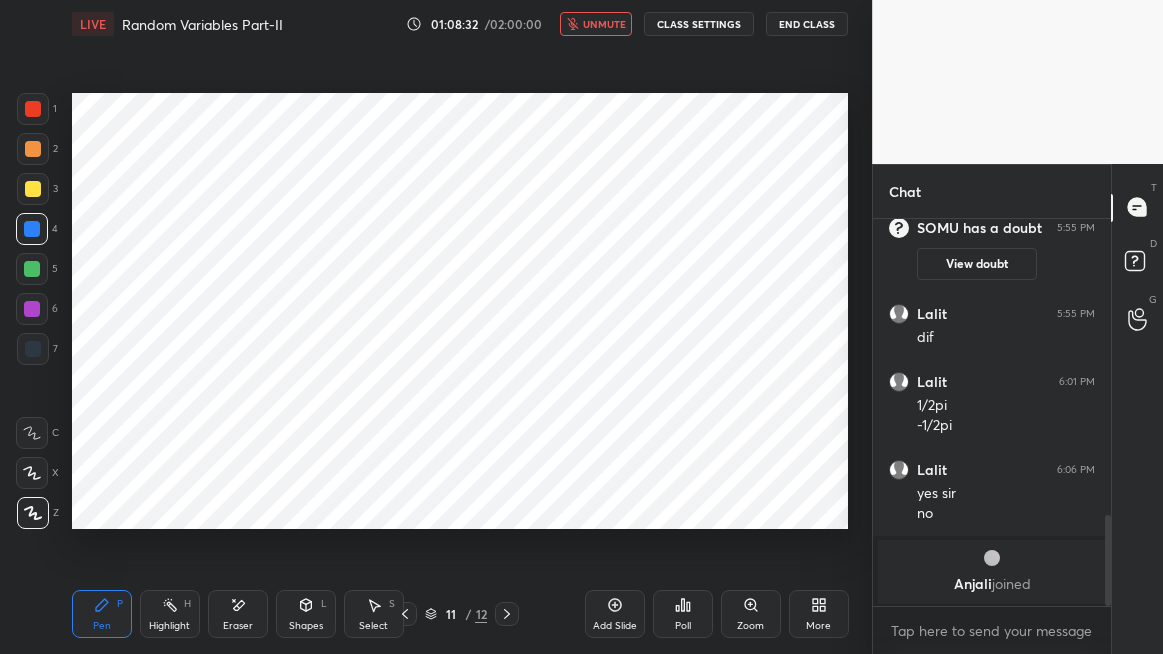 click on "unmute" at bounding box center [604, 24] 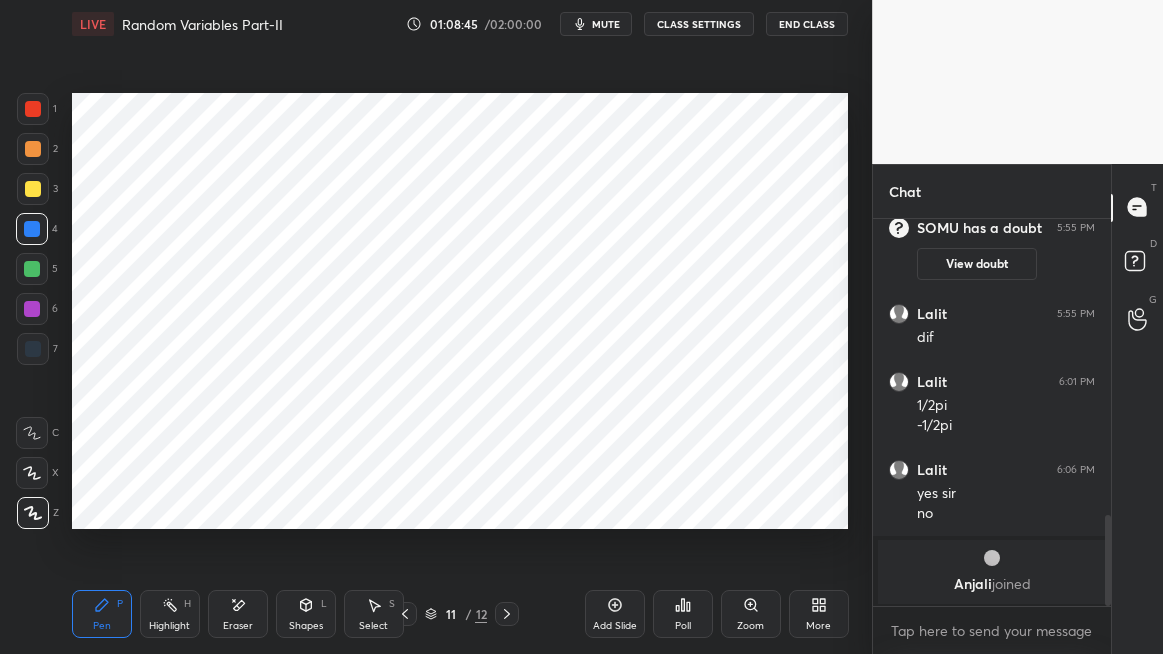 click 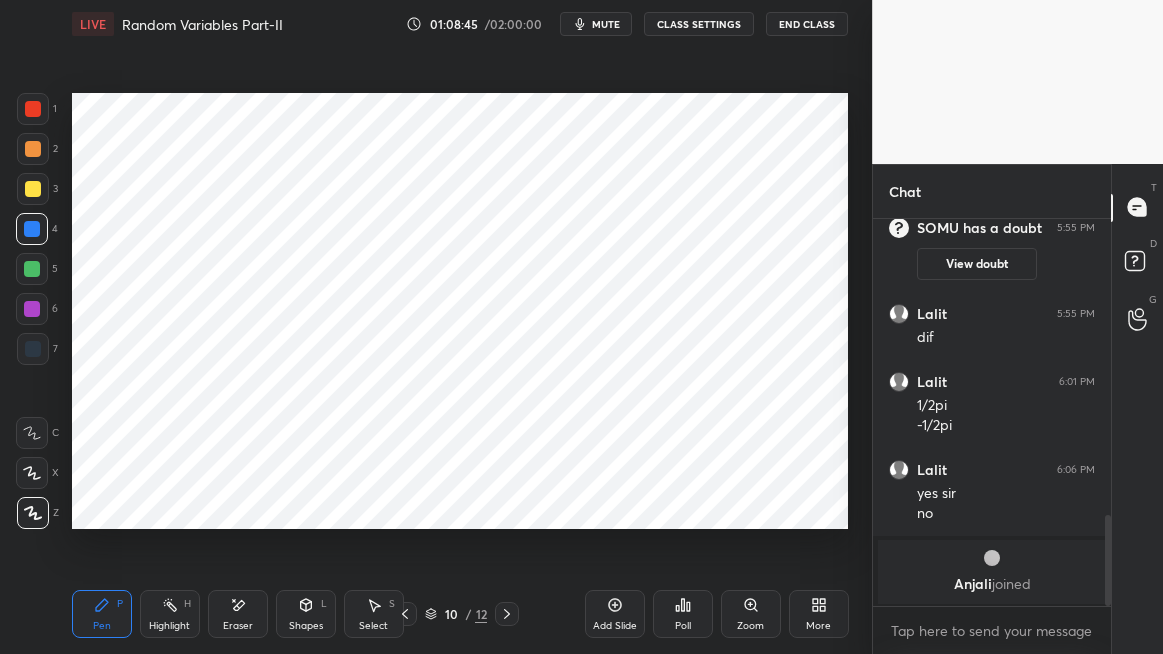 click 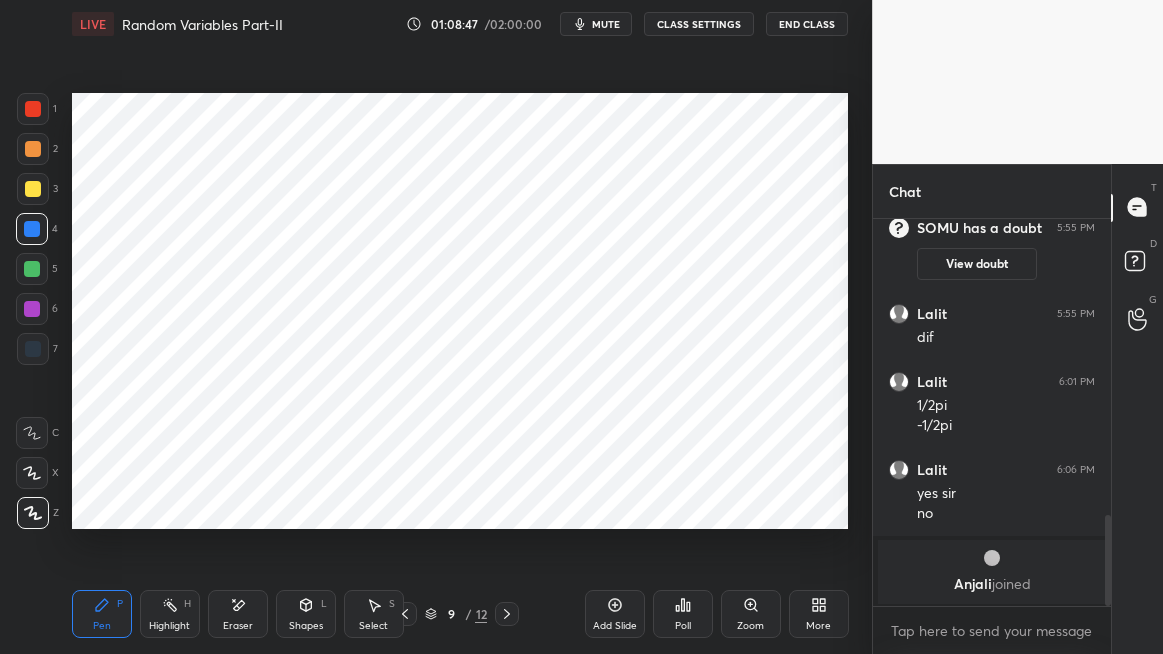 click 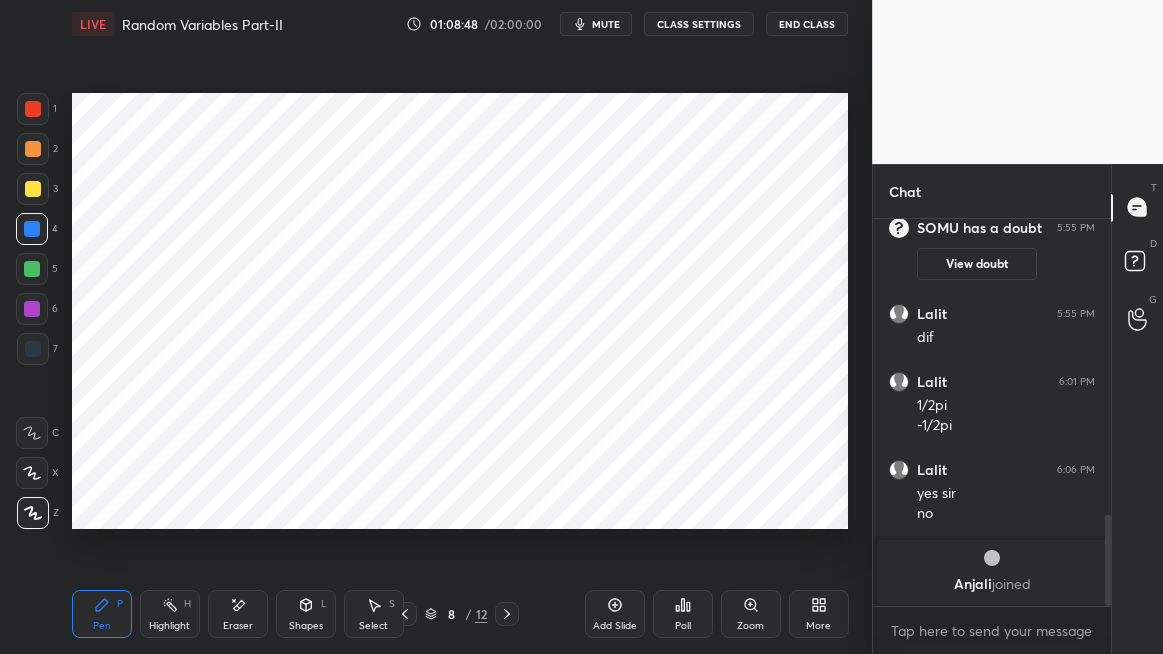 click 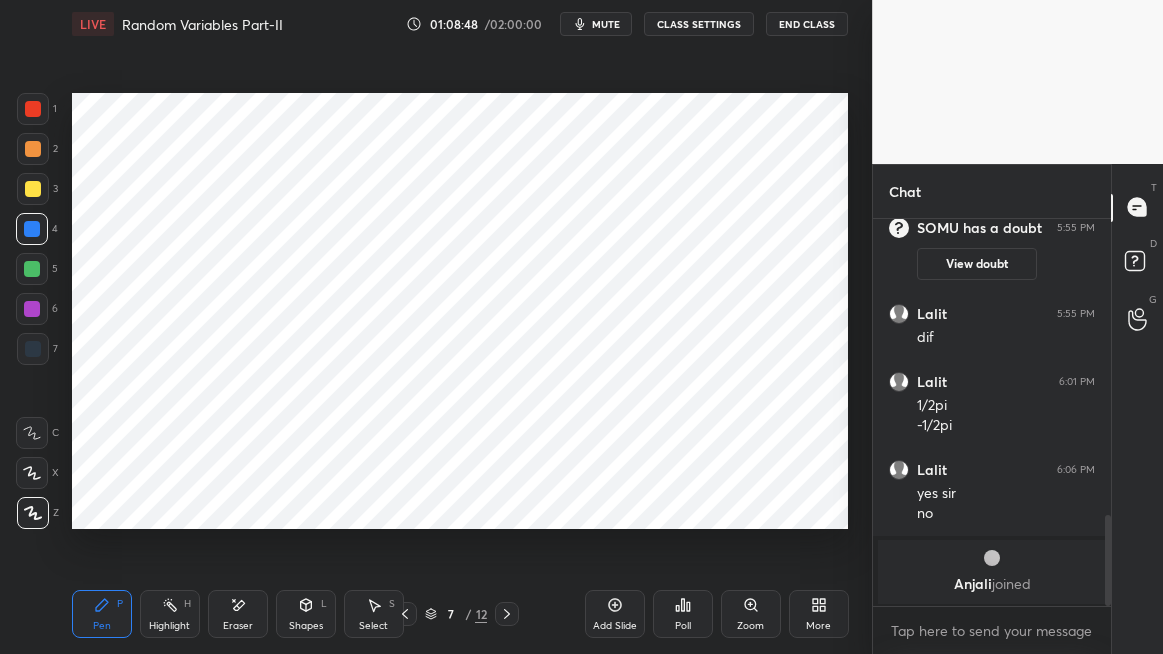 click 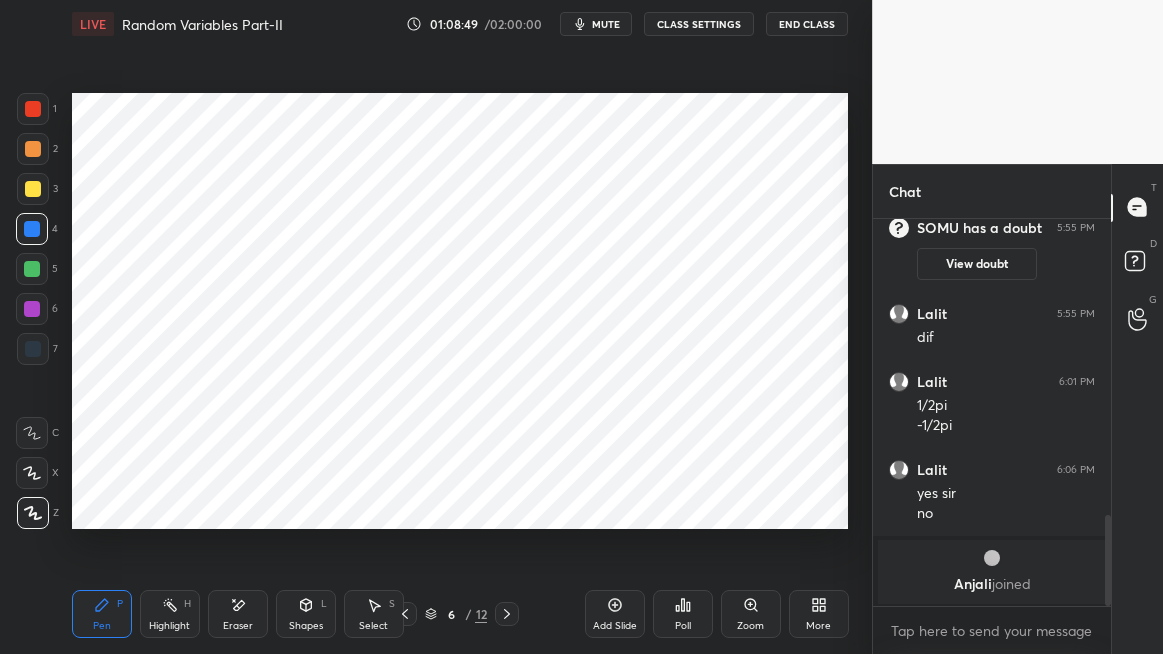 click 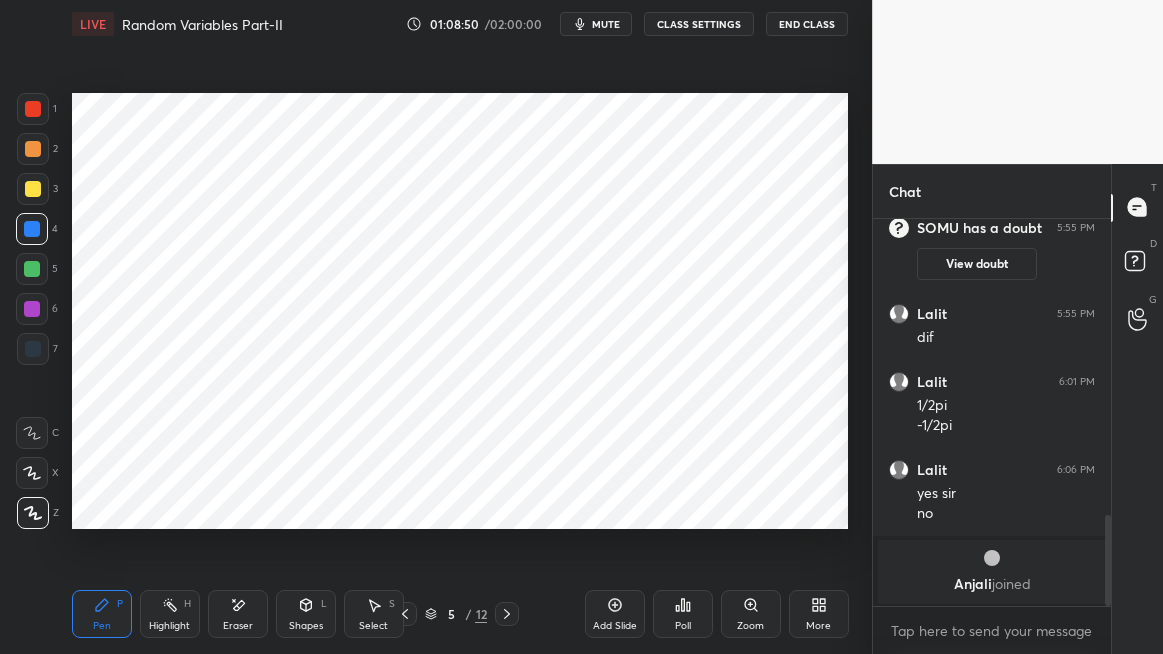 click 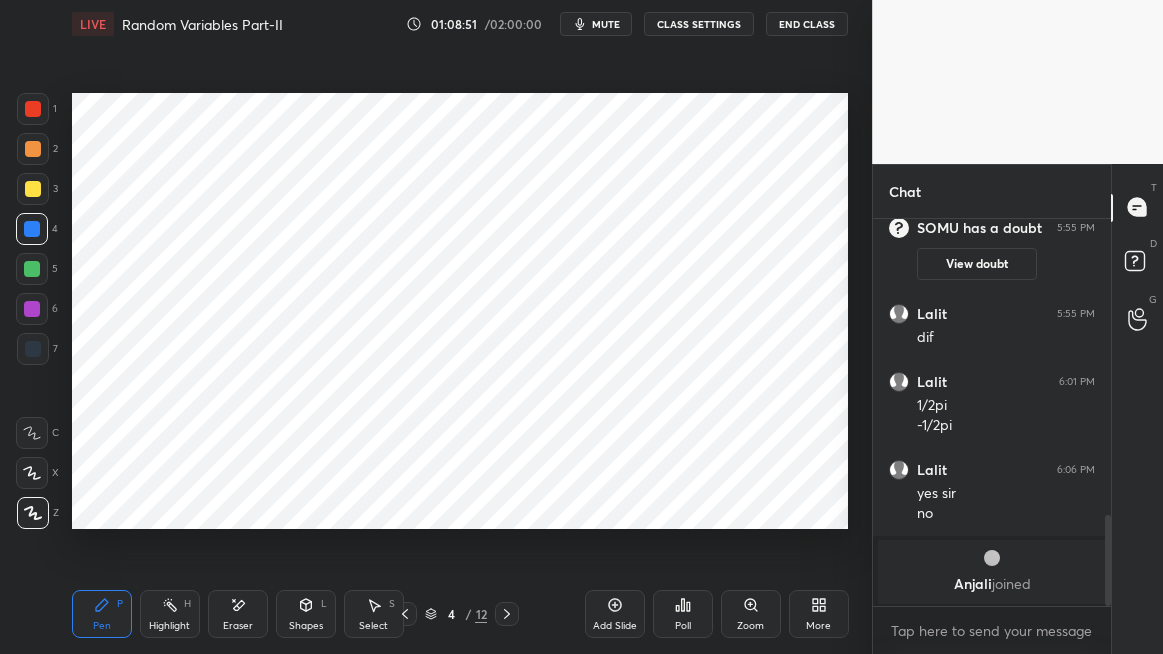 click 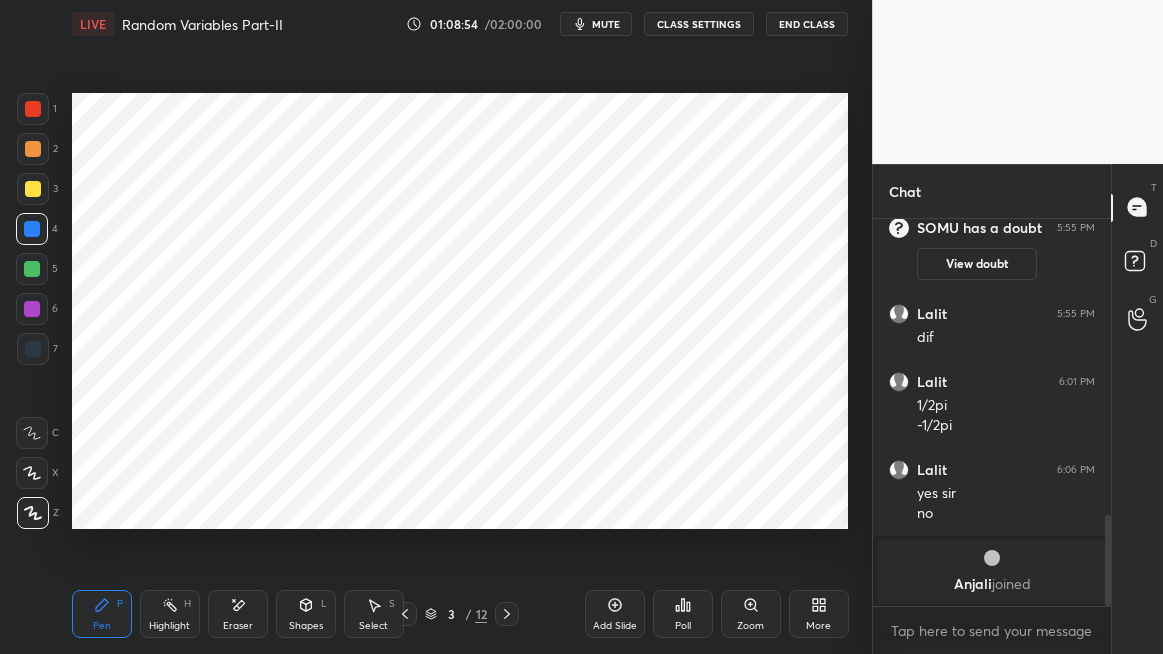 click 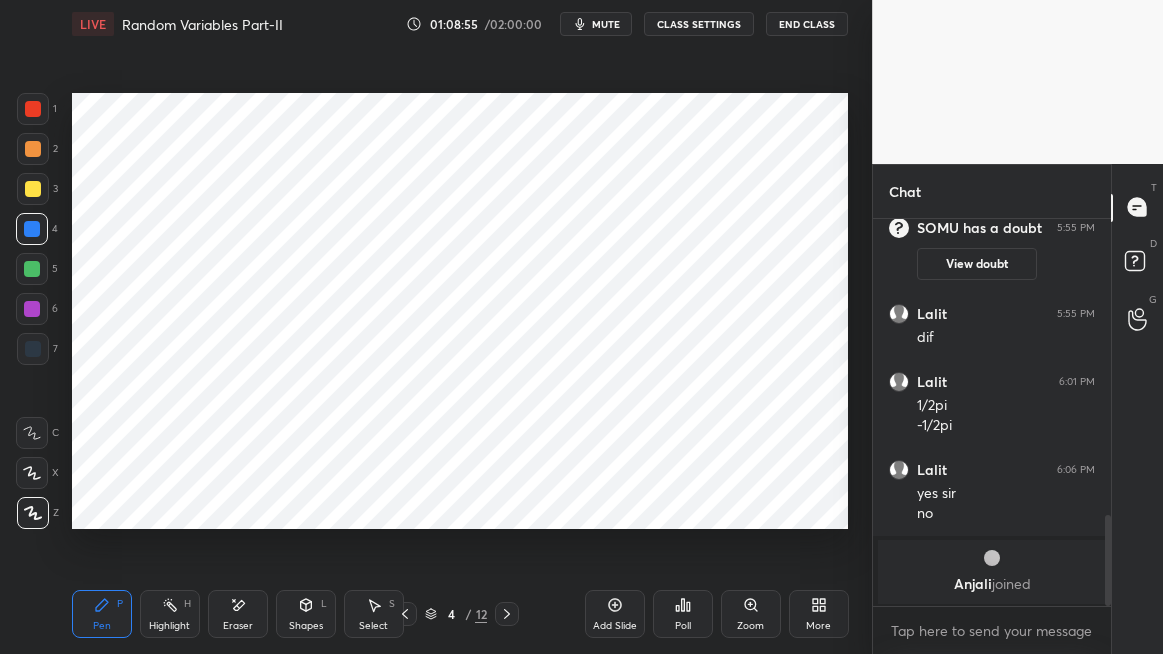 click 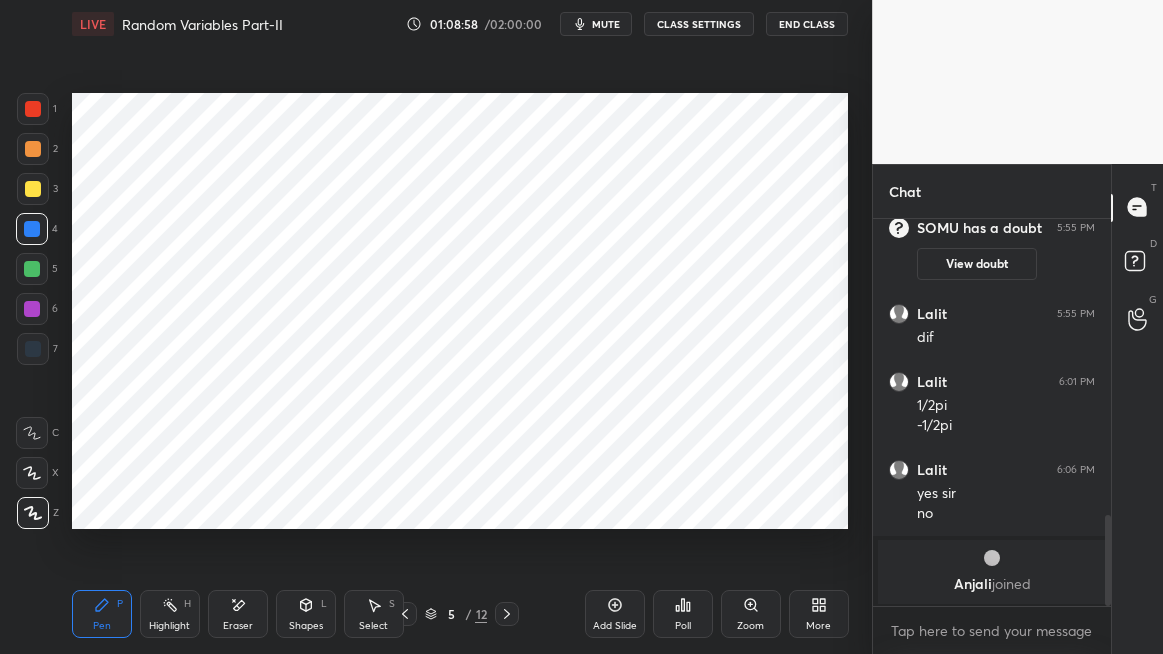 click 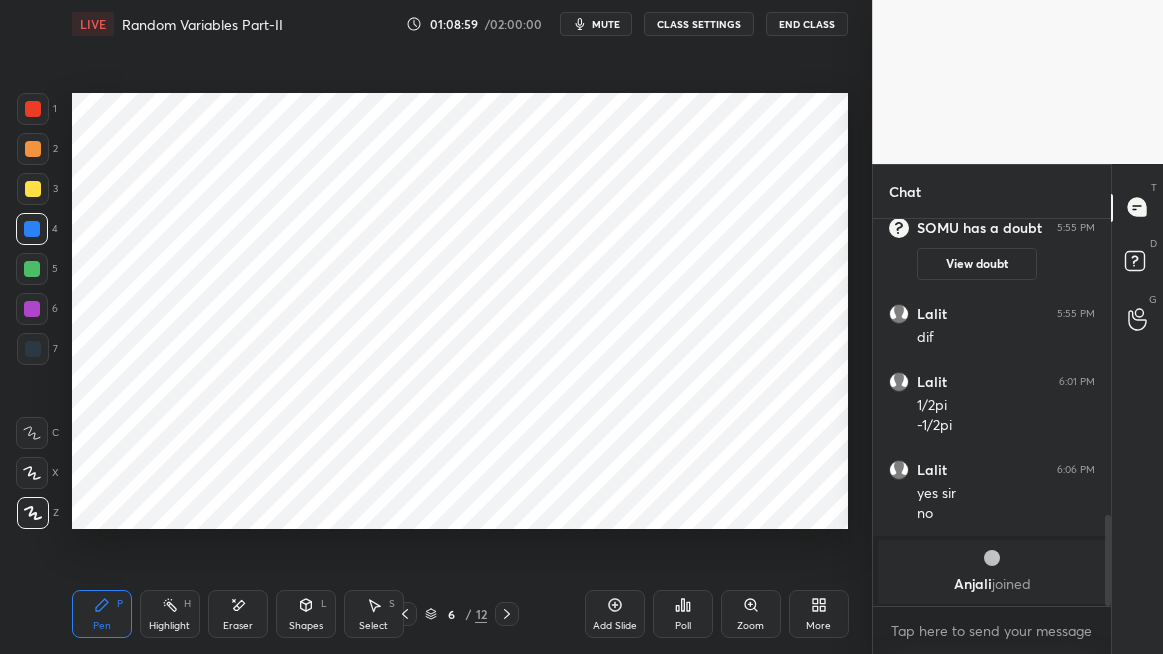 click at bounding box center [507, 614] 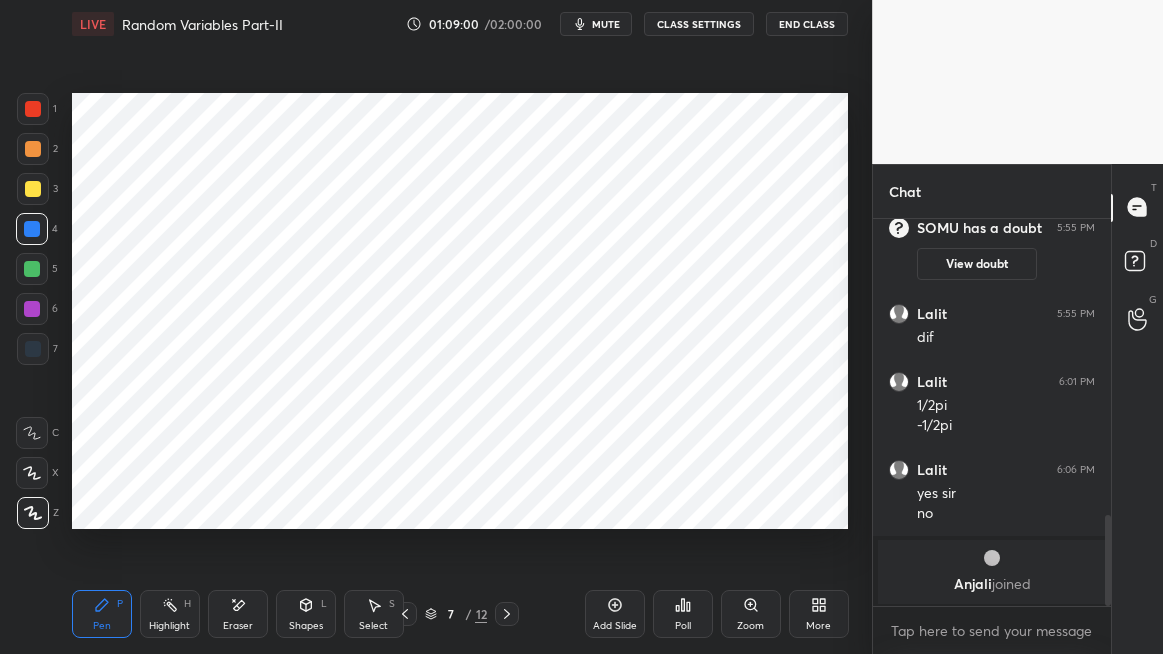 click at bounding box center [507, 614] 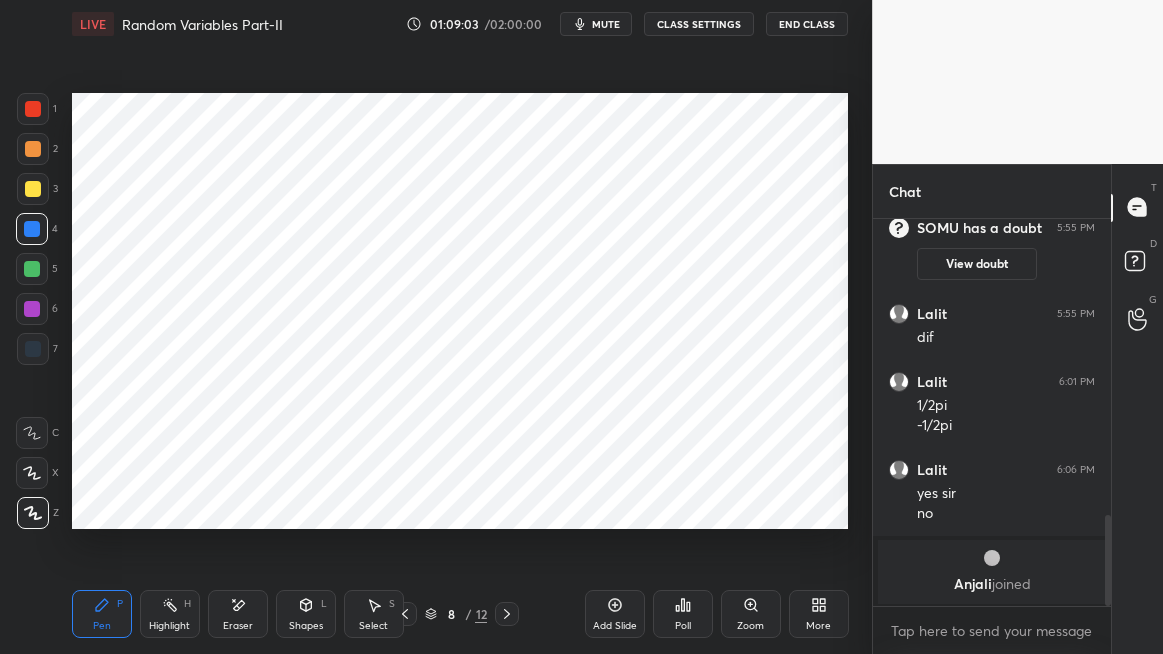 click on "8 / 12" at bounding box center [456, 614] 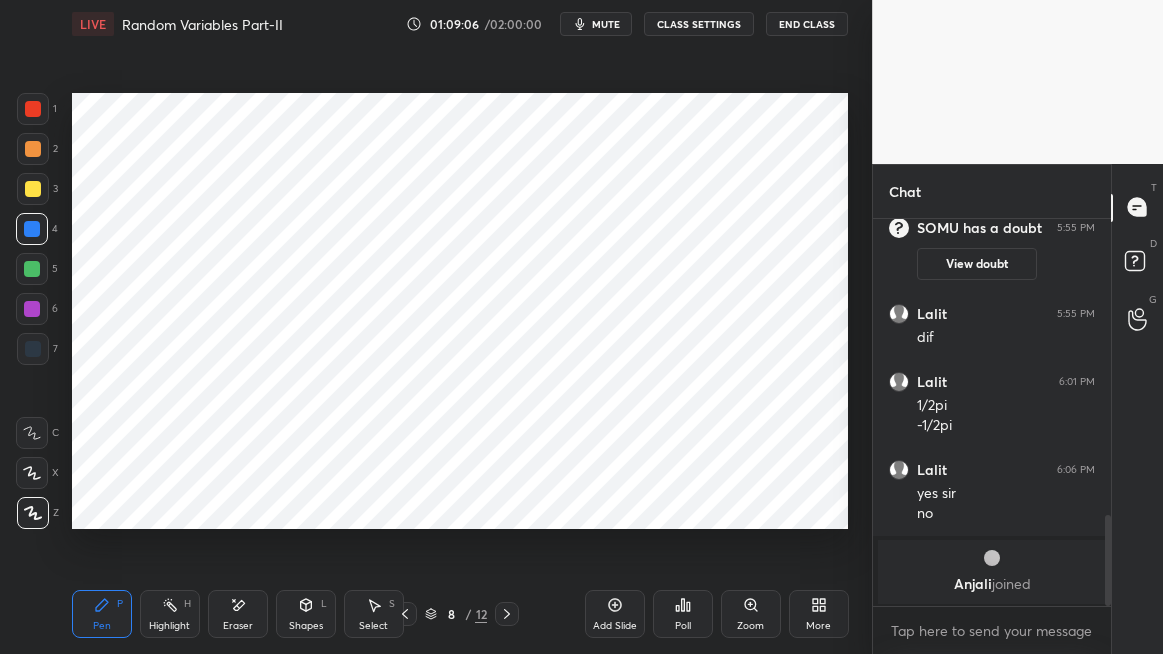 click 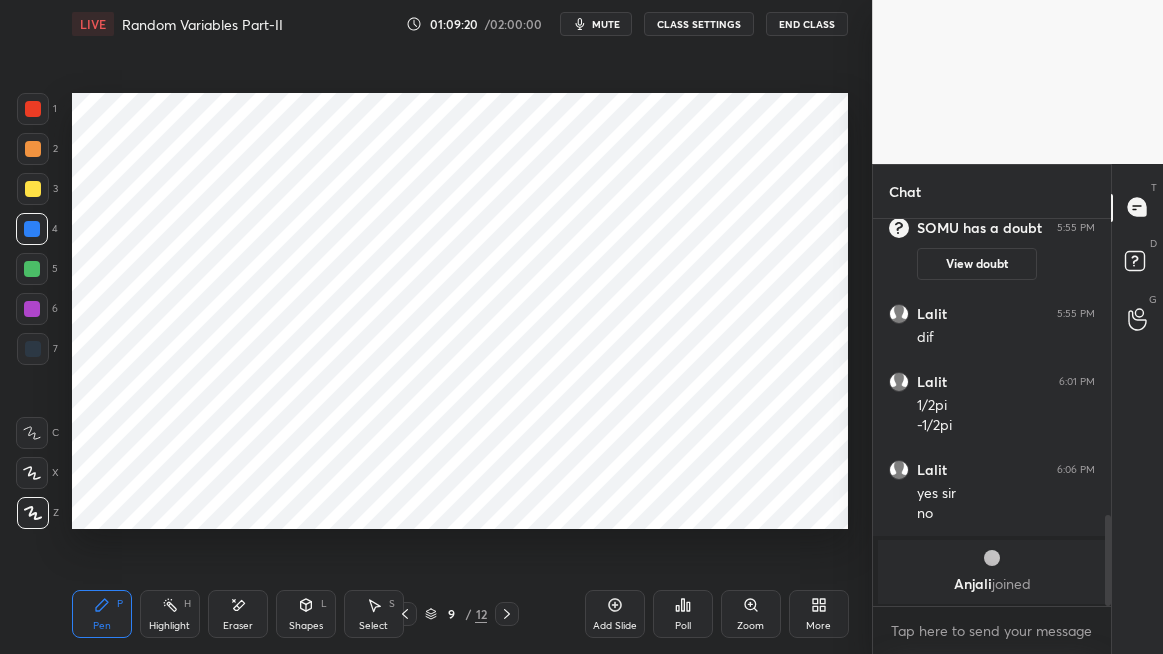 click 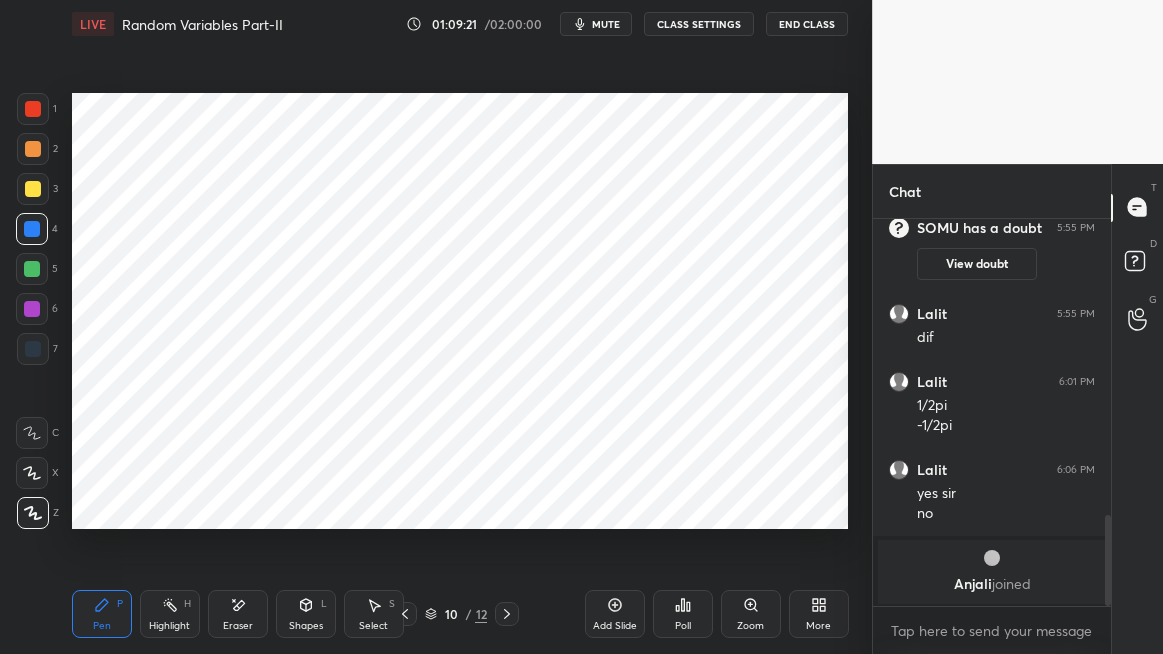 click 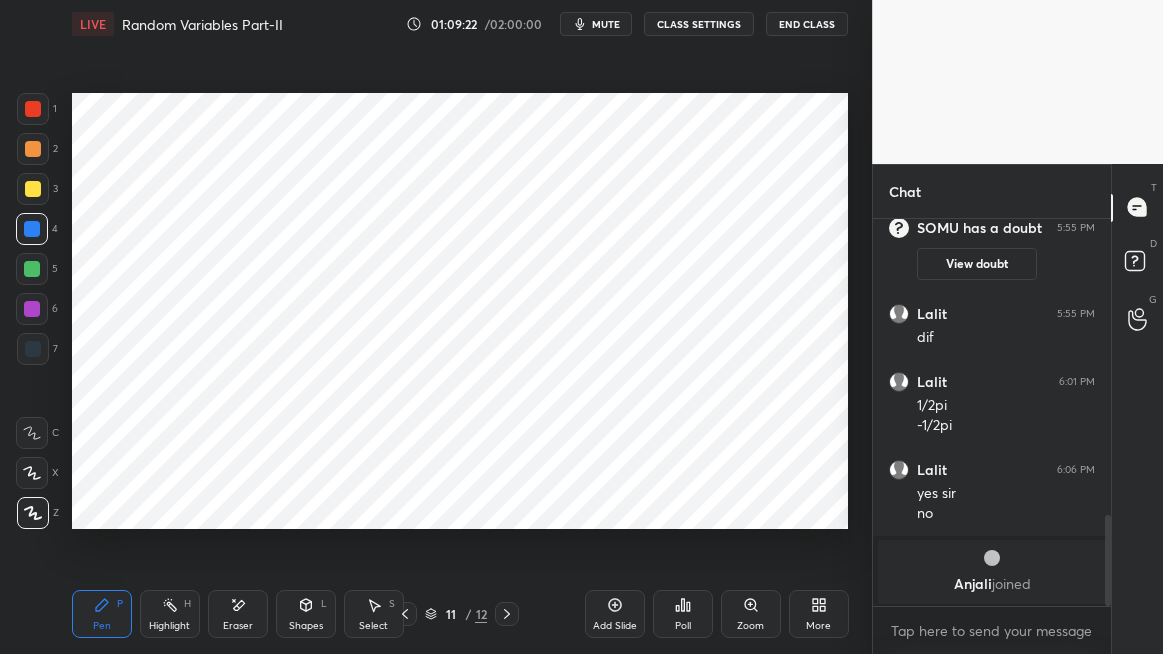 click 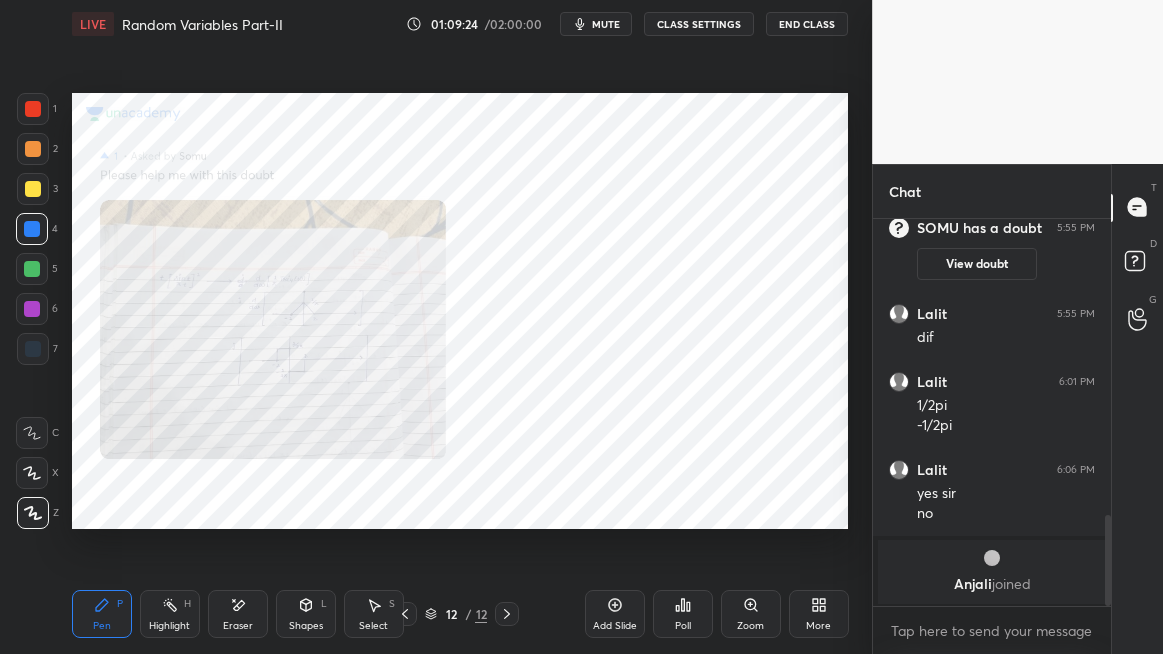 click 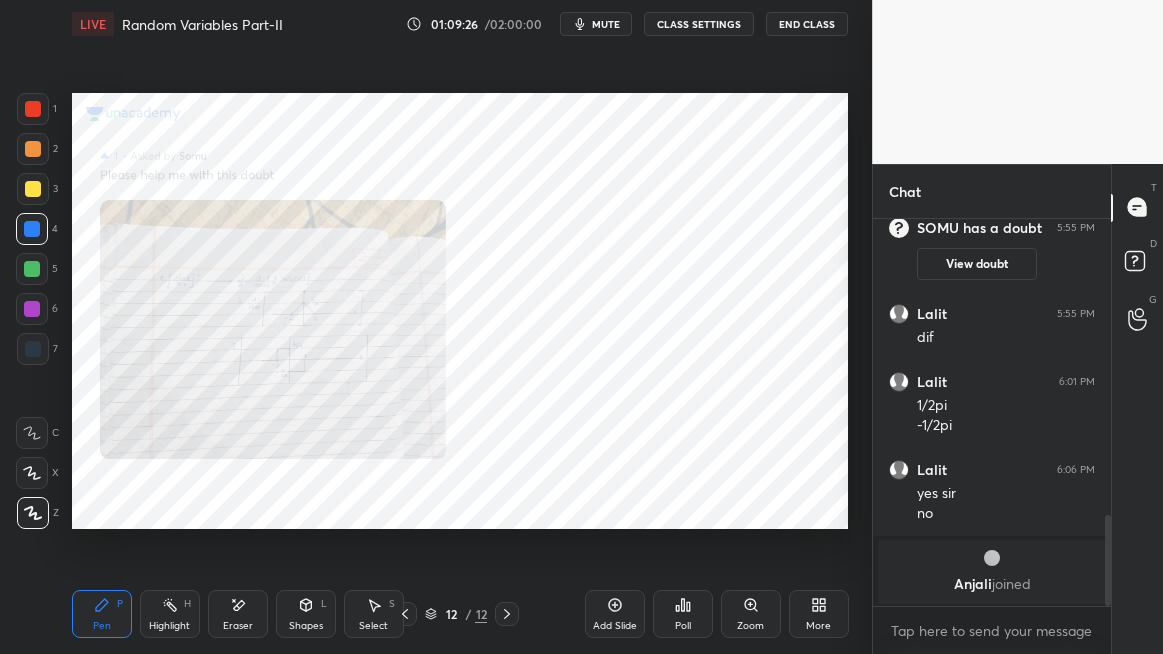 click 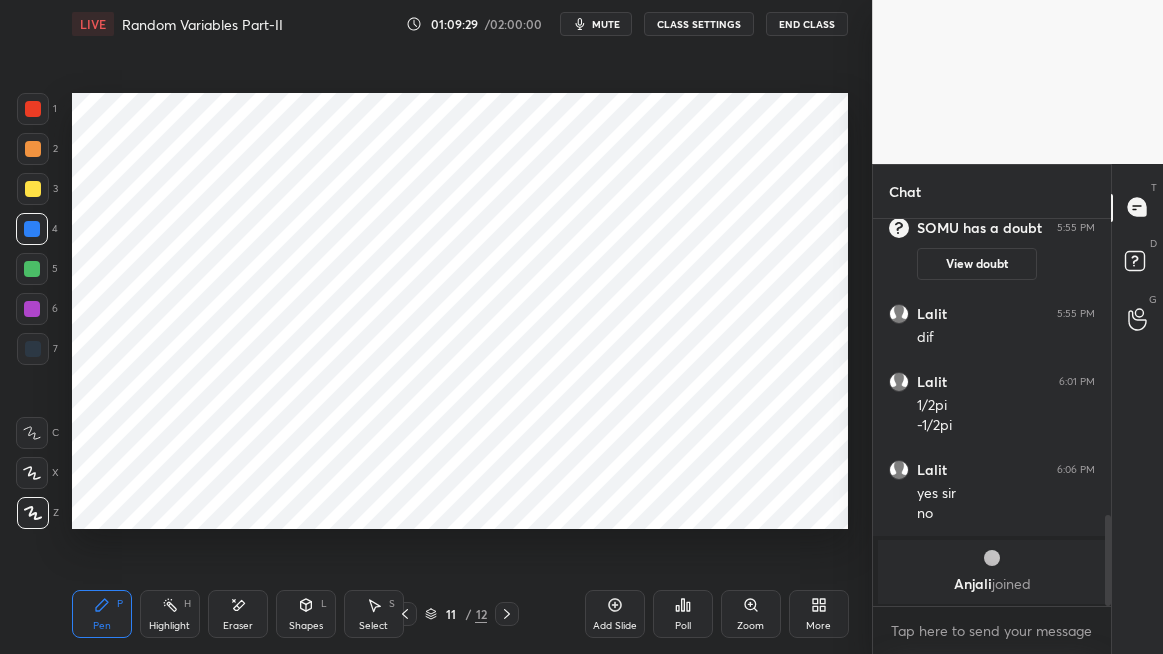 click on "mute" at bounding box center [606, 24] 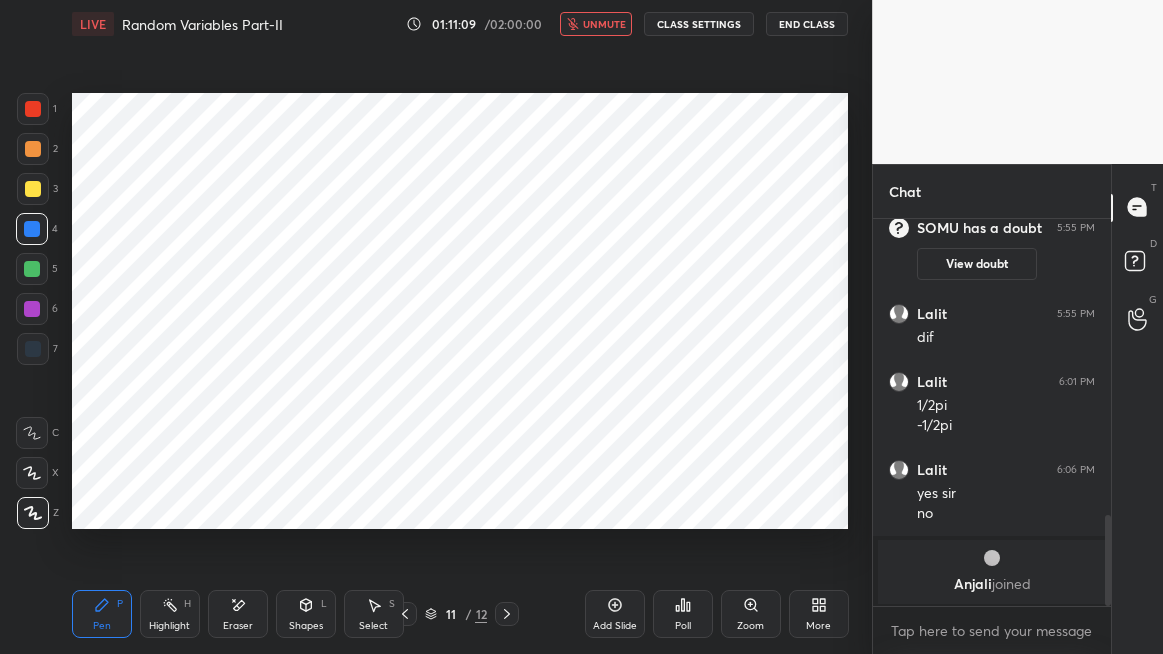 click on "unmute" at bounding box center (604, 24) 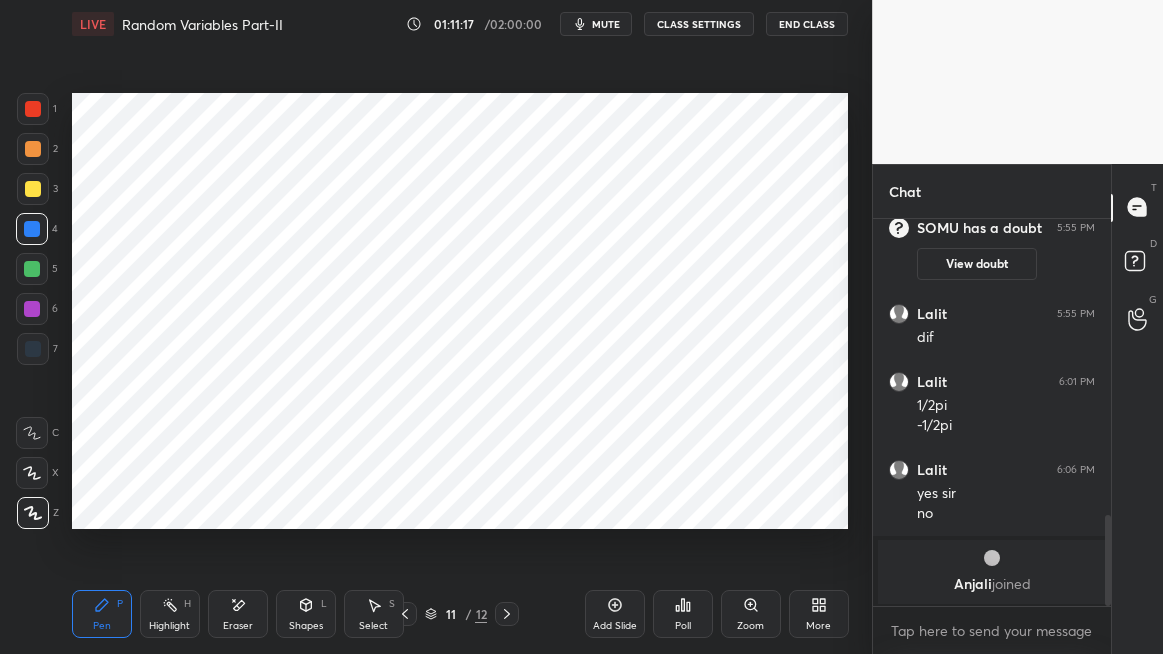 click on "Poll" at bounding box center [683, 614] 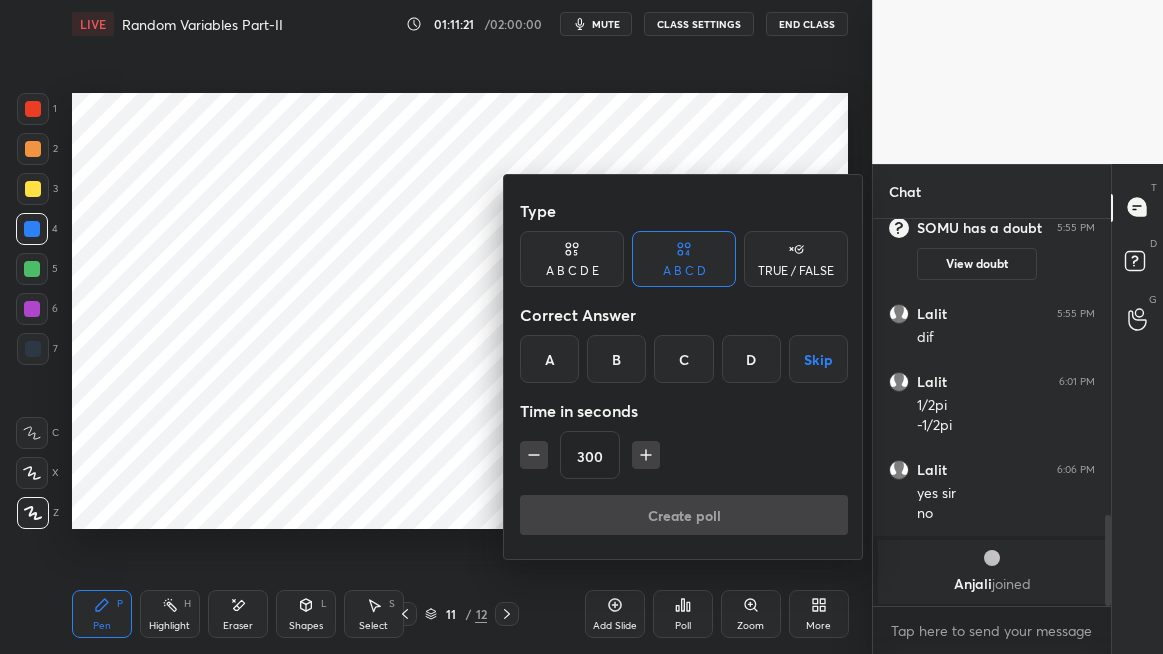 scroll, scrollTop: 342, scrollLeft: 232, axis: both 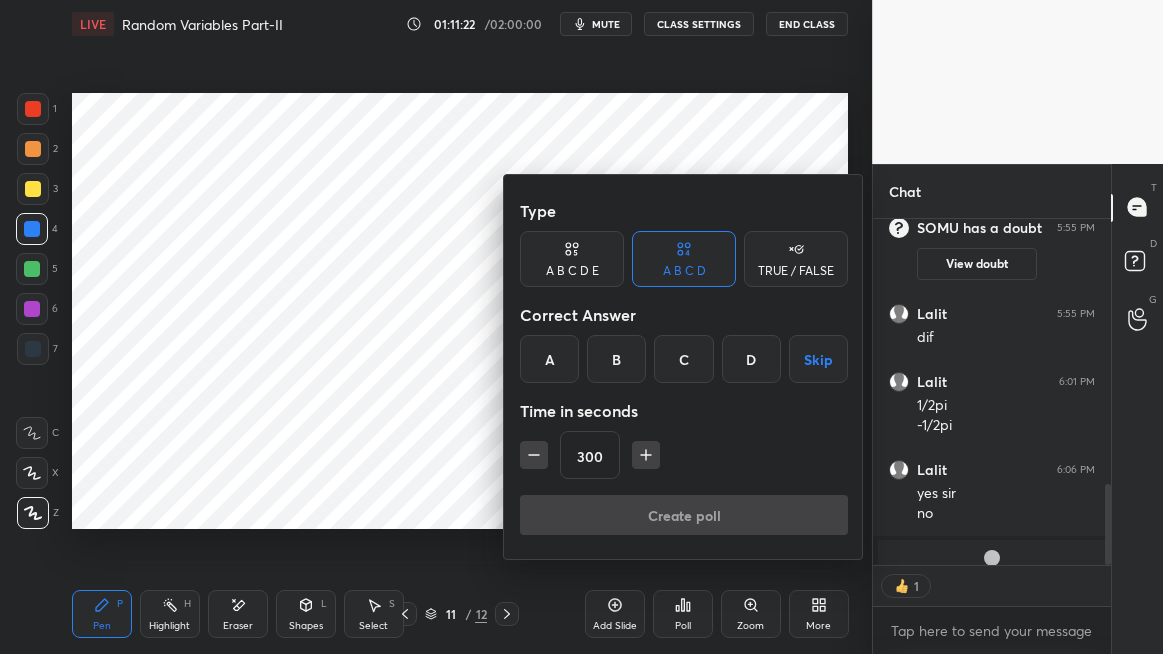 click 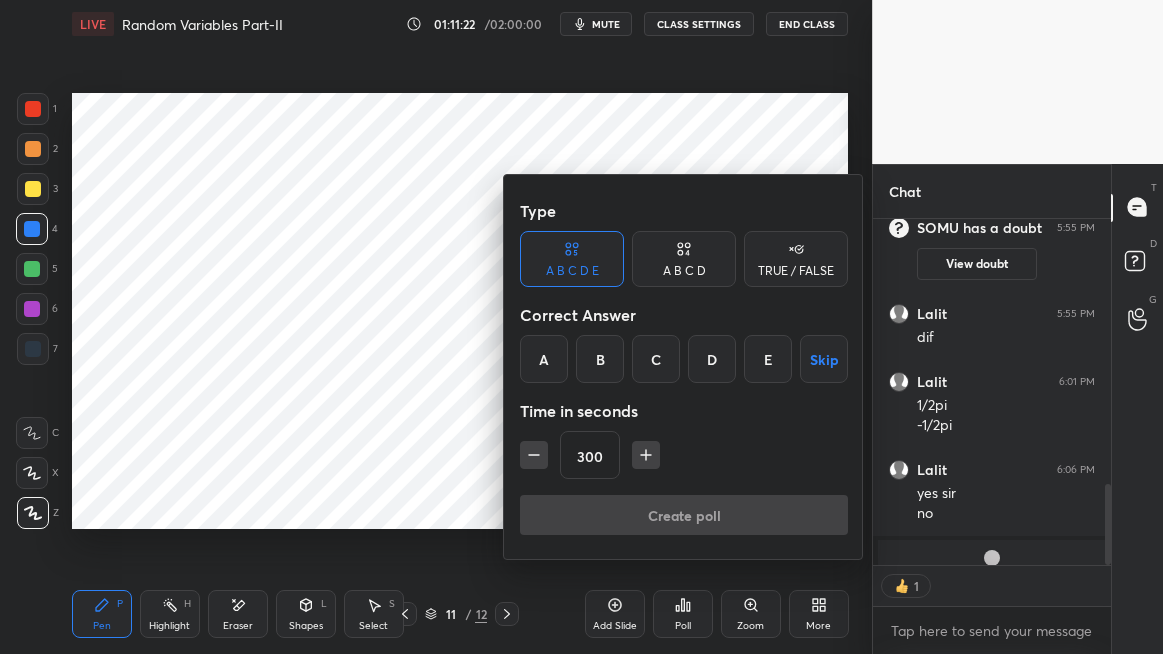 click on "A B C D" at bounding box center [684, 271] 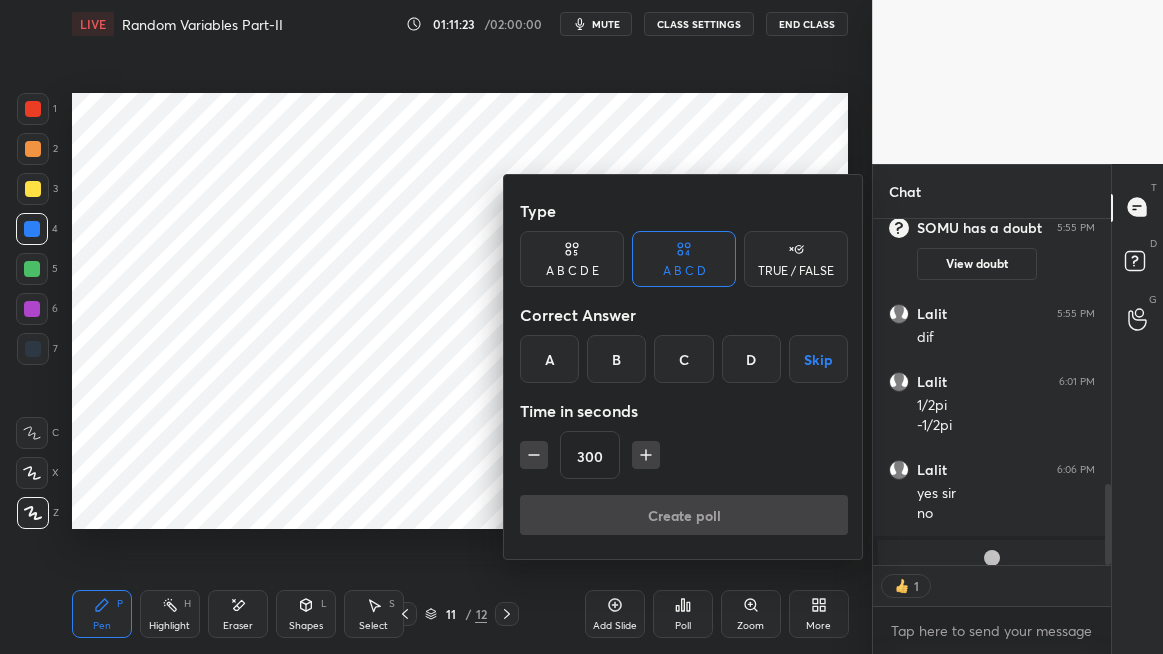 click on "TRUE / FALSE" at bounding box center (796, 271) 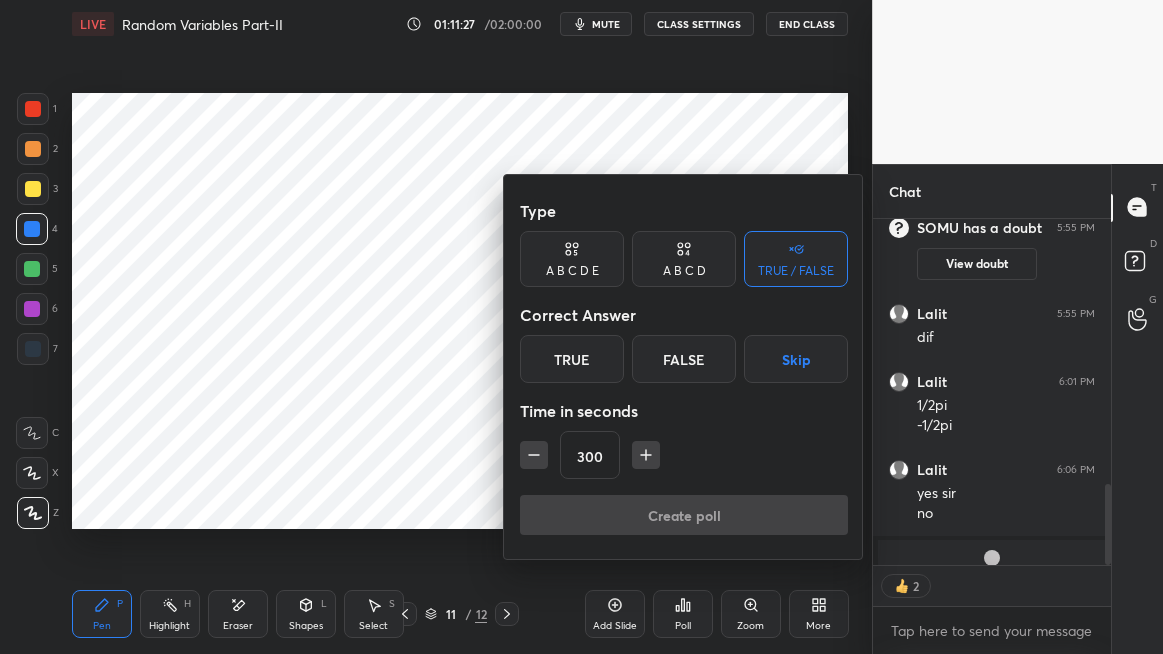 click at bounding box center (581, 327) 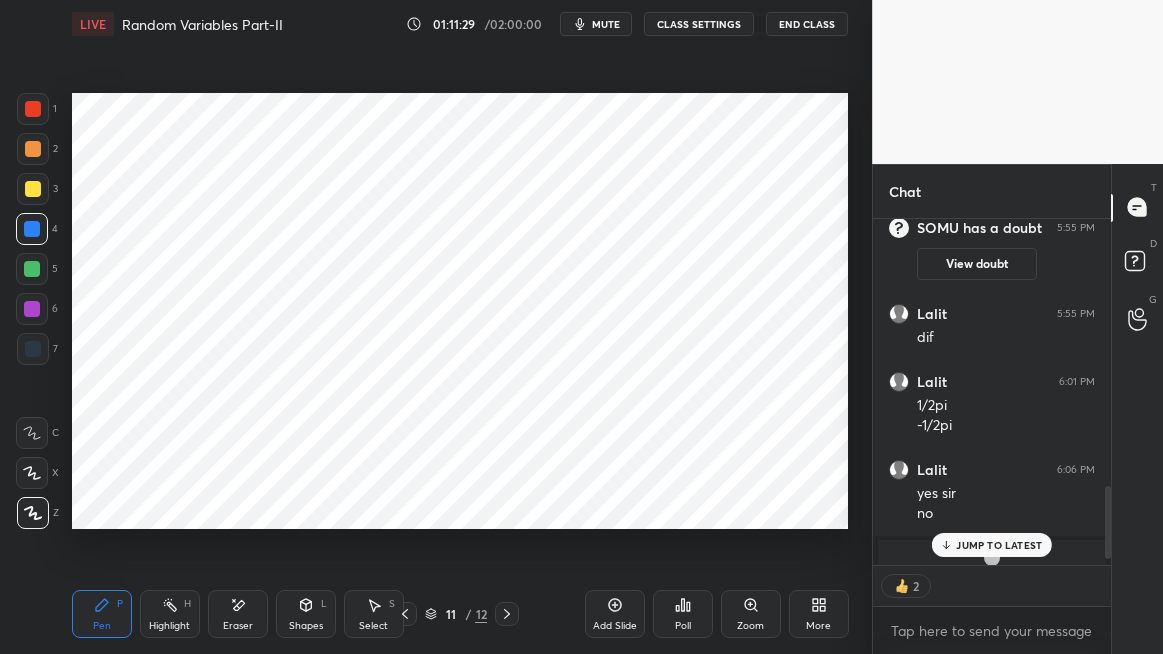 scroll, scrollTop: 1308, scrollLeft: 0, axis: vertical 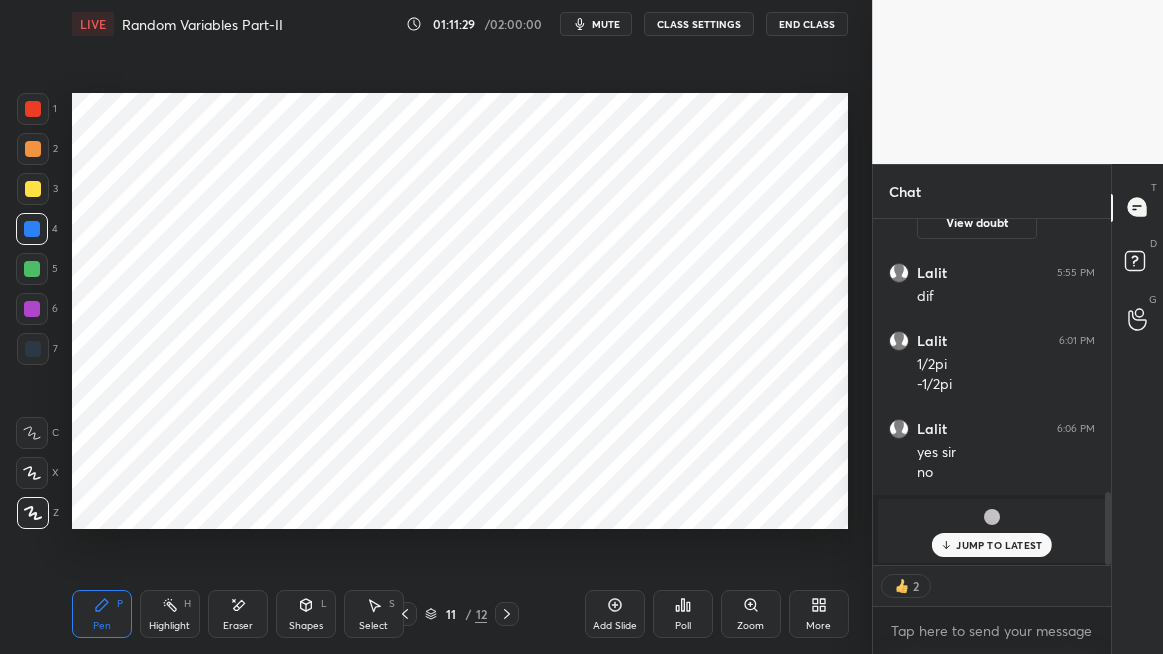 click on "JUMP TO LATEST" at bounding box center (992, 545) 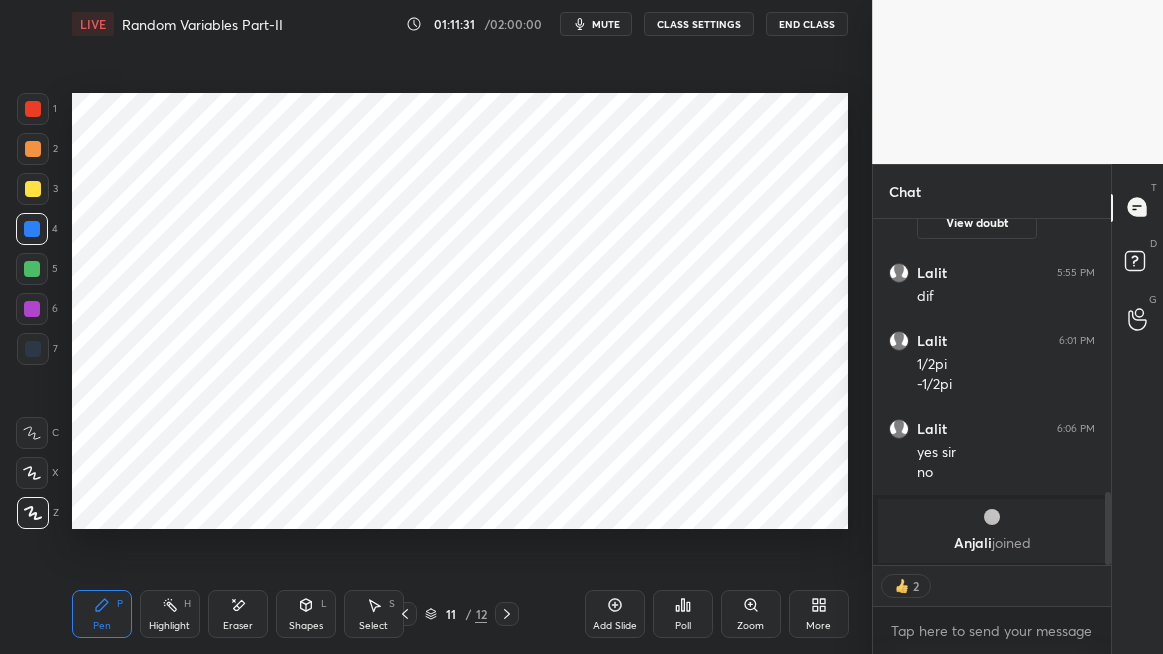 click 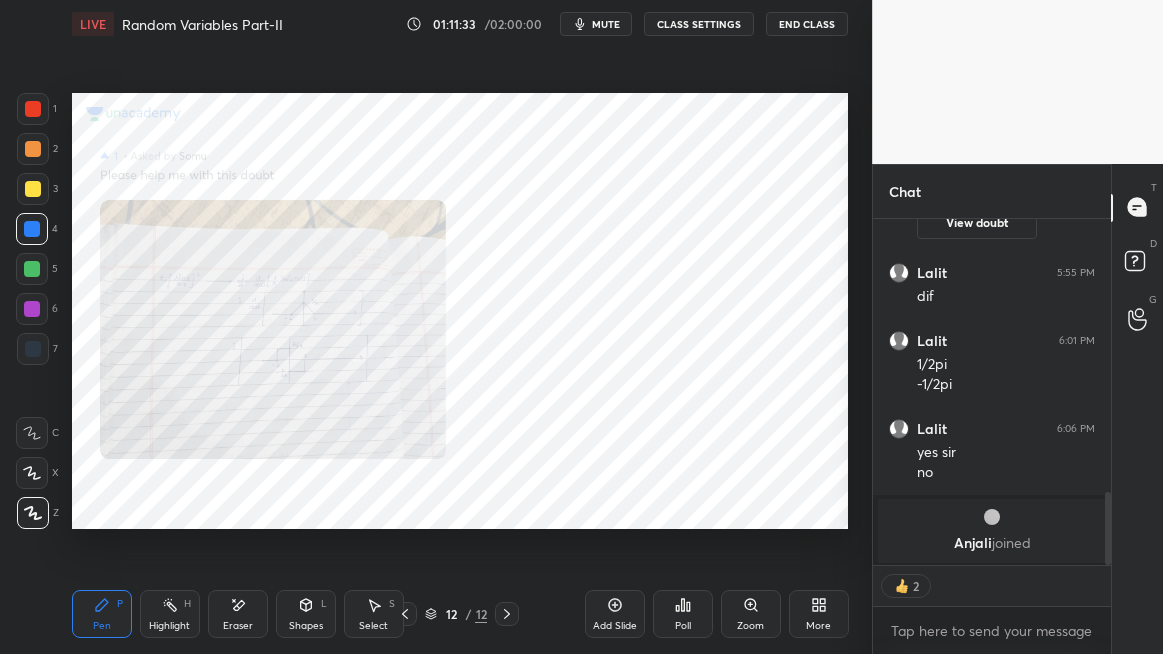 click 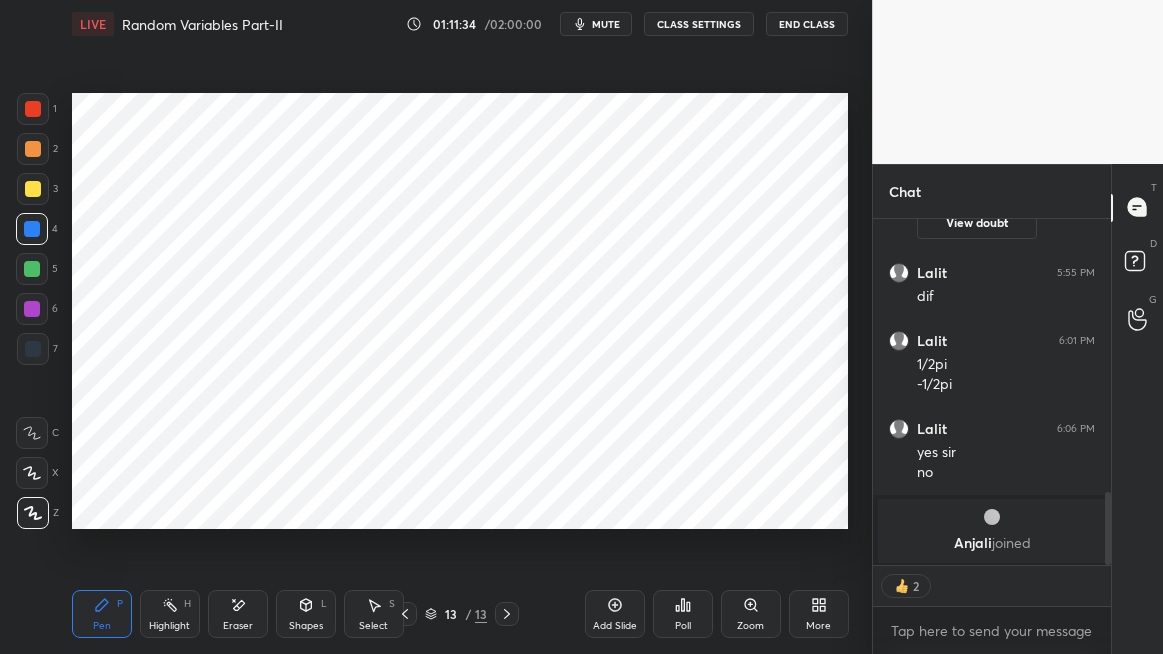 click at bounding box center (33, 109) 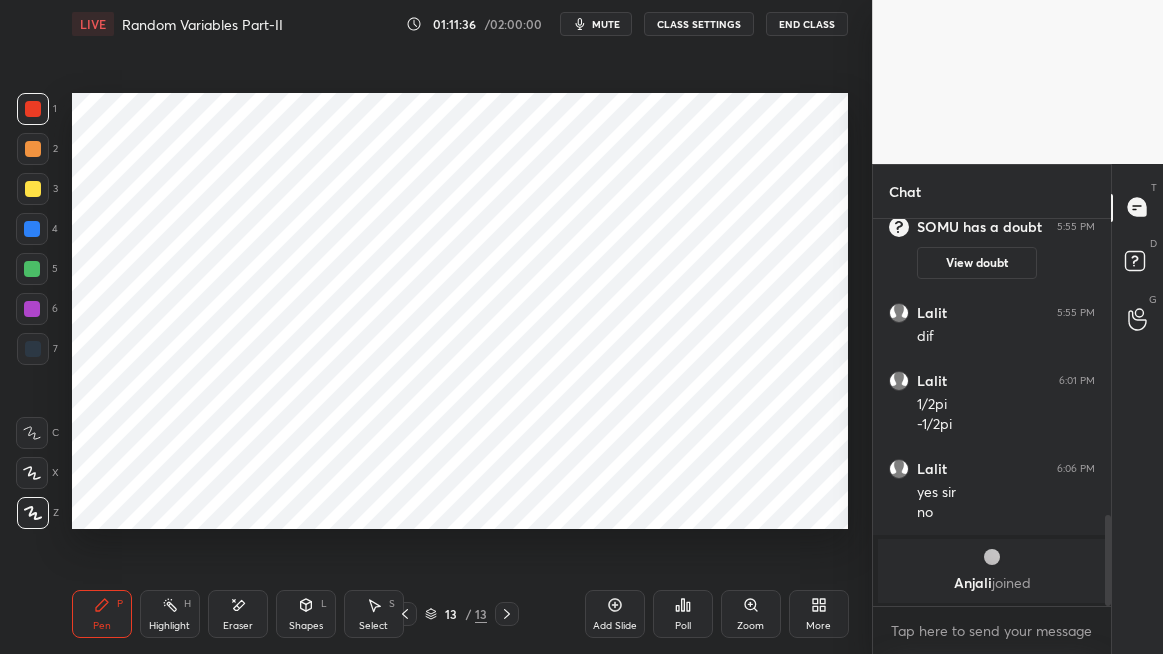 scroll, scrollTop: 6, scrollLeft: 6, axis: both 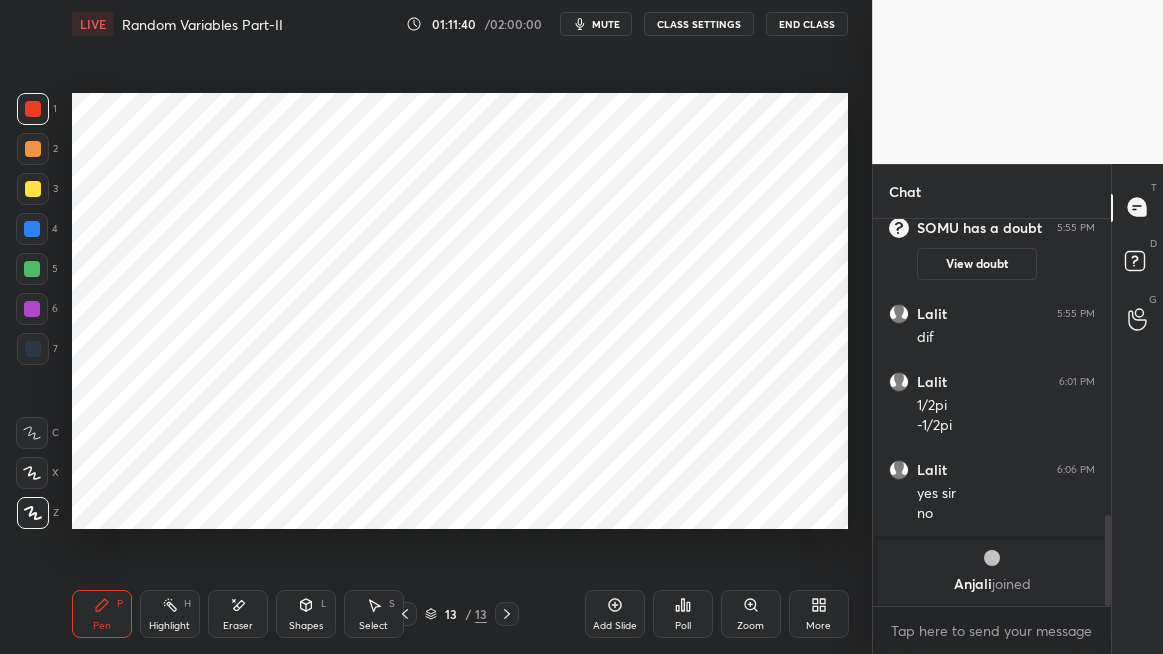 click 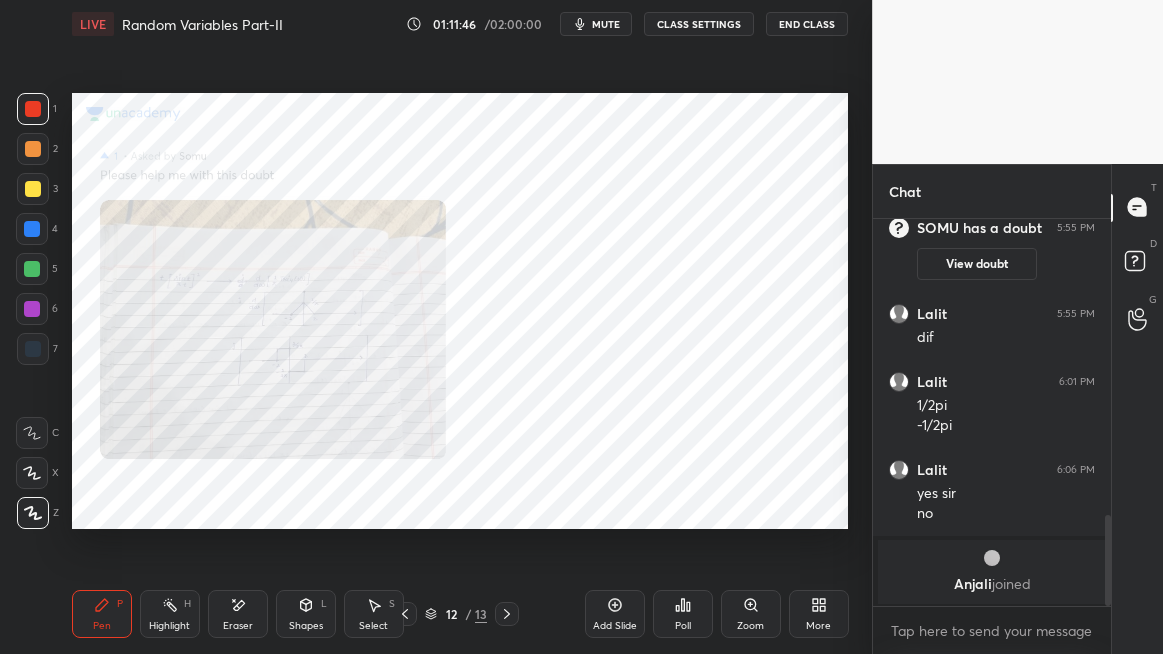 click at bounding box center [507, 614] 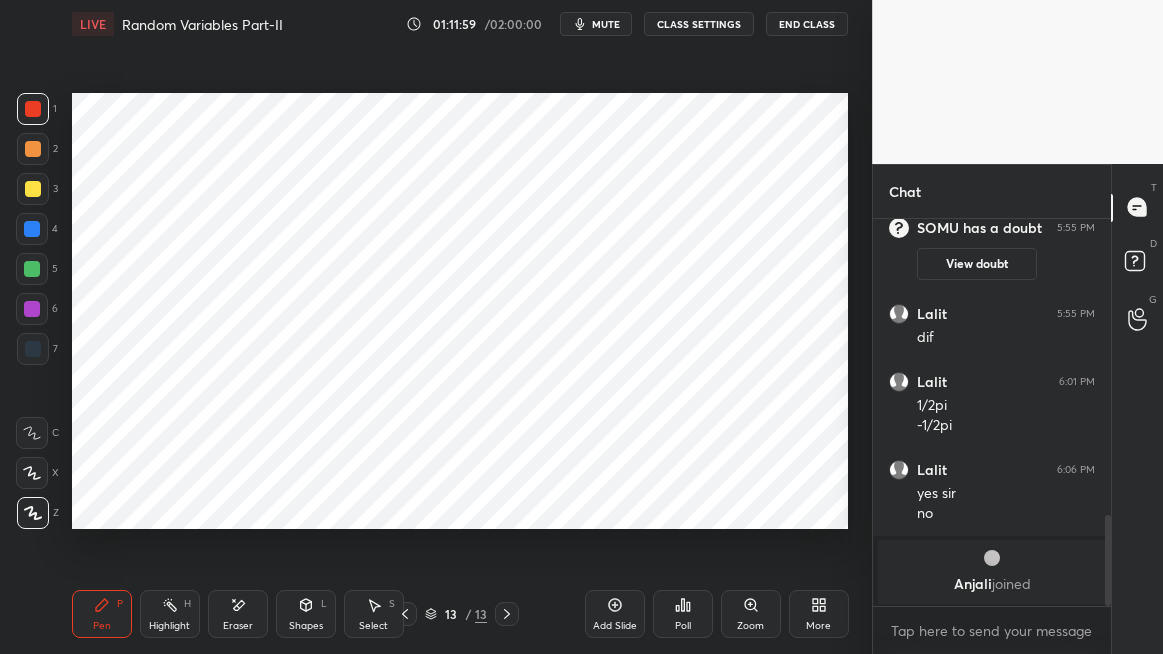click 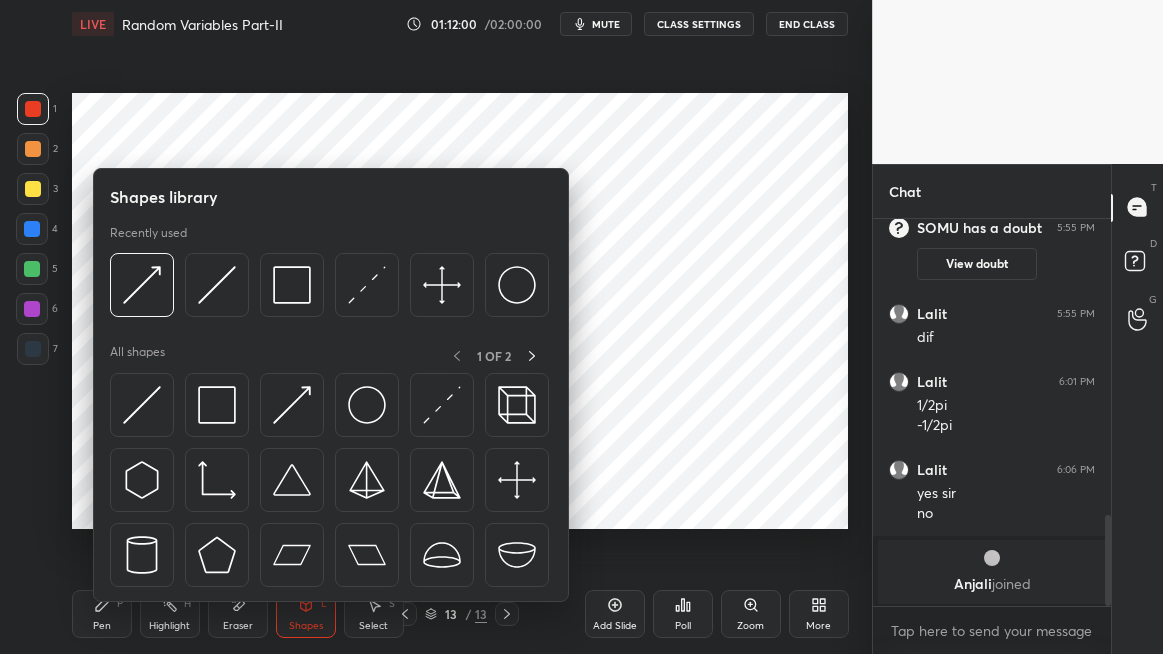 click at bounding box center [142, 405] 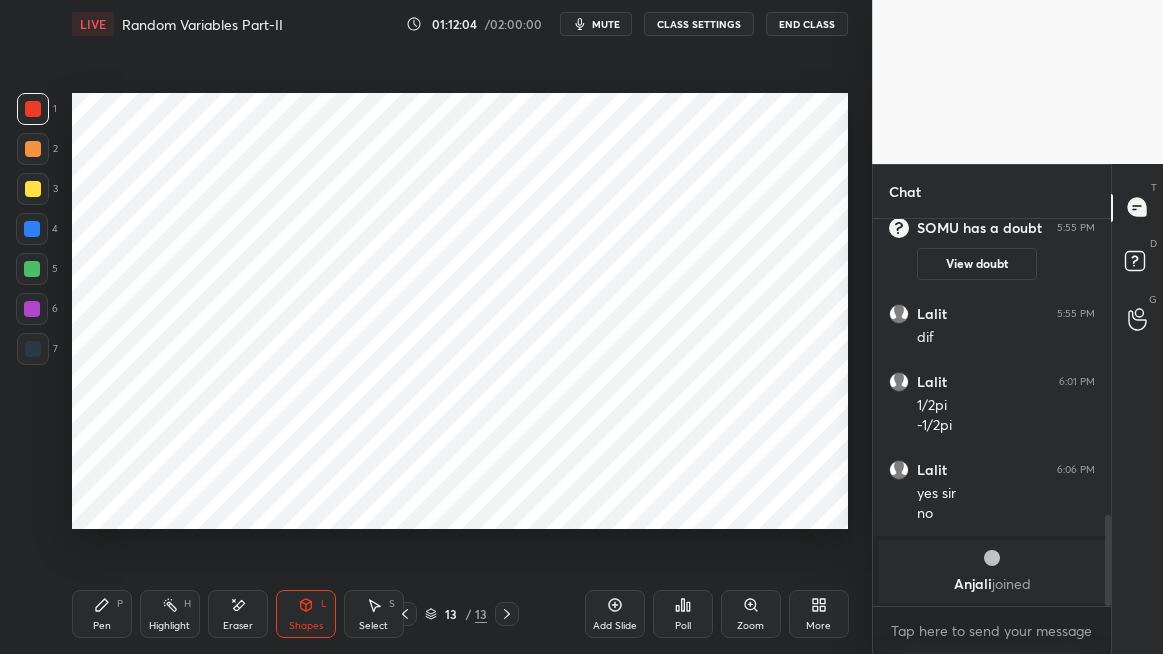 click 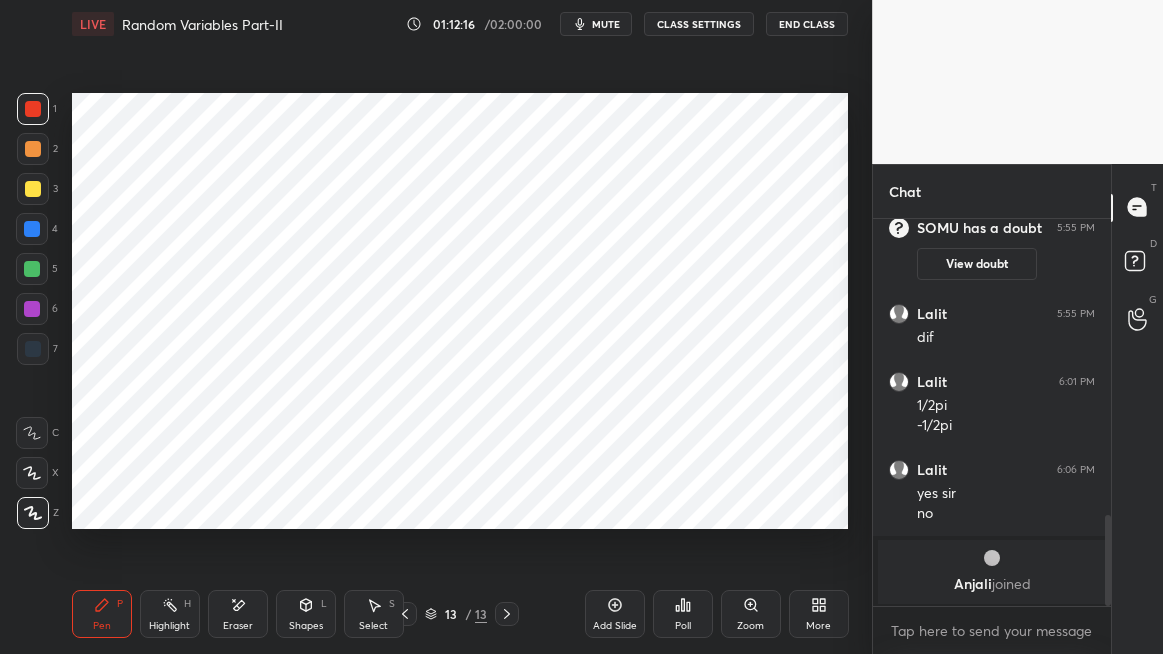 click on "Shapes L" at bounding box center [306, 614] 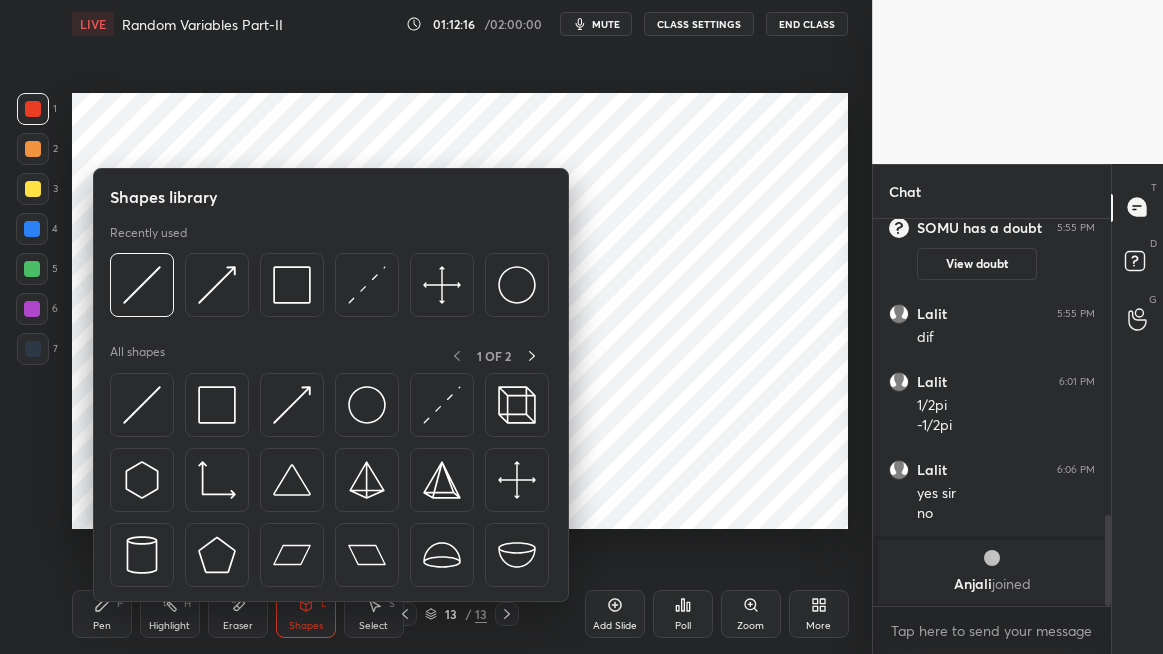 click at bounding box center (292, 405) 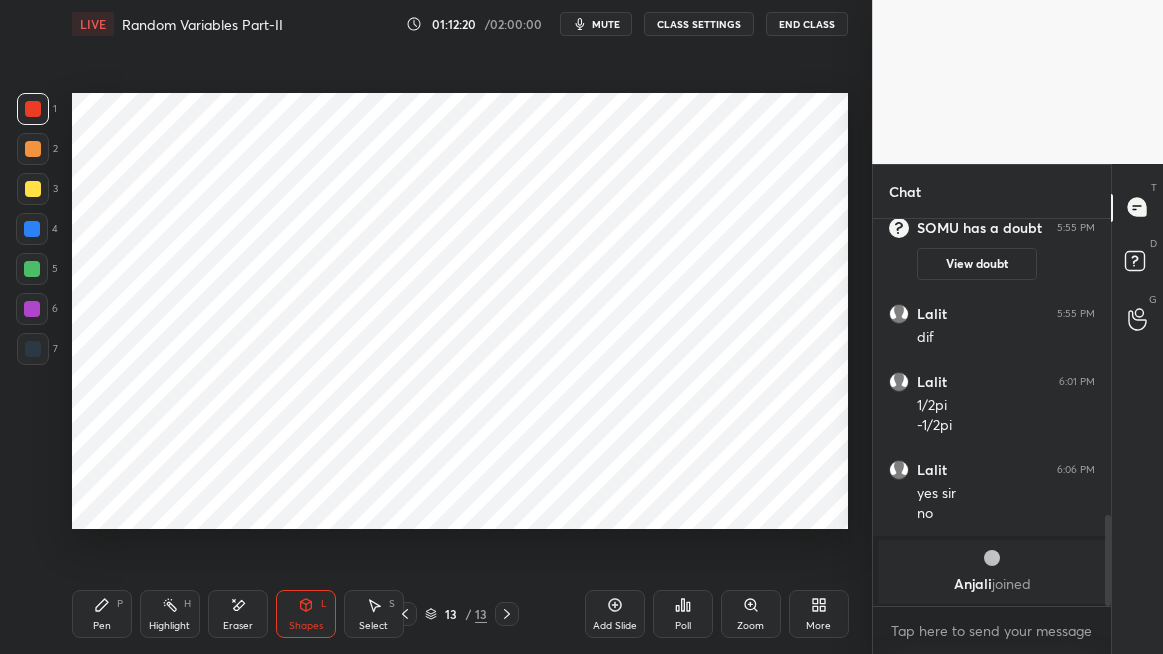 click on "Pen P" at bounding box center (102, 614) 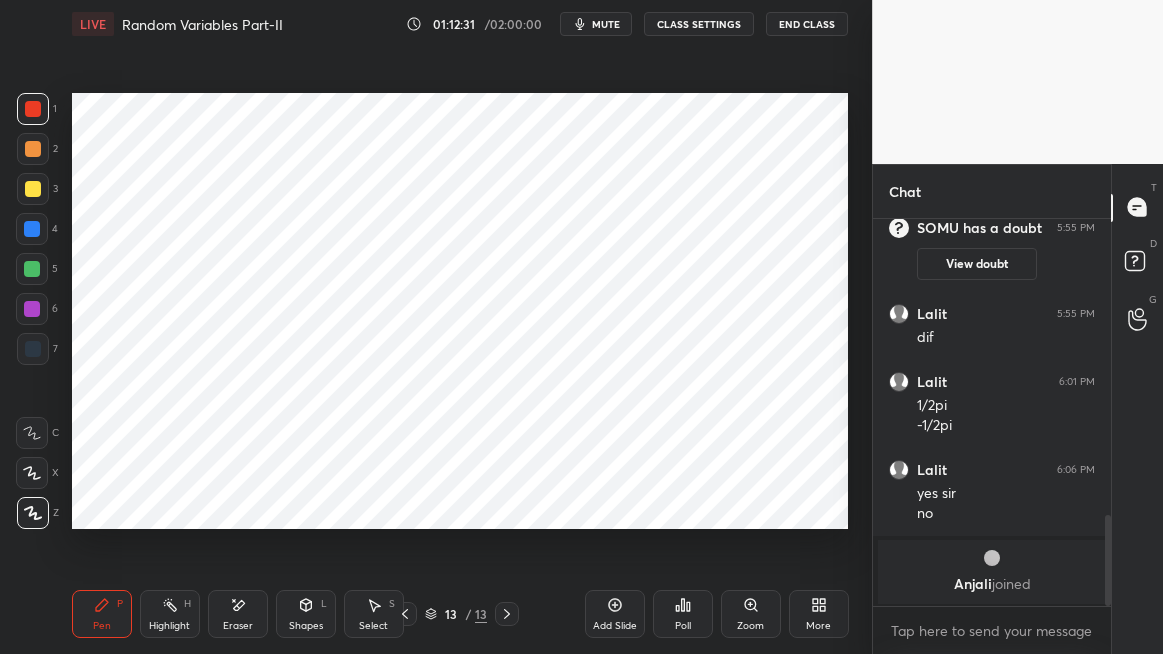 click on "Poll" at bounding box center (683, 614) 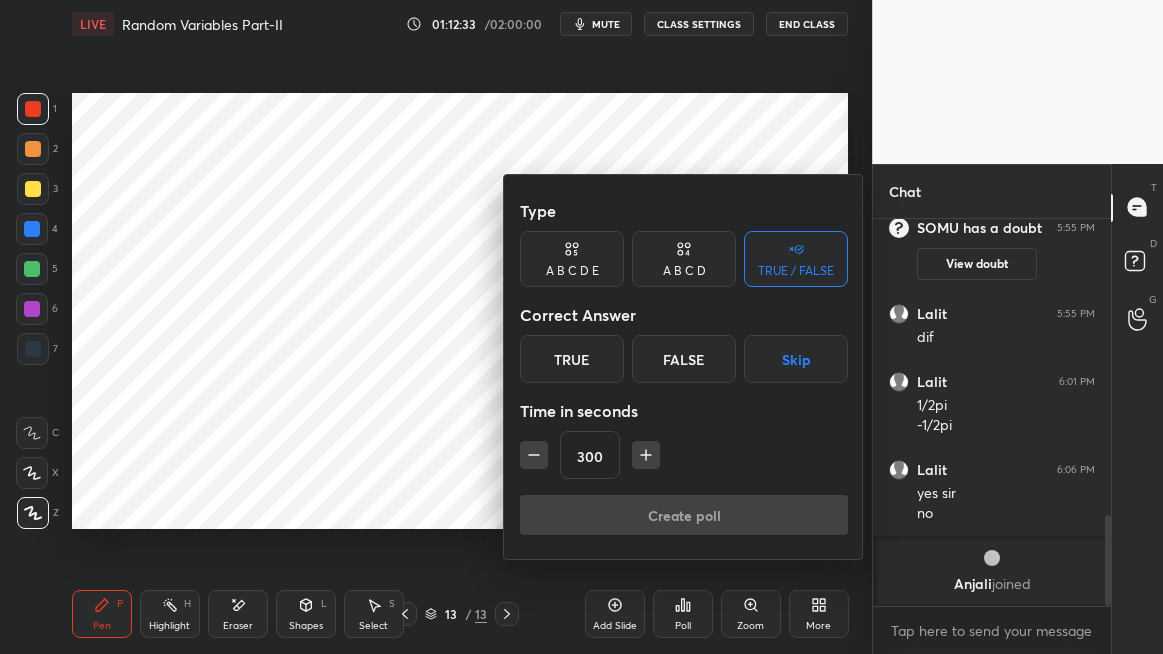 click on "A B C D" at bounding box center [684, 271] 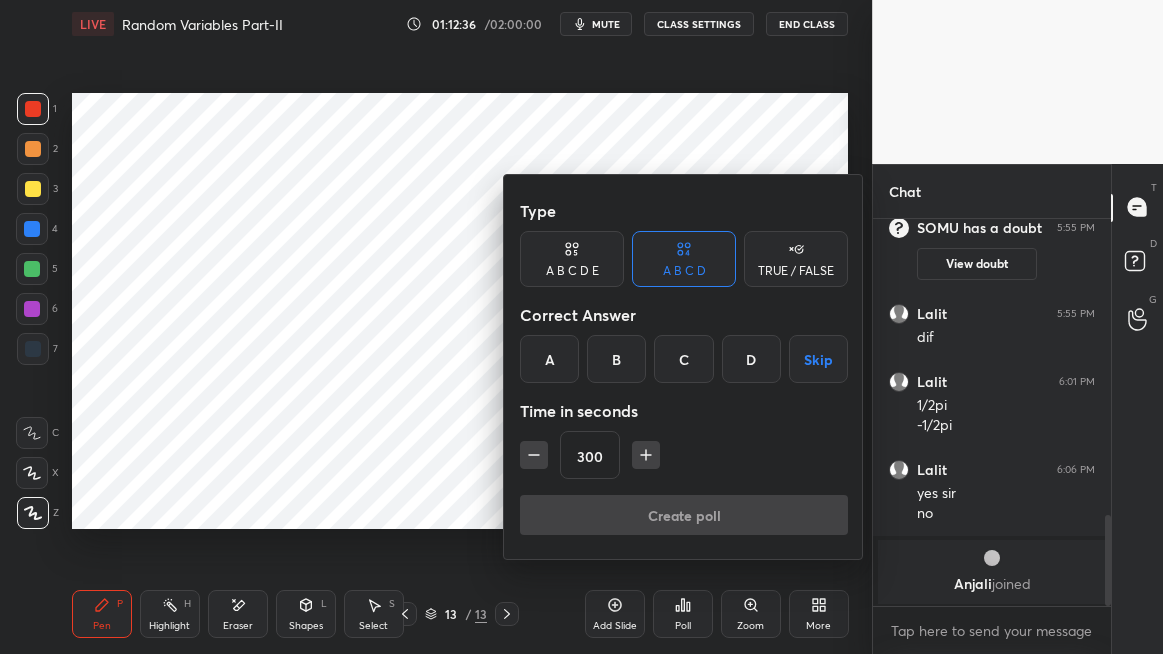 click on "Skip" at bounding box center [818, 359] 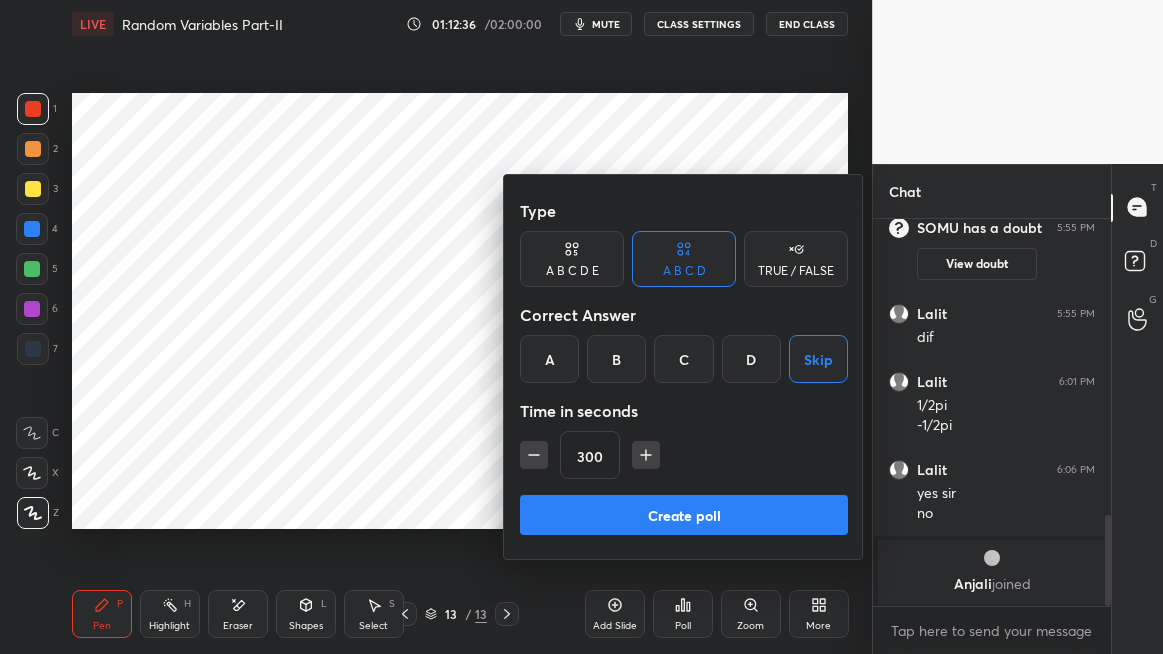 click on "Create poll" at bounding box center [684, 515] 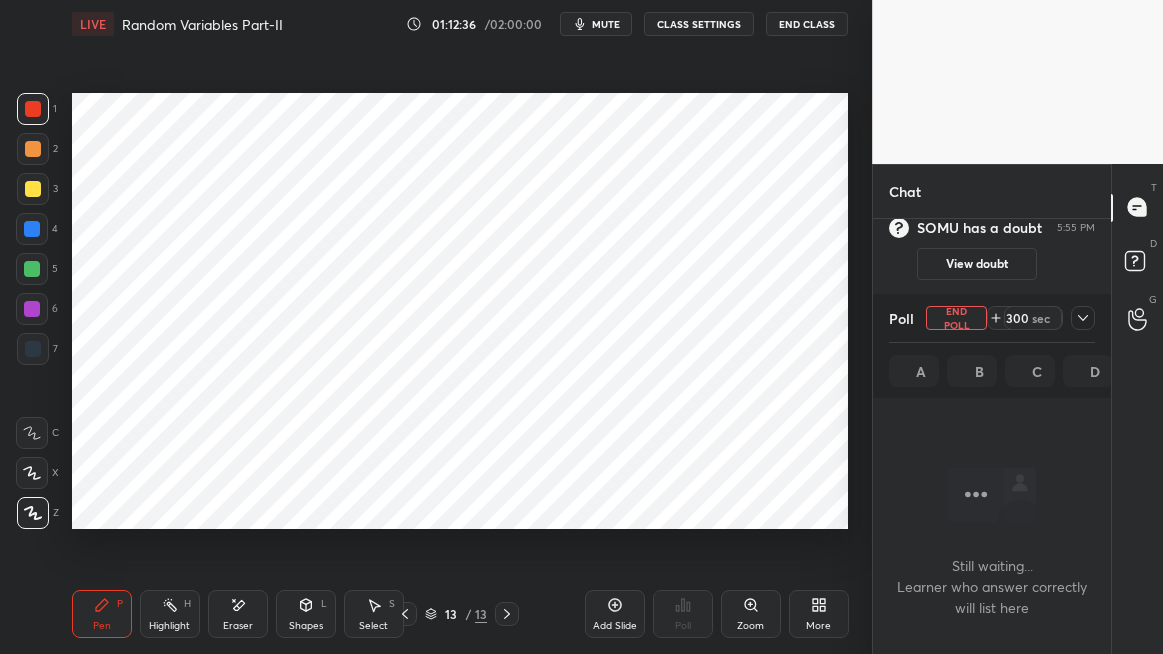 scroll, scrollTop: 366, scrollLeft: 232, axis: both 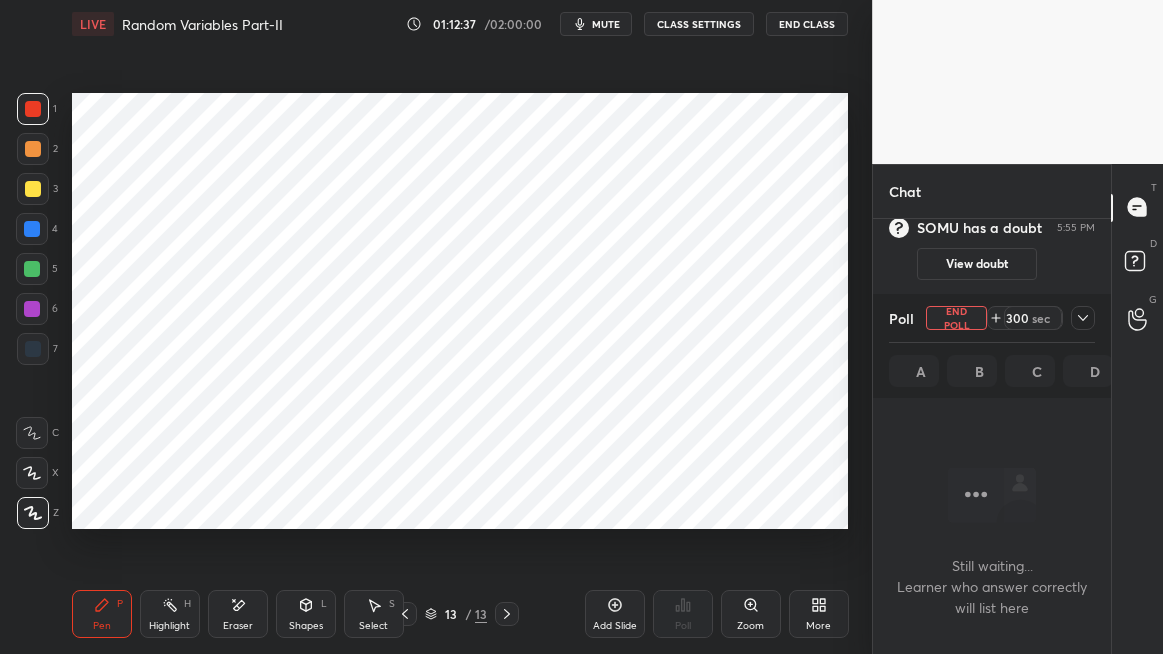 click 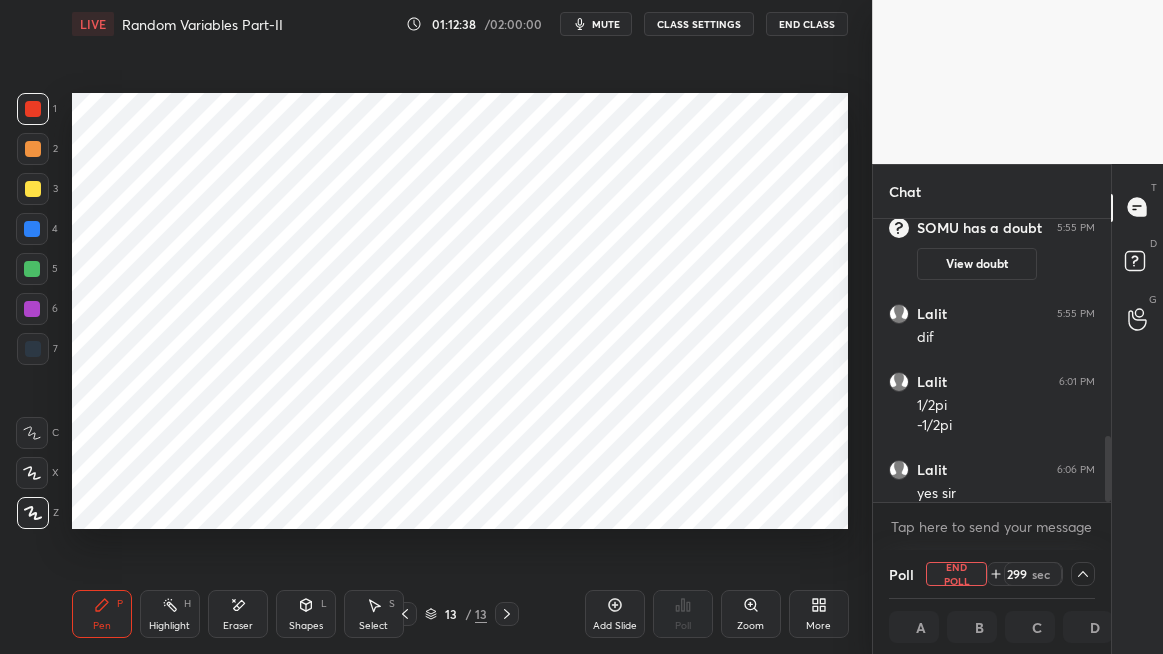 scroll, scrollTop: 1371, scrollLeft: 0, axis: vertical 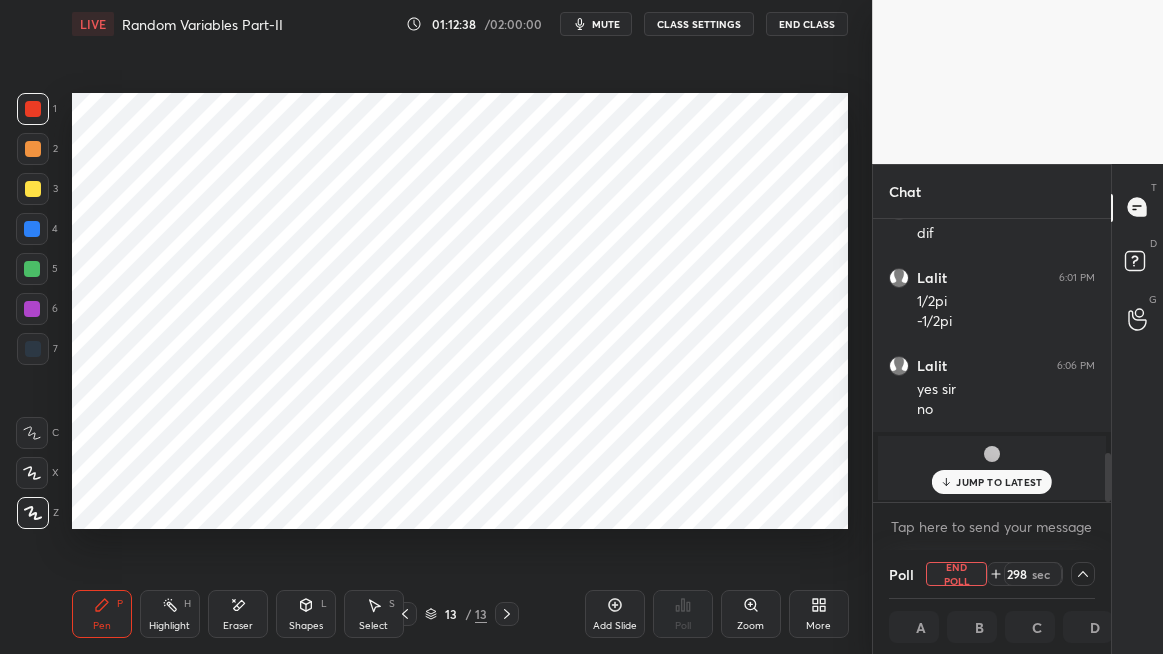 click on "JUMP TO LATEST" at bounding box center (999, 482) 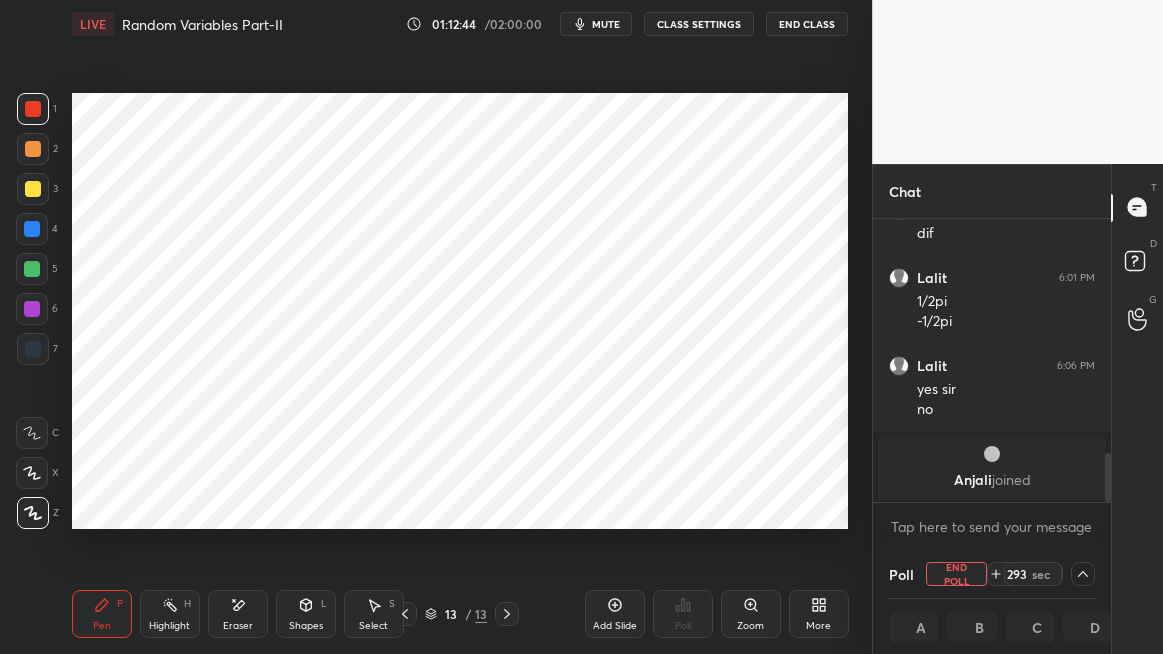 click on "mute" at bounding box center (606, 24) 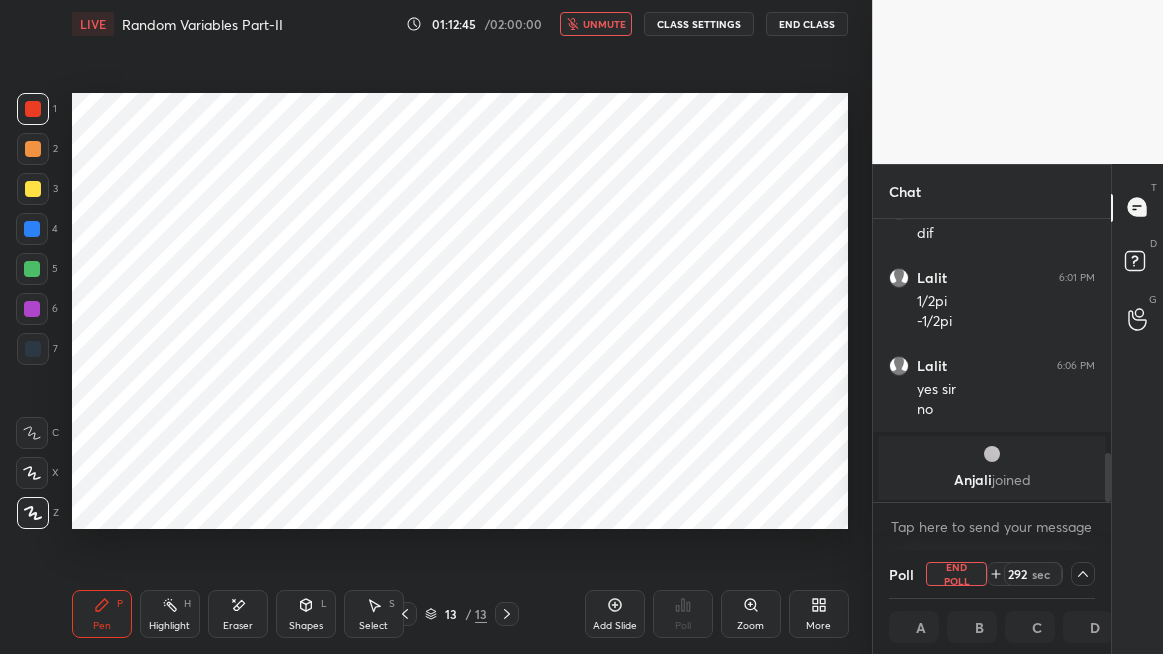 click on "End Class" at bounding box center (807, 24) 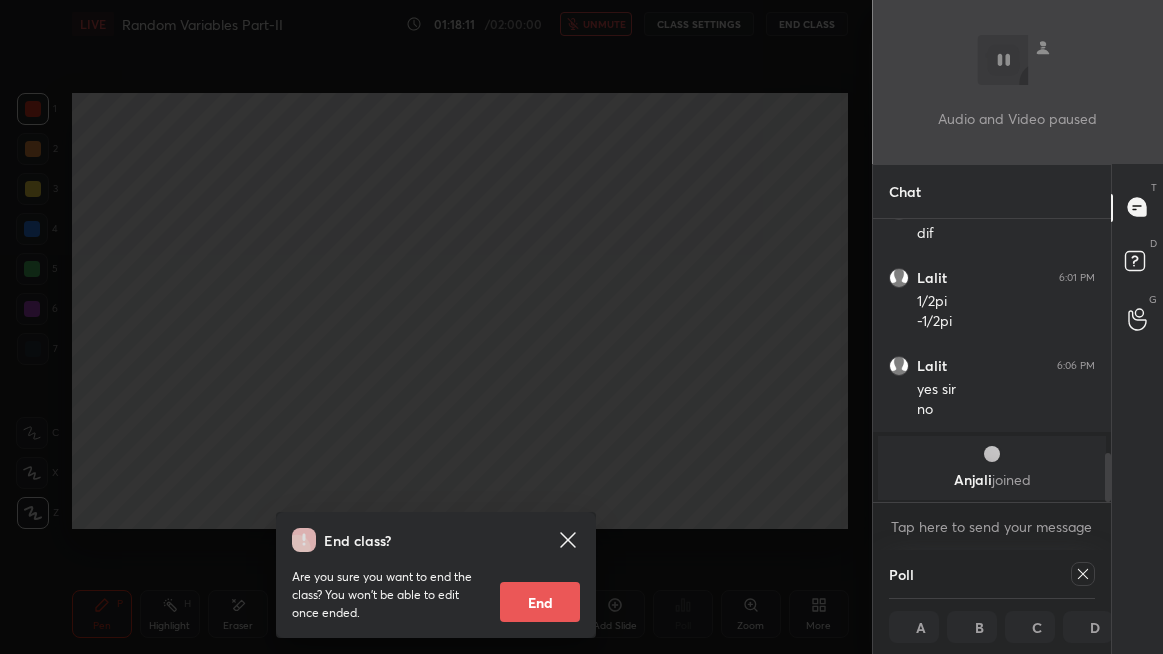 click on "End class? Are you sure you want to end the class? You won’t be able to edit once ended. End" at bounding box center (436, 327) 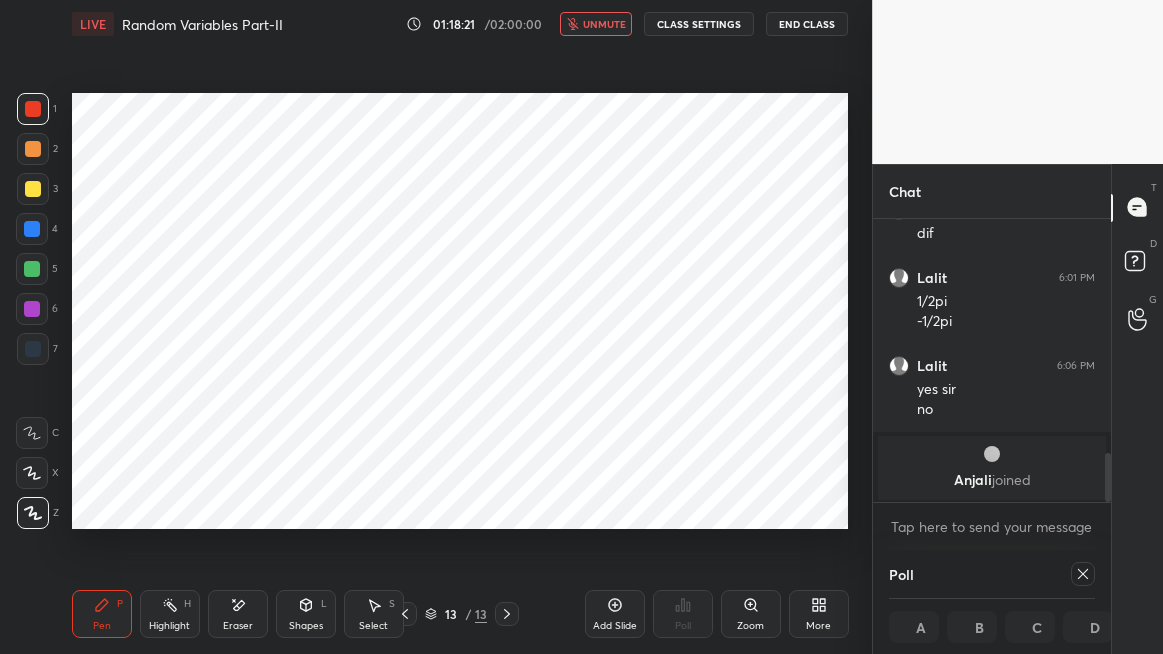 click 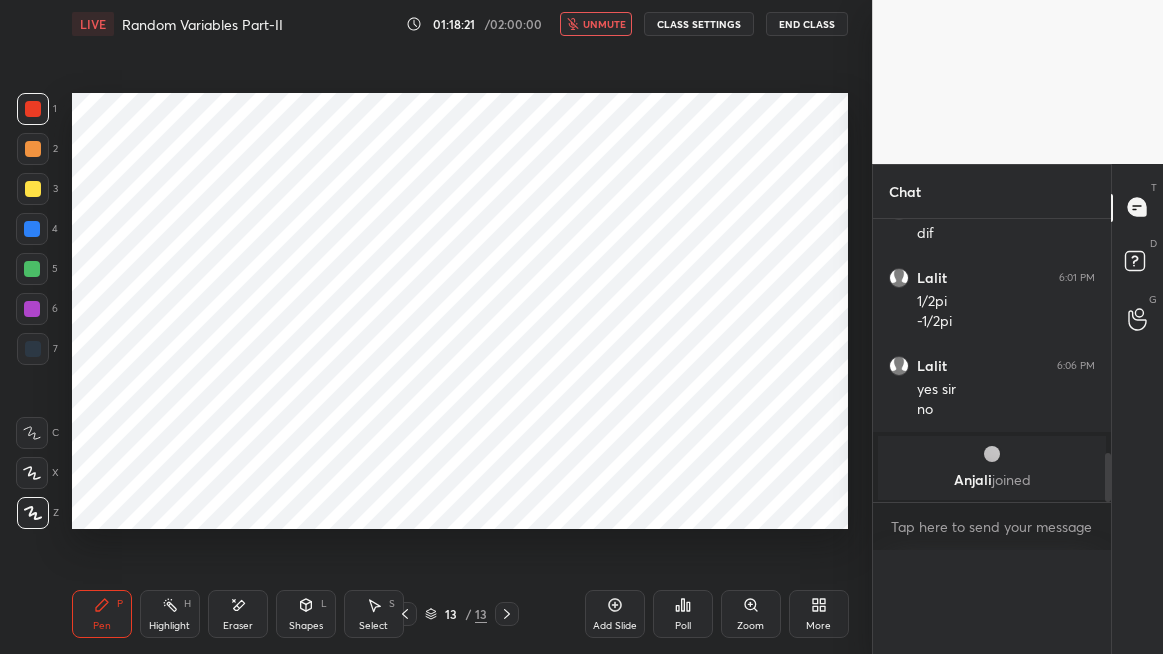 scroll, scrollTop: 6, scrollLeft: 6, axis: both 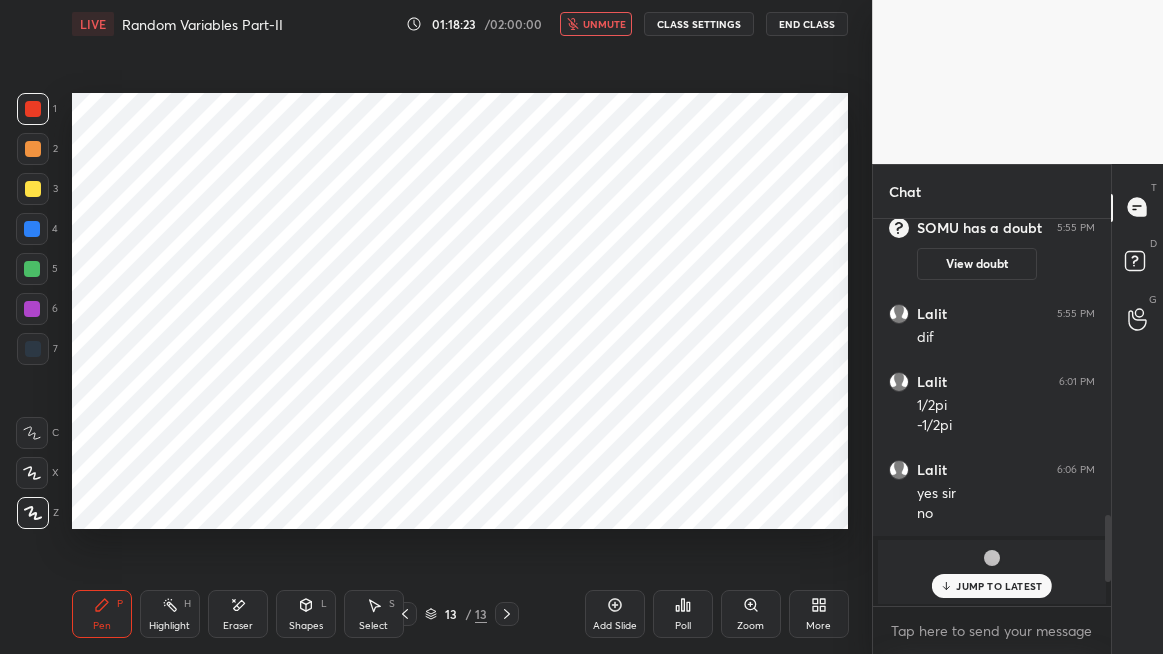 click on "JUMP TO LATEST" at bounding box center [999, 586] 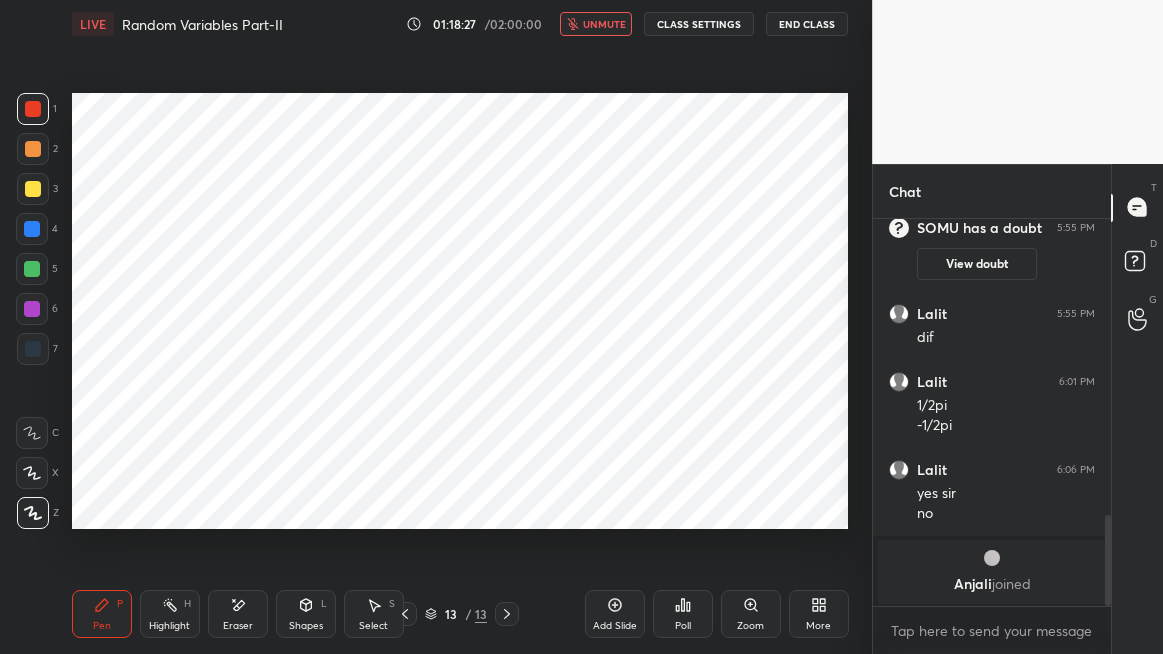 click on "unmute" at bounding box center (604, 24) 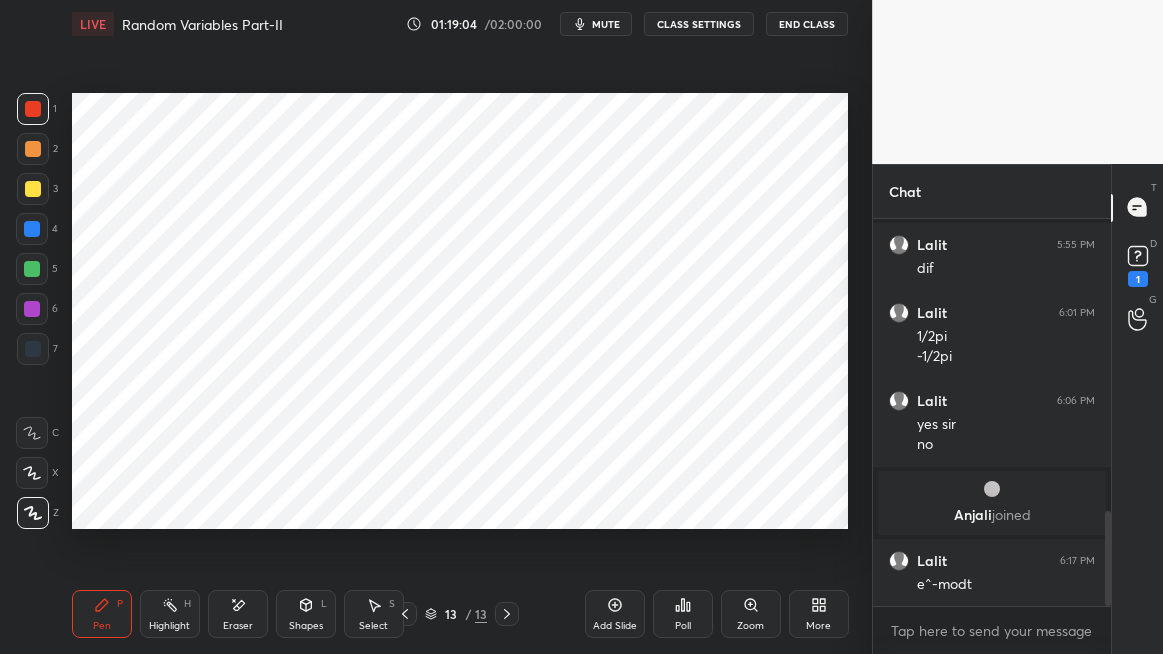 scroll, scrollTop: 1275, scrollLeft: 0, axis: vertical 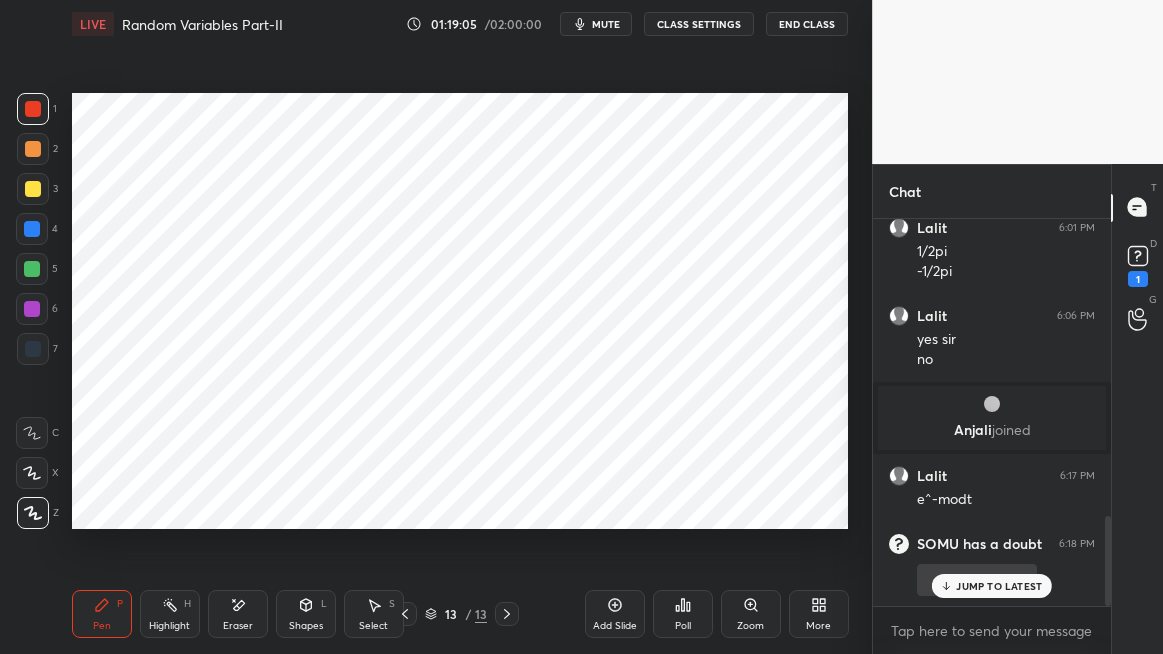 click on "JUMP TO LATEST" at bounding box center (999, 586) 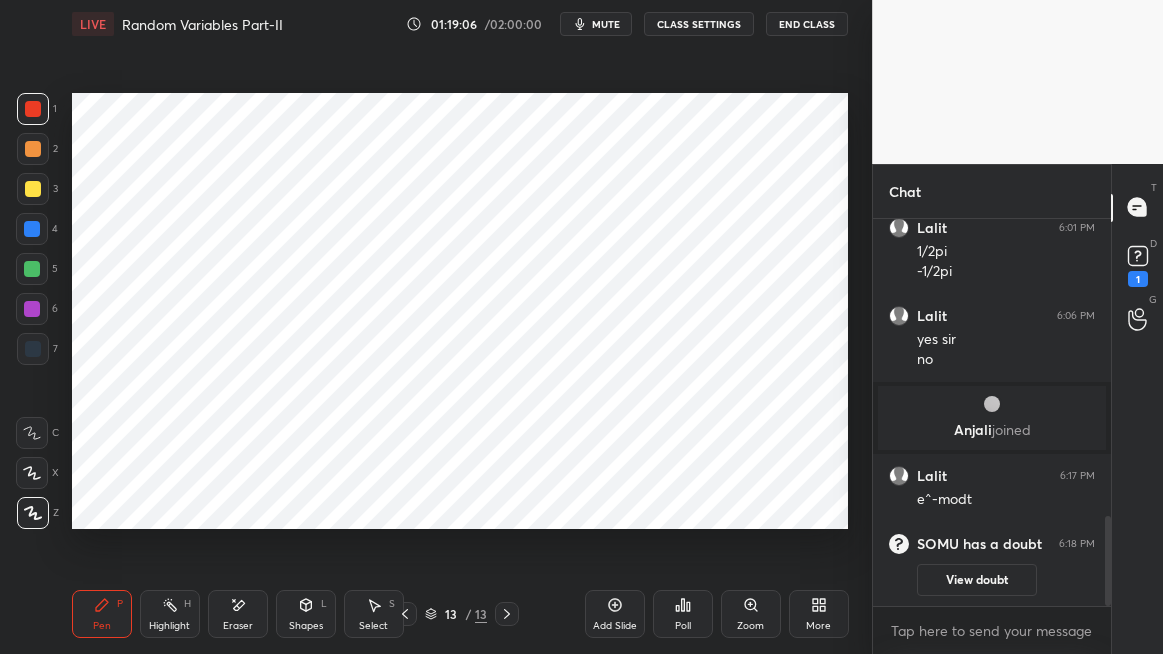 click on "View doubt" at bounding box center (977, 580) 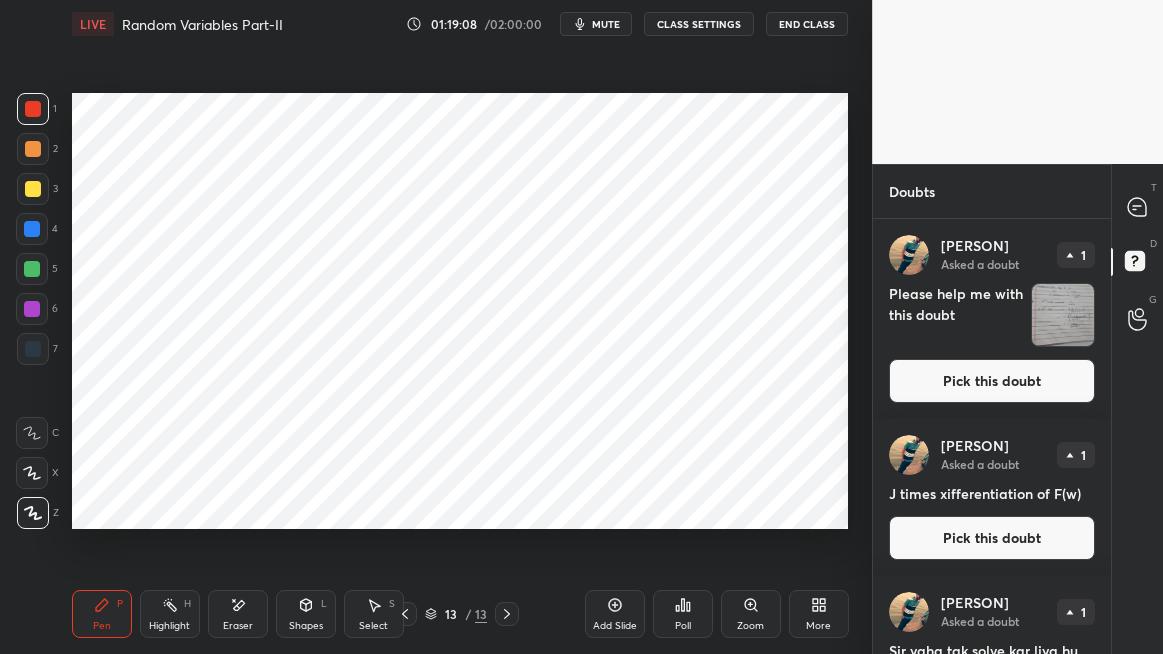 click at bounding box center (1063, 315) 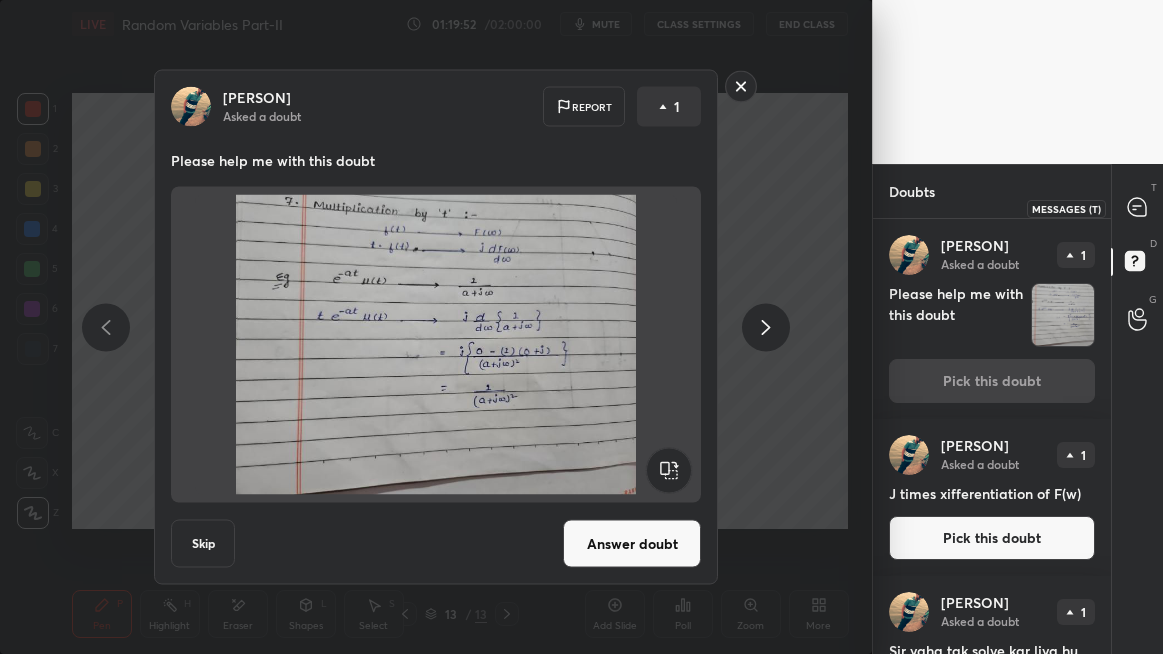 click 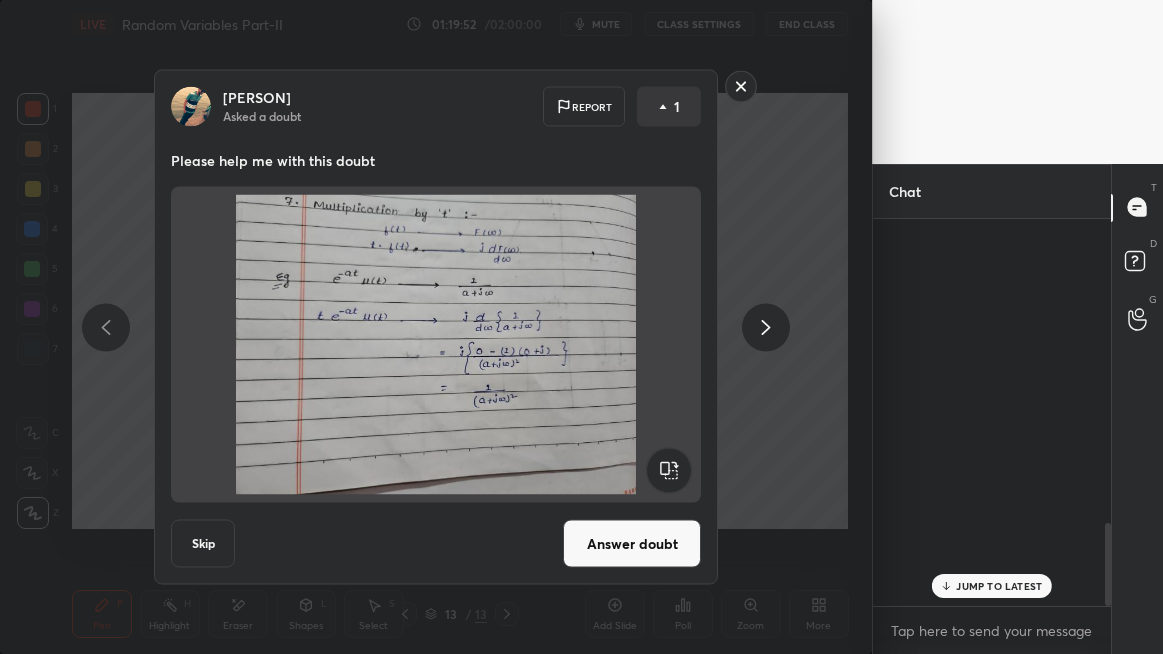 scroll, scrollTop: 1421, scrollLeft: 0, axis: vertical 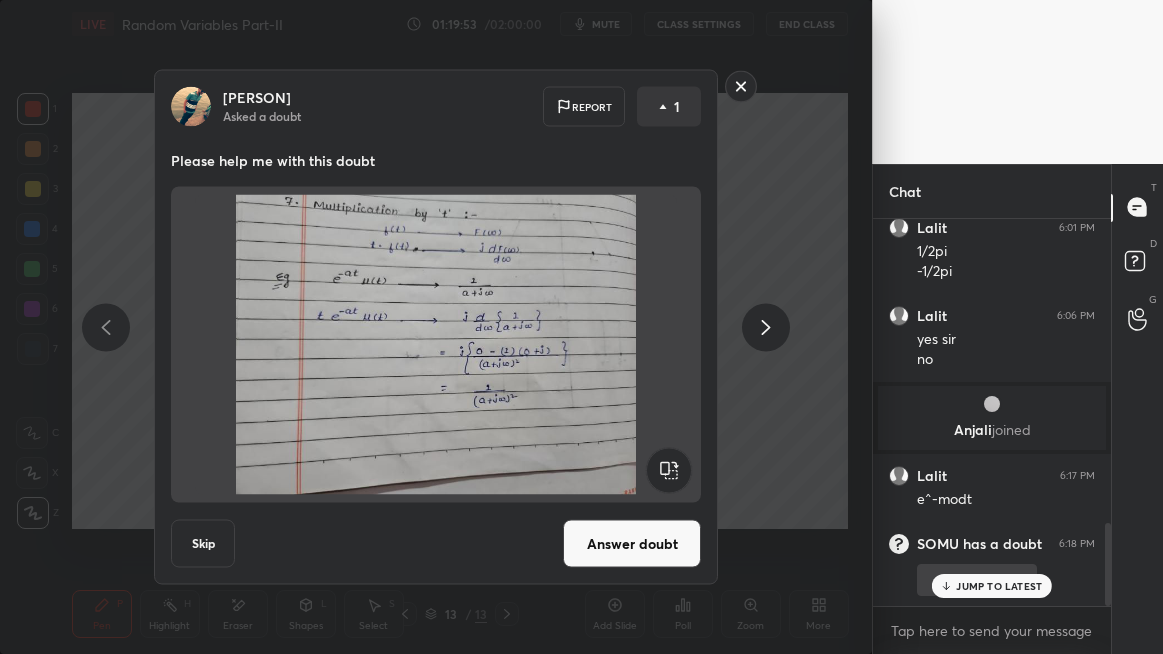 click on "JUMP TO LATEST" at bounding box center (999, 586) 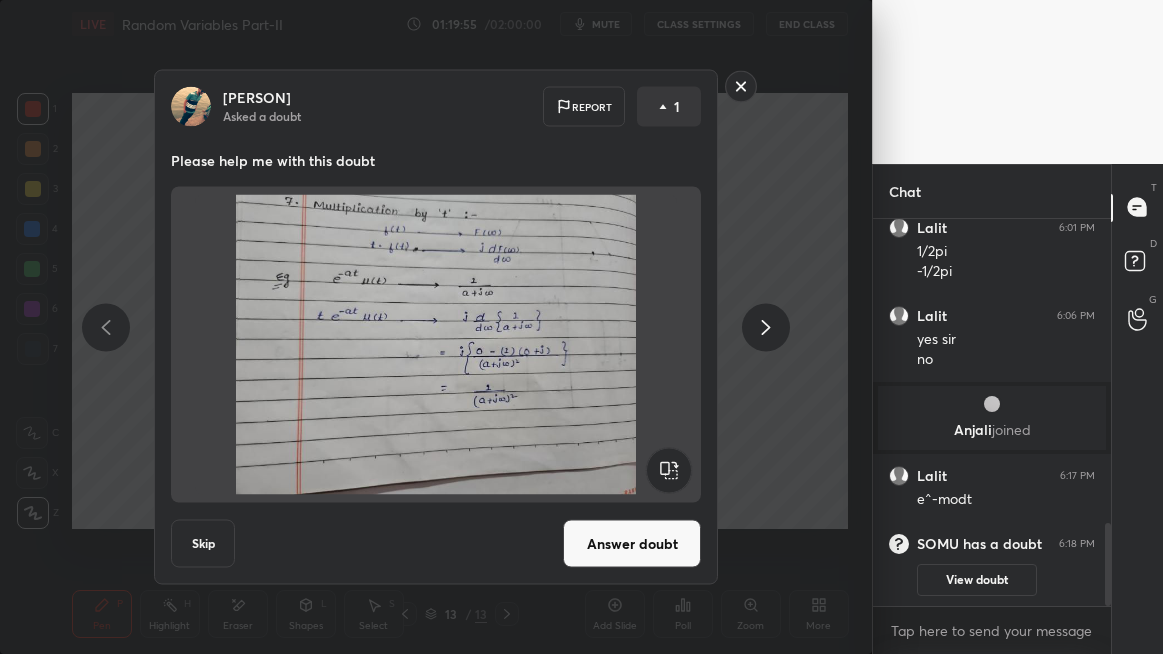 click on "[PERSON] Asked a doubt Report 1 Please help me with this doubt Skip Answer doubt" at bounding box center (436, 327) 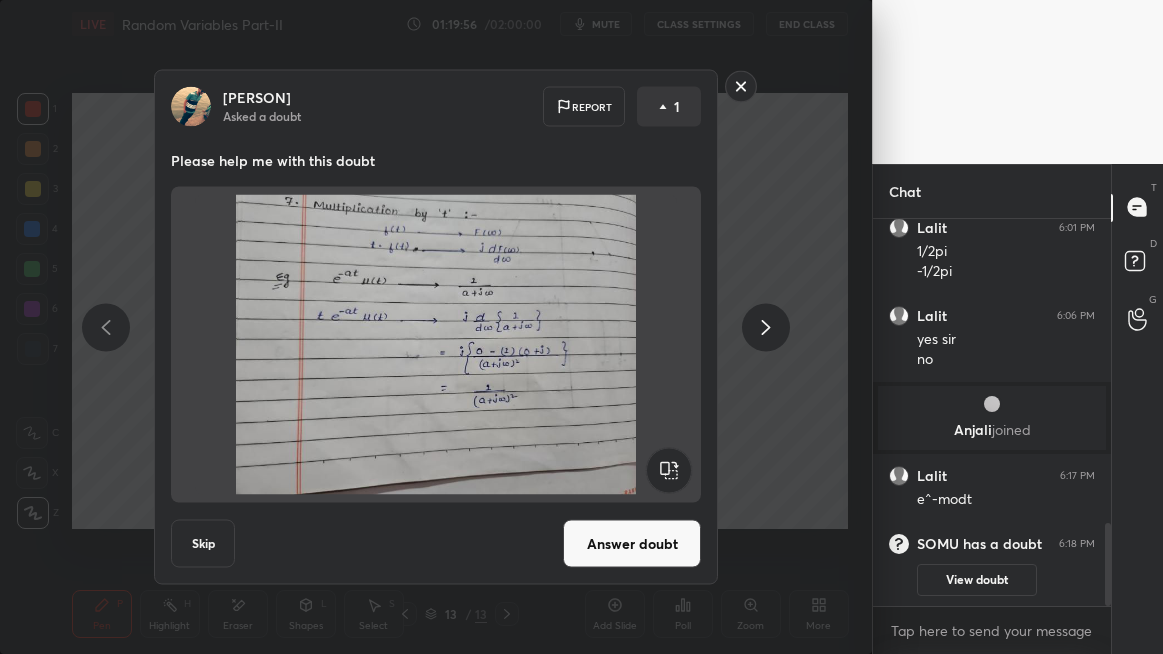 click 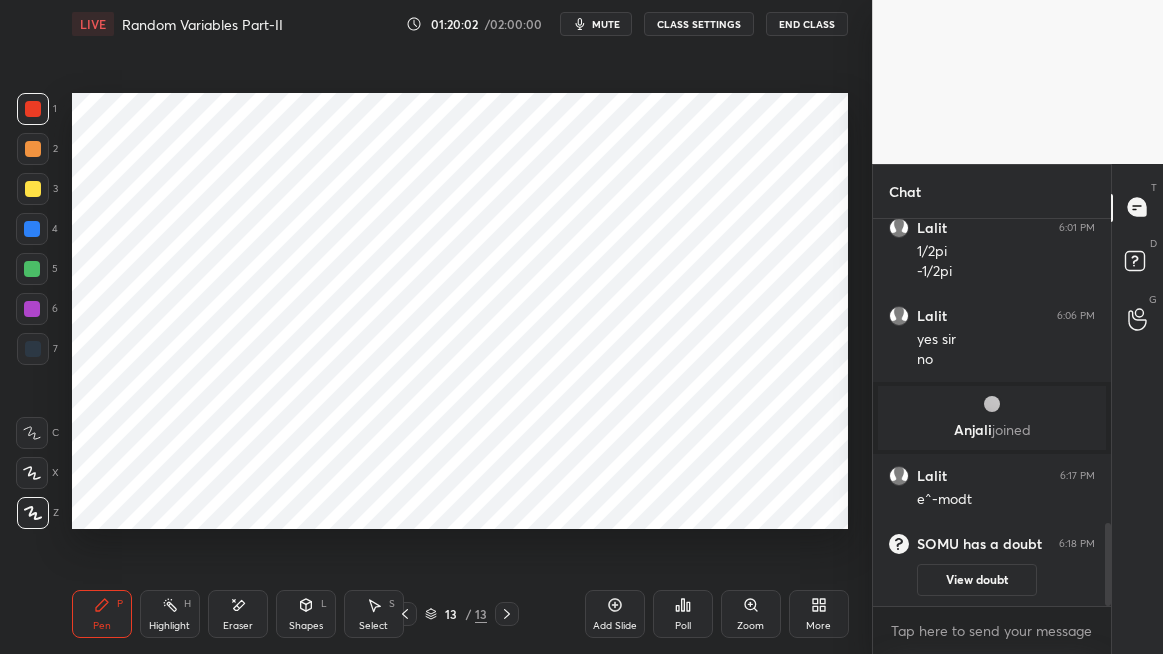 click at bounding box center [32, 229] 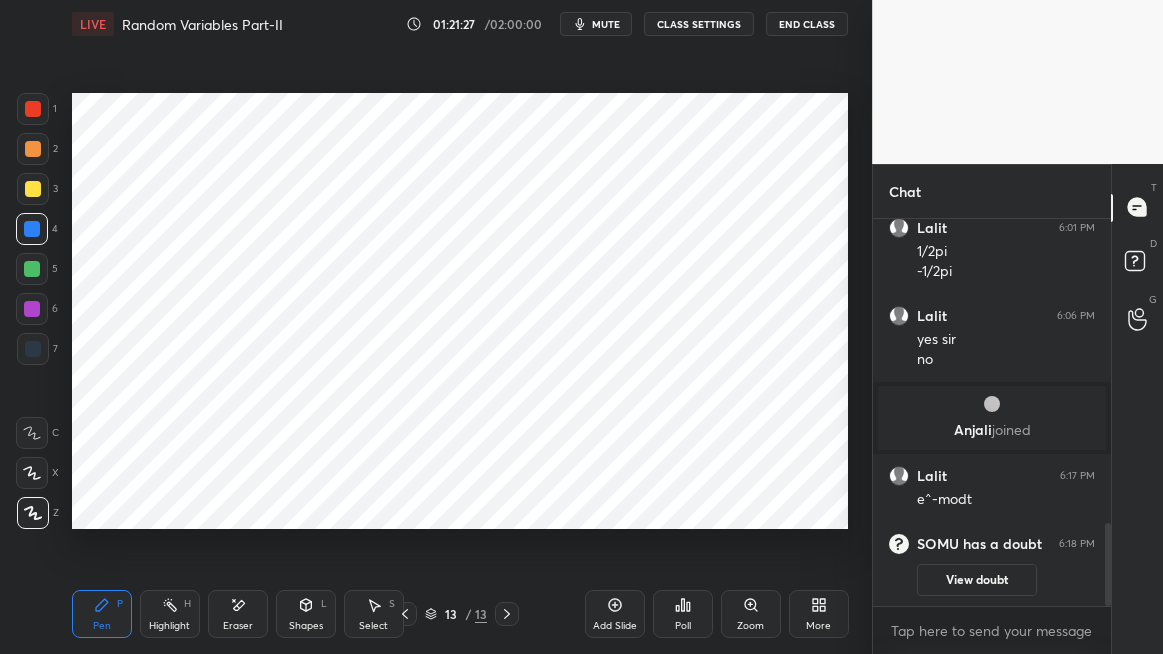 click on "Shapes" at bounding box center (306, 626) 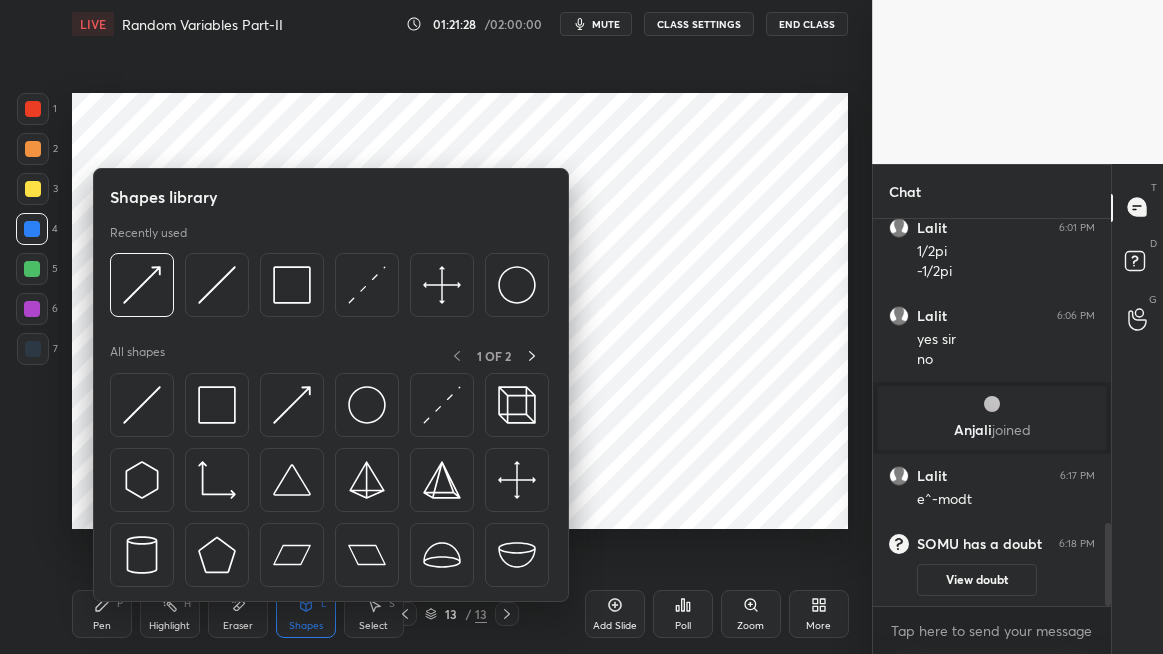 click at bounding box center (292, 405) 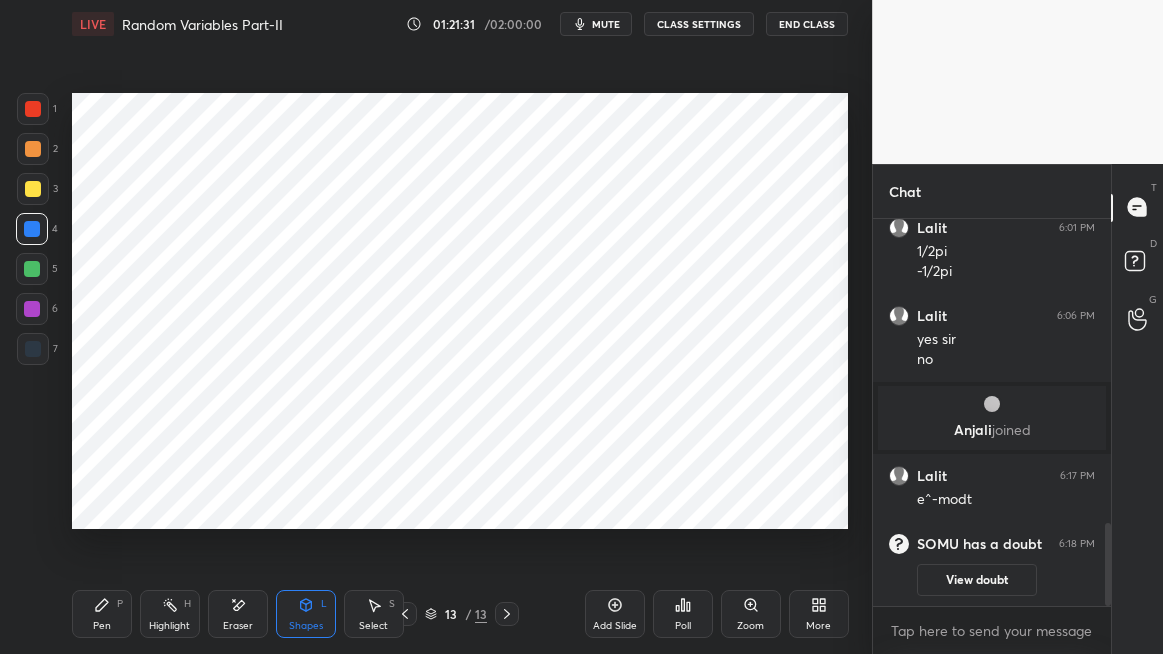 click 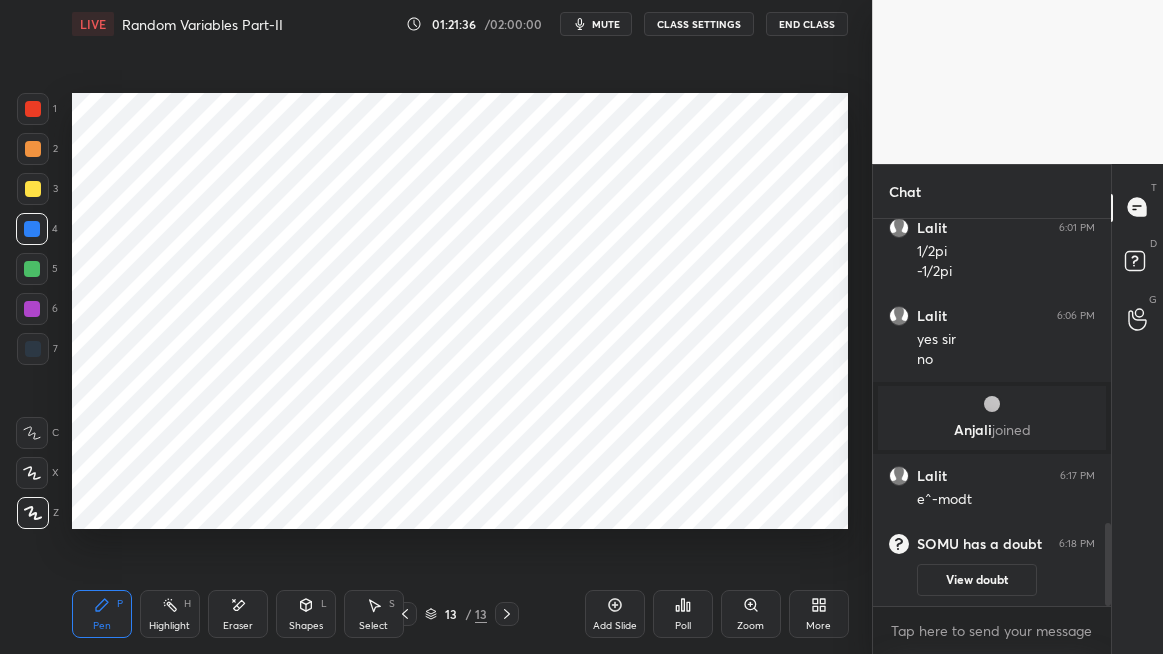 click on "Shapes L" at bounding box center (306, 614) 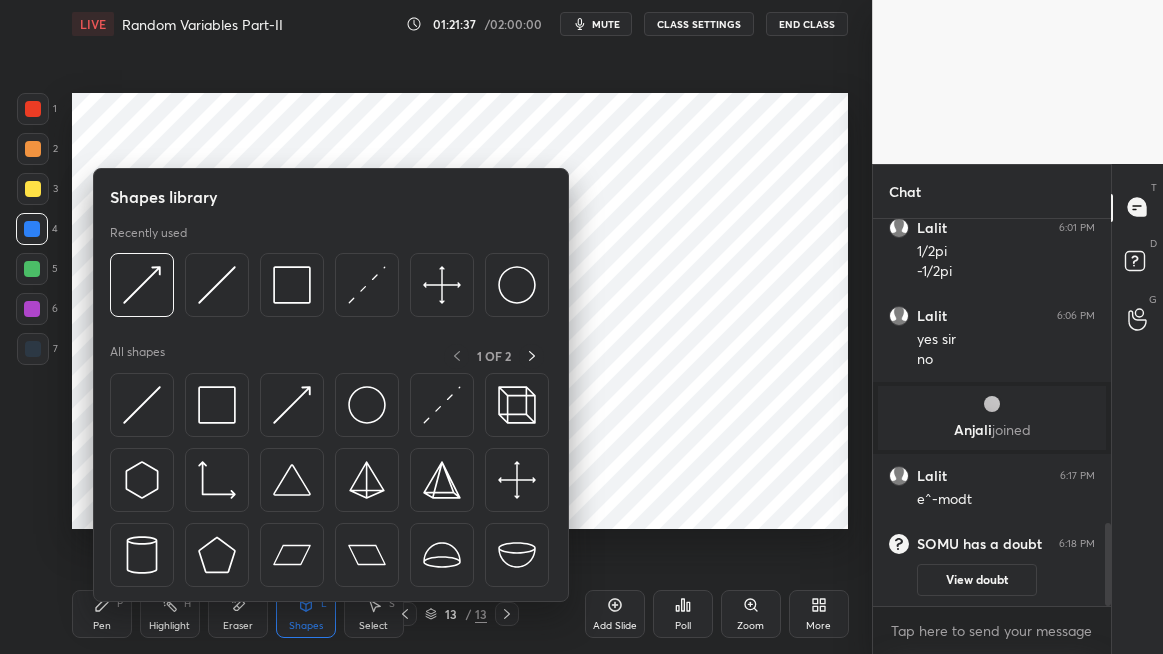 click at bounding box center (142, 405) 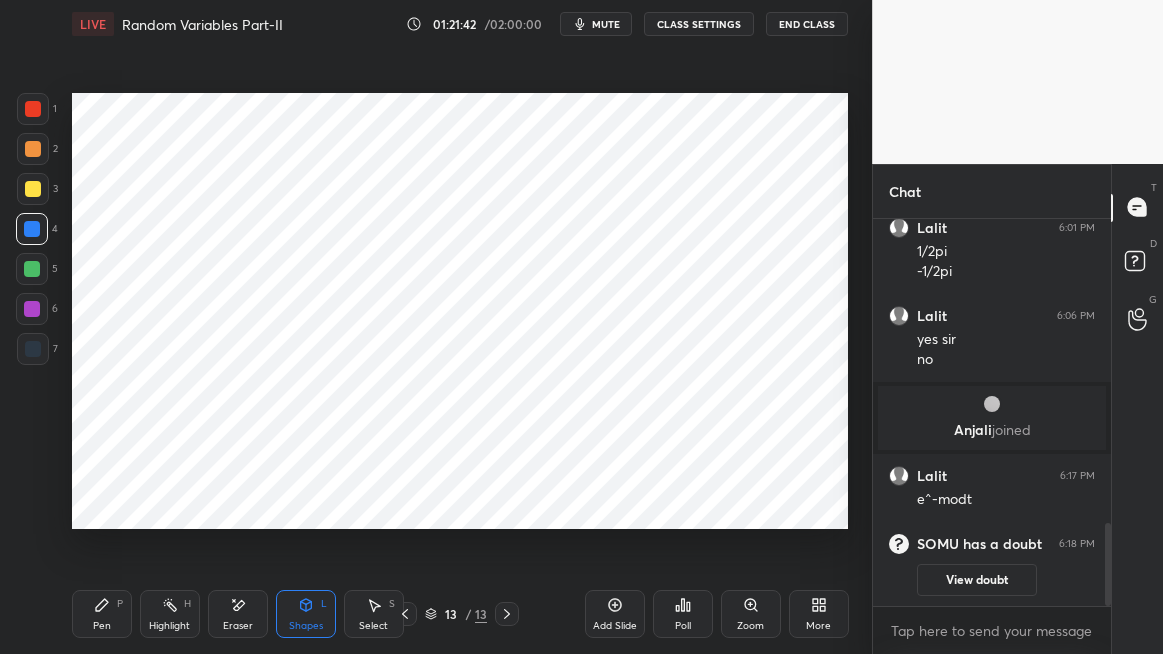 click on "Pen P" at bounding box center (102, 614) 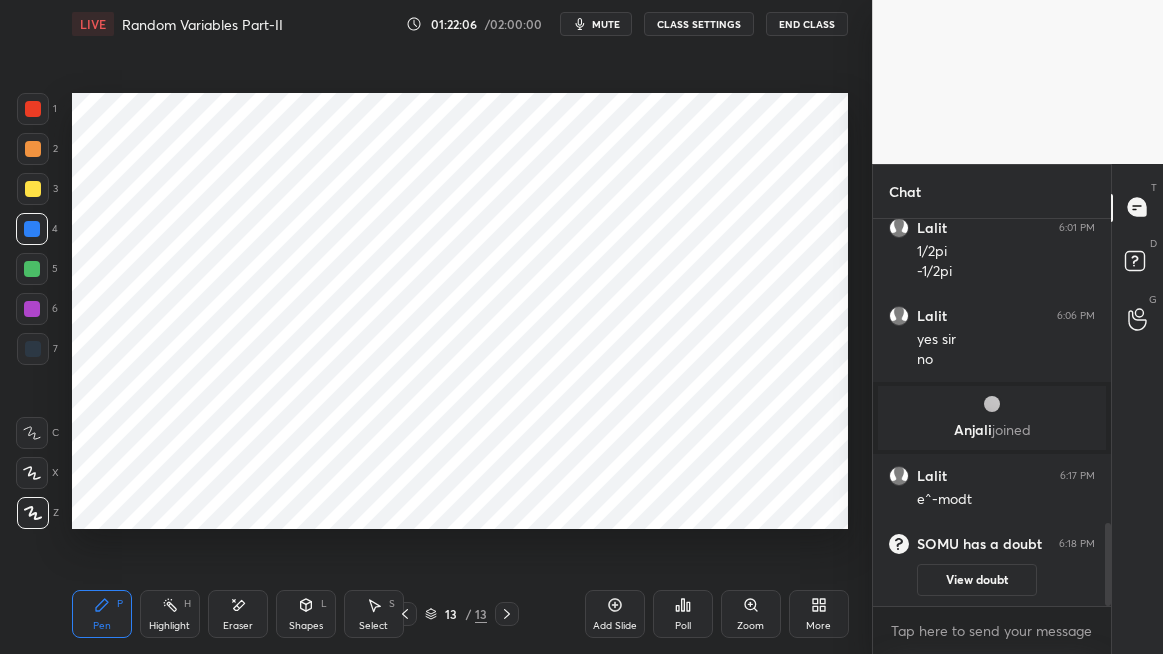 click 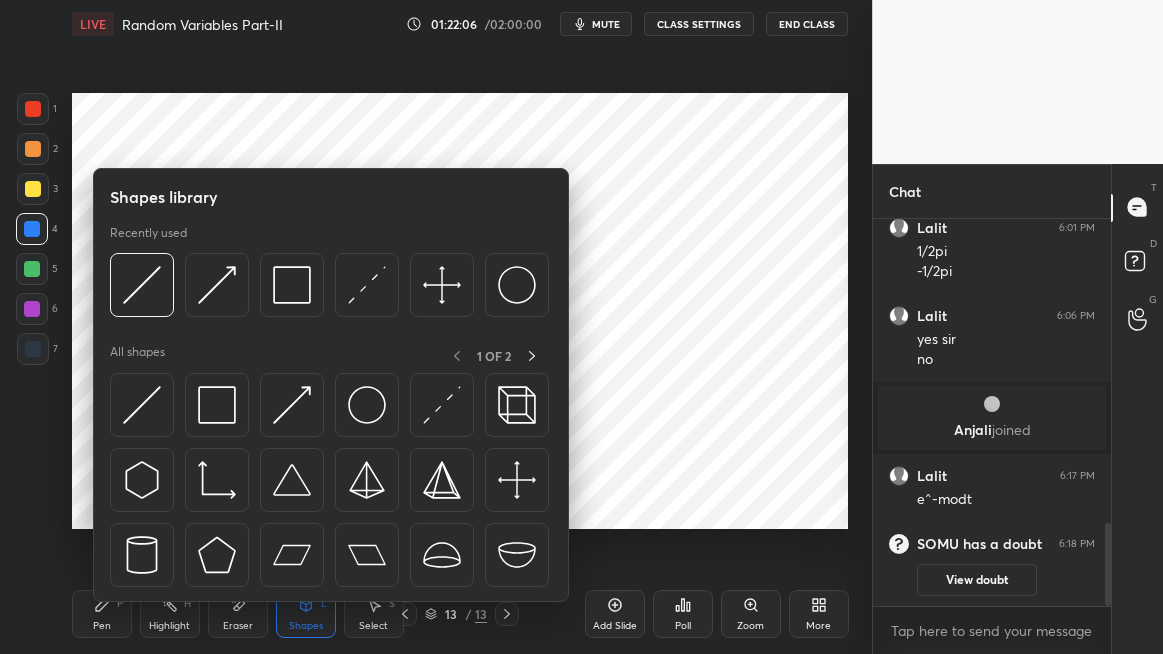 click at bounding box center [292, 405] 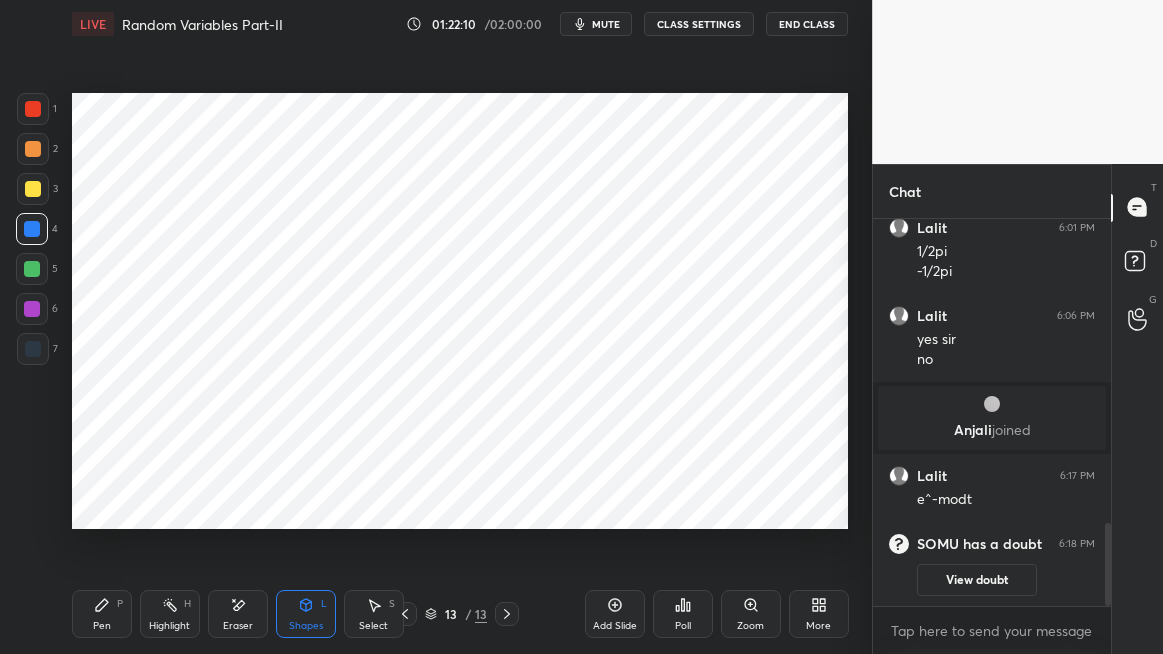 click 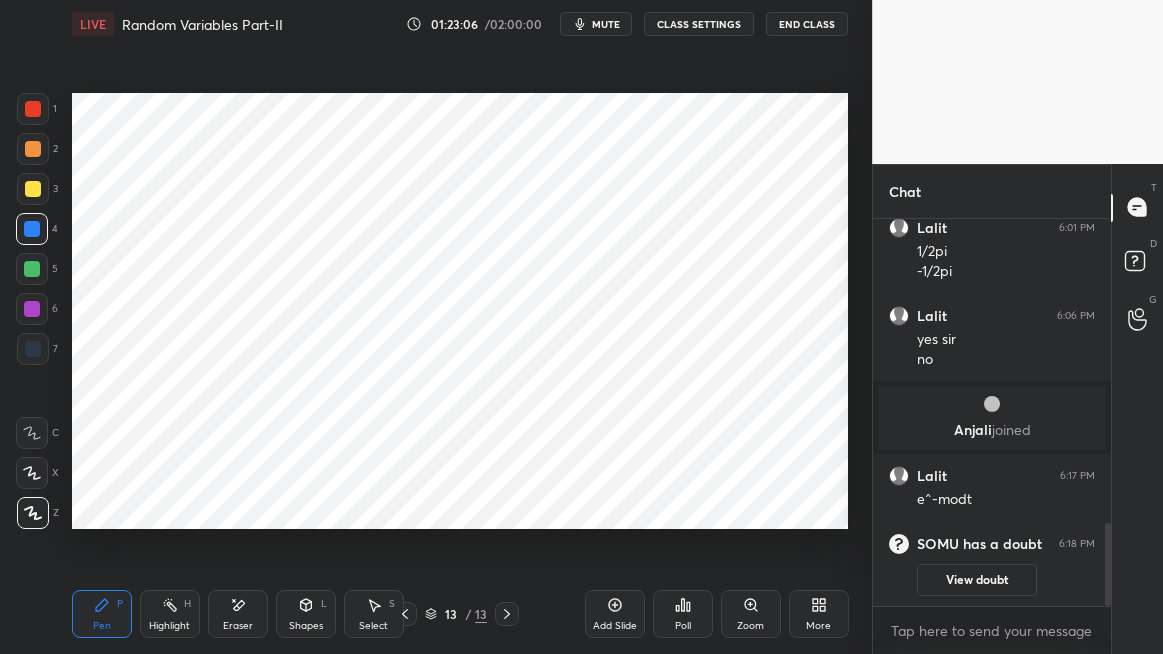 click on "Eraser" at bounding box center (238, 626) 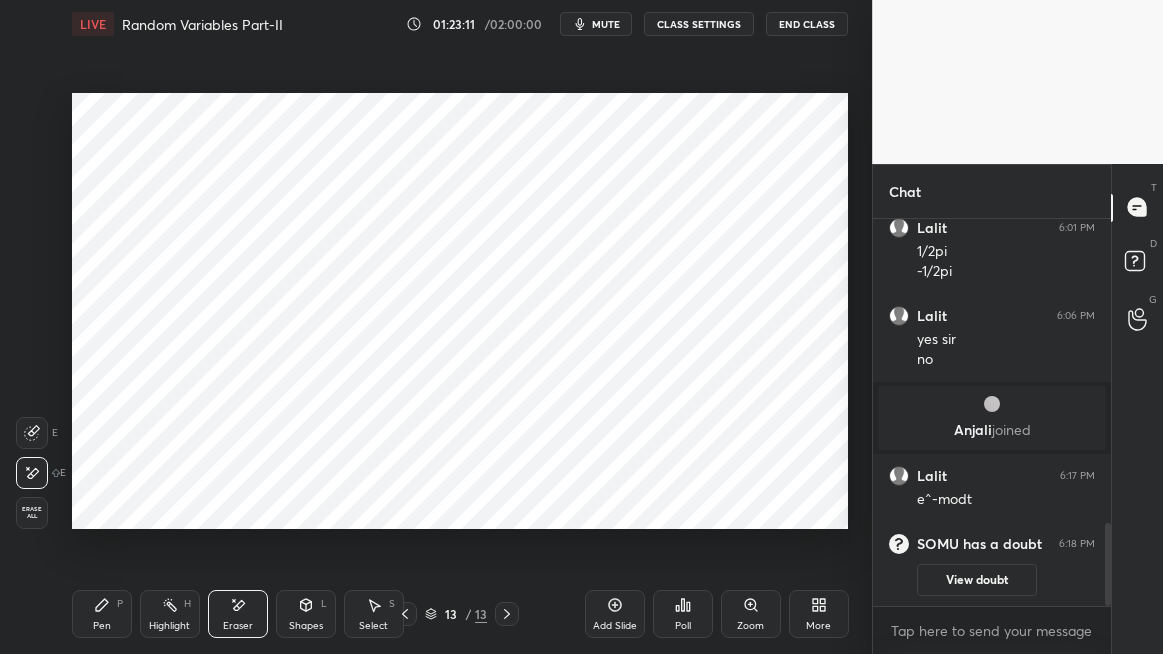 click 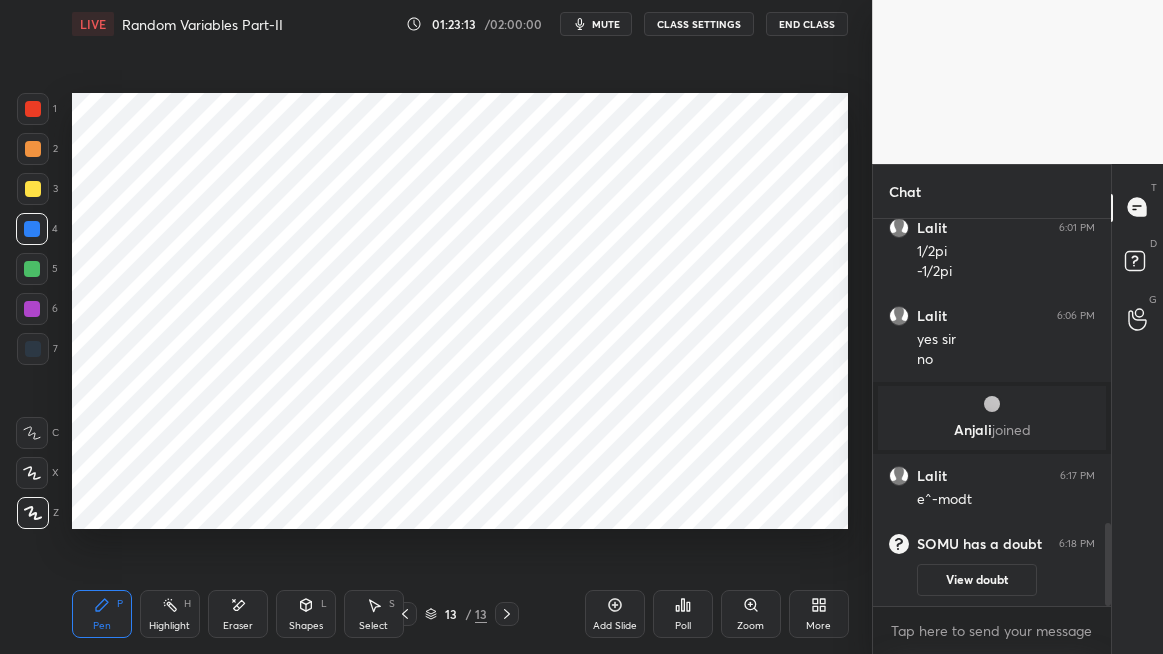 click at bounding box center (33, 109) 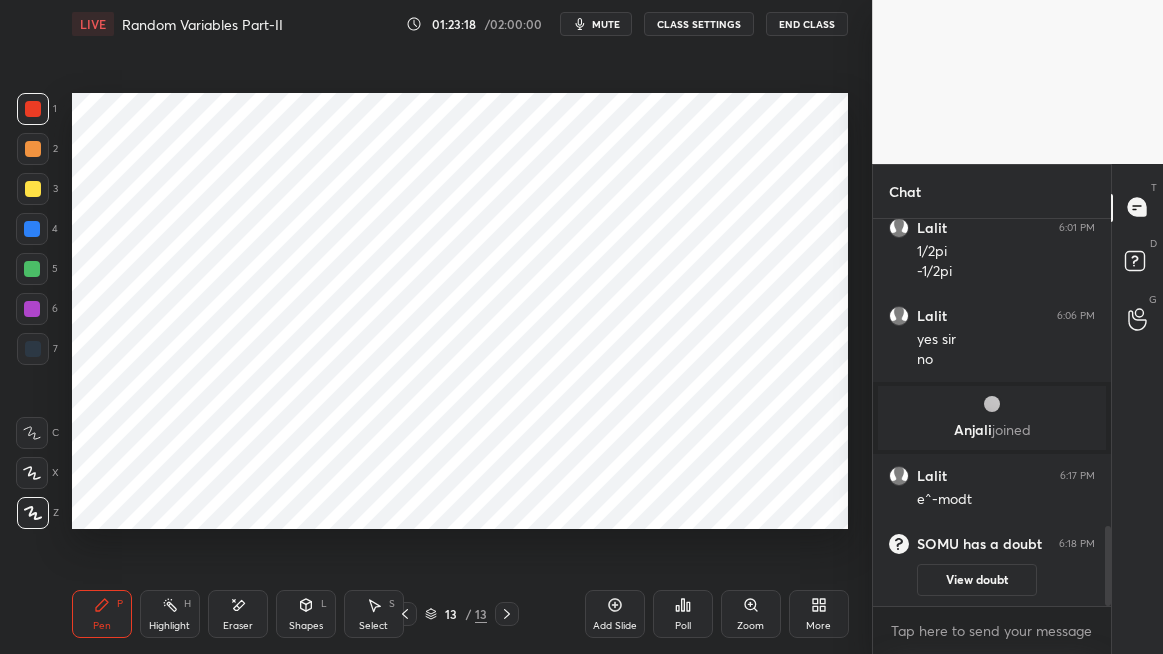 scroll, scrollTop: 1490, scrollLeft: 0, axis: vertical 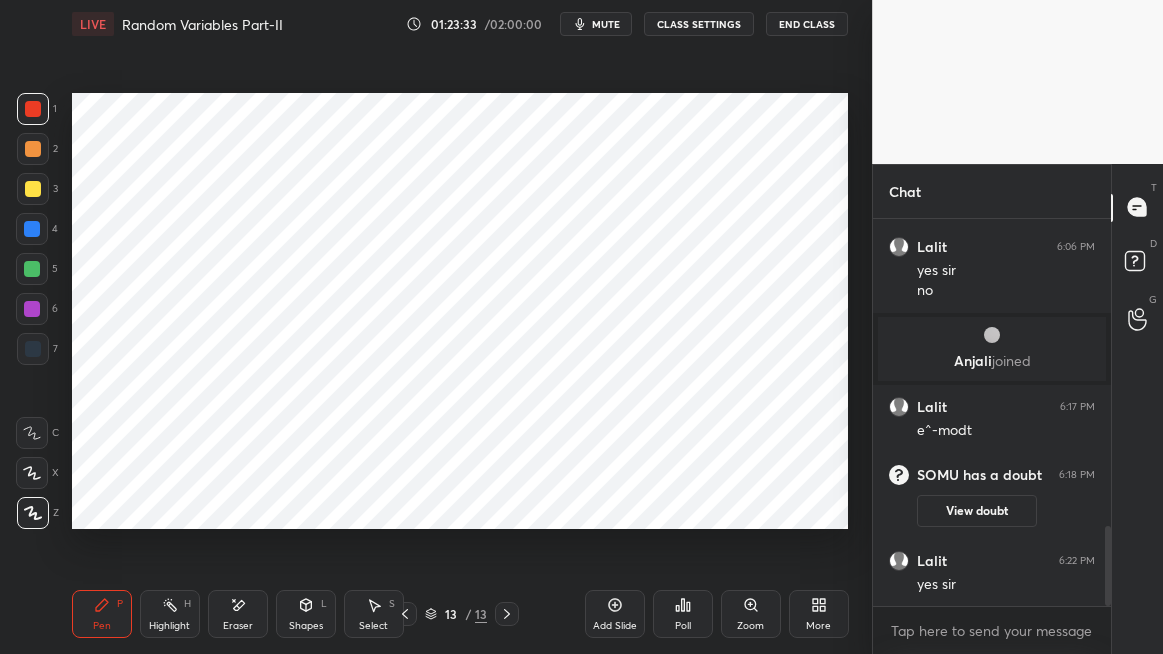click on "Eraser" at bounding box center [238, 614] 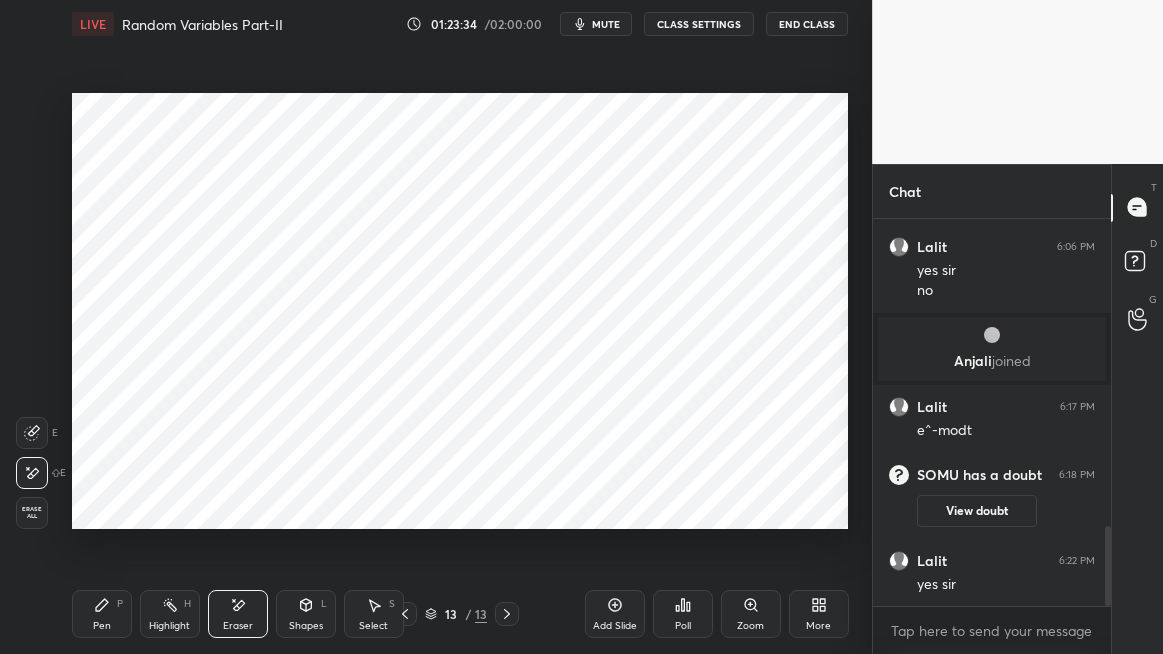 click on "Pen" at bounding box center [102, 626] 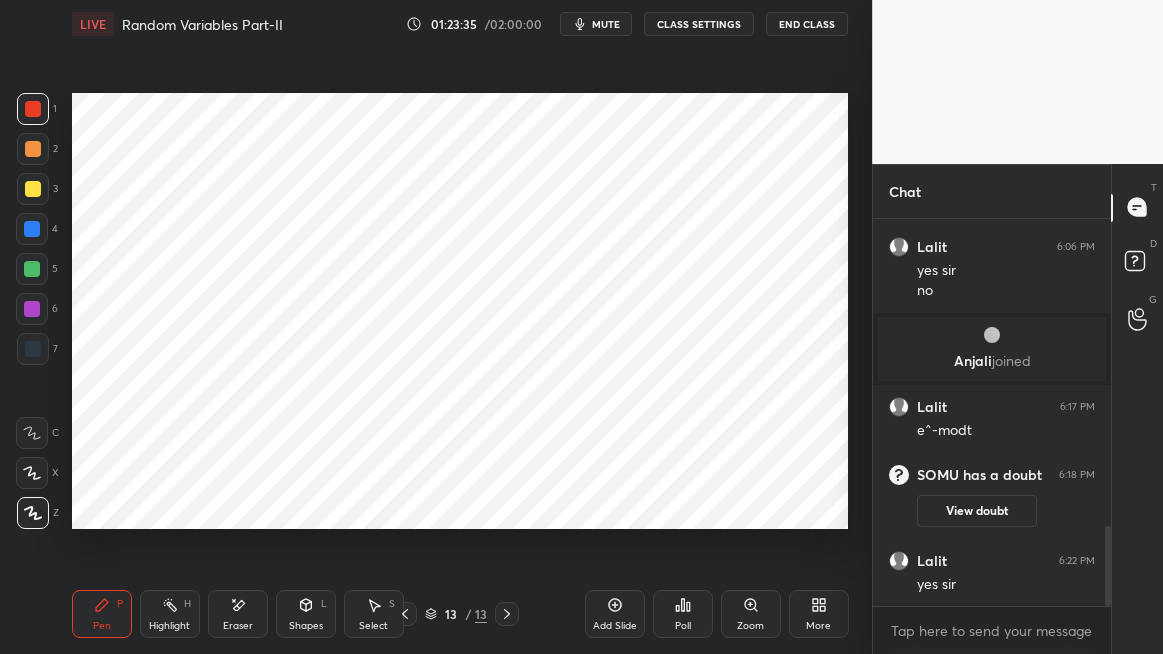 click at bounding box center (32, 229) 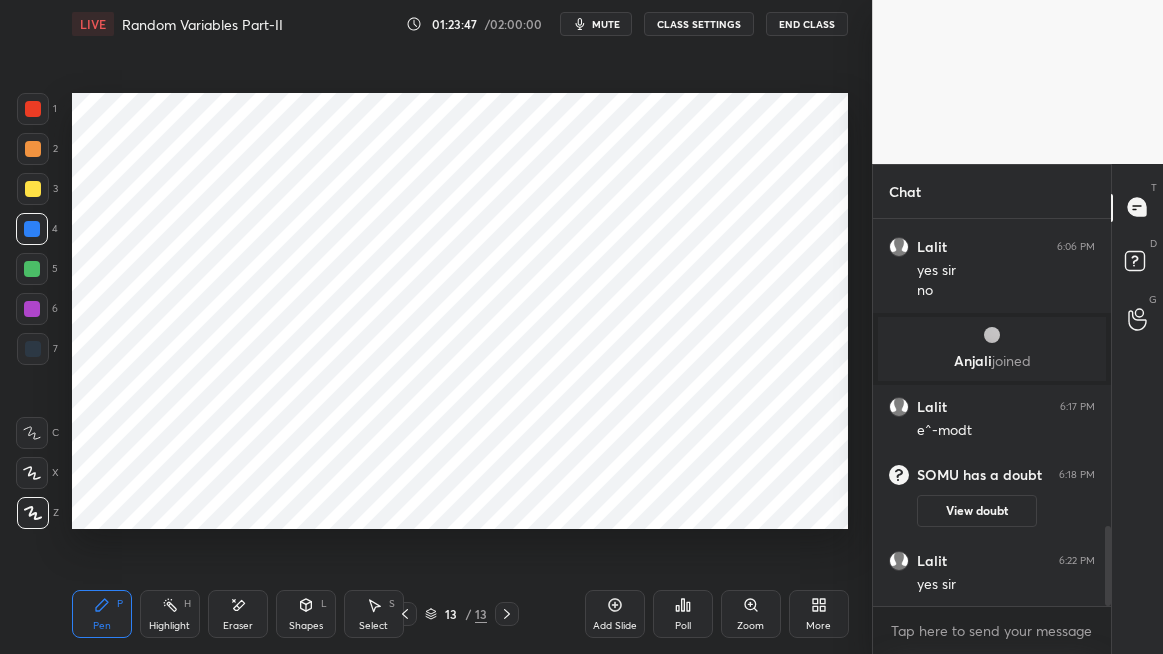 click at bounding box center [32, 269] 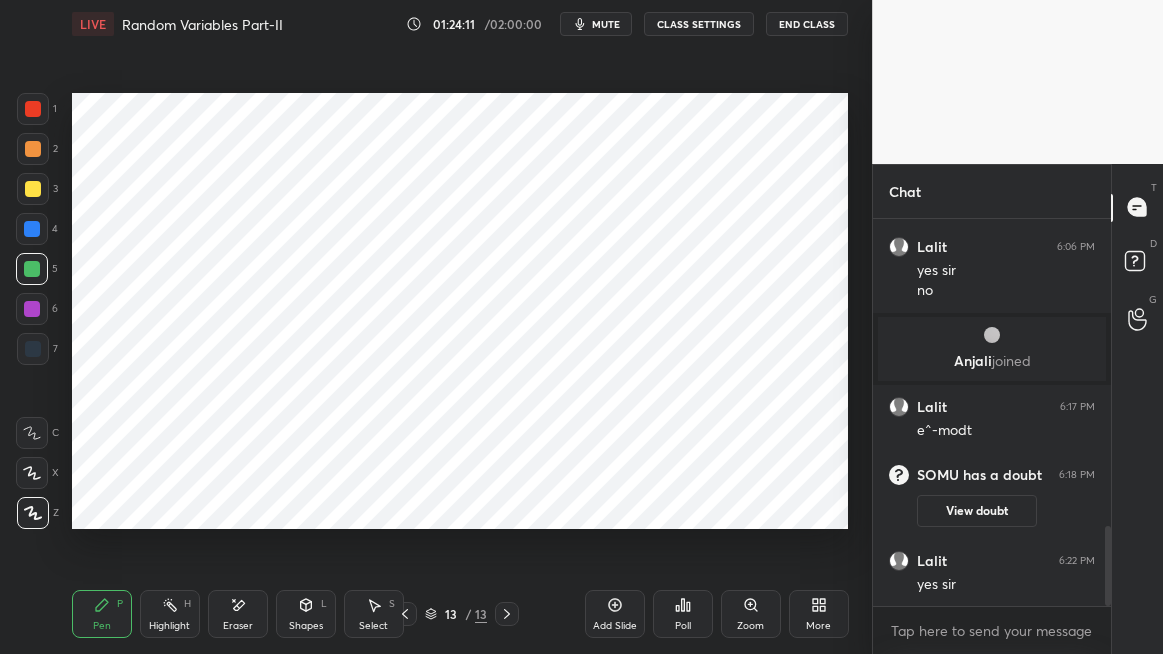 click at bounding box center [32, 229] 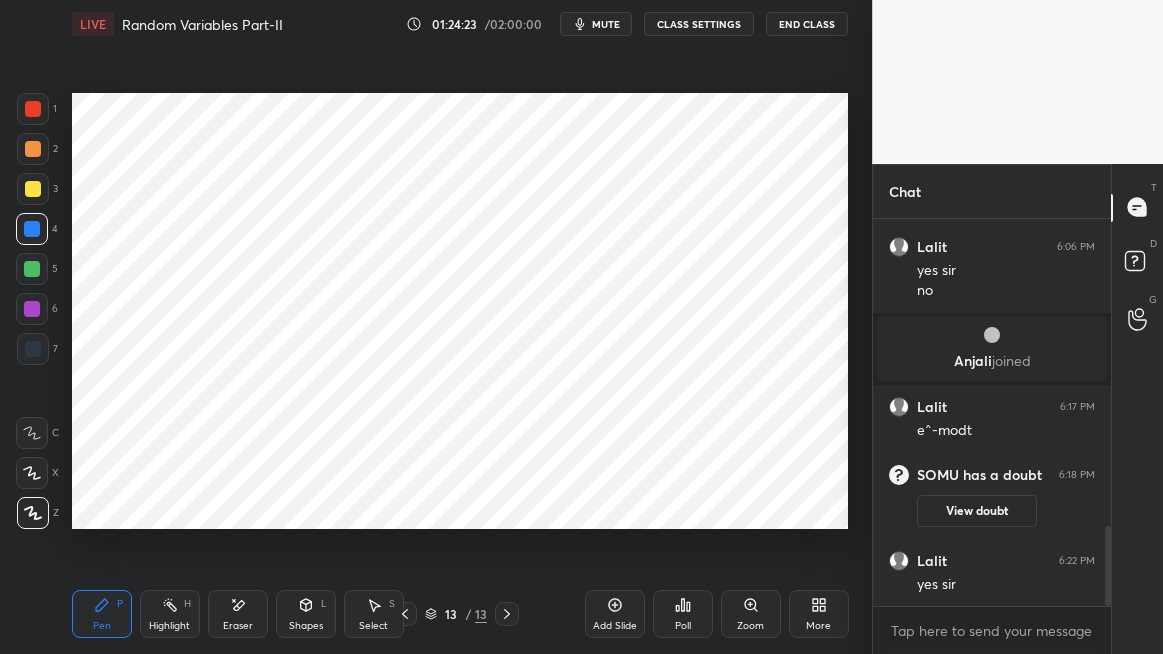 click on "Shapes L" at bounding box center [306, 614] 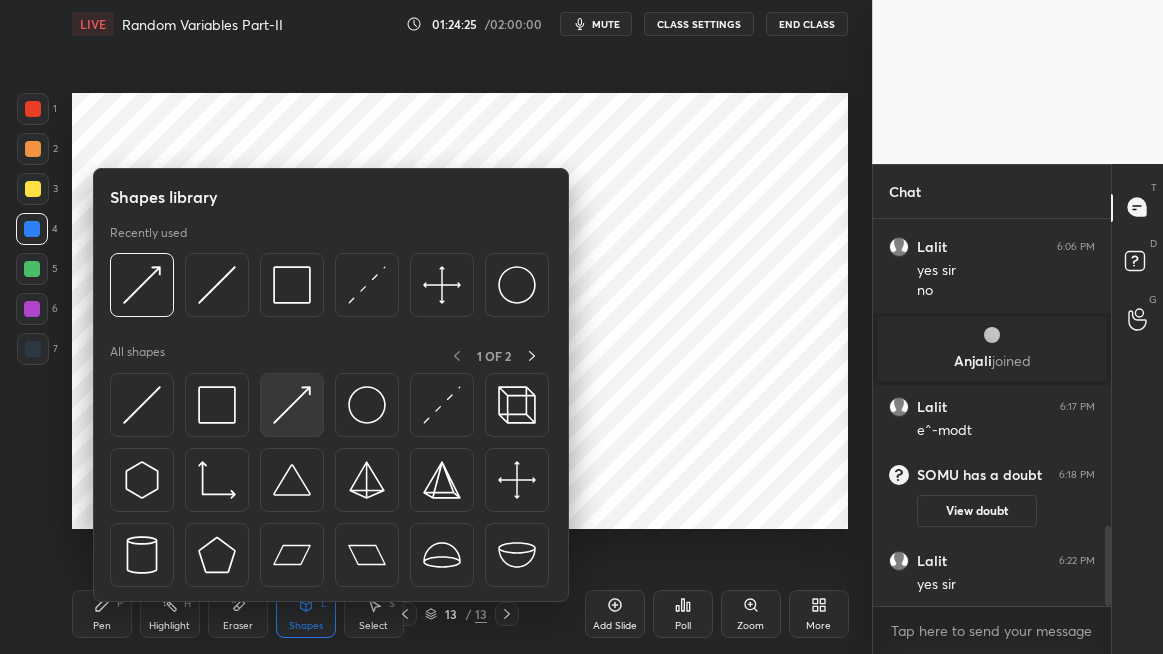 click at bounding box center (292, 405) 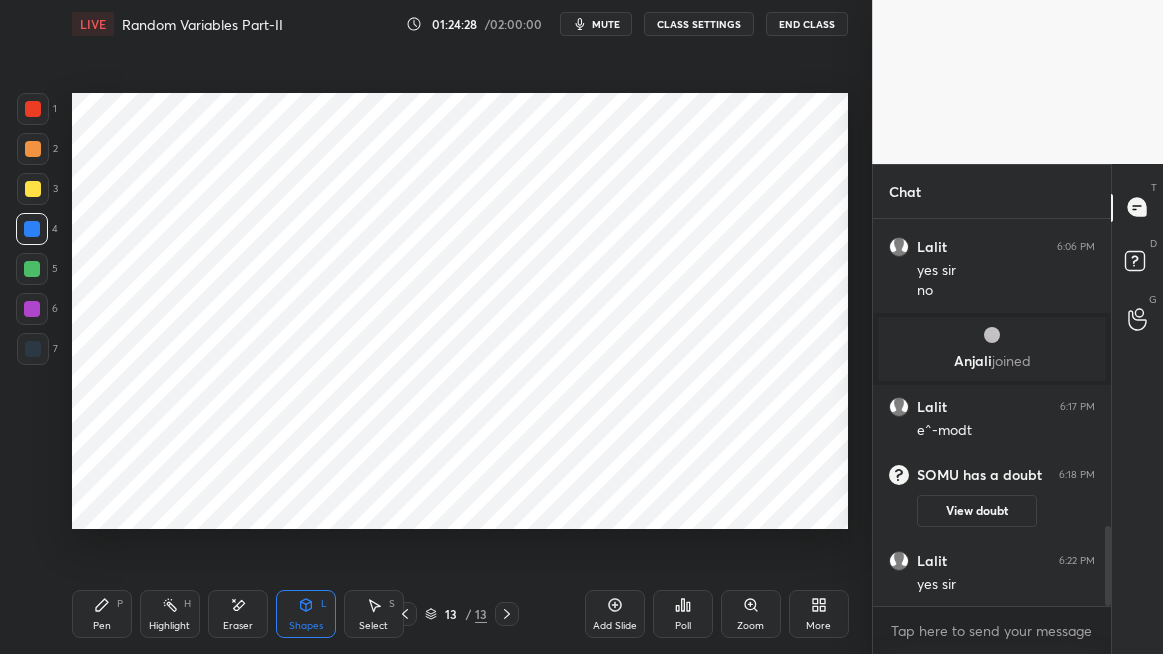click on "Pen P" at bounding box center [102, 614] 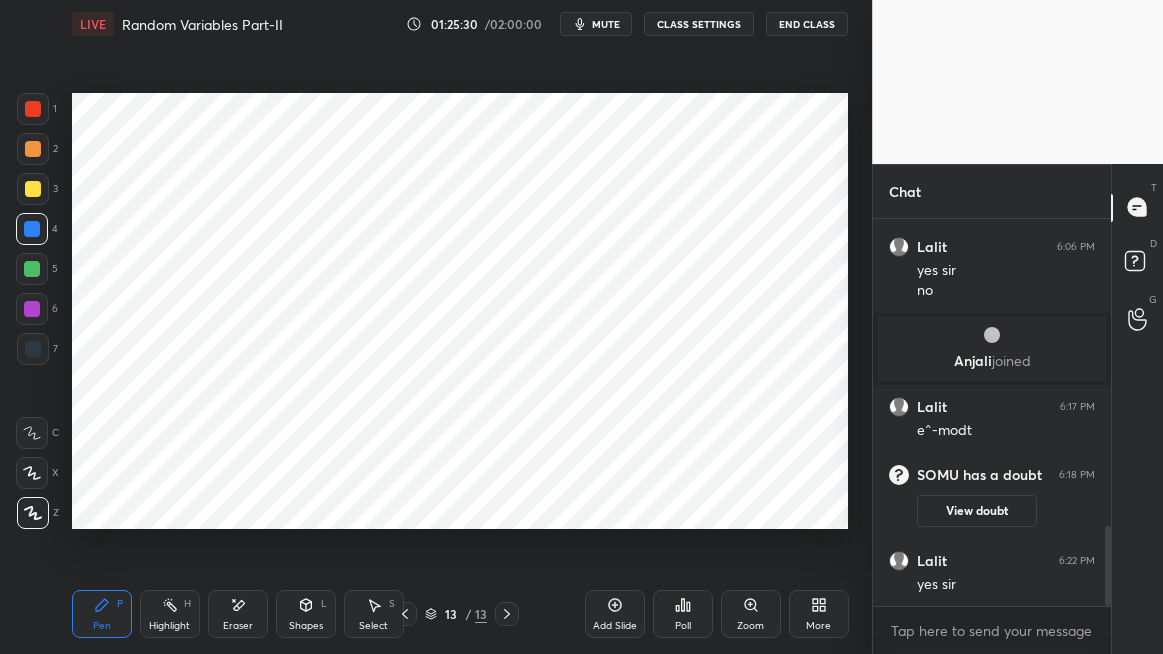 click on "Highlight" at bounding box center [169, 626] 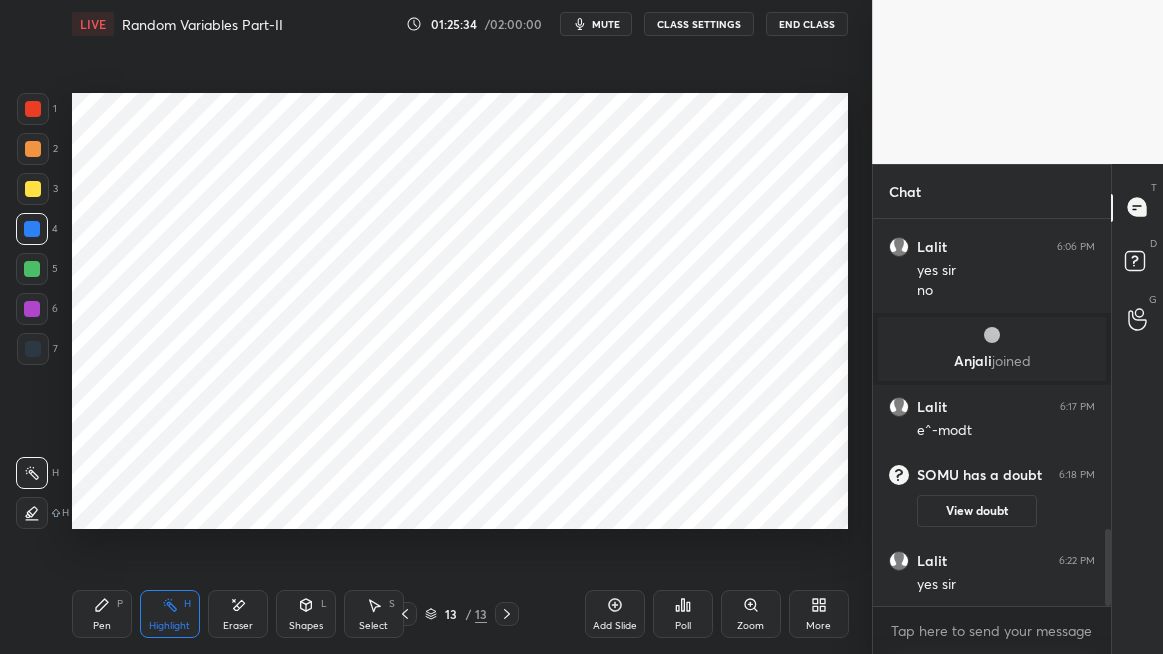 scroll, scrollTop: 1558, scrollLeft: 0, axis: vertical 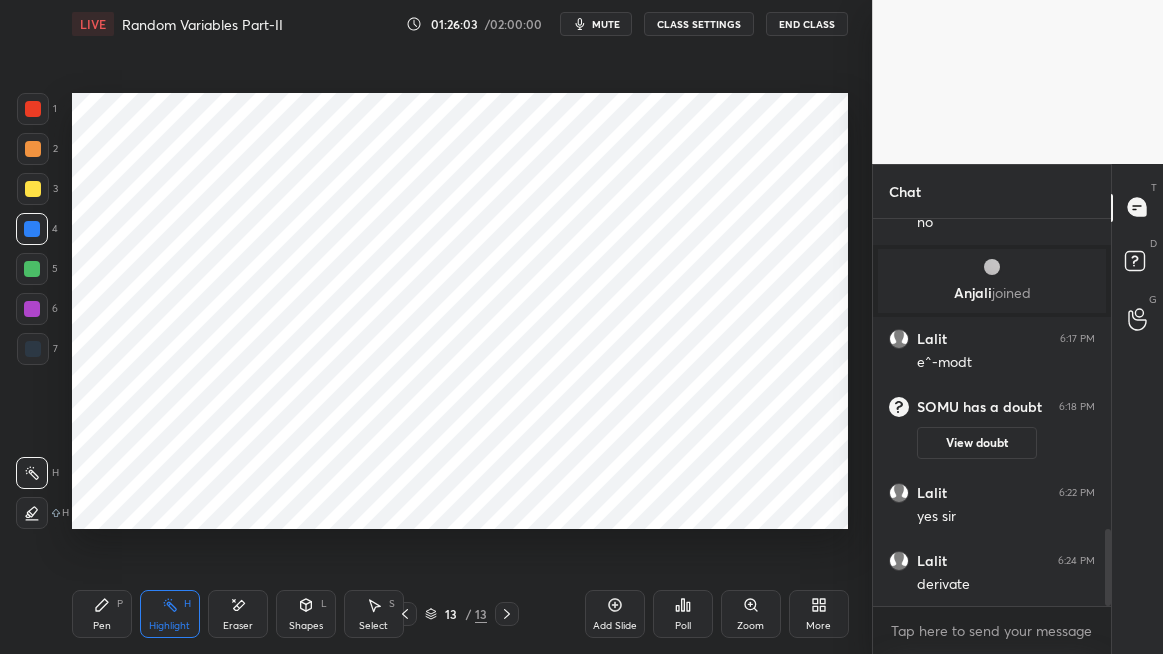 click on "Pen P" at bounding box center (102, 614) 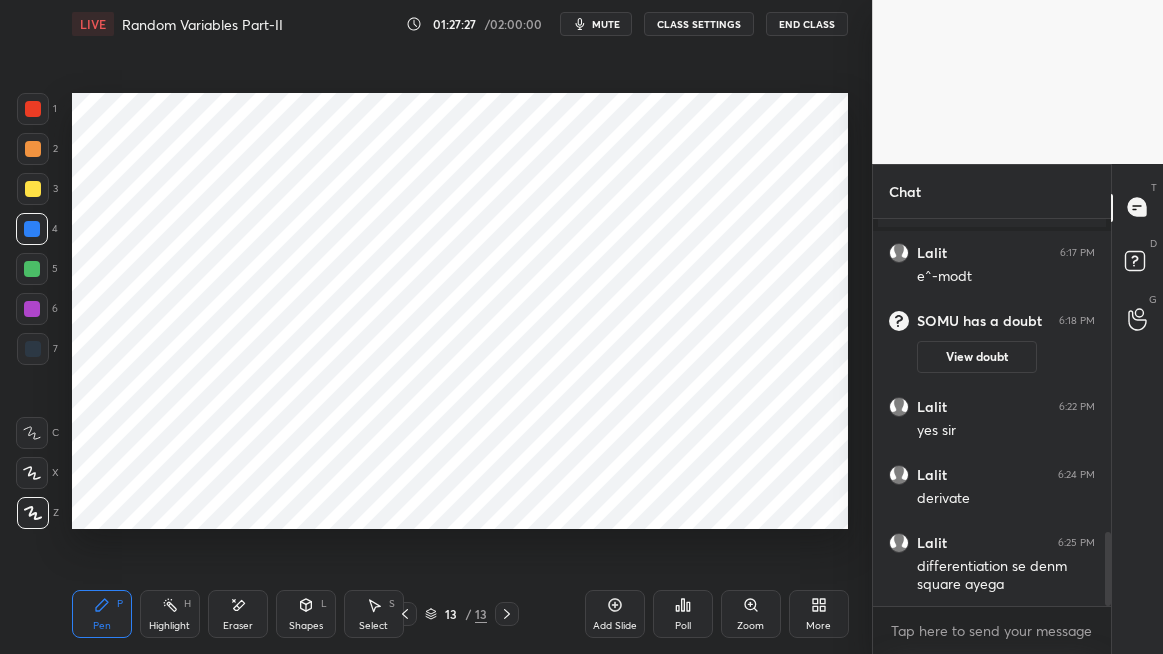 scroll, scrollTop: 1730, scrollLeft: 0, axis: vertical 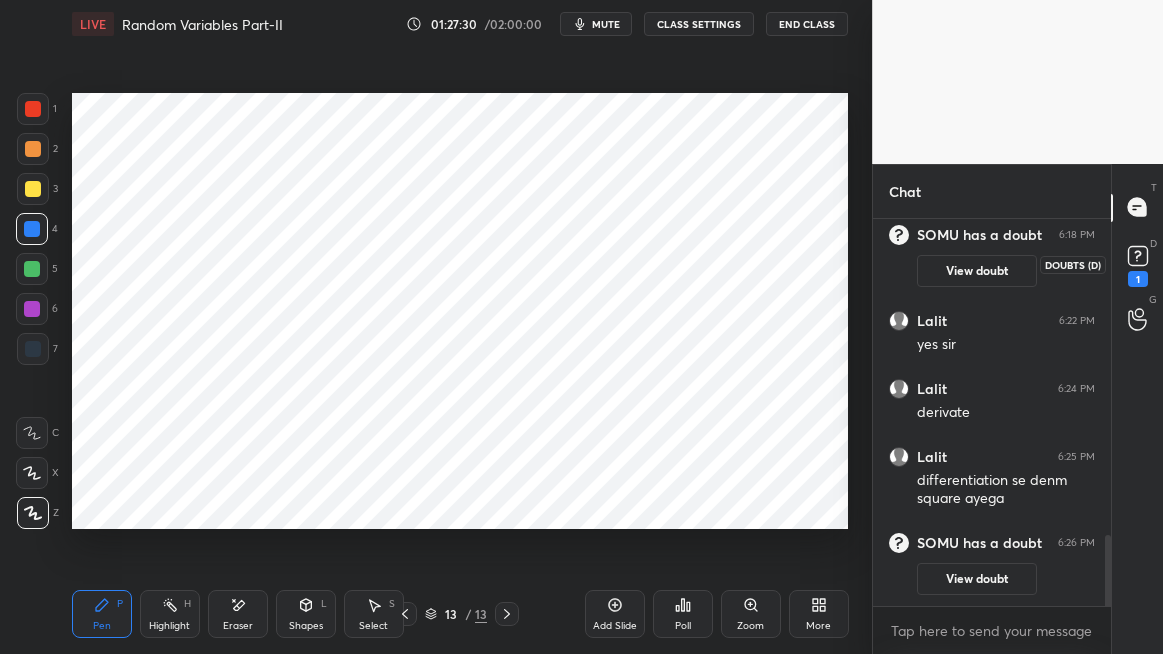 click on "1" at bounding box center [1138, 279] 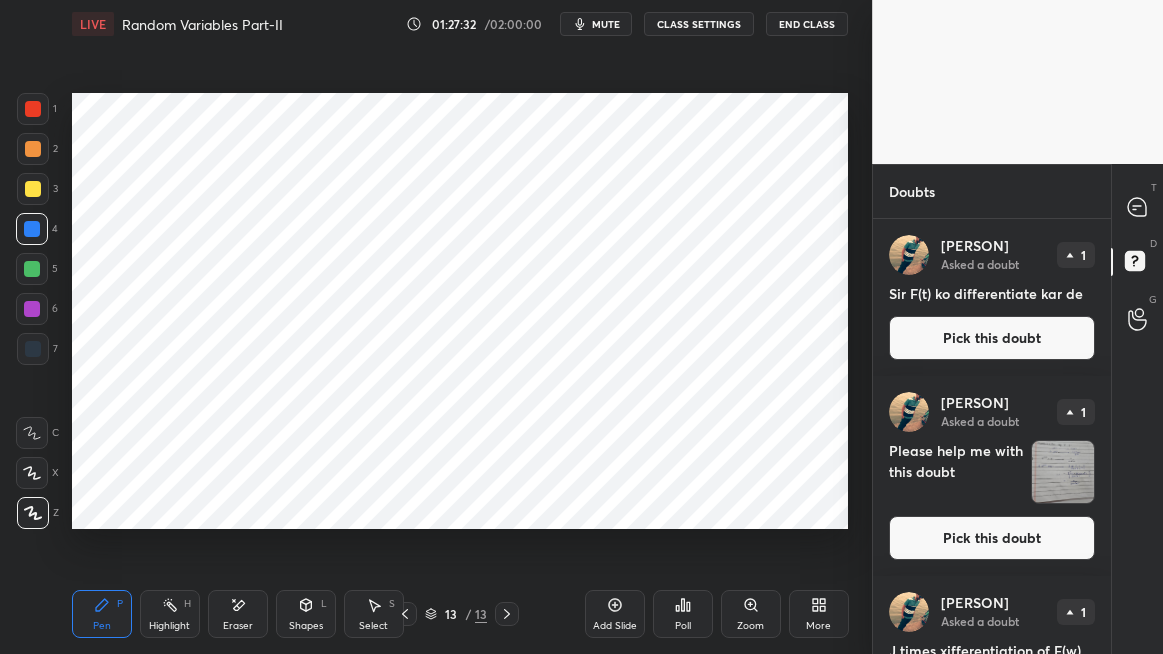 click on "Pick this doubt" at bounding box center [992, 338] 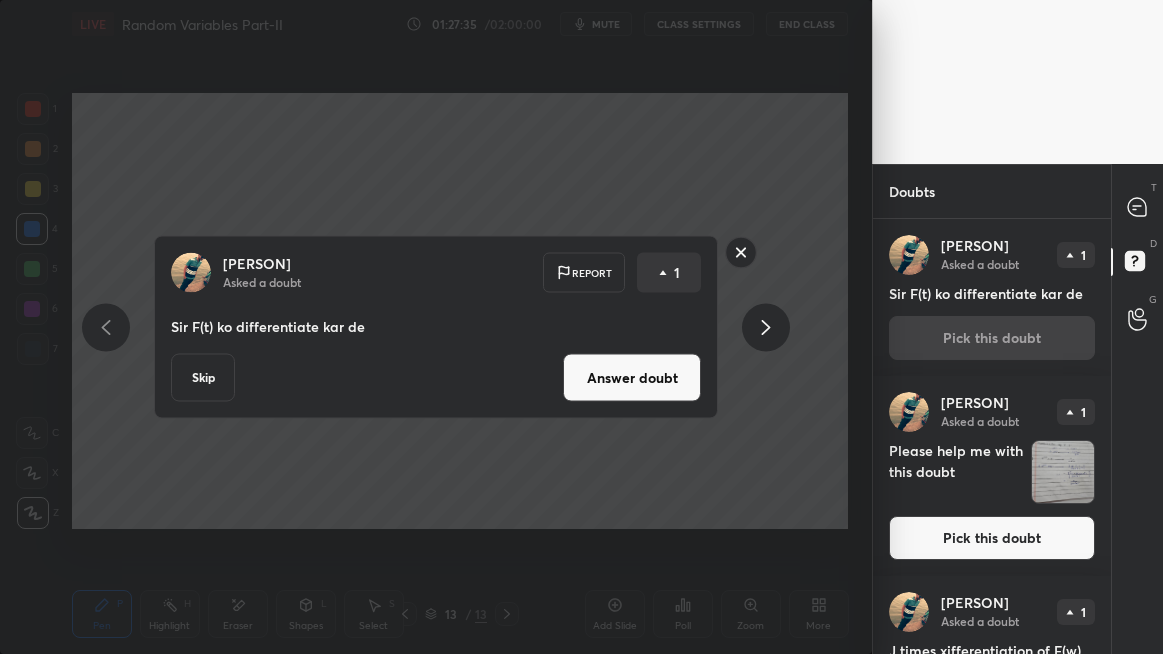 click 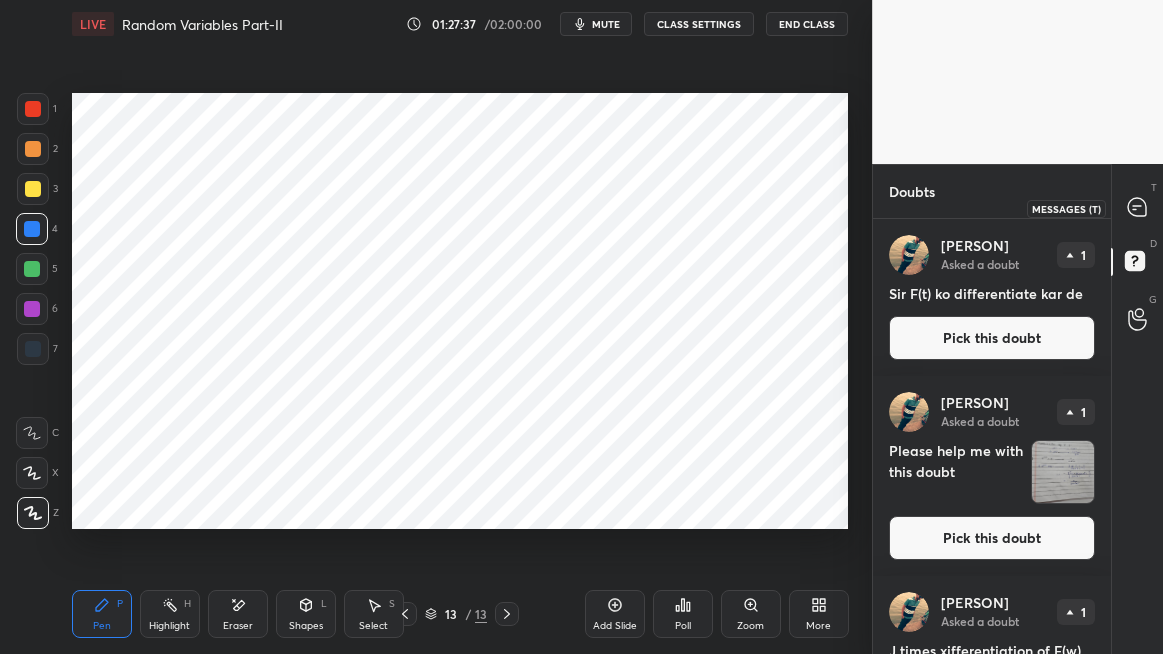 click 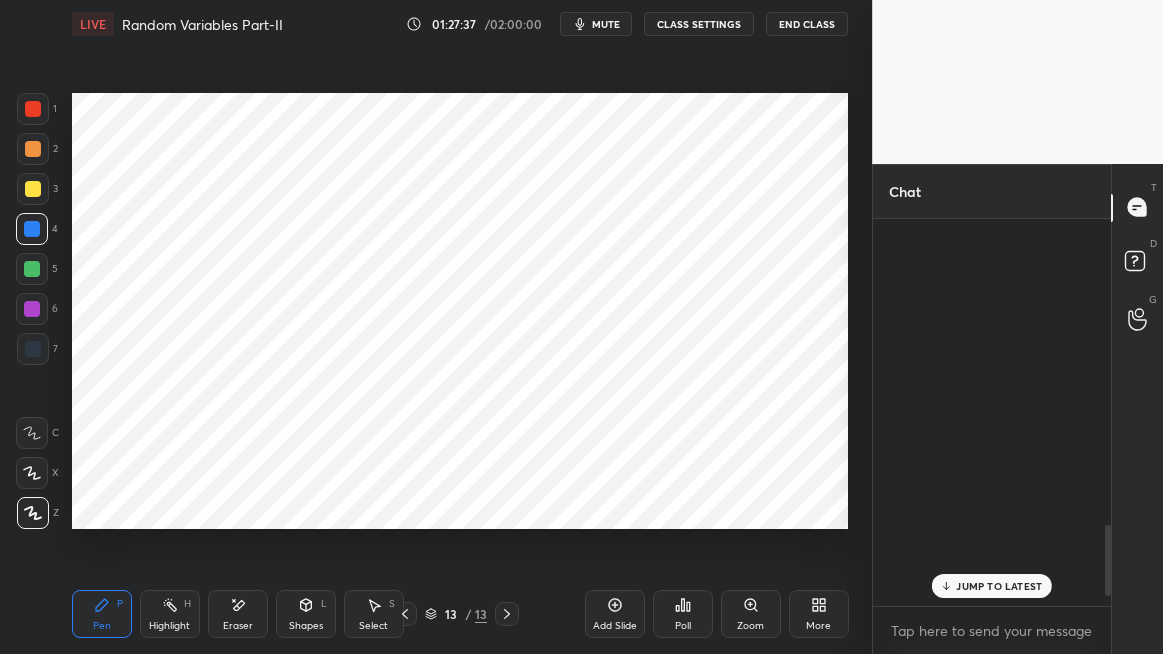 scroll, scrollTop: 1673, scrollLeft: 0, axis: vertical 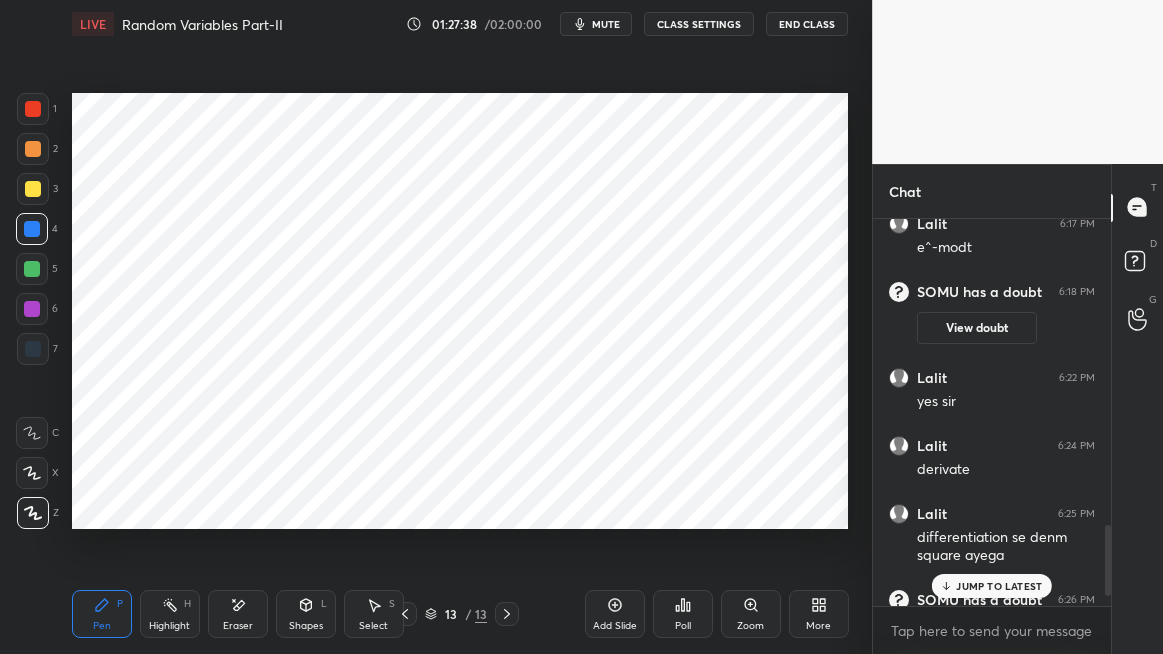 click on "JUMP TO LATEST" at bounding box center (999, 586) 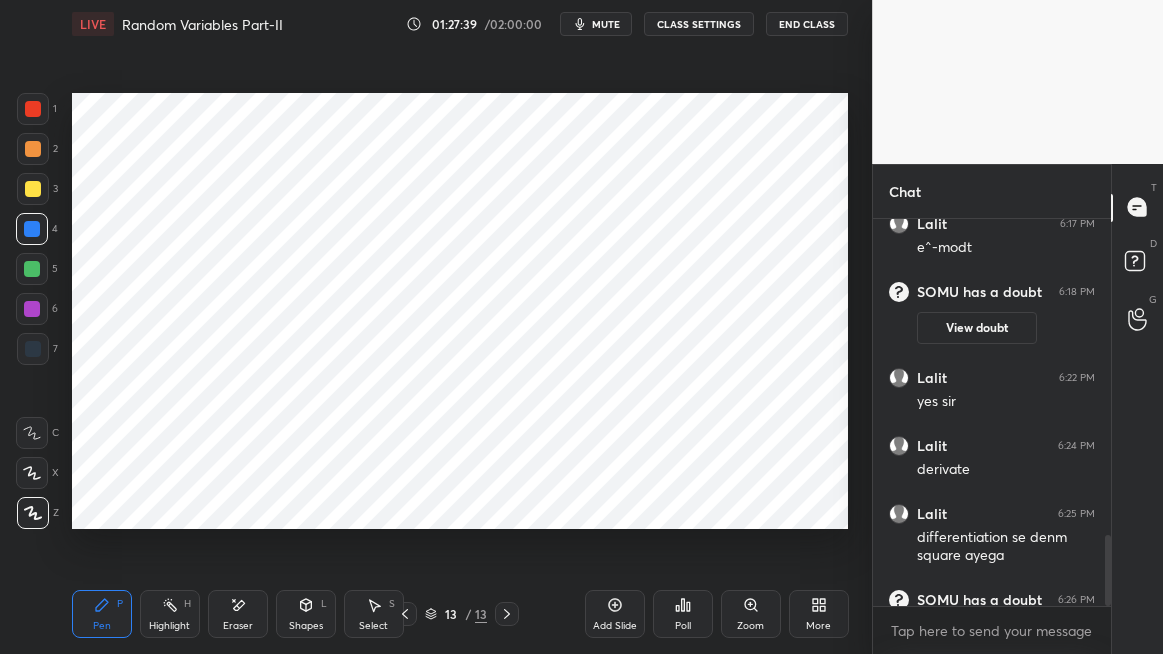 scroll, scrollTop: 1730, scrollLeft: 0, axis: vertical 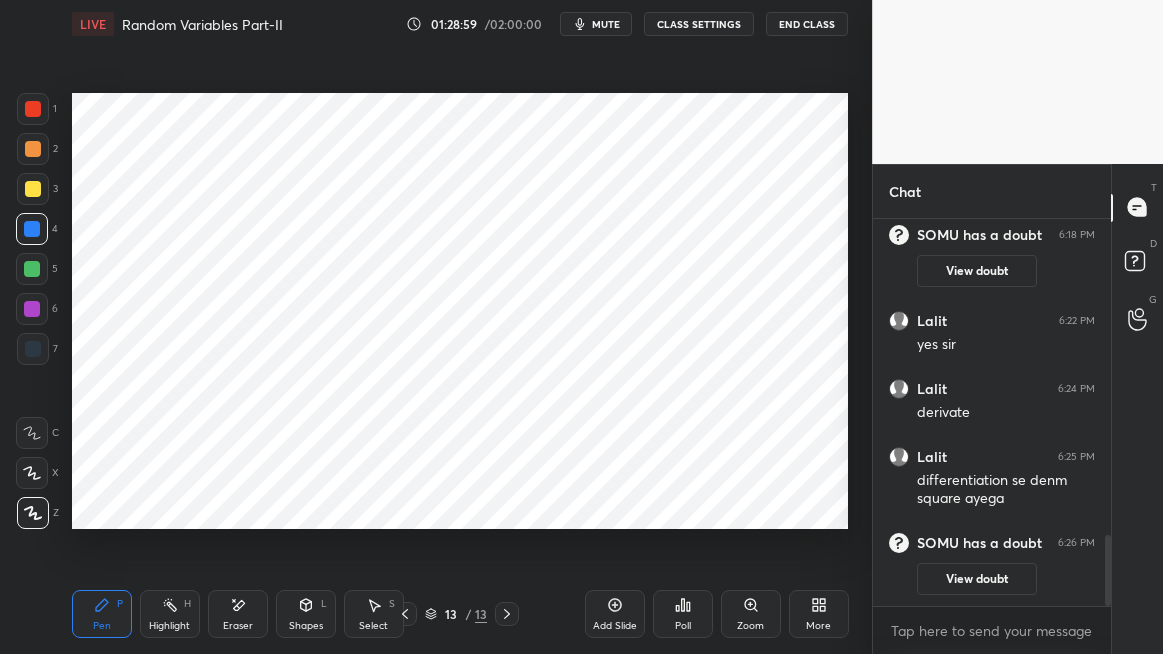 click on "Eraser" at bounding box center (238, 614) 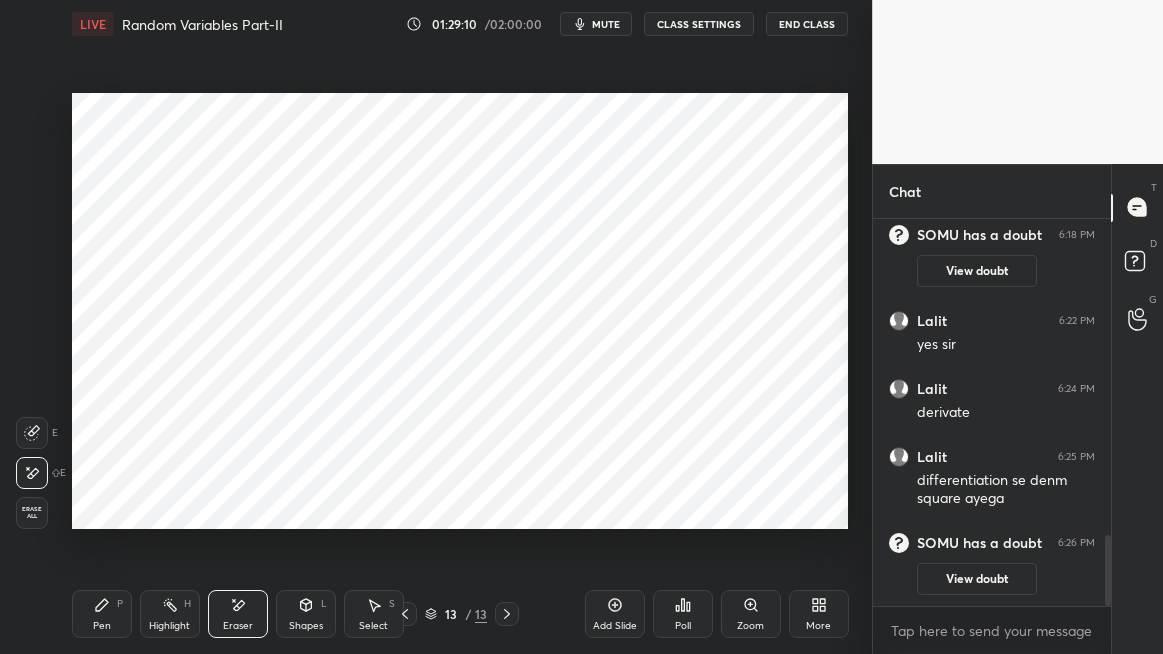 click on "Pen P" at bounding box center [102, 614] 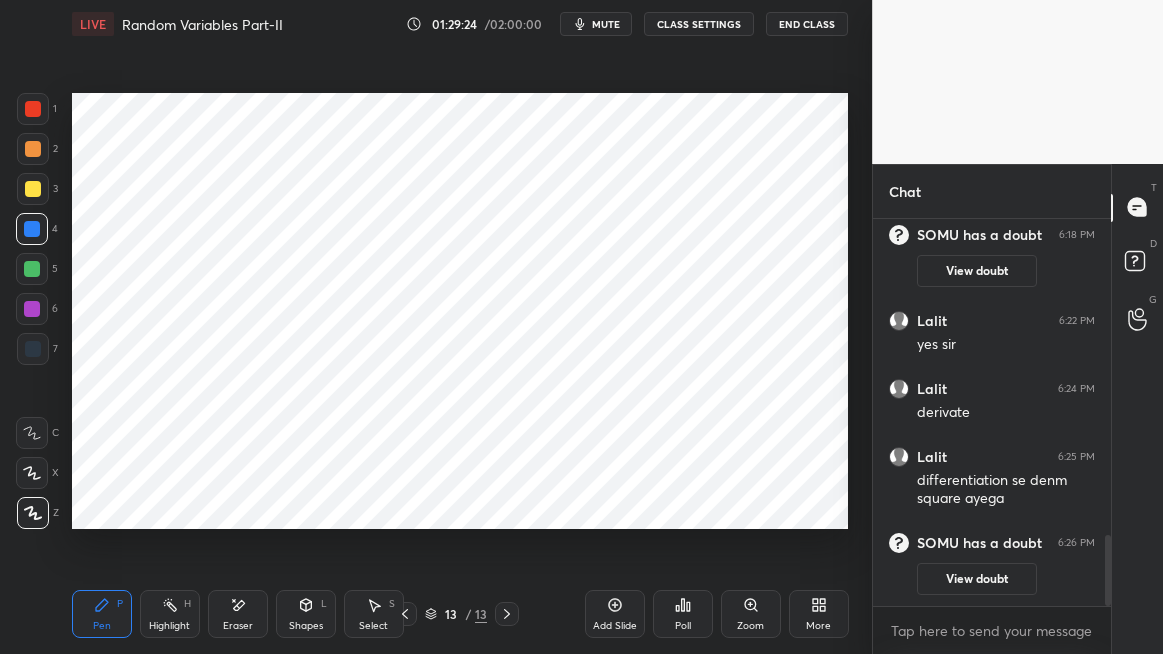 click on "Shapes L" at bounding box center [306, 614] 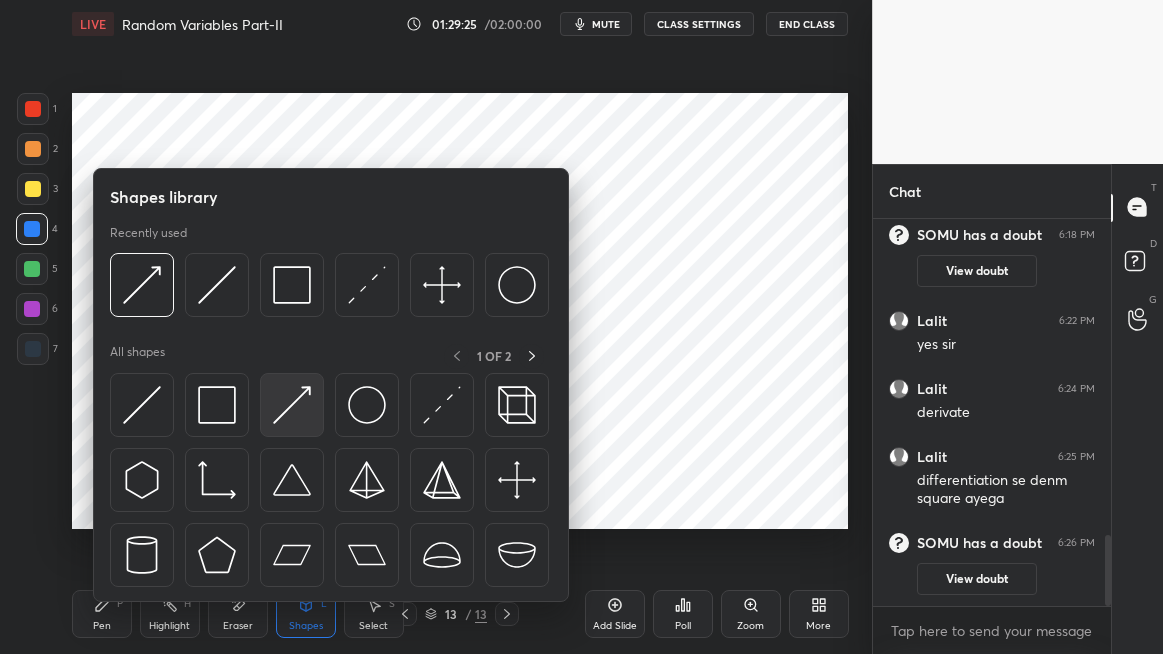click at bounding box center [292, 405] 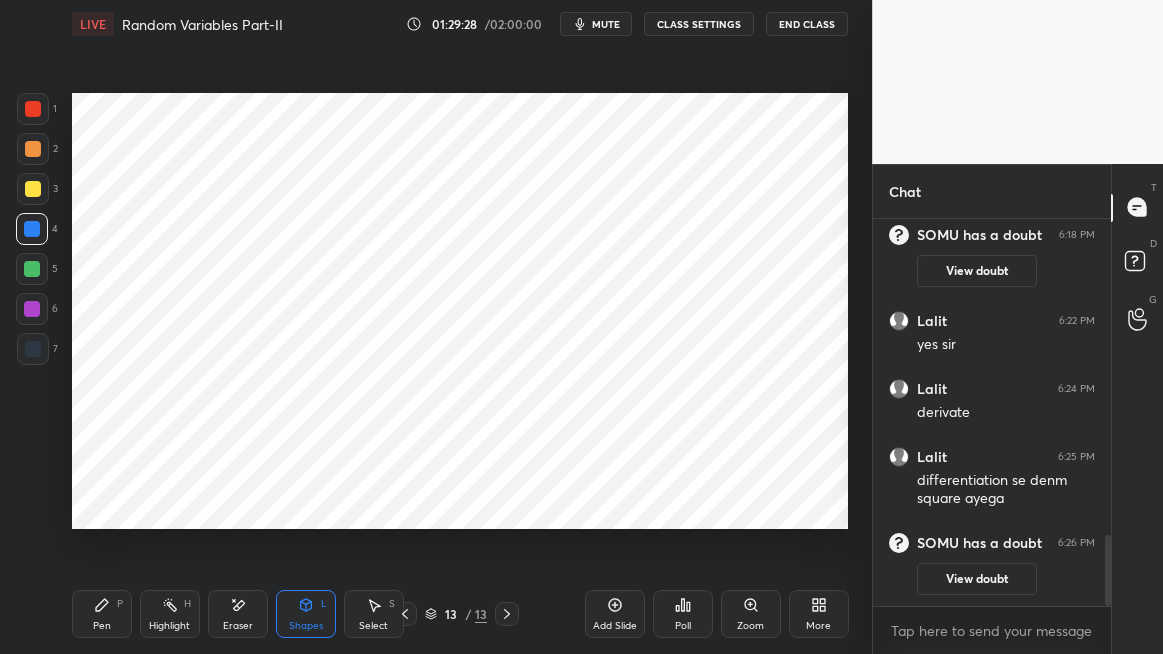 click on "Pen P" at bounding box center (102, 614) 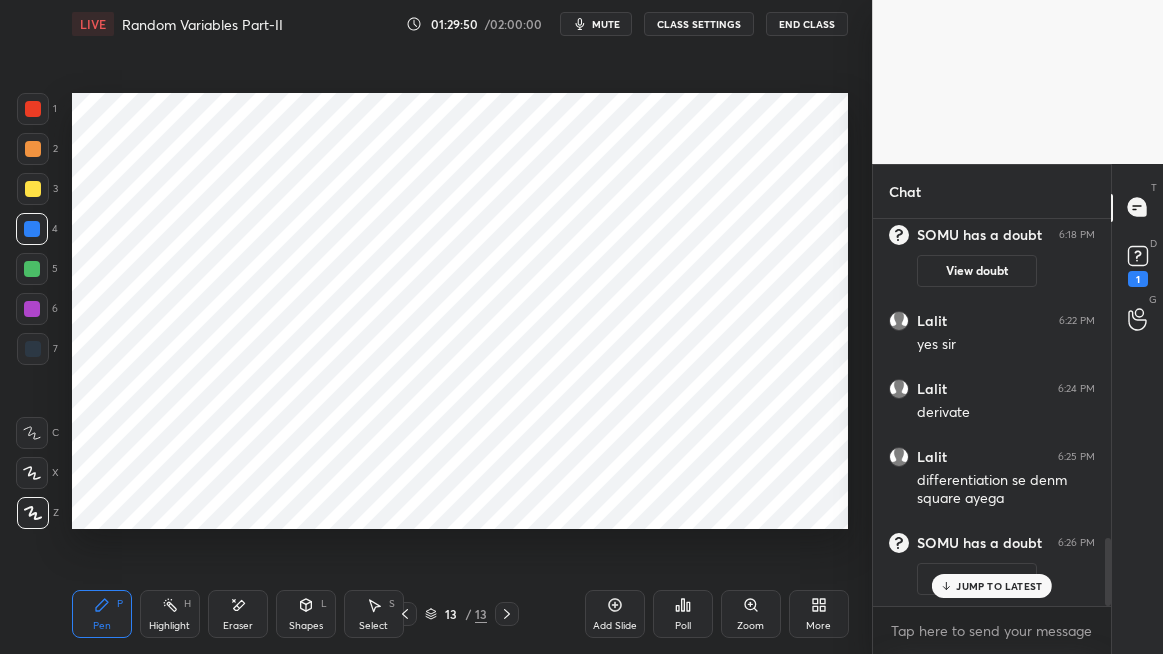 scroll, scrollTop: 1815, scrollLeft: 0, axis: vertical 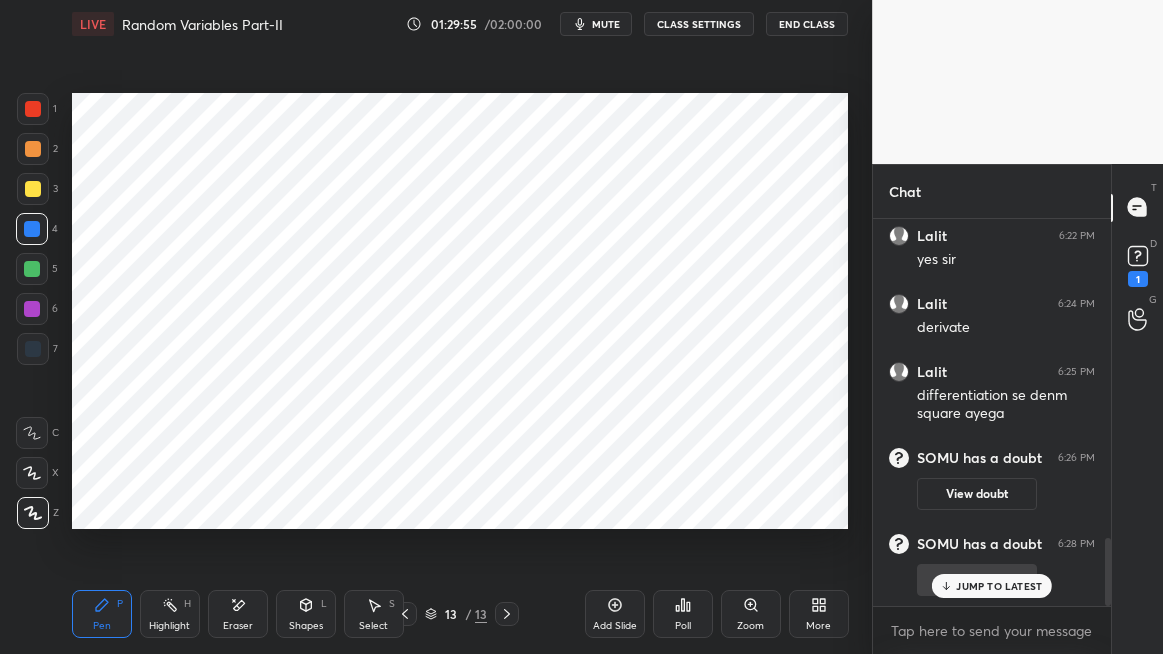 click on "JUMP TO LATEST" at bounding box center (999, 586) 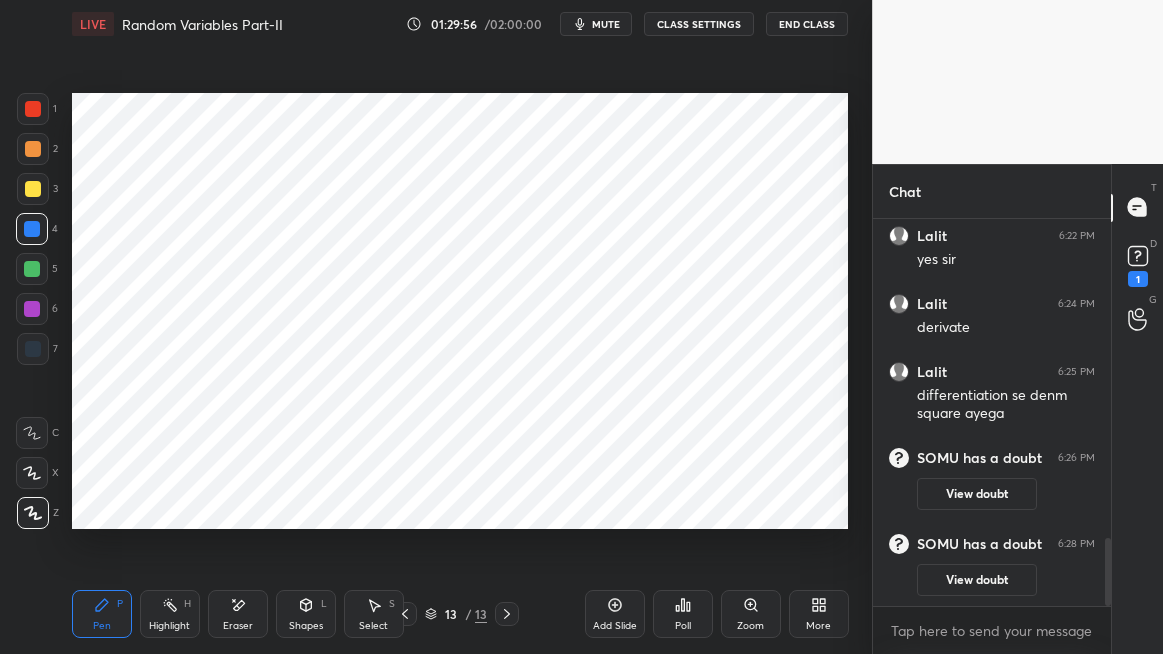 click on "View doubt" at bounding box center (977, 580) 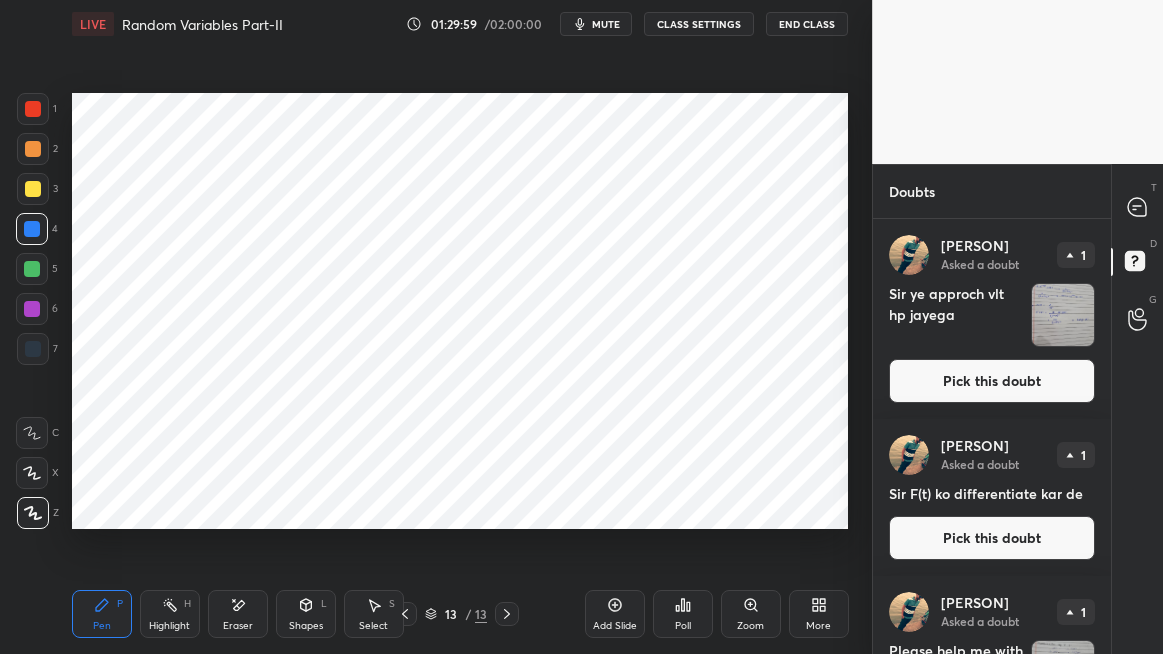click at bounding box center [1063, 315] 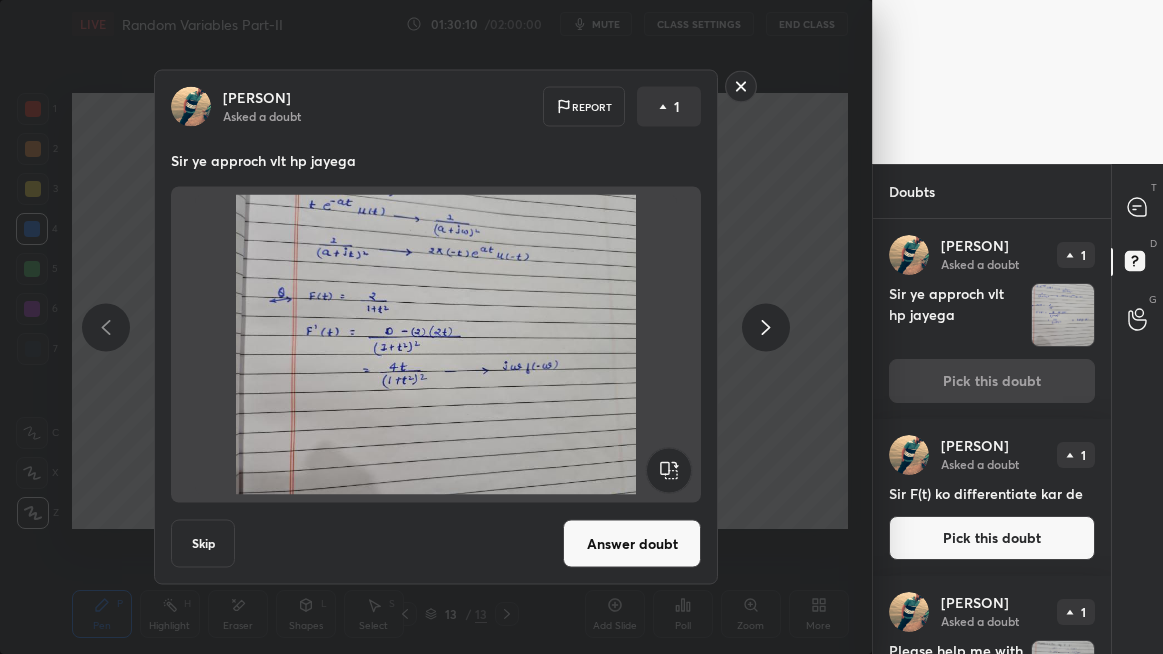 click 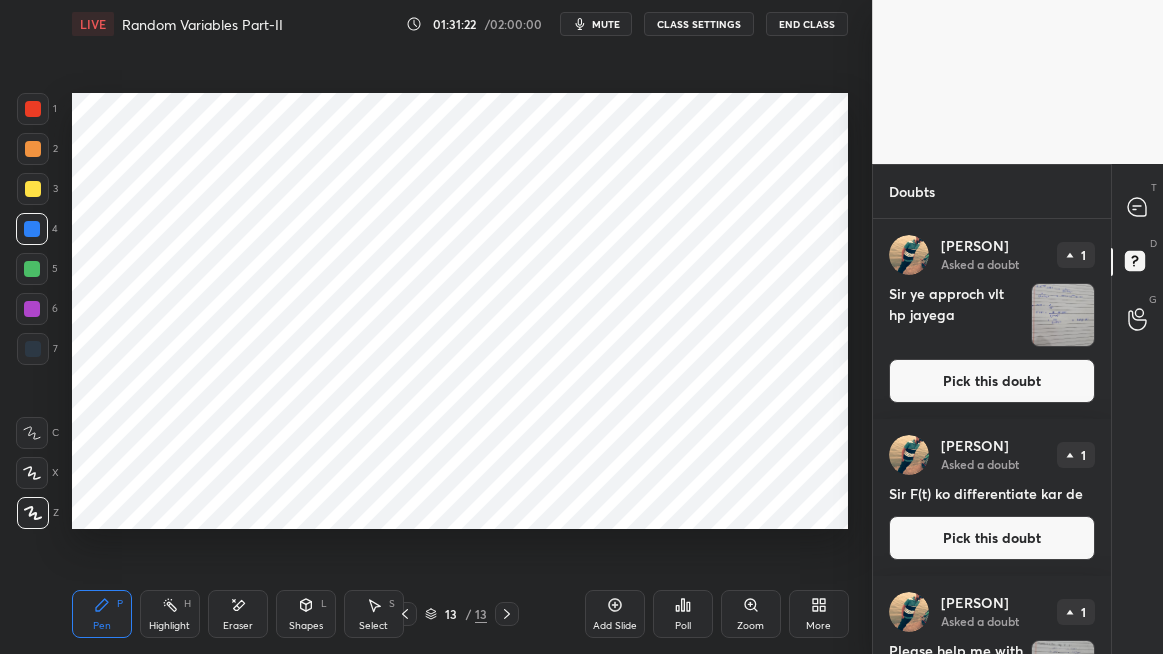click 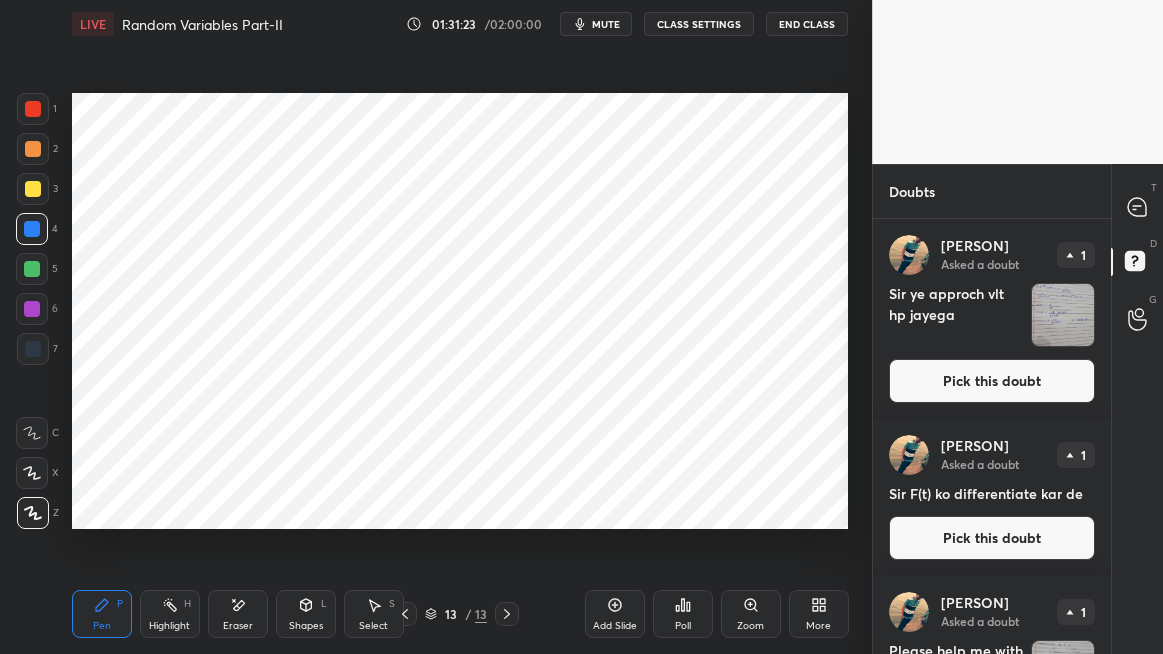 click 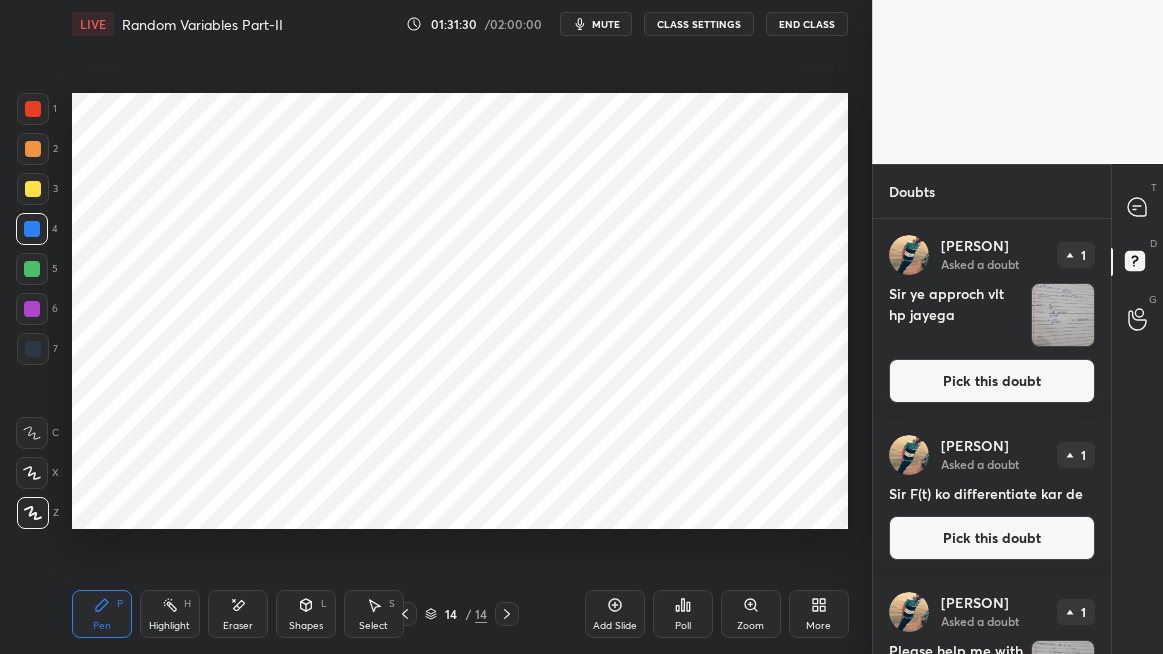 click on "mute" at bounding box center (606, 24) 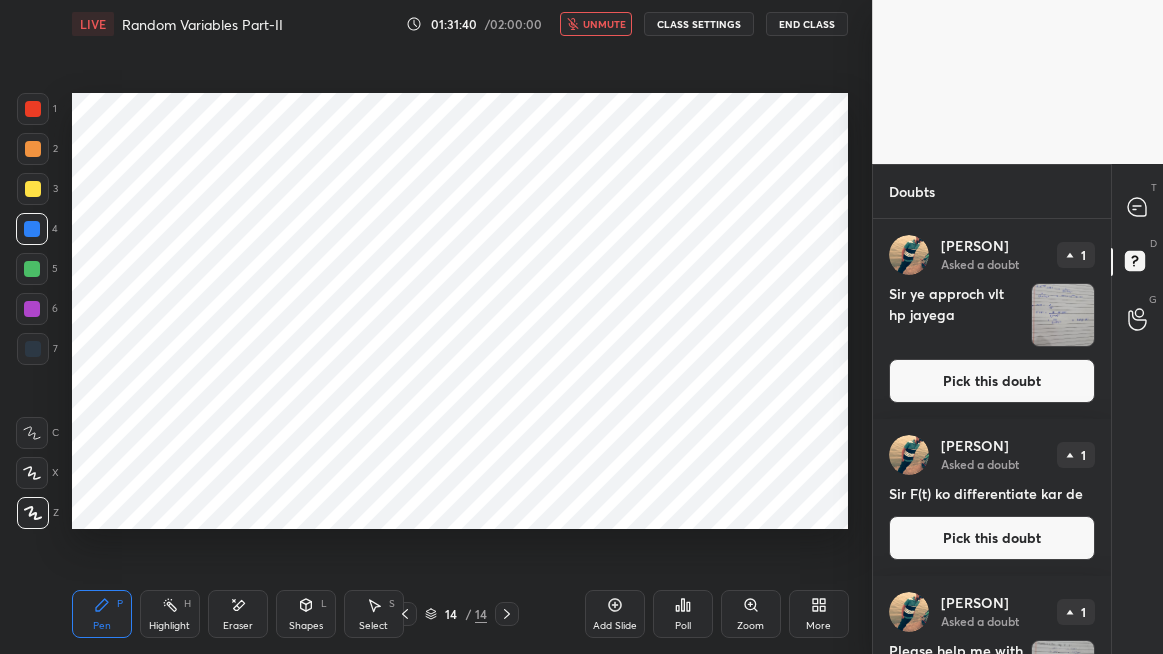 click on "Shapes" at bounding box center [306, 626] 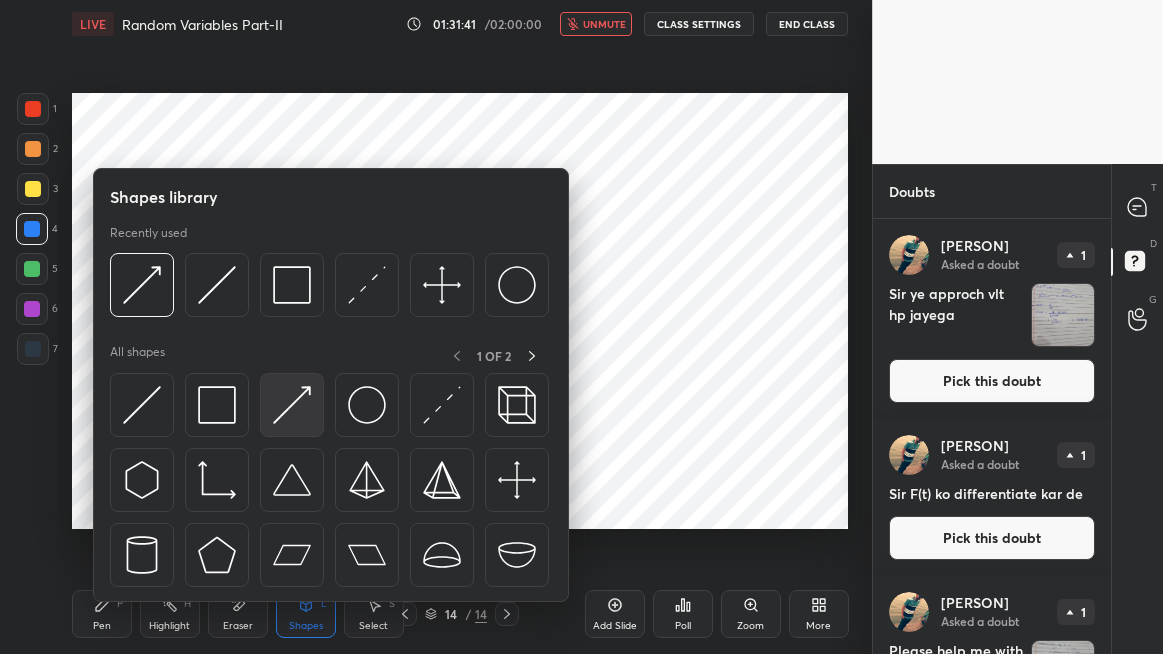 click at bounding box center [292, 405] 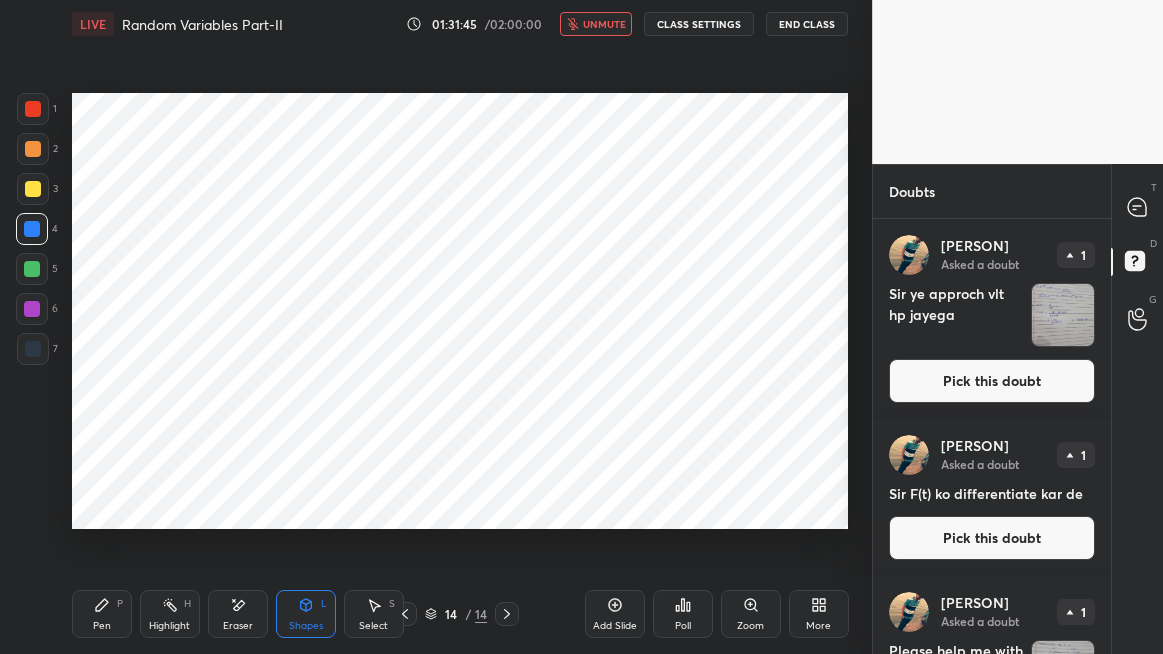 click 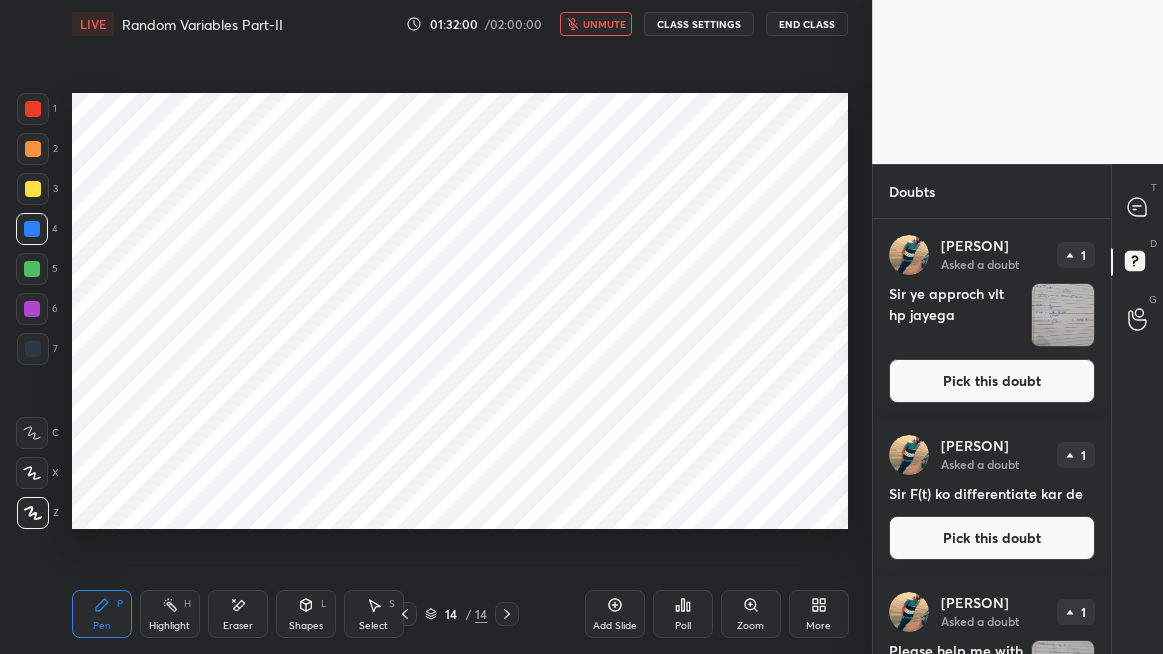 click at bounding box center (32, 269) 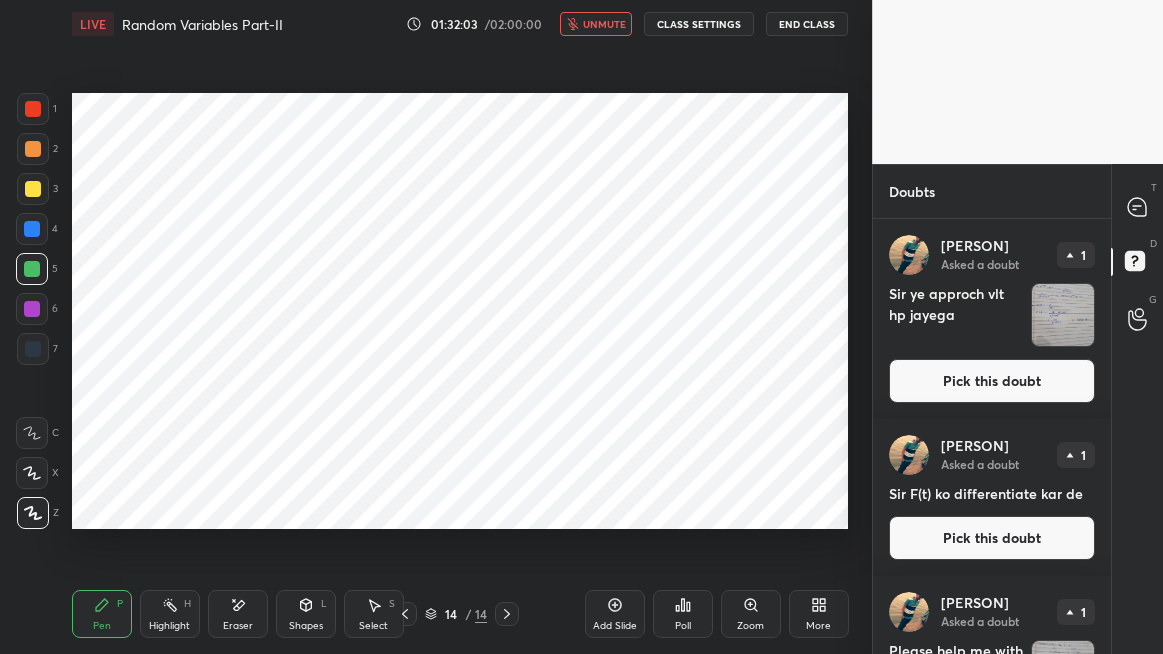 click at bounding box center (33, 109) 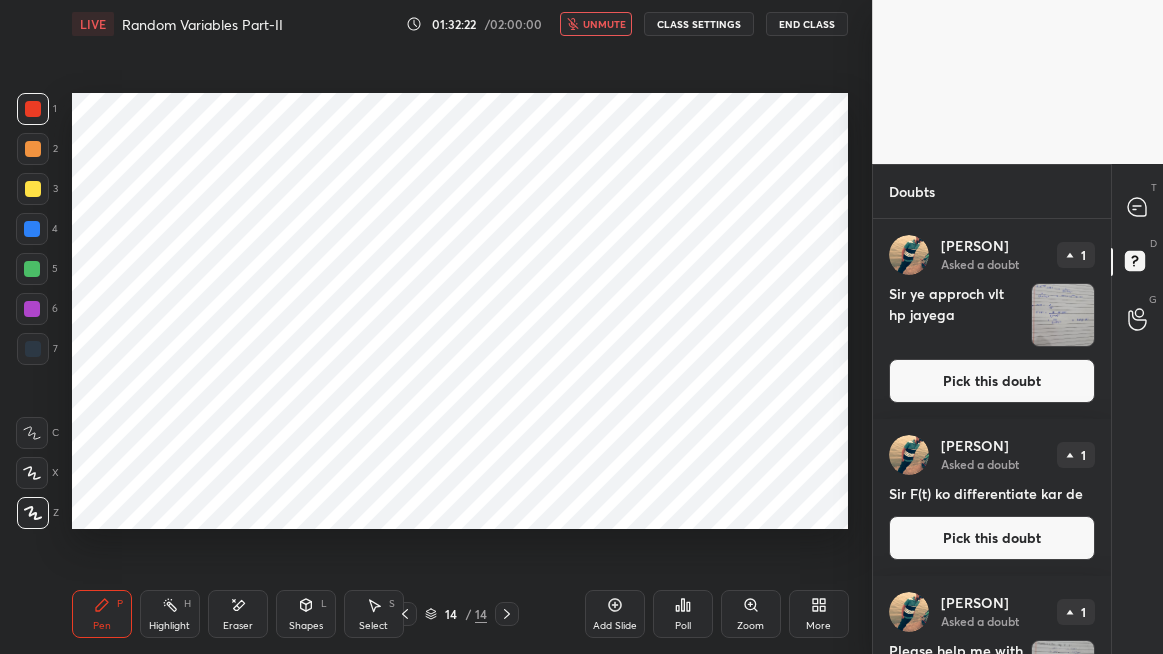 click at bounding box center (32, 229) 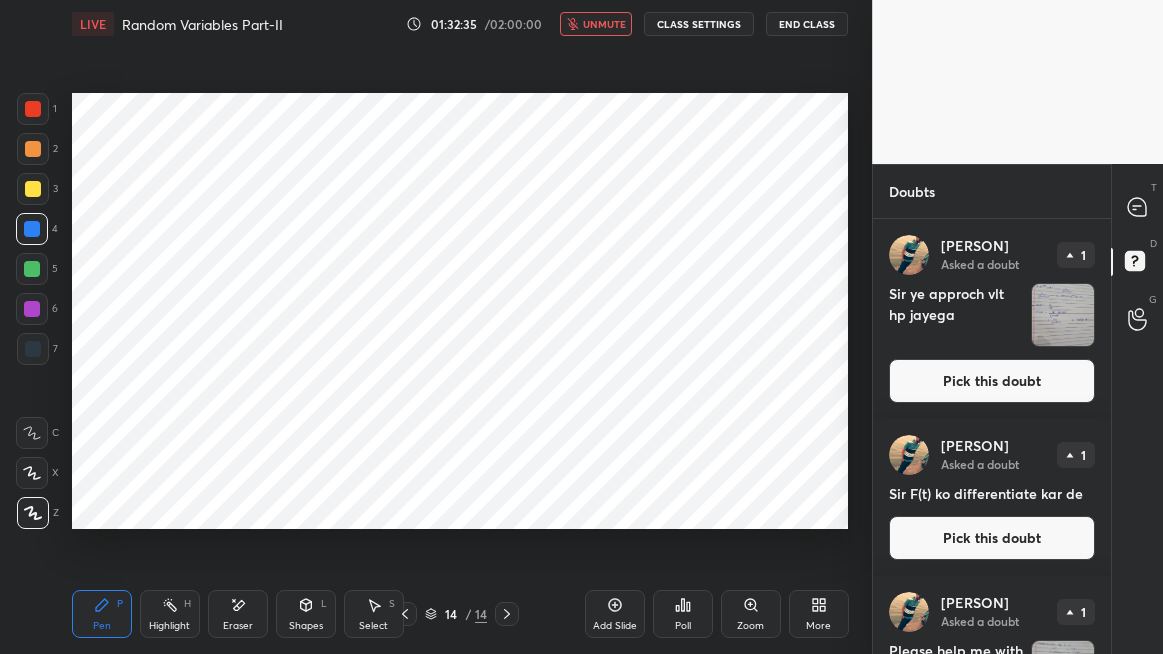 click on "unmute" at bounding box center (596, 24) 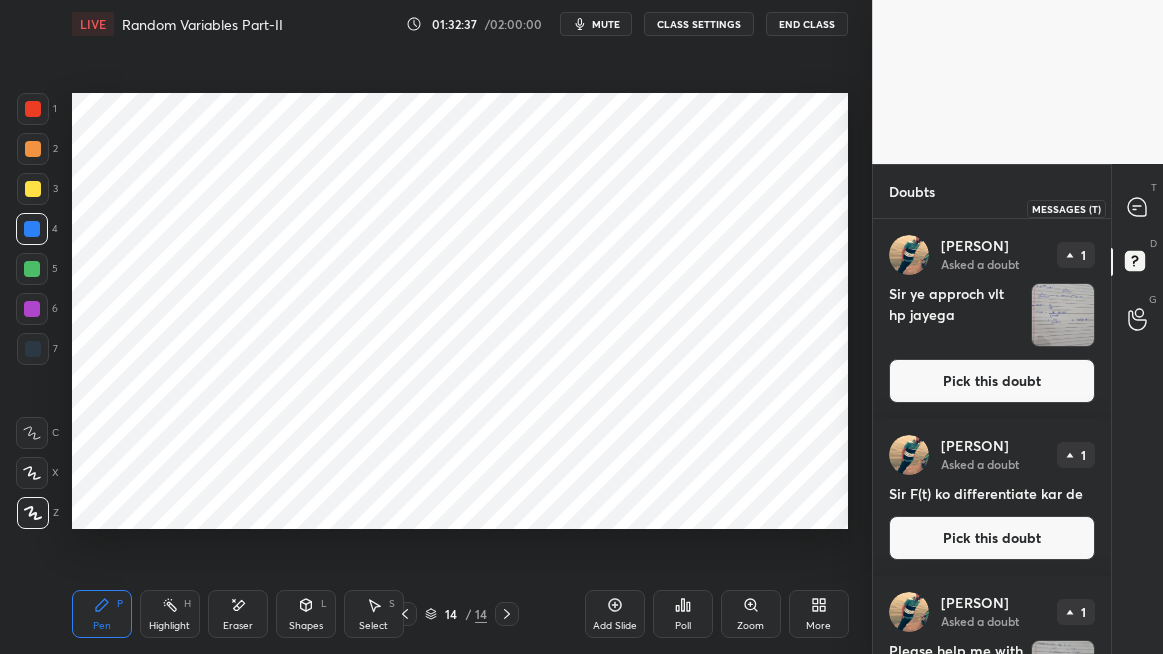 click 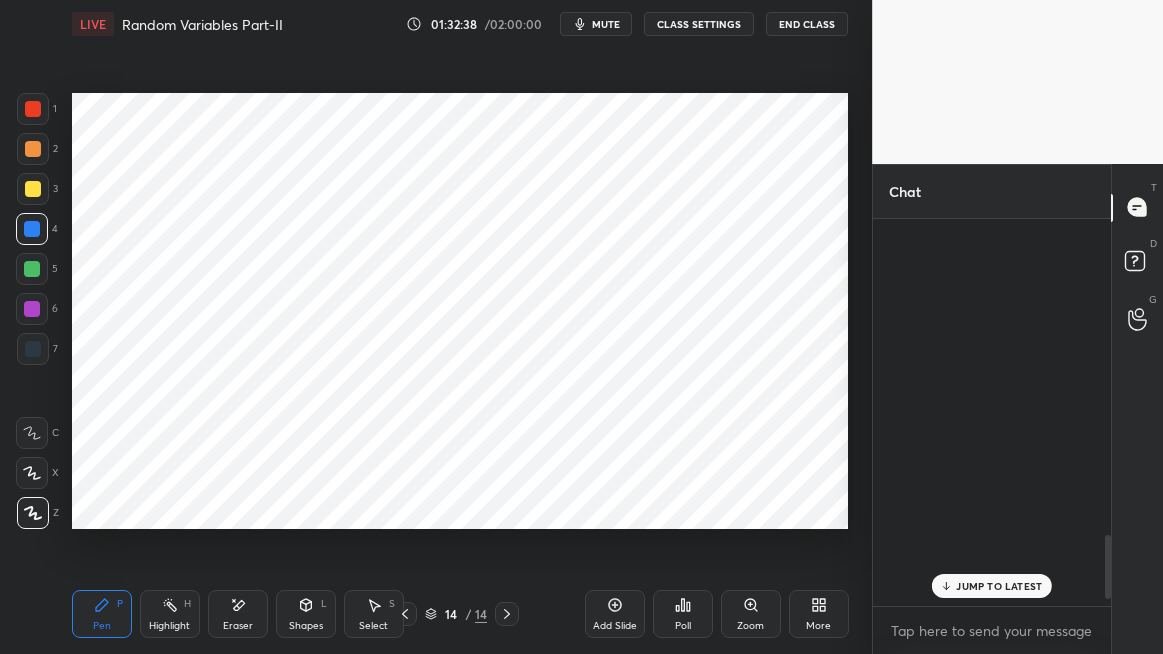 scroll, scrollTop: 1915, scrollLeft: 0, axis: vertical 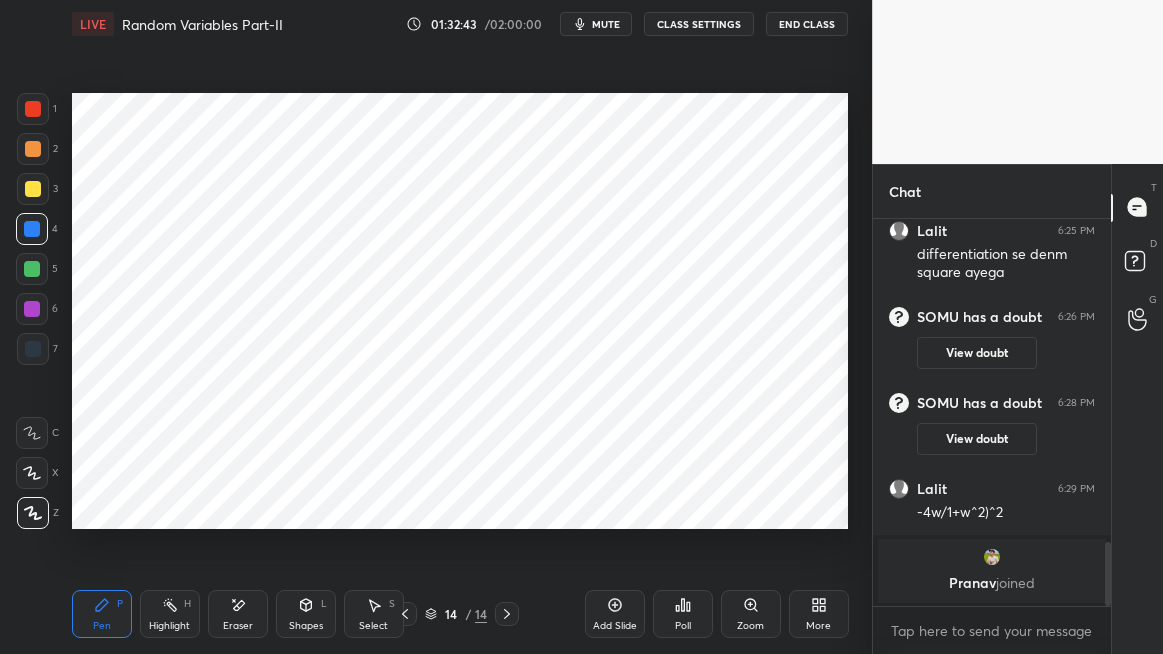 click 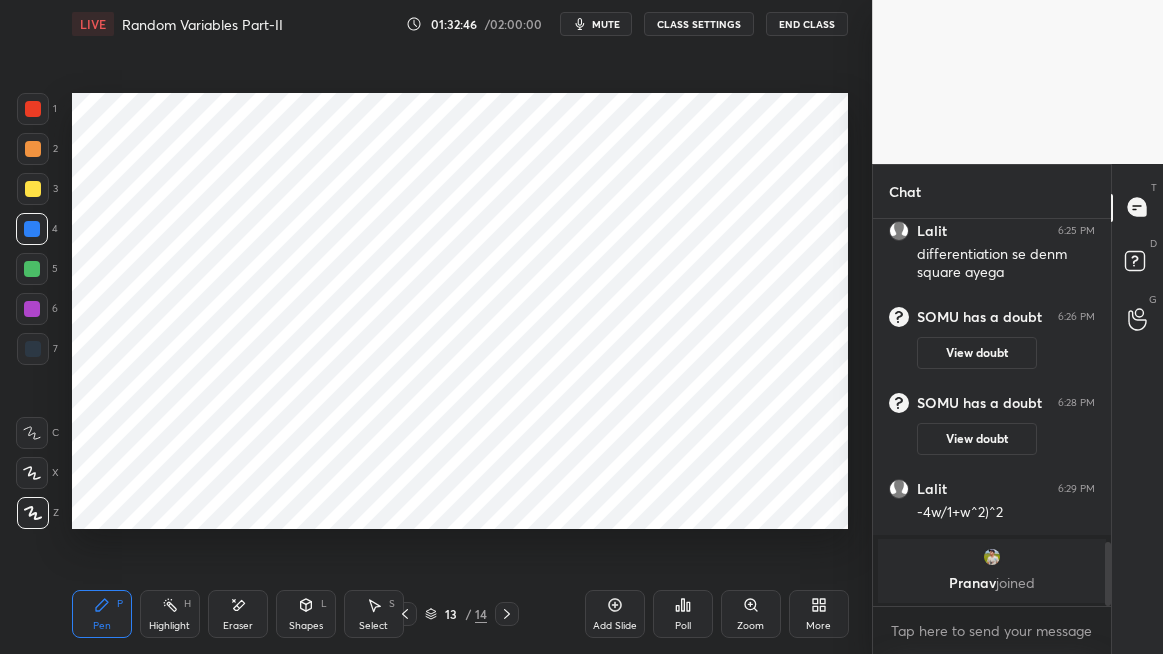 click 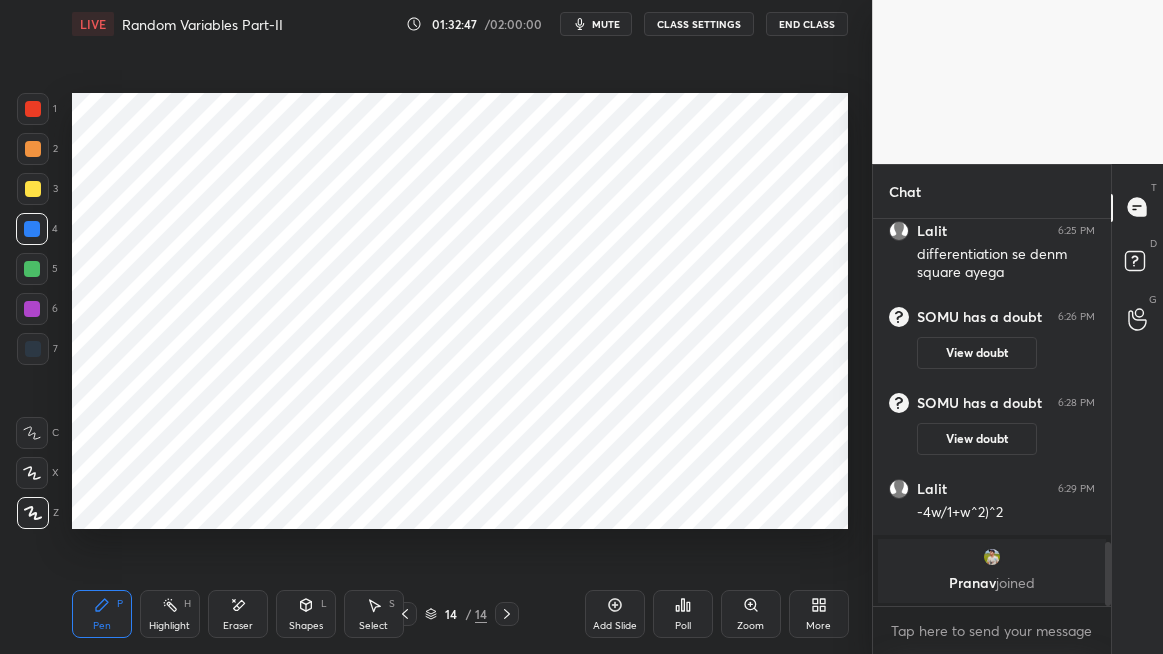 click on "Shapes L" at bounding box center (306, 614) 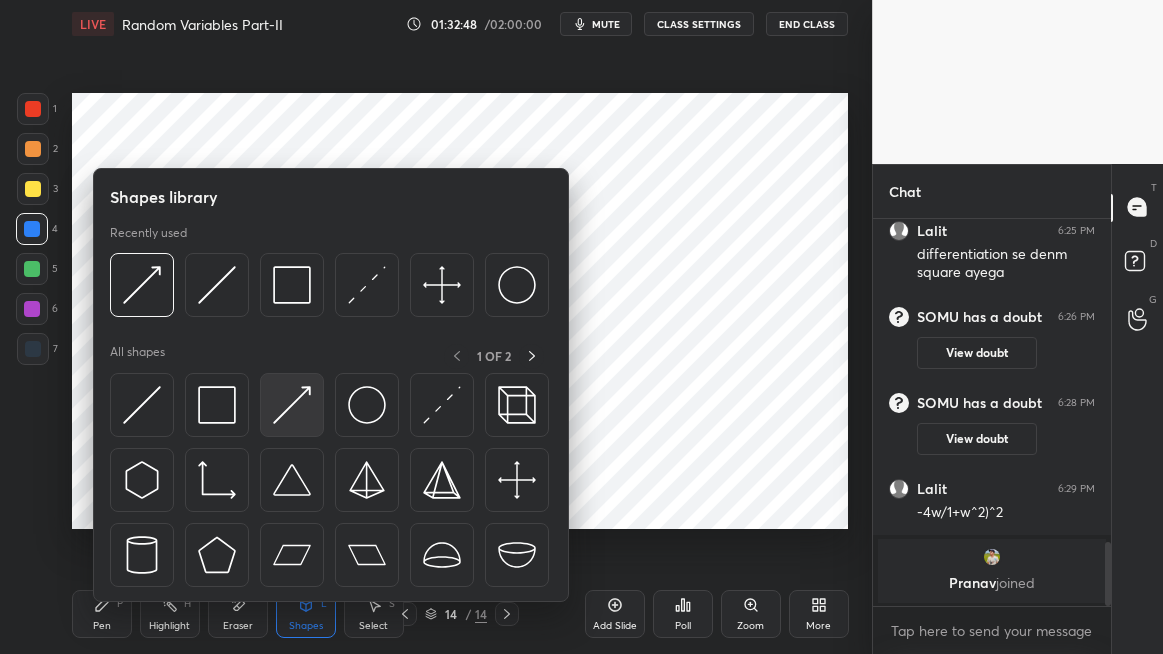 click at bounding box center (292, 405) 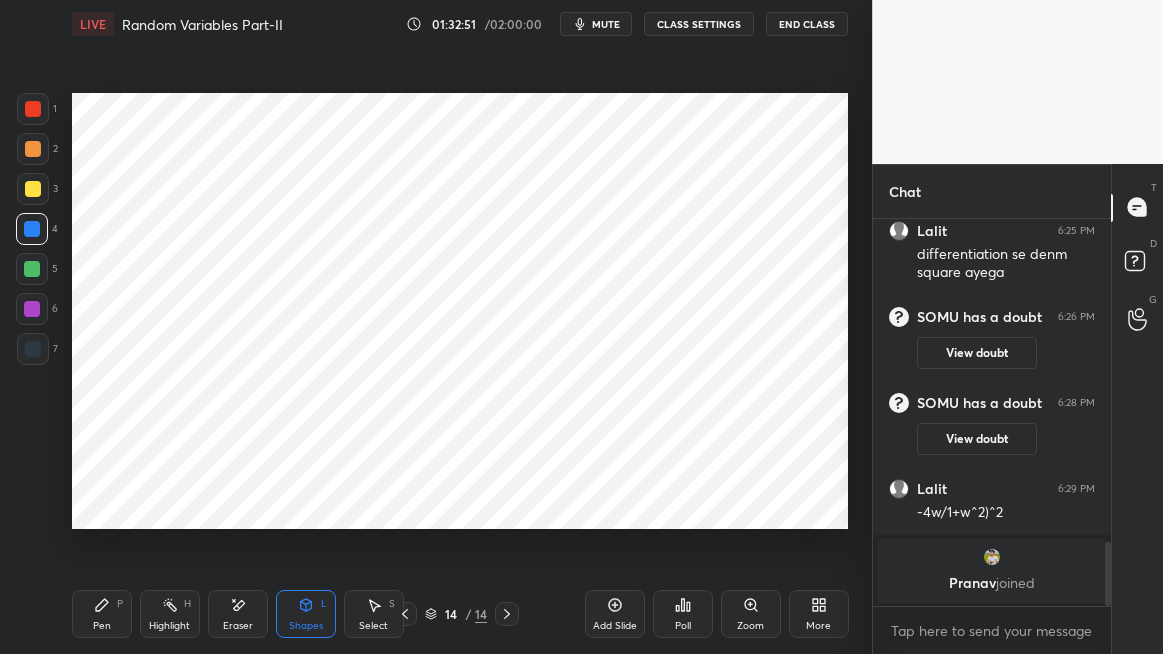 click 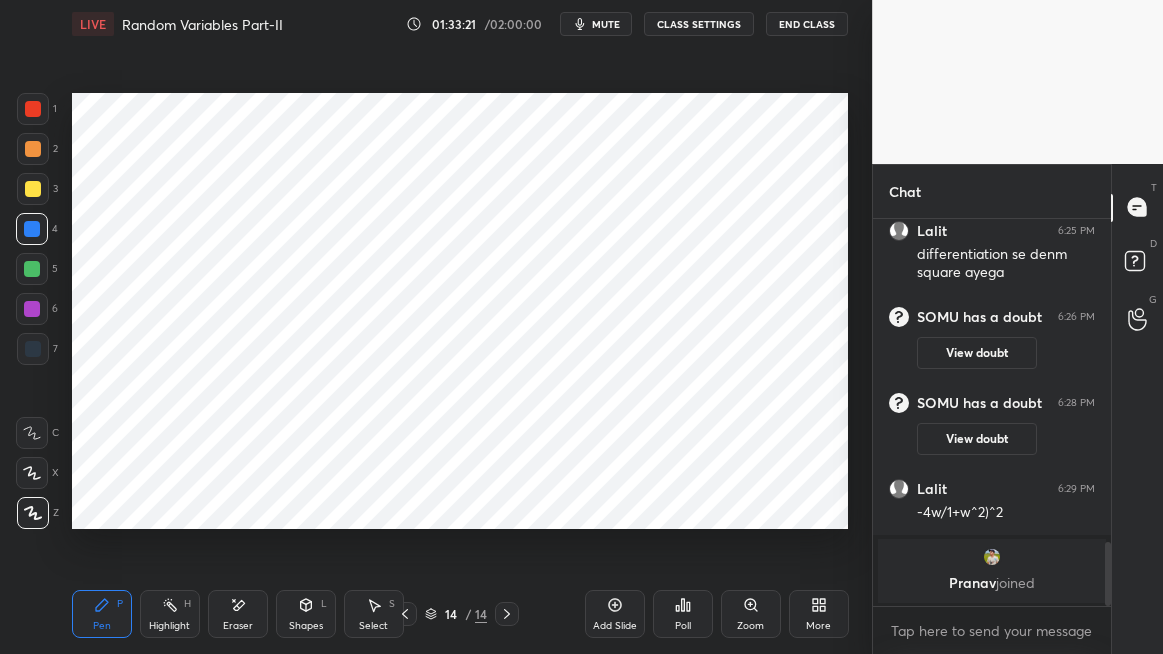 click 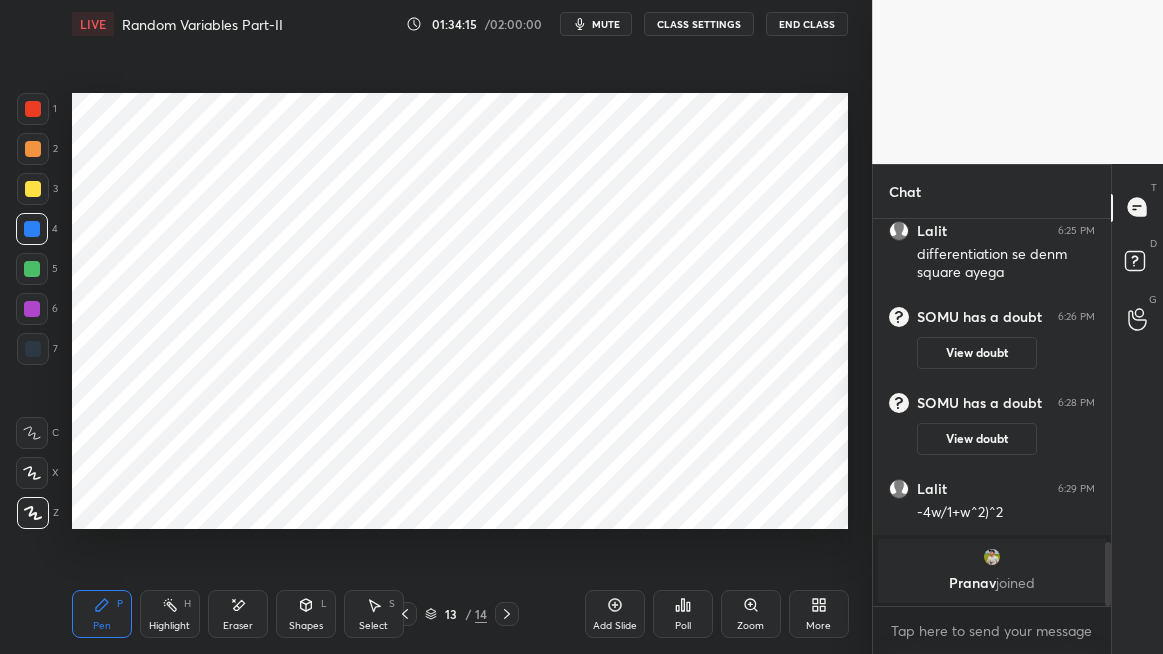 click 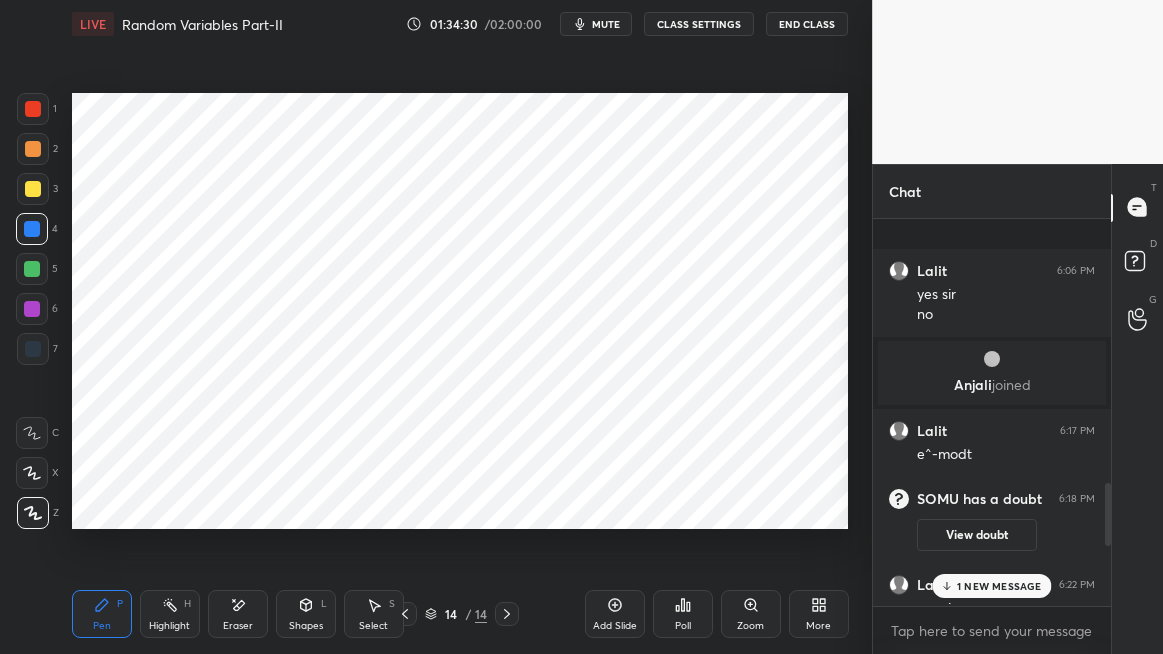 scroll, scrollTop: 2024, scrollLeft: 0, axis: vertical 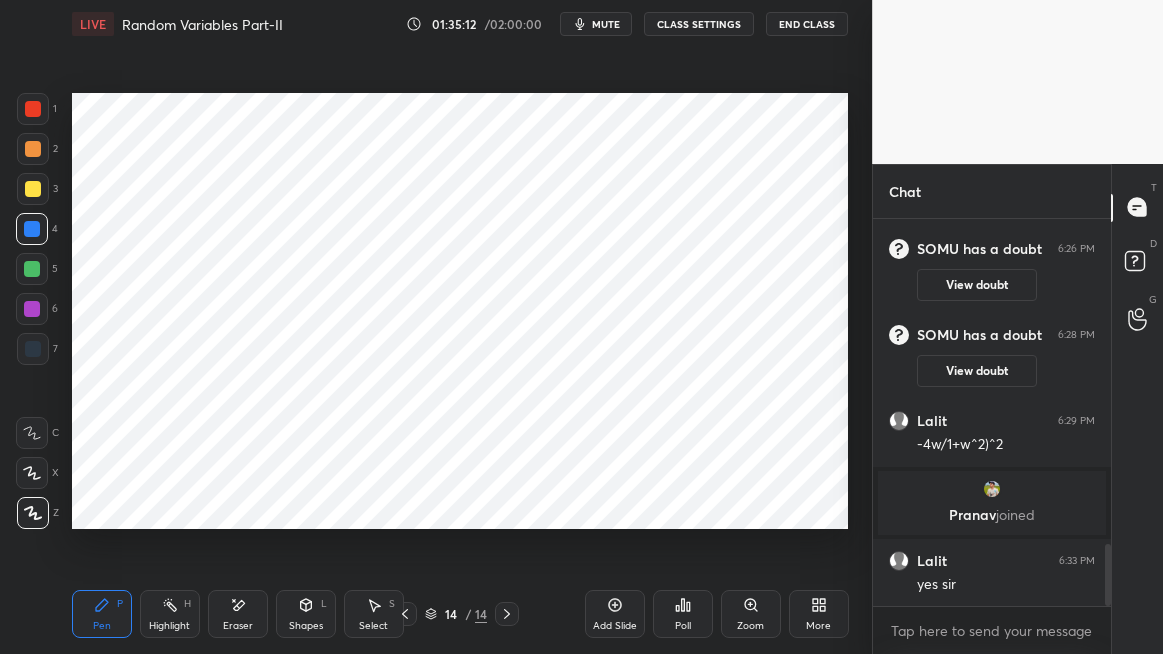 click 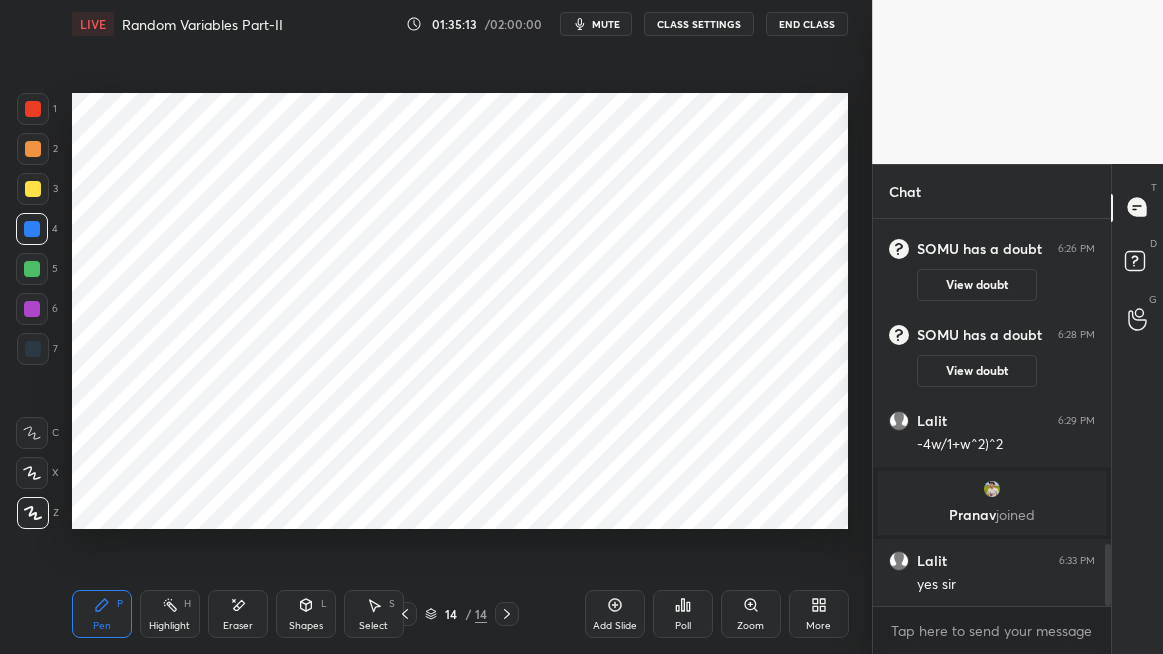 click on "Add Slide" at bounding box center [615, 614] 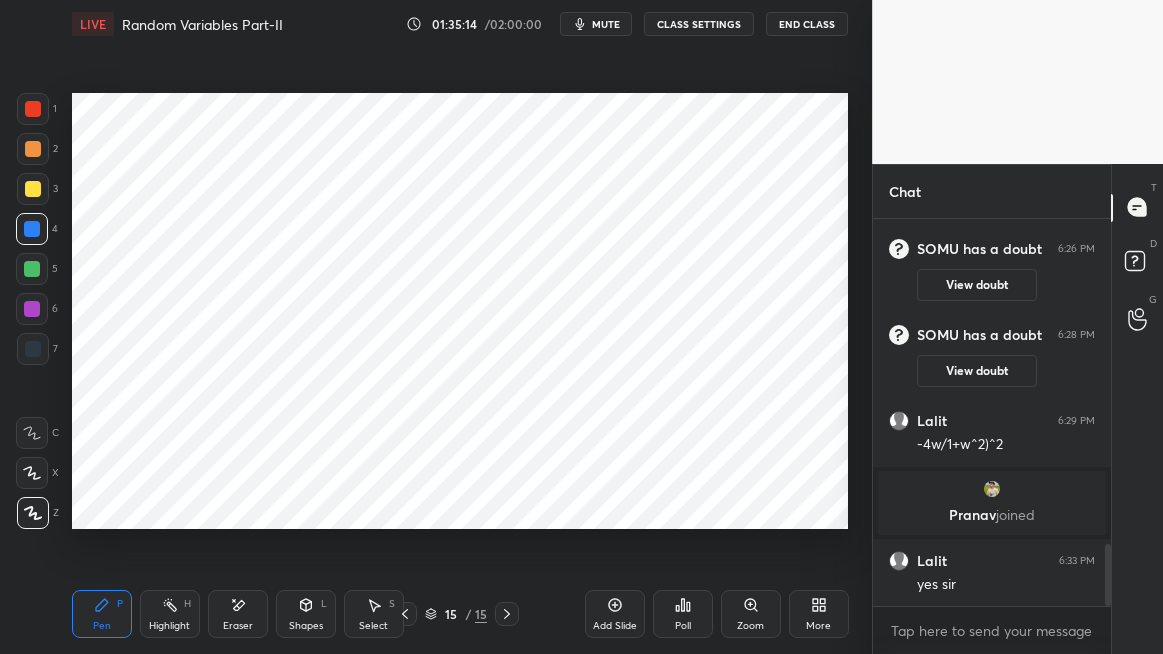 click at bounding box center [33, 109] 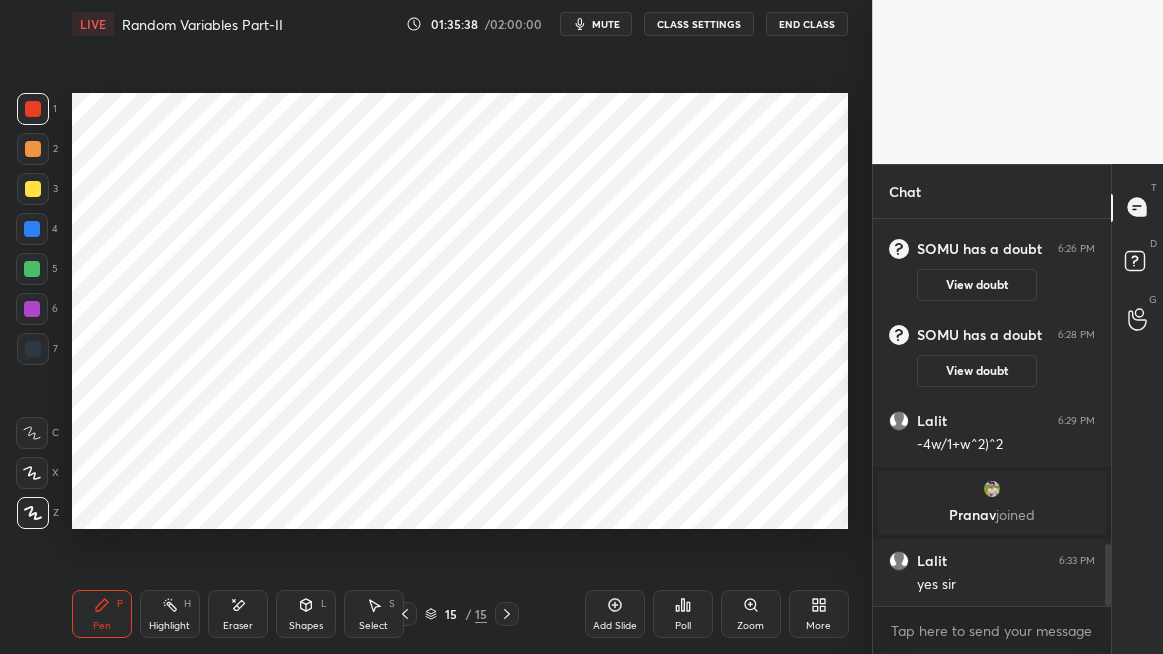 click at bounding box center [32, 229] 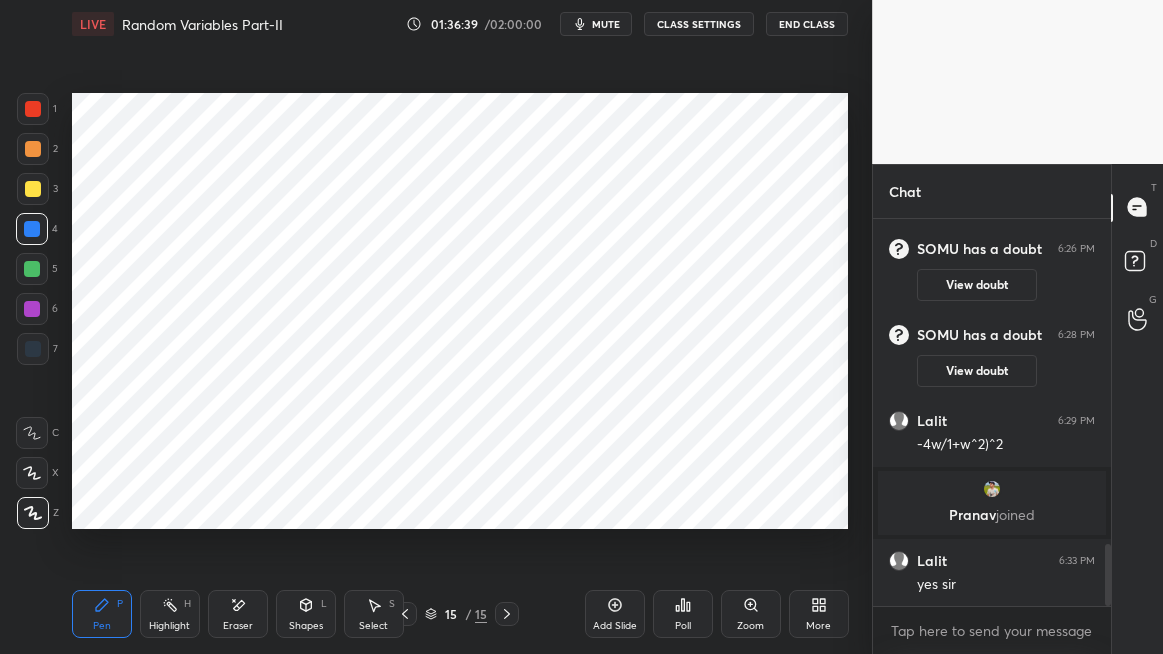 click at bounding box center [32, 269] 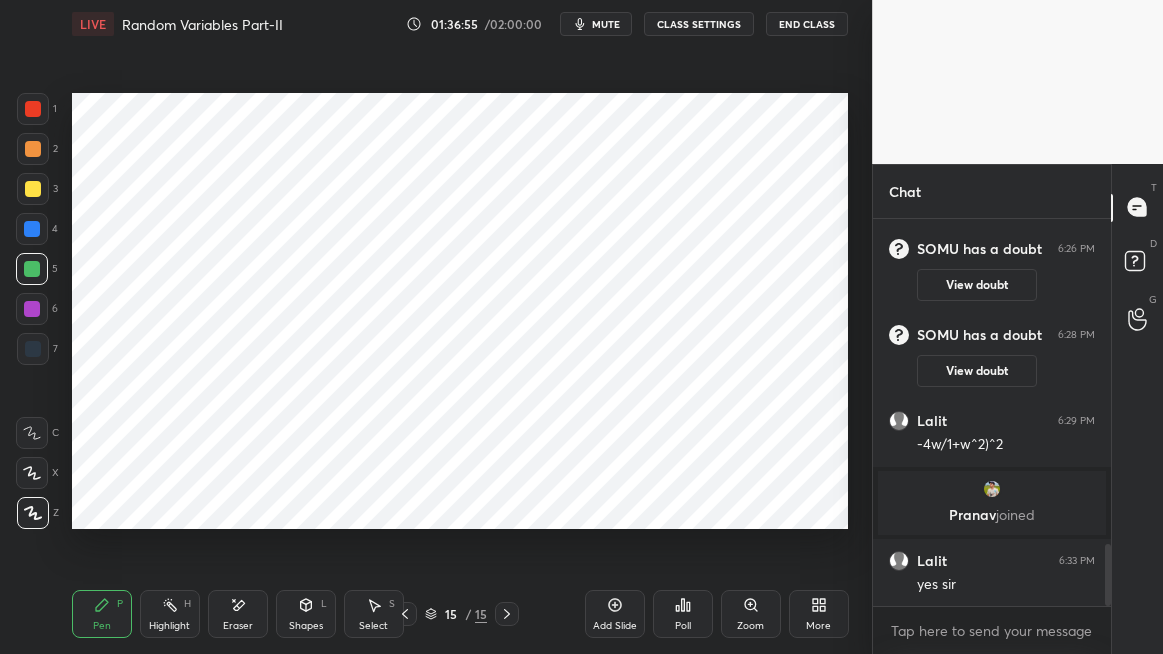 click on "Shapes" at bounding box center (306, 626) 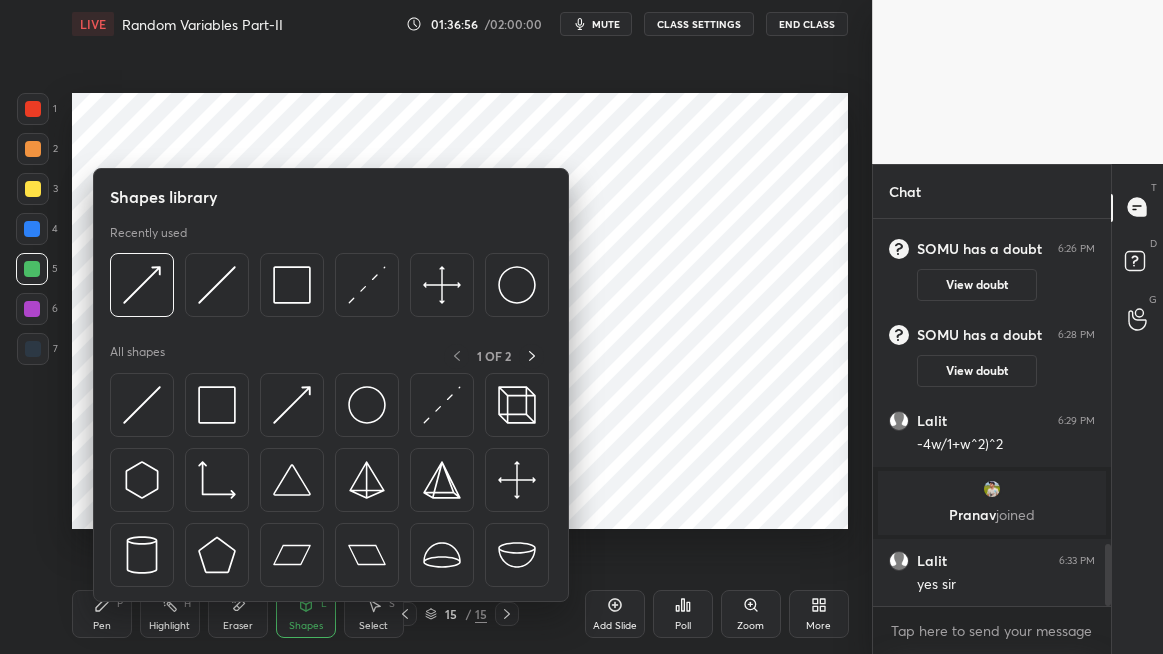 click at bounding box center [217, 405] 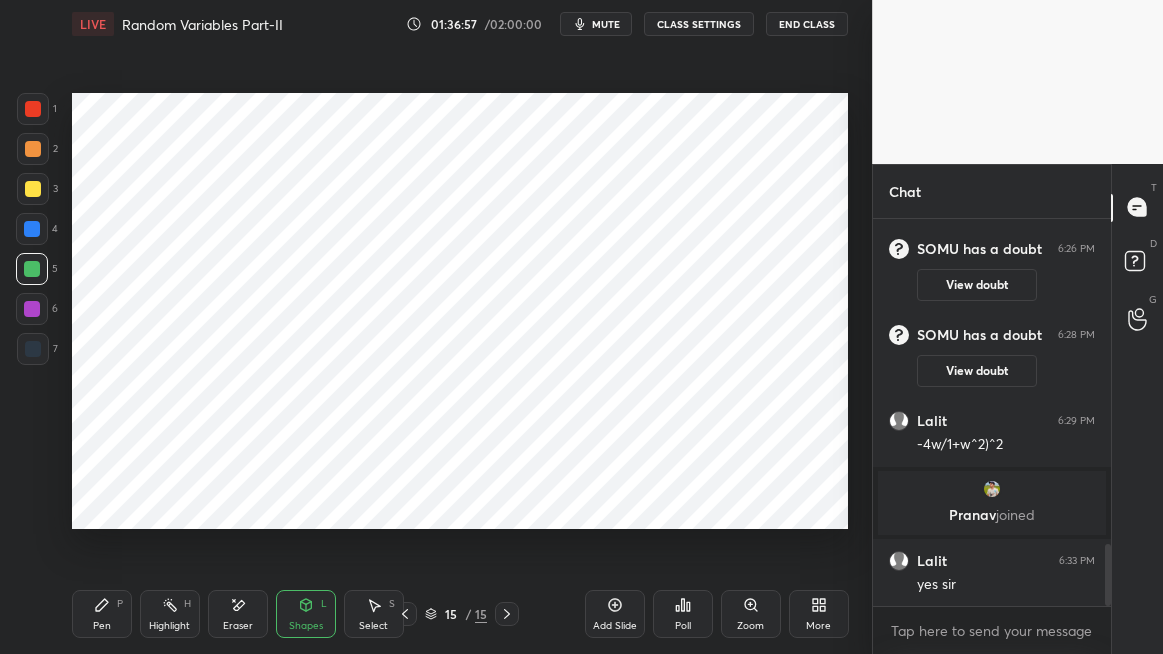 click at bounding box center [33, 149] 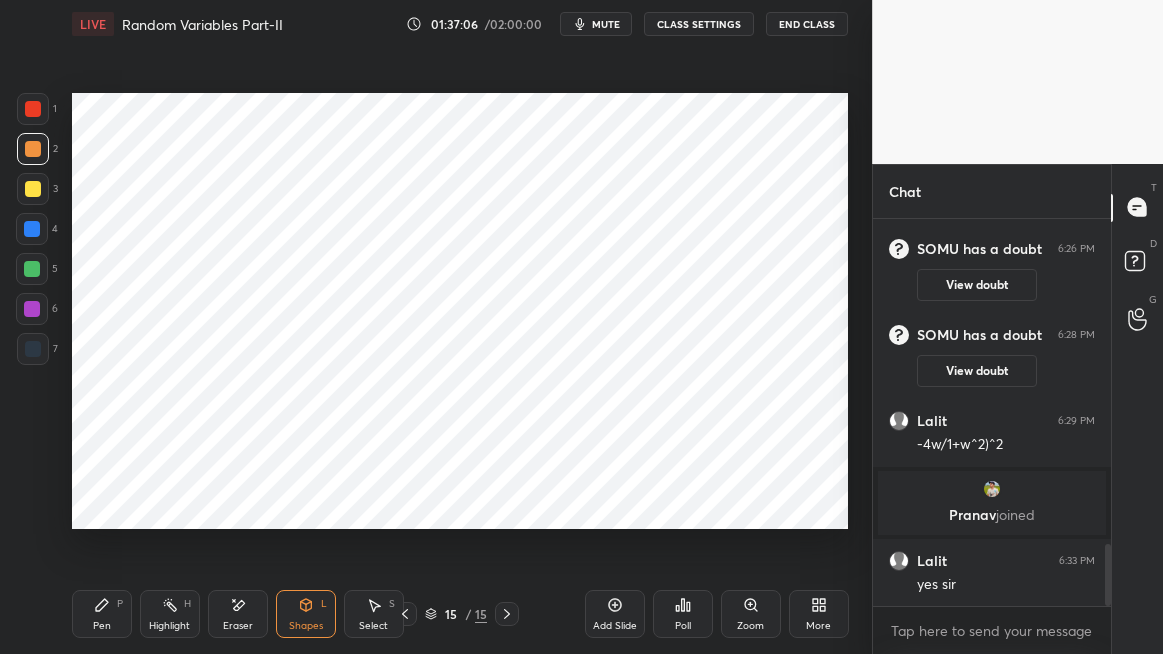 click at bounding box center [32, 309] 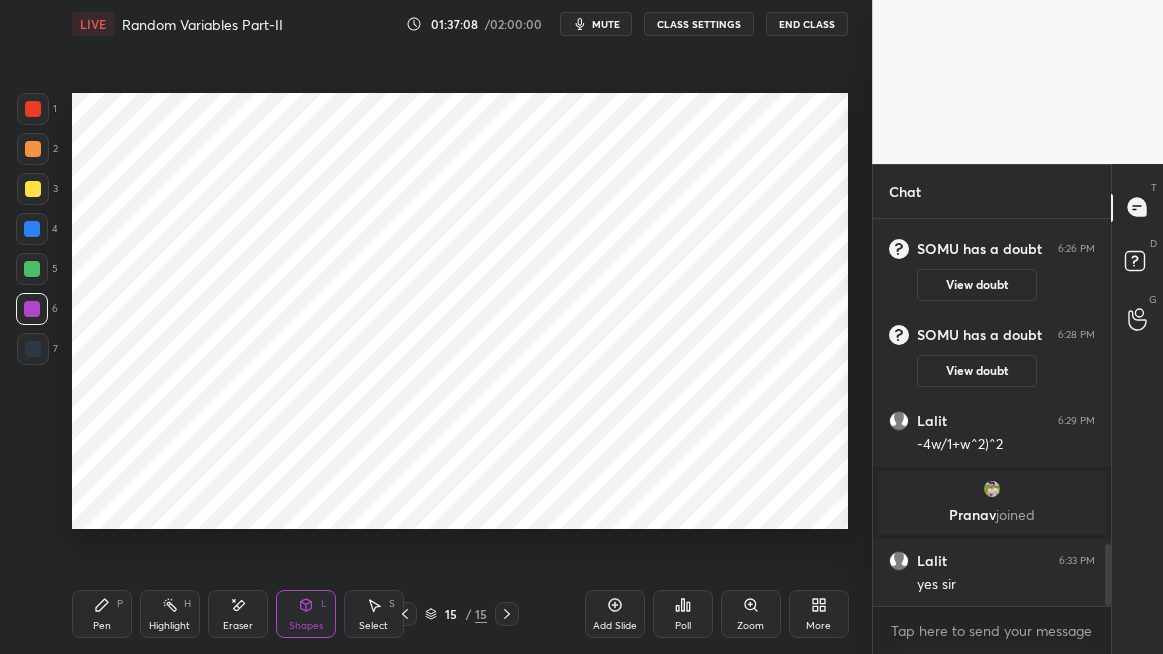 click on "Shapes L" at bounding box center (306, 614) 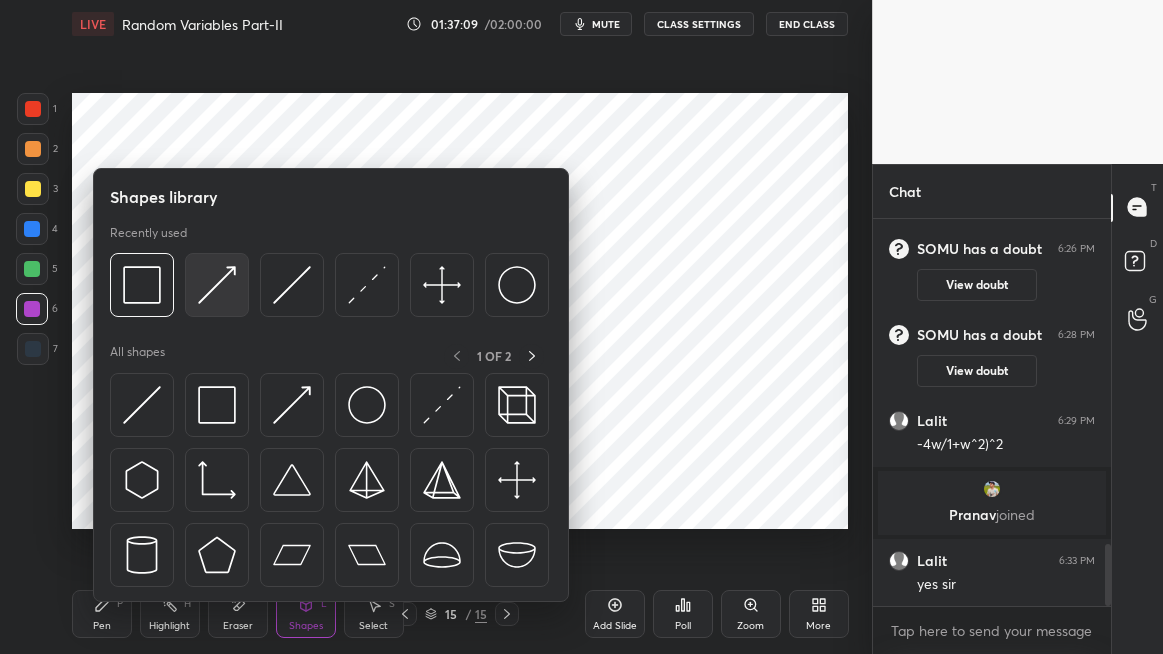click at bounding box center [217, 285] 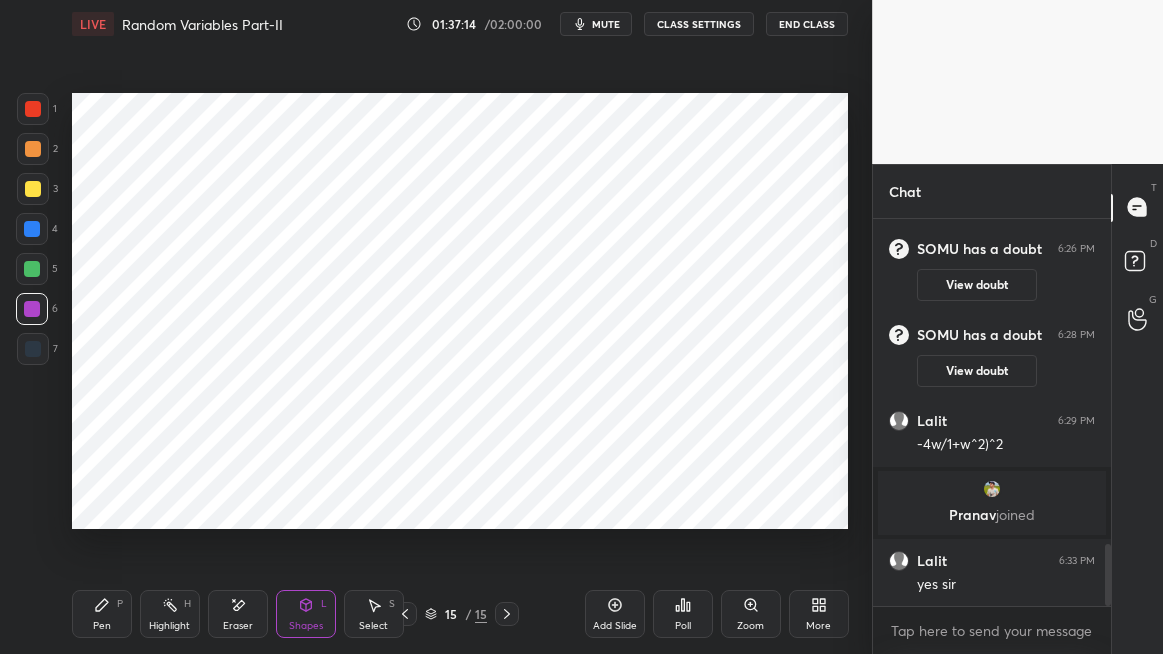 click 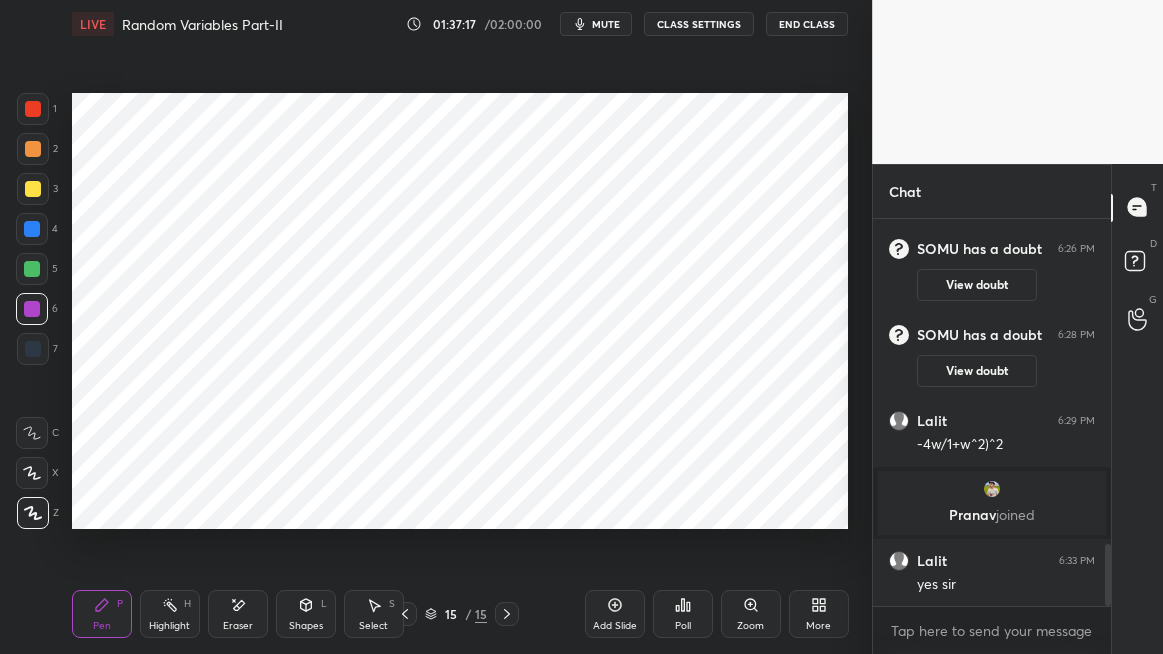 click at bounding box center [32, 229] 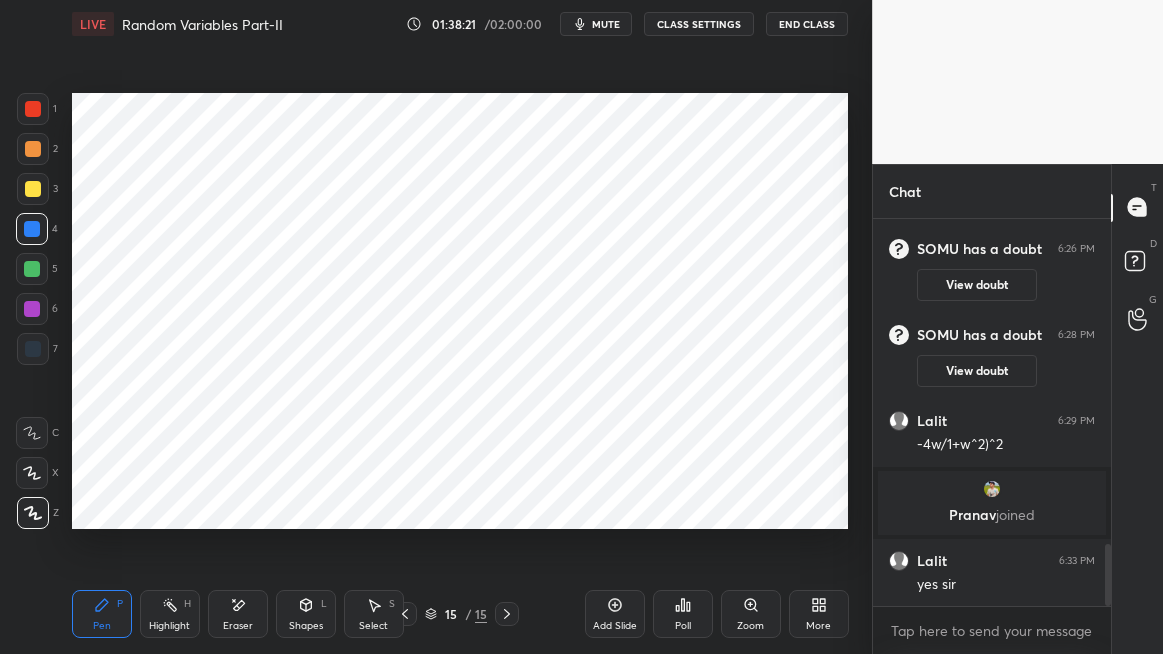 click at bounding box center (32, 269) 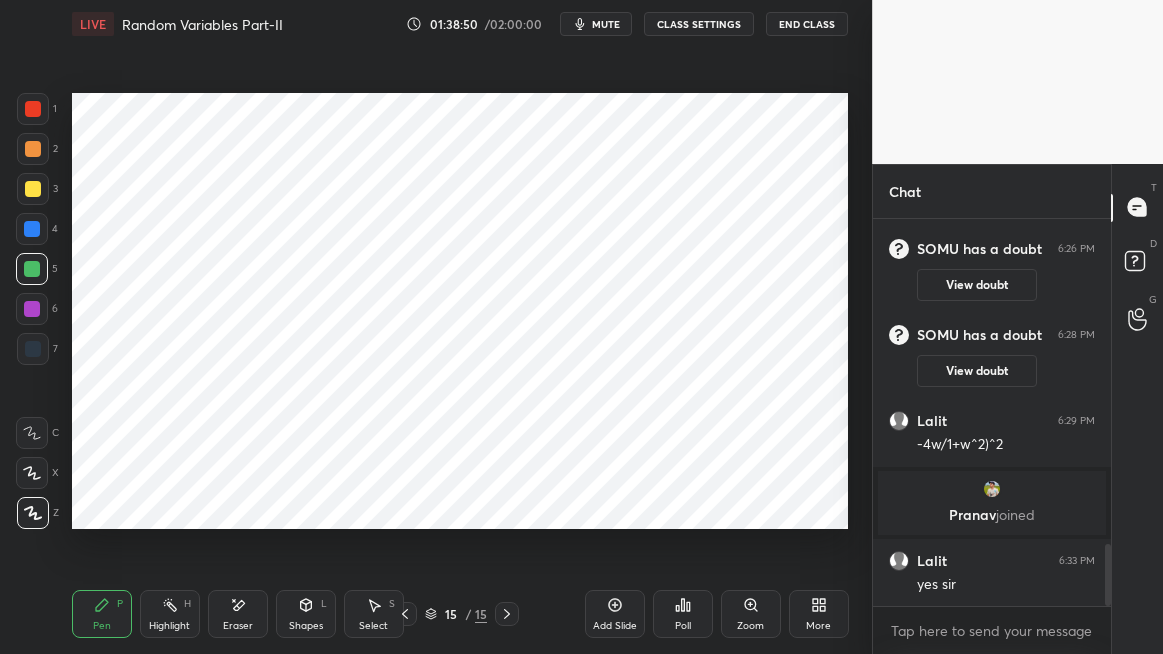 click 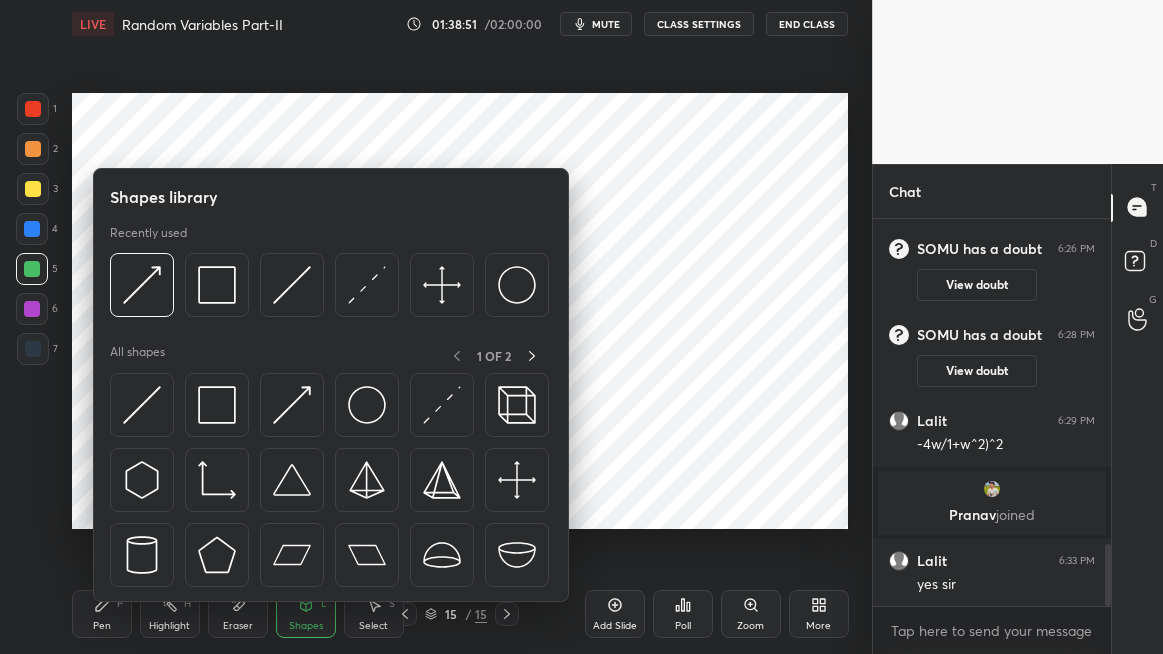 click at bounding box center (217, 405) 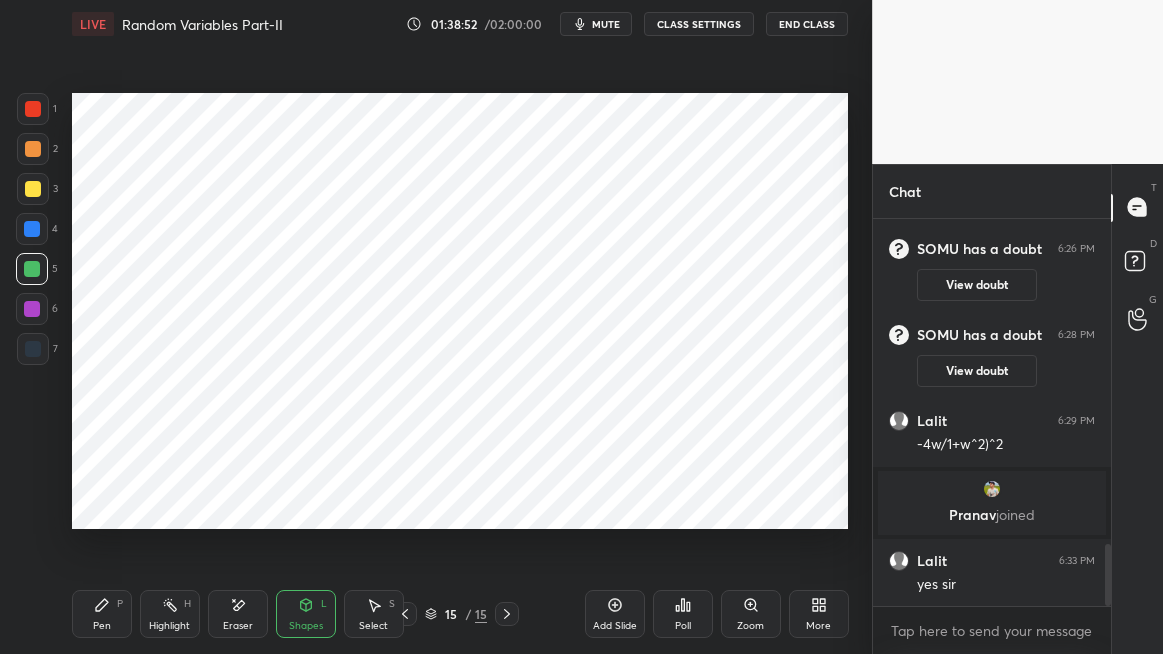 click at bounding box center [33, 149] 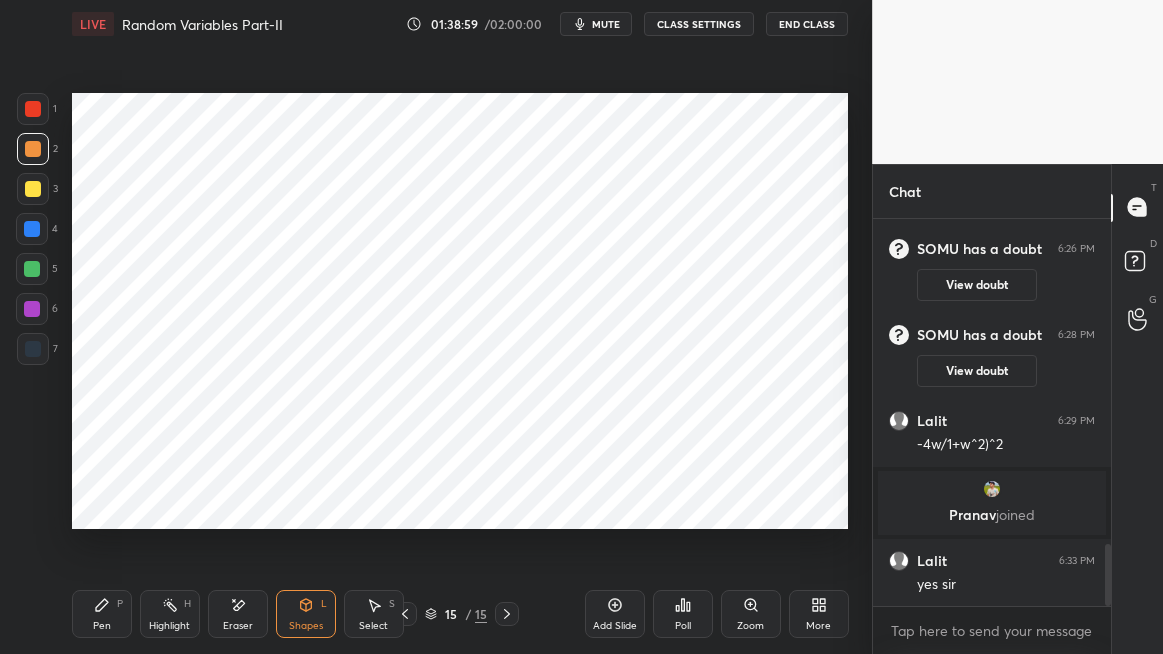click on "Pen P" at bounding box center (102, 614) 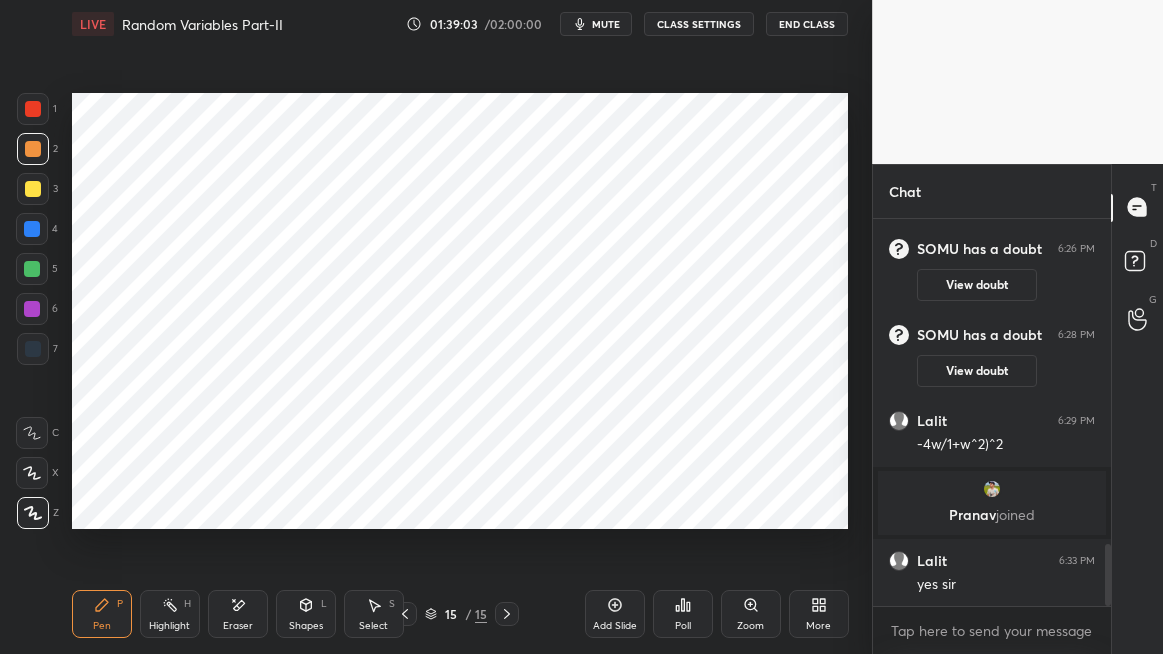 click on "mute" at bounding box center (606, 24) 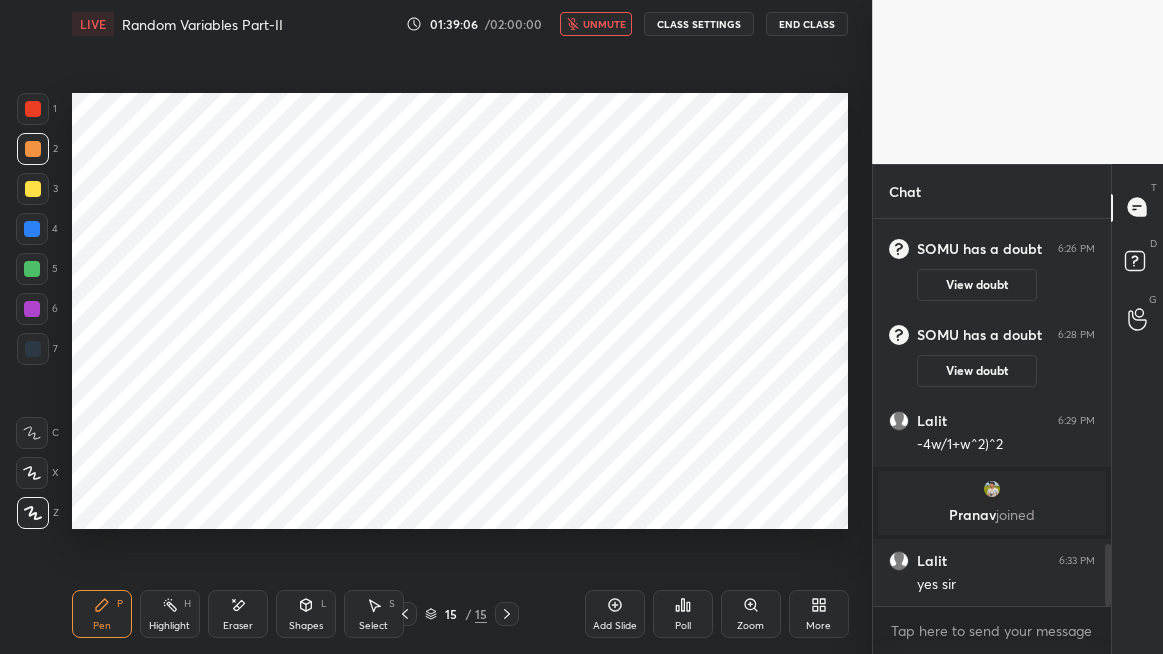 click on "unmute" at bounding box center (596, 24) 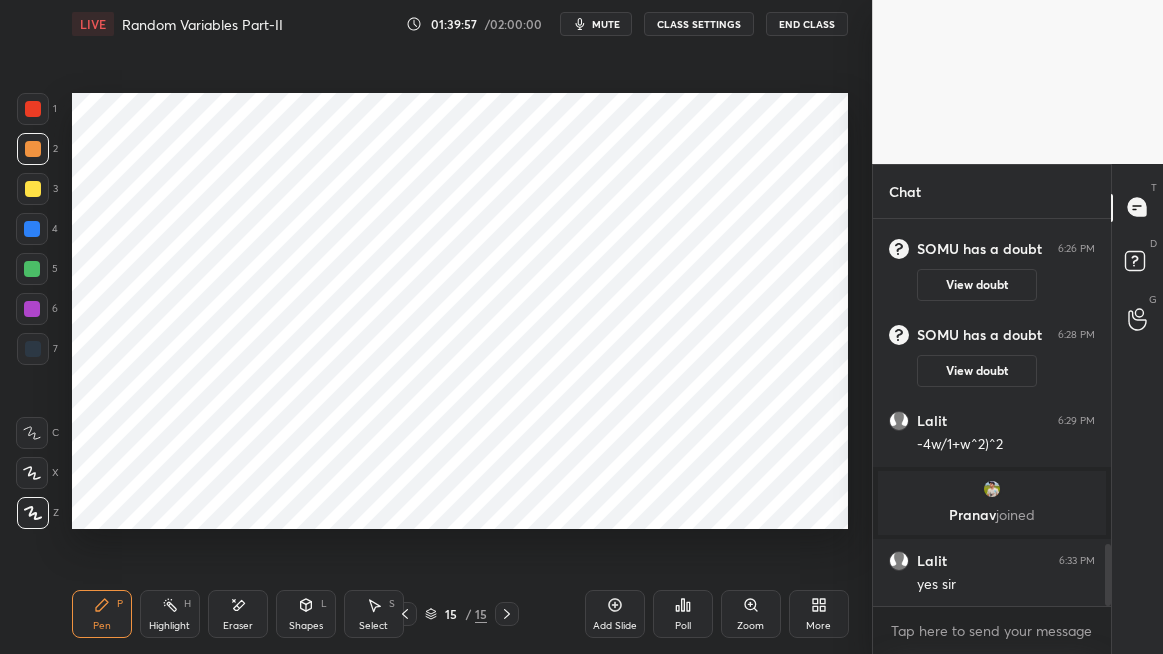 click on "mute" at bounding box center [606, 24] 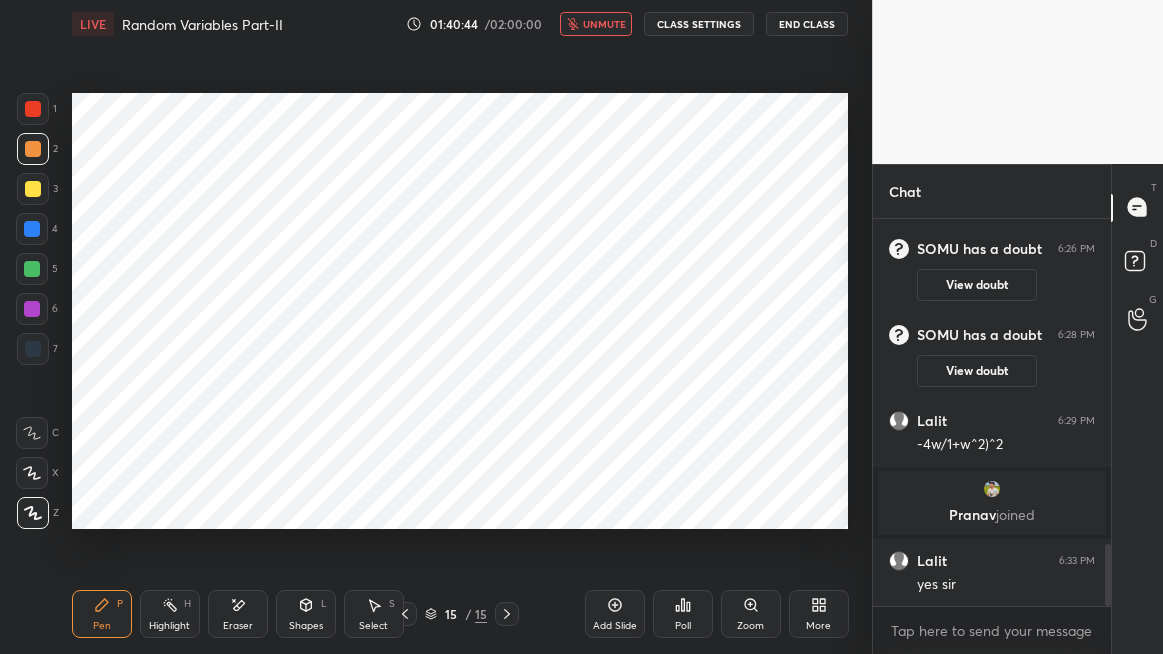 click on "unmute" at bounding box center (596, 24) 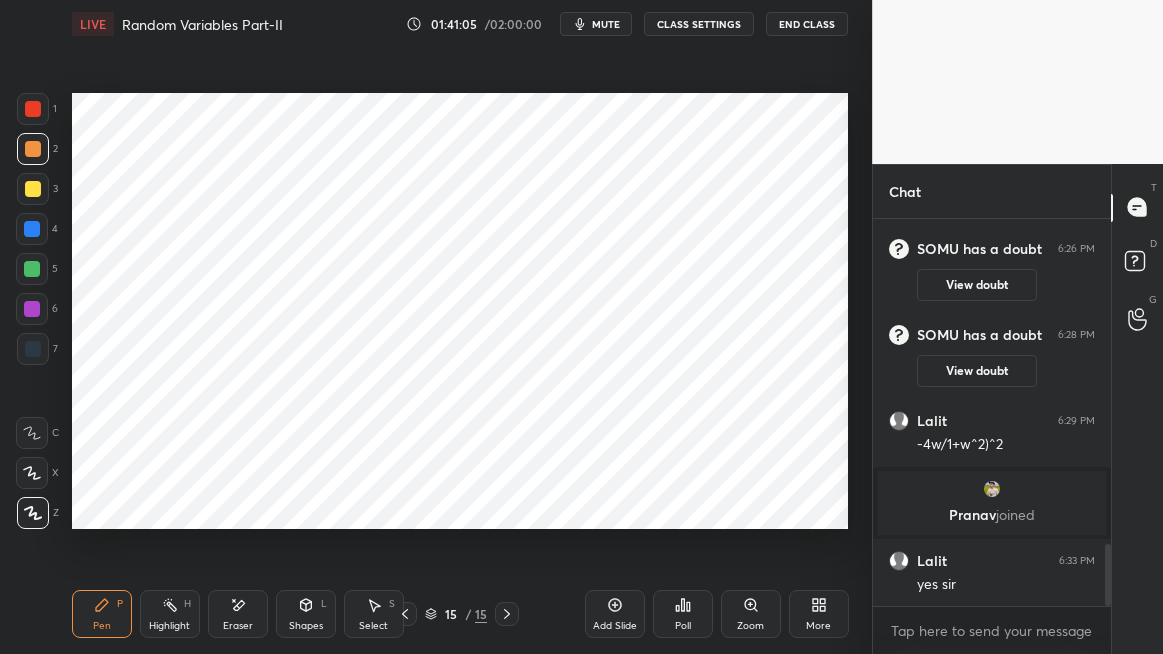 click on "Eraser" at bounding box center (238, 626) 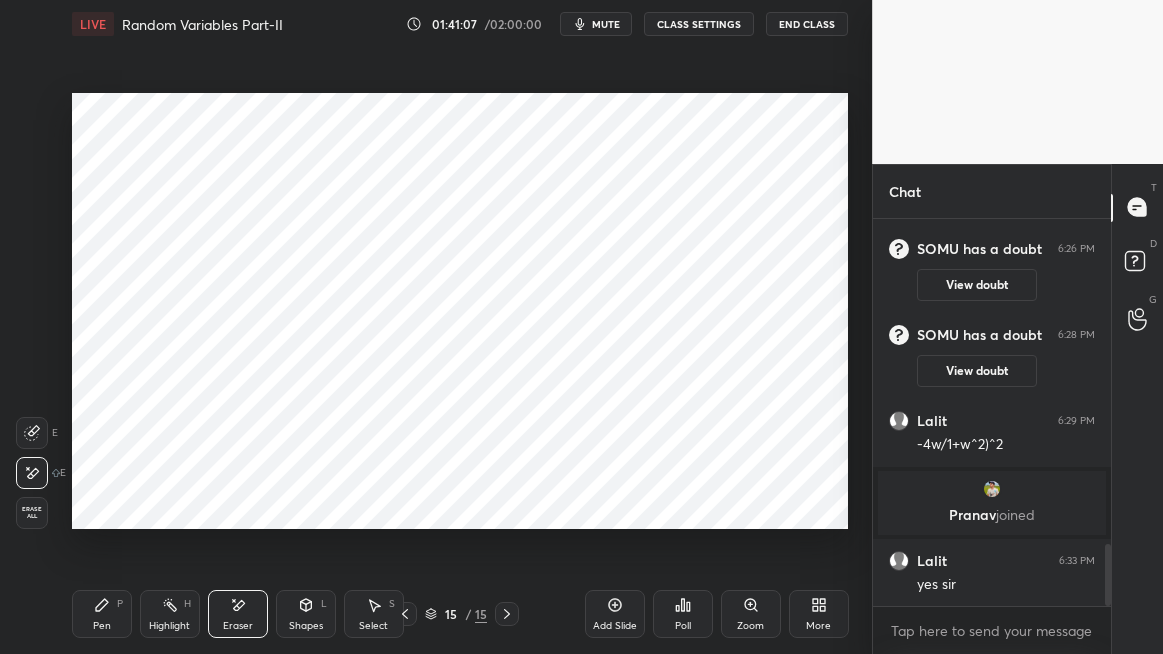 scroll, scrollTop: 2110, scrollLeft: 0, axis: vertical 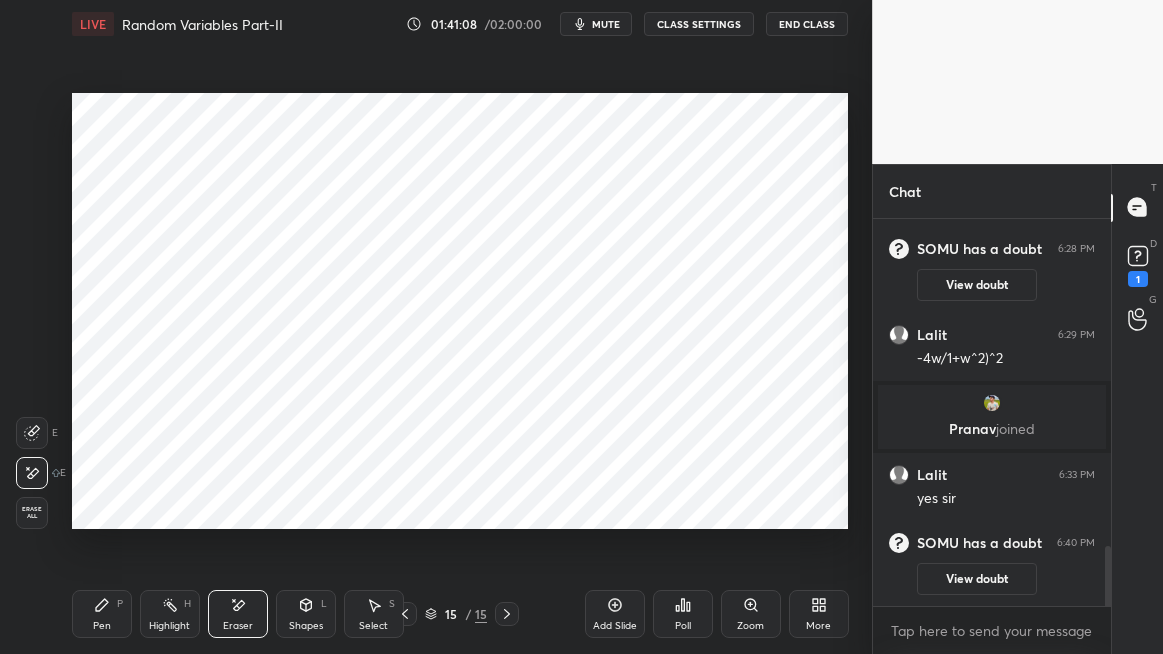 click on "View doubt" at bounding box center [977, 579] 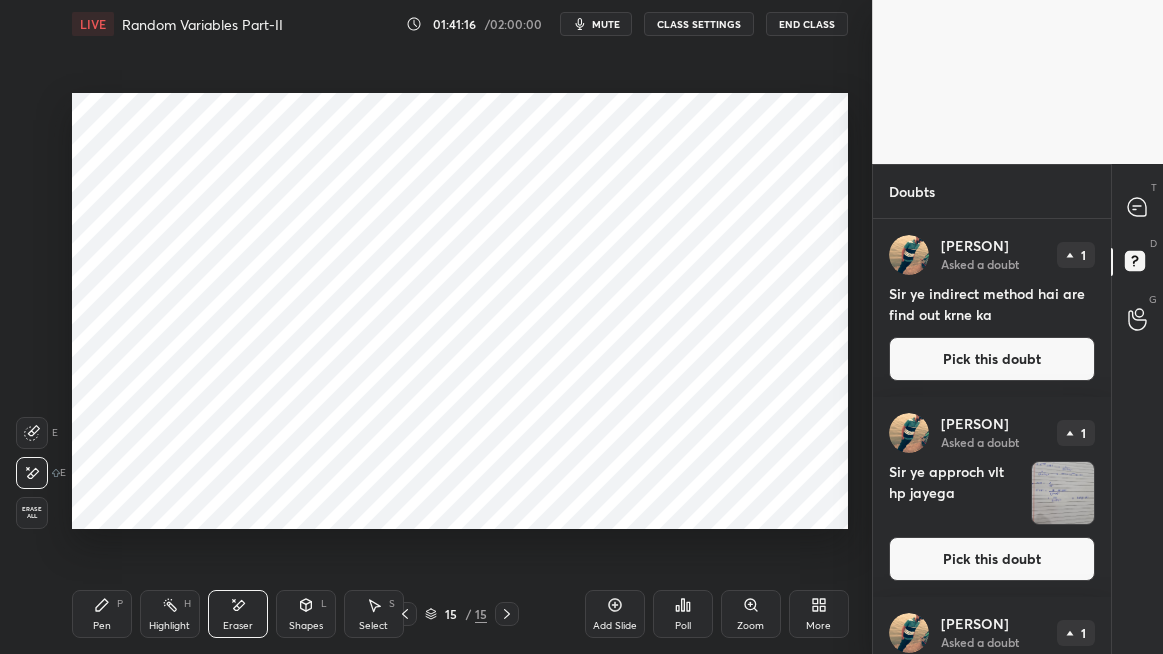 click on "mute" at bounding box center [606, 24] 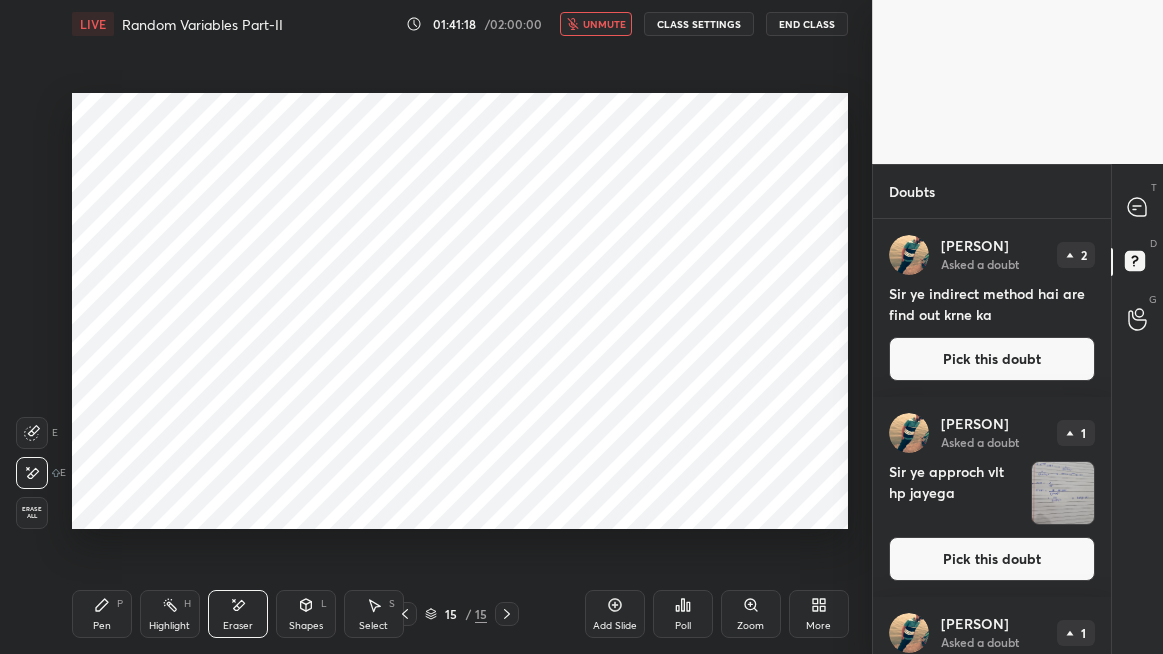click on "Pick this doubt" at bounding box center (992, 359) 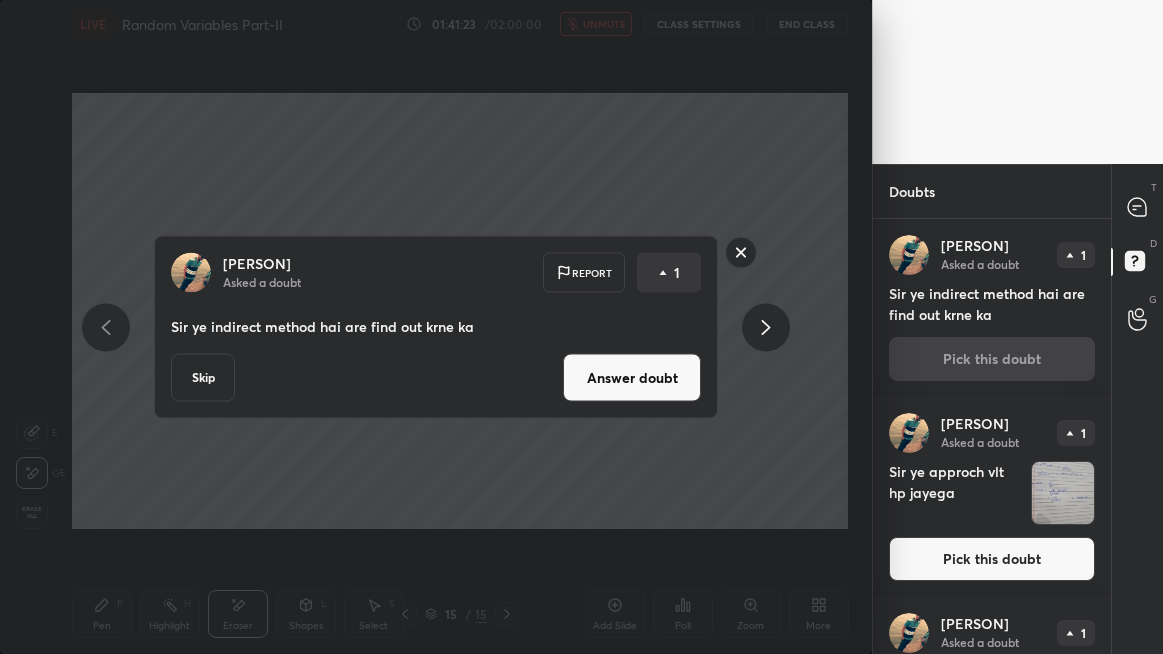 click on "[PERSON] Asked a doubt Report 1 Sir ye indirect method hai are find  out krne ka Skip Answer doubt" at bounding box center (436, 327) 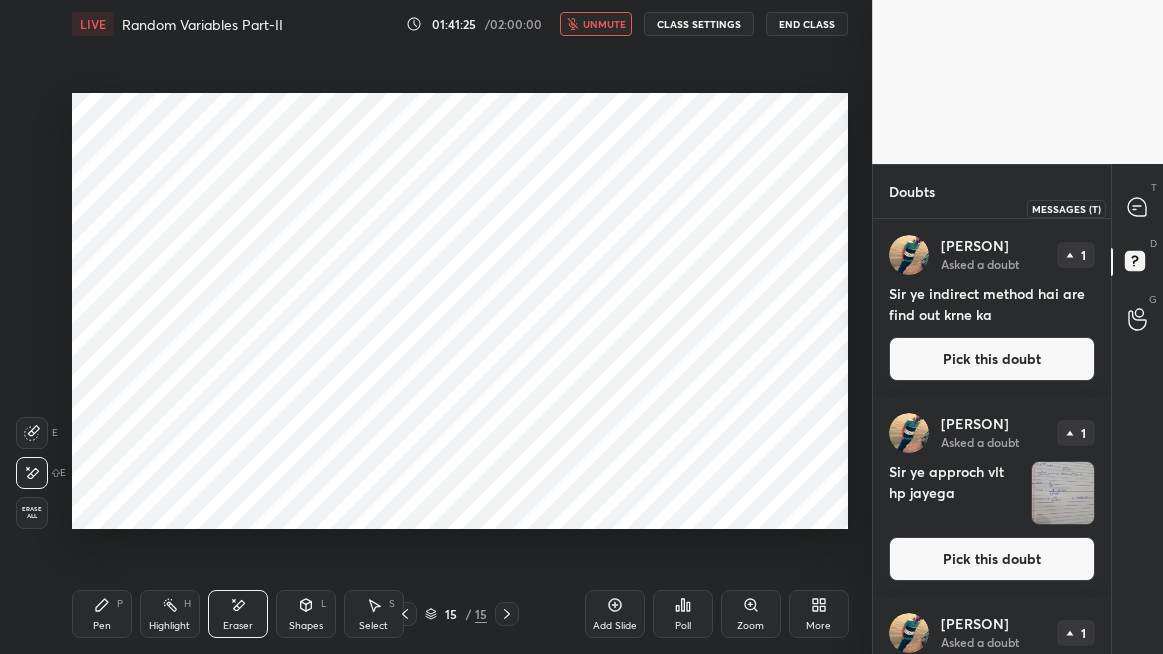 click at bounding box center (1138, 208) 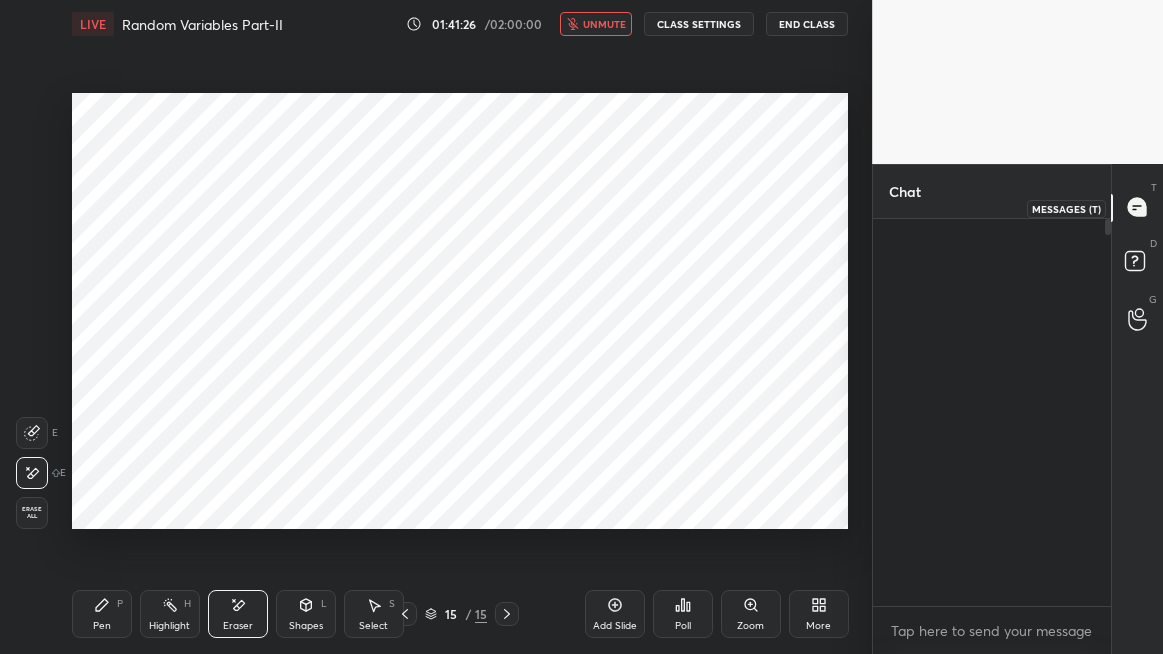 scroll, scrollTop: 1921, scrollLeft: 0, axis: vertical 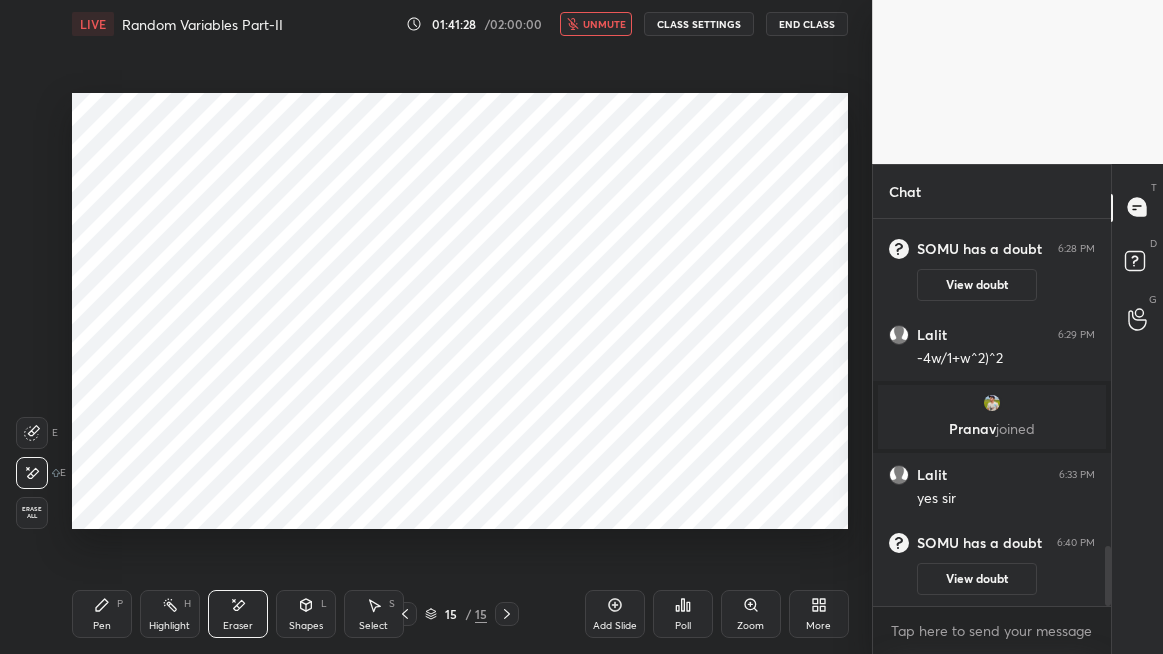 click on "unmute" at bounding box center [604, 24] 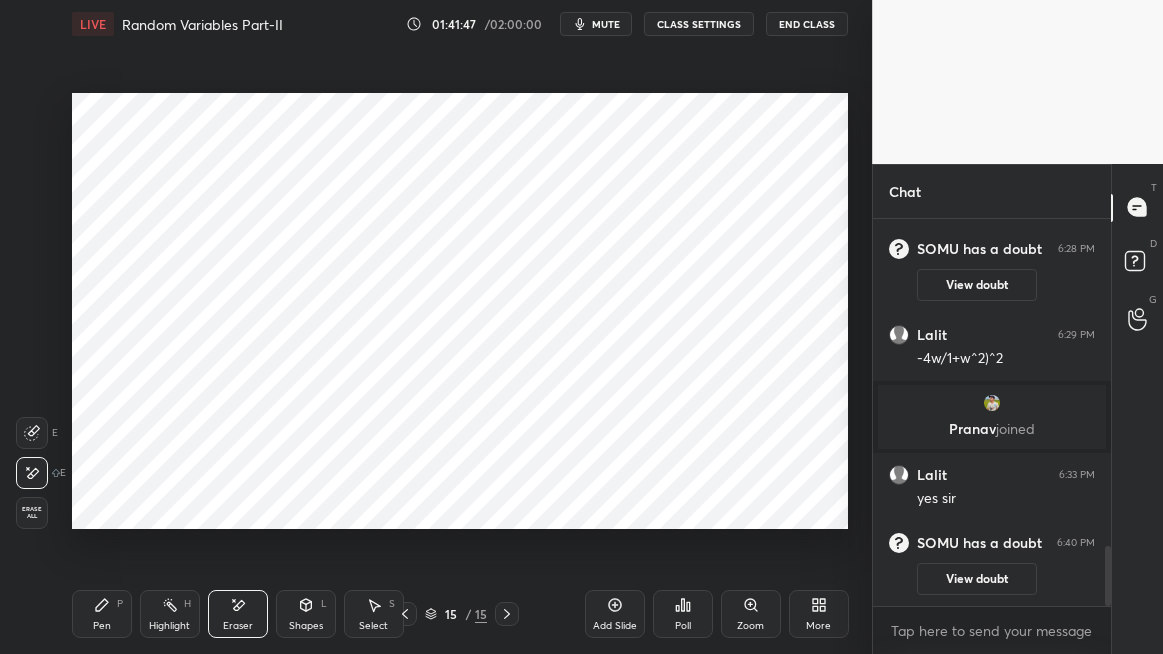 click 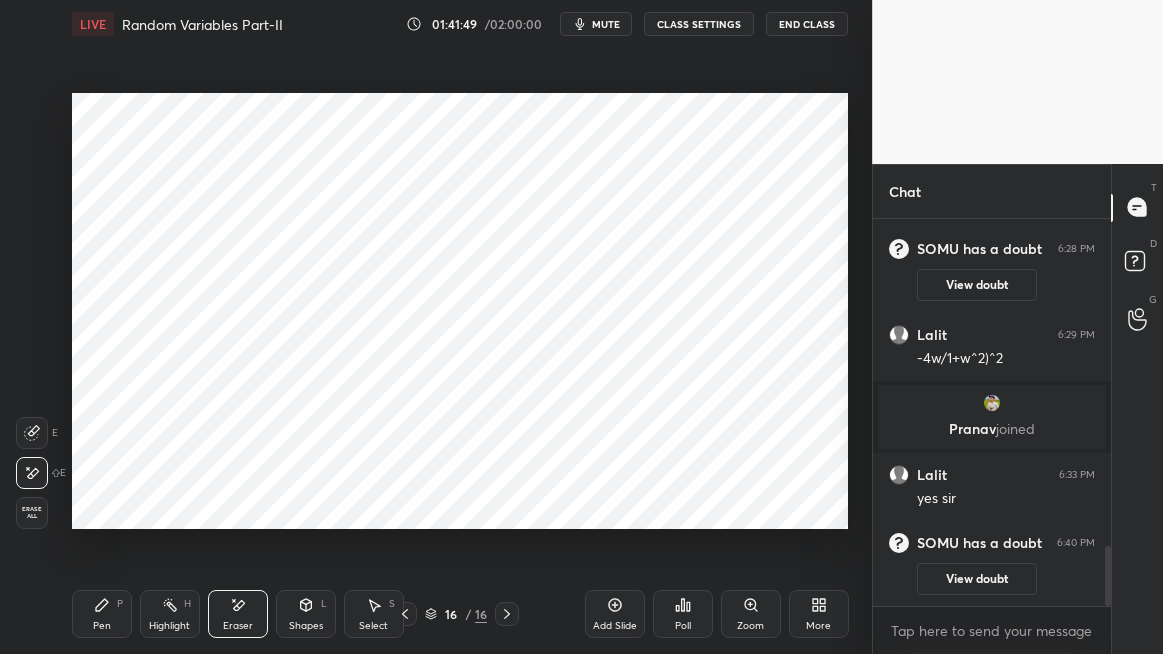click on "Pen" at bounding box center (102, 626) 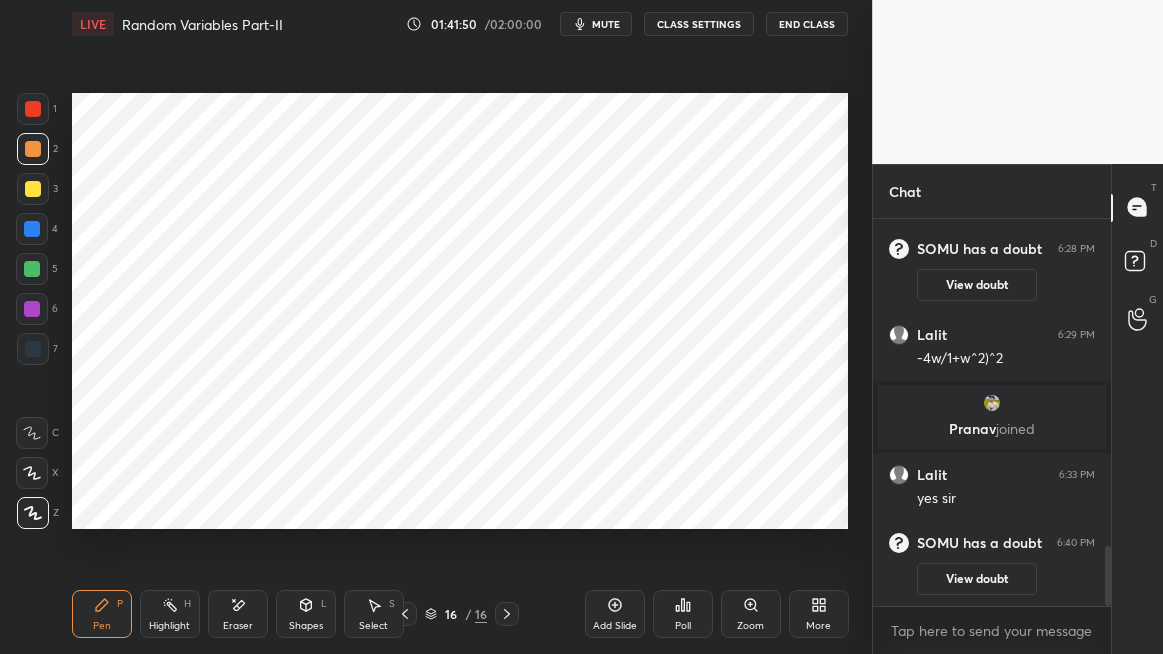 click at bounding box center (33, 109) 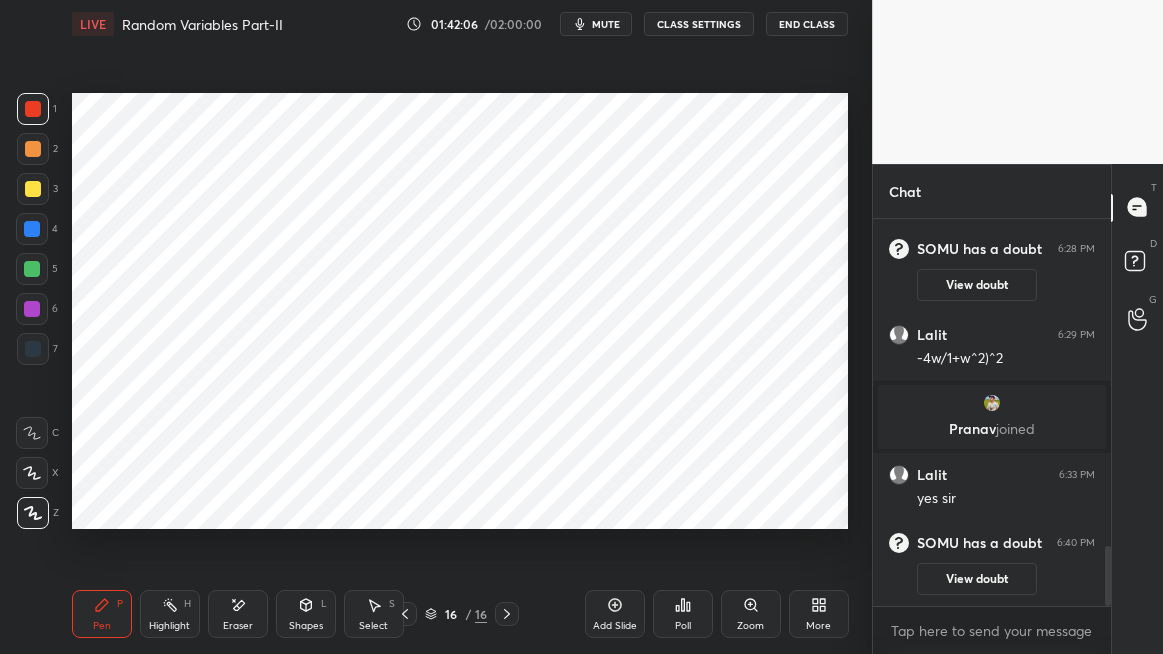 click 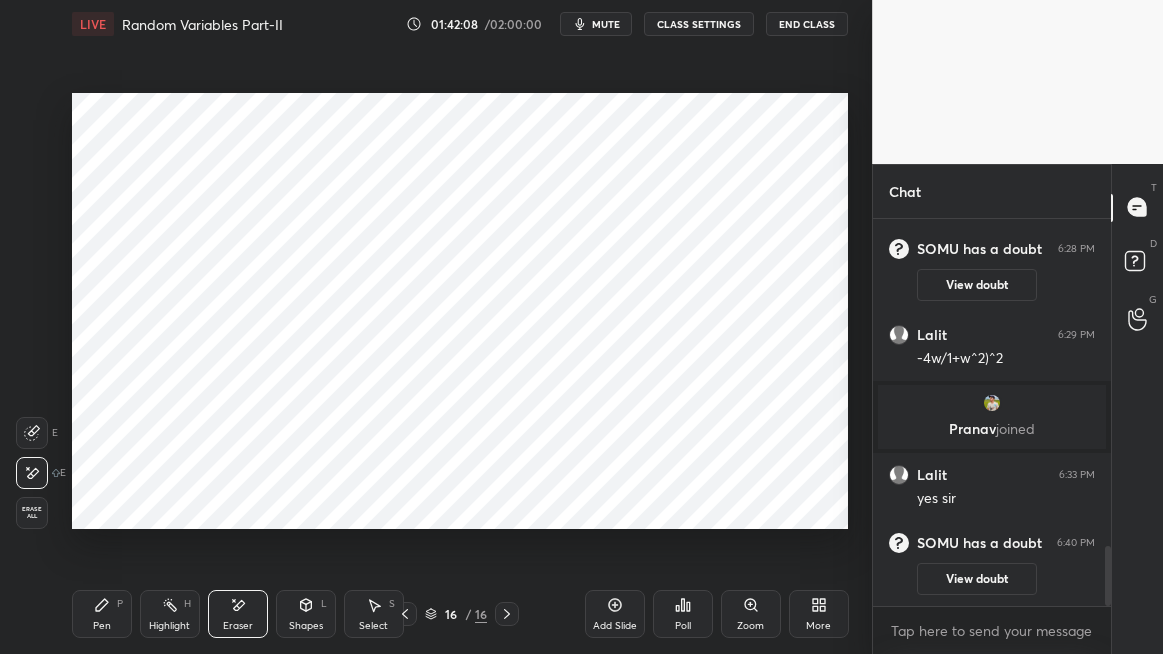 click 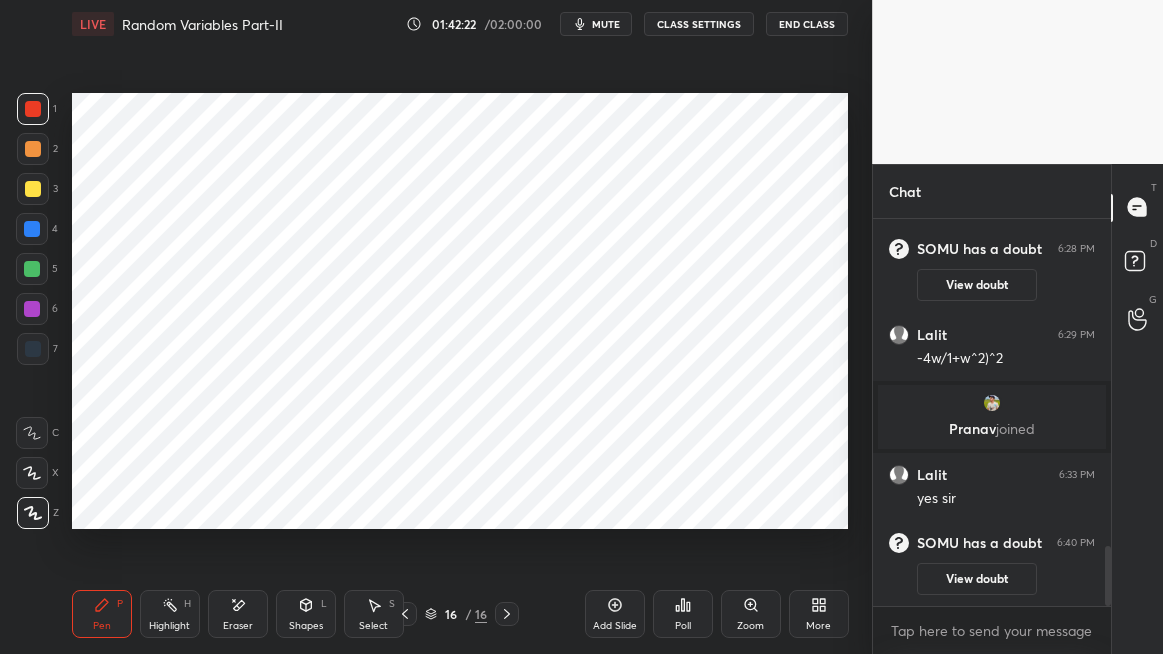 click on "mute" at bounding box center (606, 24) 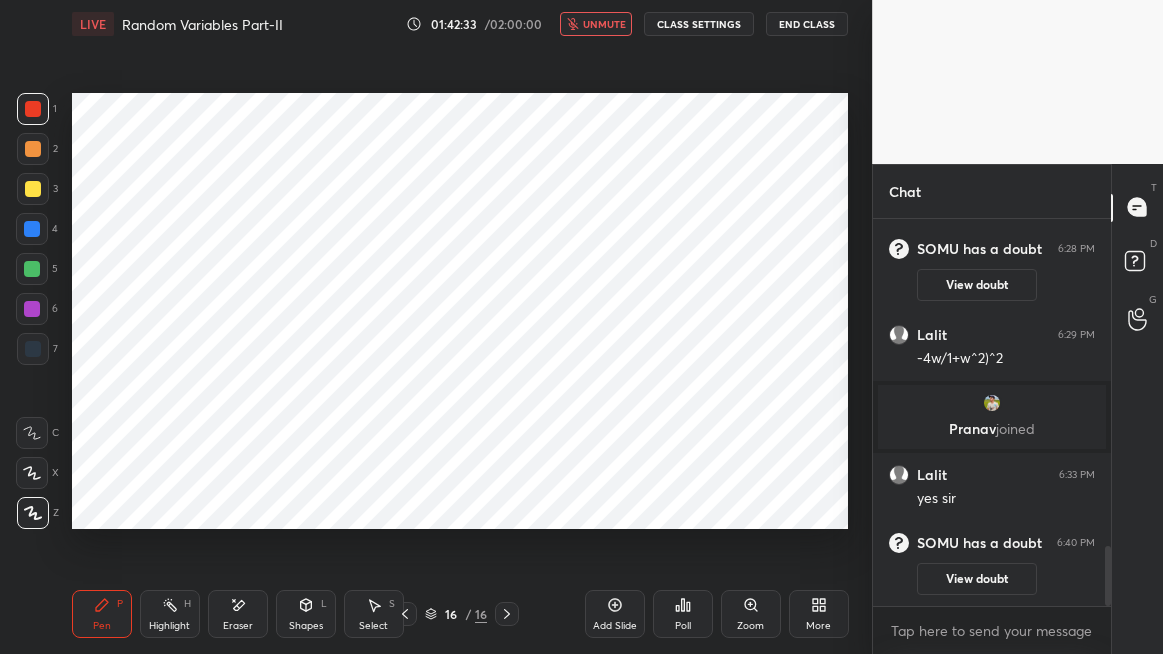click on "unmute" at bounding box center (604, 24) 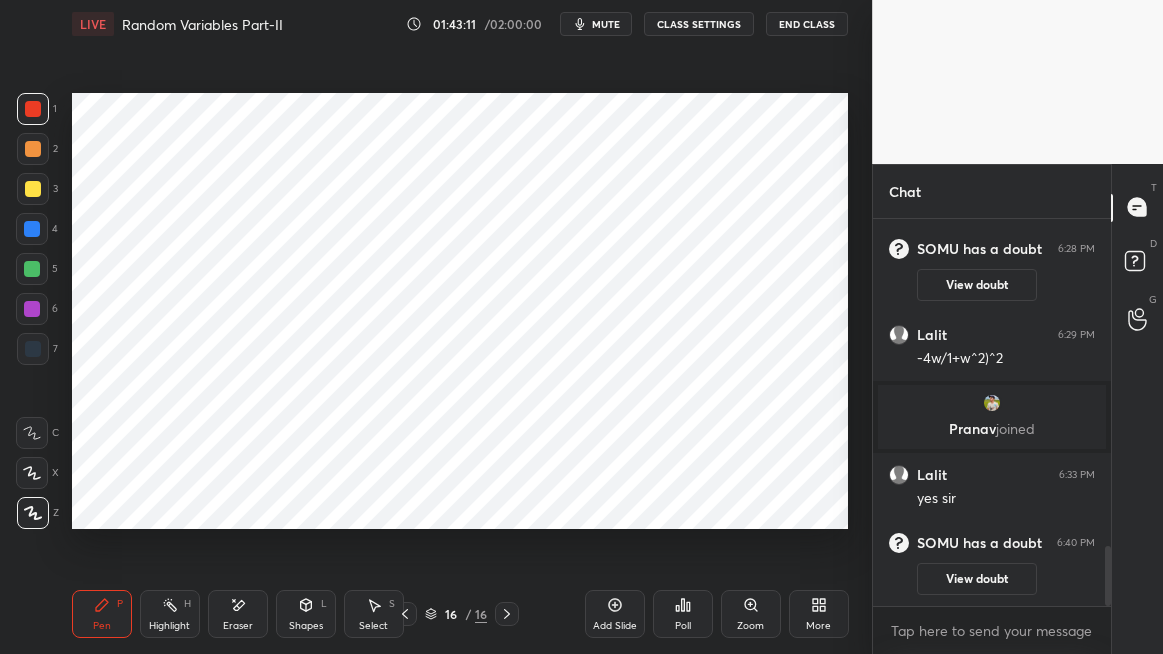 click at bounding box center (32, 229) 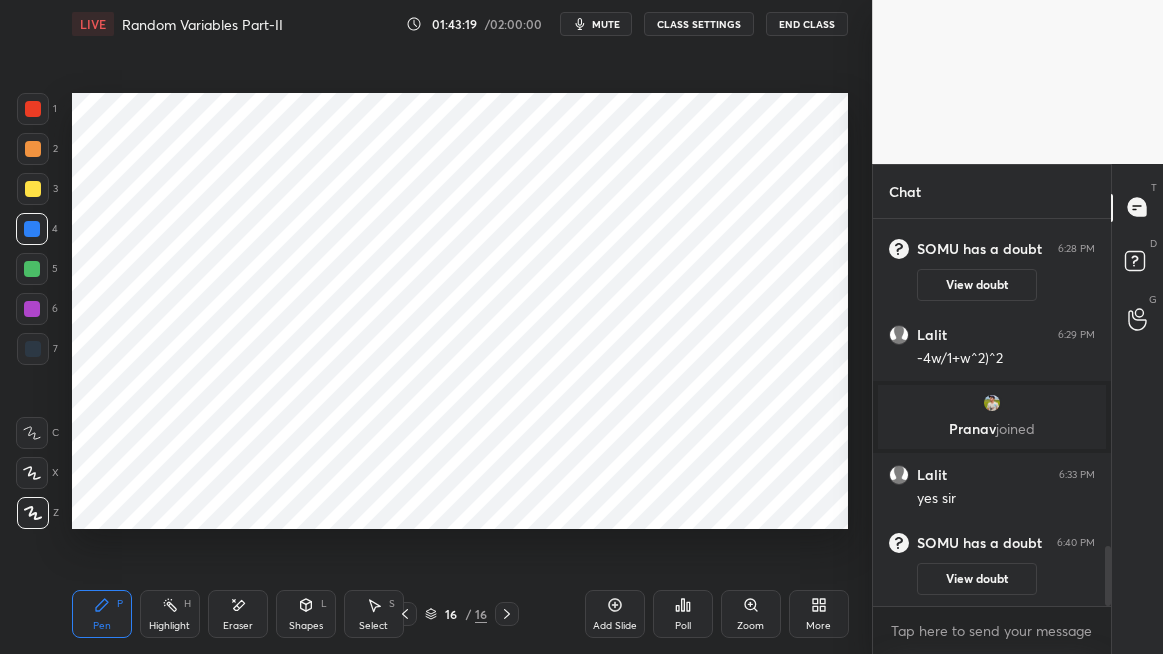 scroll, scrollTop: 2195, scrollLeft: 0, axis: vertical 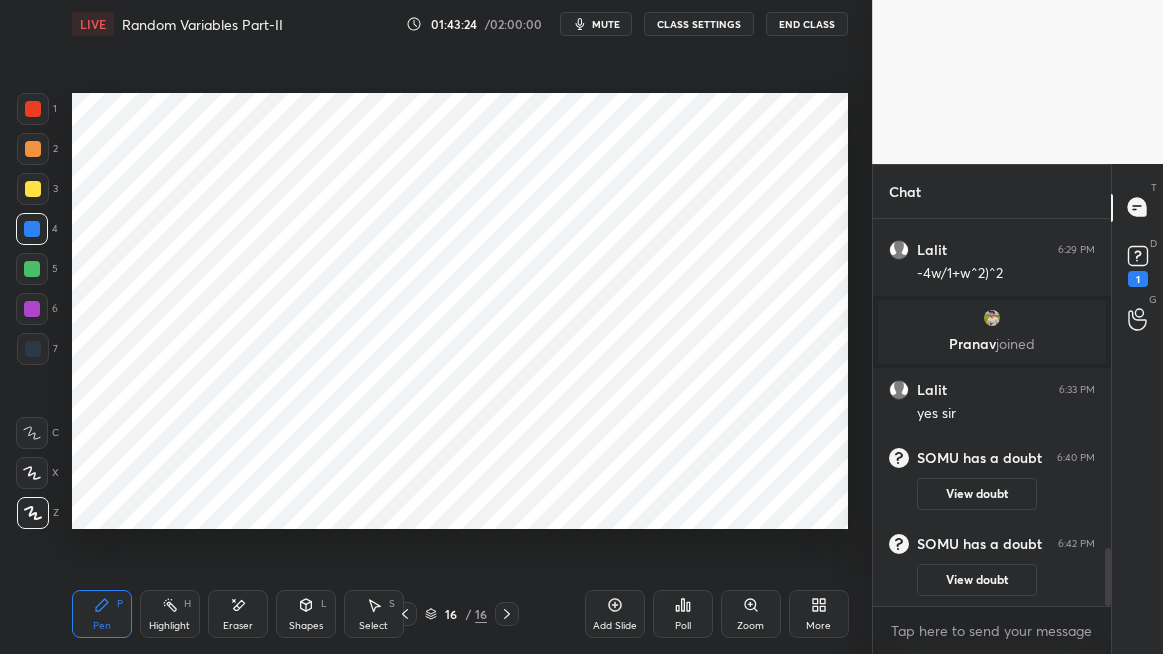 click on "mute" at bounding box center [606, 24] 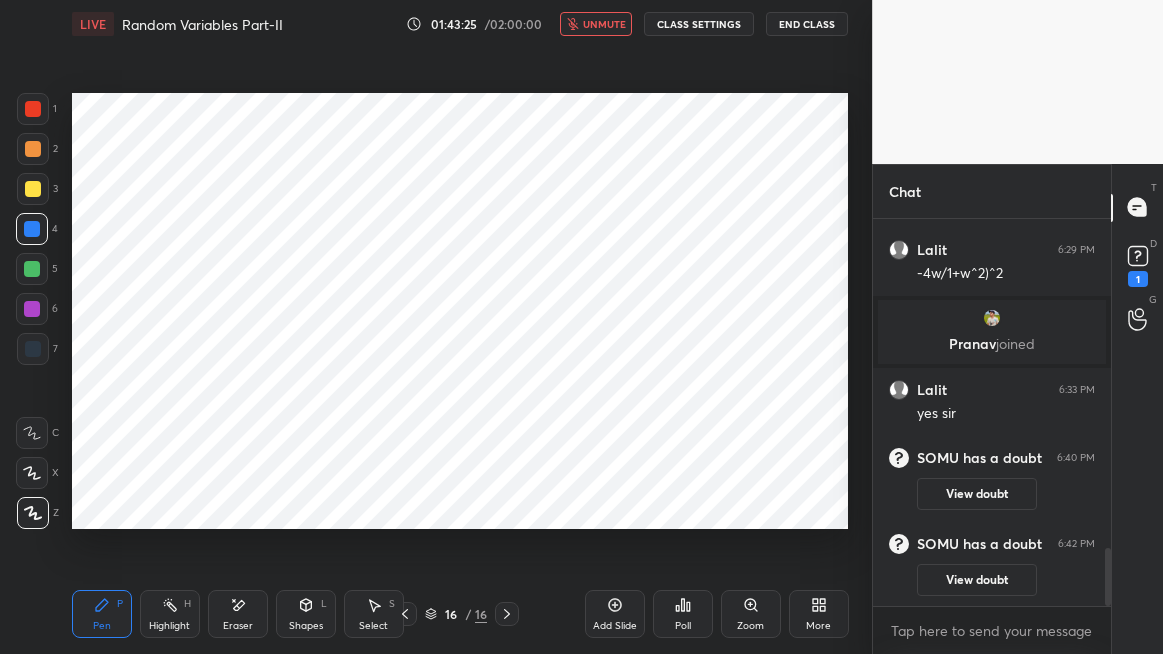click on "View doubt" at bounding box center (977, 580) 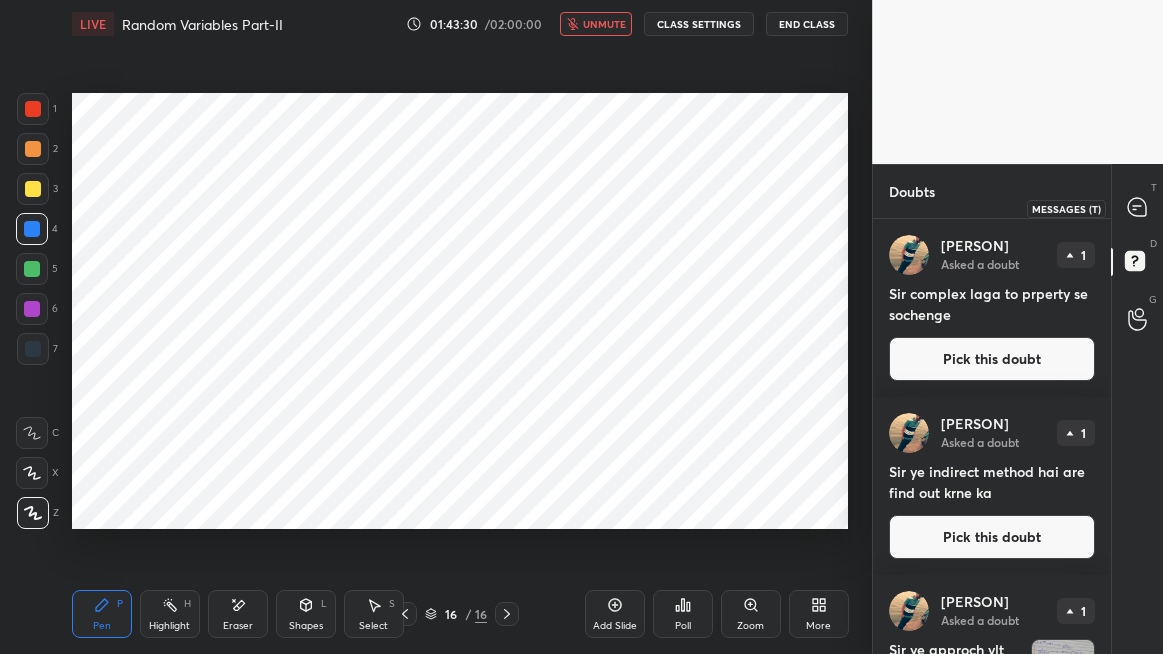 click 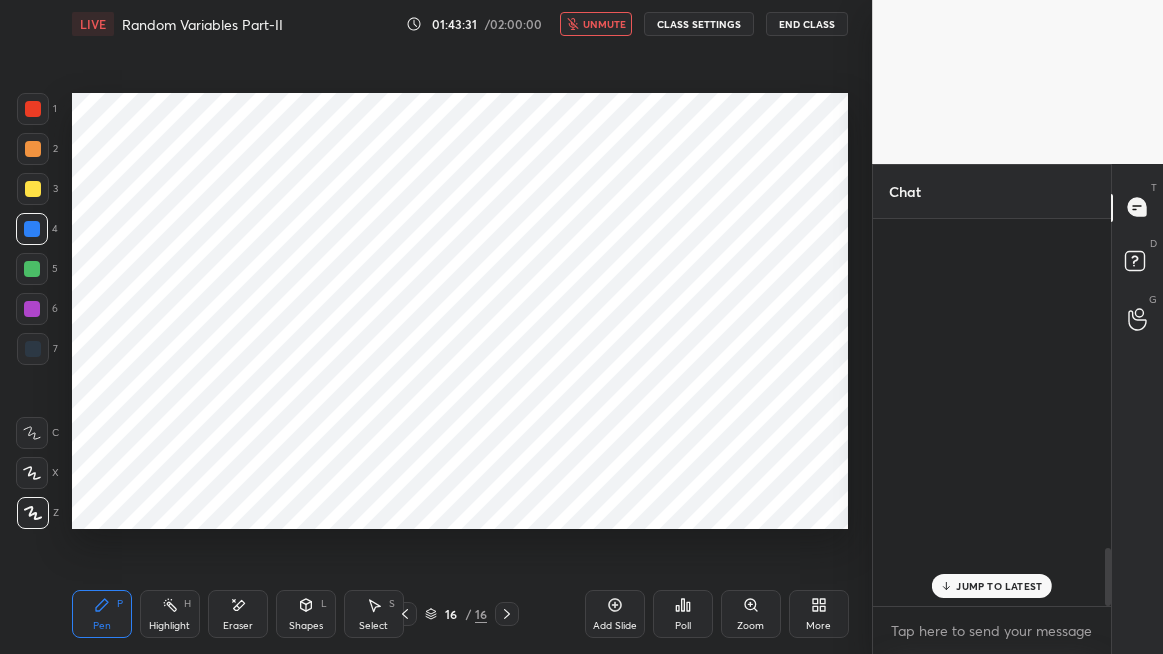 scroll, scrollTop: 2195, scrollLeft: 0, axis: vertical 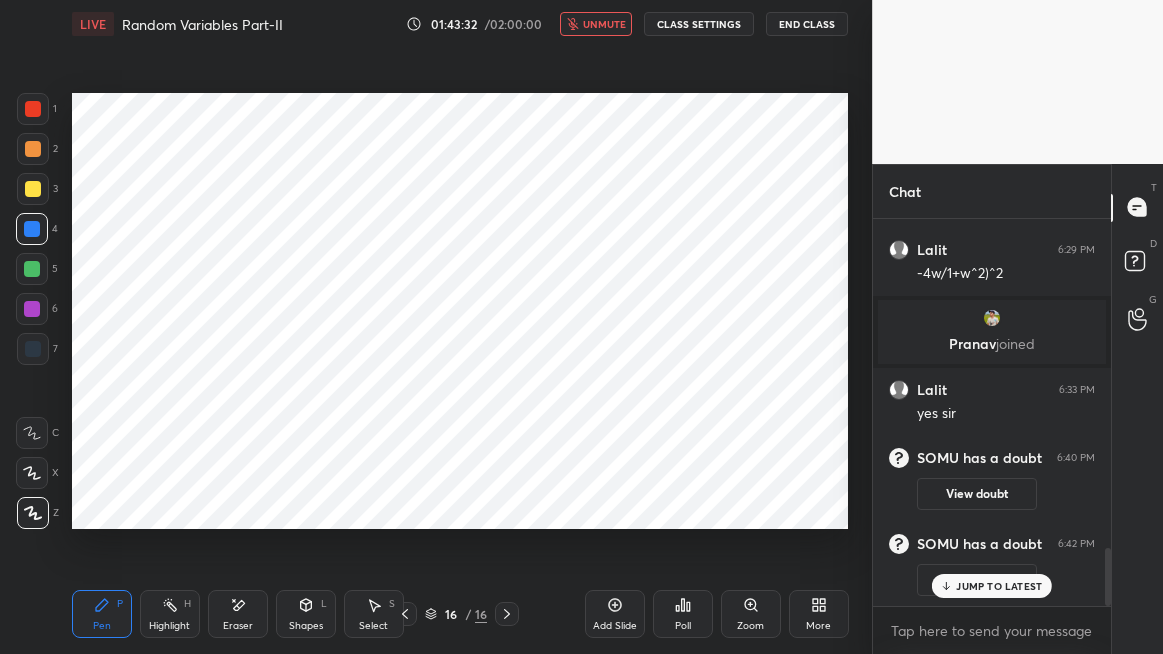click on "JUMP TO LATEST" at bounding box center (992, 586) 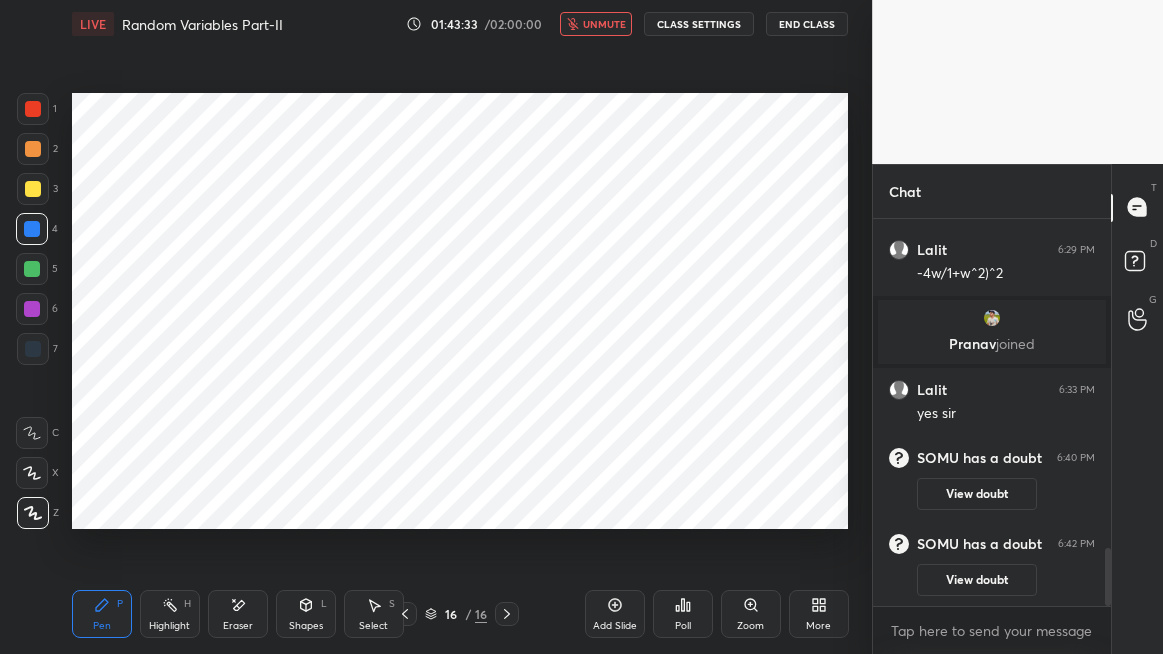 click on "unmute" at bounding box center (604, 24) 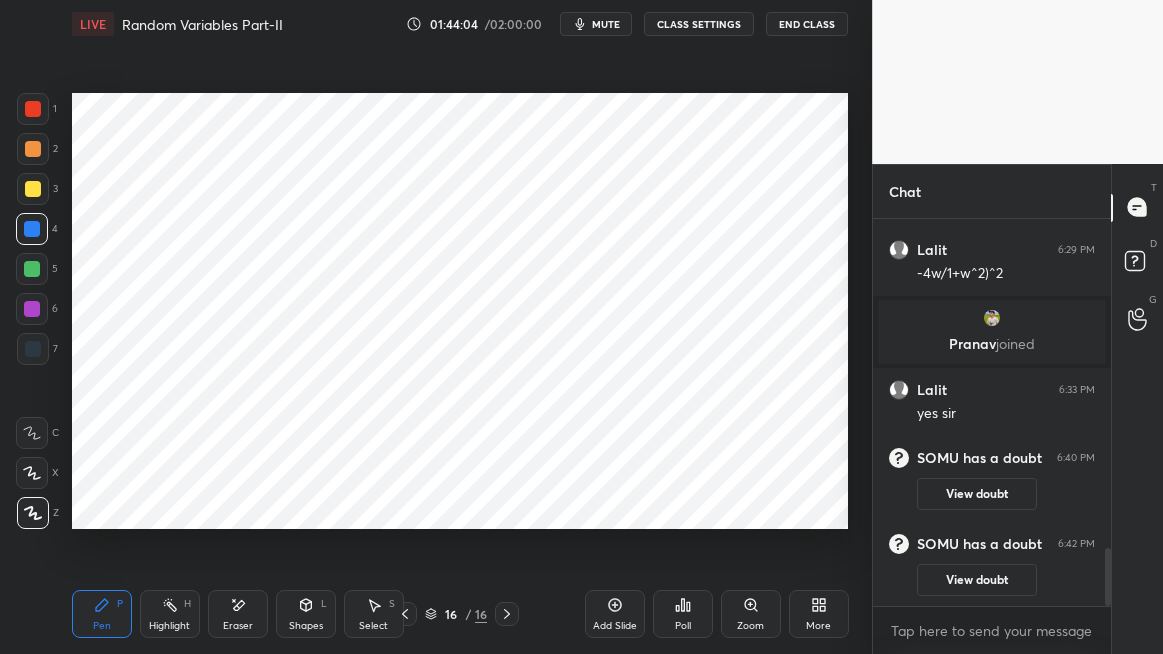 click 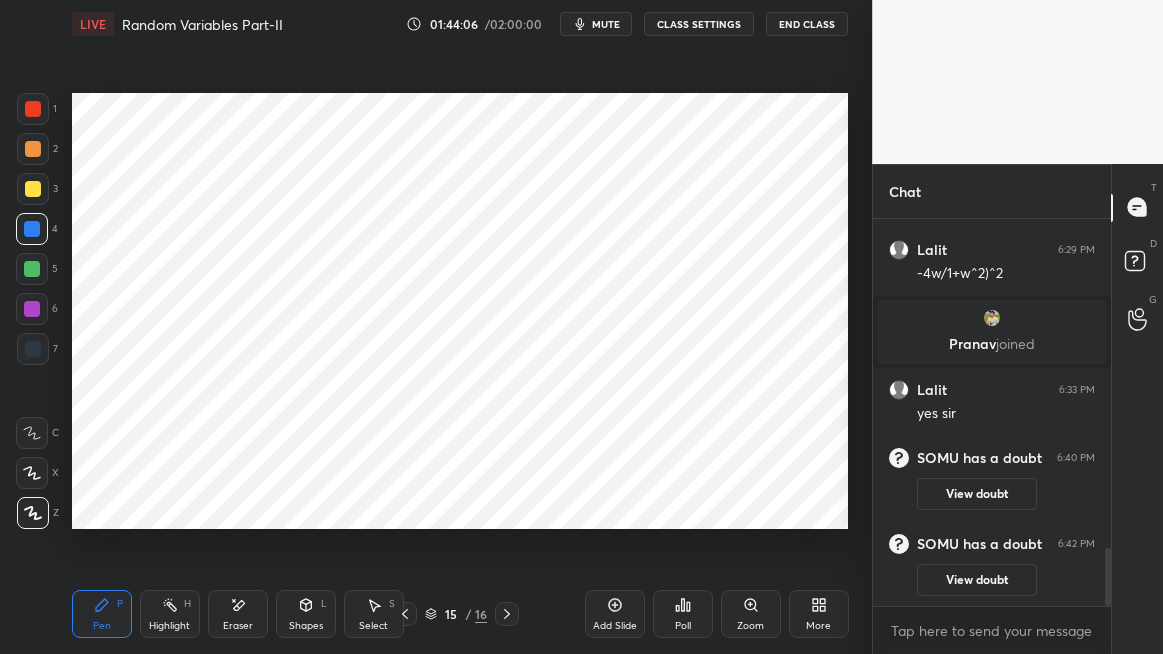 click on "Highlight H" at bounding box center (170, 614) 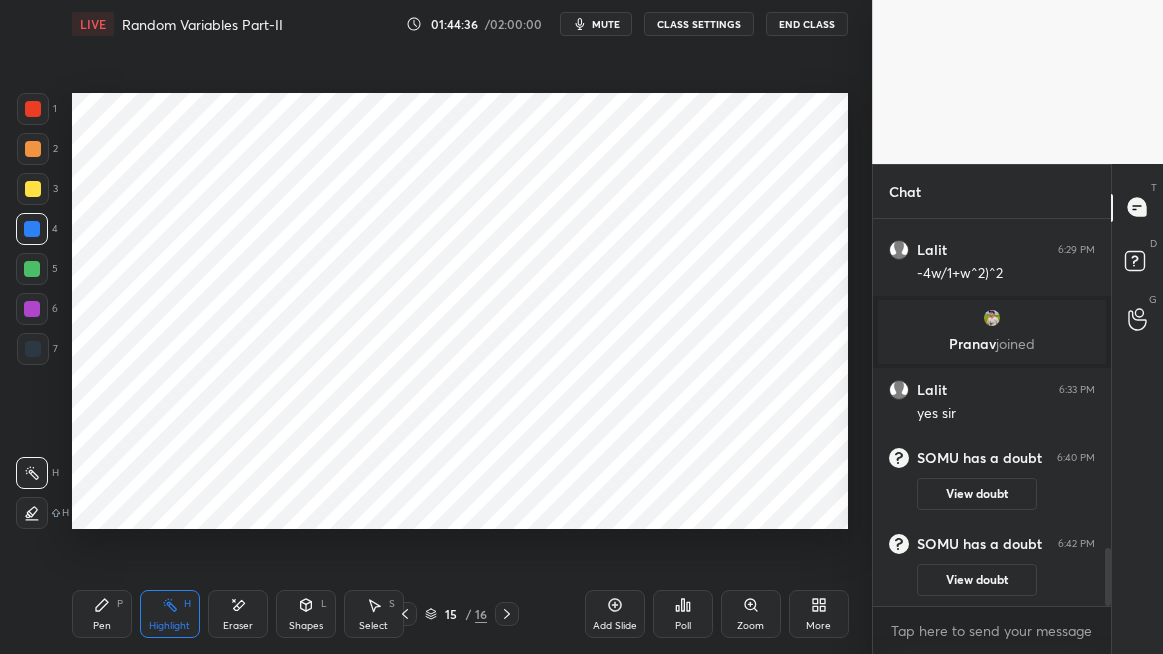 click 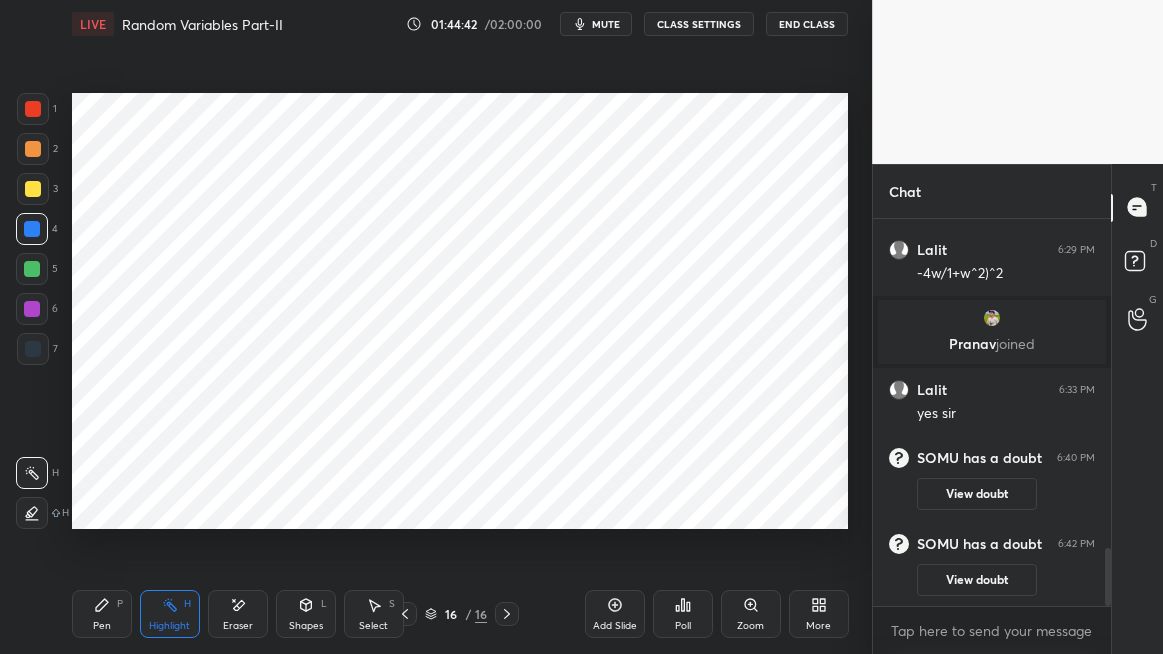click at bounding box center (32, 269) 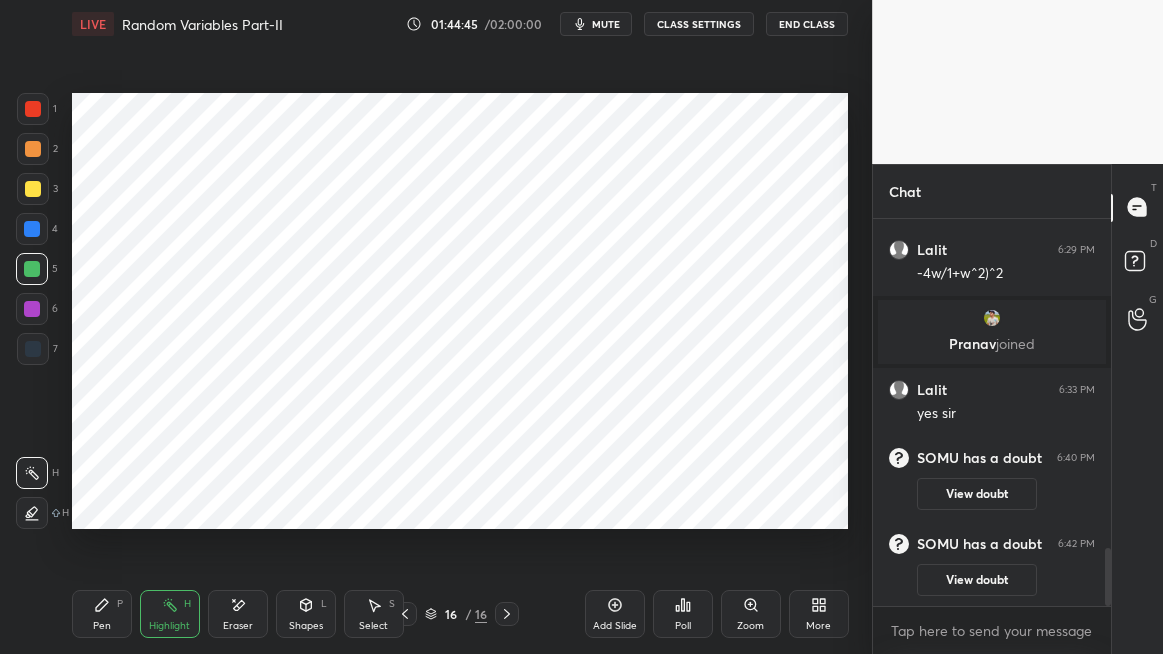 click 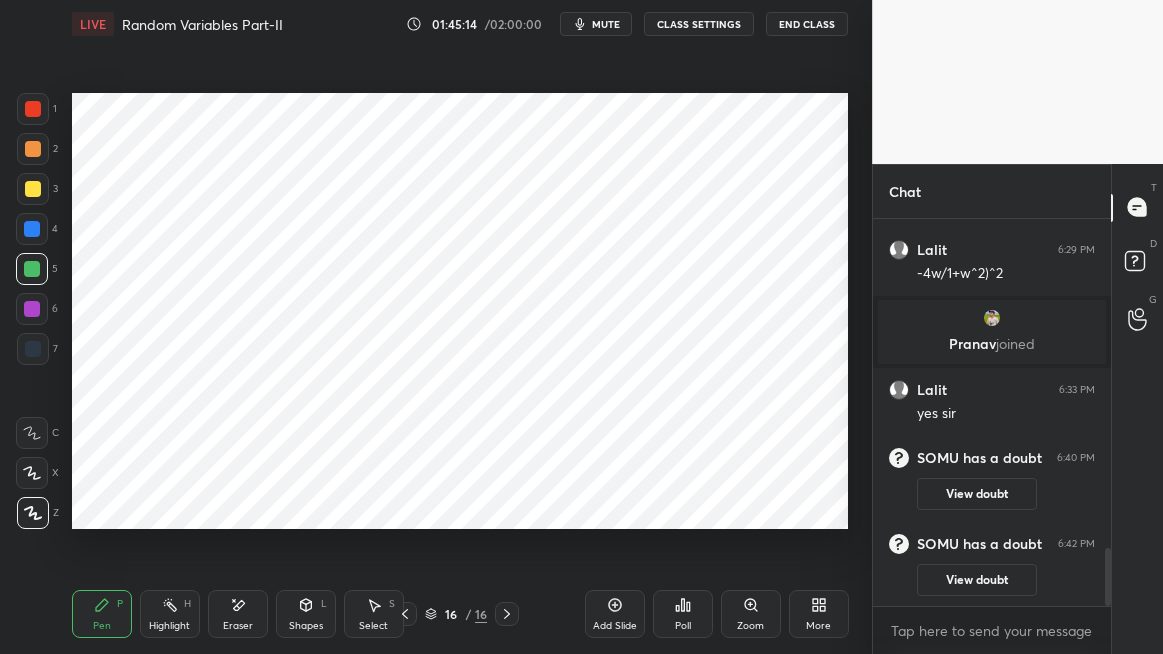 click on "Shapes L" at bounding box center [306, 614] 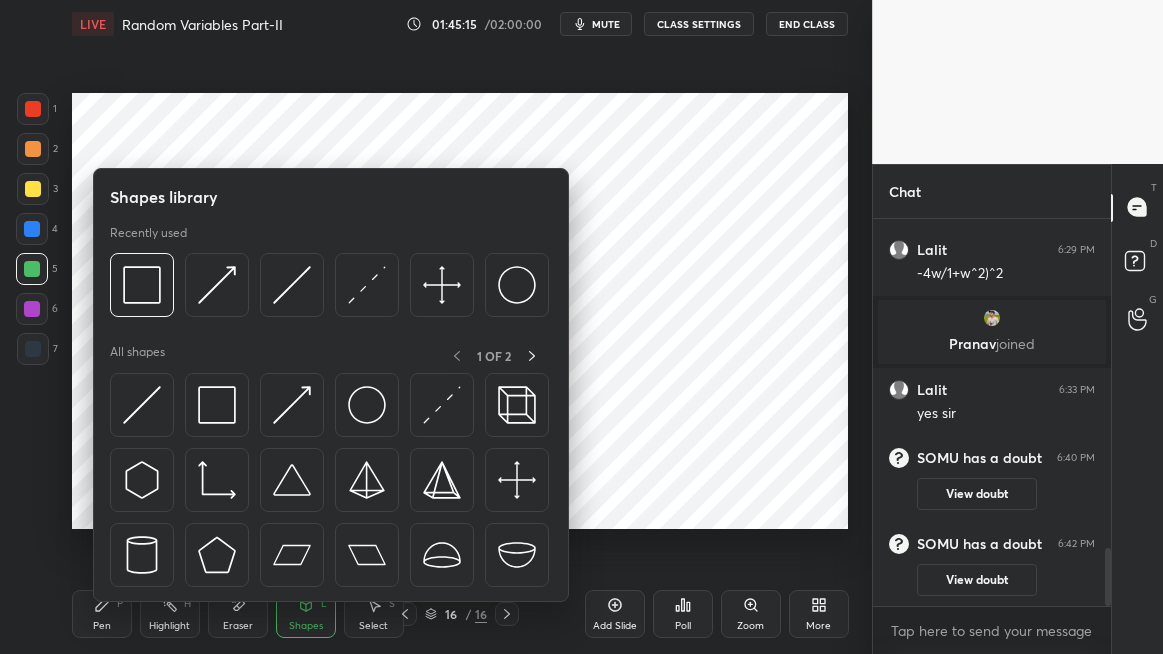 click at bounding box center (292, 405) 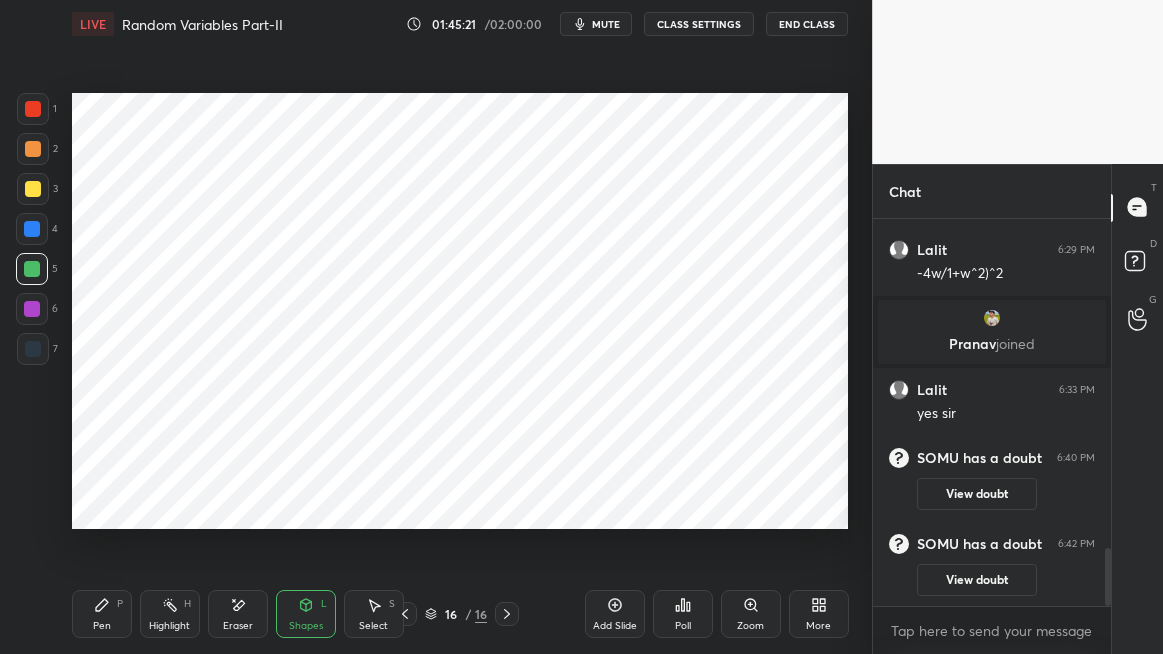 click on "Eraser" at bounding box center [238, 626] 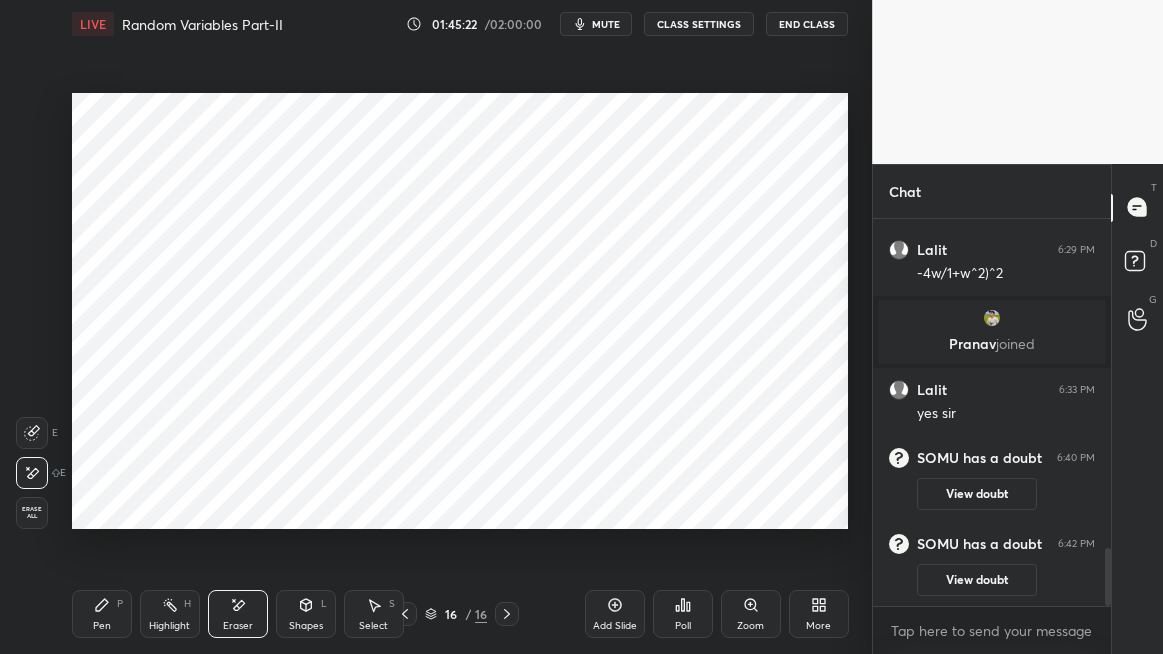 click on "Pen P" at bounding box center [102, 614] 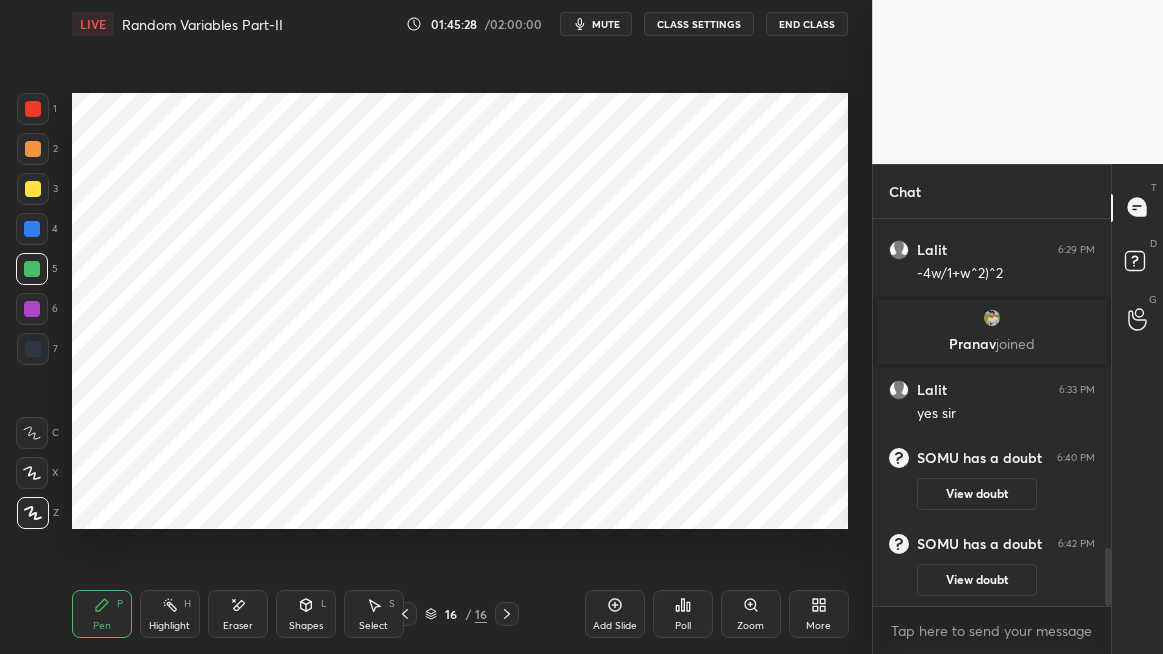 click at bounding box center [32, 309] 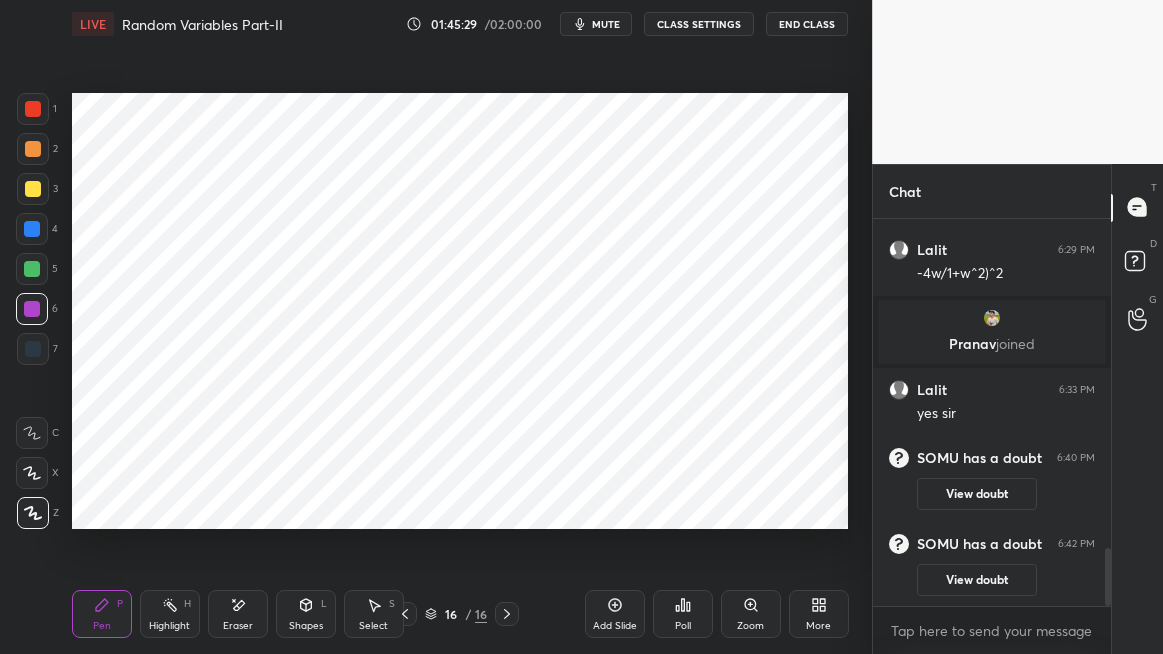 click on "Shapes" at bounding box center (306, 626) 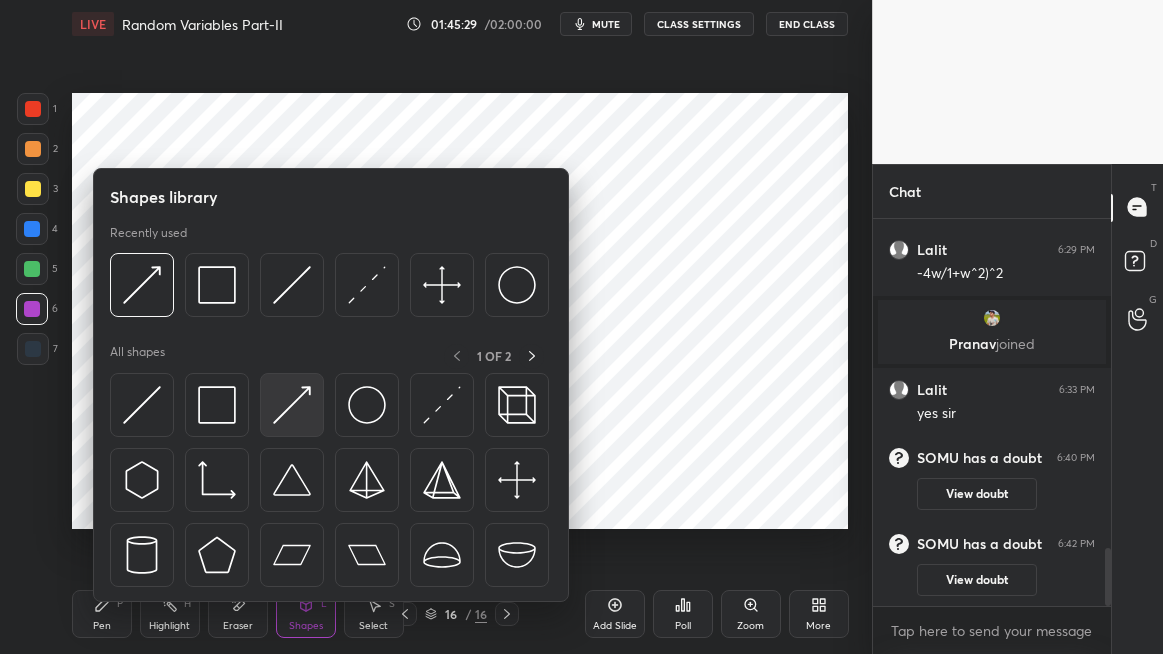 click at bounding box center [292, 405] 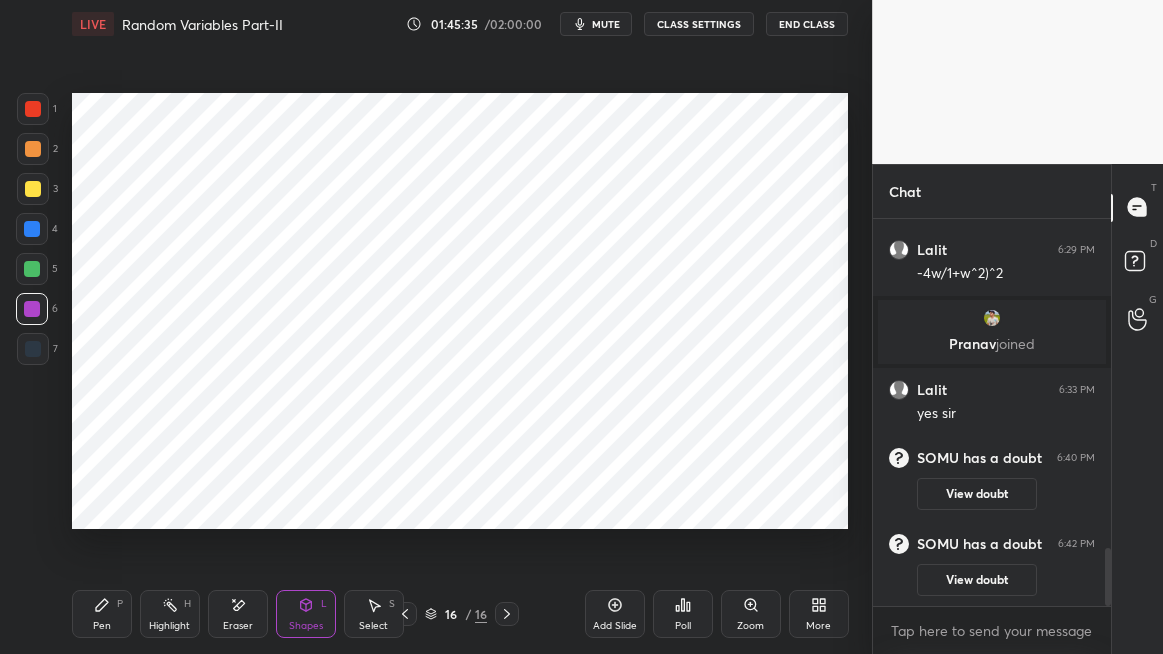 click on "Shapes L" at bounding box center (306, 614) 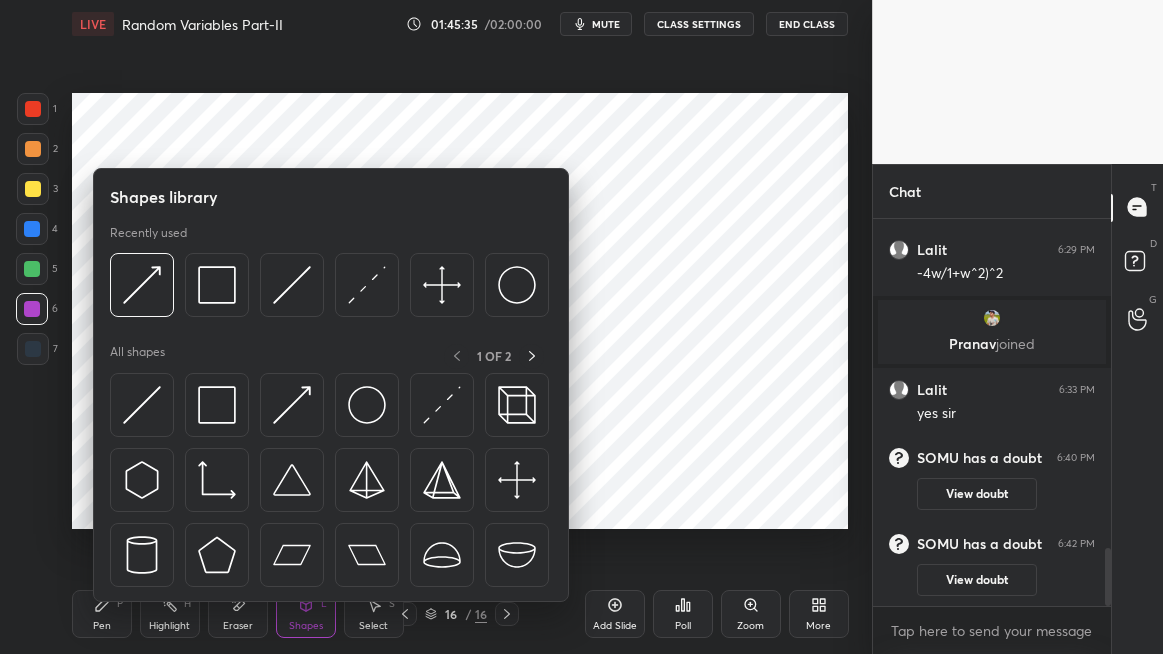 click at bounding box center [217, 405] 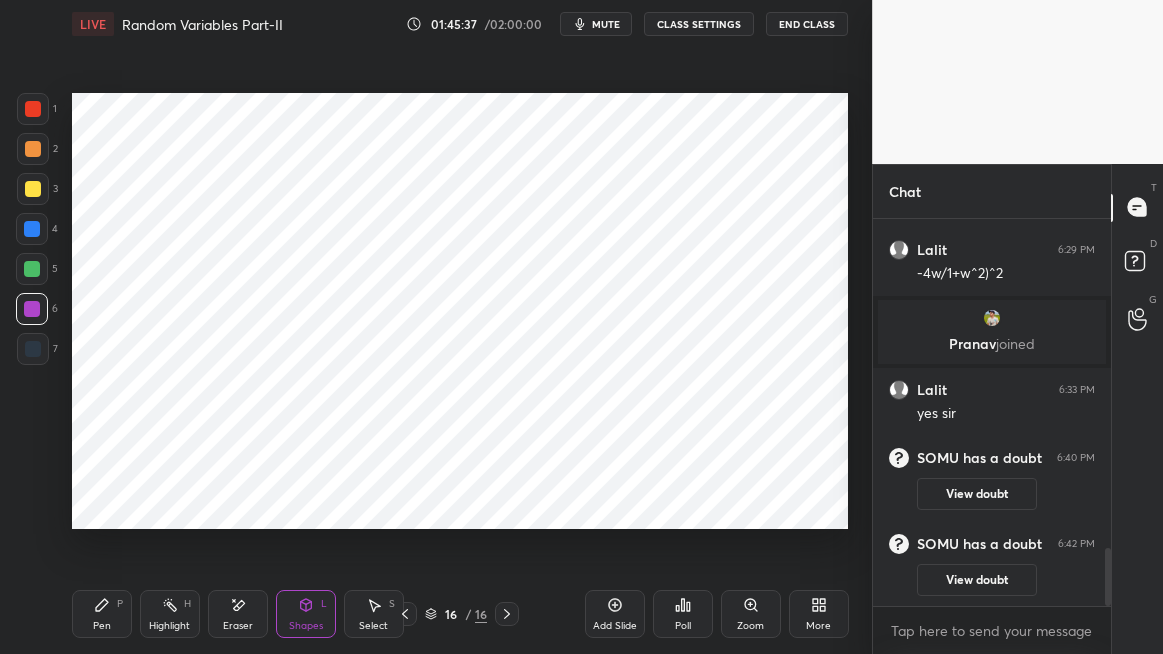 click at bounding box center (32, 269) 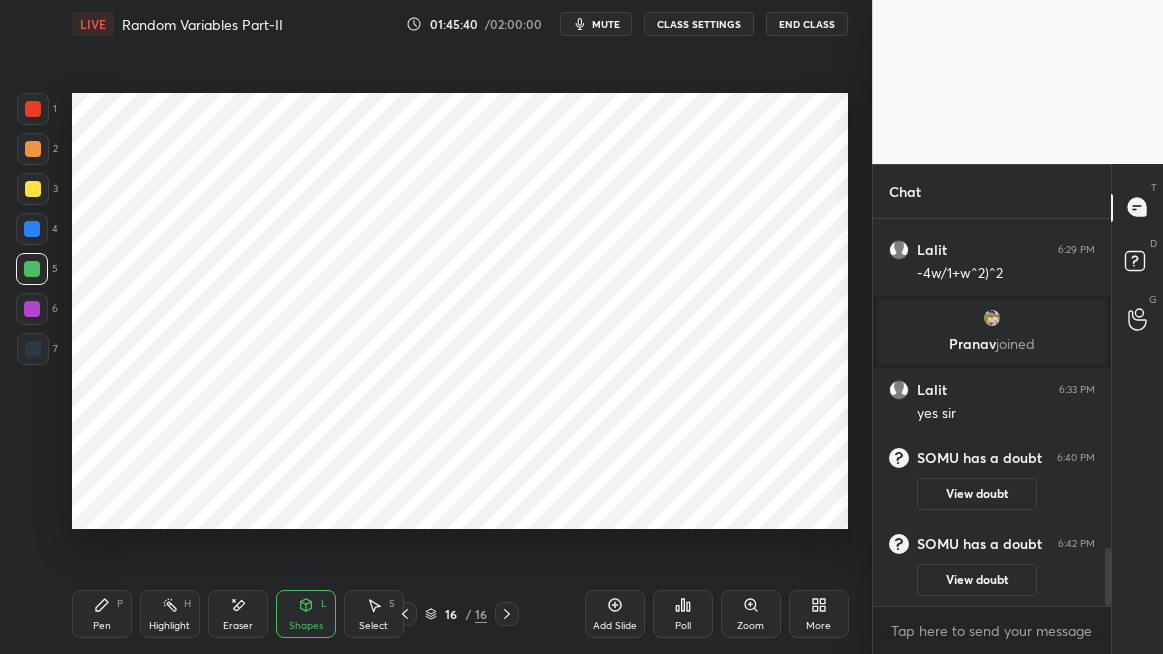 click 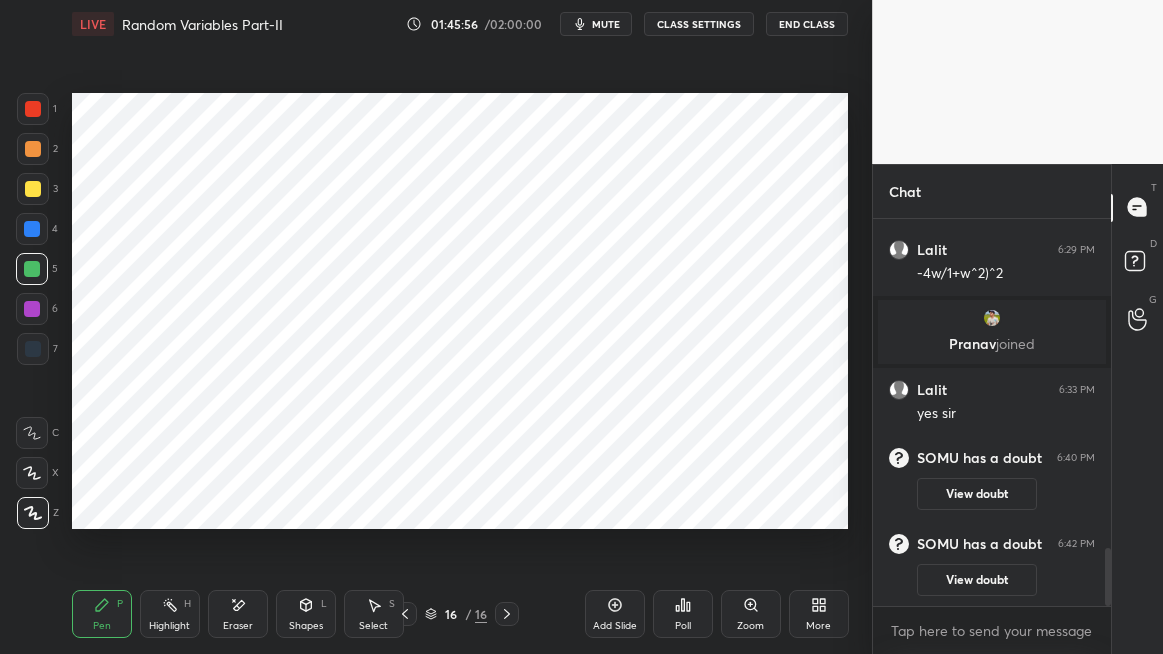 click at bounding box center [32, 309] 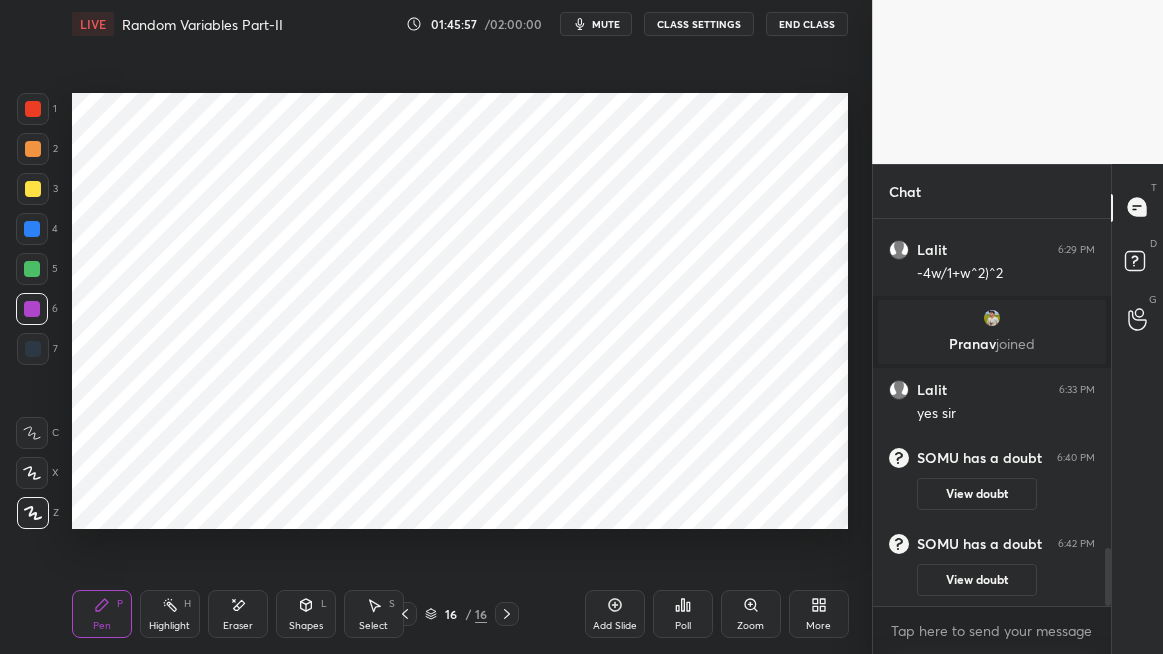 click on "Highlight H" at bounding box center (170, 614) 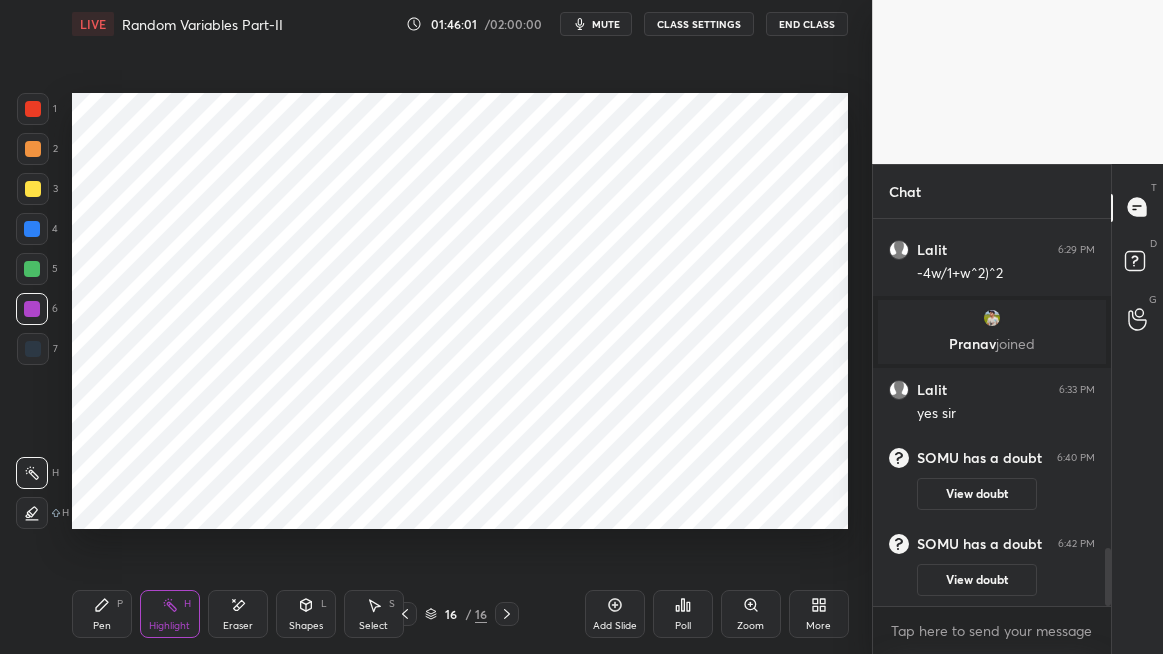 click 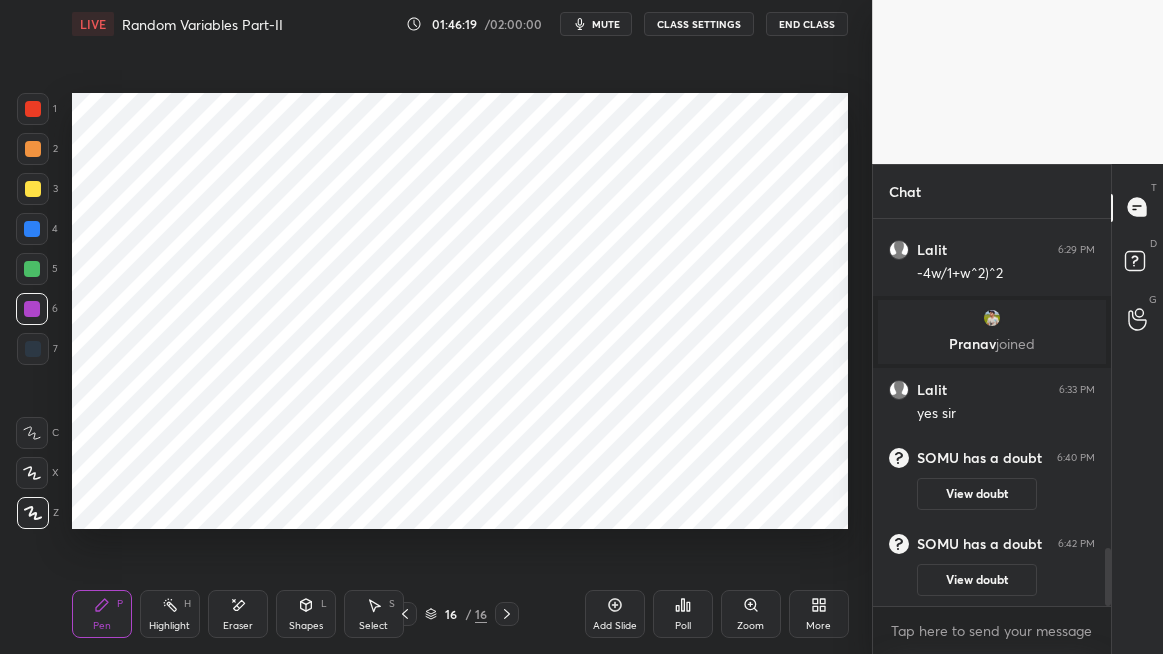 click at bounding box center [33, 149] 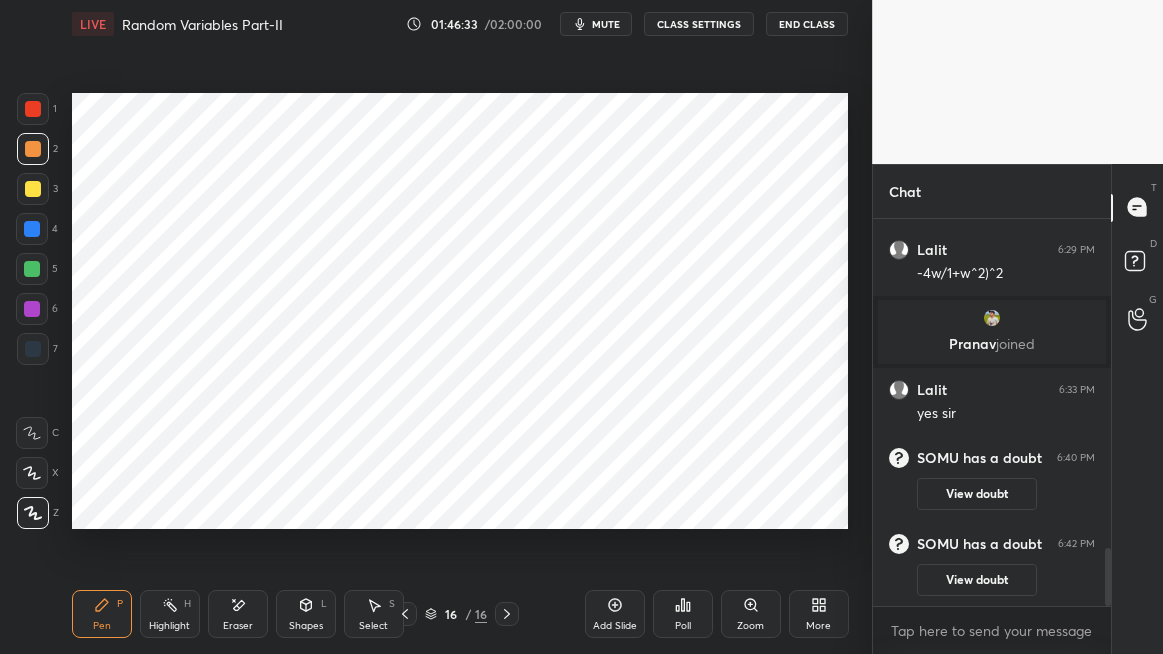 click 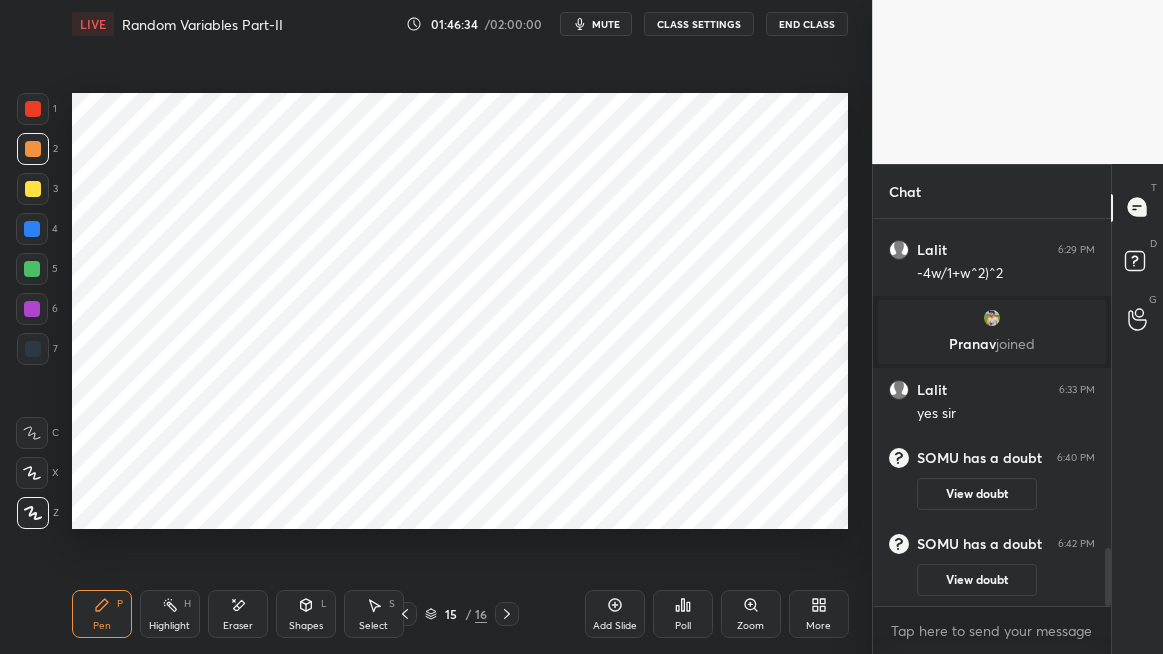 click on "Highlight" at bounding box center [169, 626] 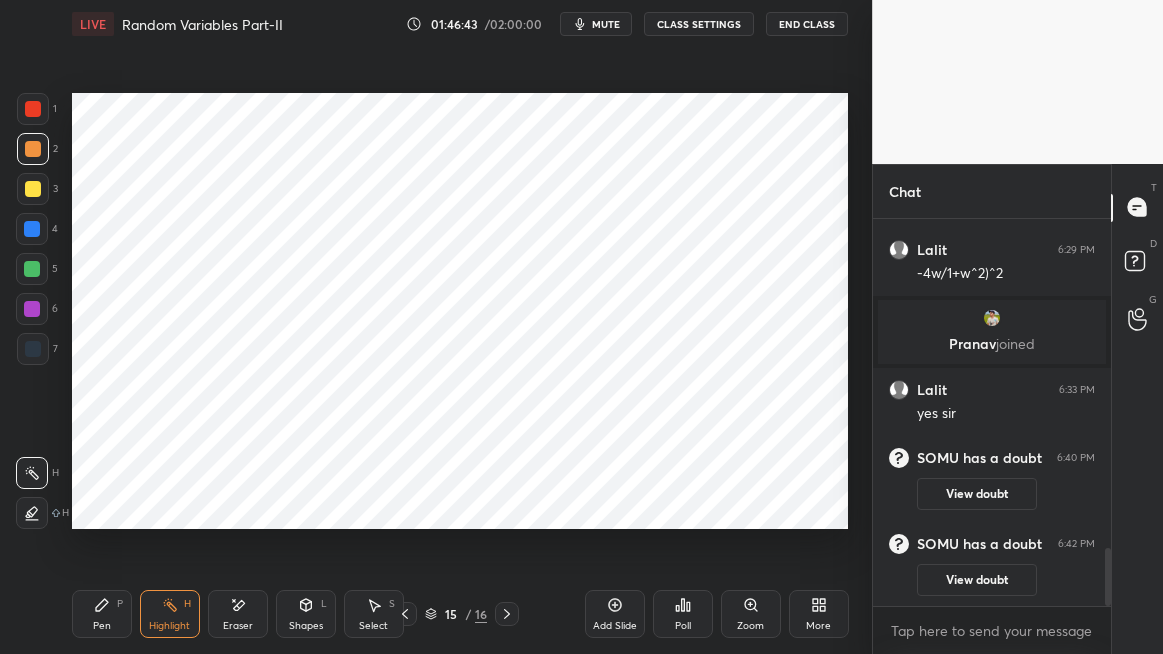 click 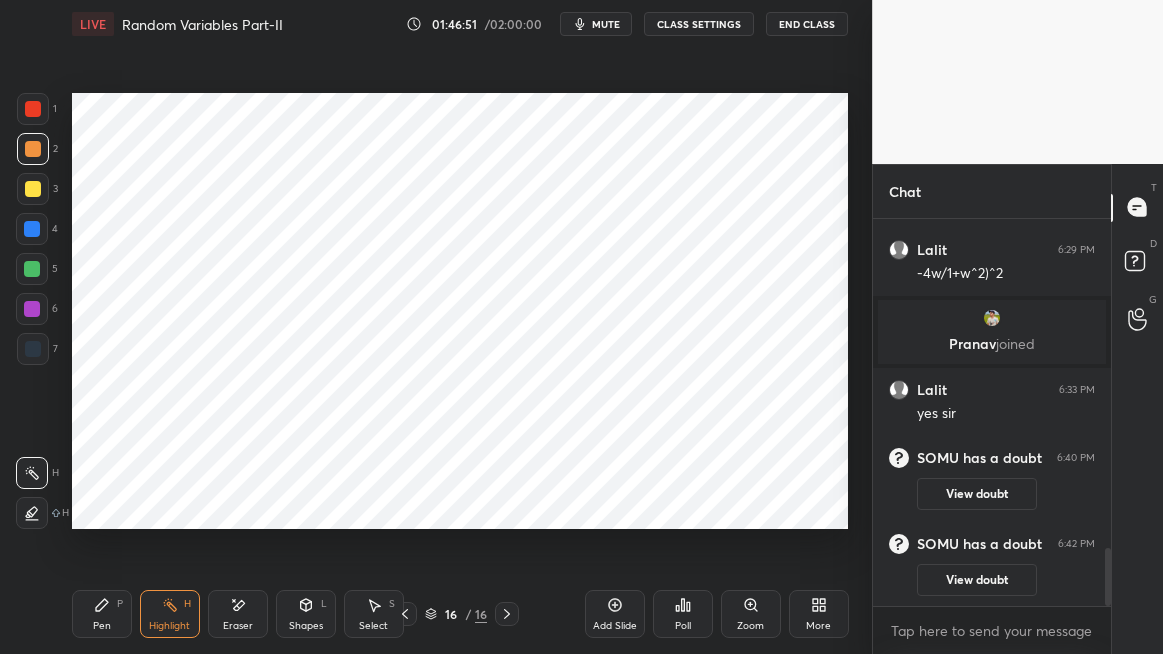 scroll, scrollTop: 2196, scrollLeft: 0, axis: vertical 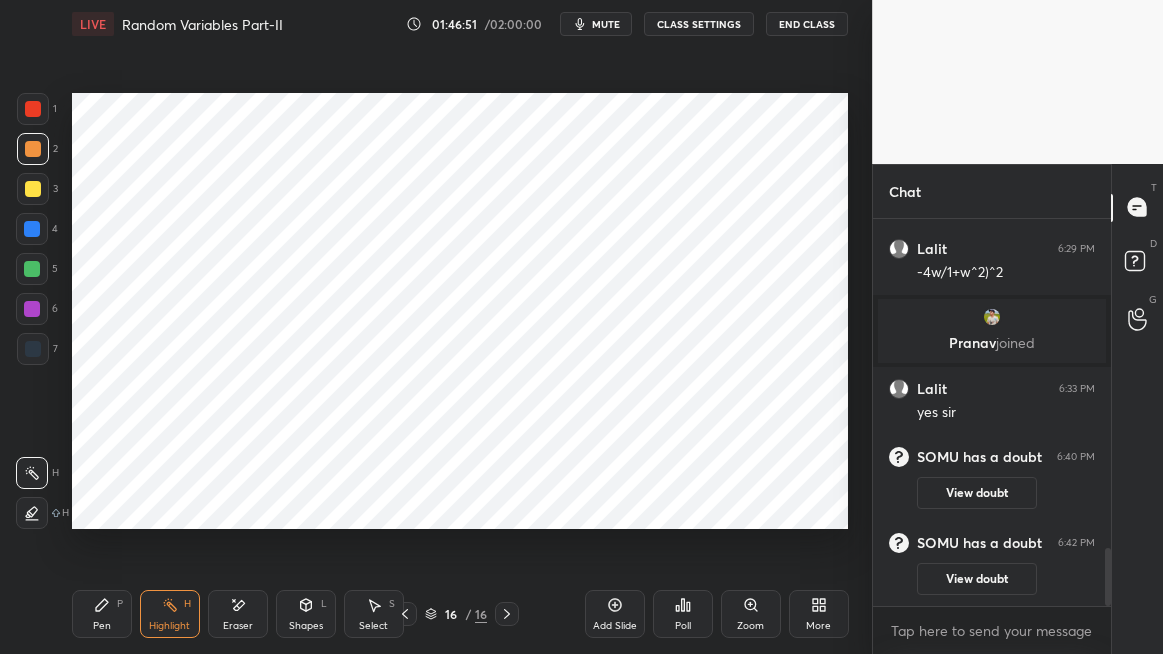 click on "View doubt" at bounding box center (977, 579) 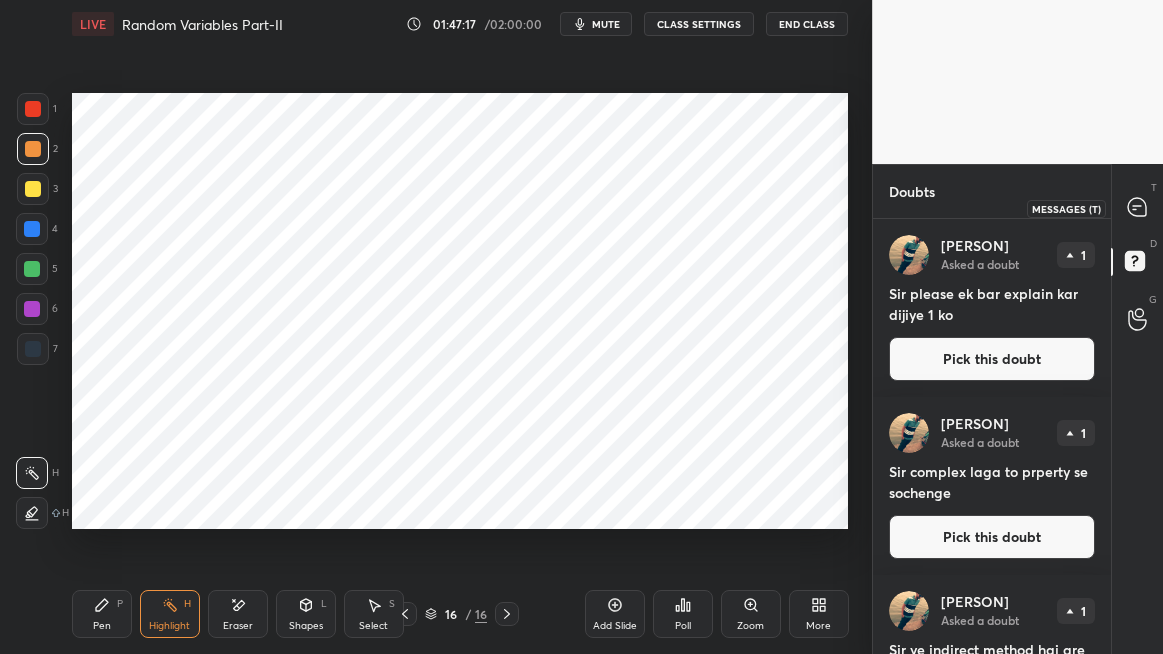 click 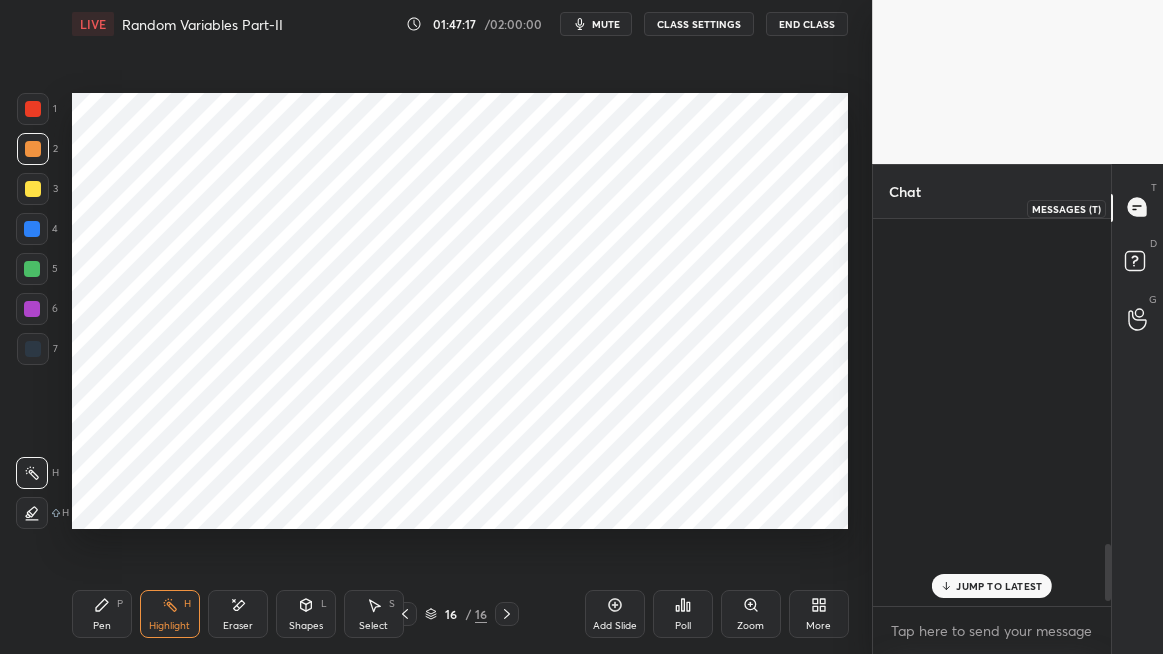 scroll, scrollTop: 2246, scrollLeft: 0, axis: vertical 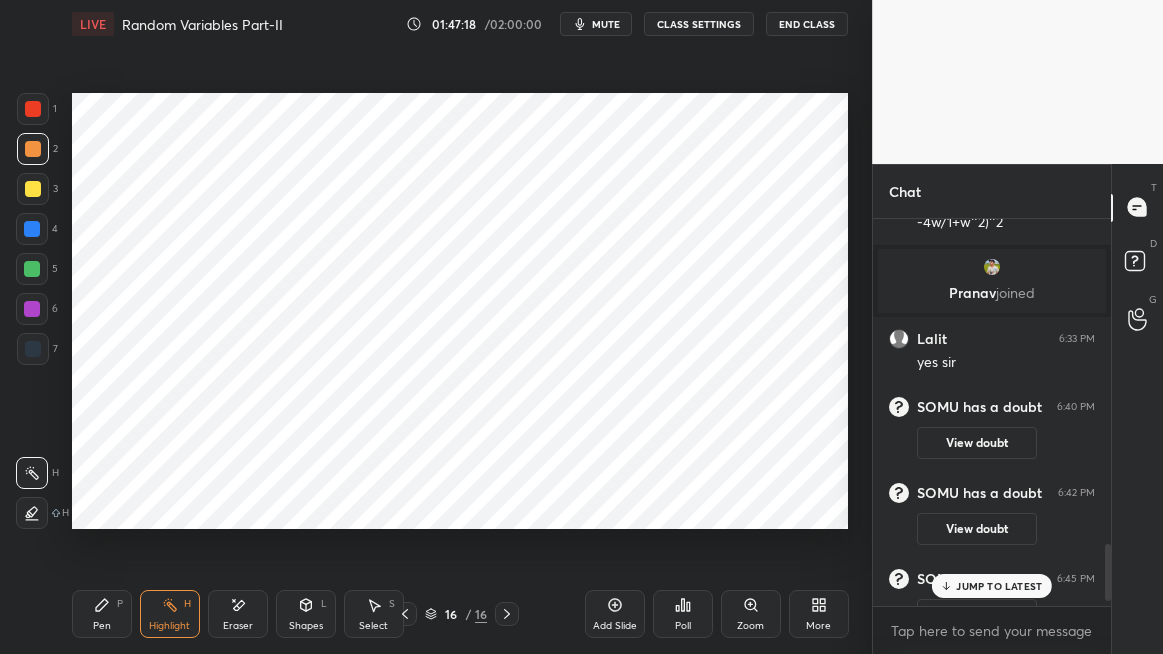 click on "JUMP TO LATEST" at bounding box center (999, 586) 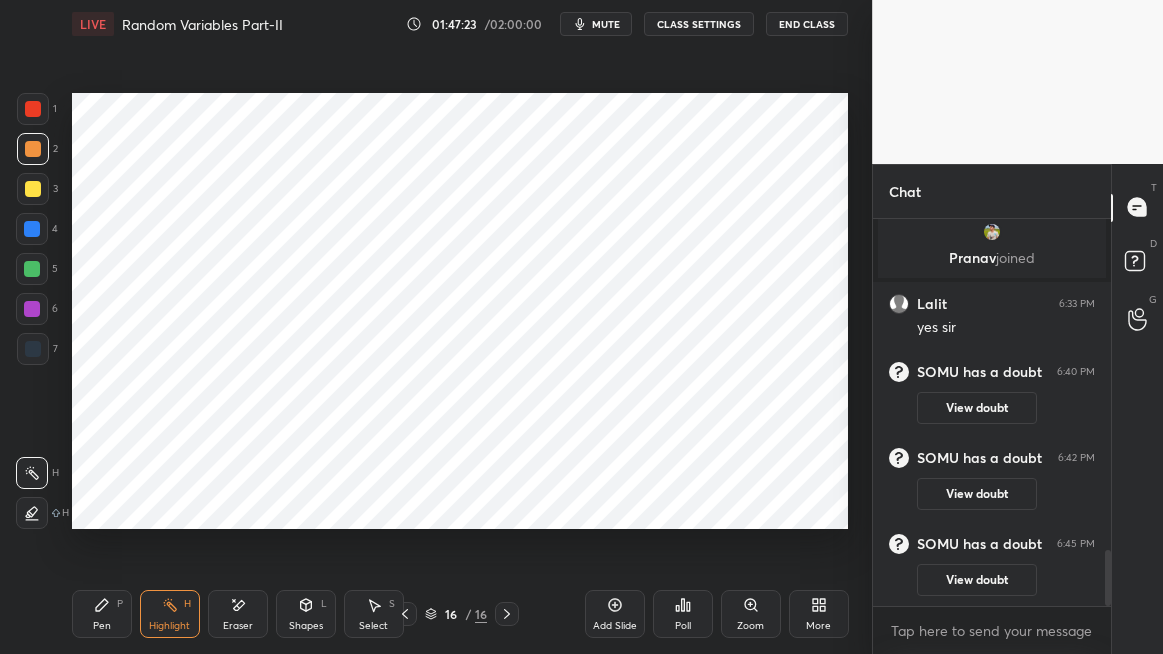 click 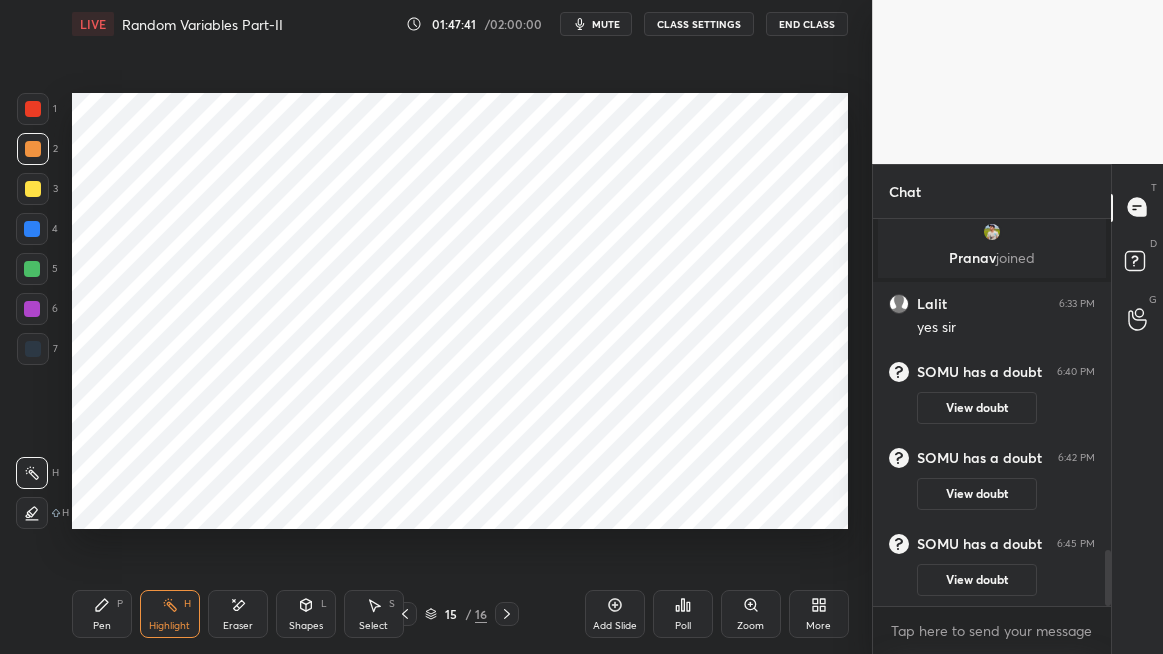 click 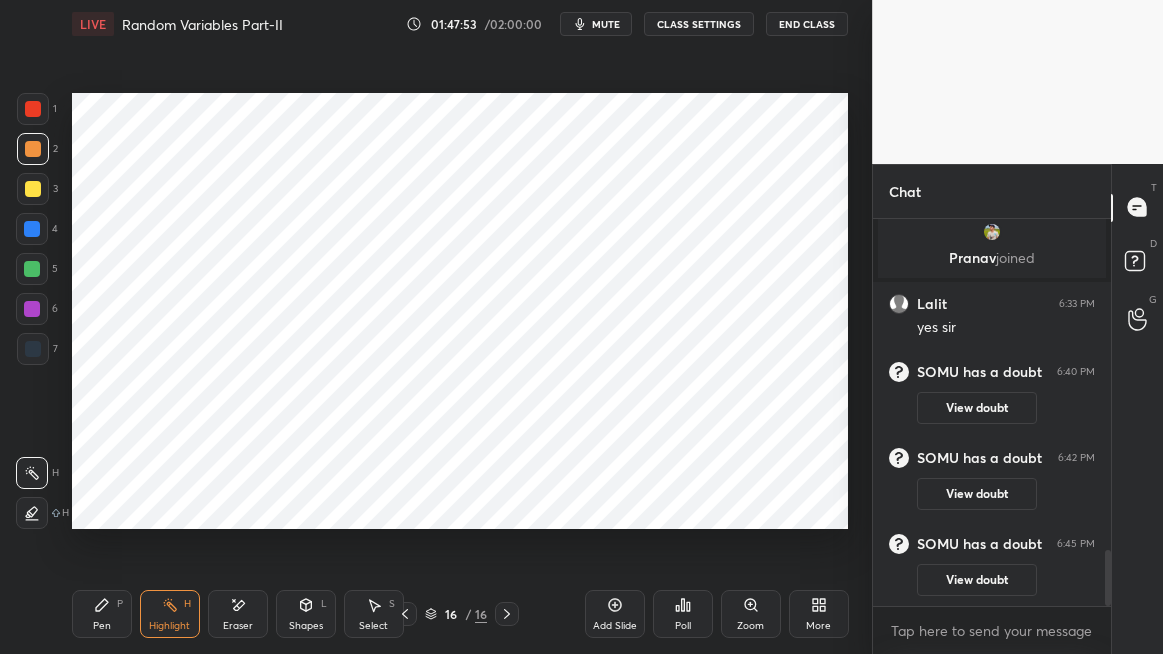 click 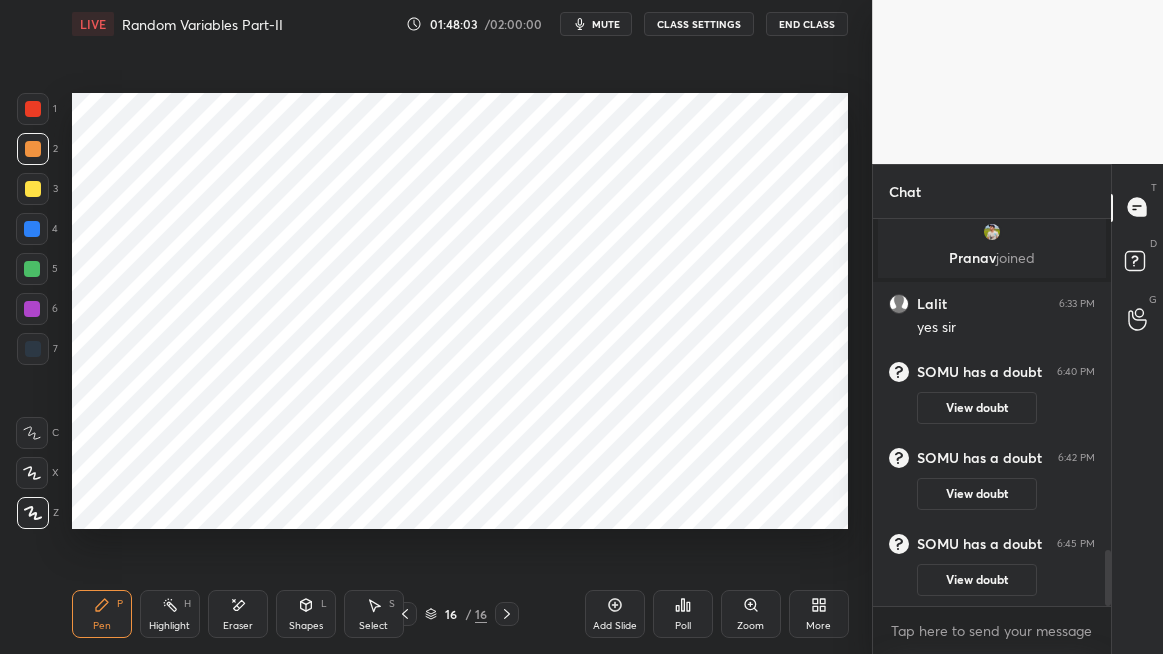 click on "Highlight H" at bounding box center (170, 614) 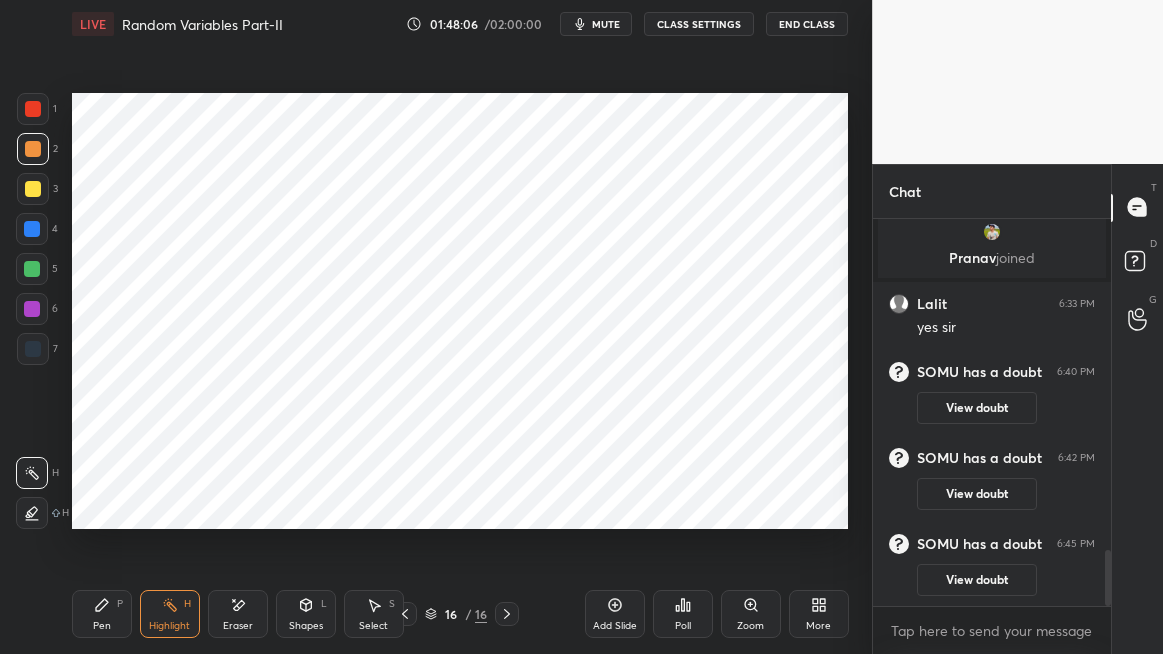 click on "Pen P" at bounding box center (102, 614) 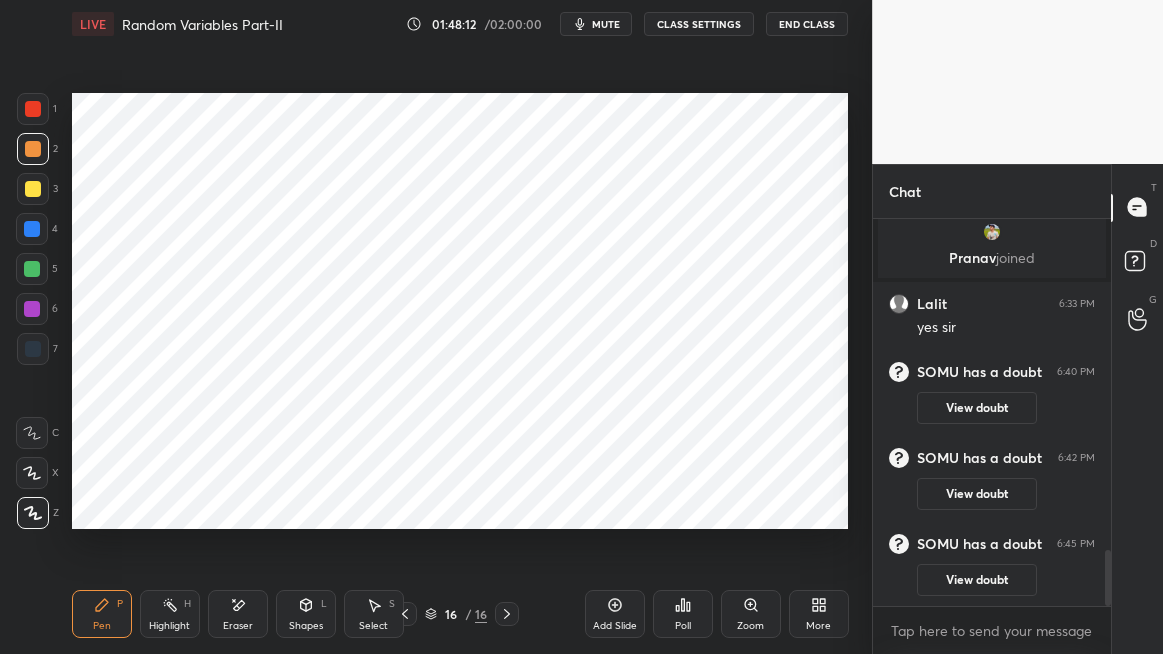 click on "Highlight H" at bounding box center (170, 614) 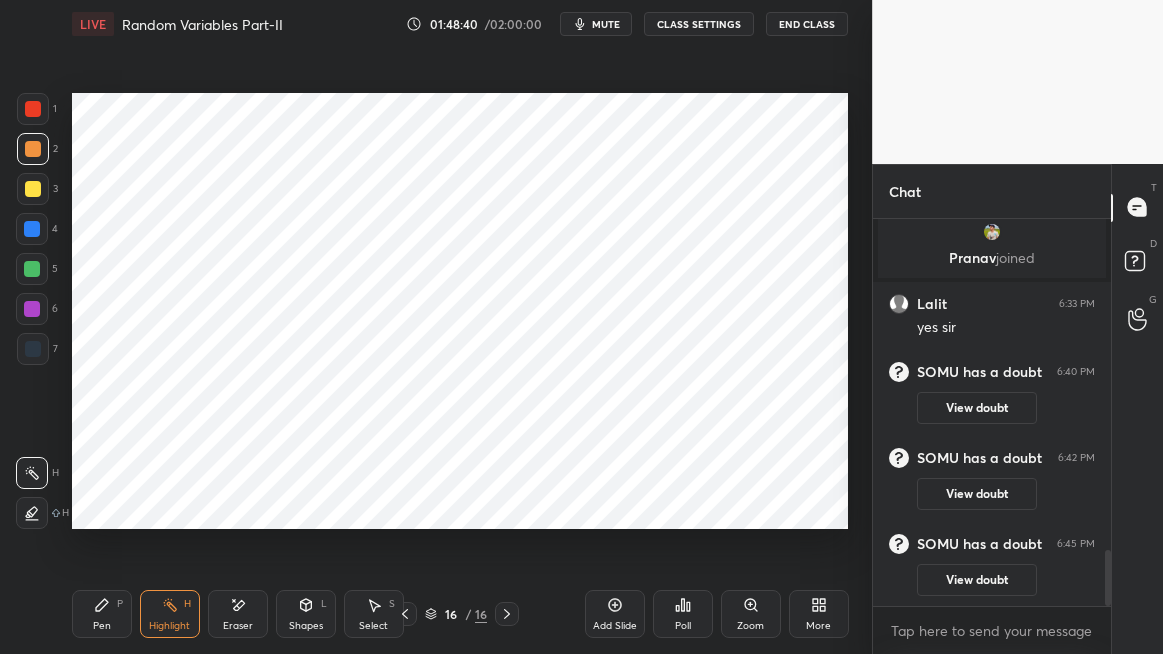 scroll, scrollTop: 2282, scrollLeft: 0, axis: vertical 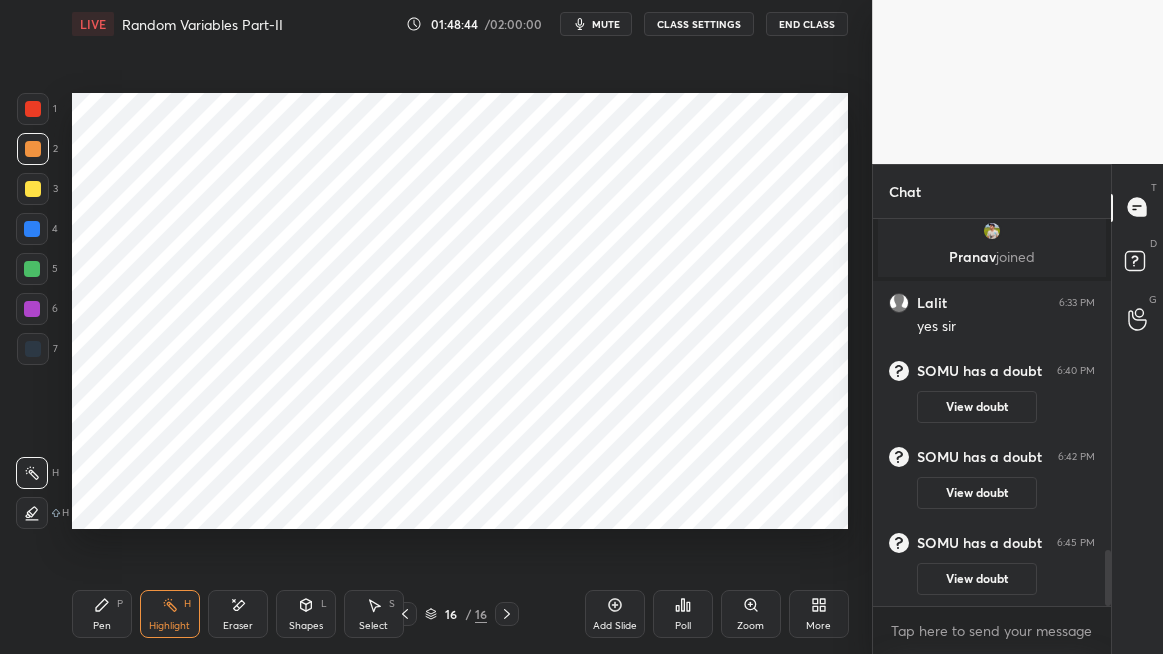 click on "Eraser" at bounding box center [238, 614] 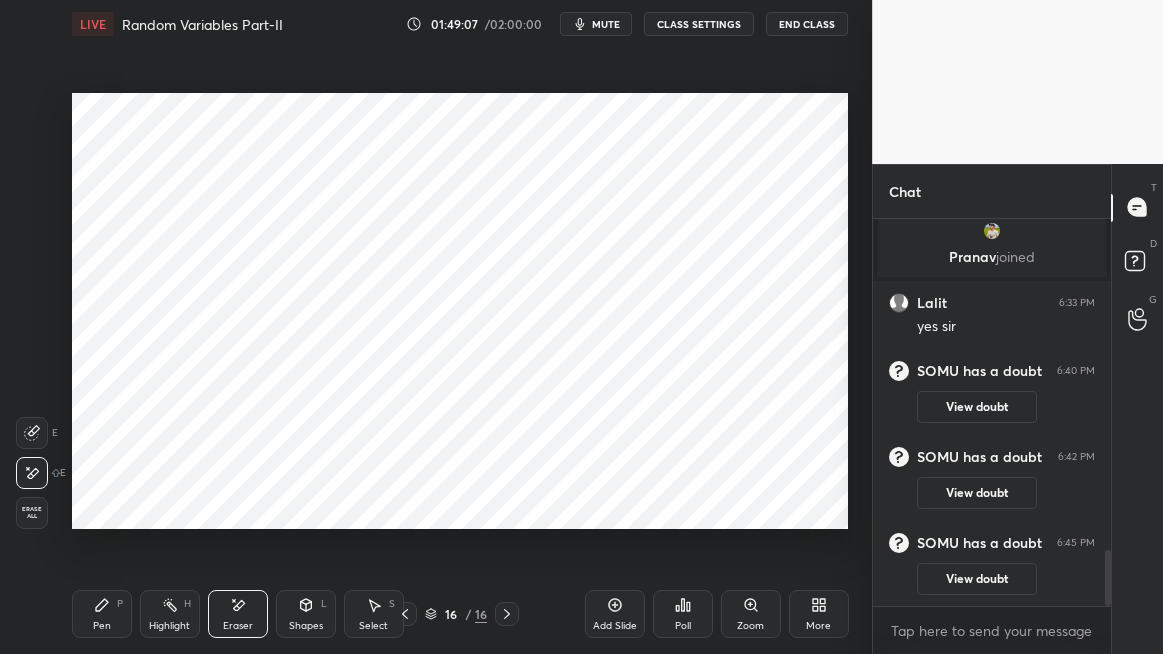 click on "Pen P" at bounding box center [102, 614] 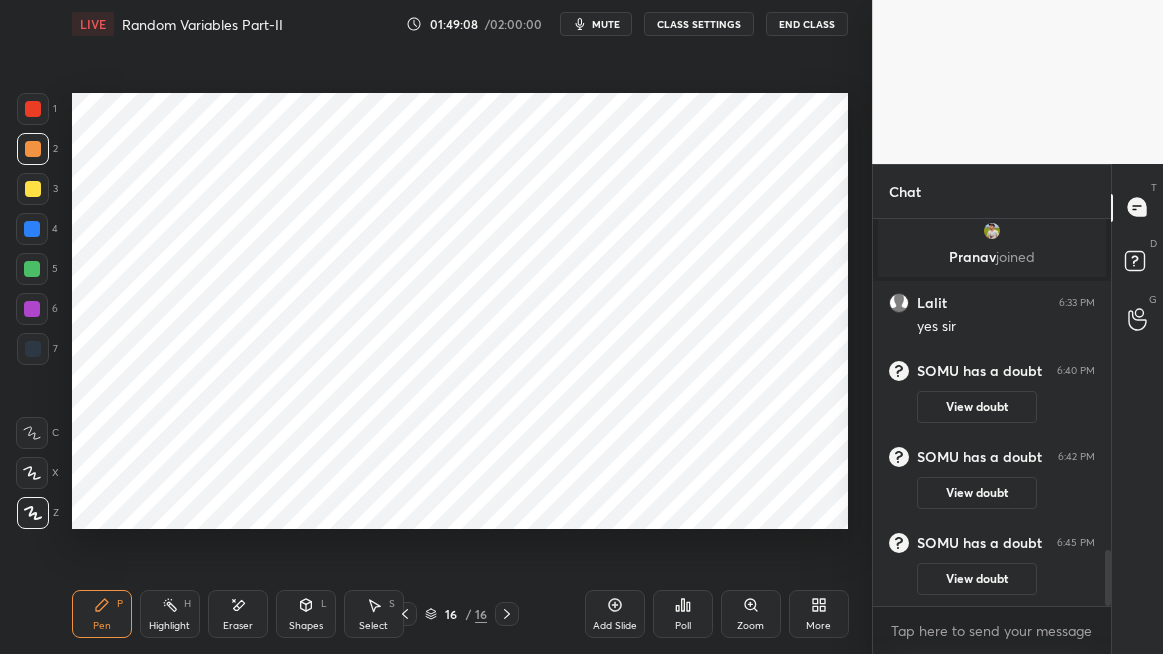 scroll, scrollTop: 341, scrollLeft: 232, axis: both 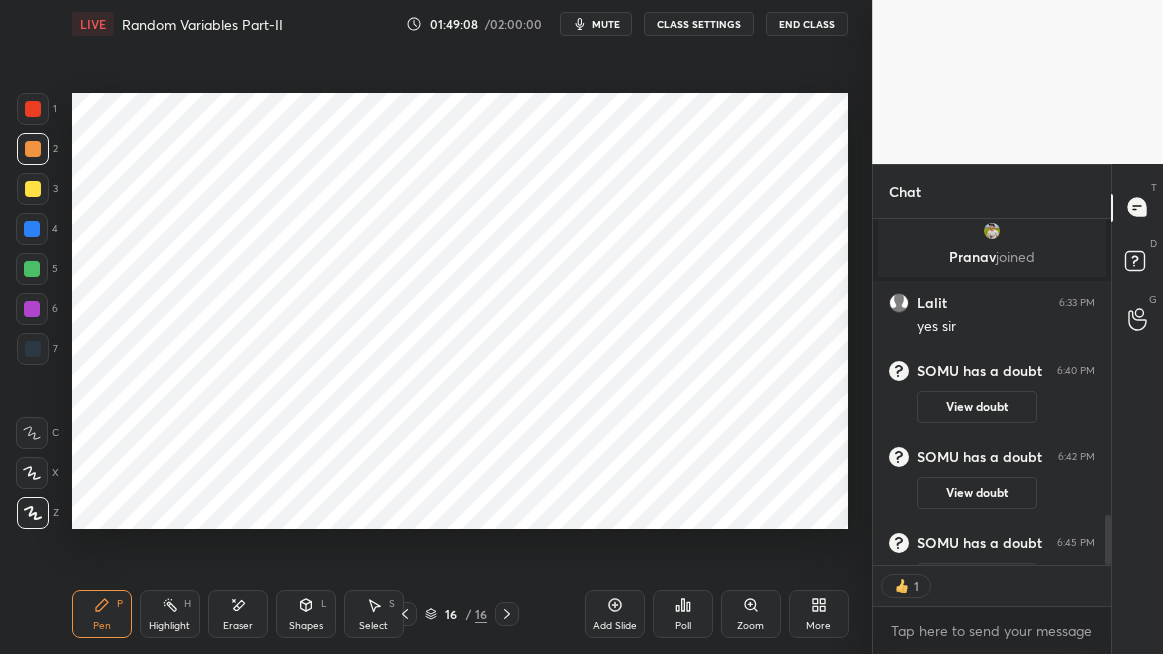 click at bounding box center [33, 189] 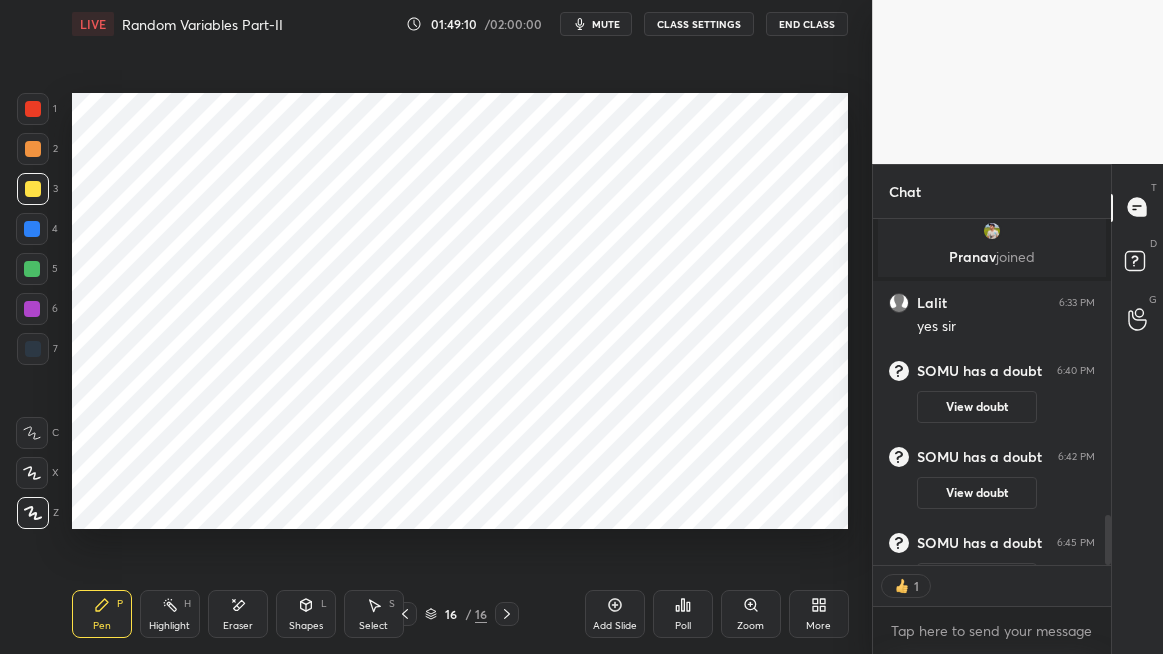 click at bounding box center [32, 229] 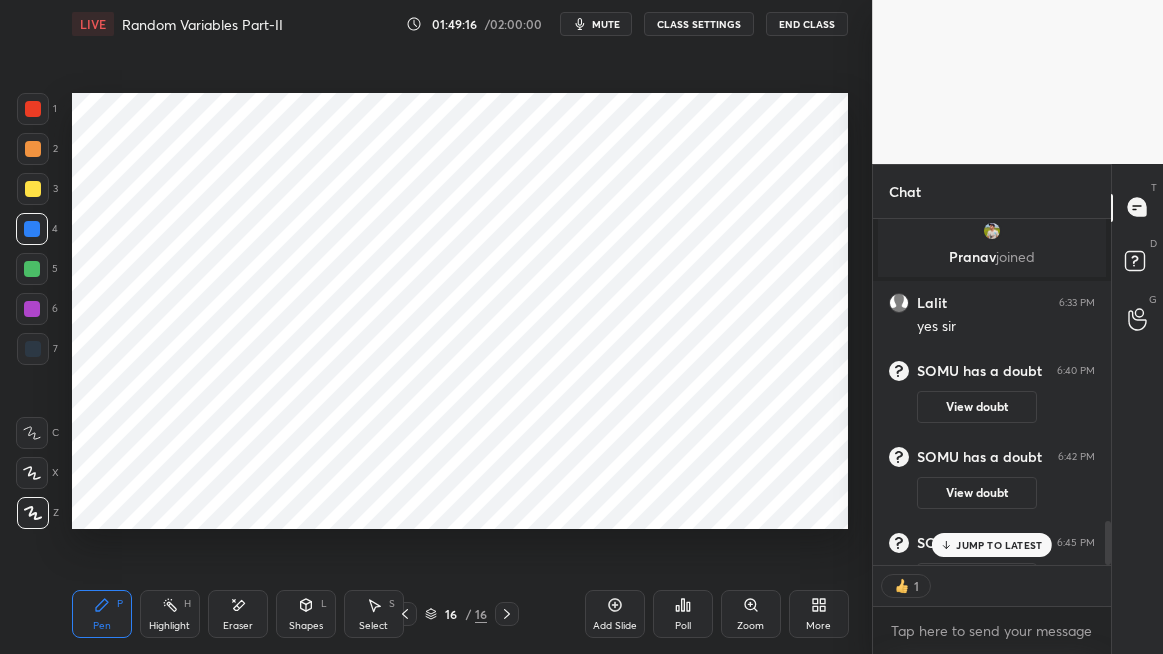 scroll, scrollTop: 2390, scrollLeft: 0, axis: vertical 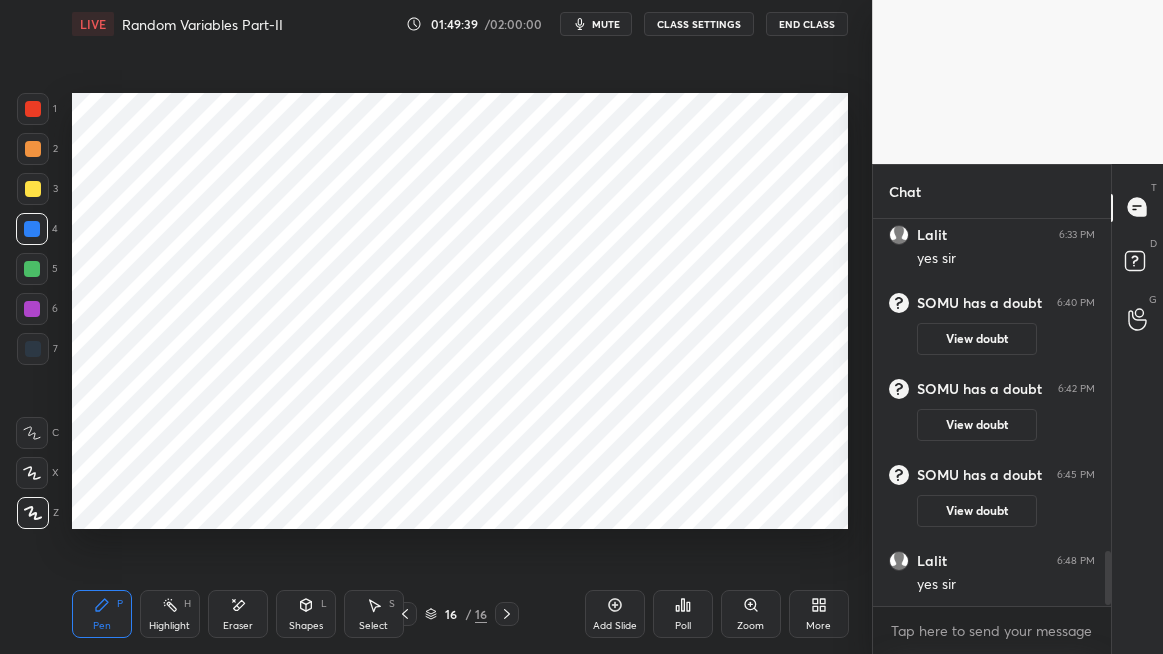 click 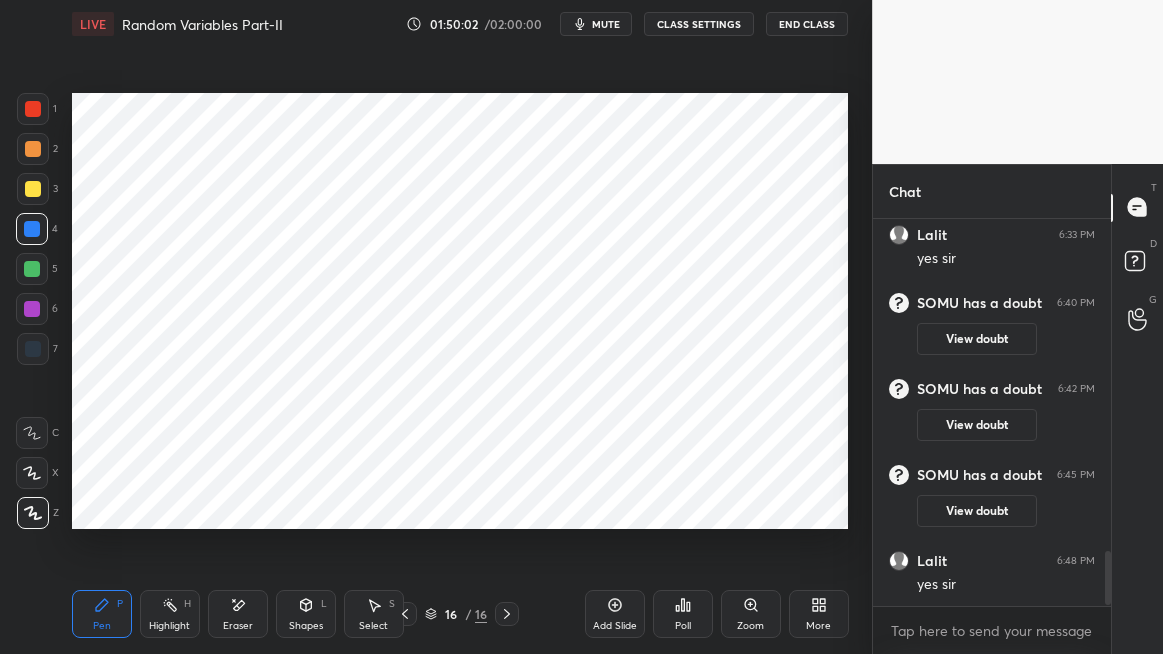 click 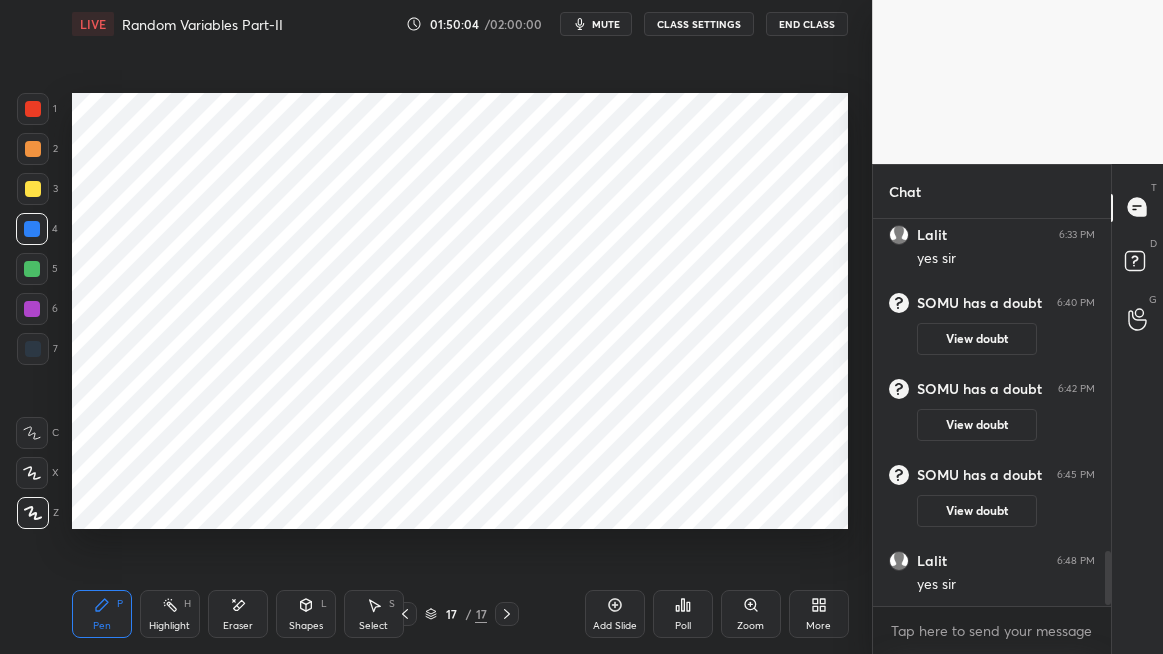 click at bounding box center (33, 109) 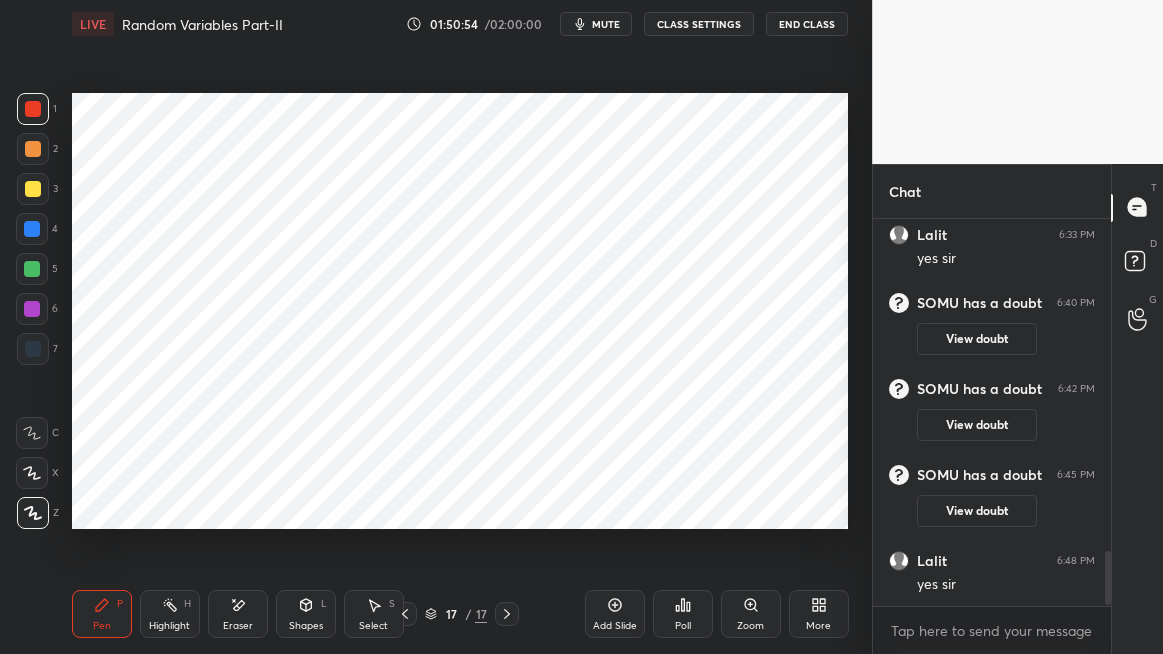 scroll, scrollTop: 2418, scrollLeft: 0, axis: vertical 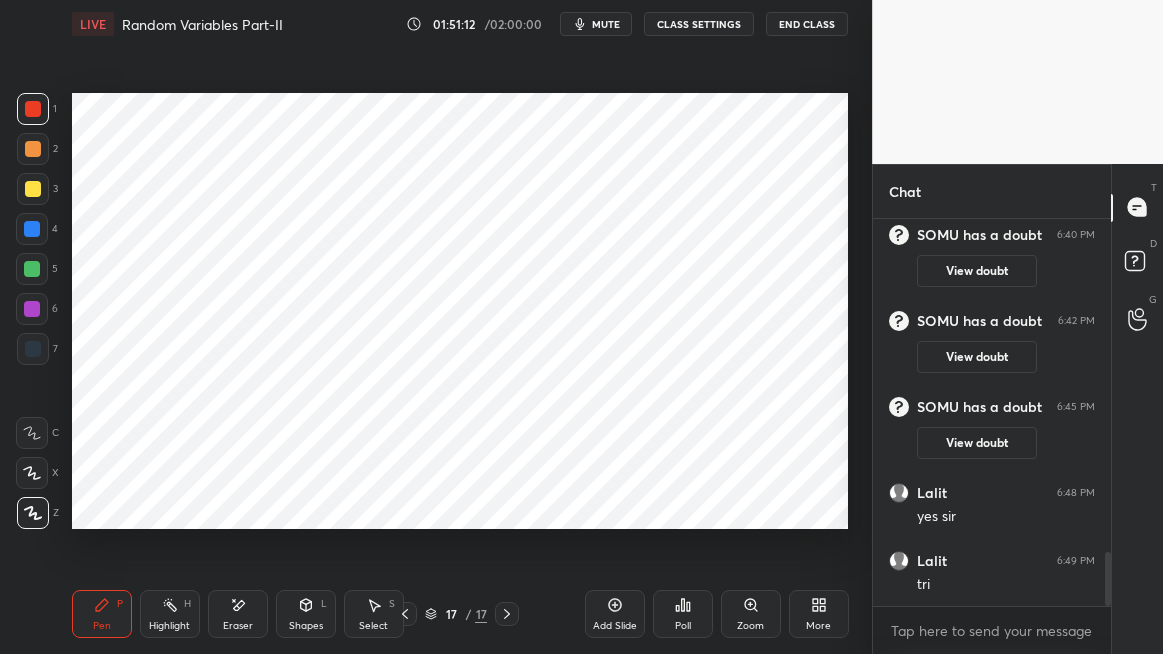 click at bounding box center [32, 229] 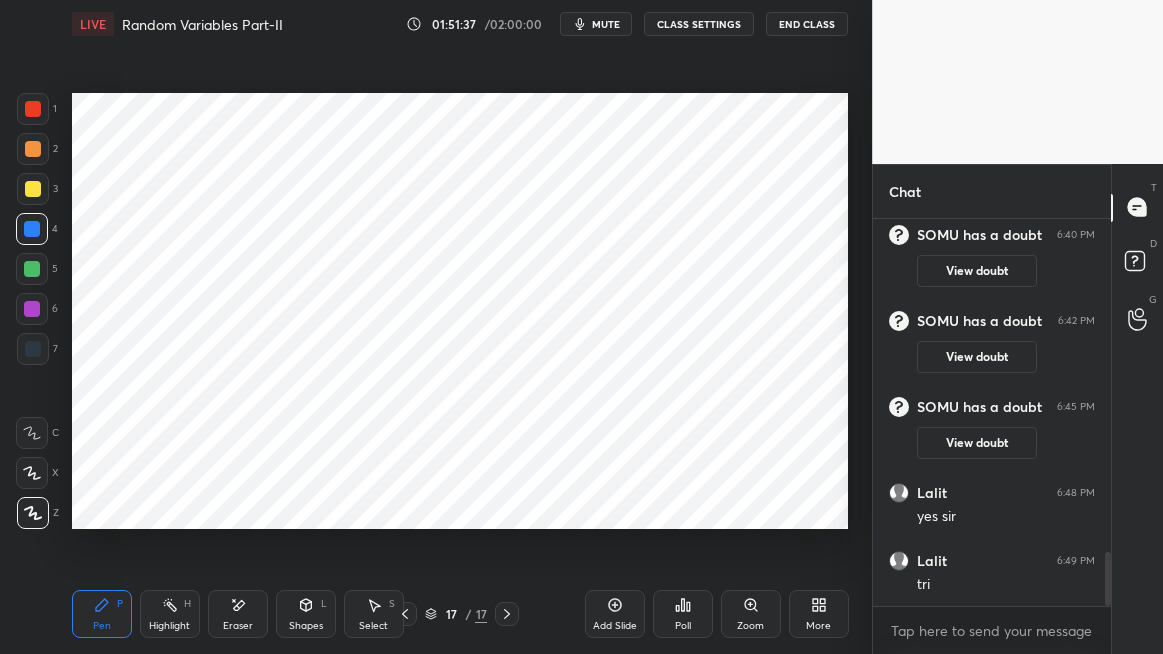 click at bounding box center (32, 269) 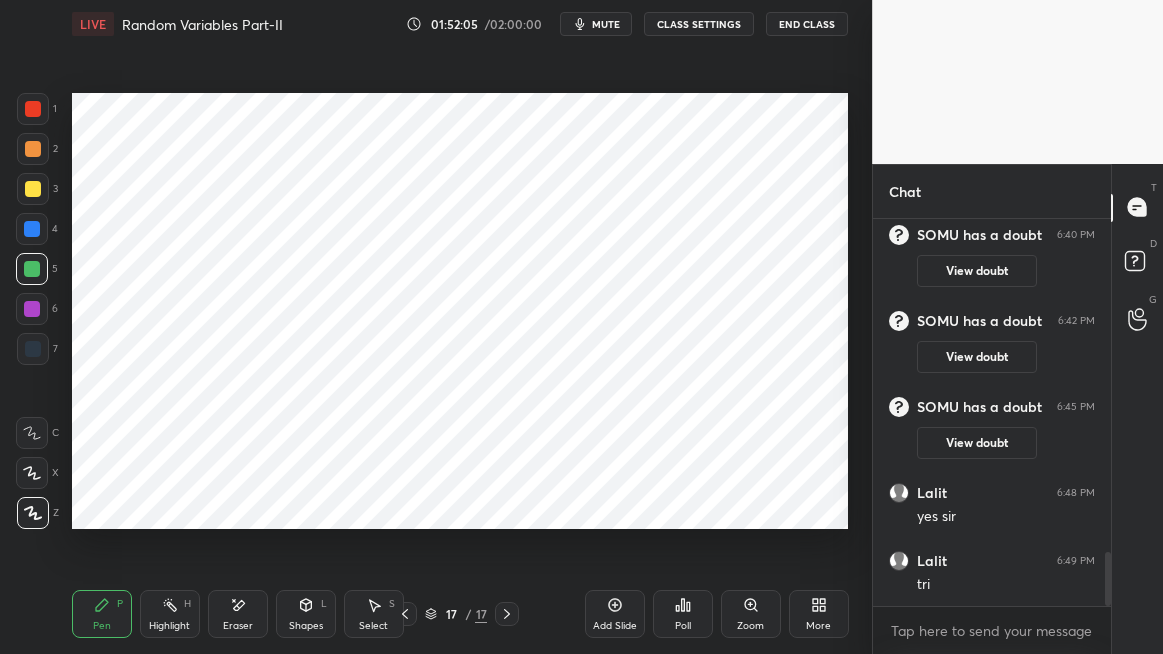 click at bounding box center [32, 309] 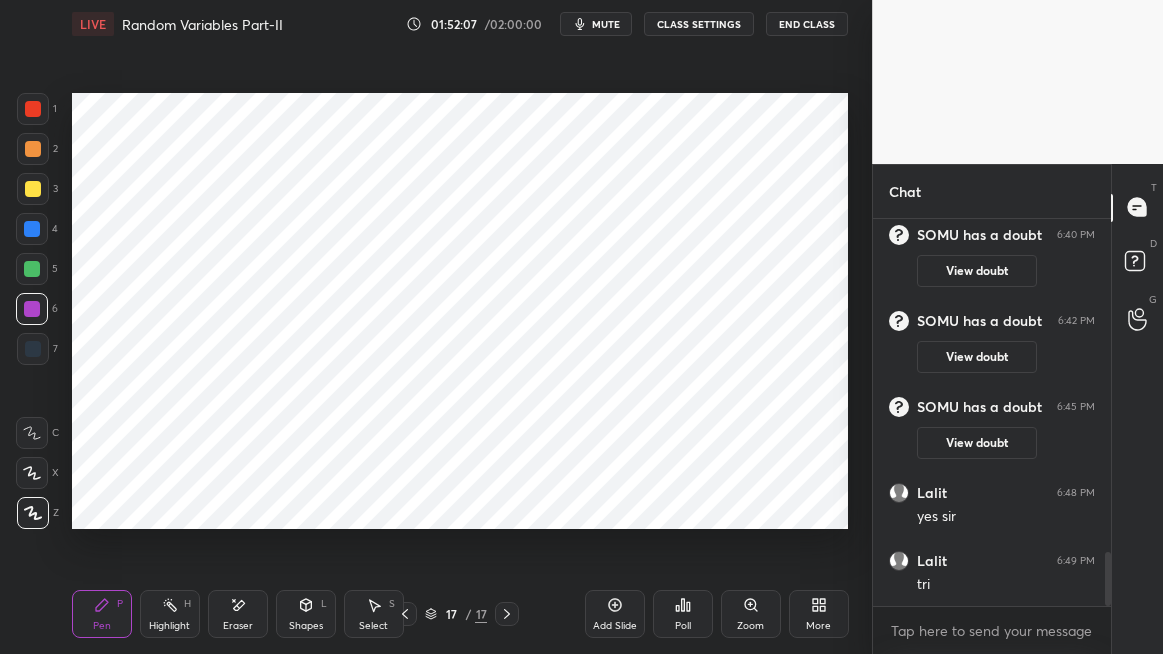 click 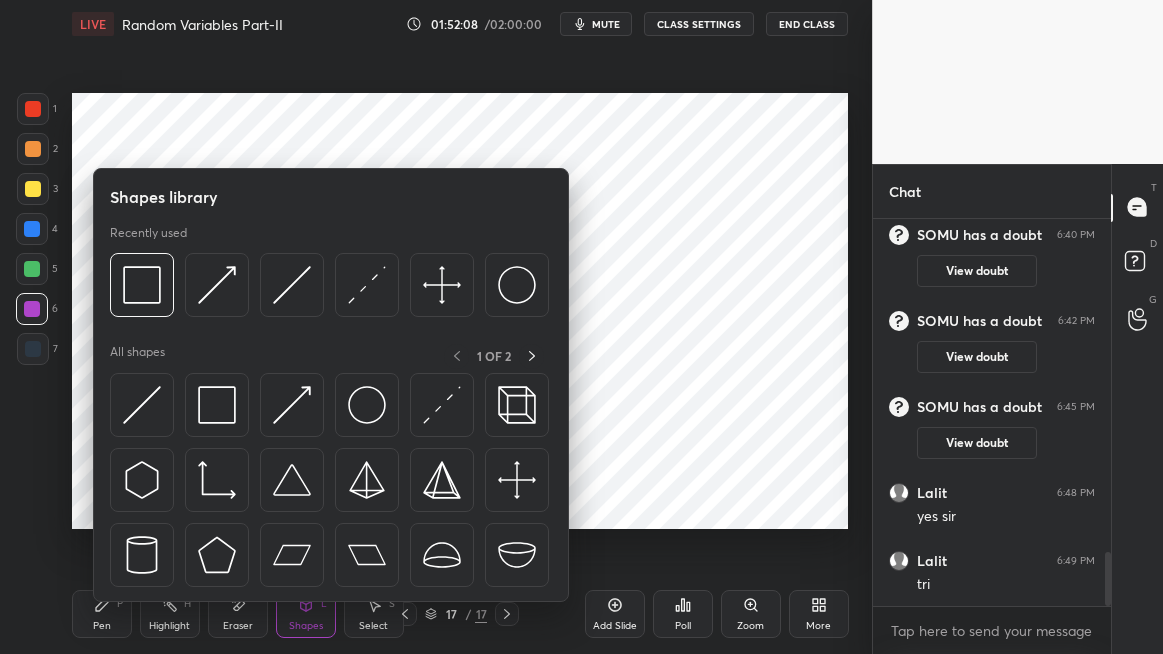 click at bounding box center [292, 405] 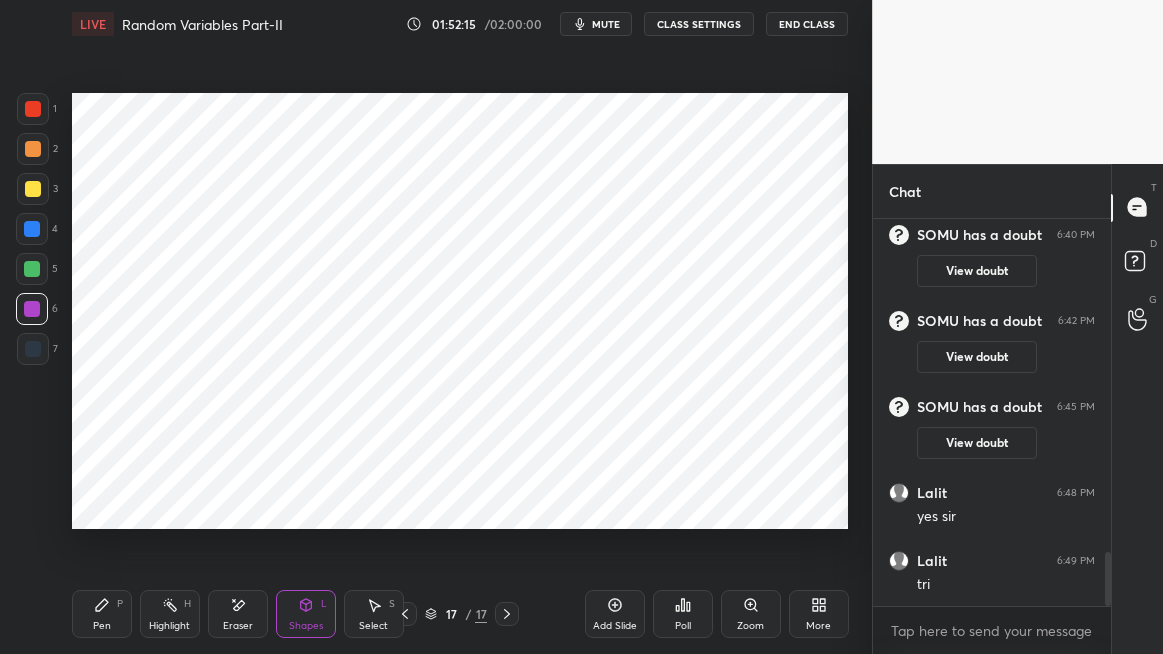 click on "Pen P" at bounding box center (102, 614) 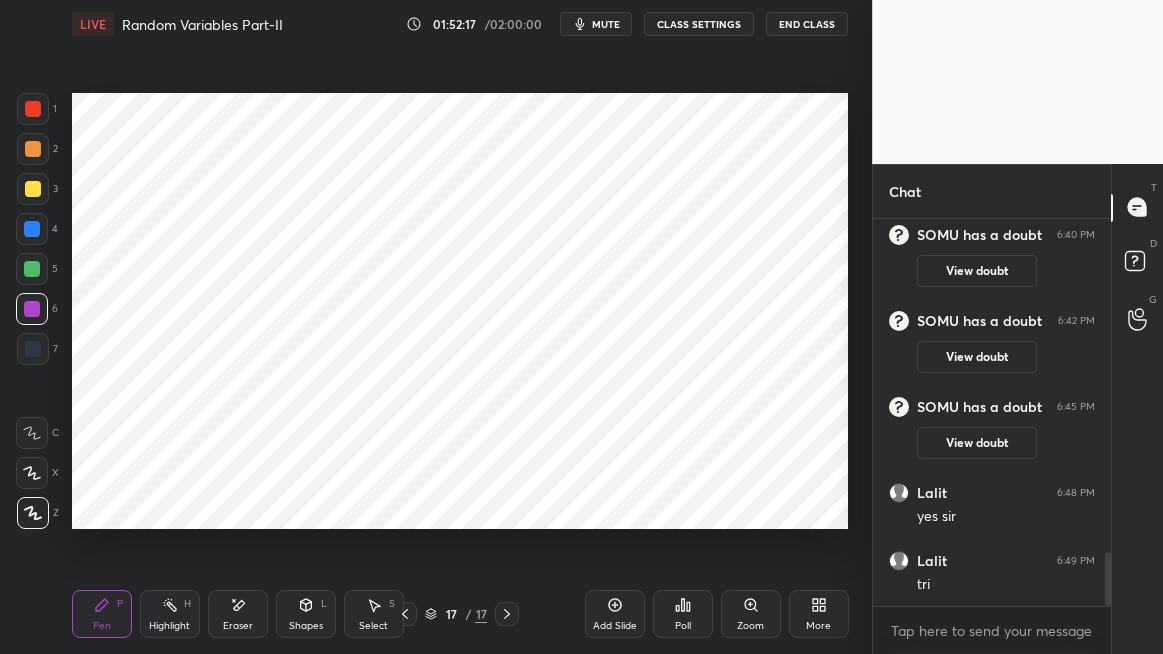 click on "Shapes" at bounding box center (306, 626) 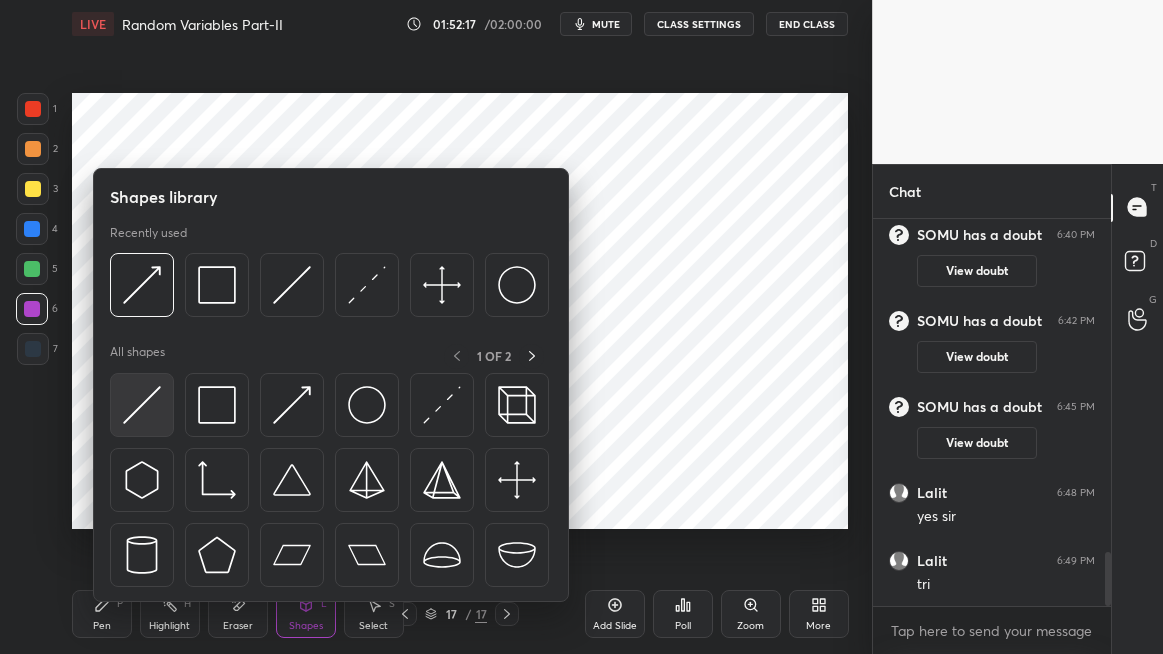 click at bounding box center (142, 405) 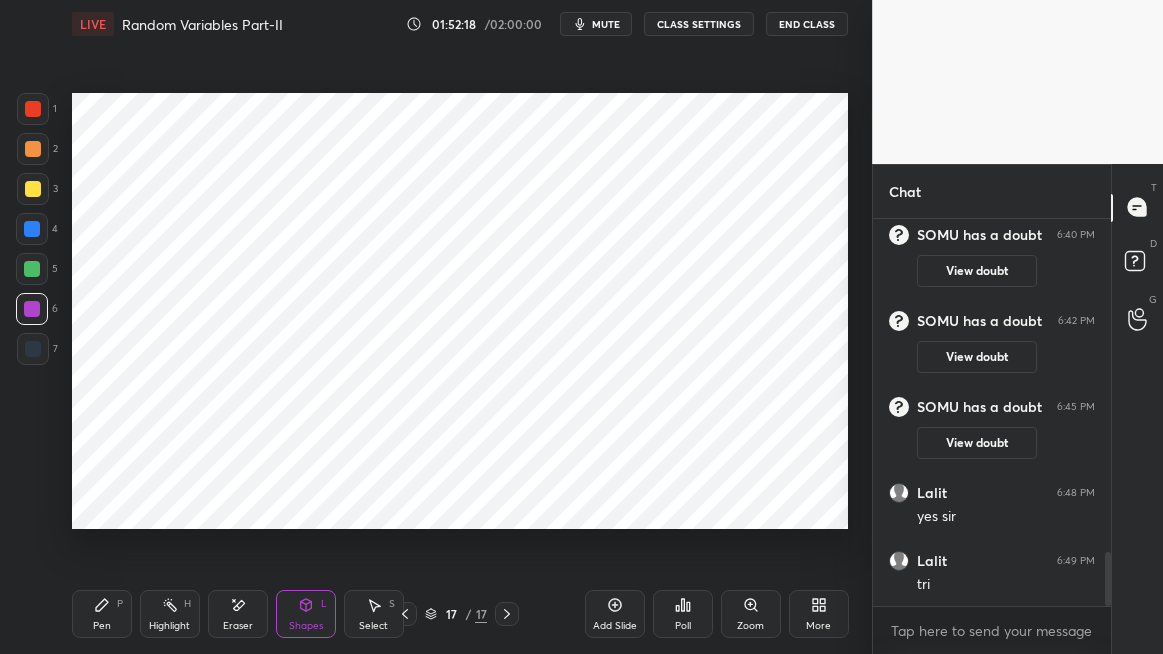 click at bounding box center [32, 269] 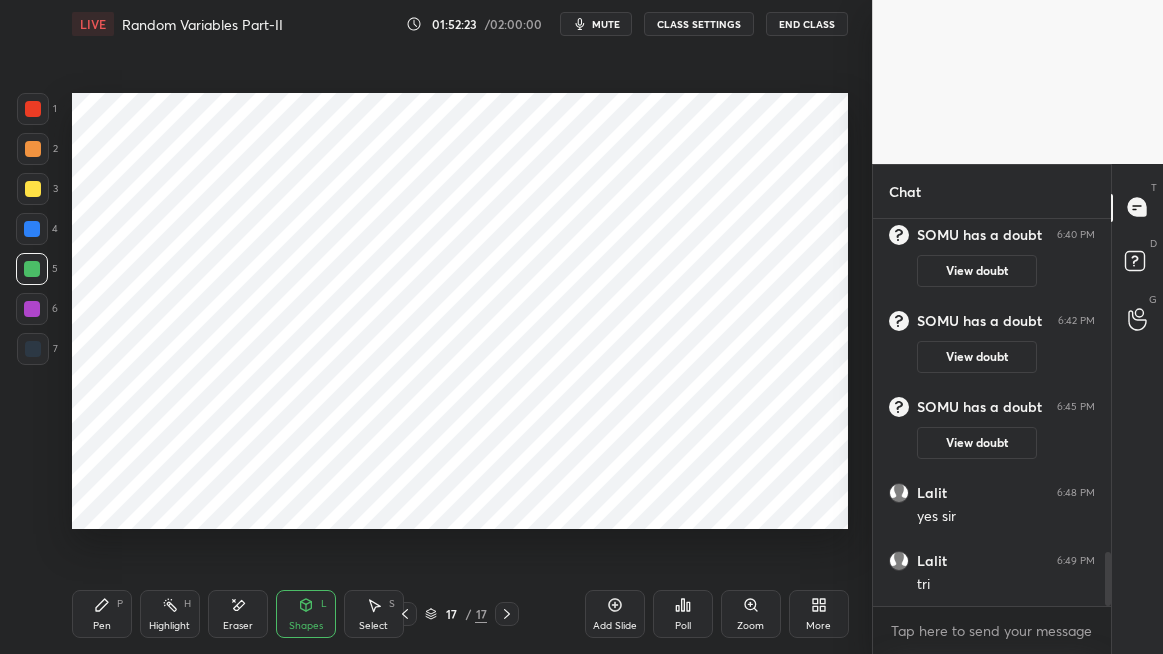 click 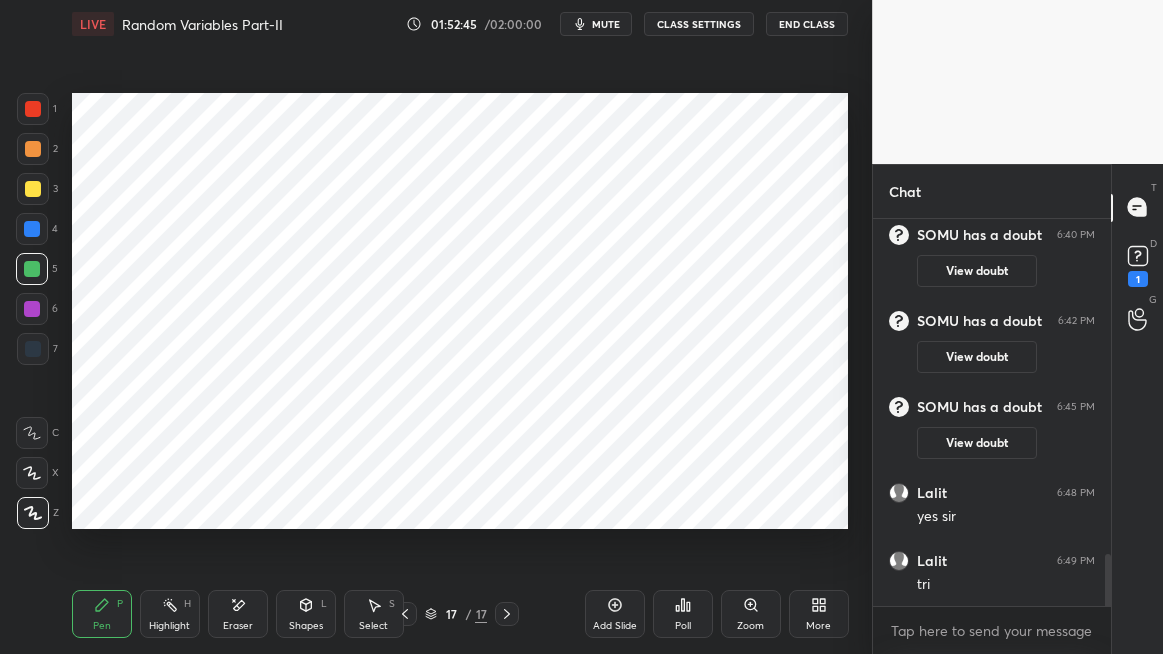 scroll, scrollTop: 2504, scrollLeft: 0, axis: vertical 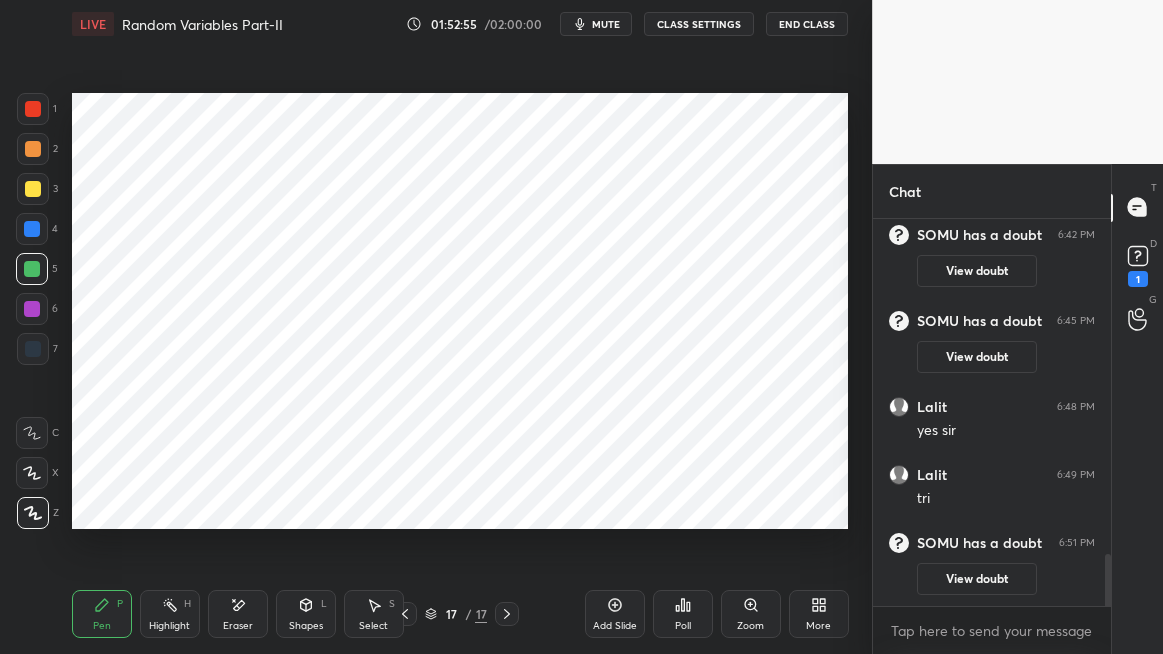 click on "View doubt" at bounding box center (977, 579) 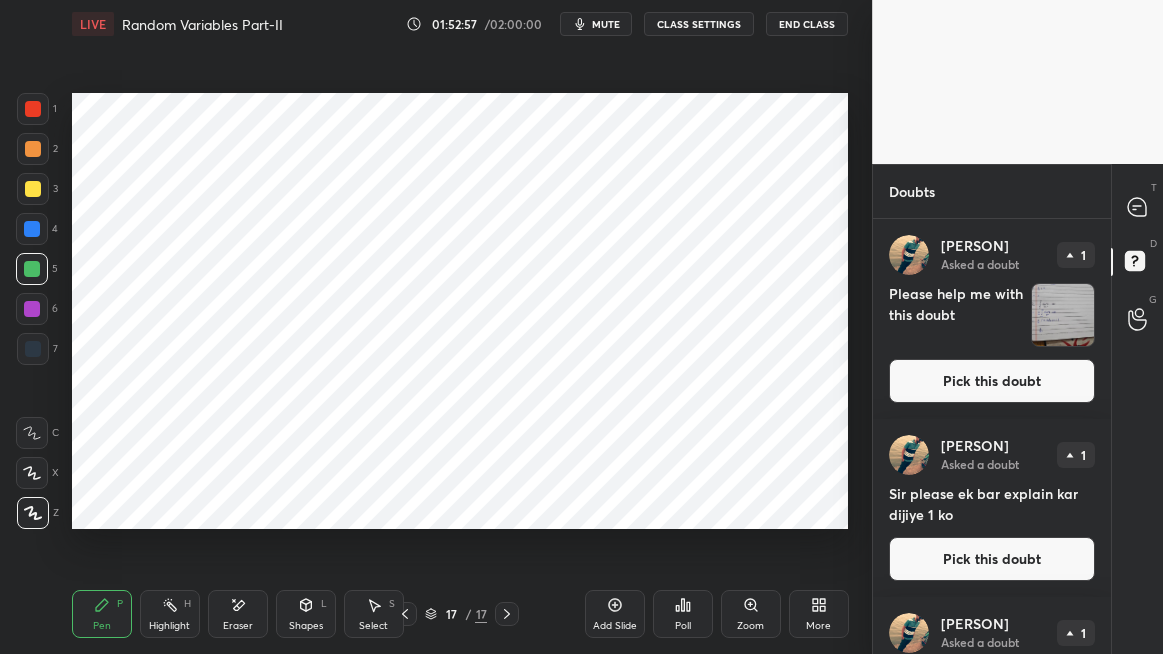 click at bounding box center [1063, 315] 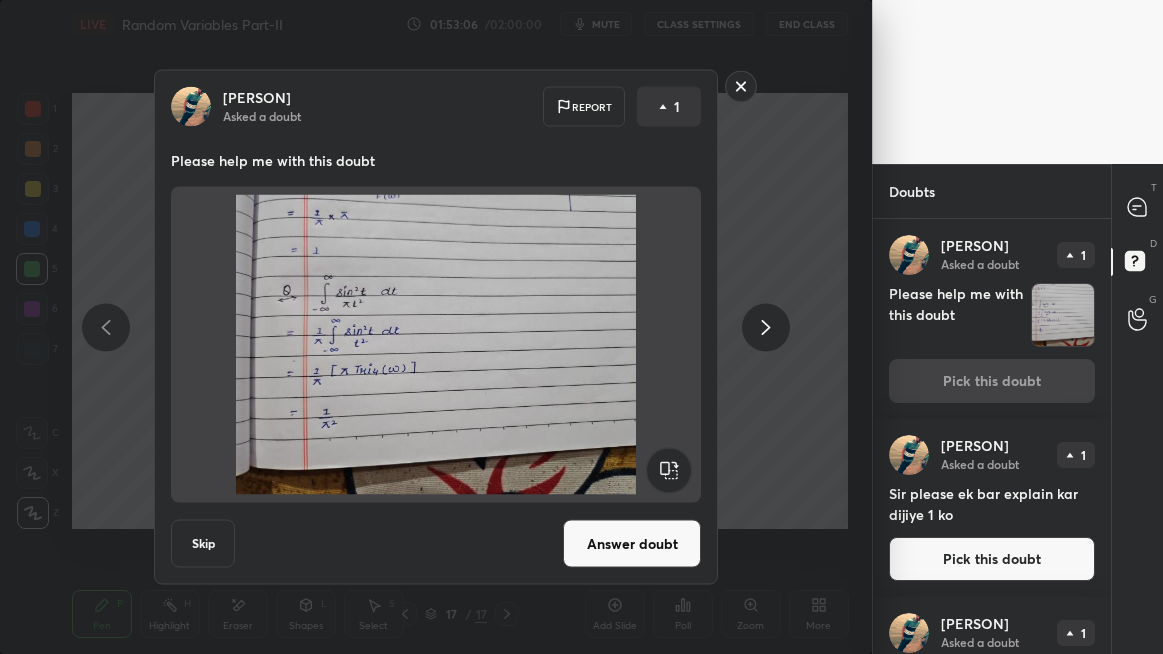 click 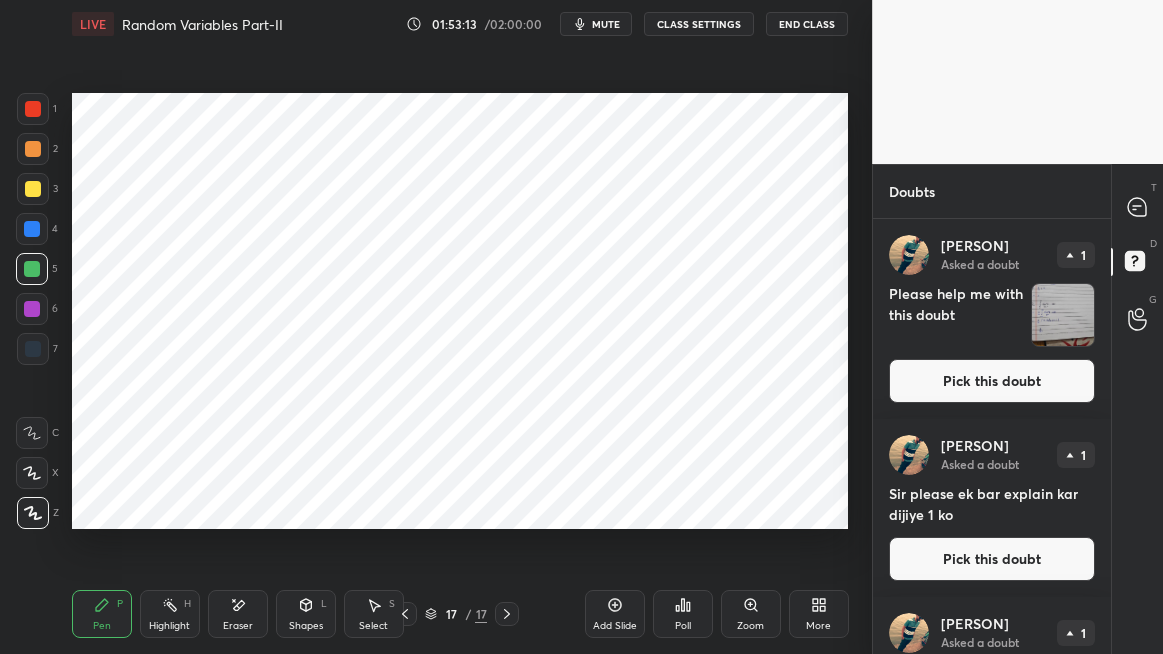 click on "Highlight H" at bounding box center [170, 614] 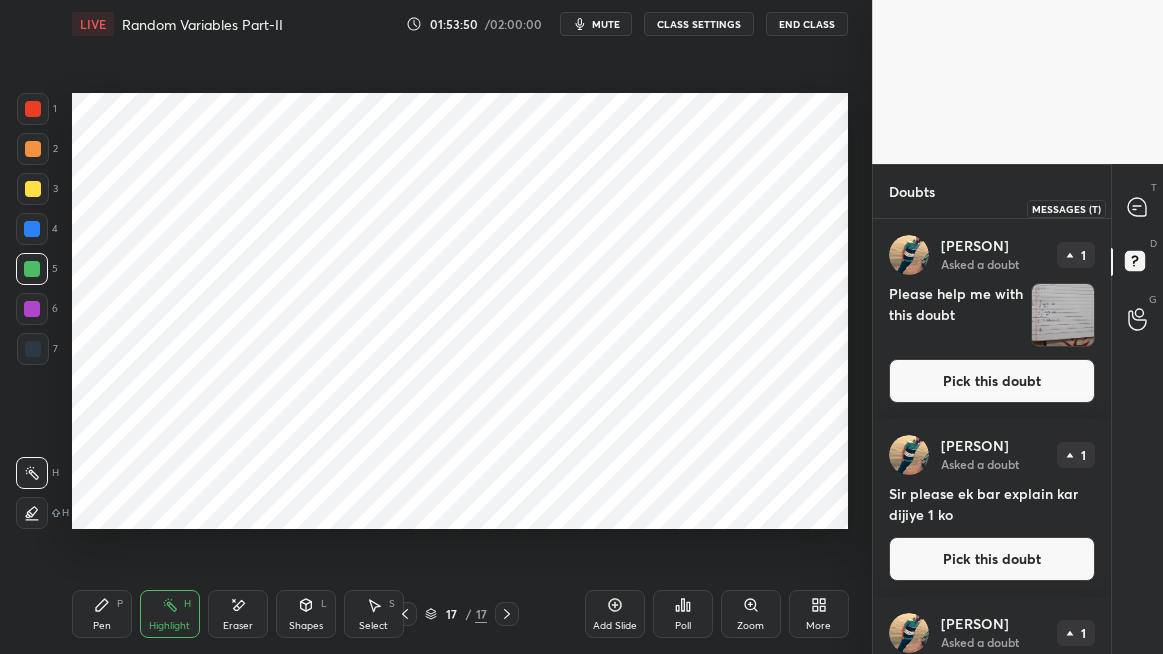 click 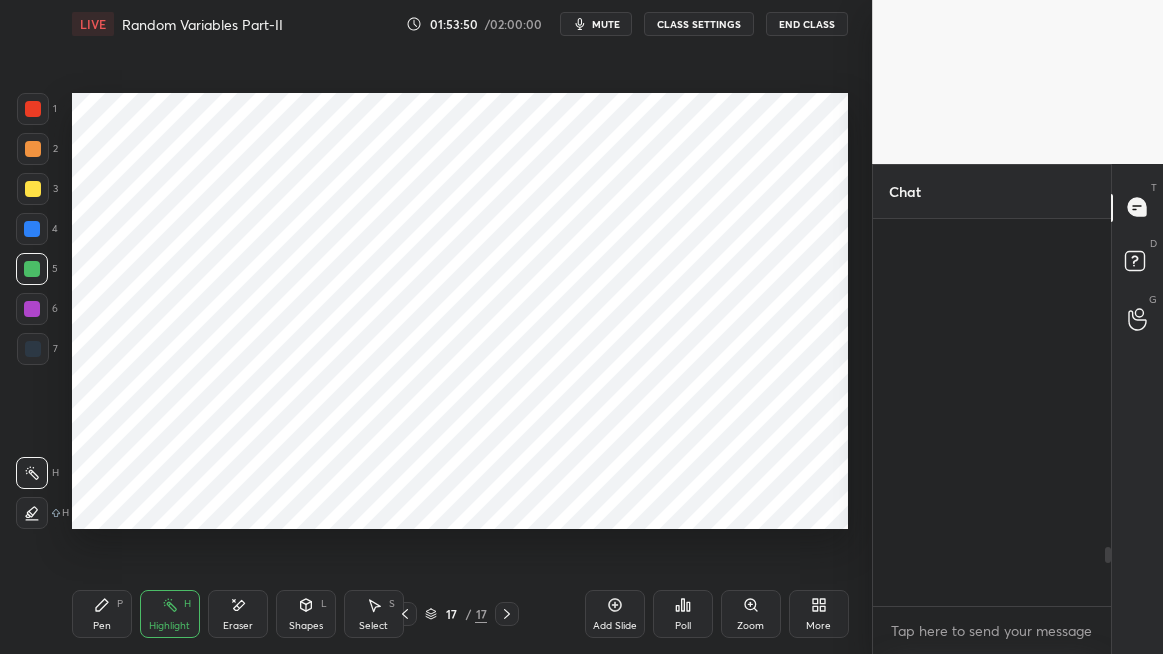 scroll, scrollTop: 2150, scrollLeft: 0, axis: vertical 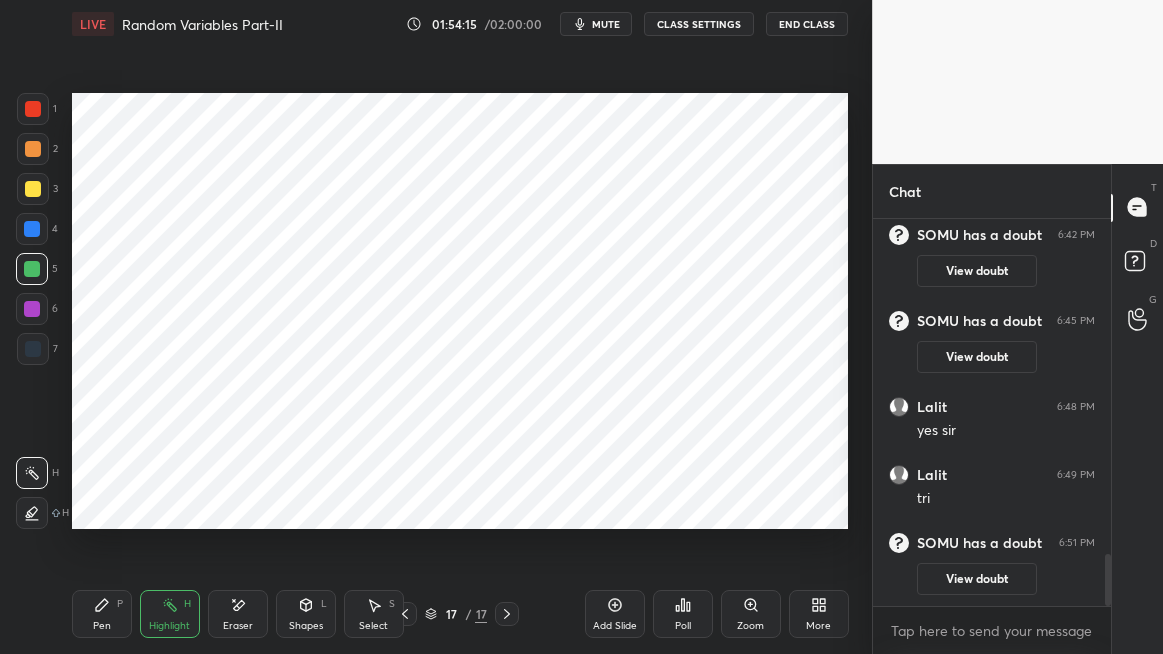 click on "View doubt" at bounding box center (977, 579) 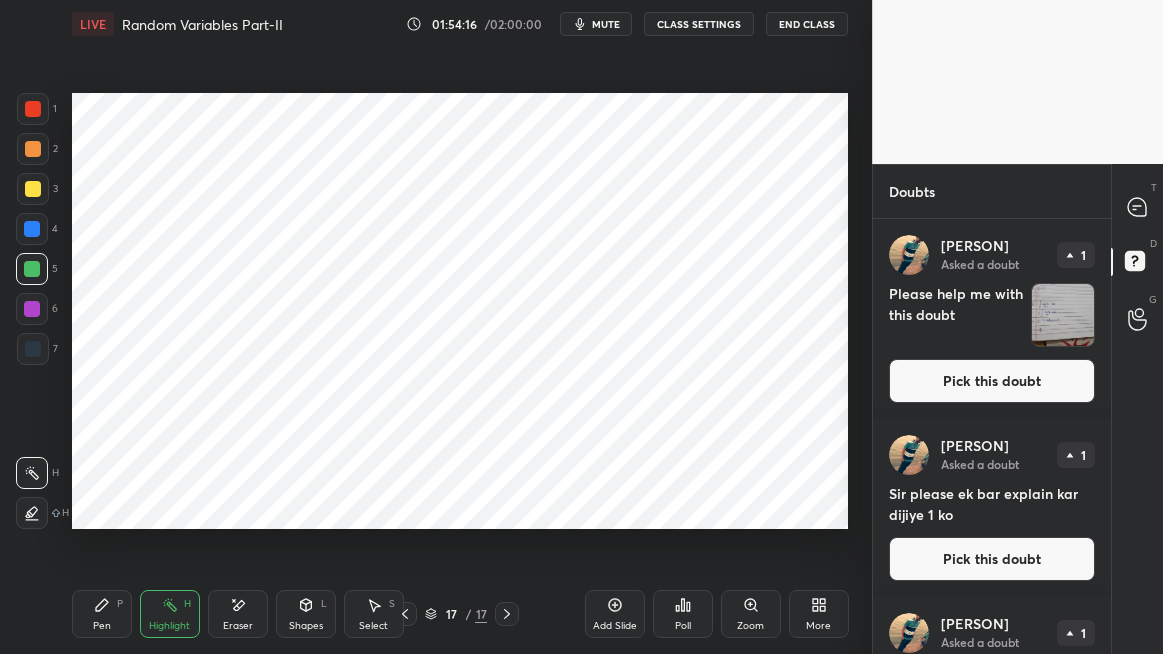click at bounding box center [1063, 315] 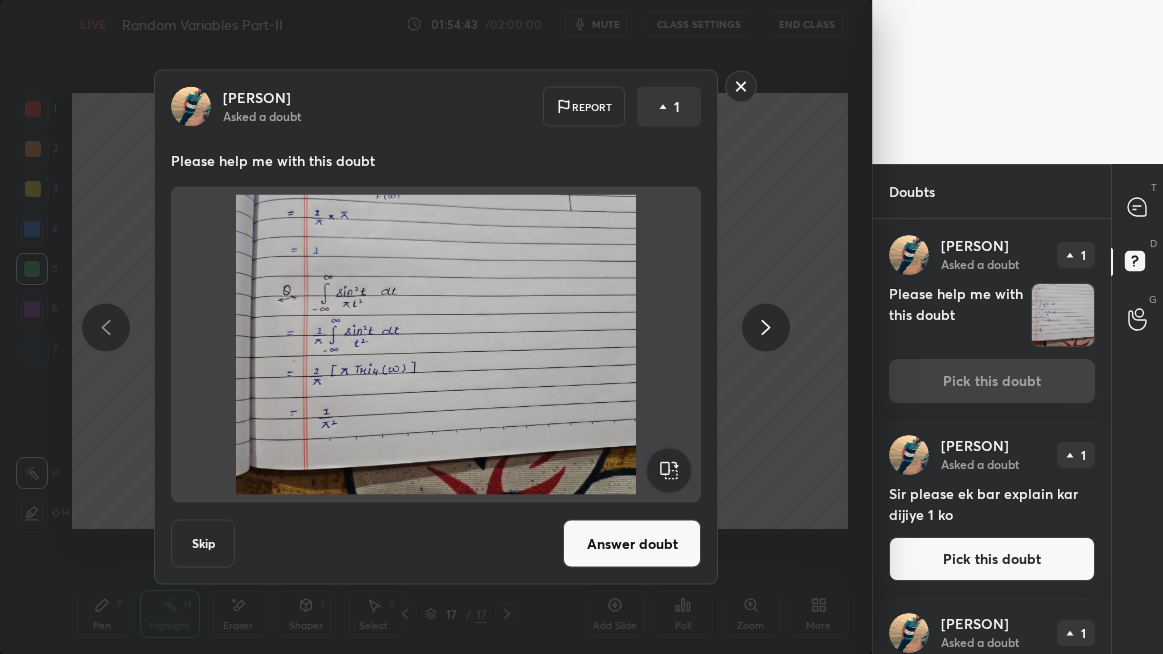 click 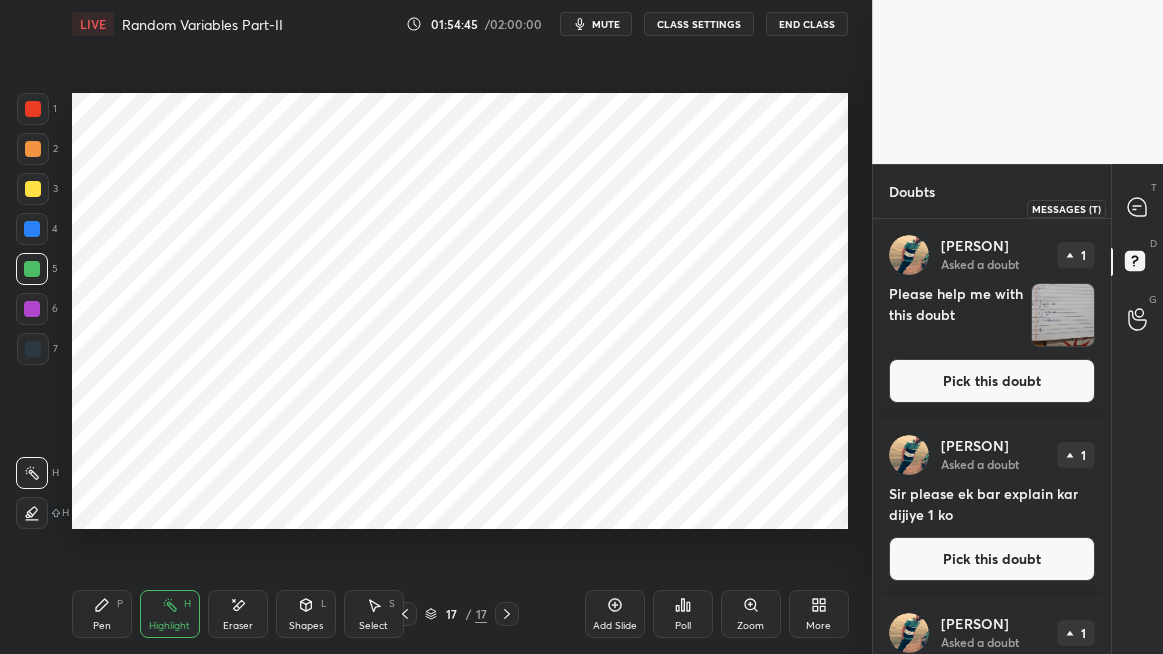 click 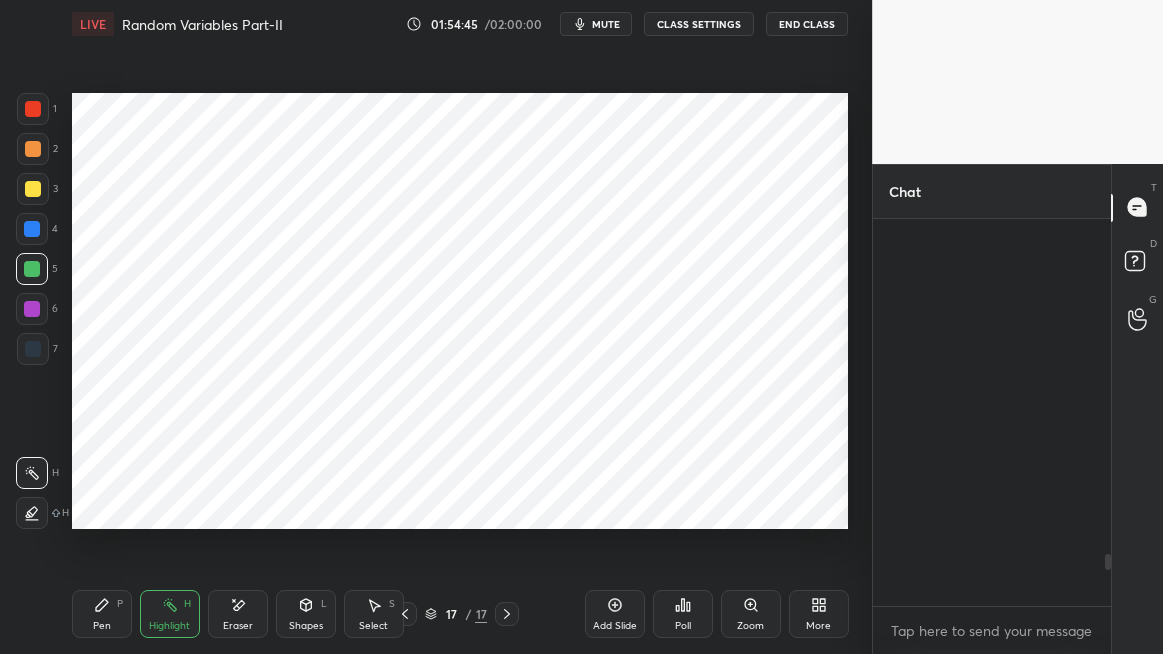 scroll, scrollTop: 2504, scrollLeft: 0, axis: vertical 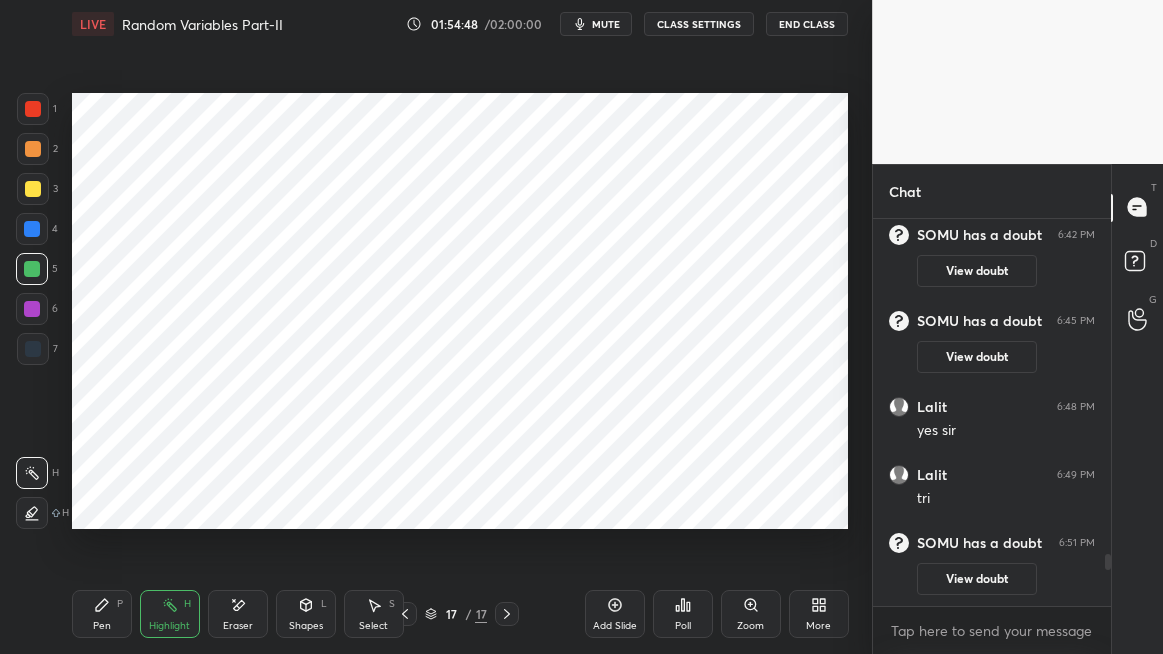 click 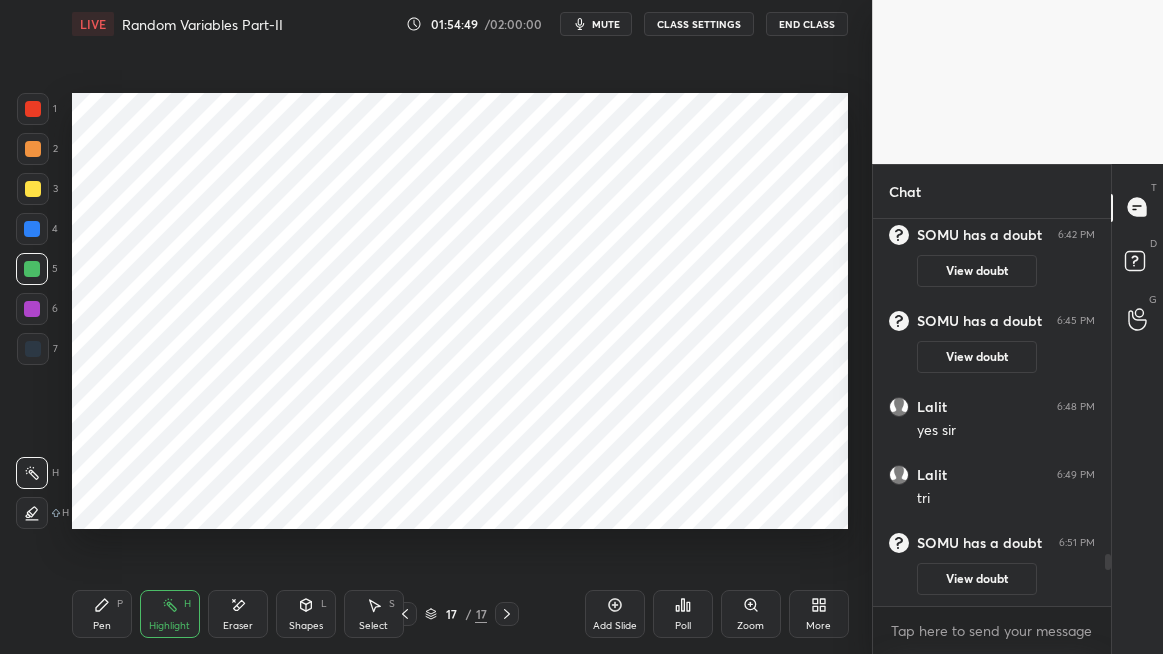 click 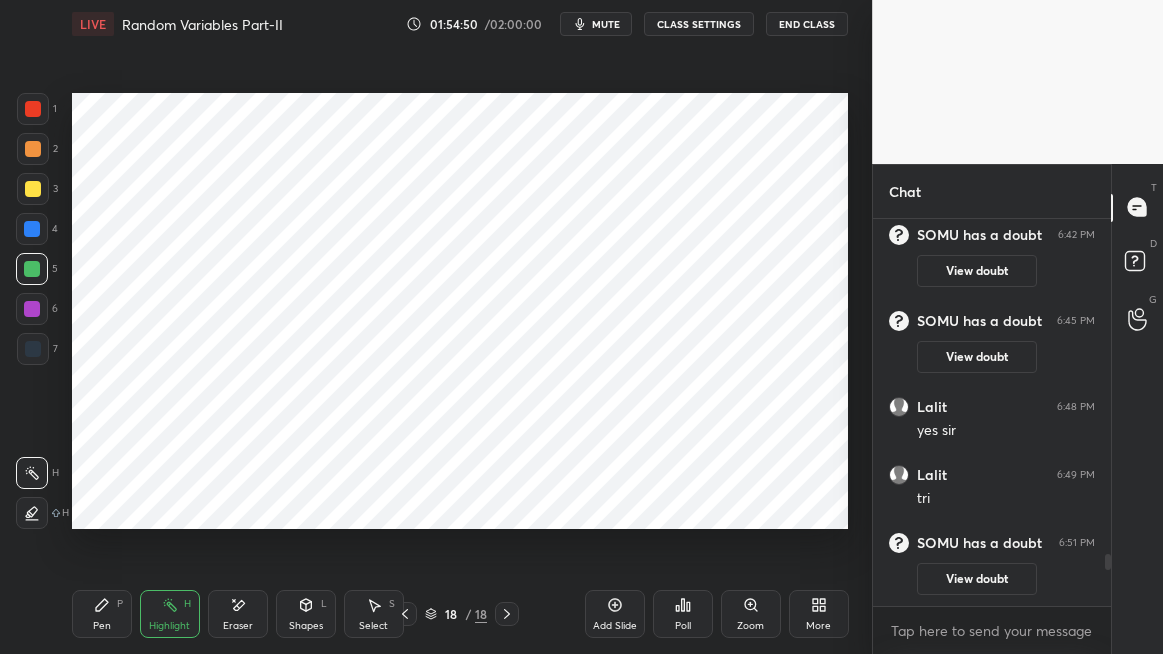 click at bounding box center [33, 109] 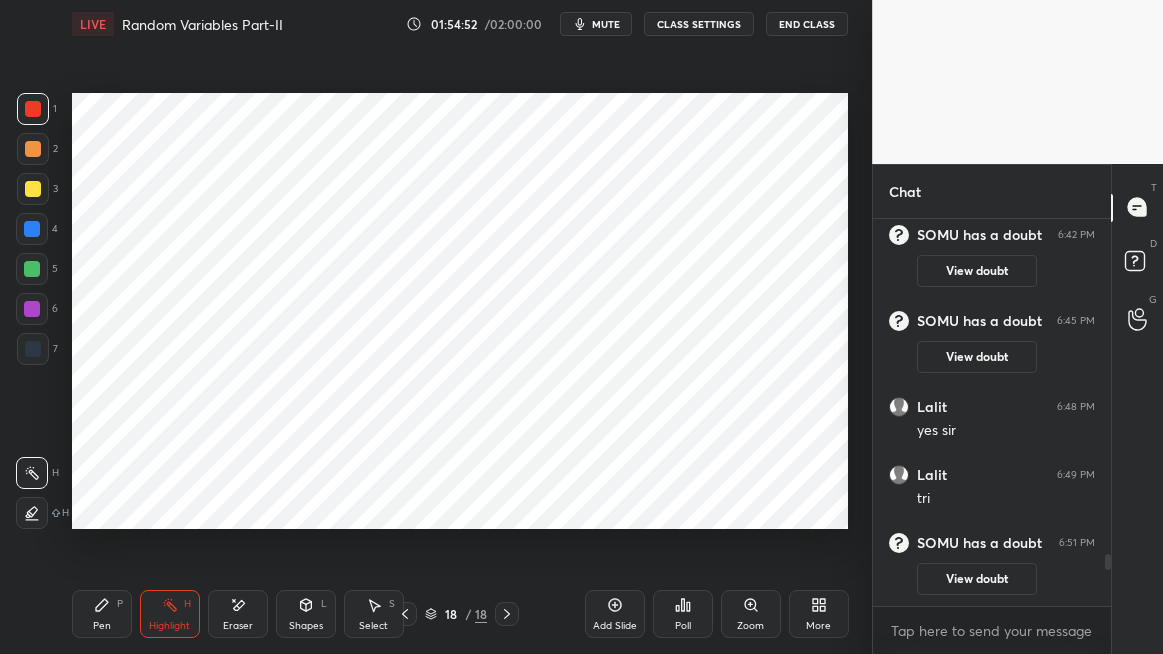 click on "Pen P" at bounding box center (102, 614) 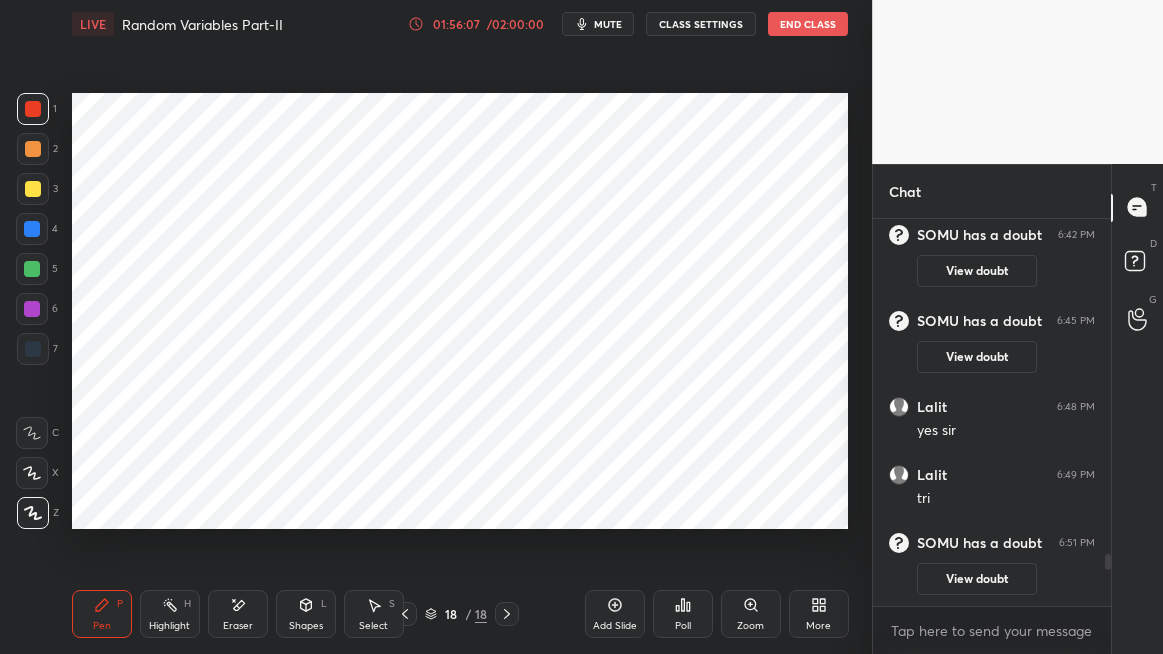 click on "Highlight H" at bounding box center (170, 614) 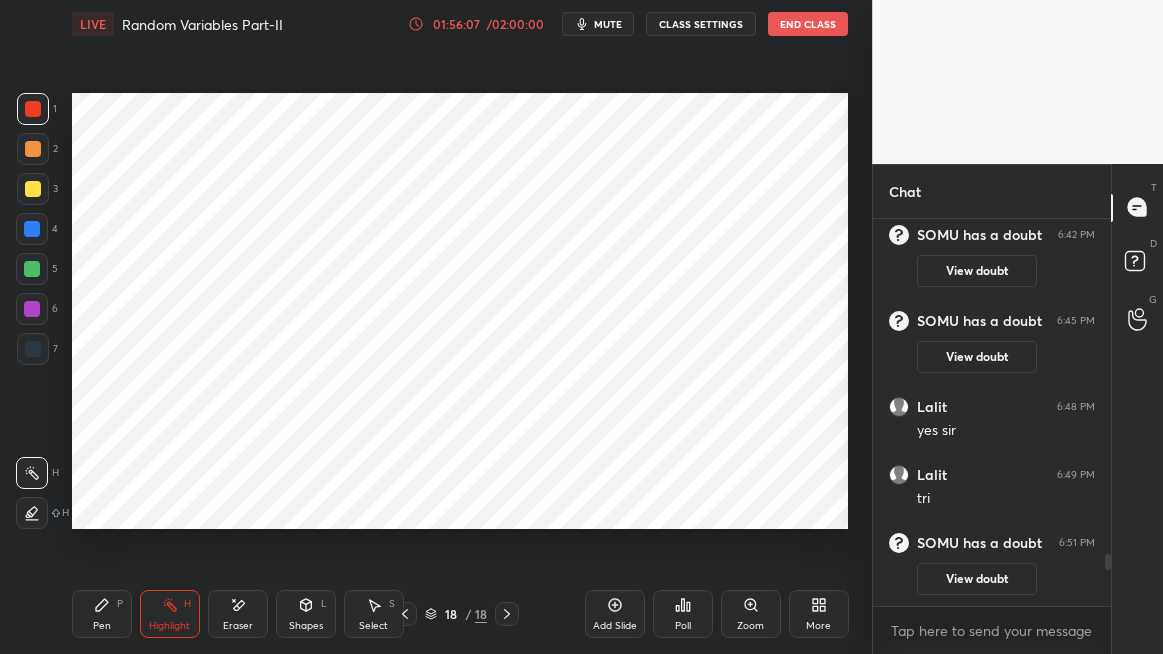 click at bounding box center [33, 149] 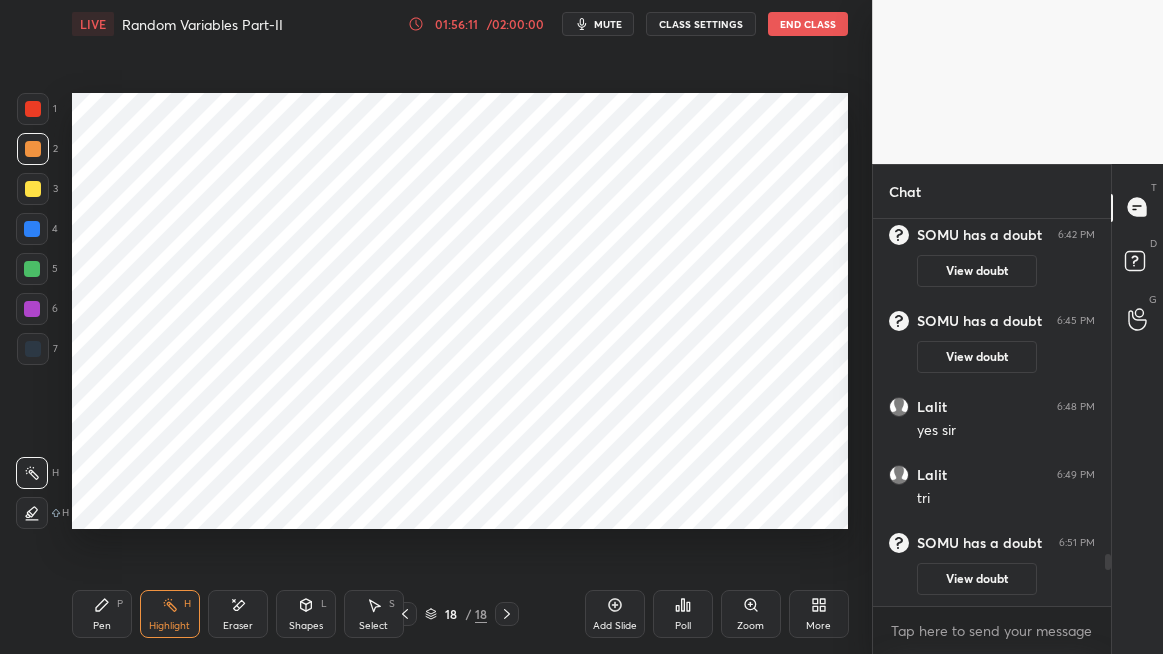 click on "Pen P" at bounding box center (102, 614) 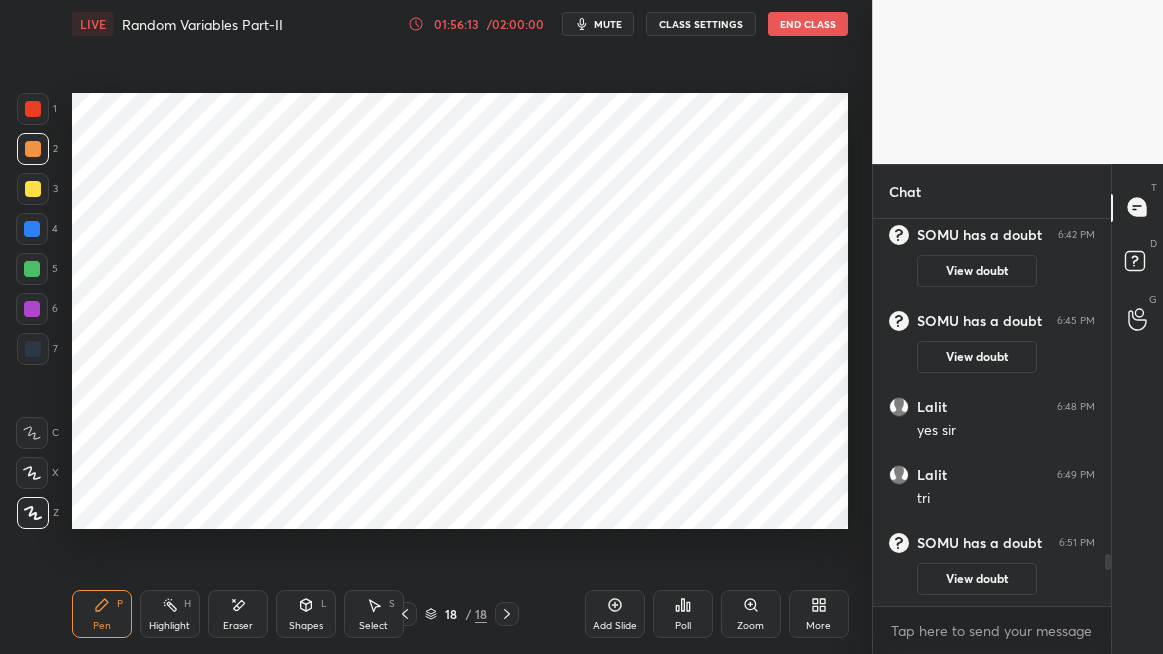 click on "Highlight H" at bounding box center [170, 614] 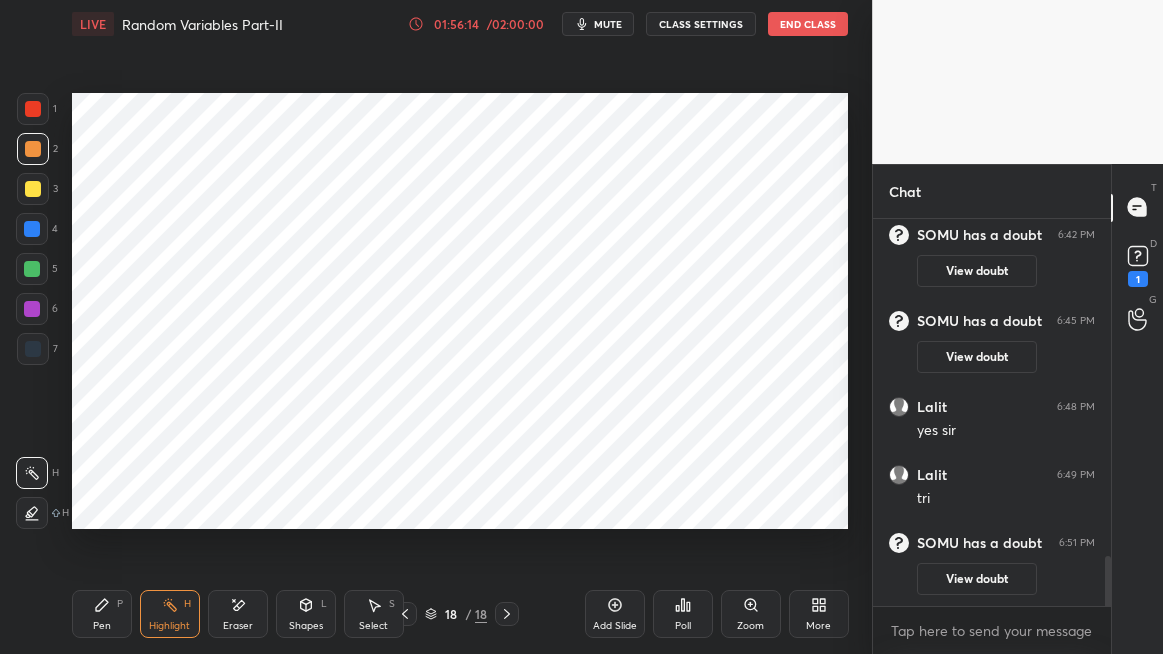 scroll, scrollTop: 2590, scrollLeft: 0, axis: vertical 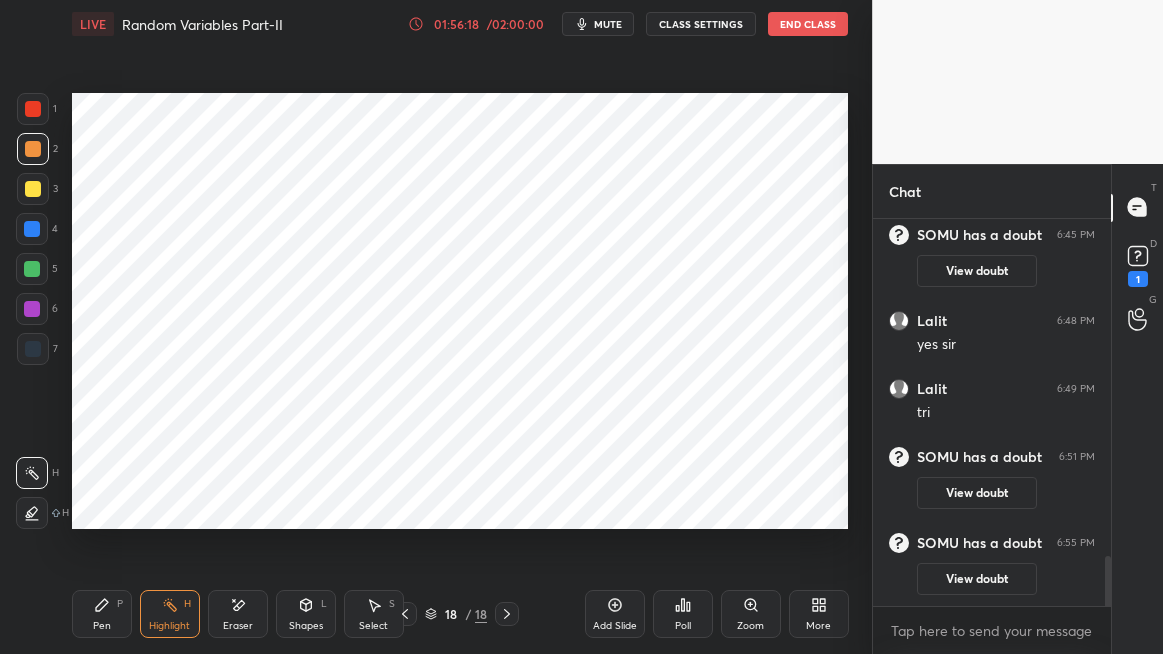 click on "Pen P" at bounding box center (102, 614) 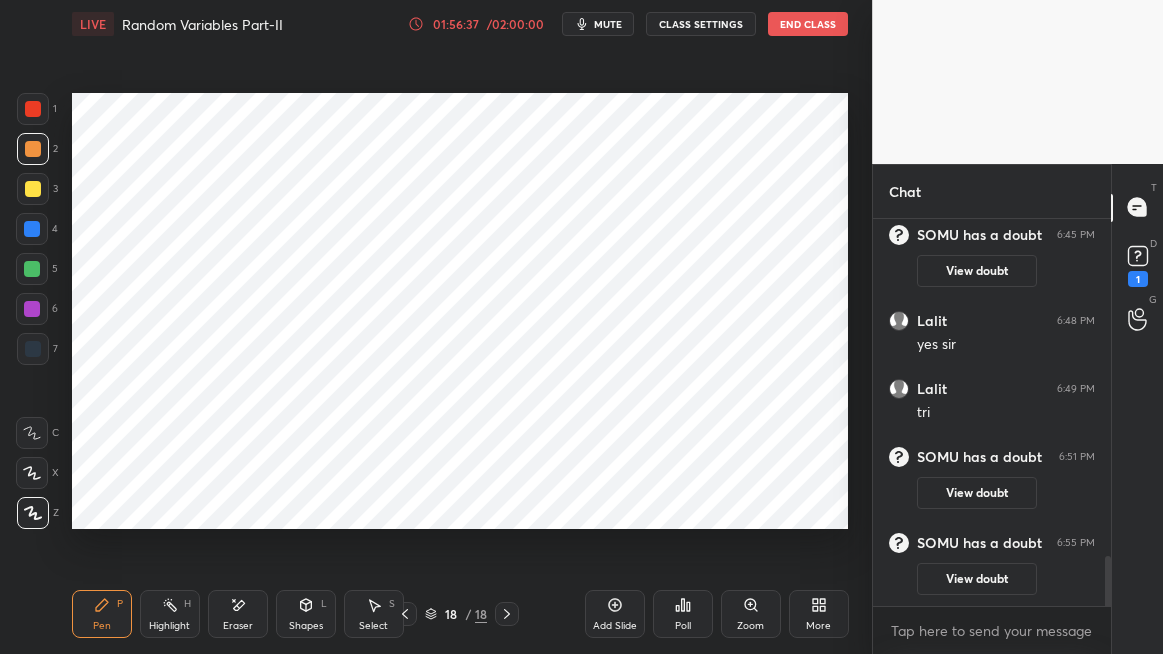 click on "View doubt" at bounding box center [977, 579] 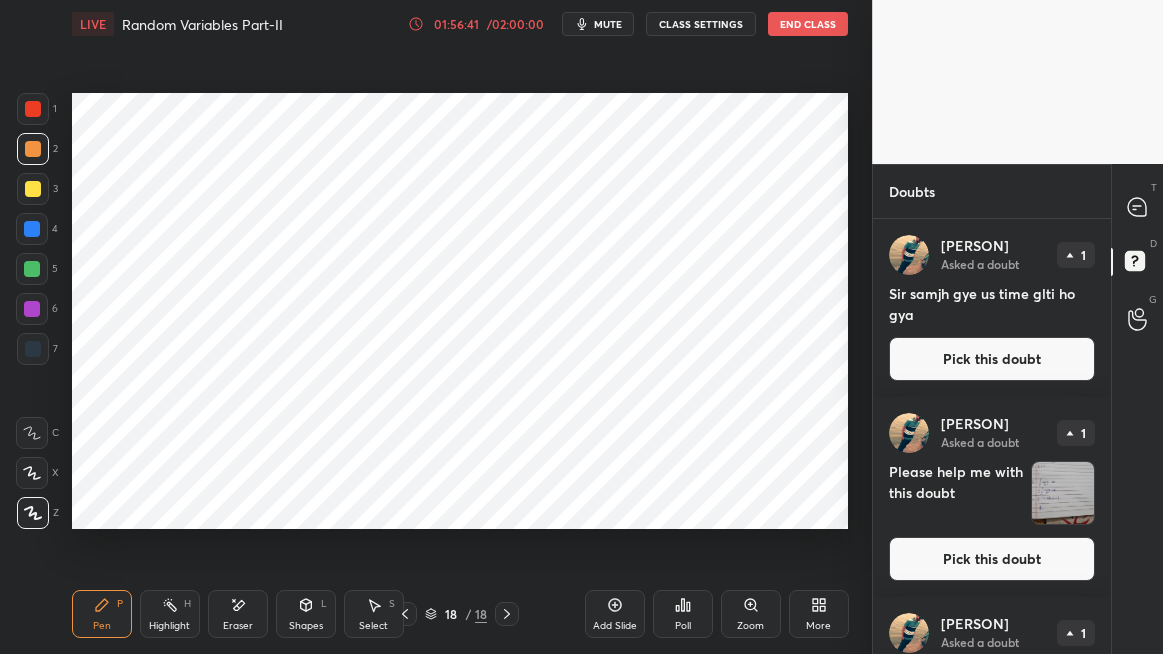 click on "Eraser" at bounding box center (238, 614) 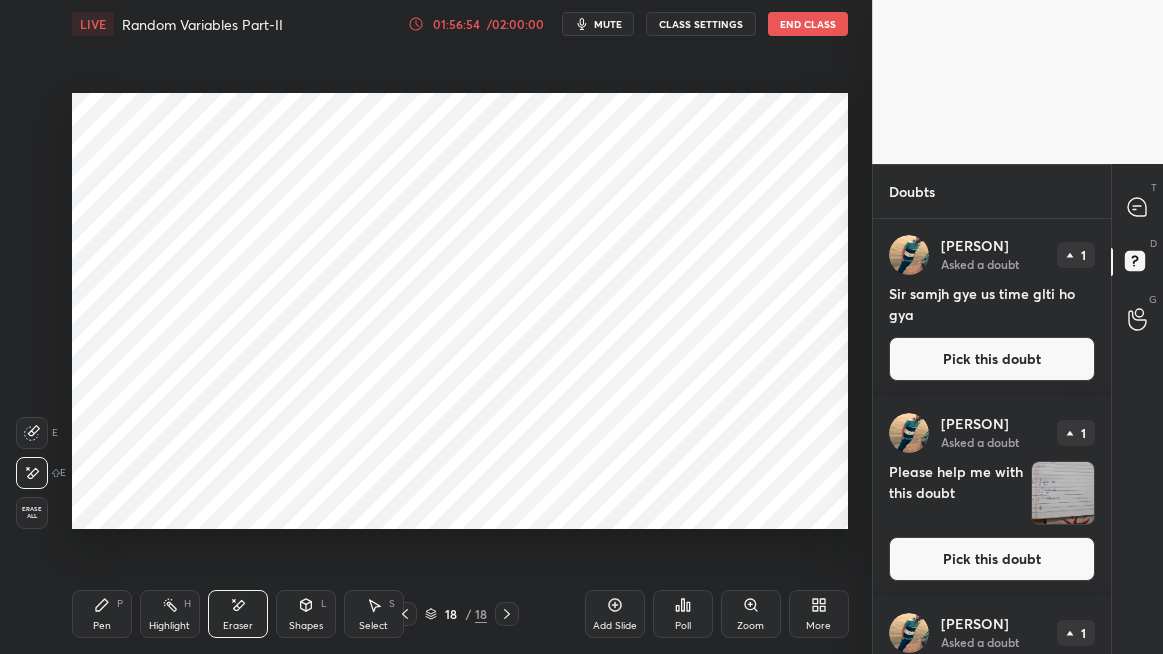 click 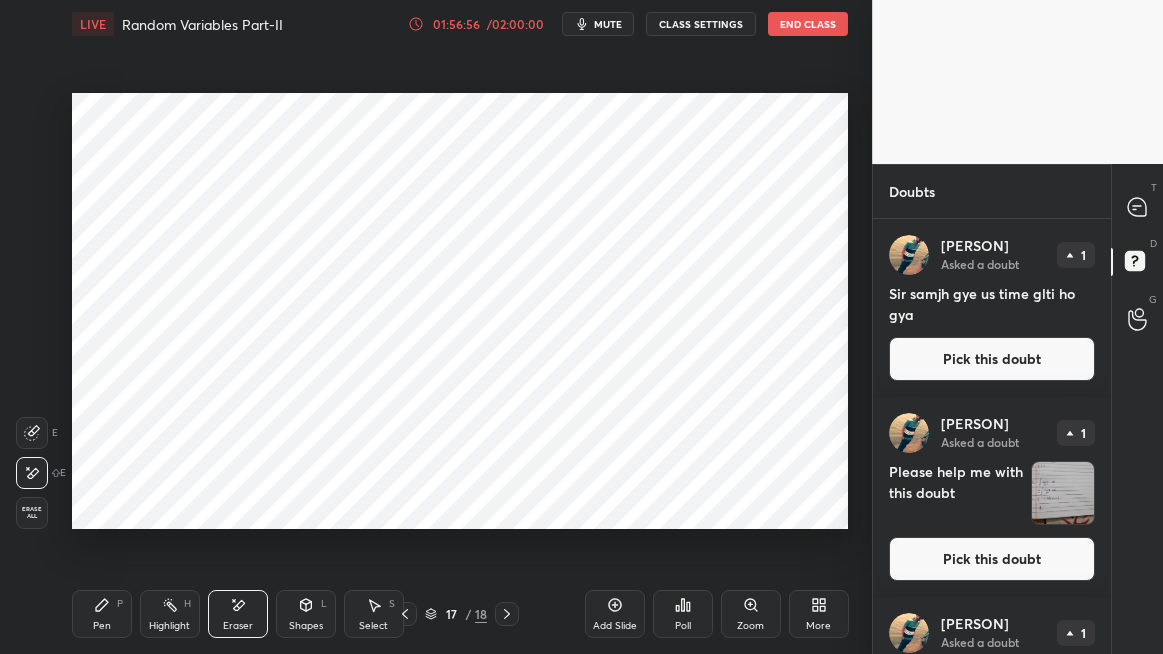 click 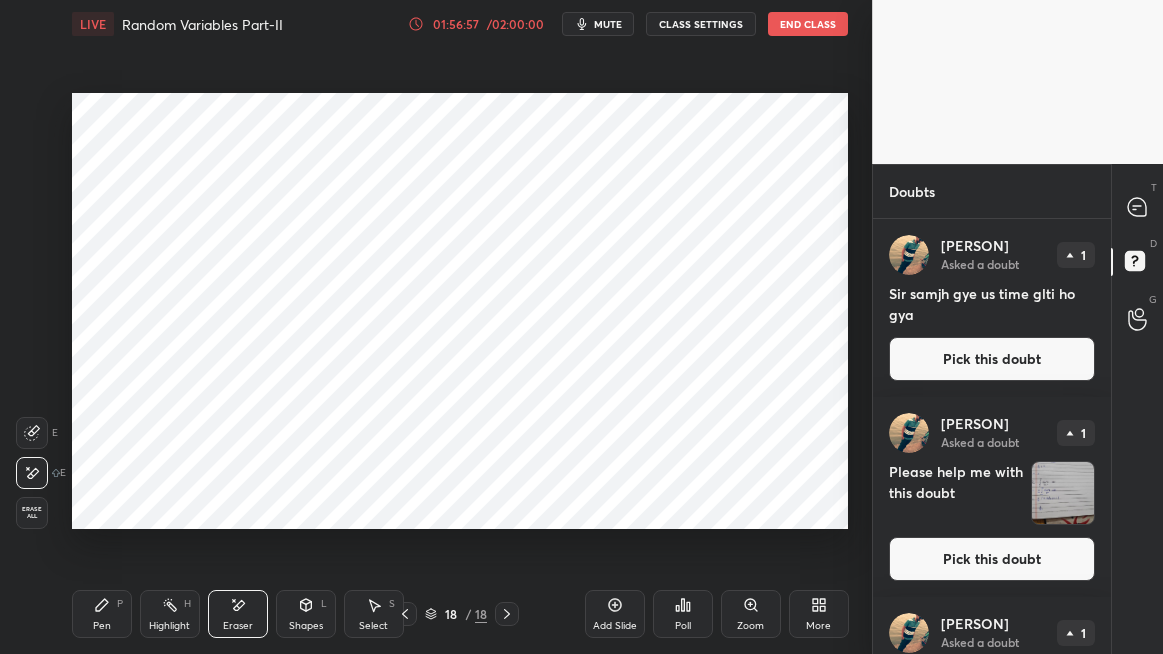 click 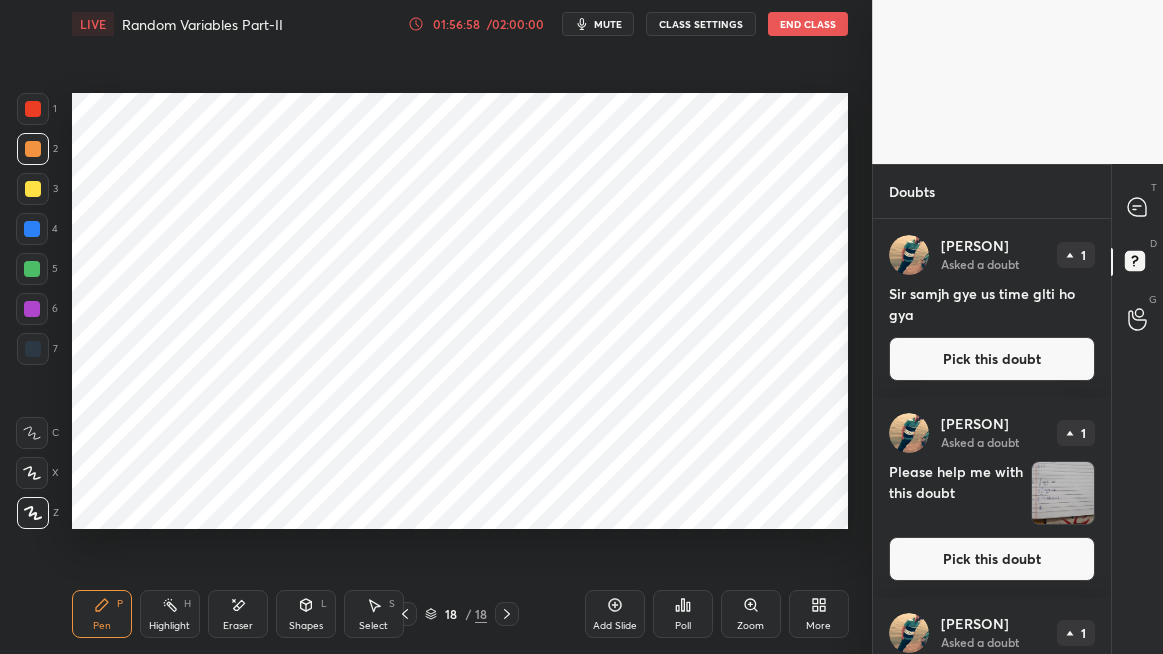 click at bounding box center (33, 109) 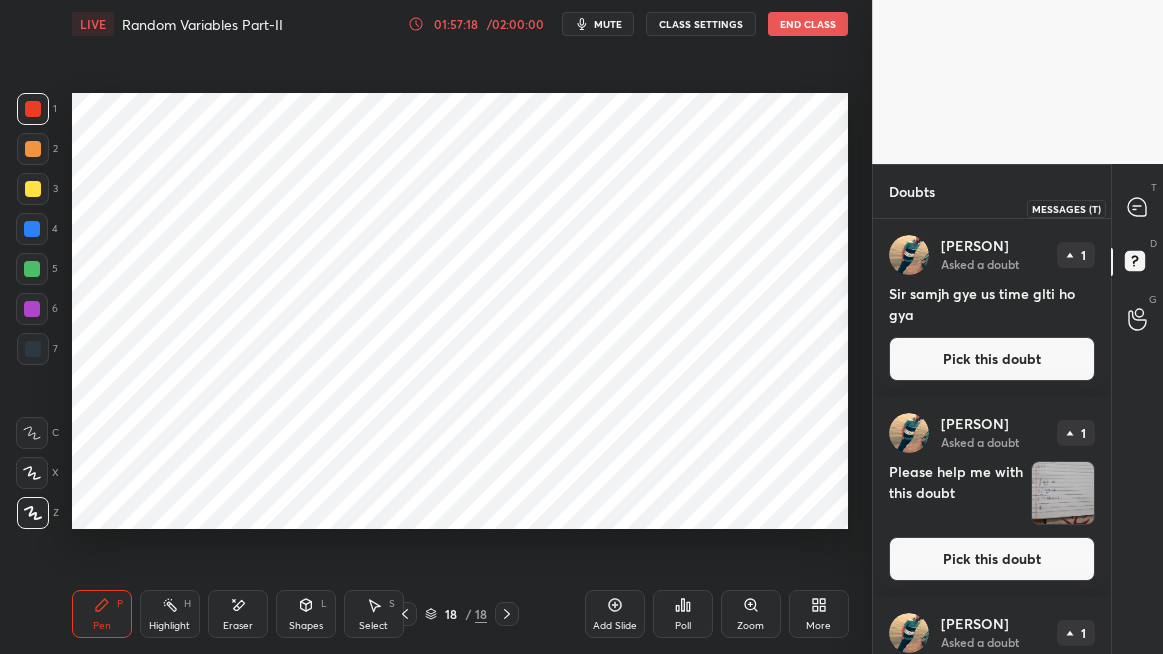 click at bounding box center [1138, 208] 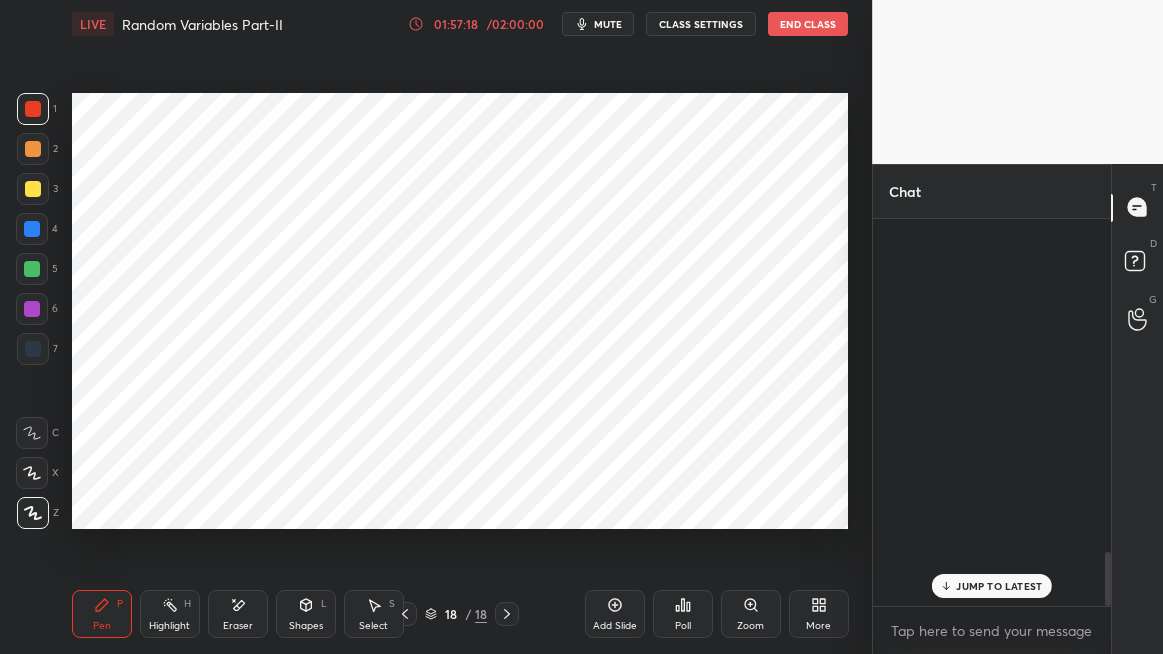 scroll, scrollTop: 2419, scrollLeft: 0, axis: vertical 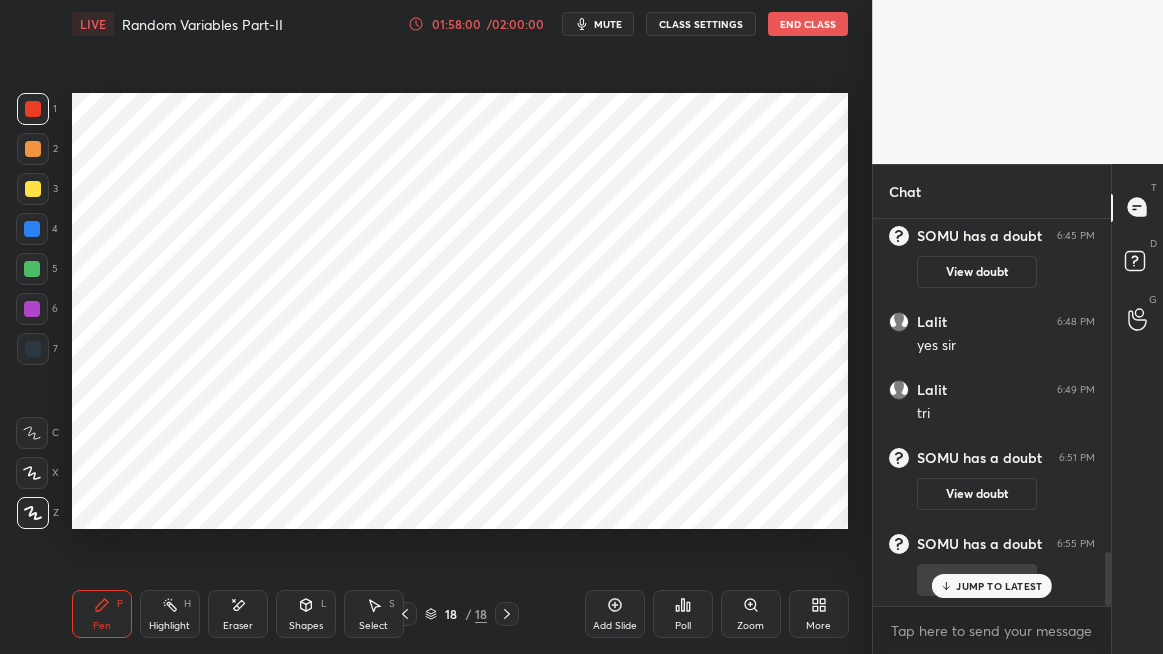 click on "JUMP TO LATEST" at bounding box center (999, 586) 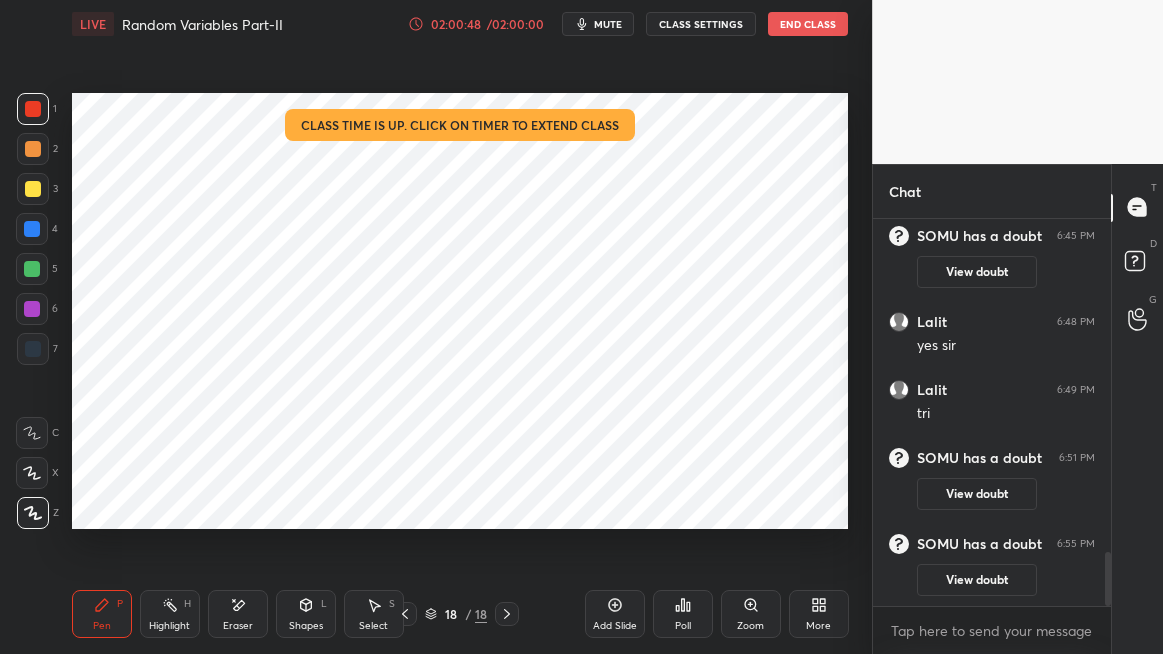 scroll, scrollTop: 2487, scrollLeft: 0, axis: vertical 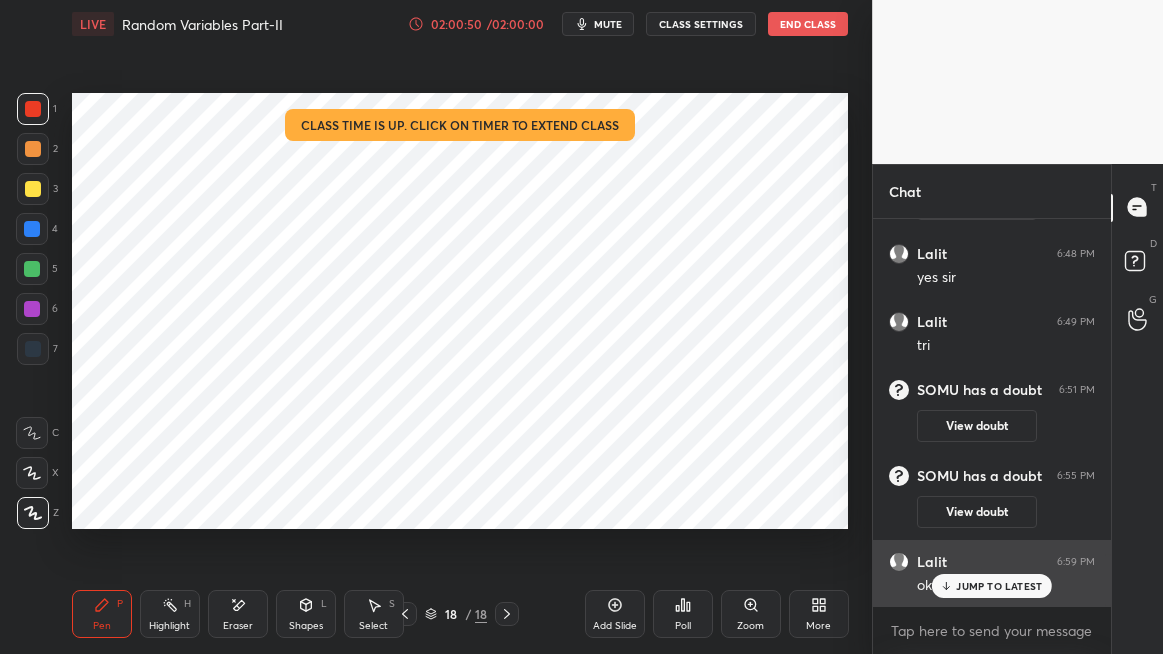 click on "JUMP TO LATEST" at bounding box center [999, 586] 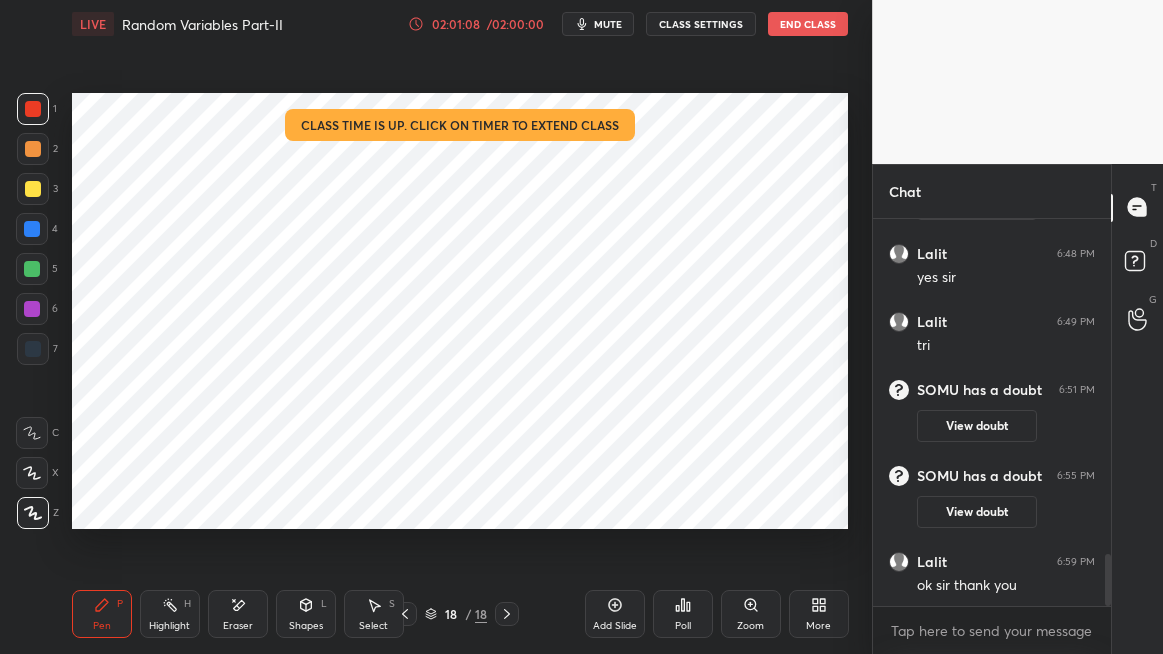 click on "End Class" at bounding box center (808, 24) 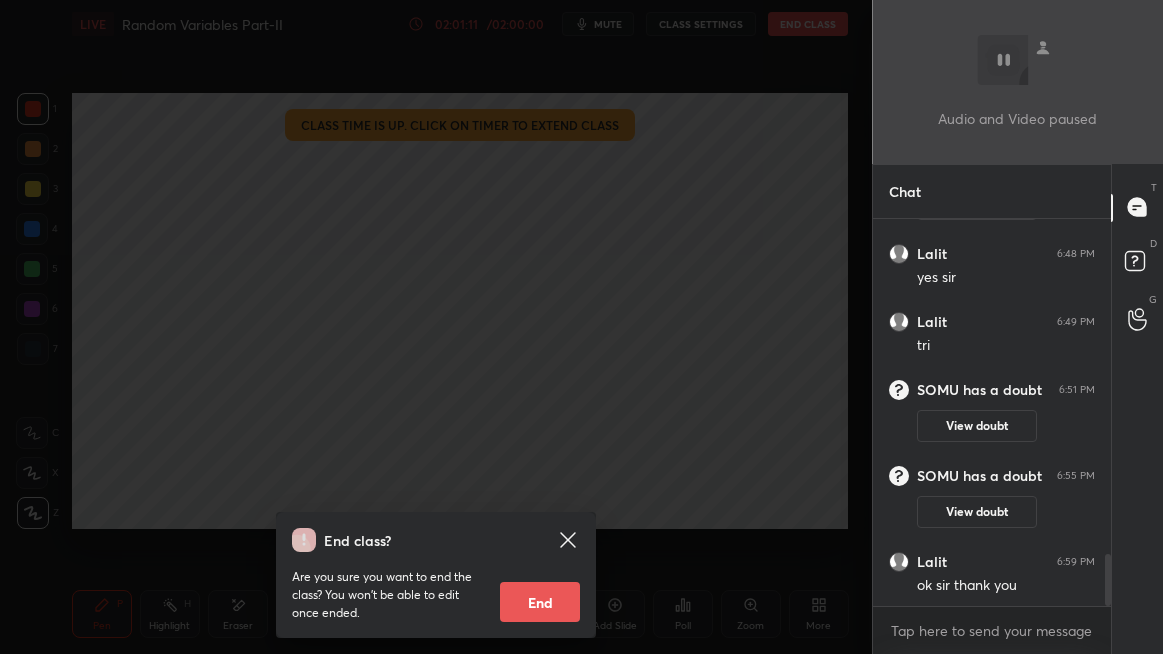 click on "End" at bounding box center [540, 602] 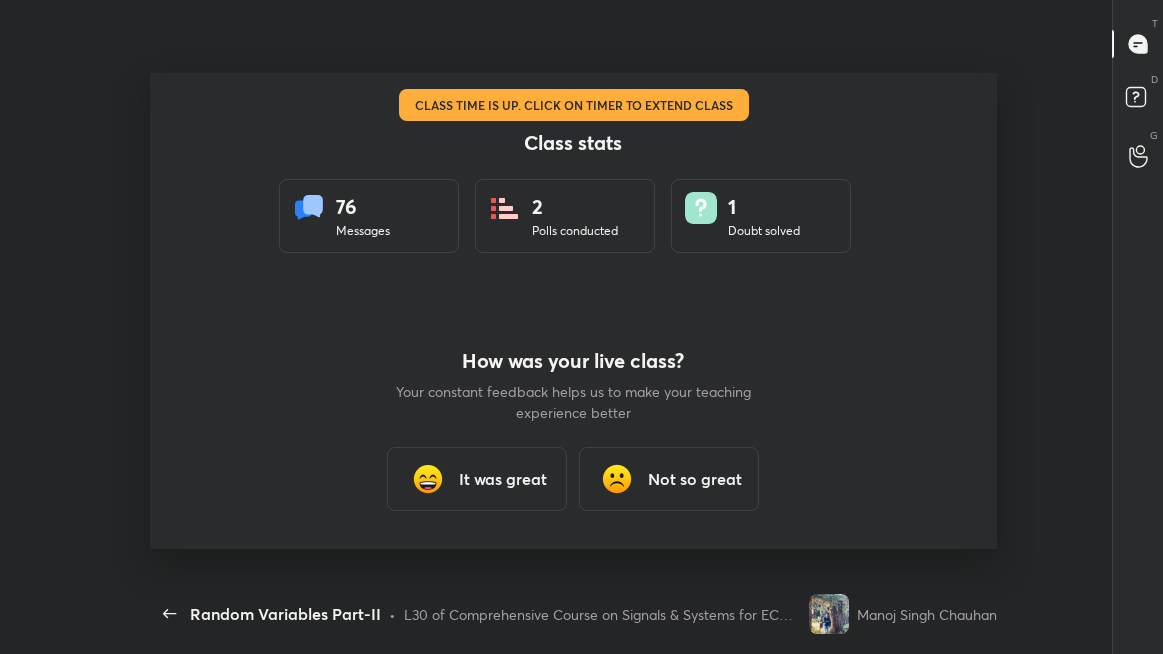 scroll, scrollTop: 99473, scrollLeft: 98949, axis: both 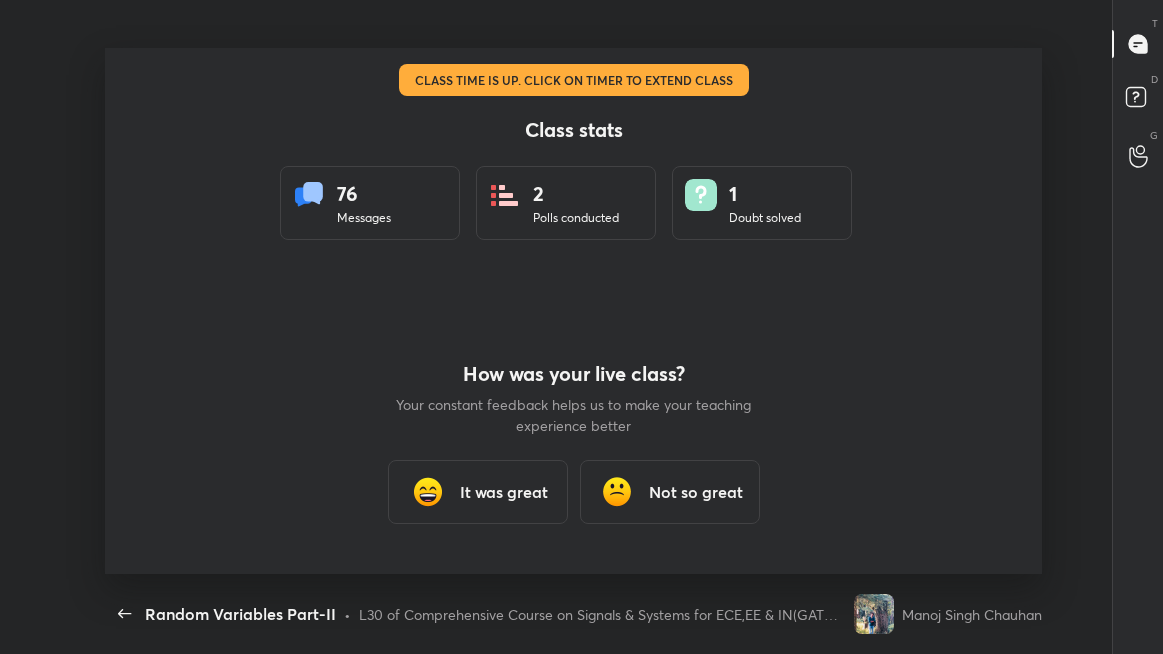 click on "It was great" at bounding box center (504, 492) 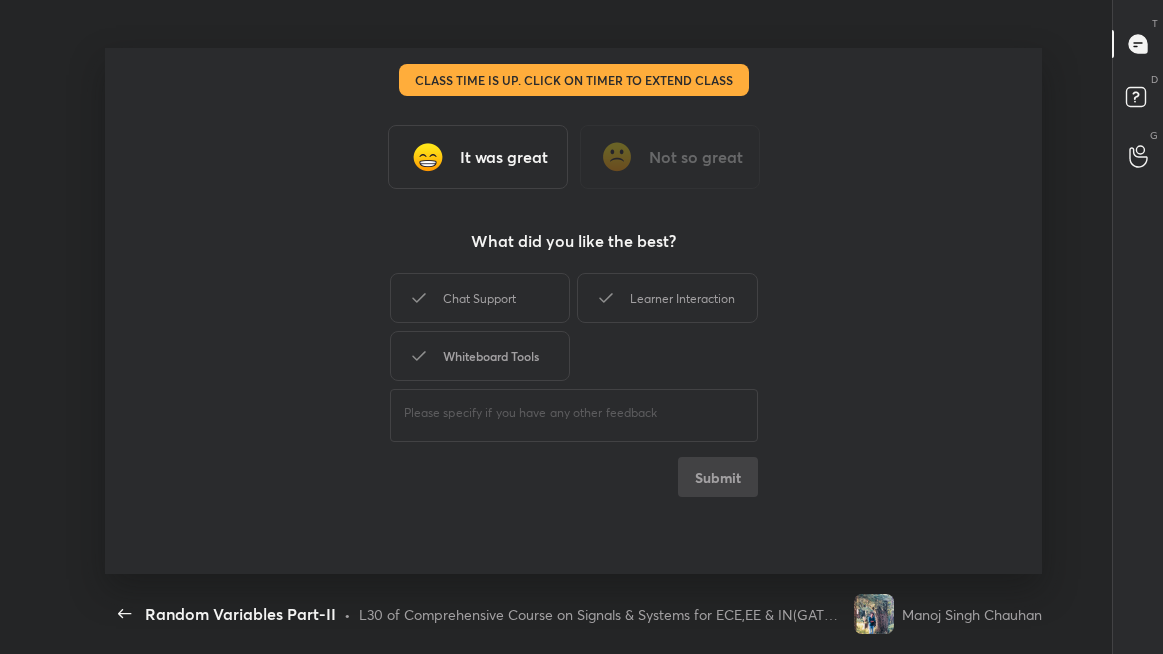 click on "Chat Support" at bounding box center [480, 298] 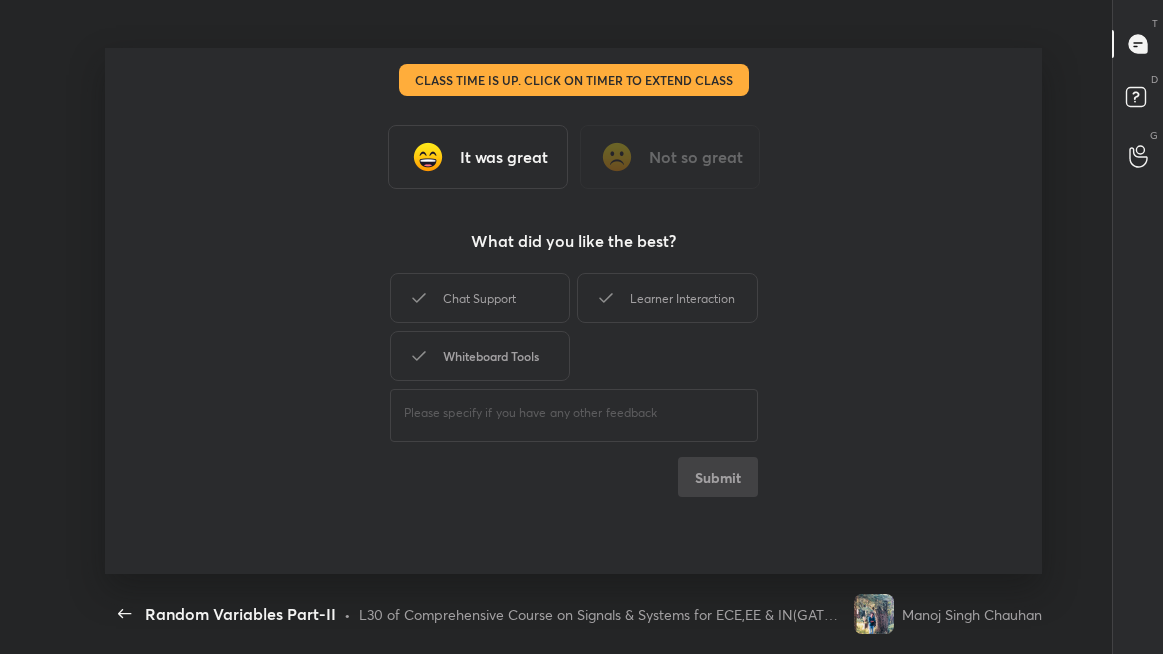 click on "Whiteboard Tools" at bounding box center (480, 356) 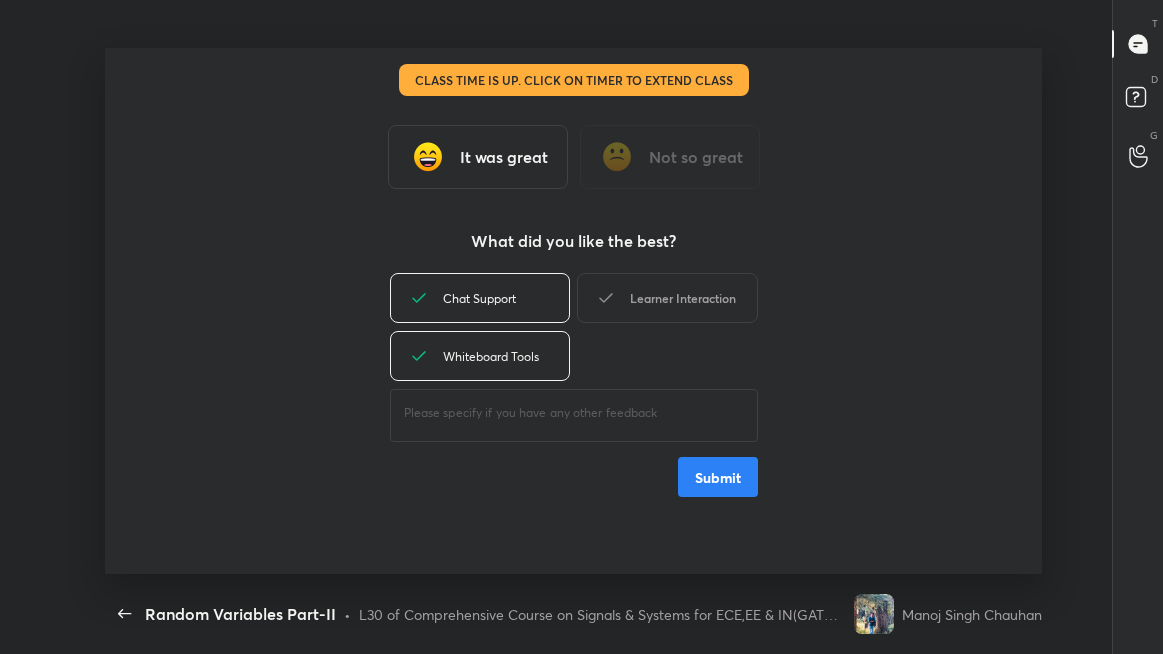 click on "Learner Interaction" at bounding box center (667, 298) 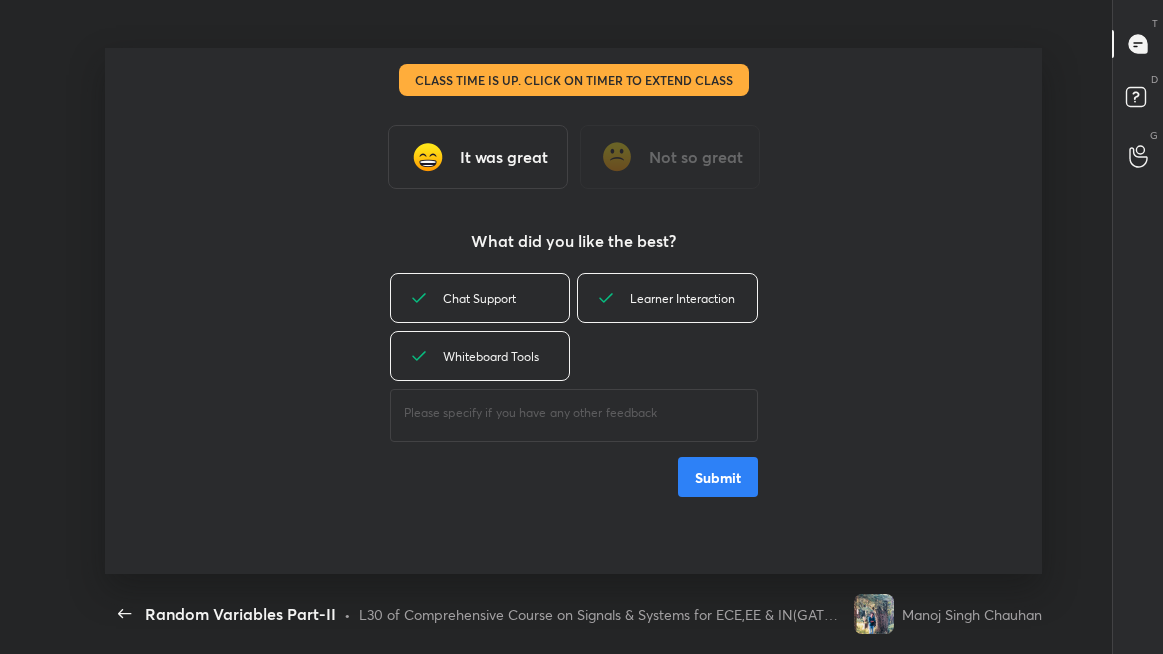 click on "Submit" at bounding box center [718, 477] 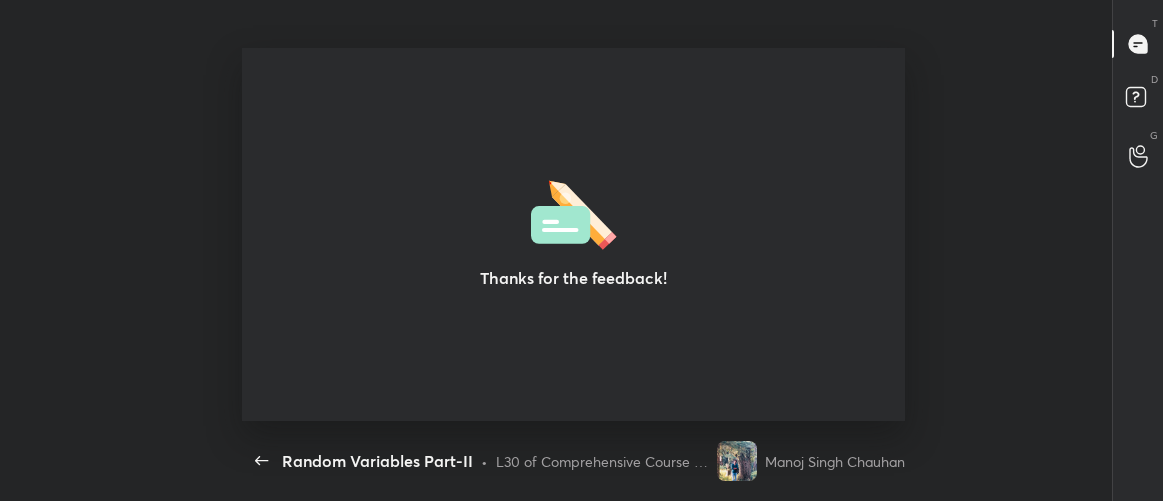 type on "x" 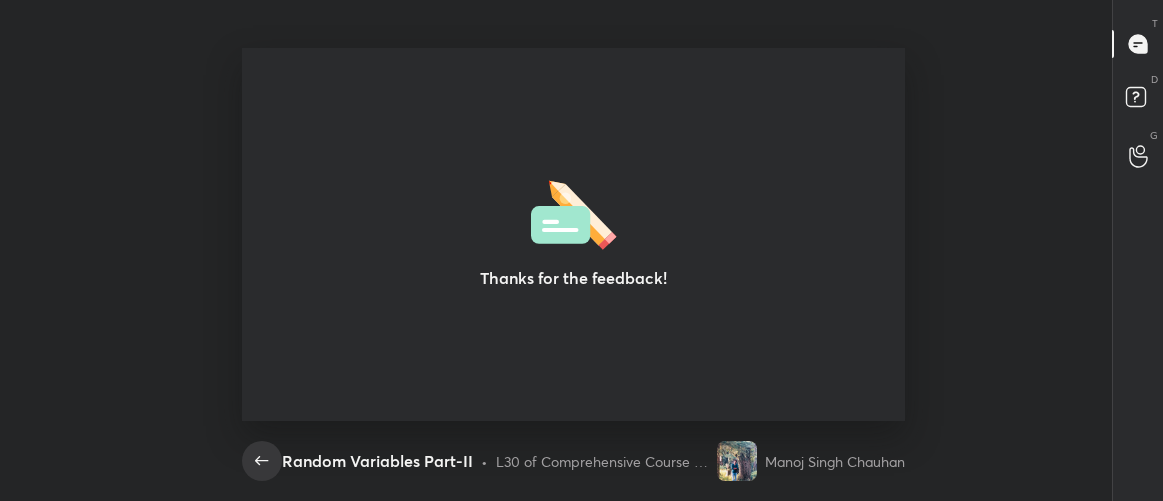 click at bounding box center [262, 461] 